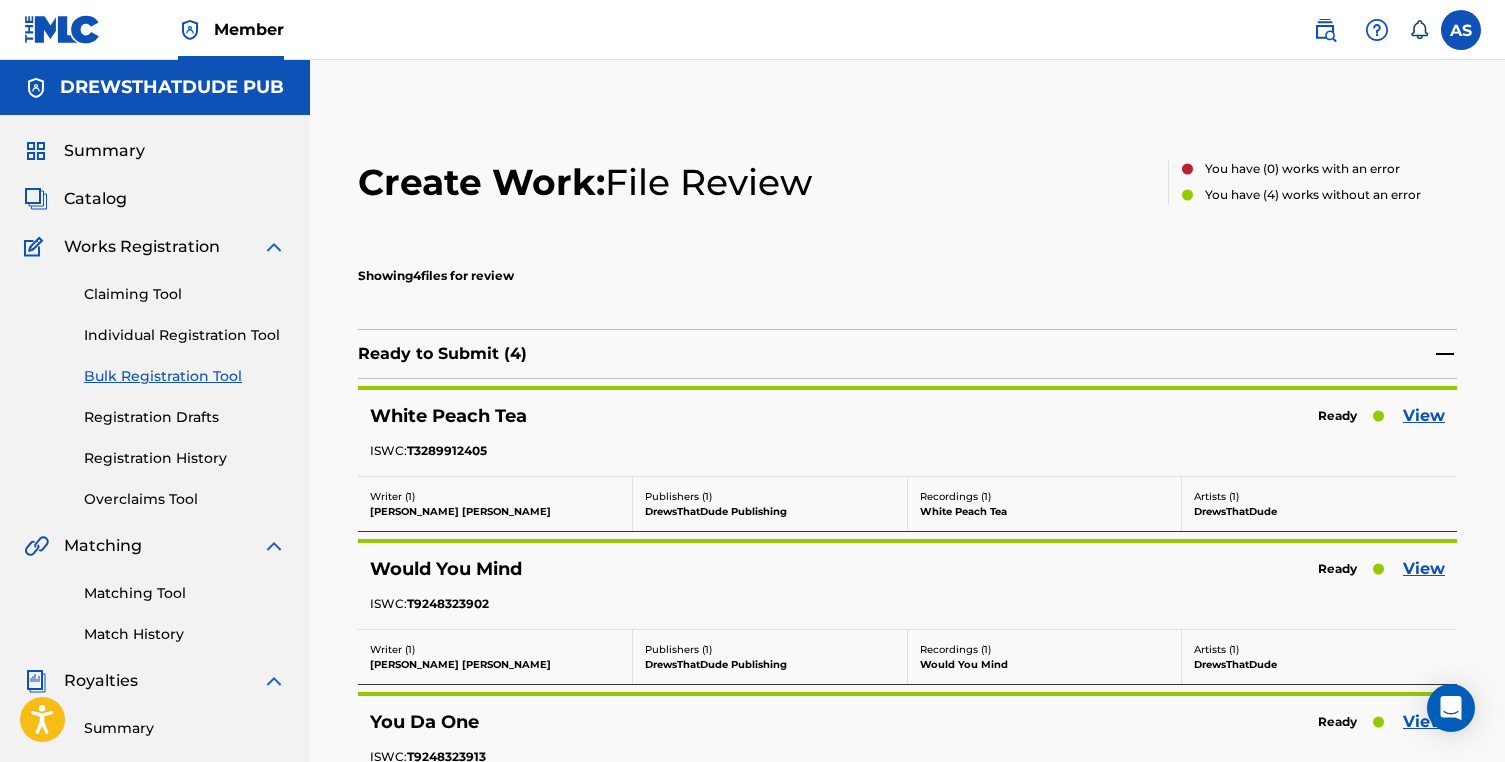 scroll, scrollTop: 75, scrollLeft: 0, axis: vertical 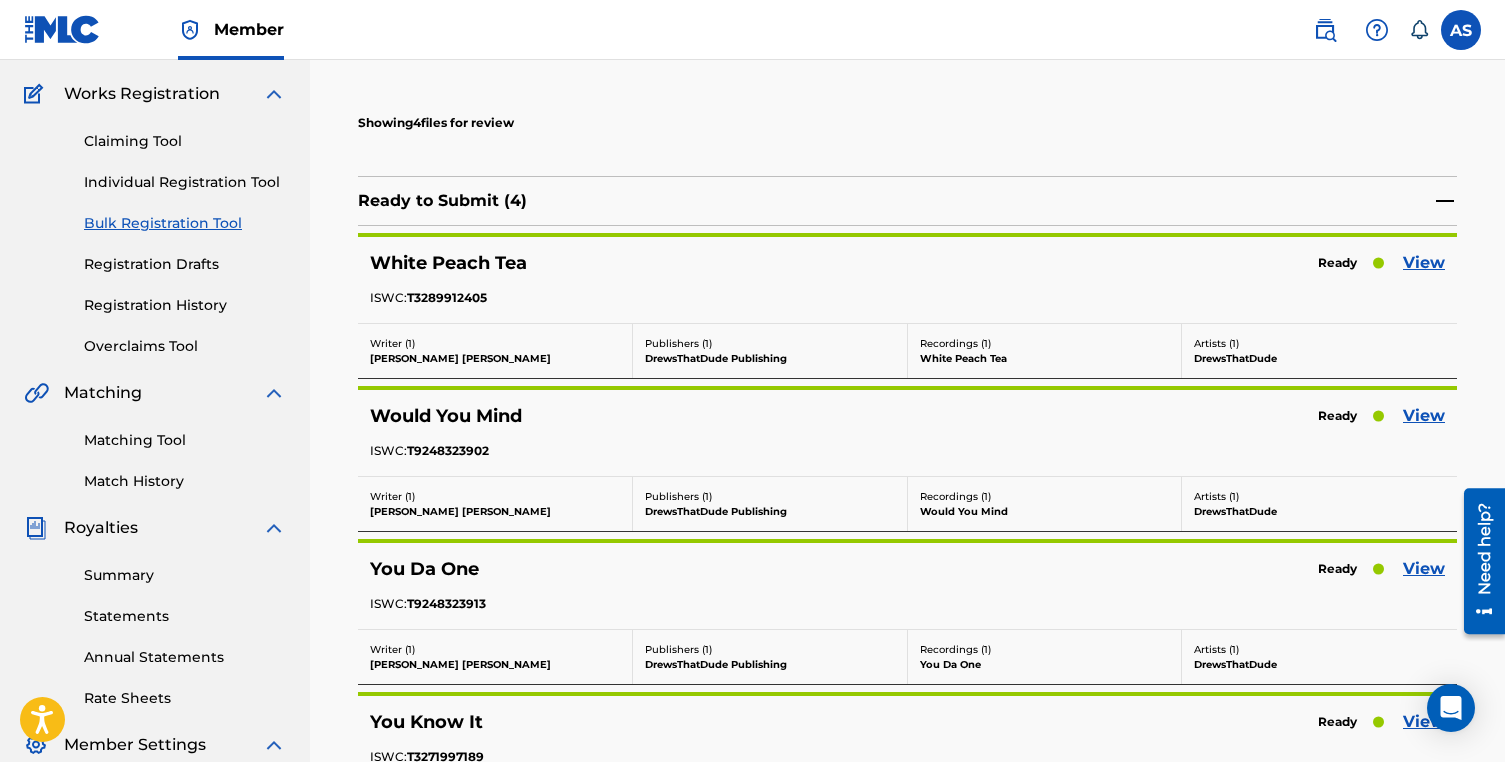 click on "ISWC:  T3289912405" at bounding box center [907, 300] 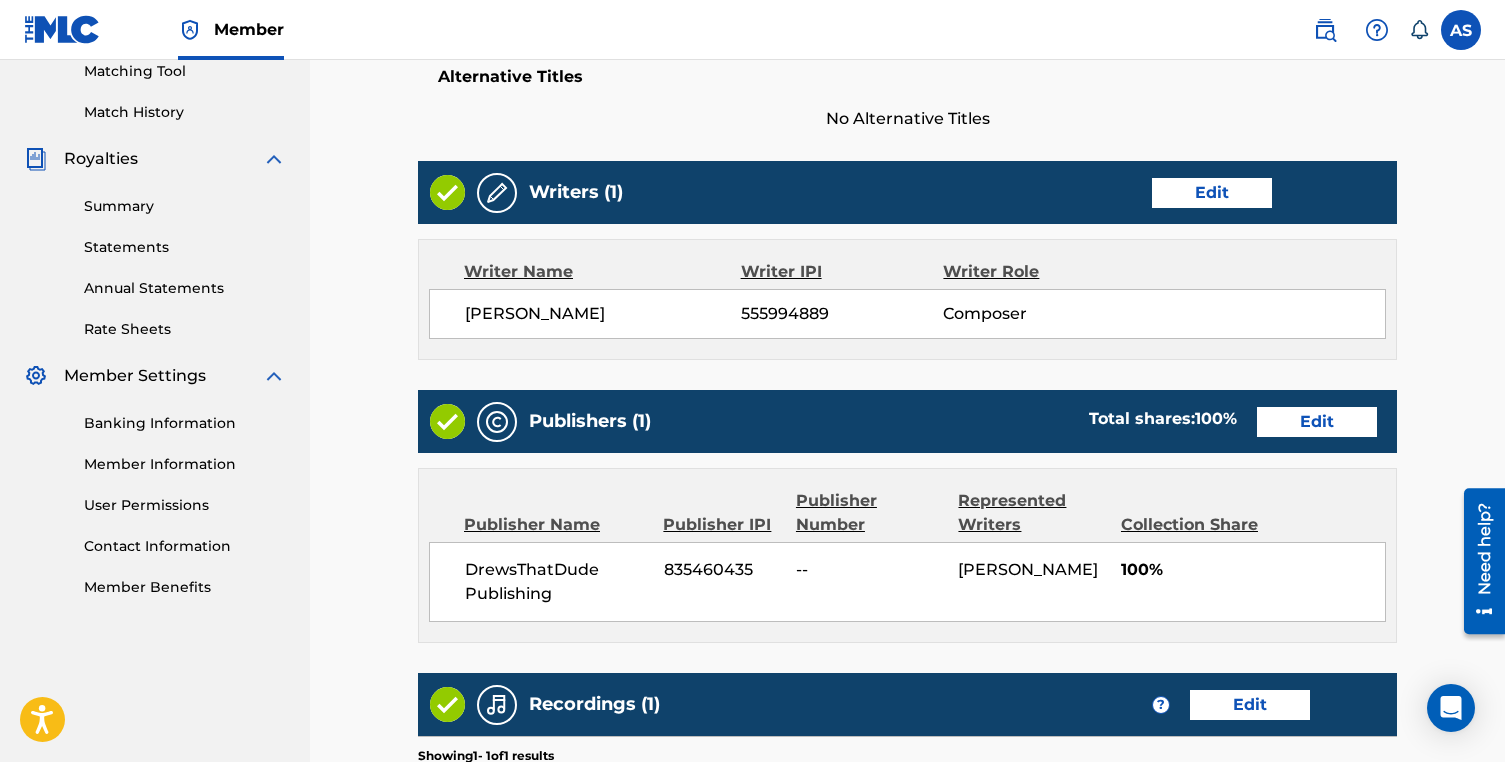 scroll, scrollTop: 525, scrollLeft: 0, axis: vertical 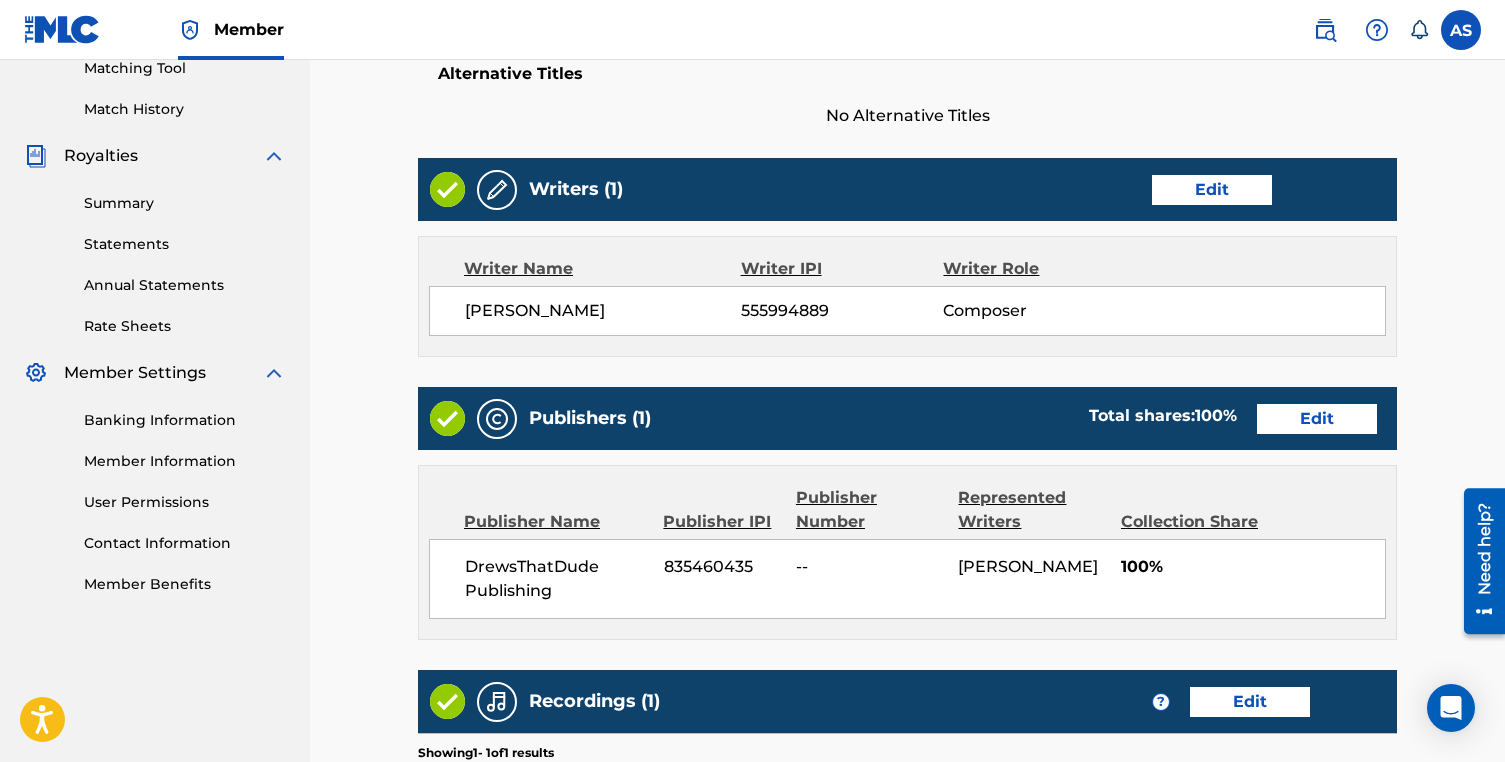 click on "Edit" at bounding box center [1317, 419] 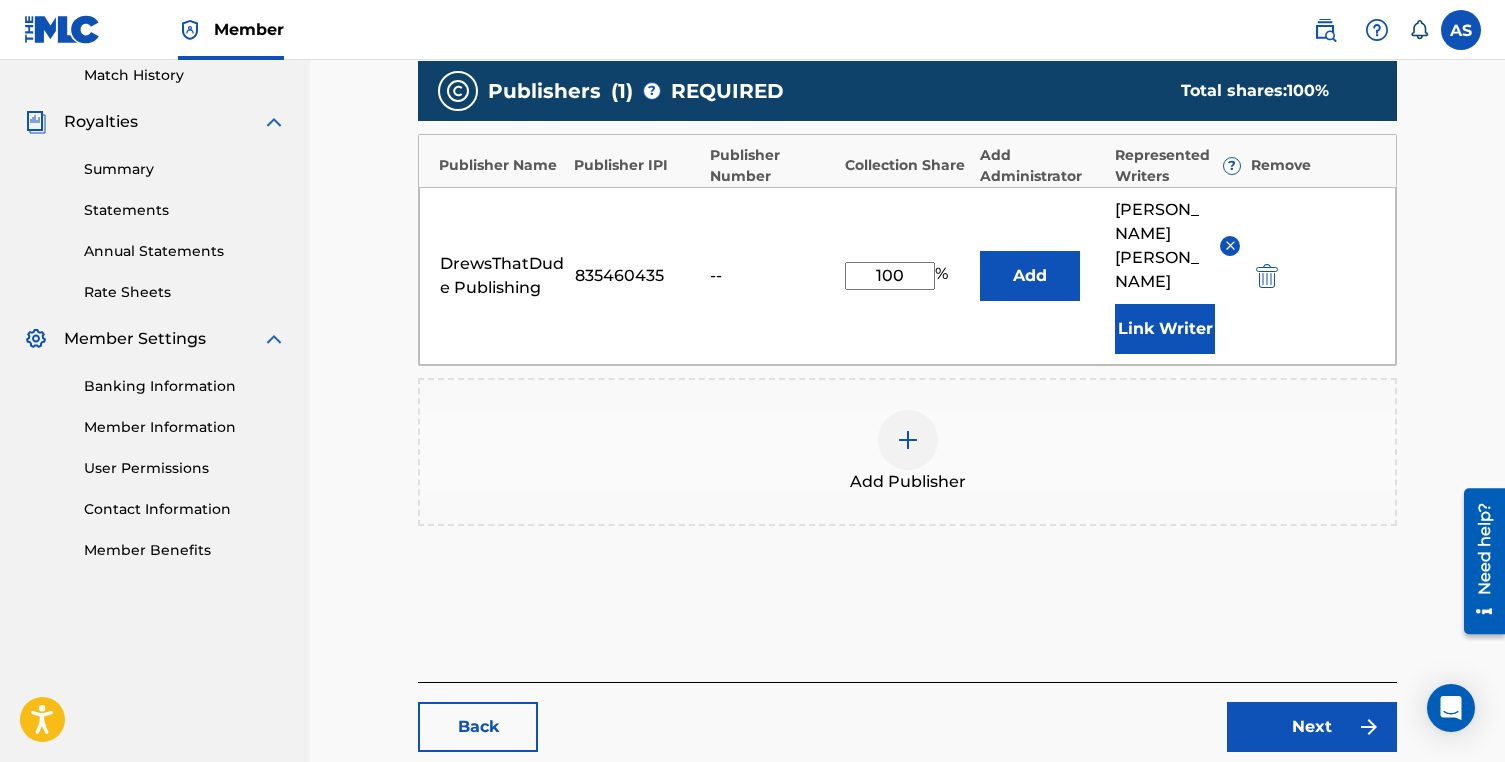 scroll, scrollTop: 545, scrollLeft: 0, axis: vertical 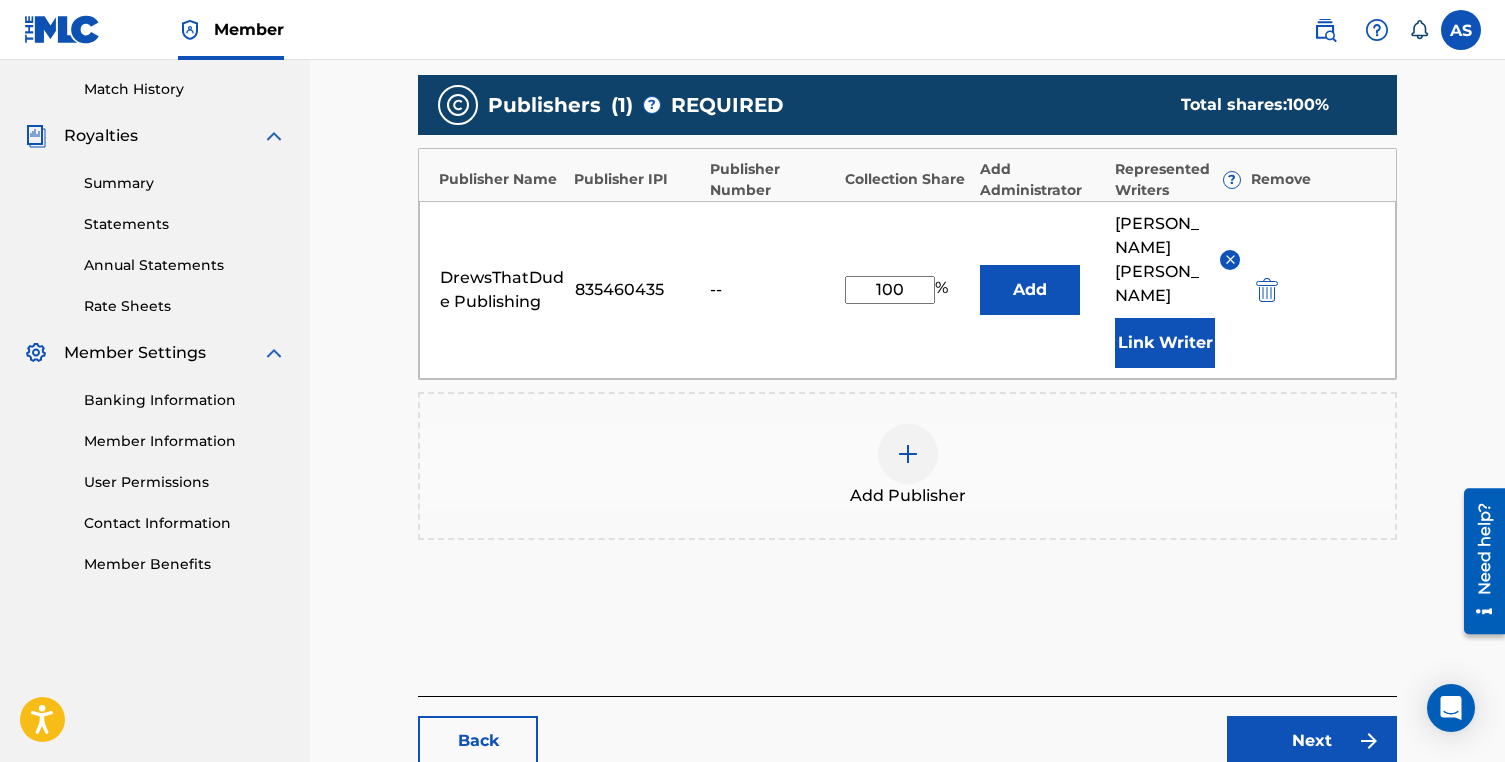 click at bounding box center [908, 454] 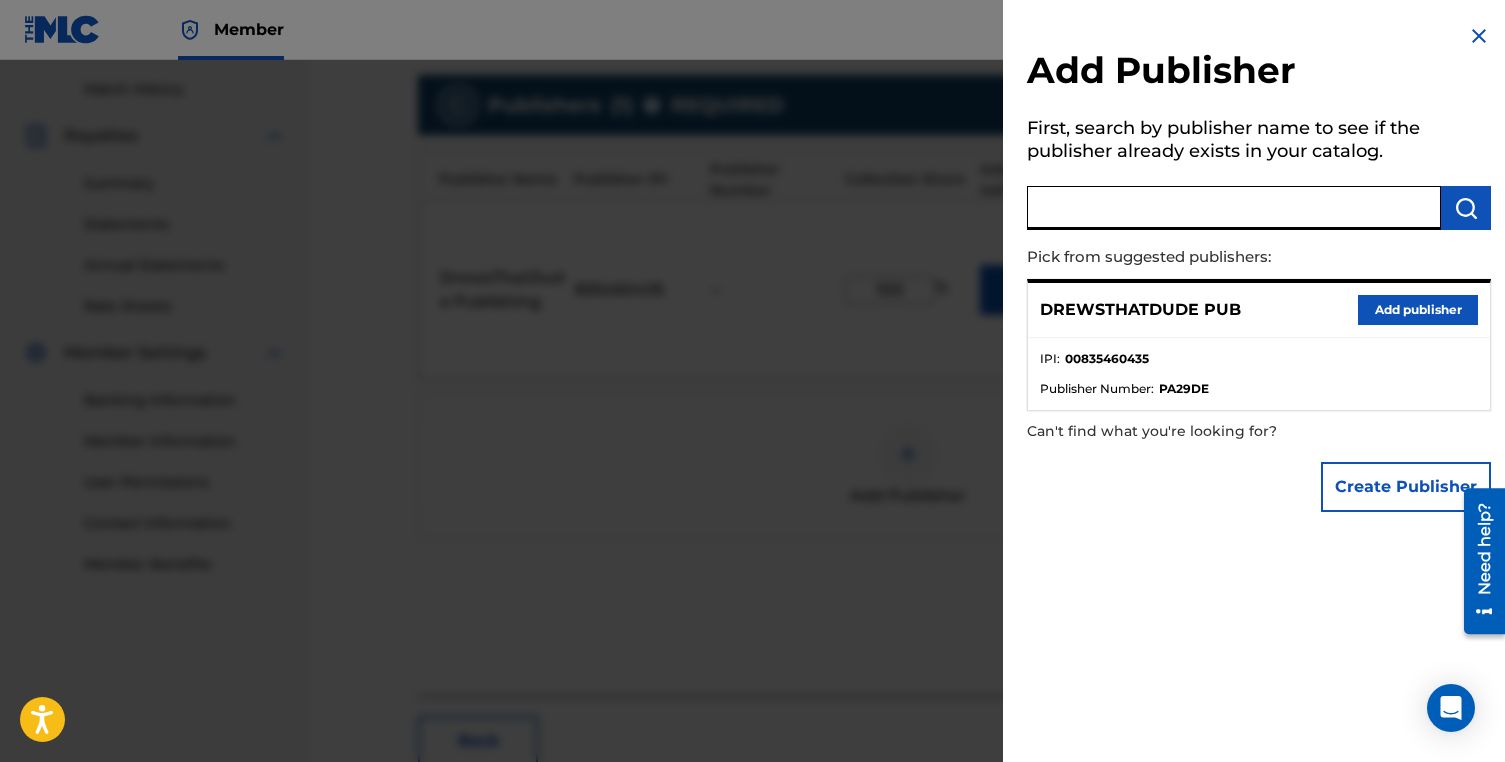 click at bounding box center (1234, 208) 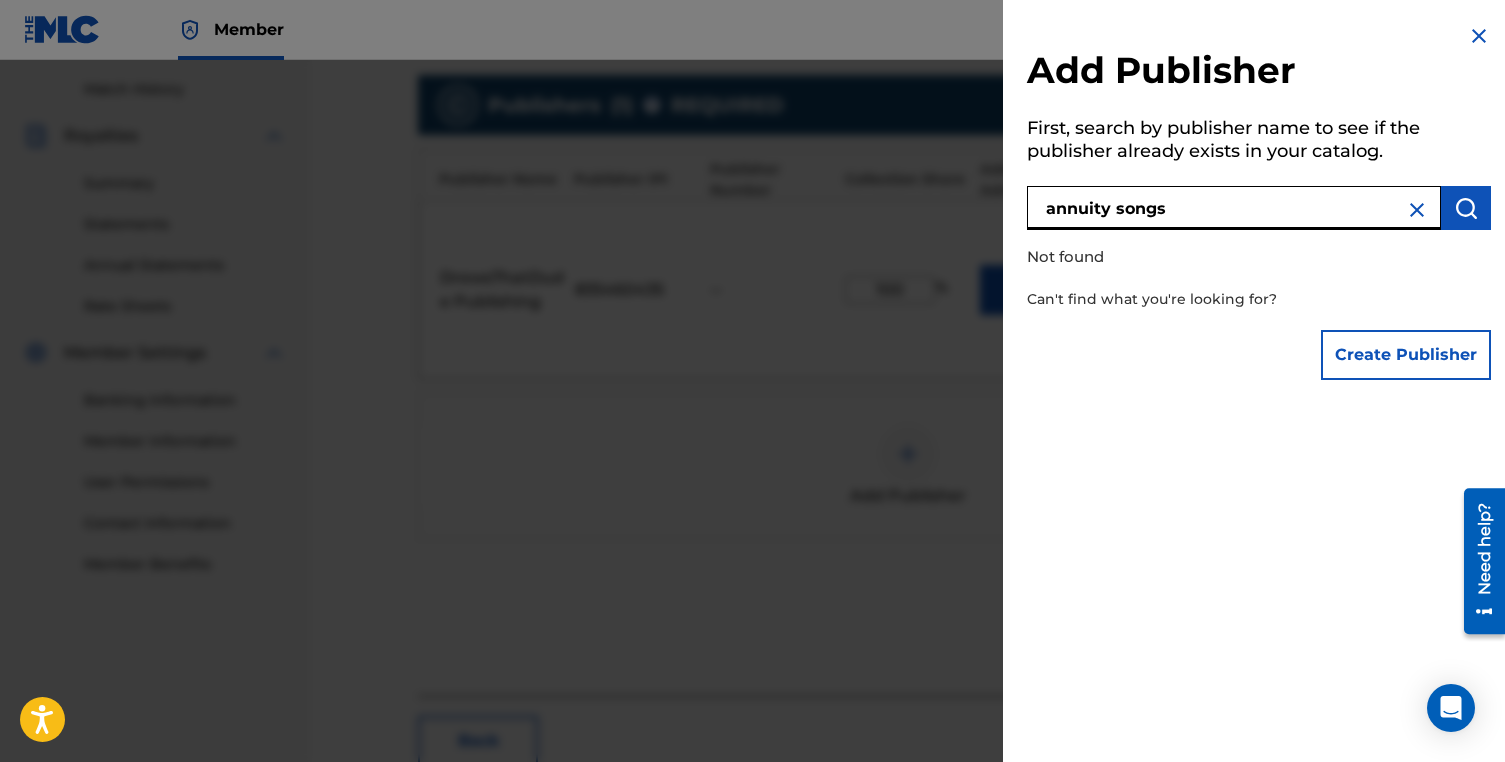 scroll, scrollTop: 536, scrollLeft: 0, axis: vertical 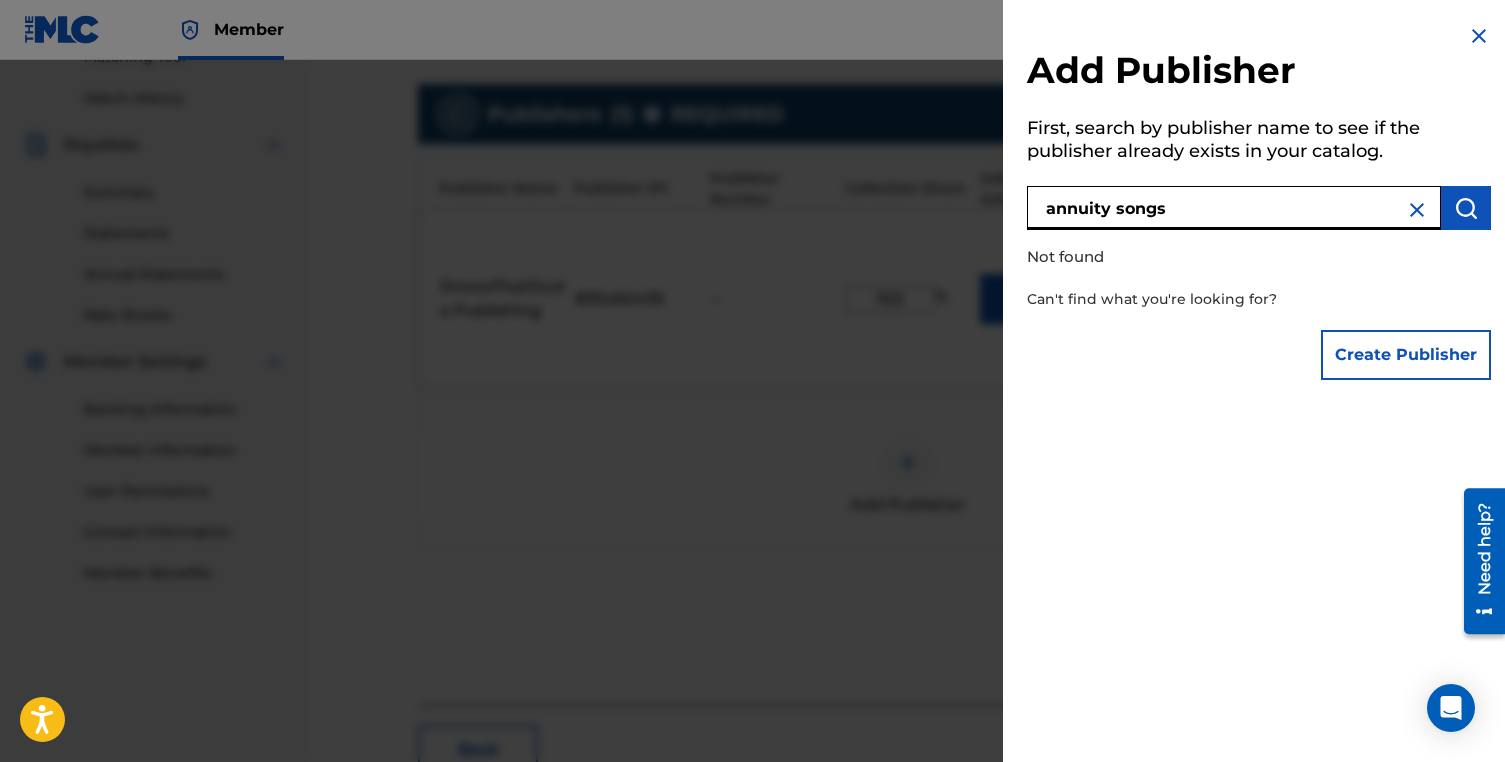 drag, startPoint x: 1192, startPoint y: 211, endPoint x: 1014, endPoint y: 199, distance: 178.40404 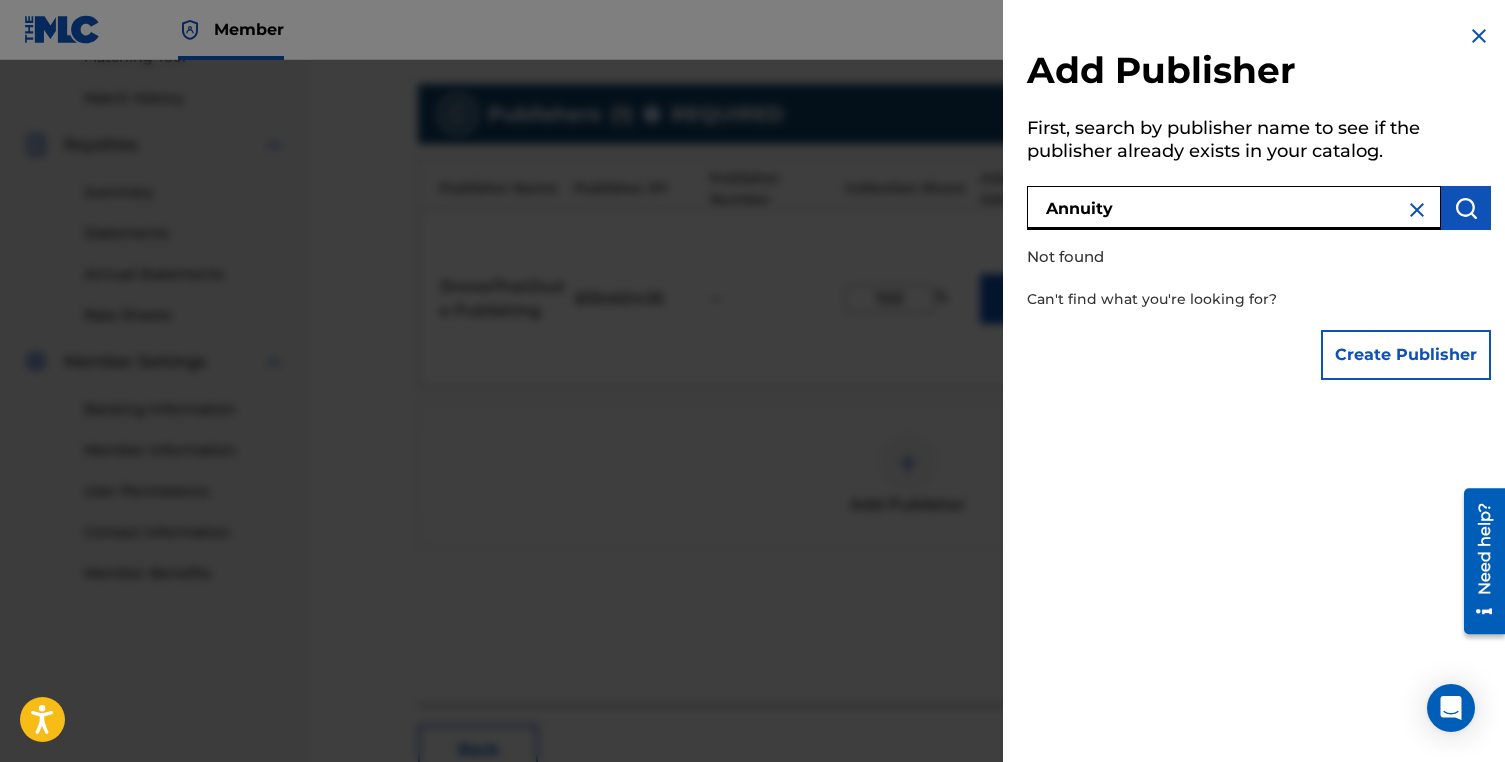 type on "Annuity" 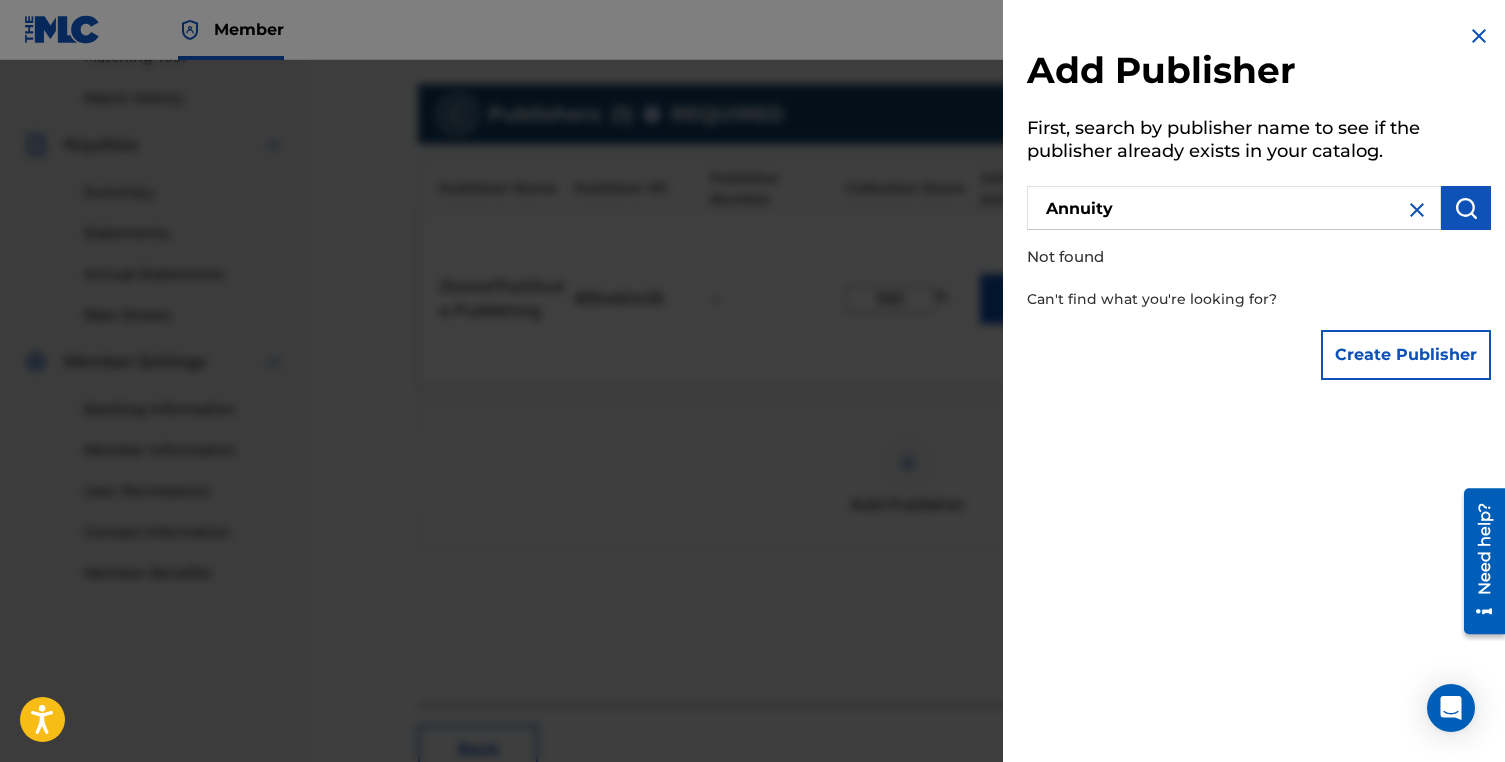click at bounding box center [752, 441] 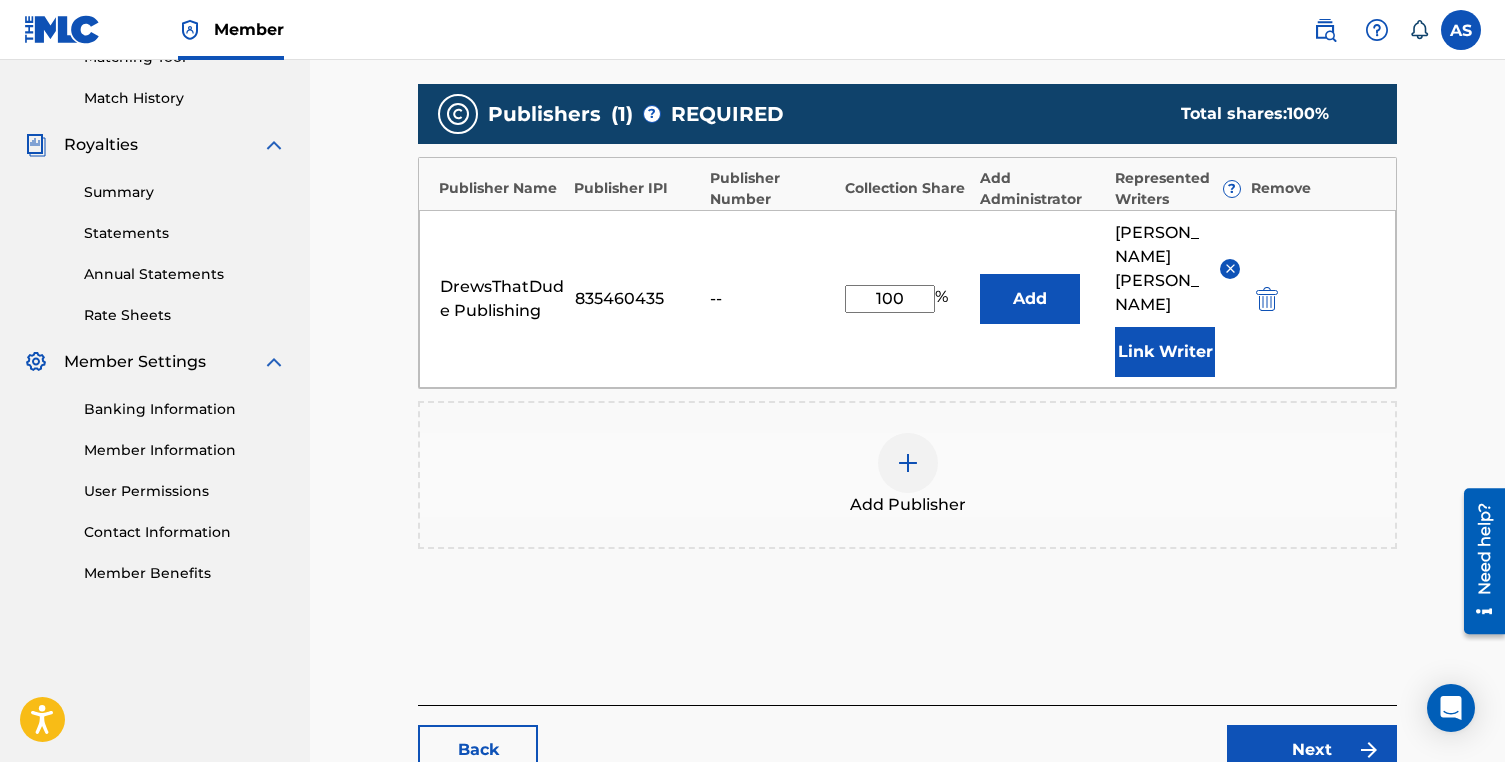 click on "DrewsThatDude Publishing 835460435 -- 100 % Add Andrew   Stevenson Link Writer" at bounding box center (907, 299) 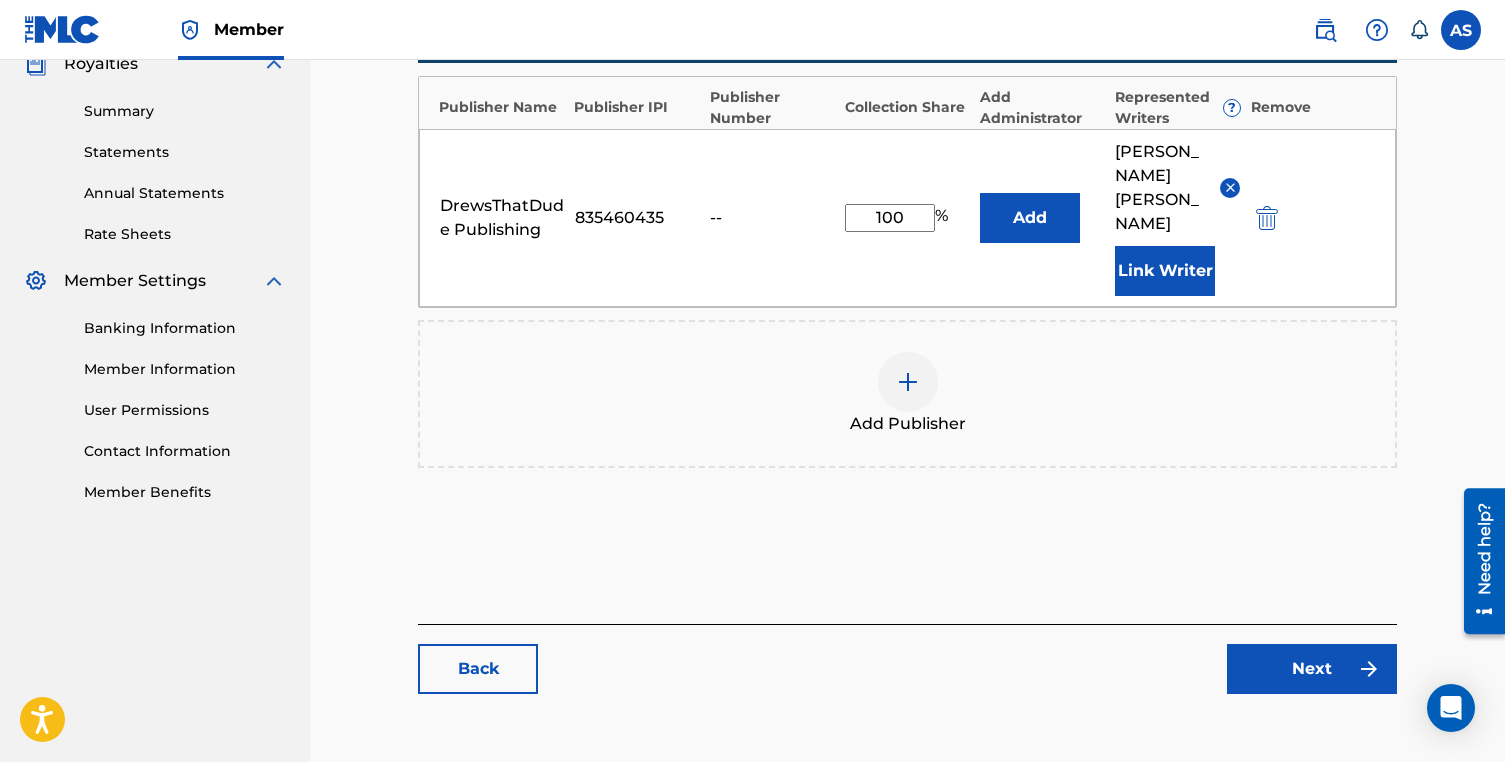 scroll, scrollTop: 618, scrollLeft: 0, axis: vertical 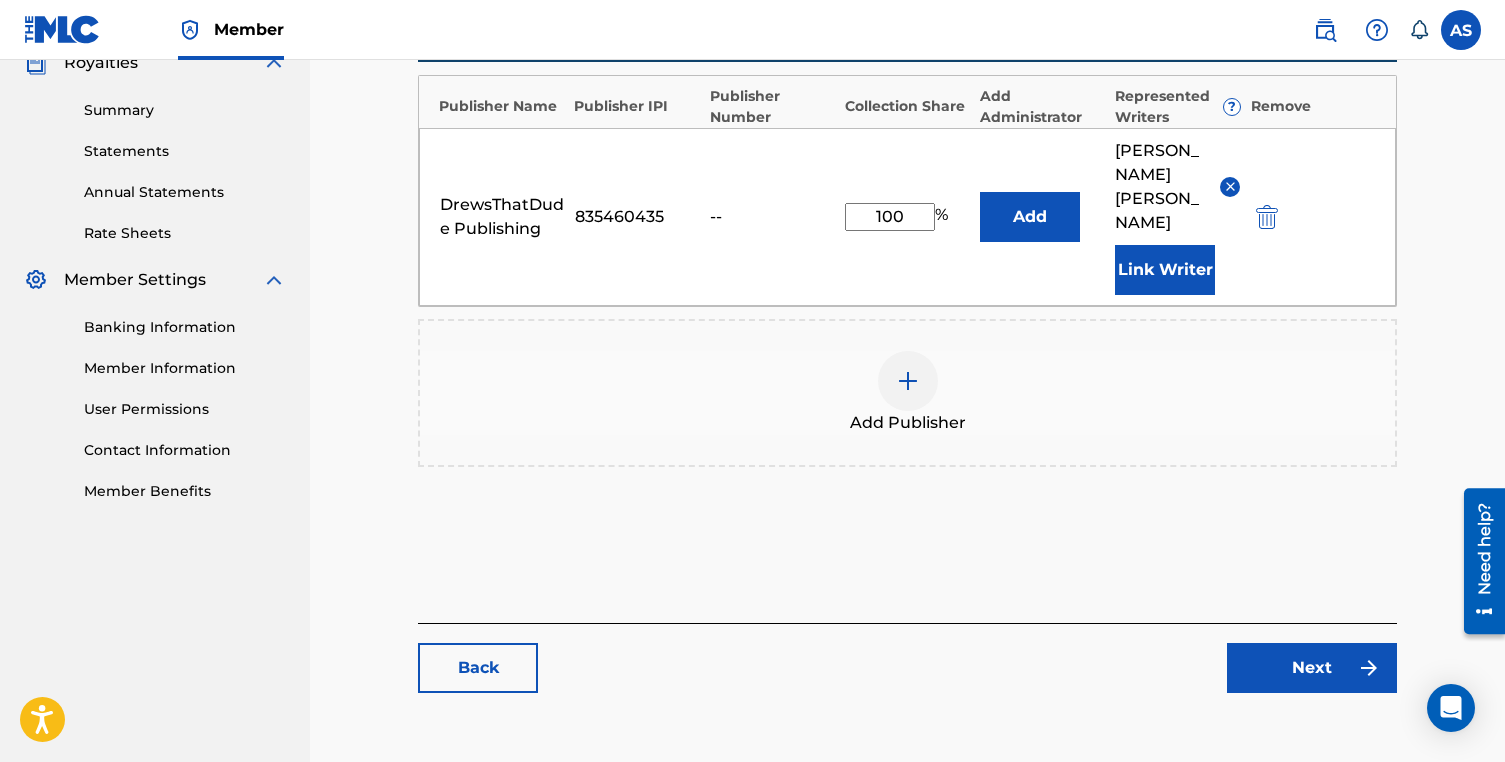 click on "Back" at bounding box center [478, 668] 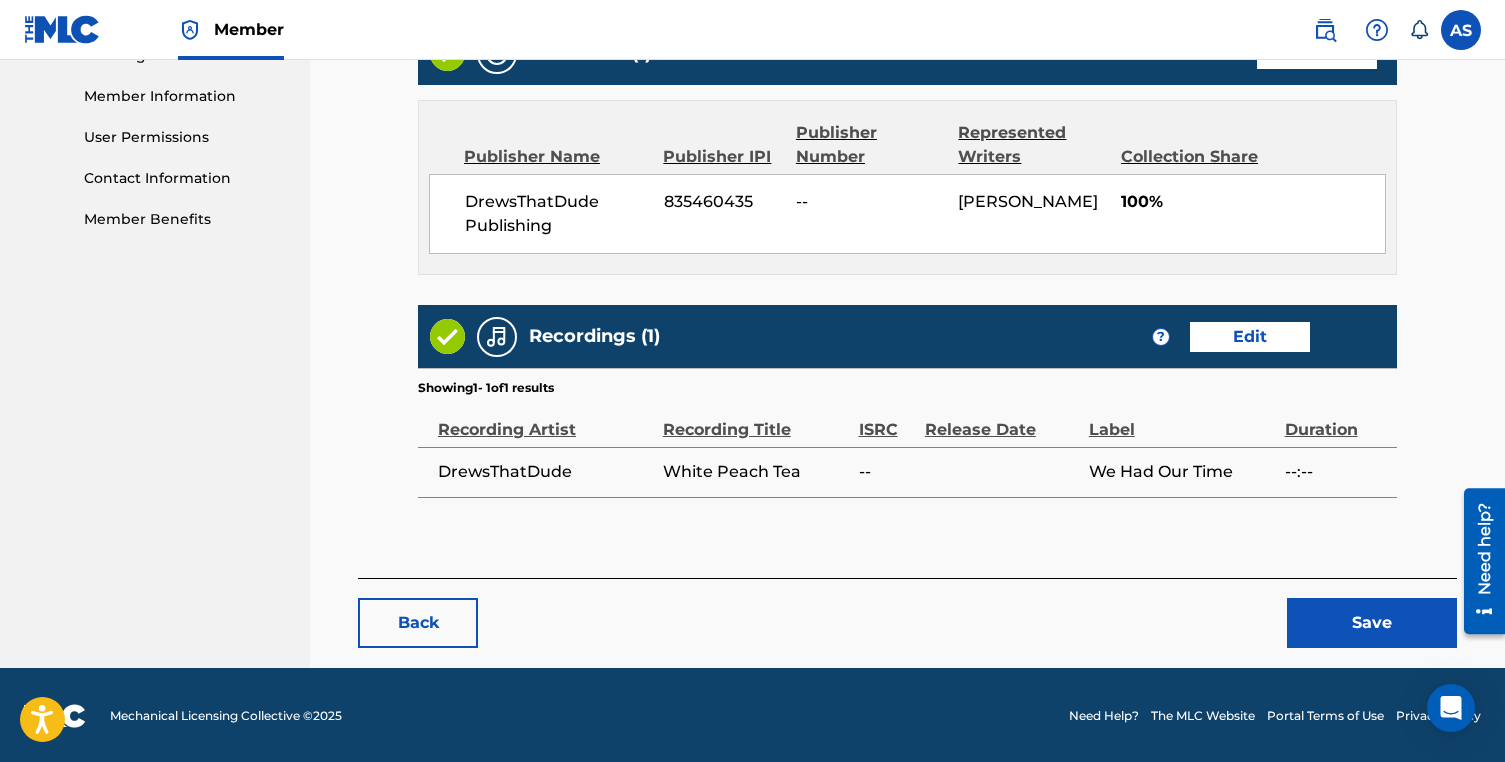 scroll, scrollTop: 865, scrollLeft: 0, axis: vertical 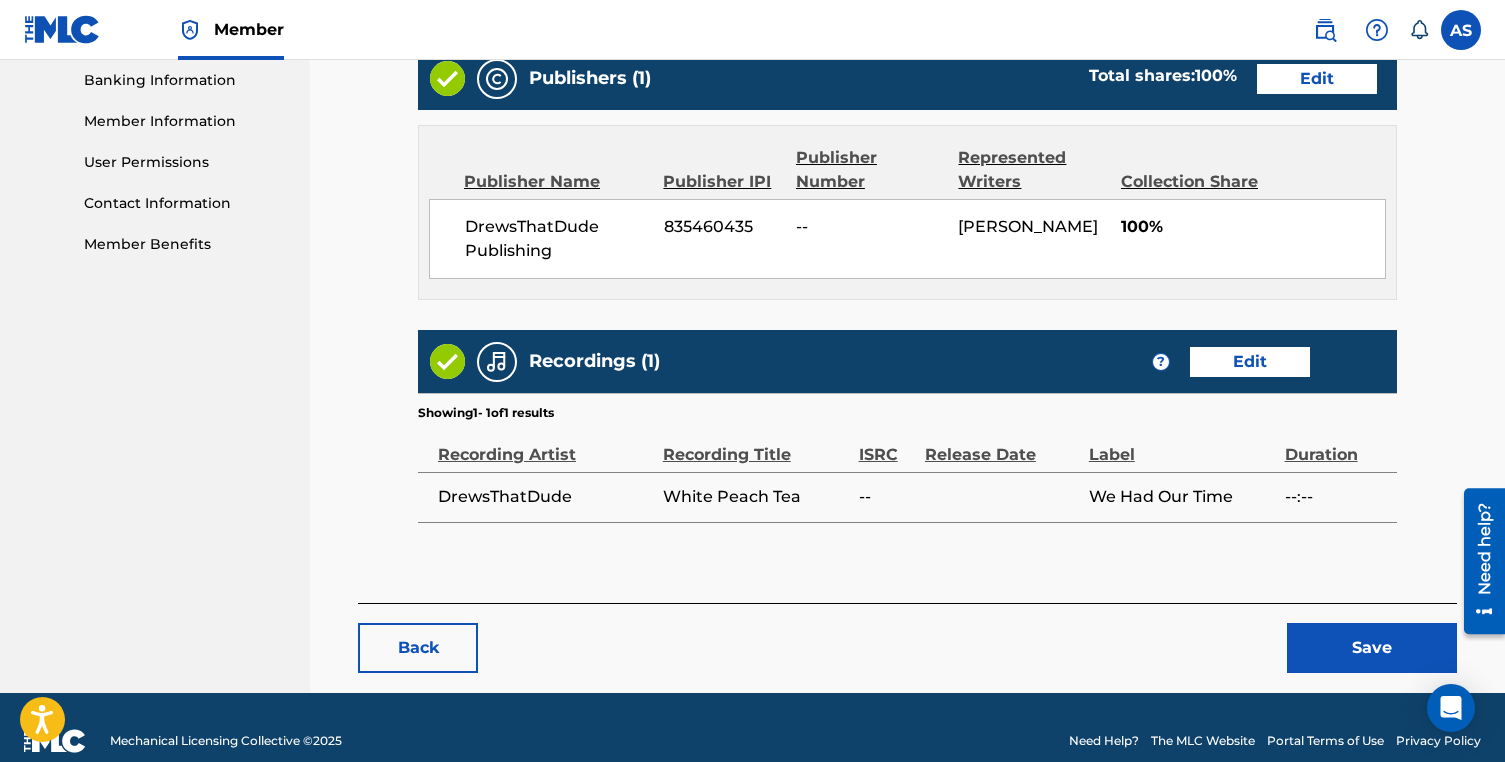 click on "Edit" at bounding box center (1317, 79) 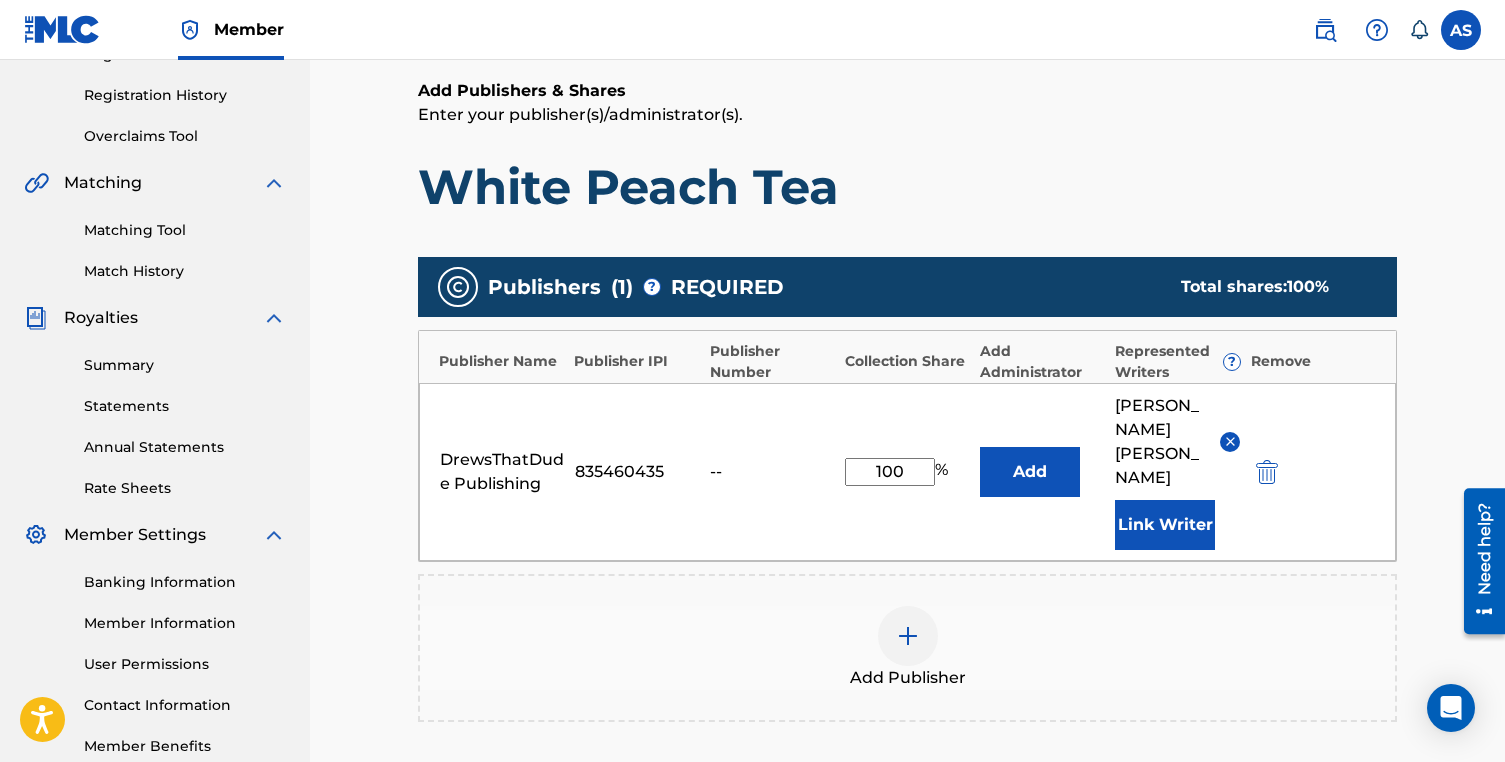 scroll, scrollTop: 362, scrollLeft: 0, axis: vertical 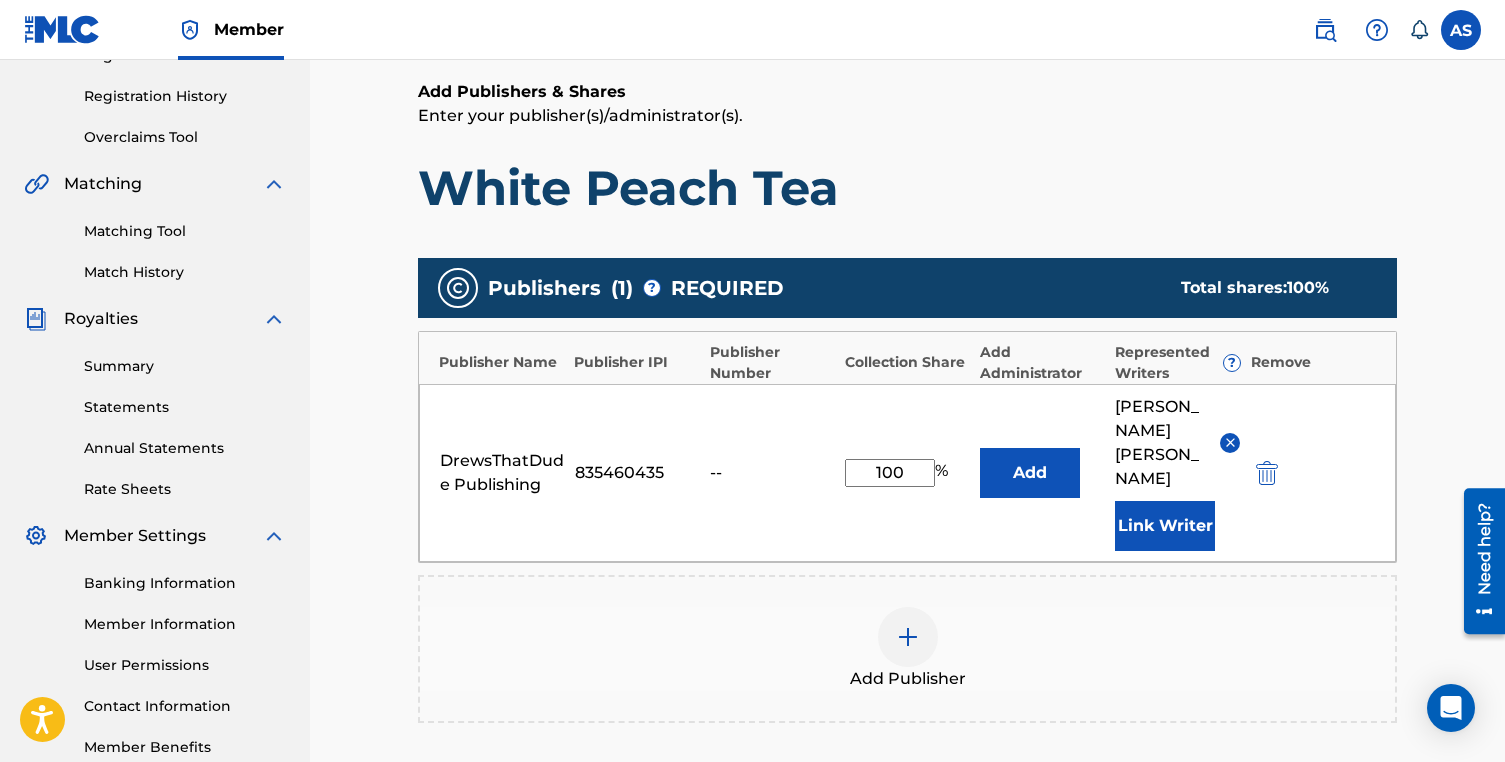 click on "Add" at bounding box center (1030, 473) 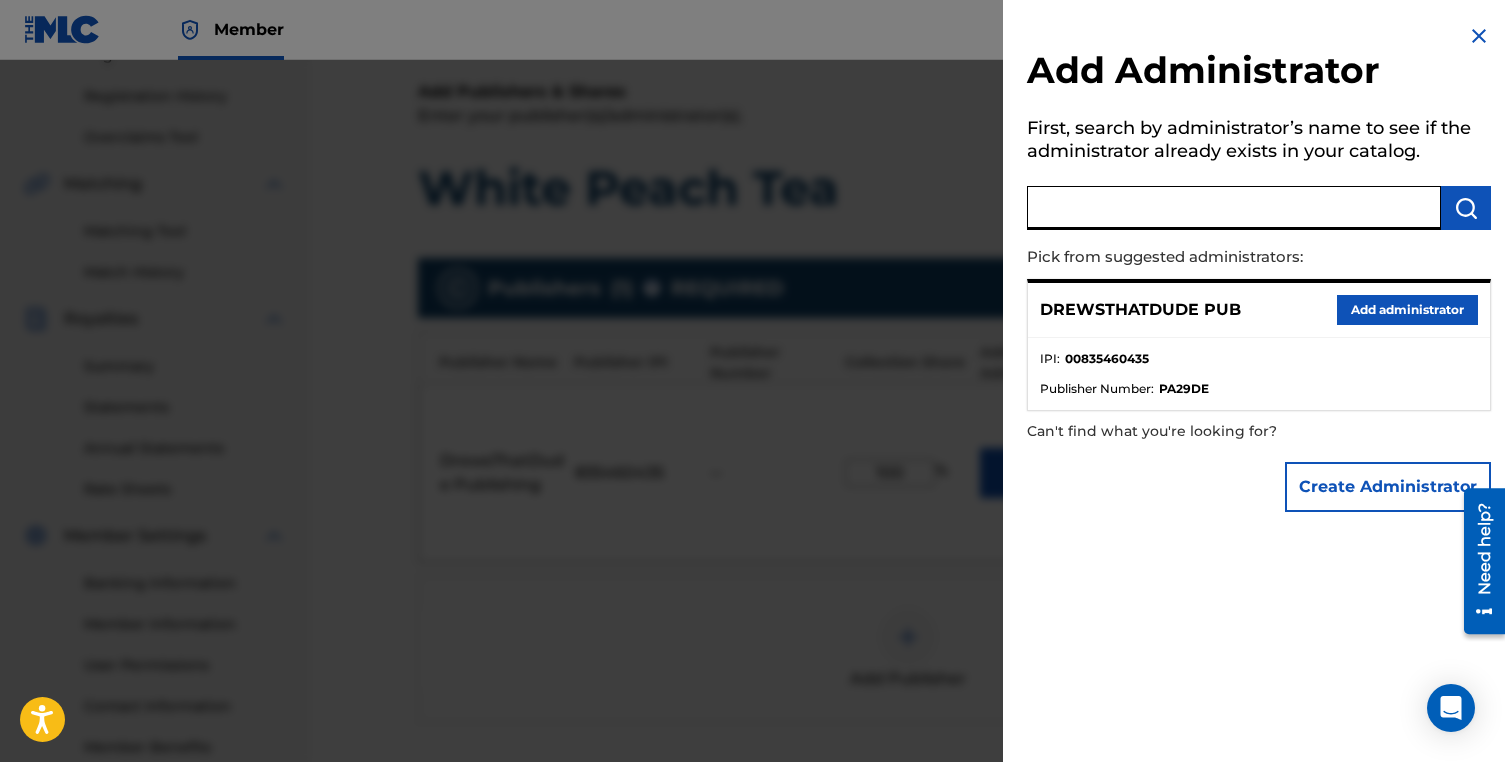 click at bounding box center (1234, 208) 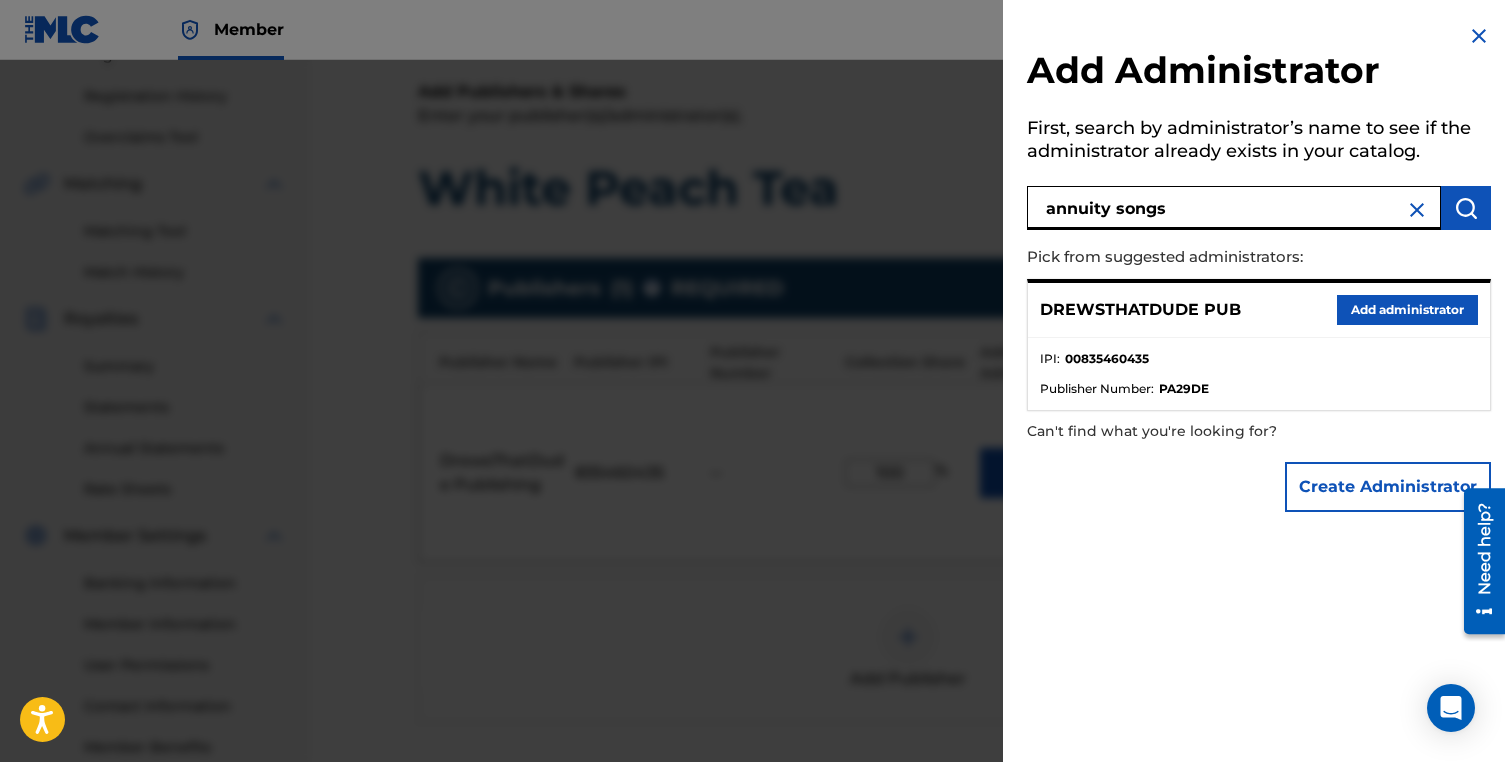 type on "annuity songs" 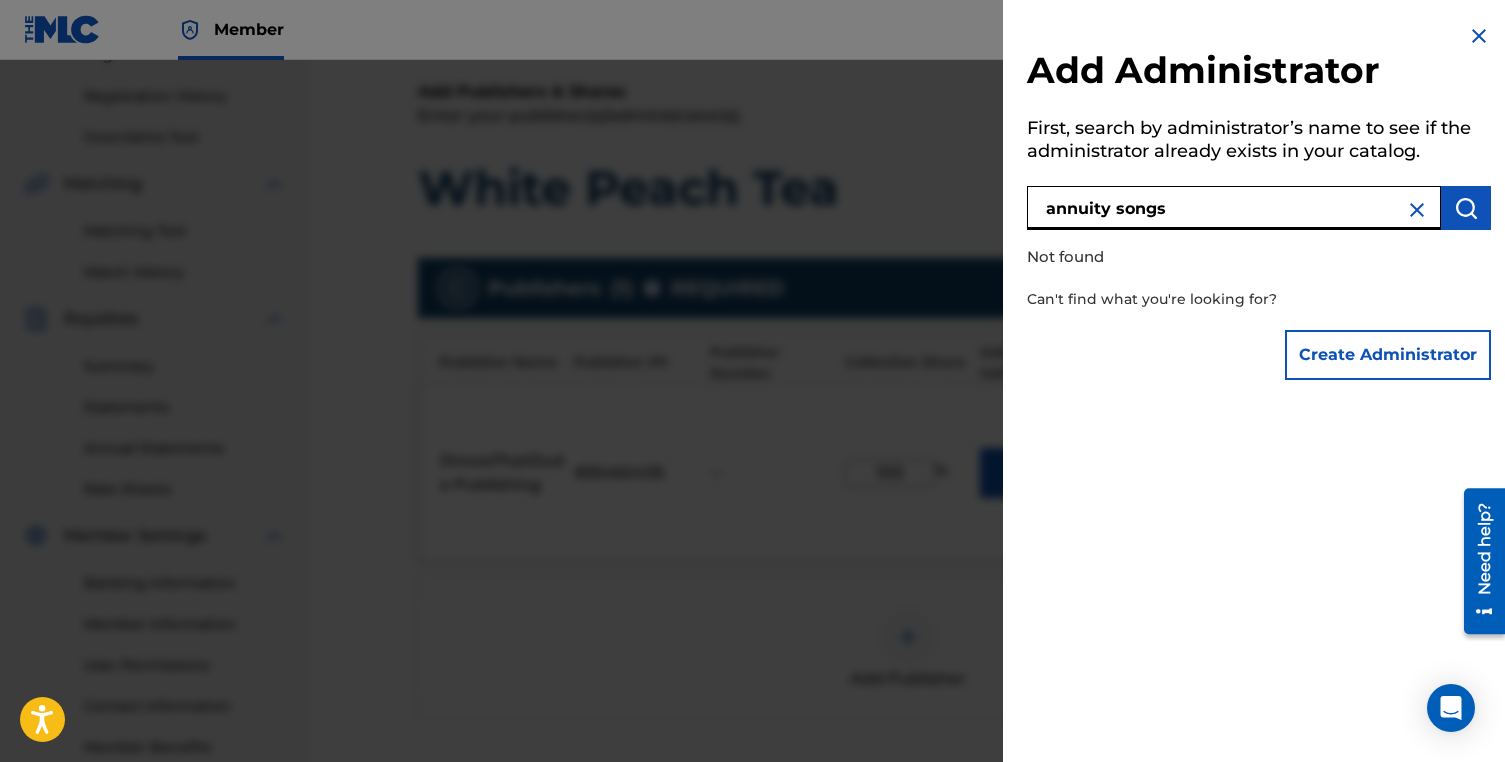 drag, startPoint x: 1218, startPoint y: 210, endPoint x: 989, endPoint y: 133, distance: 241.59885 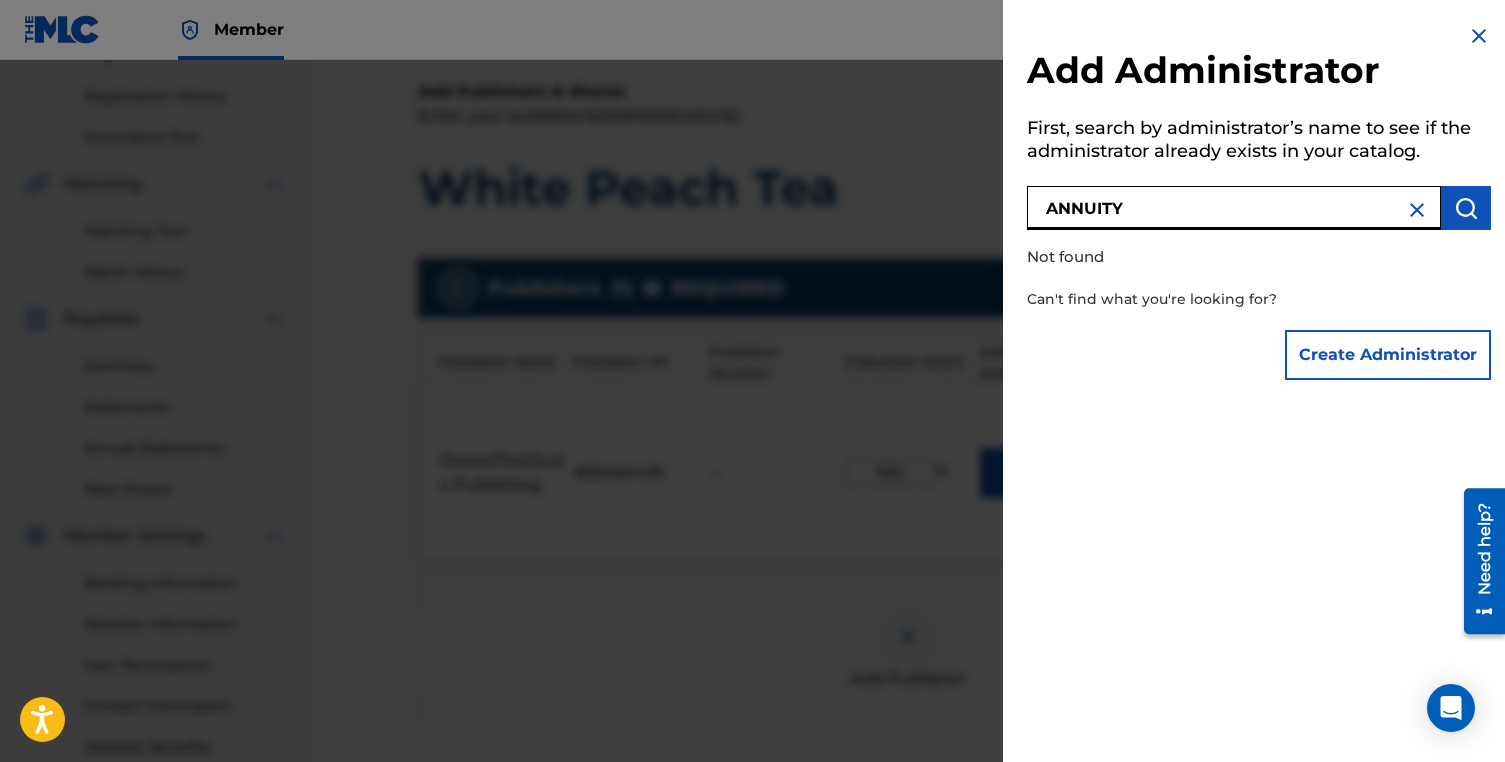 paste on "T3183146427 T3183146109 T3183146198 T3165985666 T9176361367 T9176361425 T3017928524 T3289912381 T3271997123 T3271997156 T3271929369 T3271929234 T9200155186 T9033143565 T9324630082 T3271997167 T3140103620" 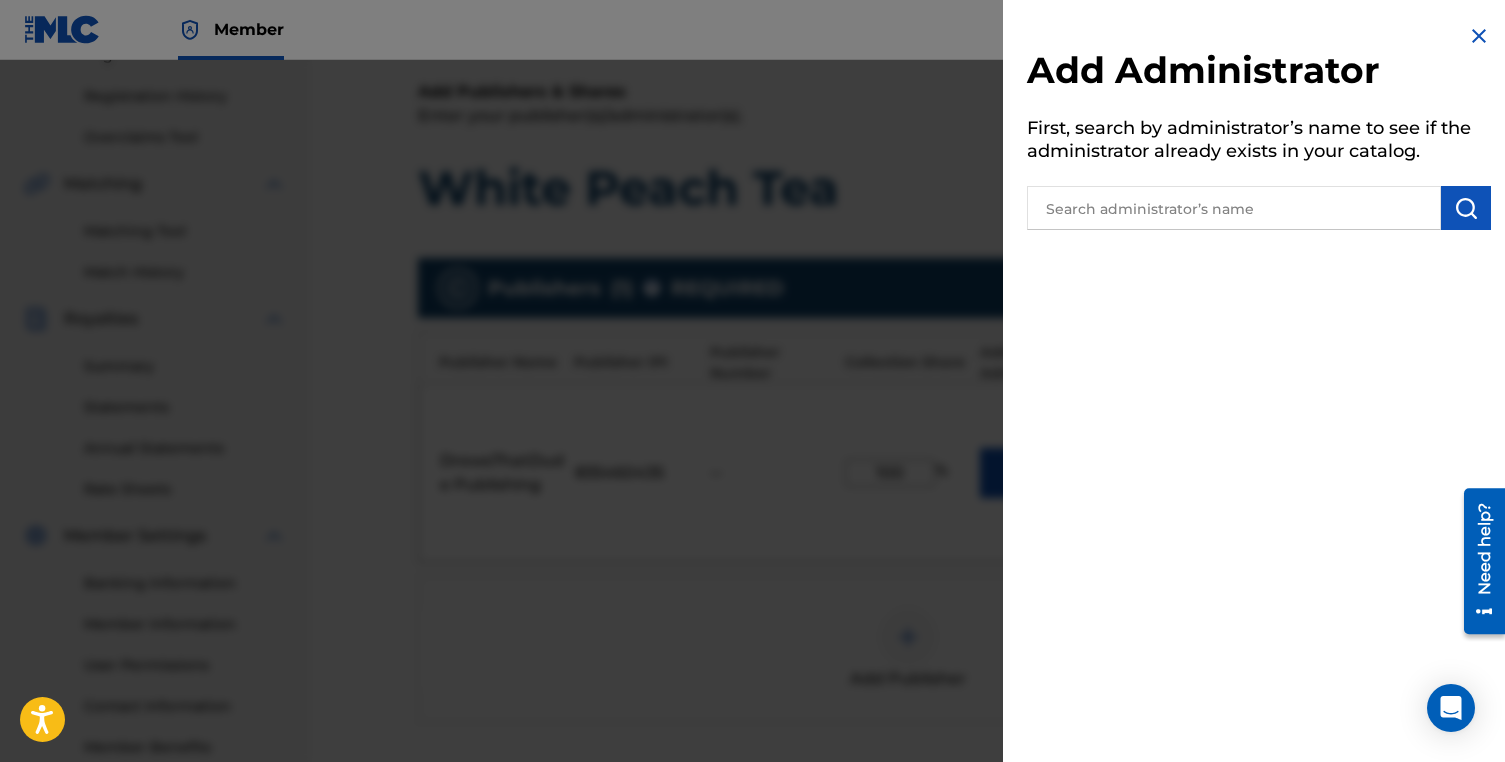 click at bounding box center [1466, 208] 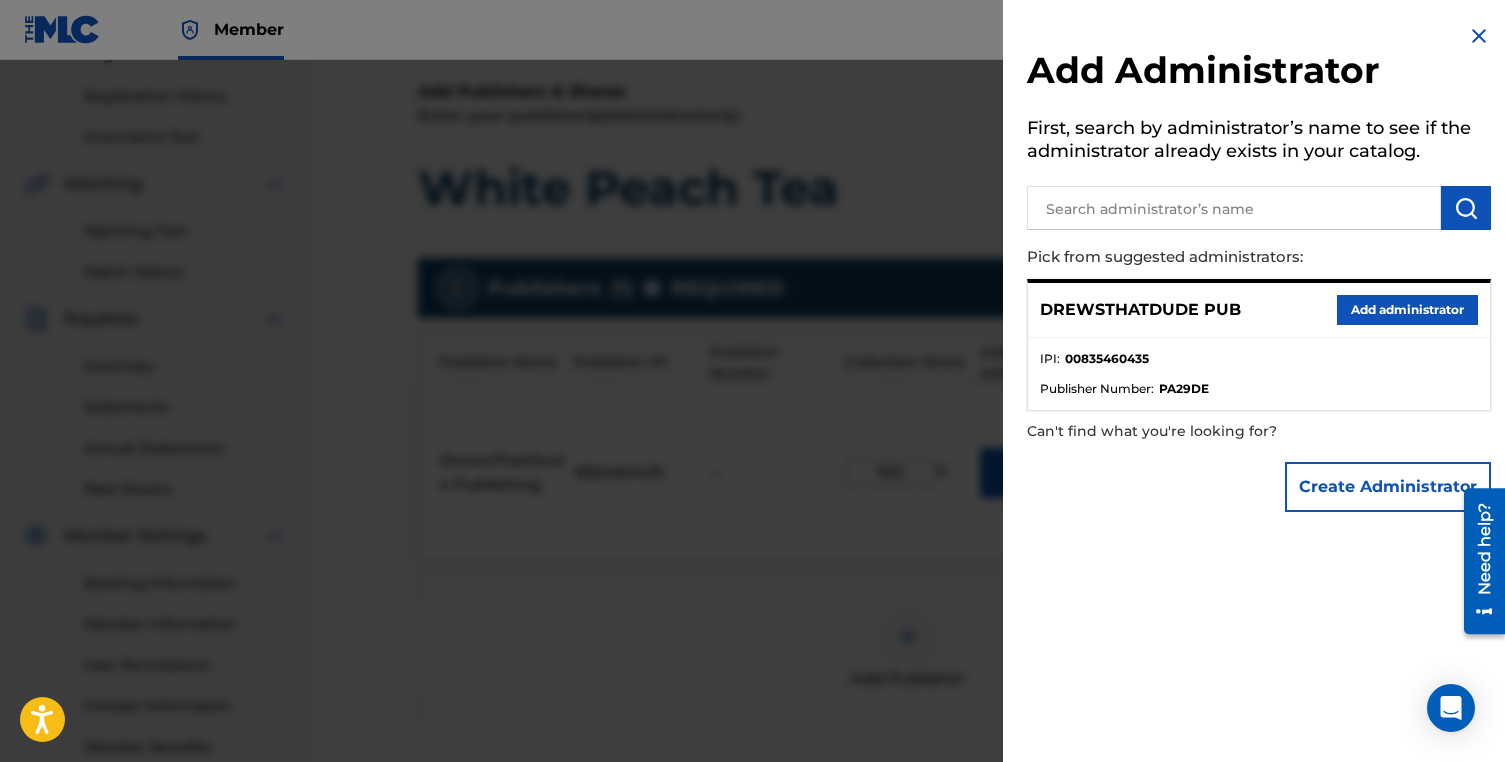 click on "Add administrator" at bounding box center (1407, 310) 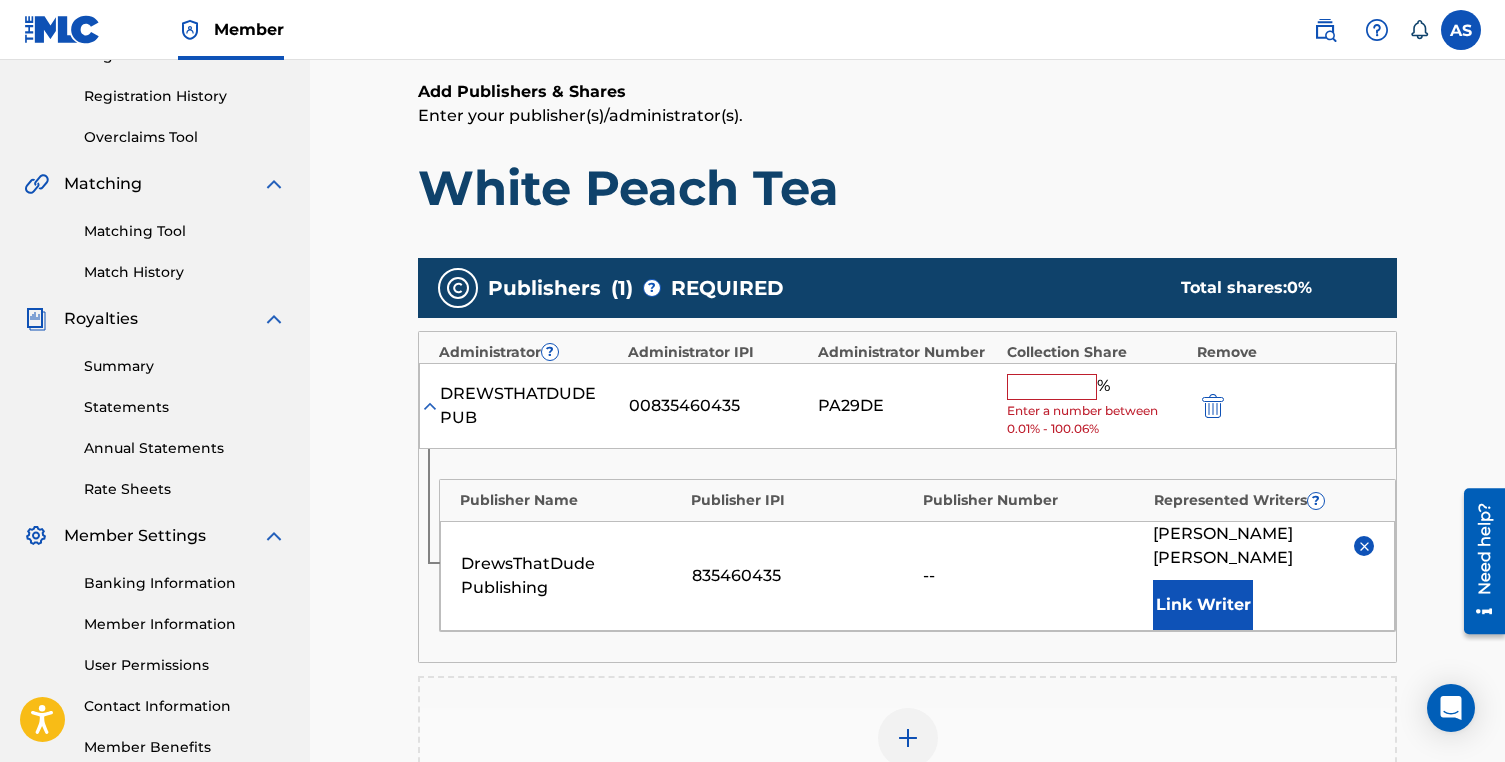 click at bounding box center (1364, 546) 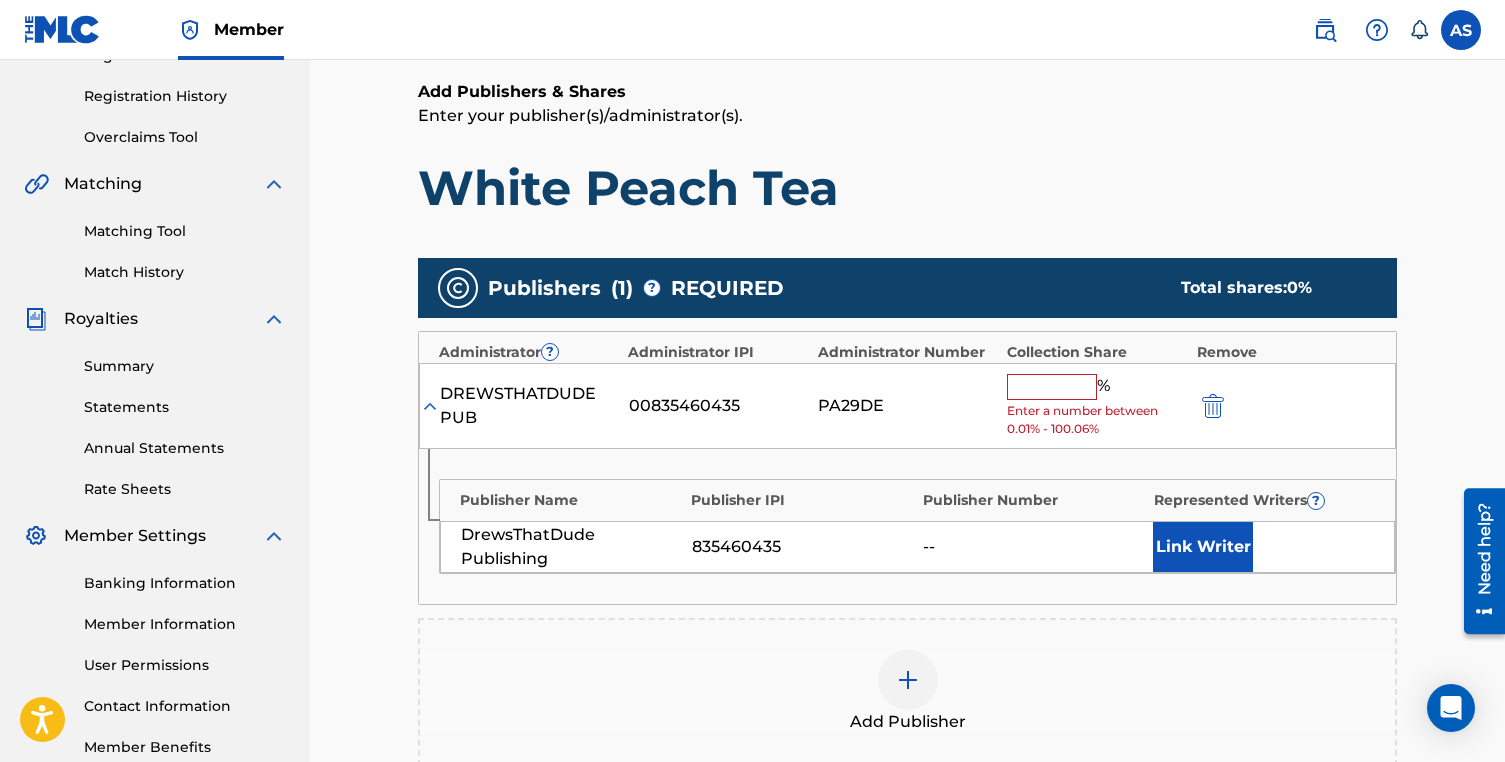 click at bounding box center [1052, 387] 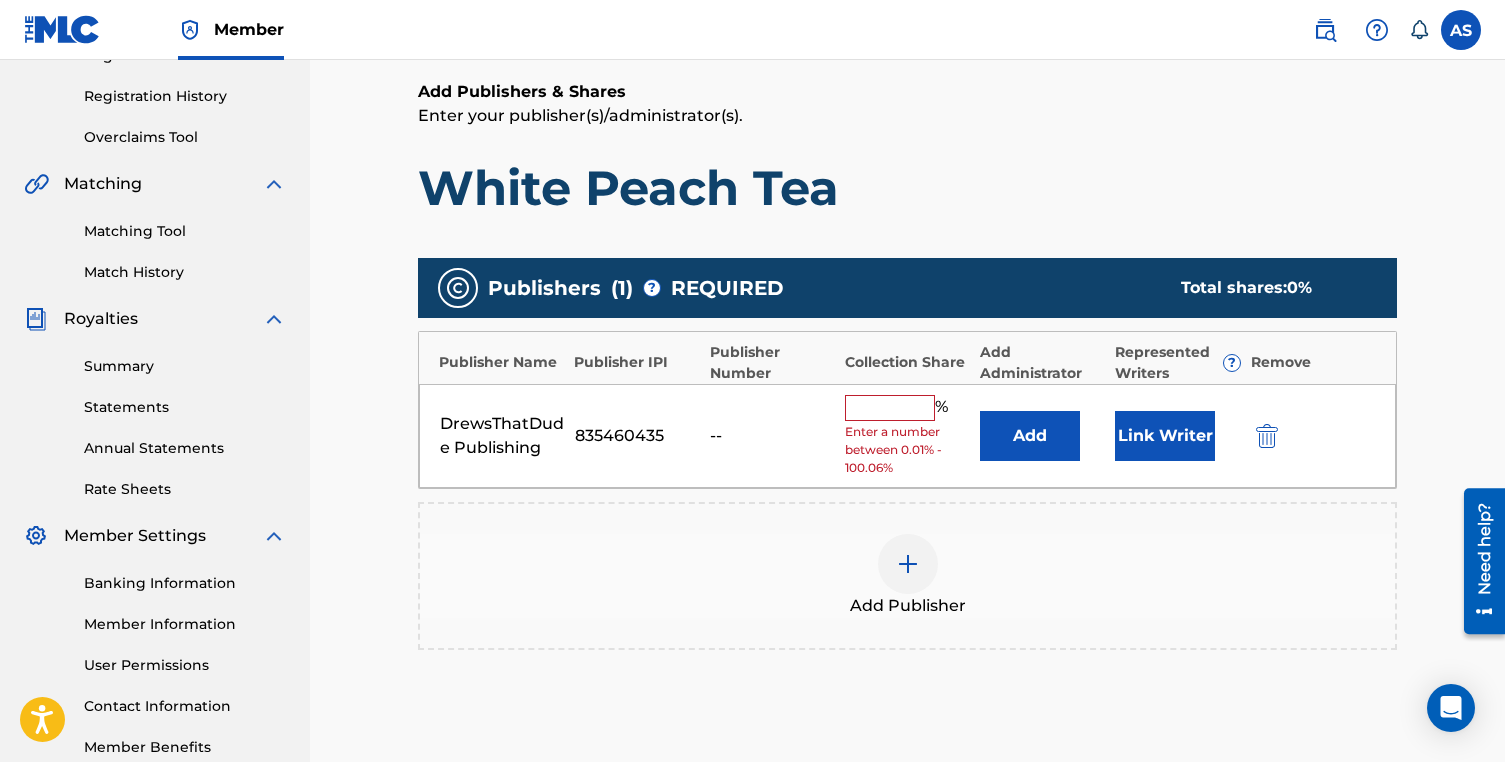 click on "Add" at bounding box center (1030, 436) 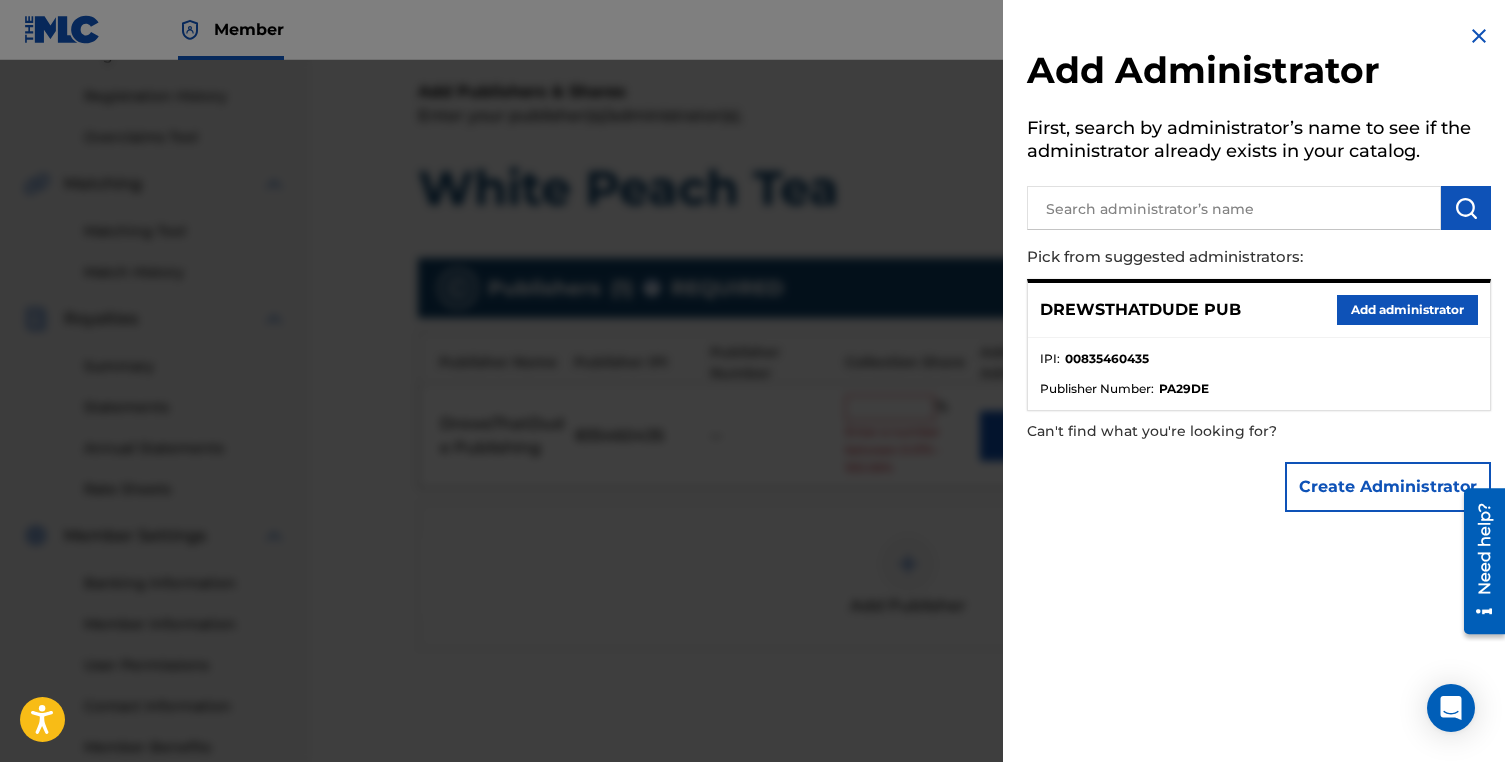 click at bounding box center [1234, 208] 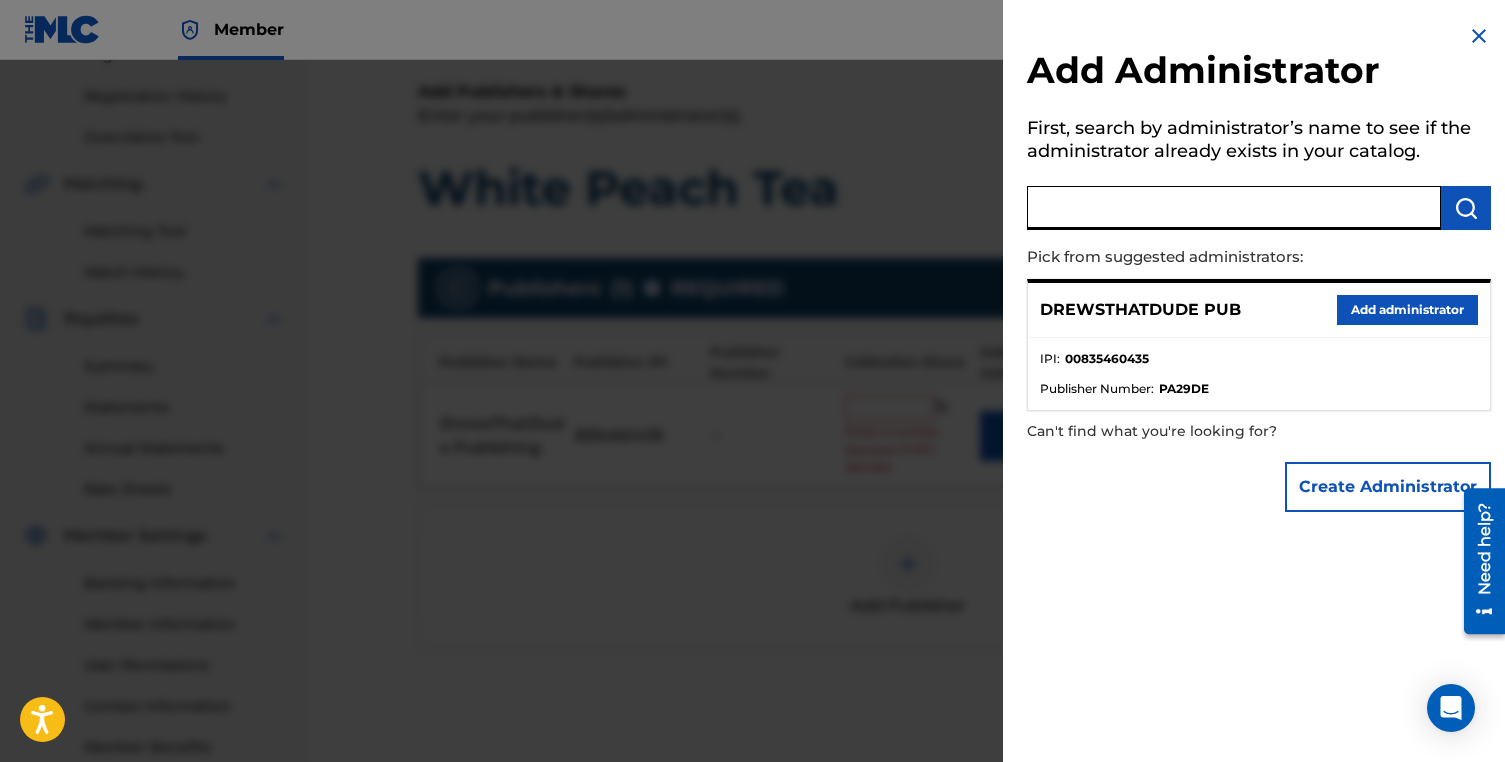 click on "Create Administrator" at bounding box center (1388, 487) 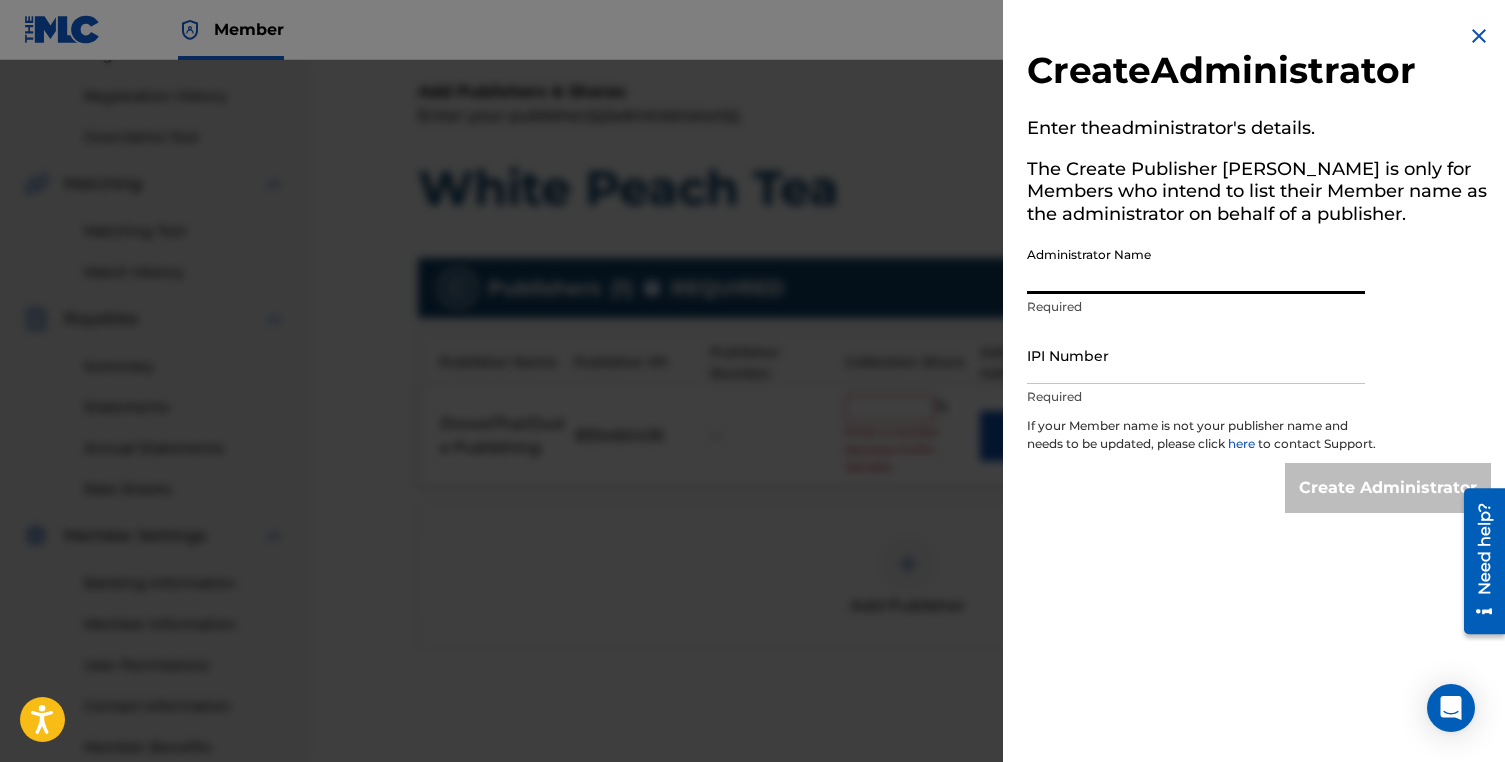 click on "Administrator Name" at bounding box center [1196, 265] 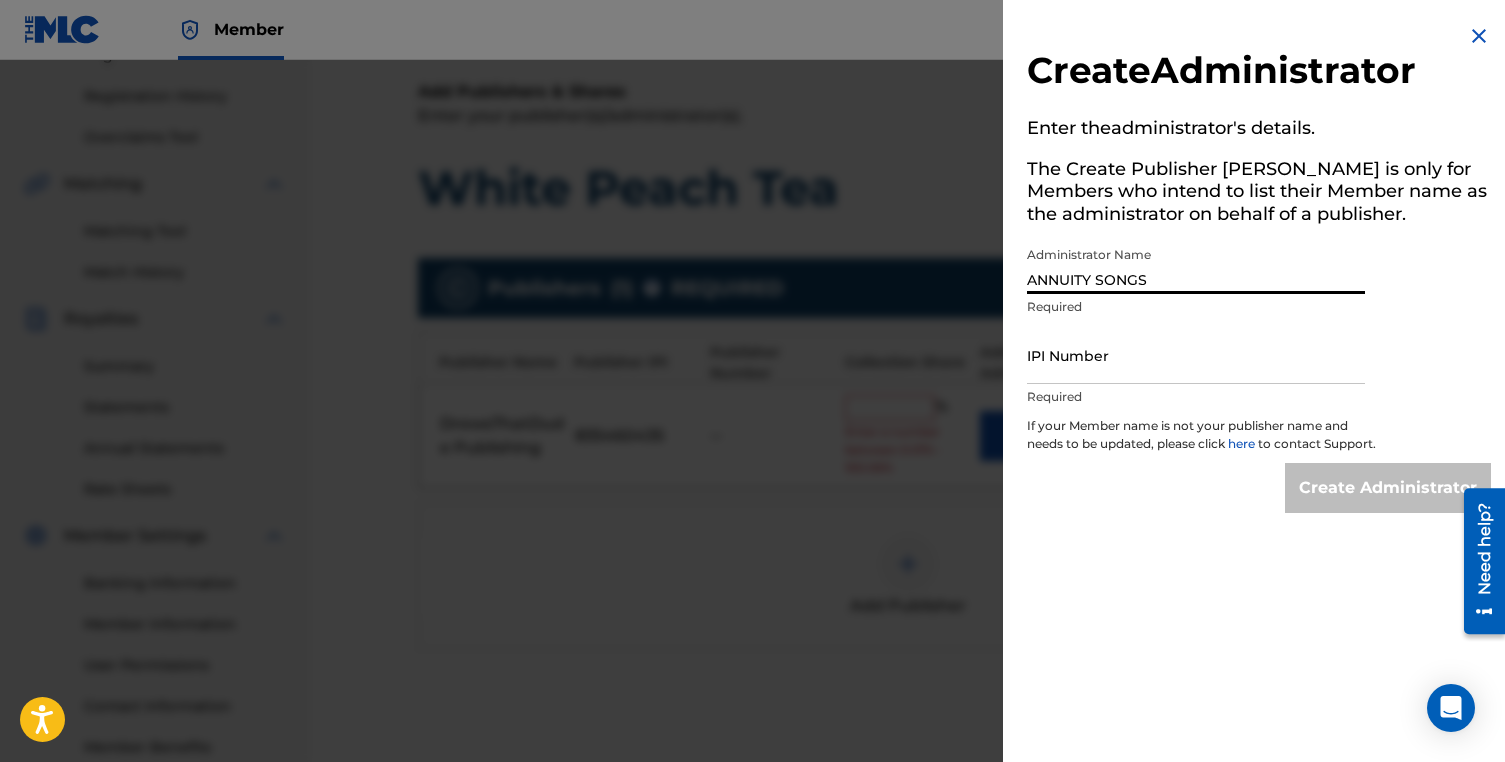 type on "ANNUITY SONGS" 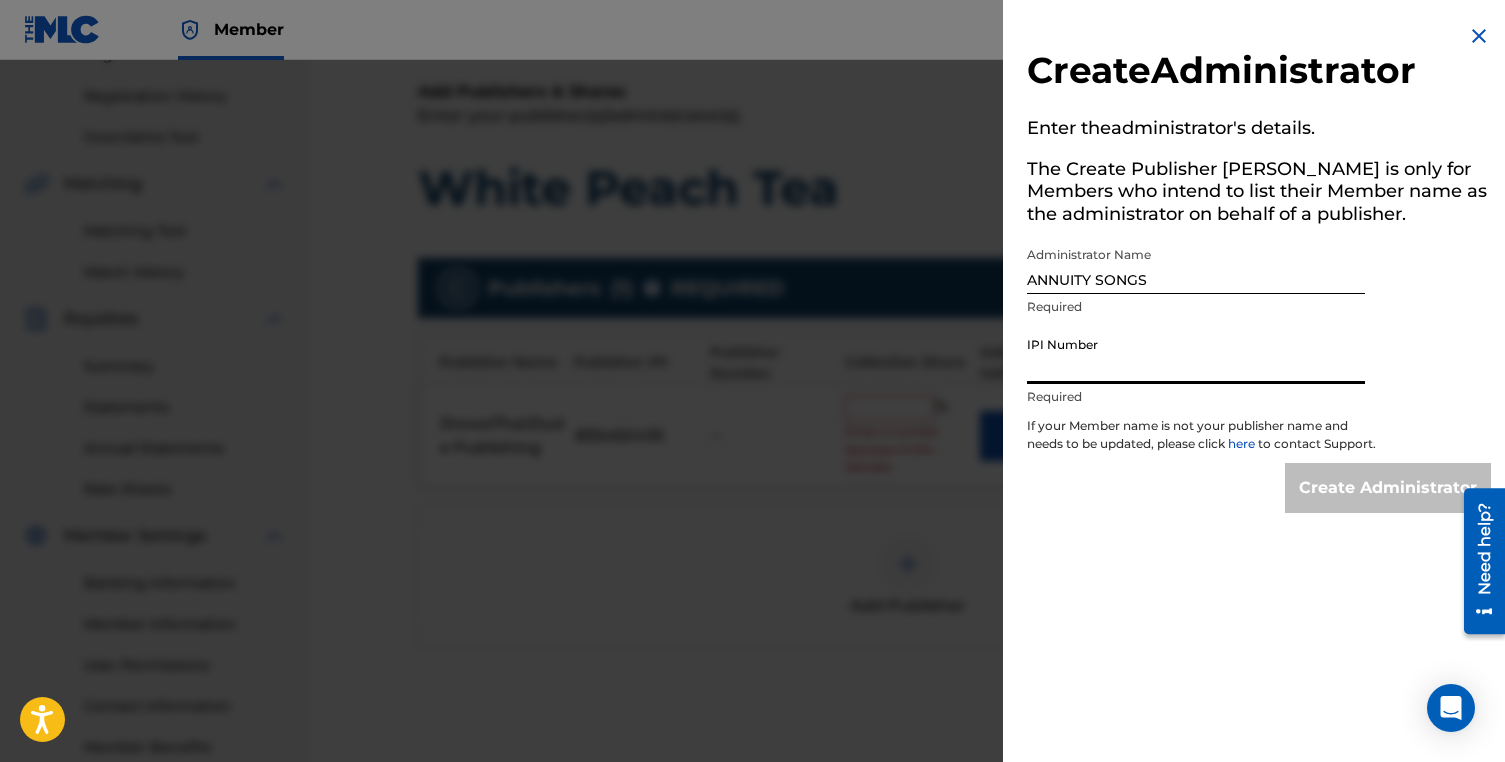 click on "IPI Number" at bounding box center [1196, 355] 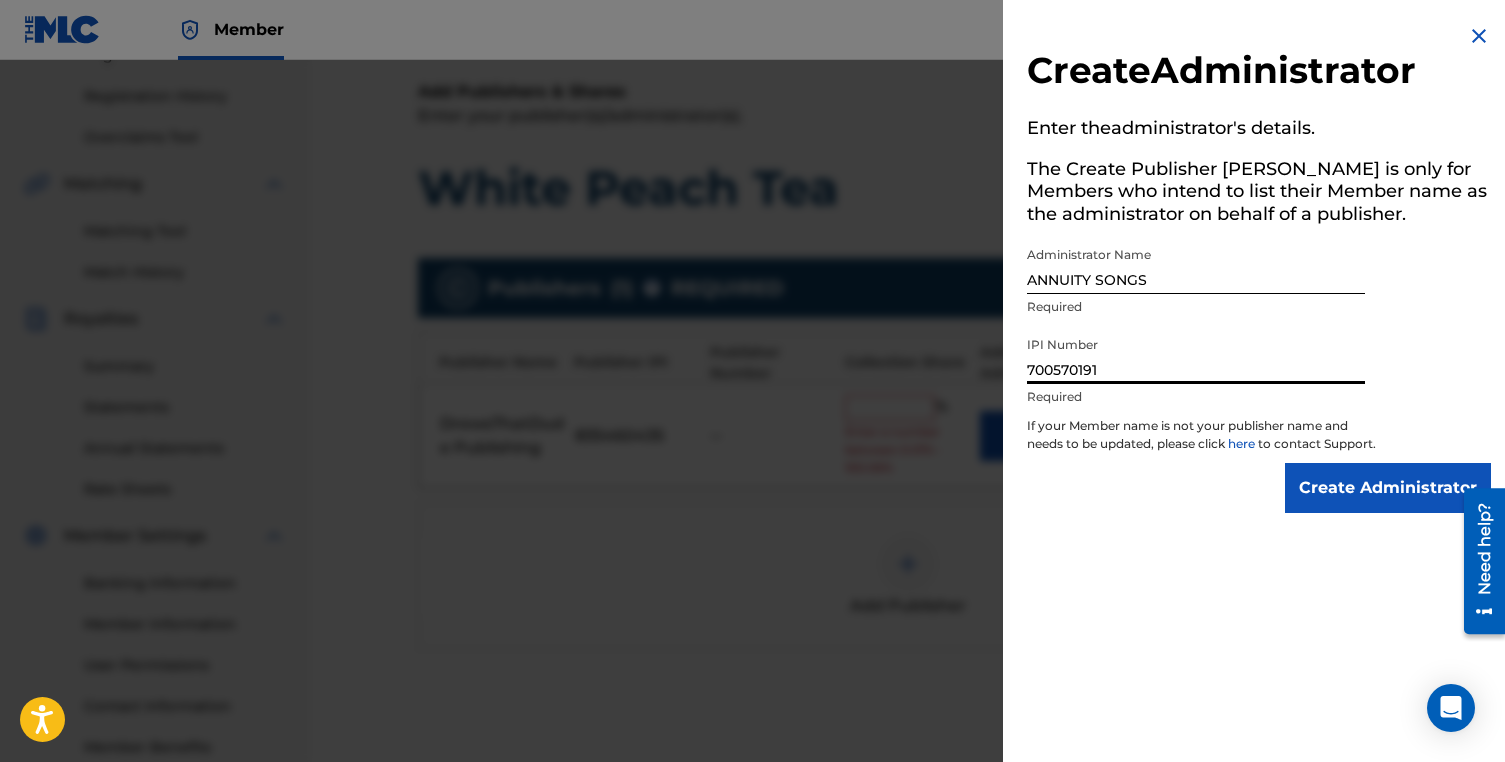 type on "700570191" 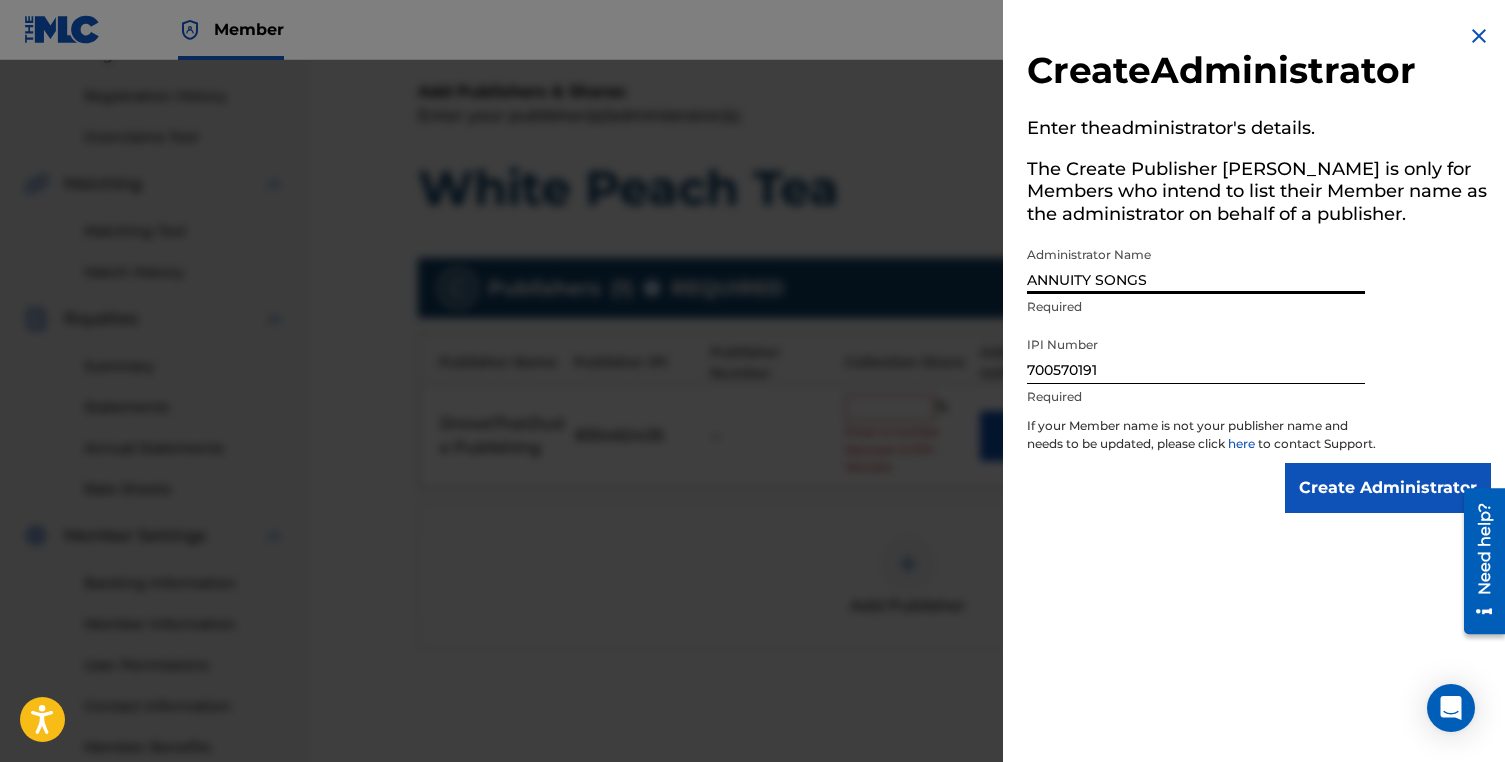 drag, startPoint x: 1175, startPoint y: 285, endPoint x: 1026, endPoint y: 228, distance: 159.53056 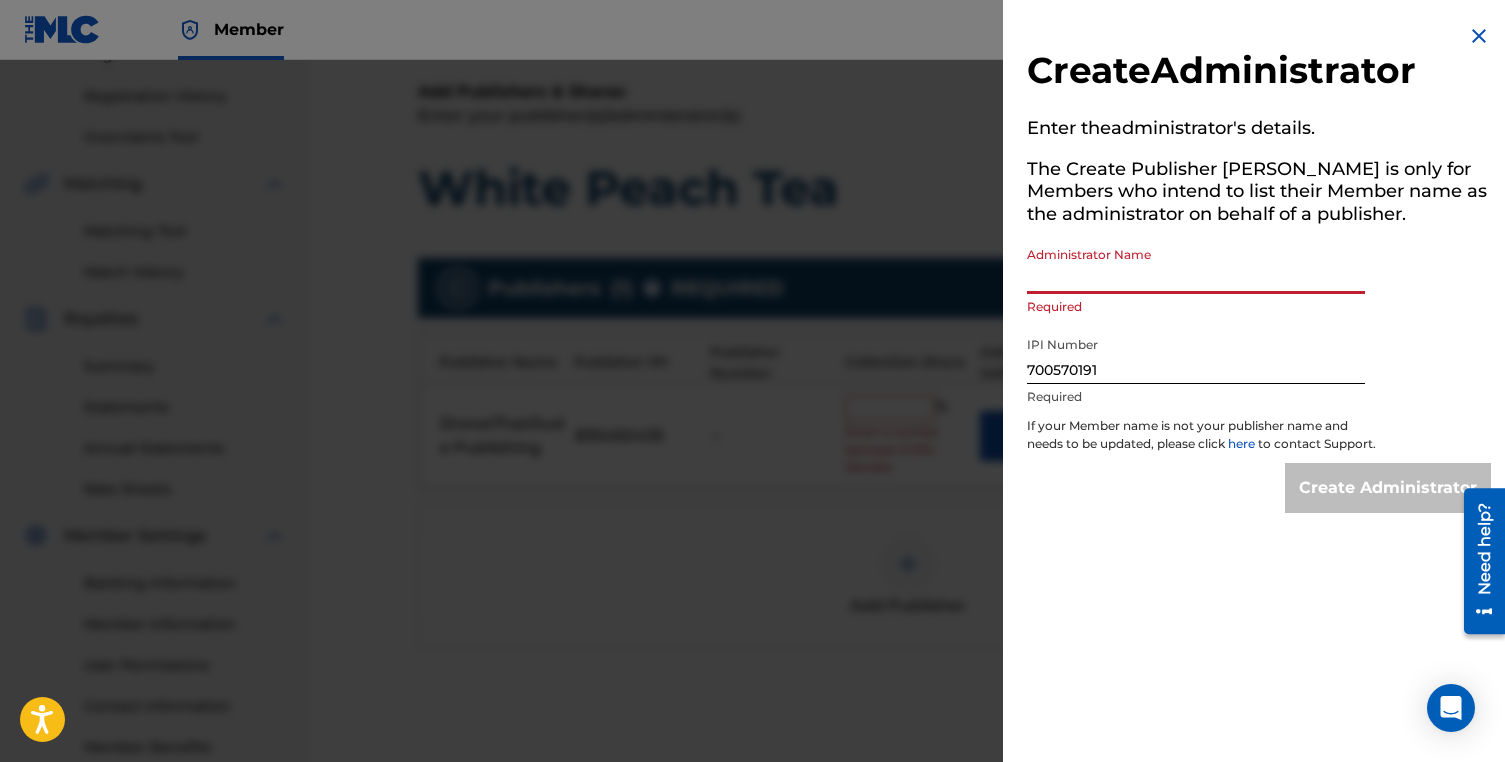 click on "Administrator Name" at bounding box center [1196, 265] 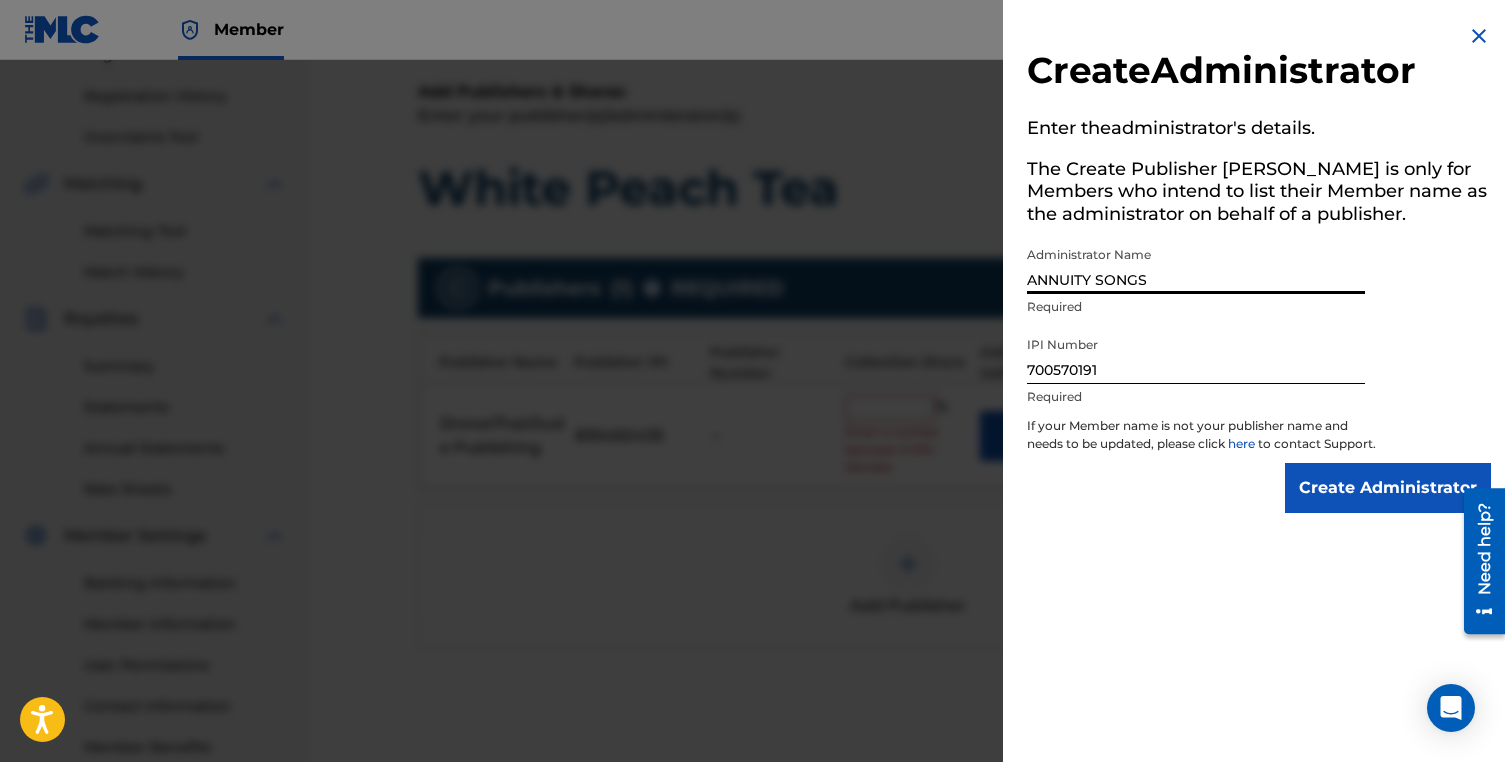 type on "ANNUITY SONGS" 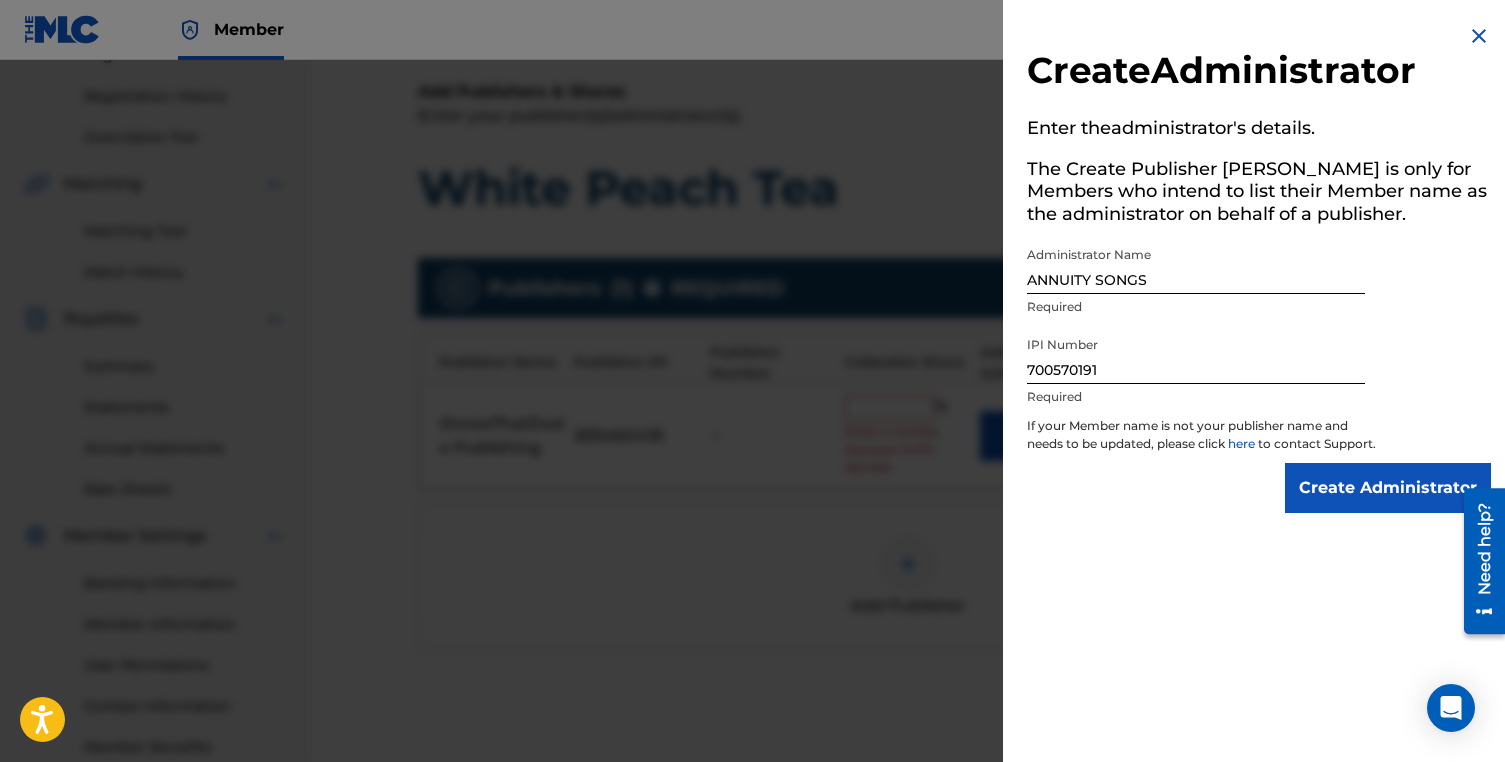 click on "Create Administrator" at bounding box center (1388, 488) 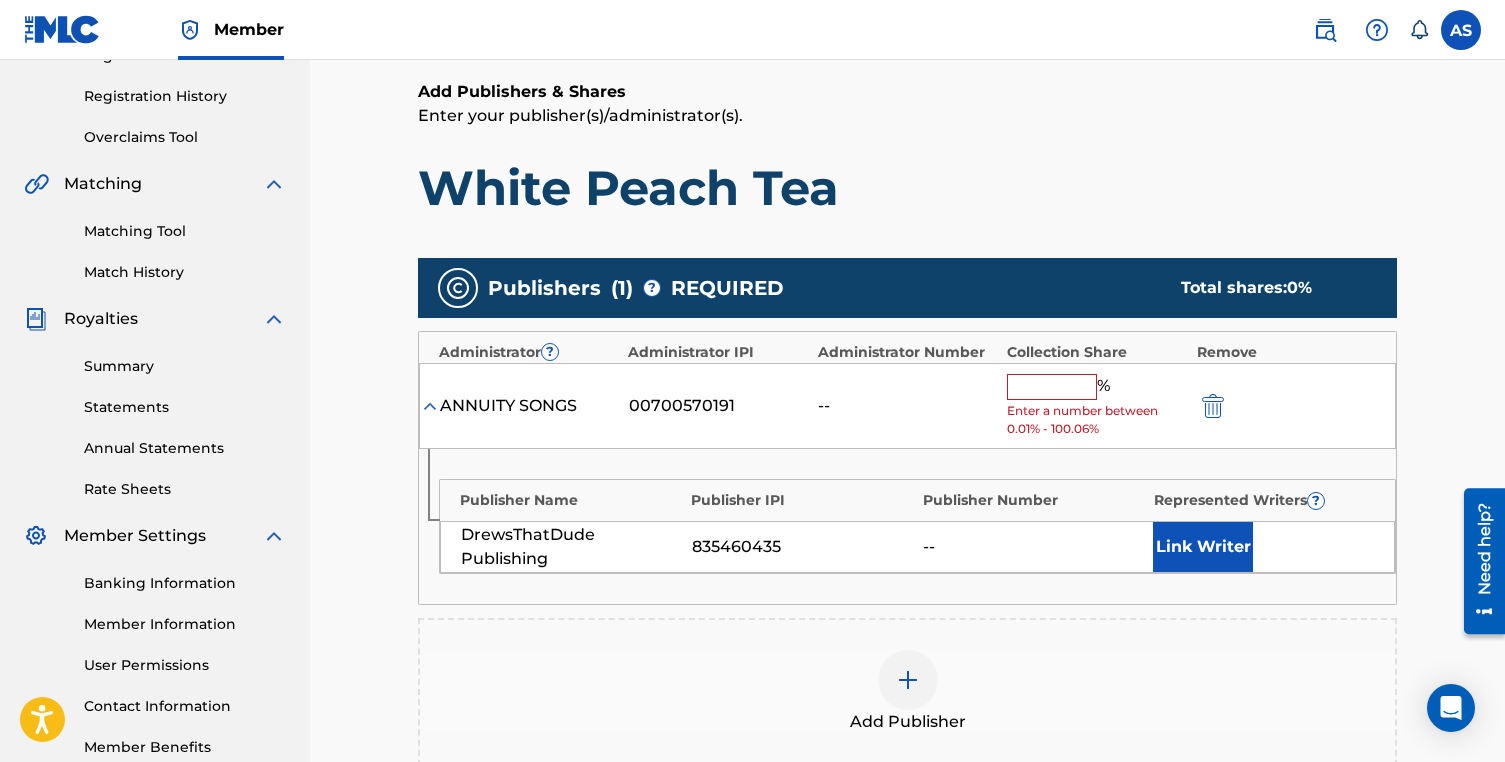 click at bounding box center (1052, 387) 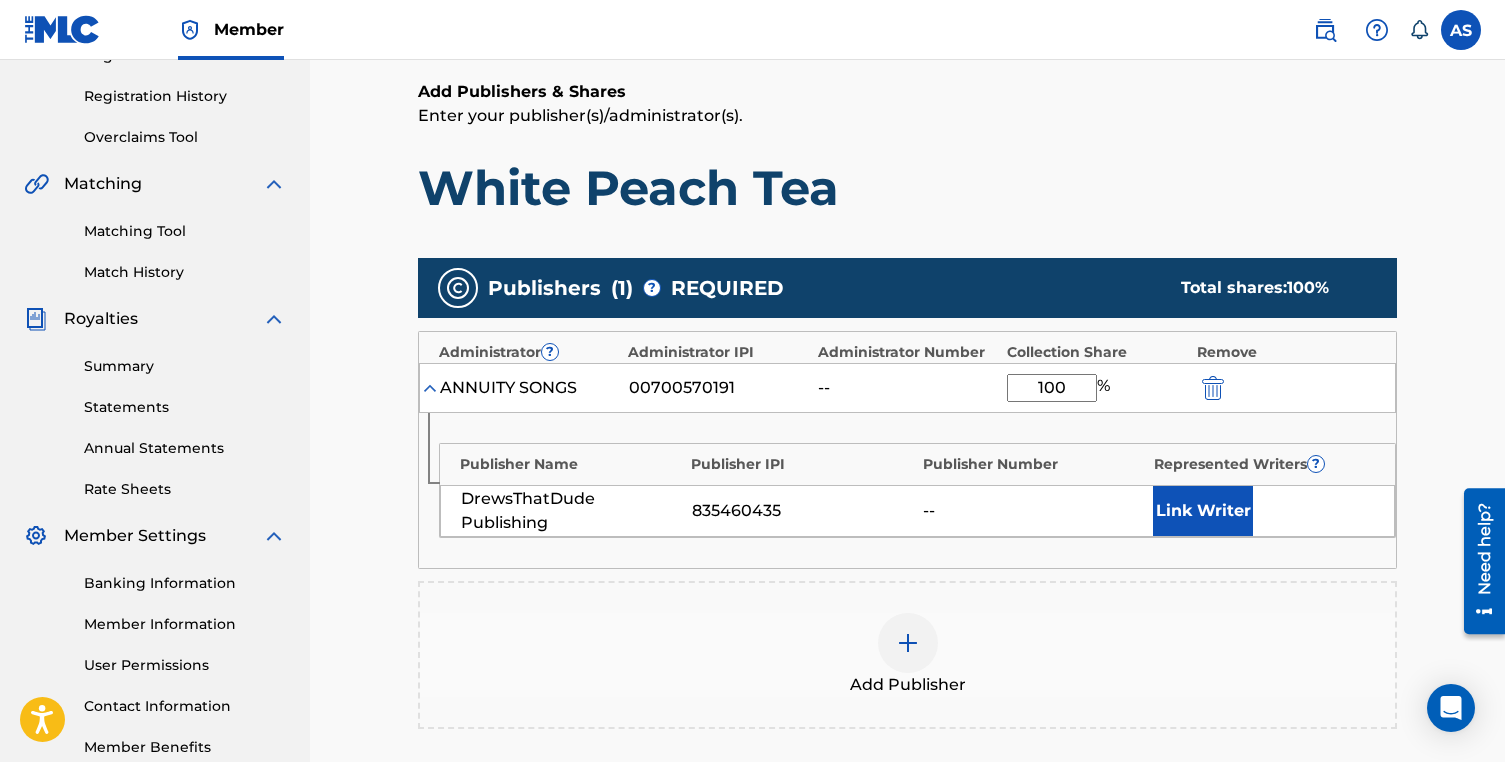 type on "100" 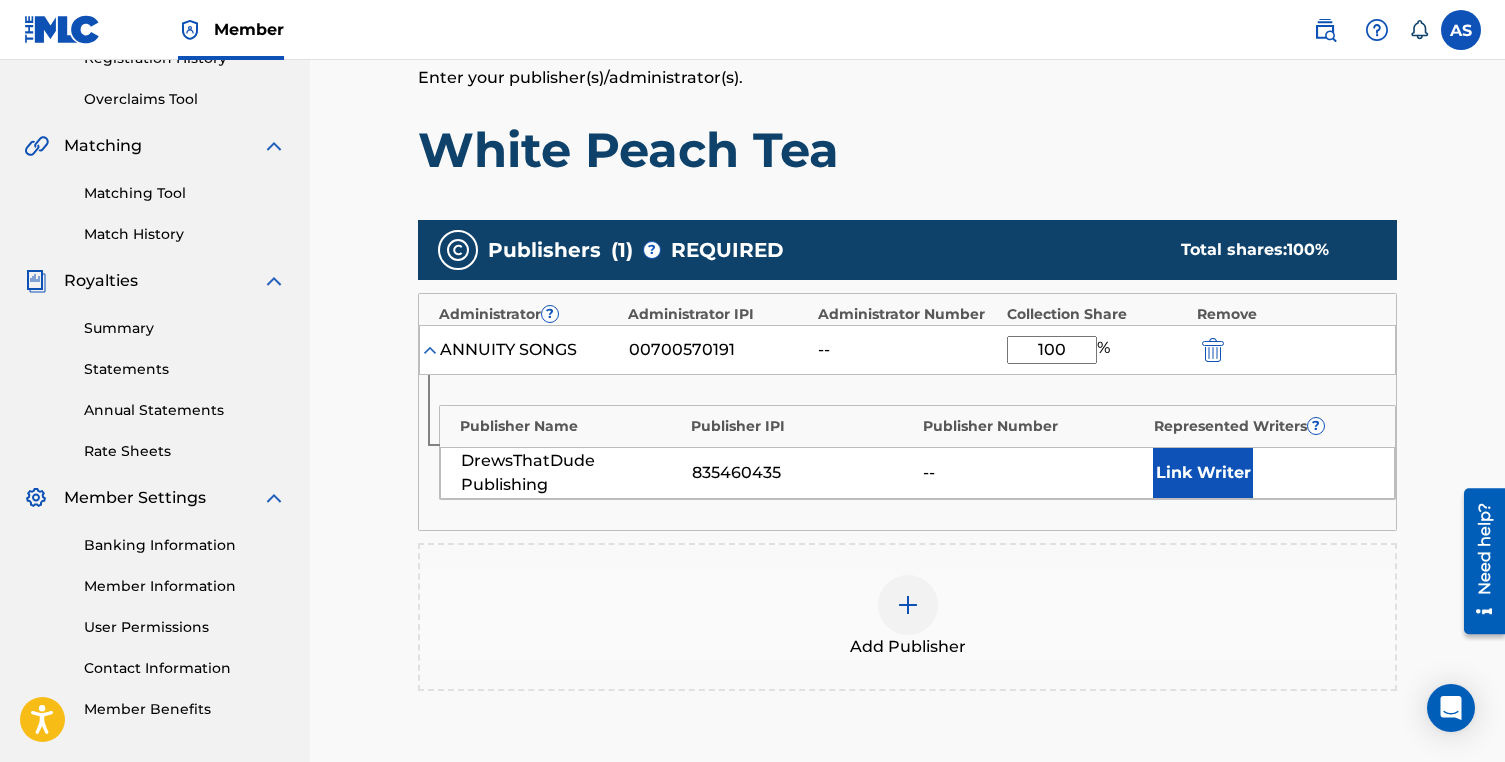 click on "Link Writer" at bounding box center [1203, 473] 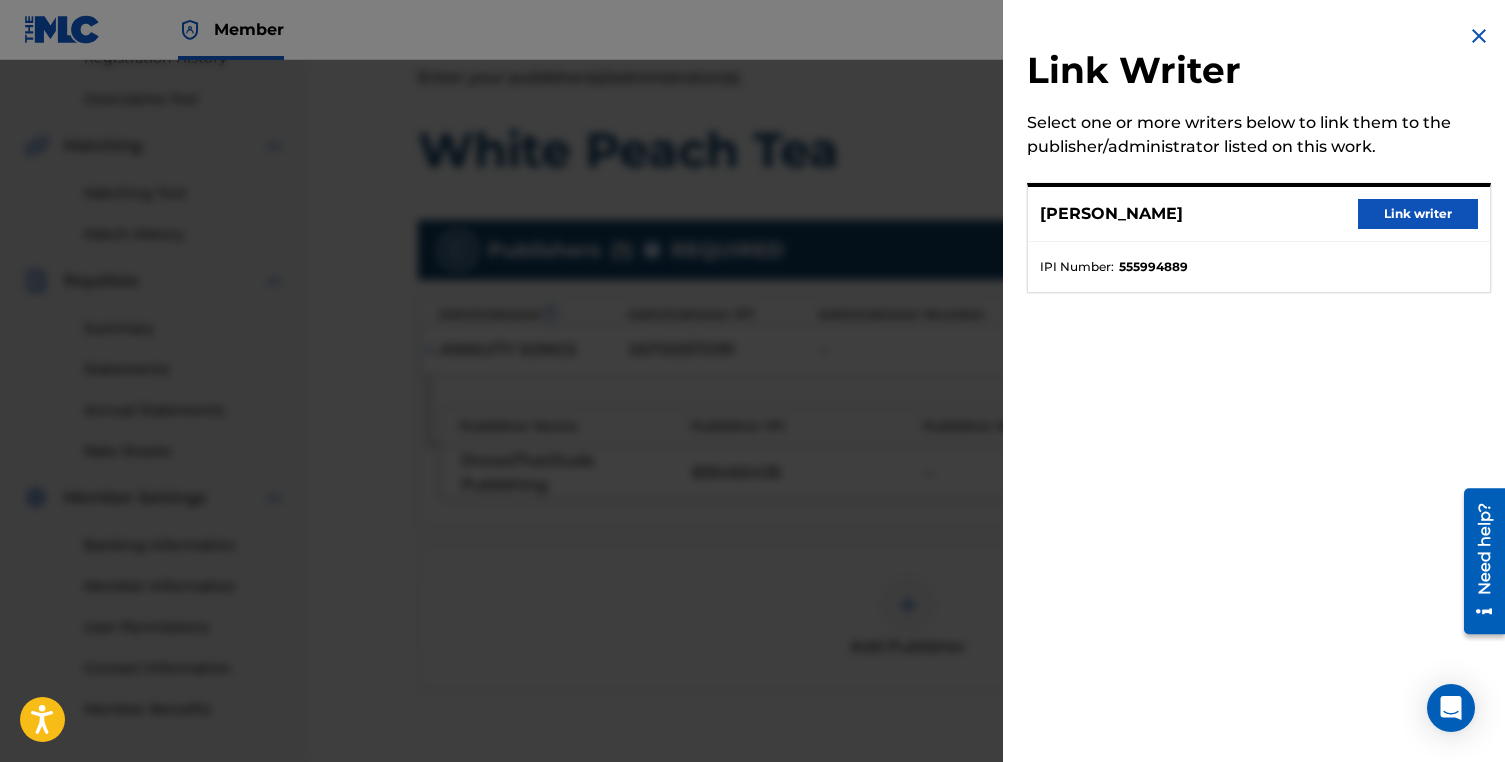 click on "Link writer" at bounding box center [1418, 214] 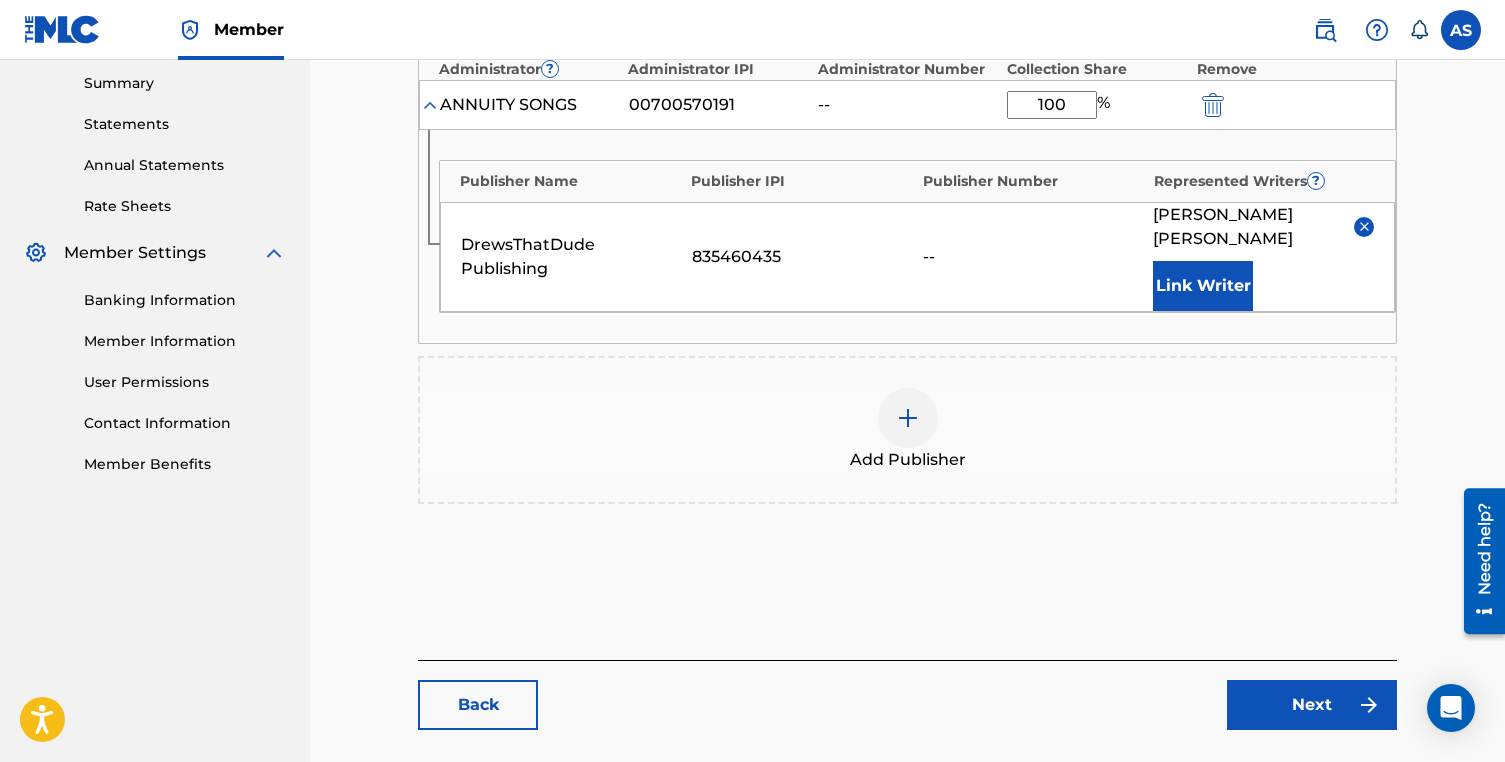 scroll, scrollTop: 668, scrollLeft: 0, axis: vertical 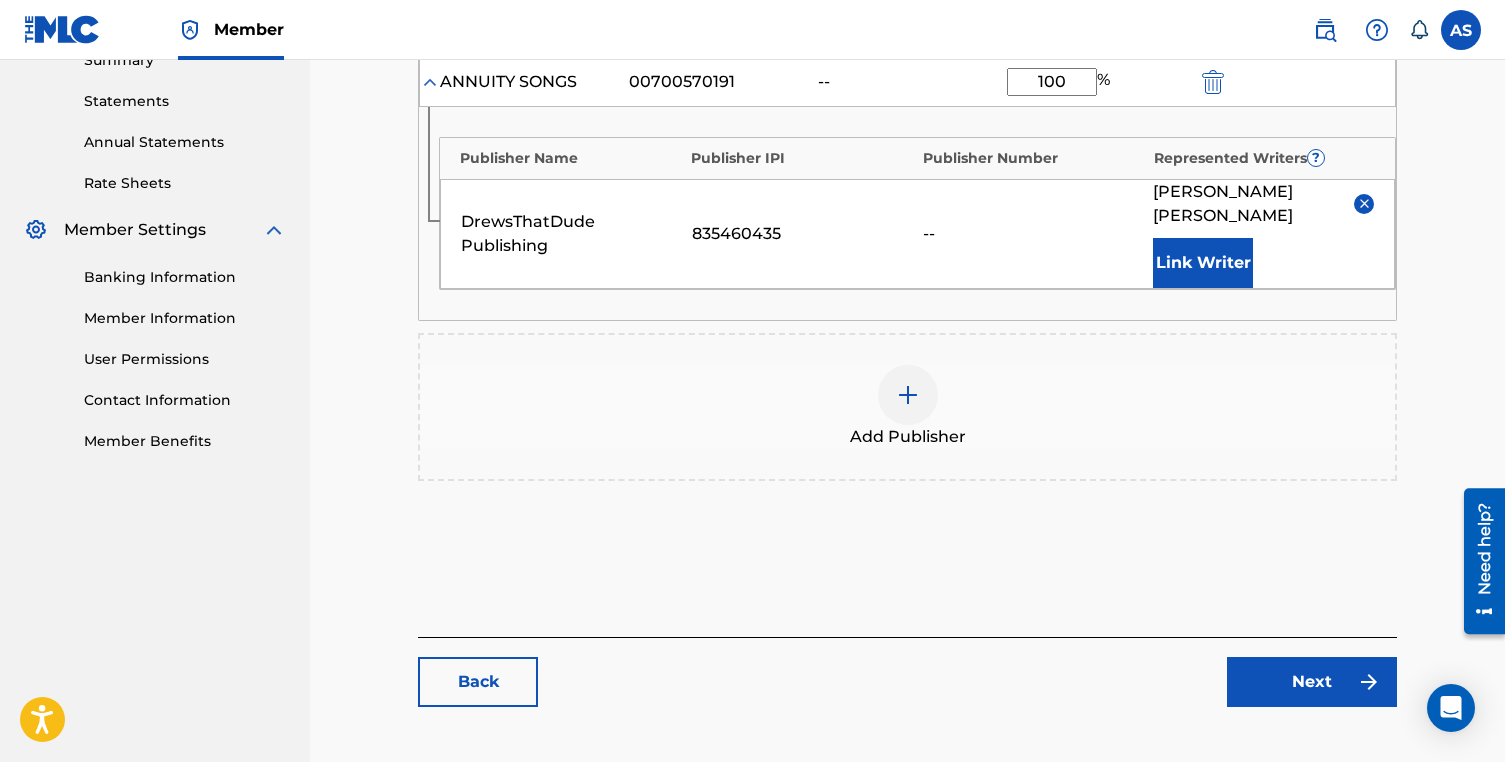 click on "Next" at bounding box center (1312, 682) 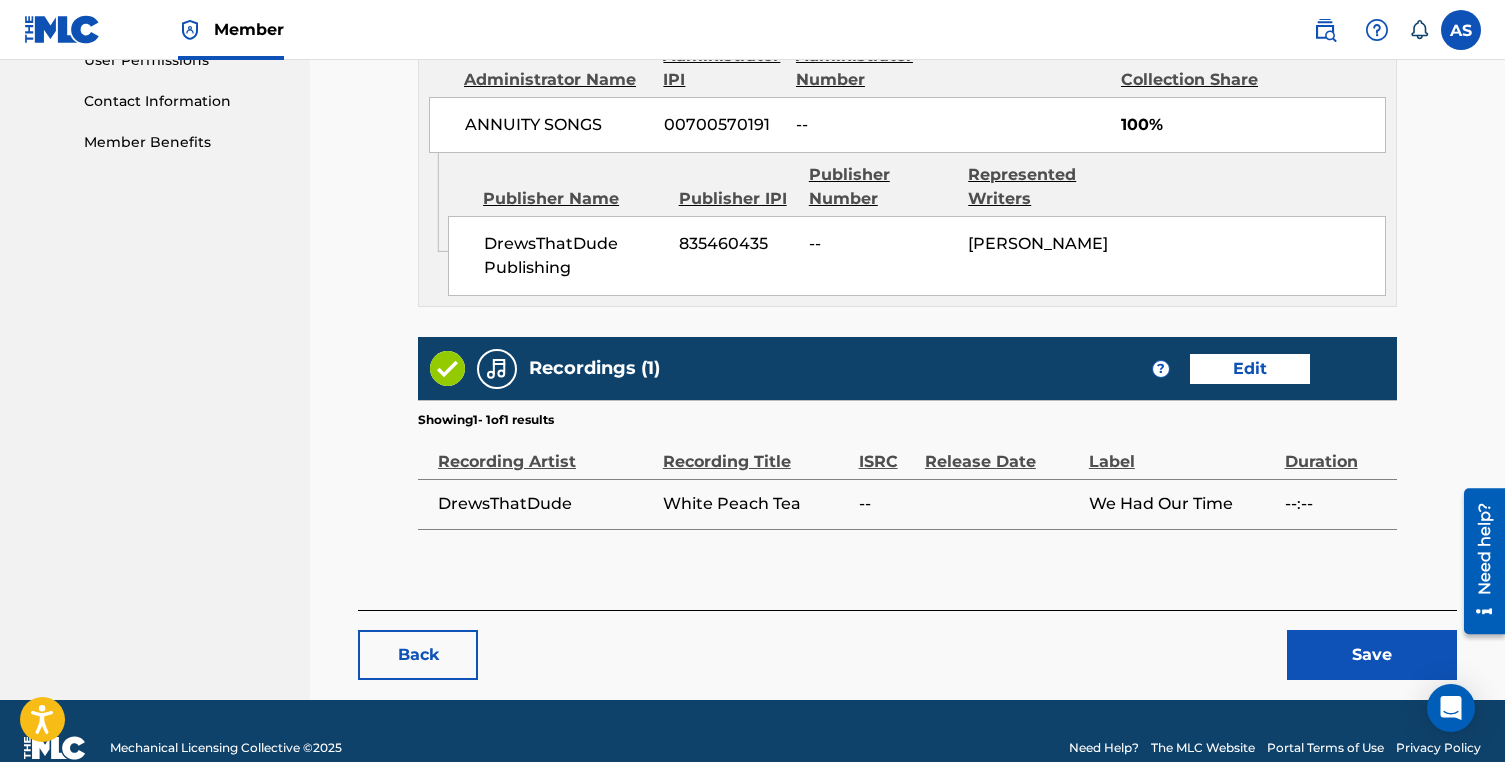 scroll, scrollTop: 998, scrollLeft: 0, axis: vertical 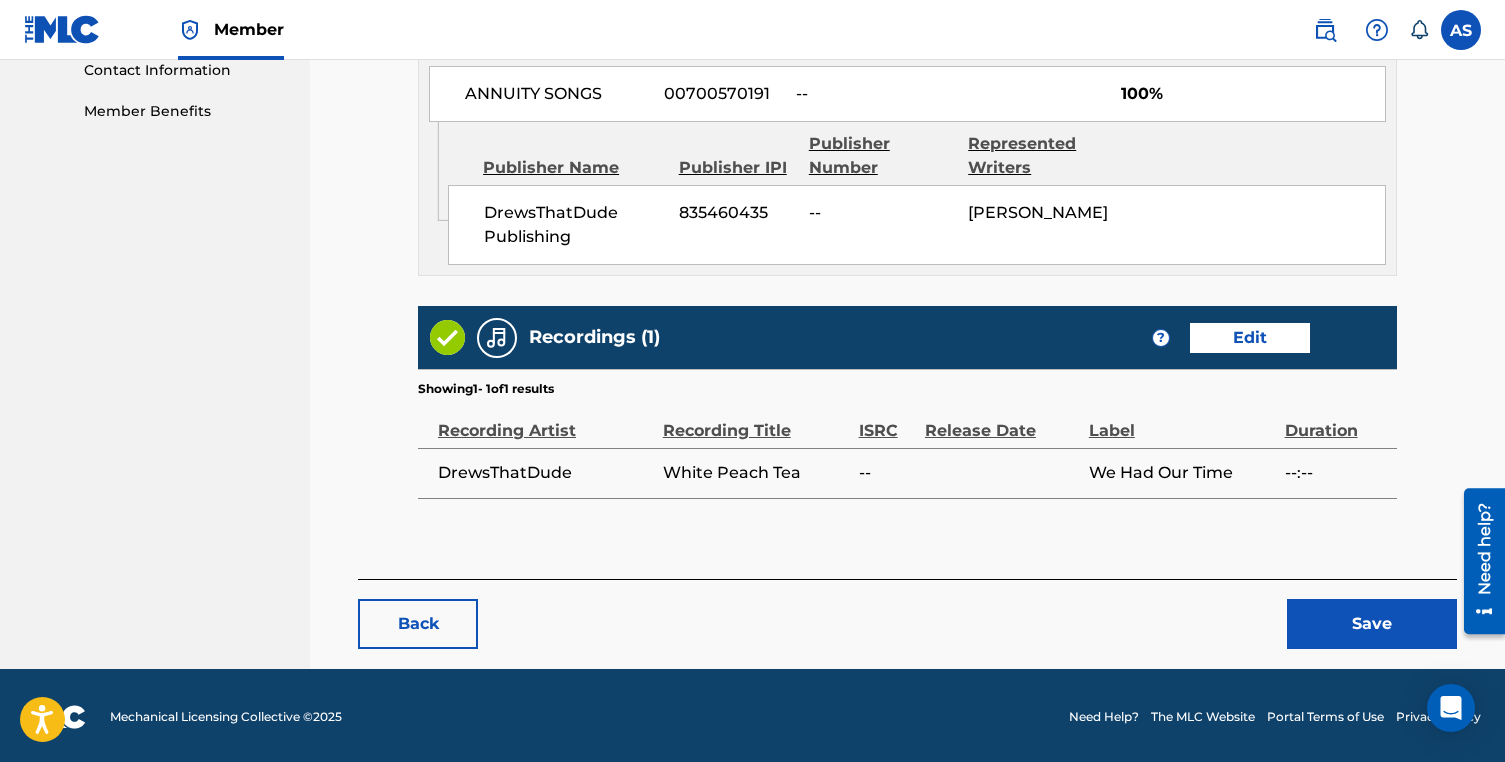 click on "We Had Our Time" at bounding box center [1182, 473] 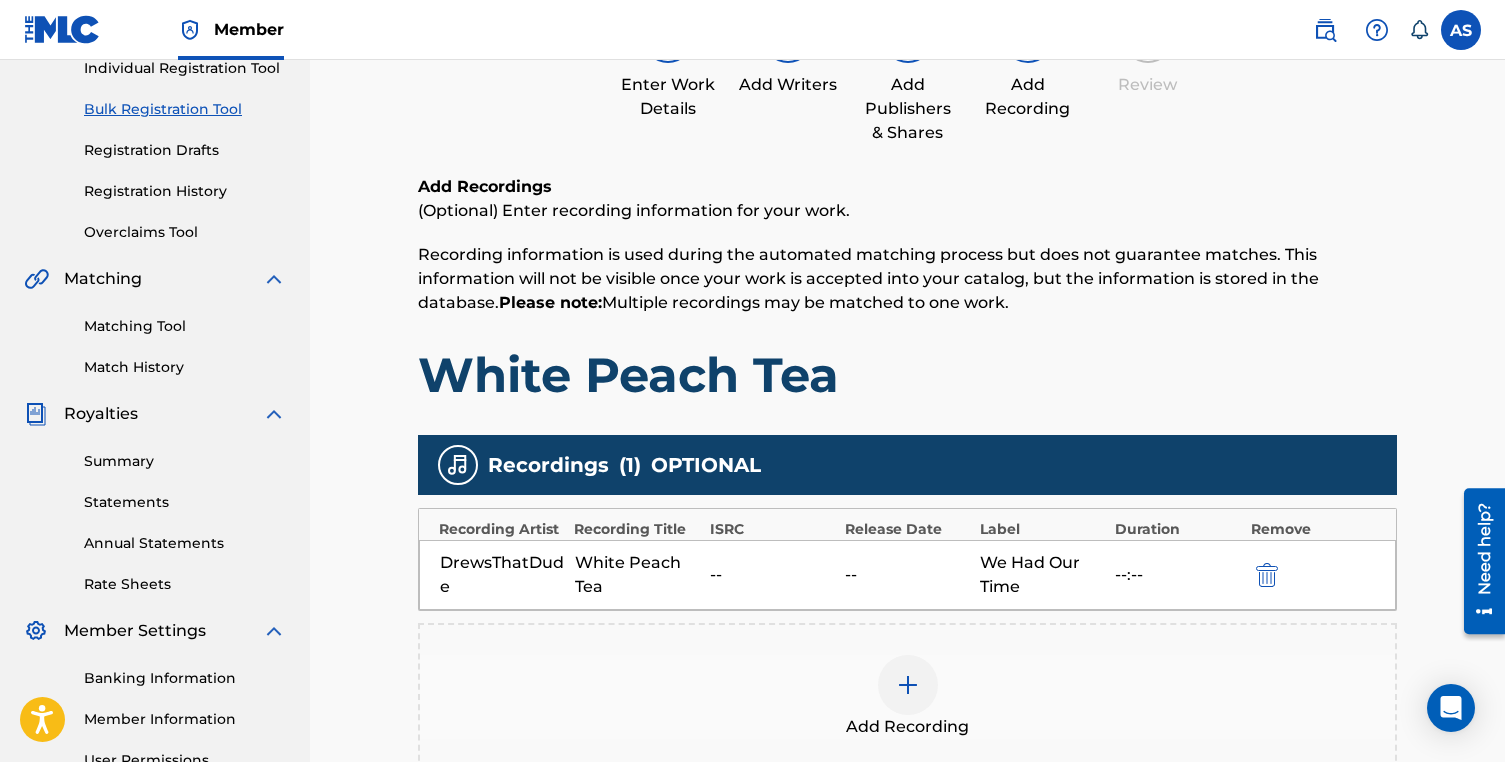 scroll, scrollTop: 403, scrollLeft: 0, axis: vertical 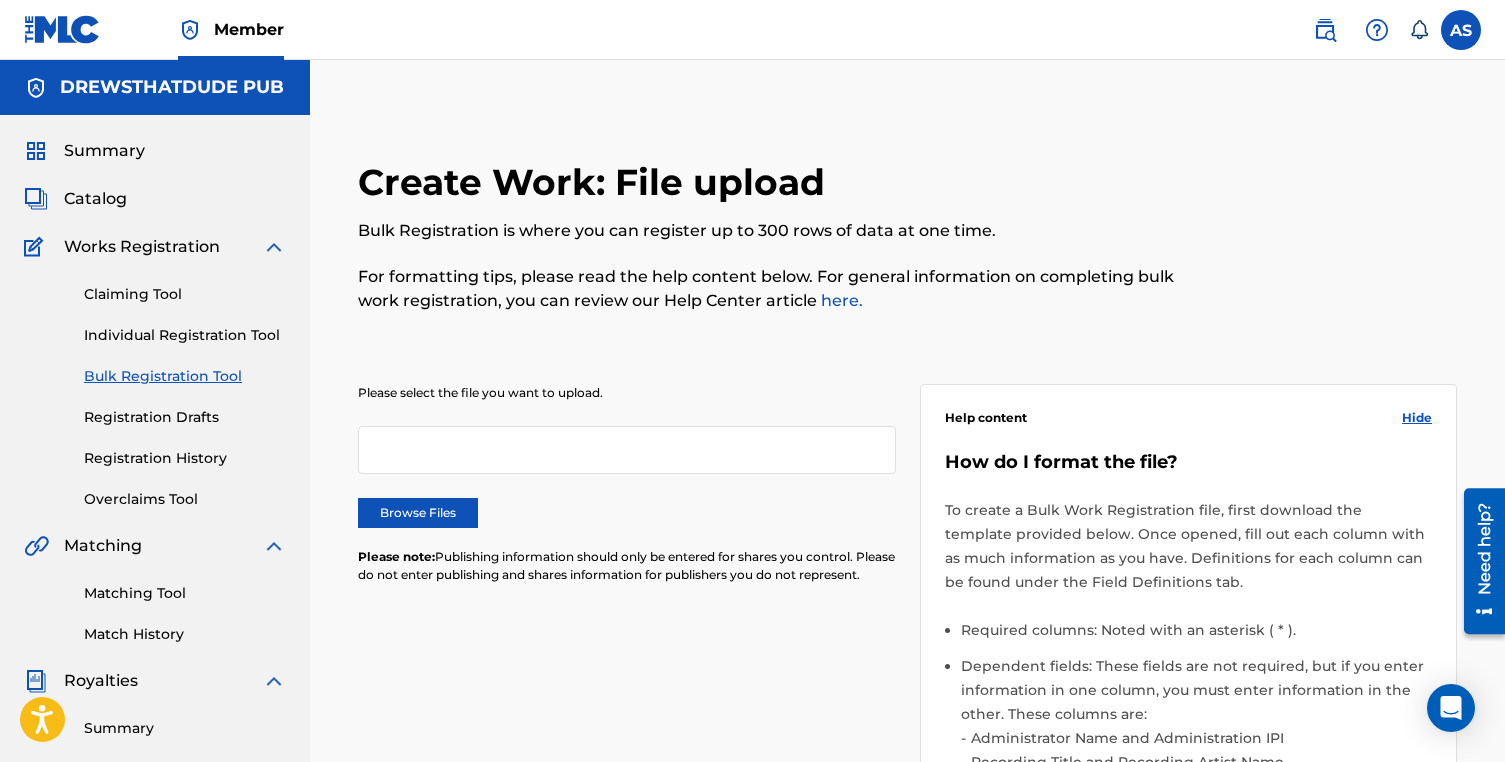 click on "Matching Tool" at bounding box center [185, 593] 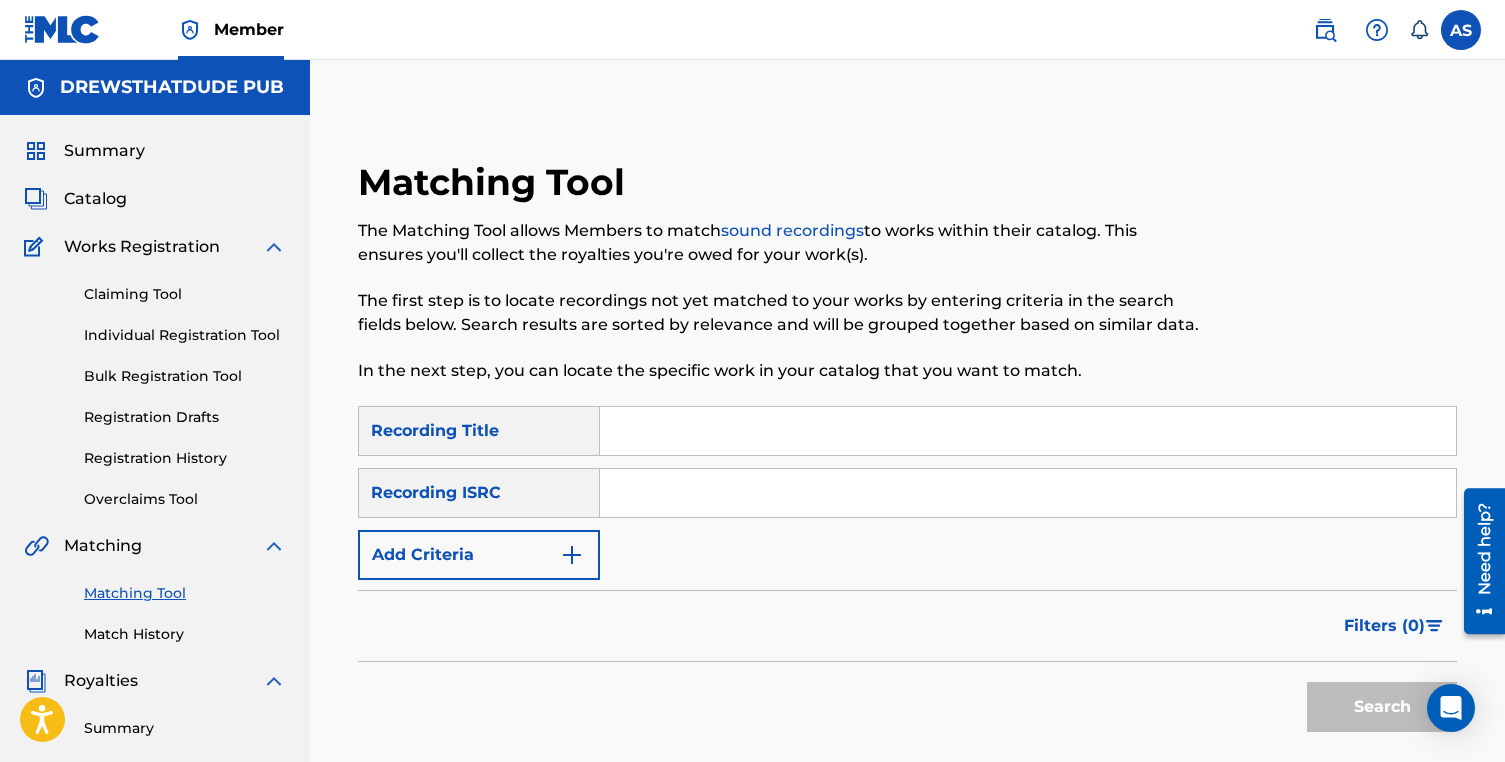 click on "Add Criteria" at bounding box center [479, 555] 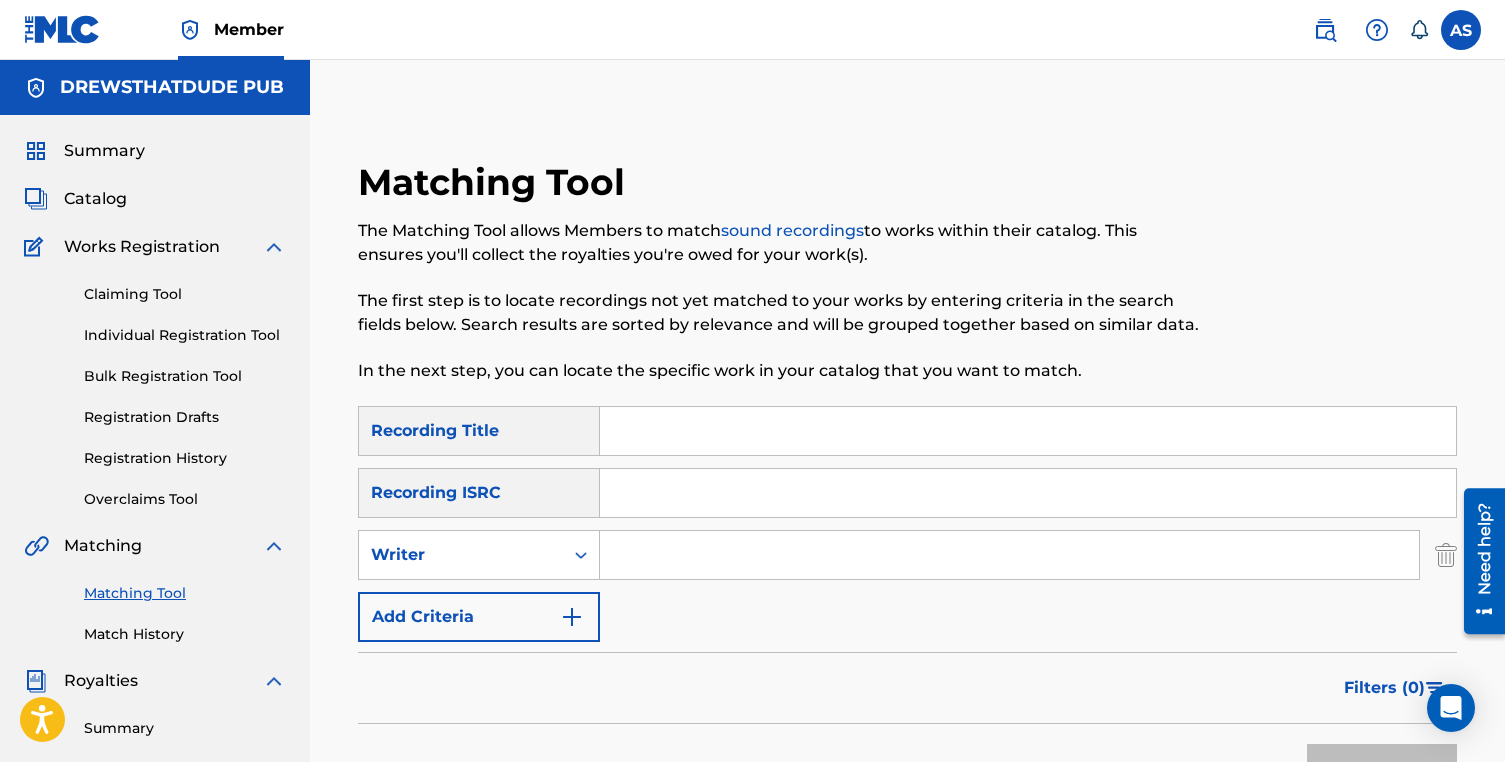 click on "Add Criteria" at bounding box center (479, 617) 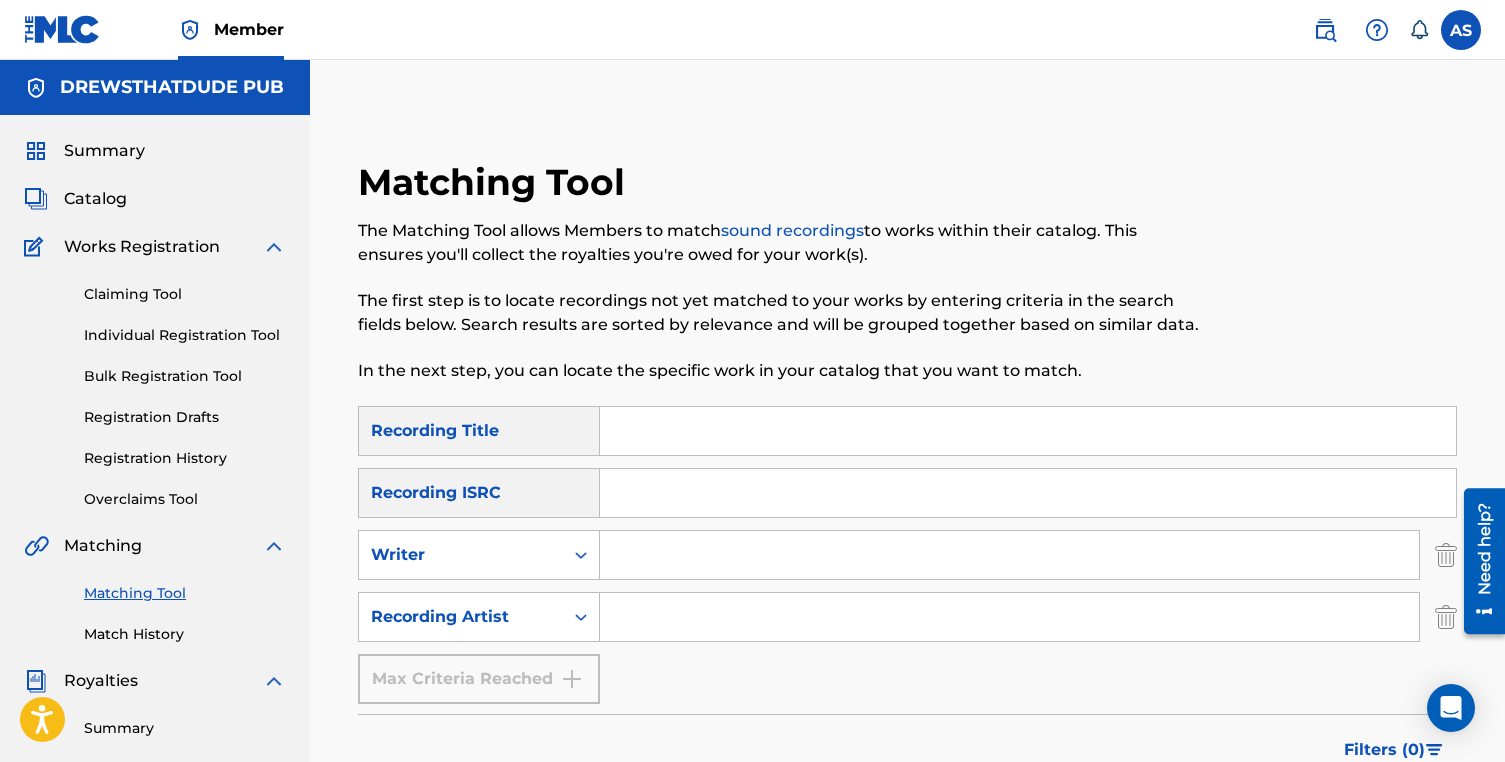 click at bounding box center (1009, 555) 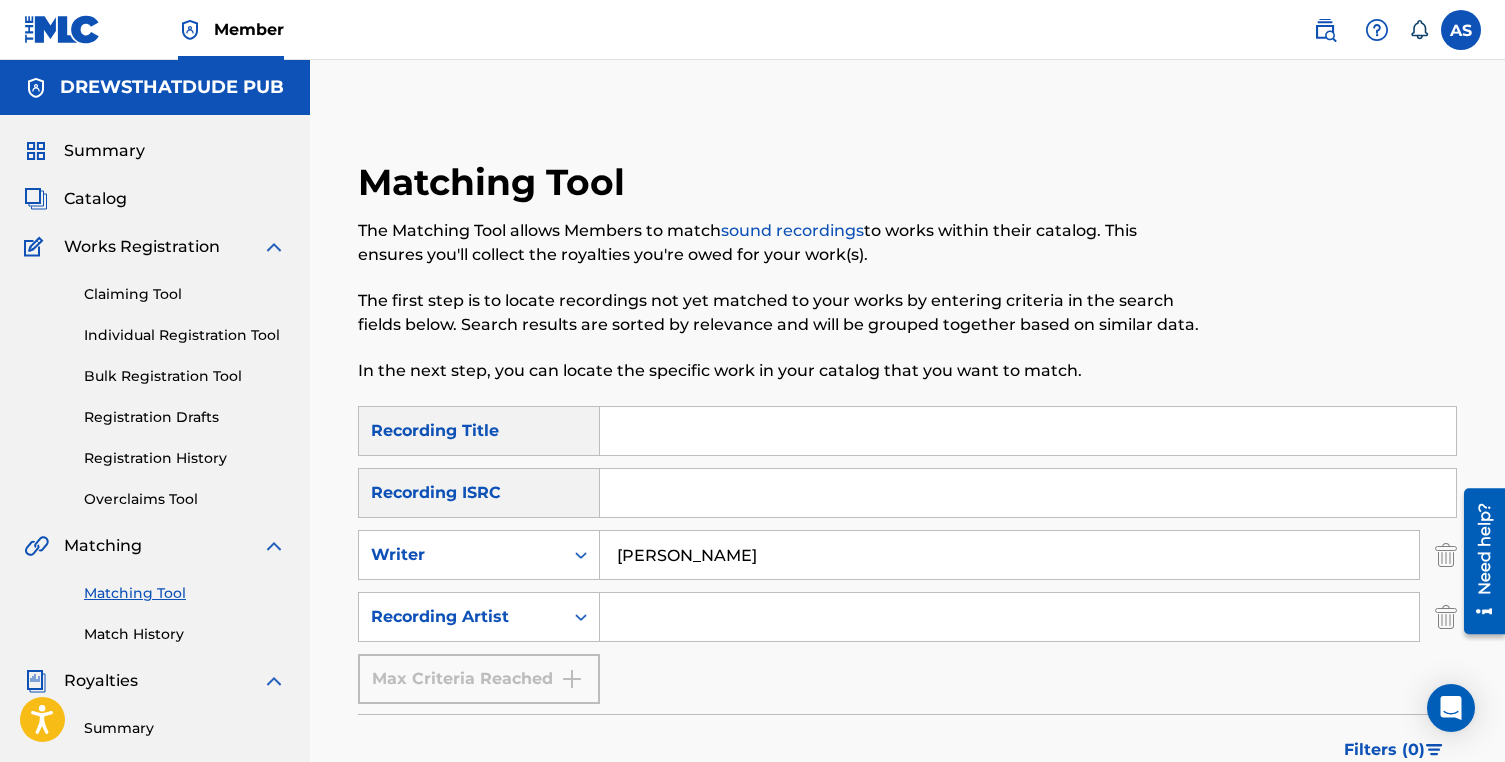 click at bounding box center (1009, 617) 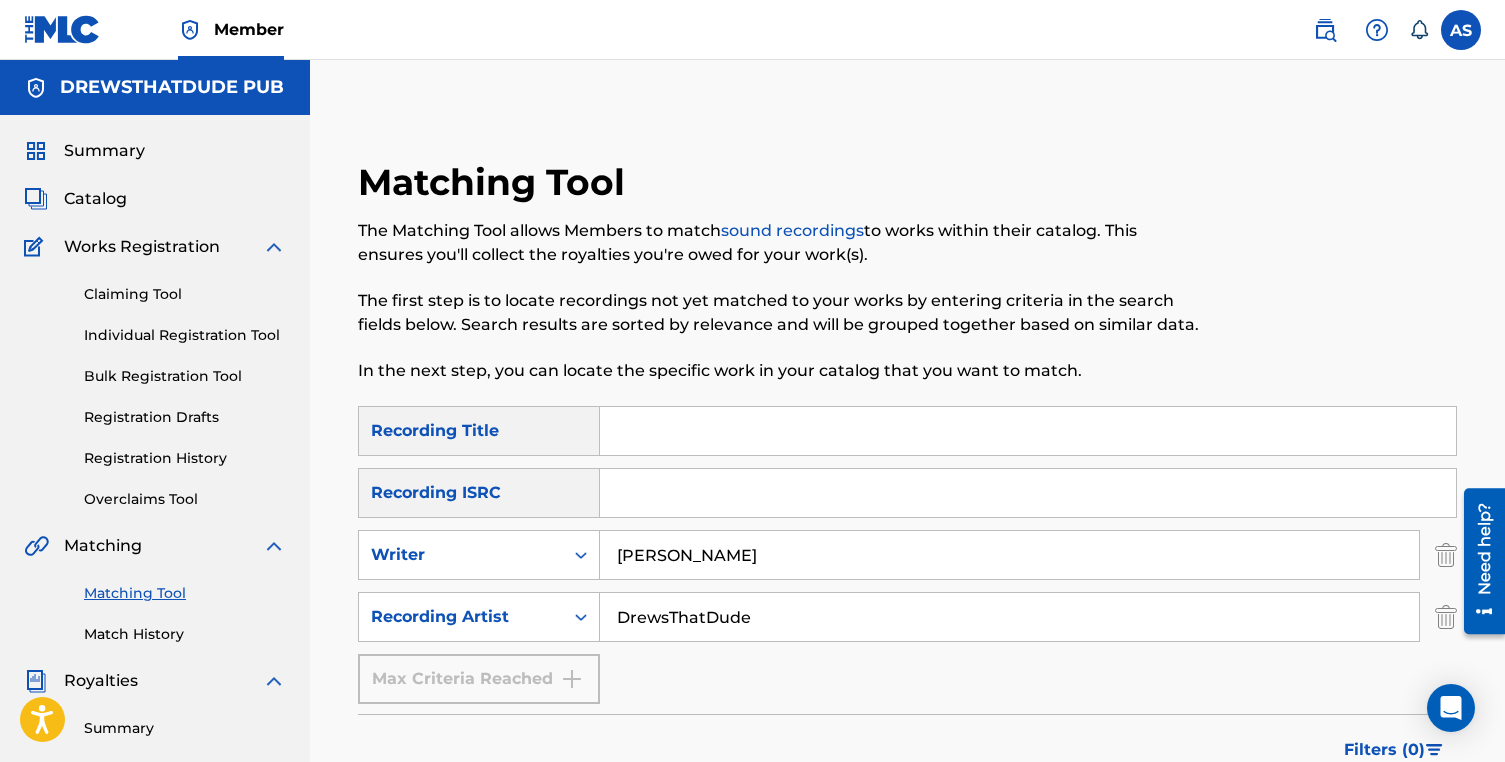 scroll, scrollTop: 478, scrollLeft: 0, axis: vertical 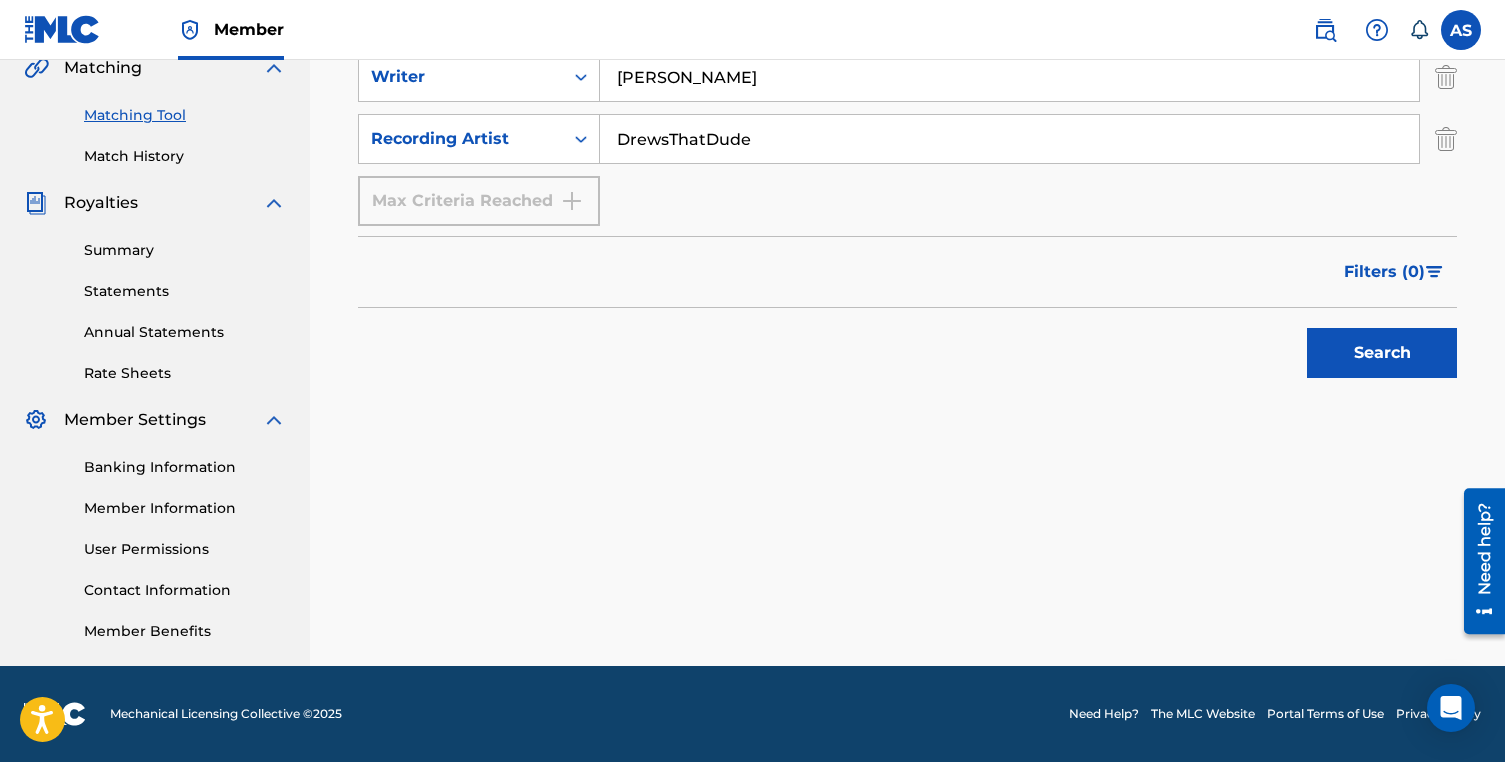 click on "Search" at bounding box center [1382, 353] 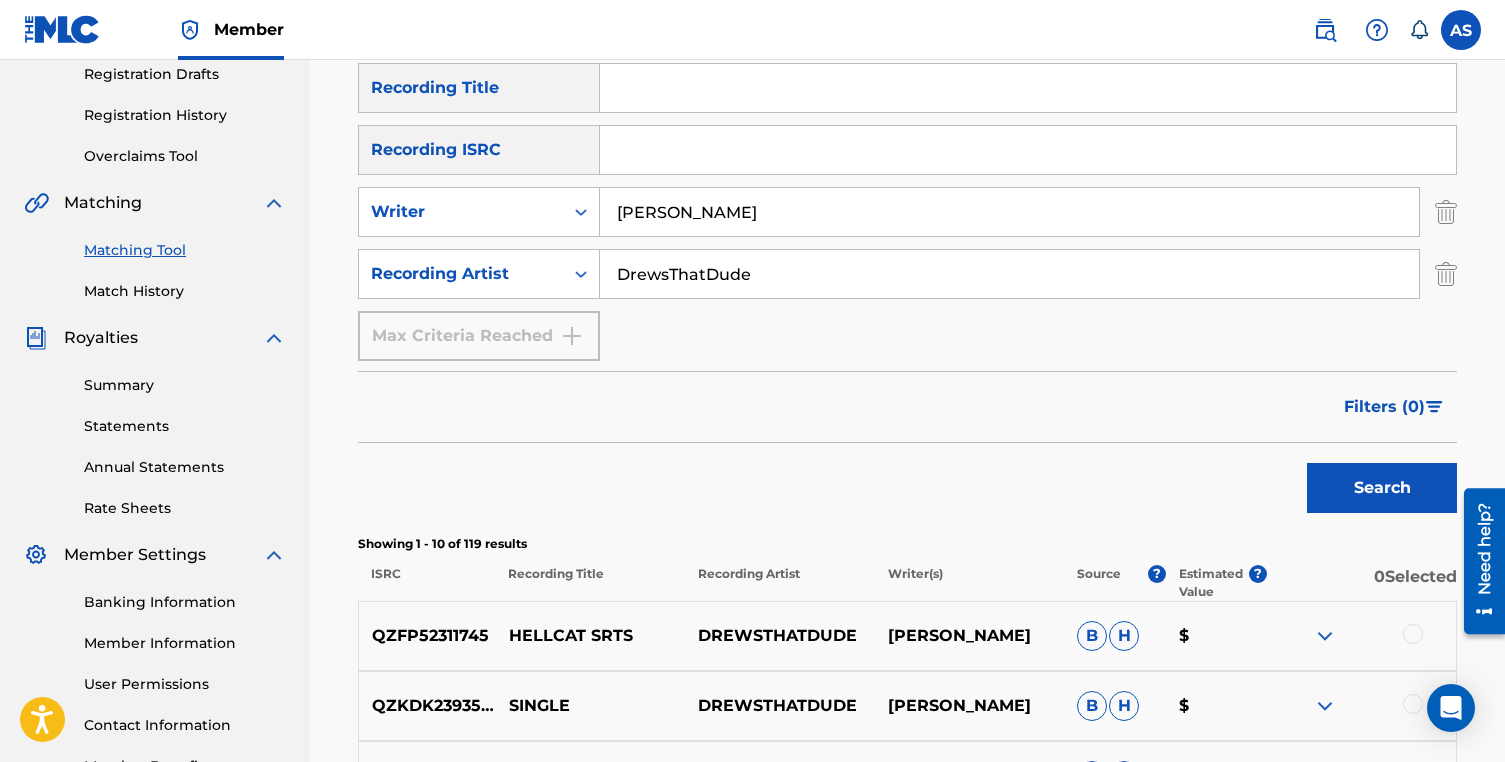 scroll, scrollTop: 177, scrollLeft: 0, axis: vertical 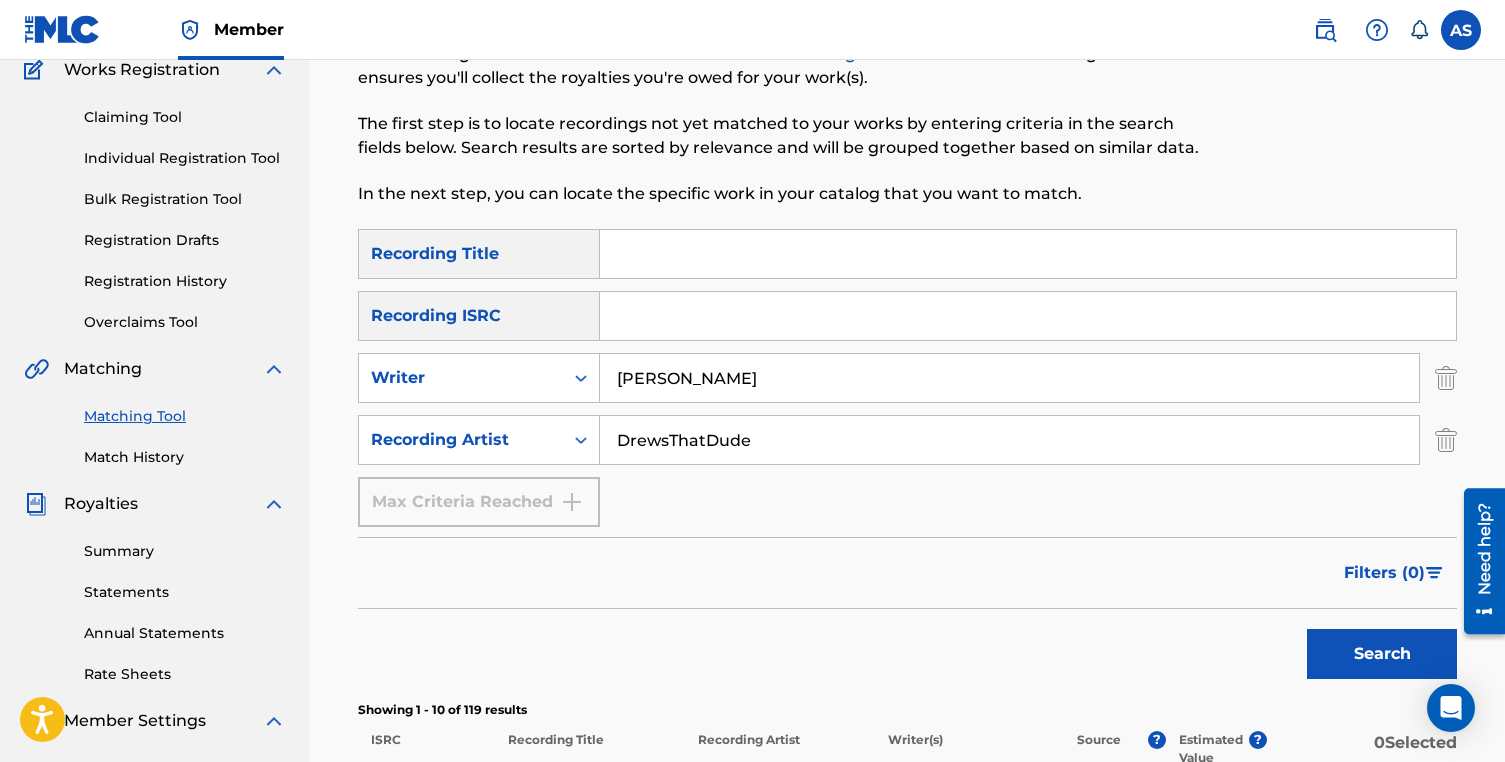 click on "Claiming Tool" at bounding box center [185, 117] 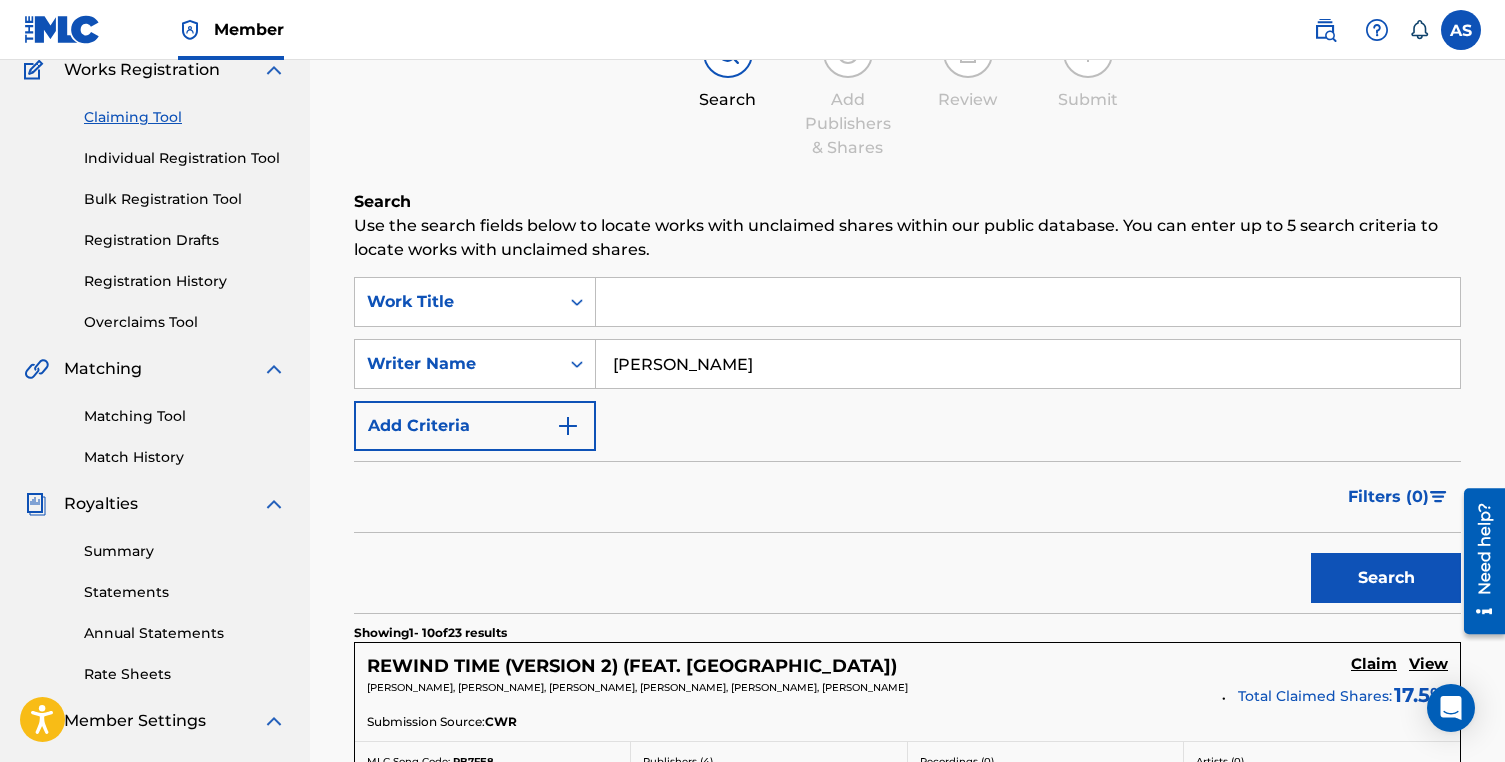 scroll, scrollTop: 0, scrollLeft: 0, axis: both 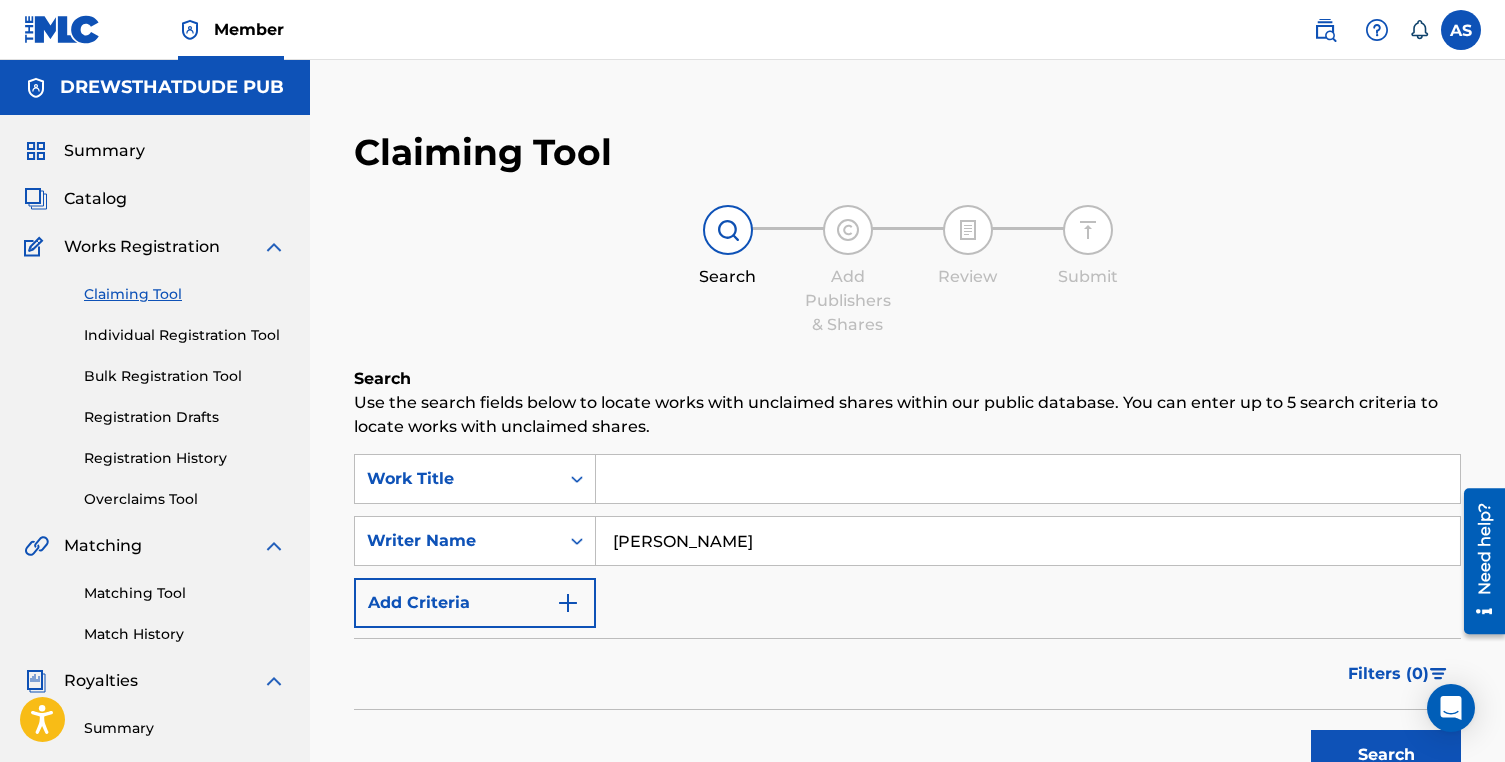 click on "Search" at bounding box center (1386, 755) 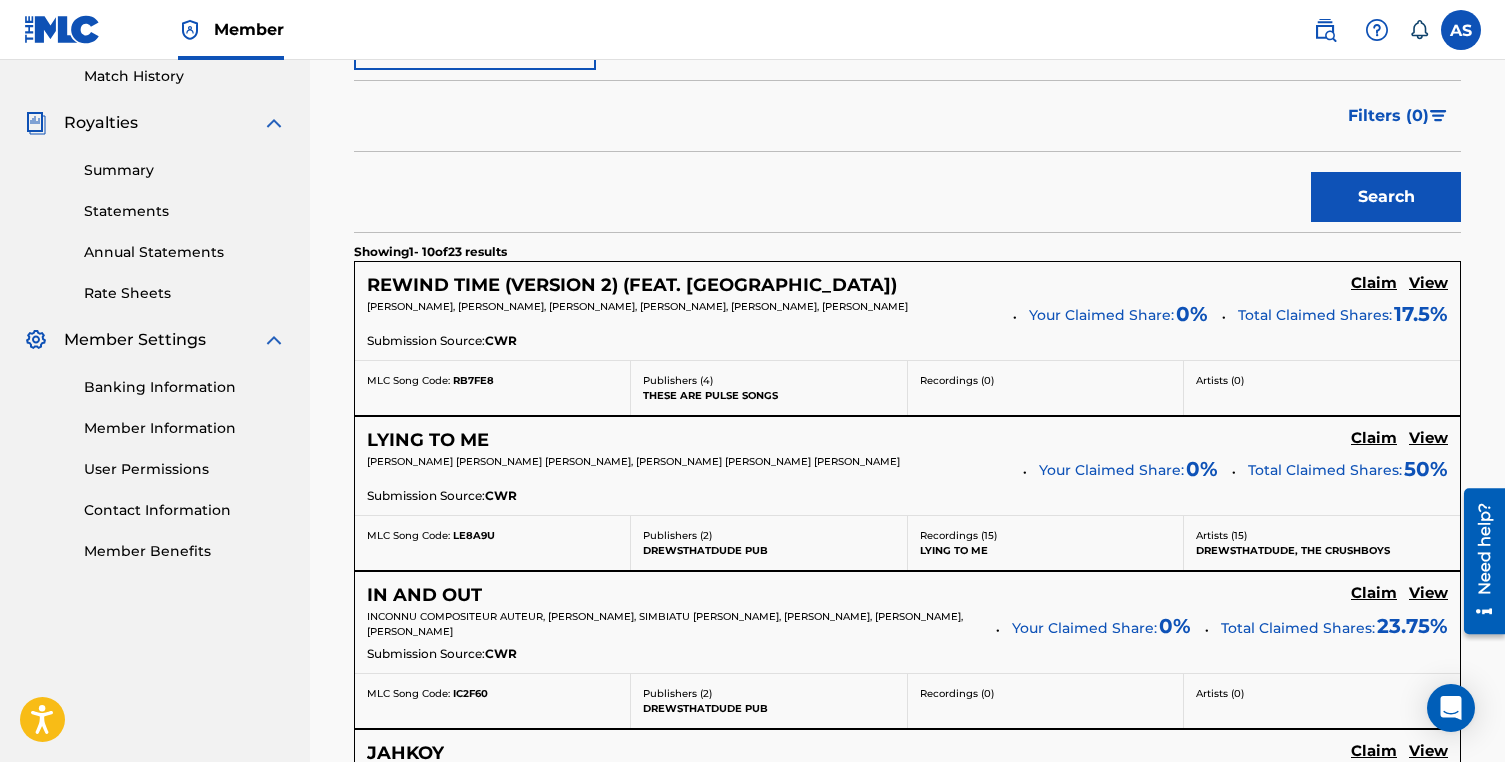 scroll, scrollTop: 560, scrollLeft: 0, axis: vertical 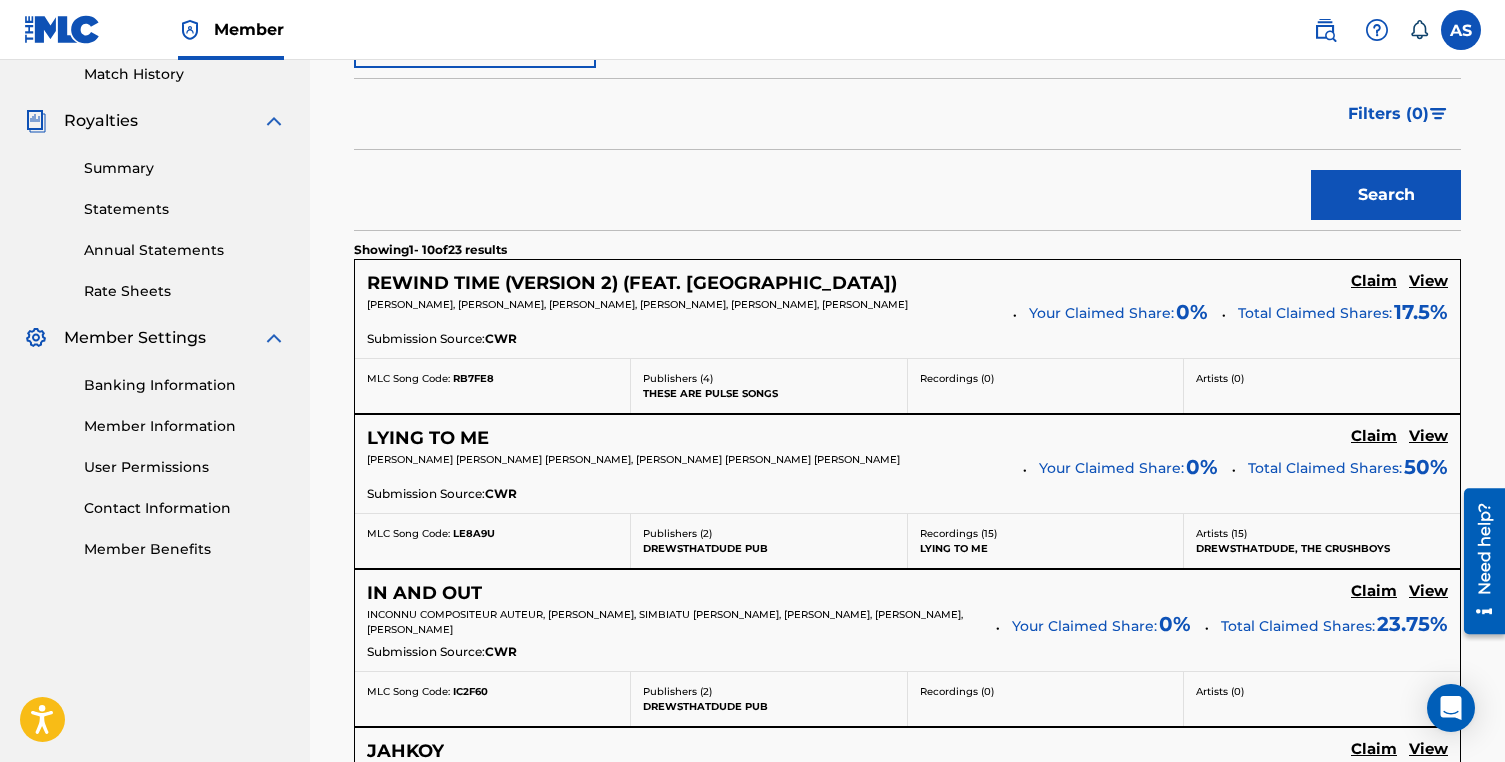 click on "View" at bounding box center [1428, 281] 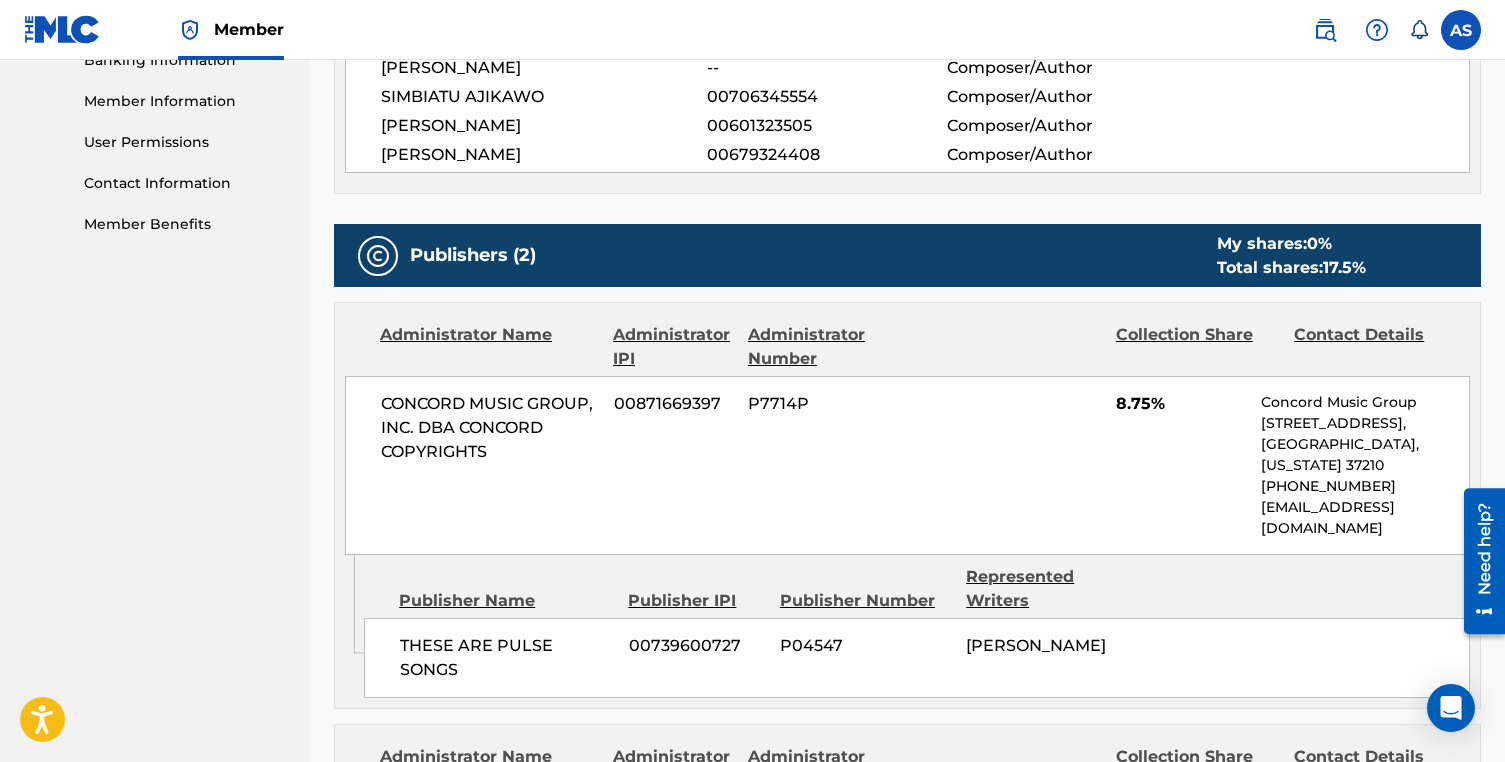 scroll, scrollTop: 799, scrollLeft: 0, axis: vertical 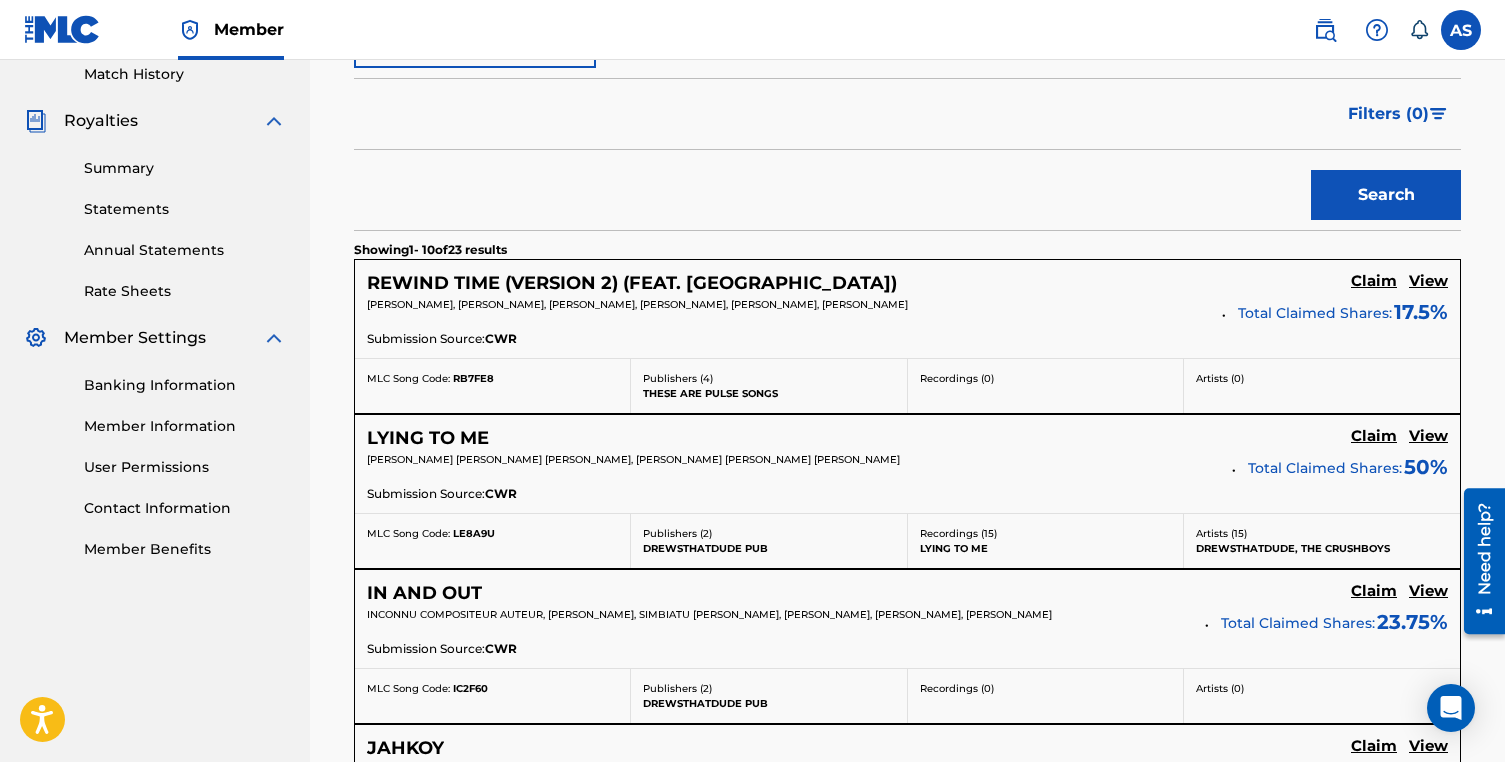 click on "View" at bounding box center (1428, 436) 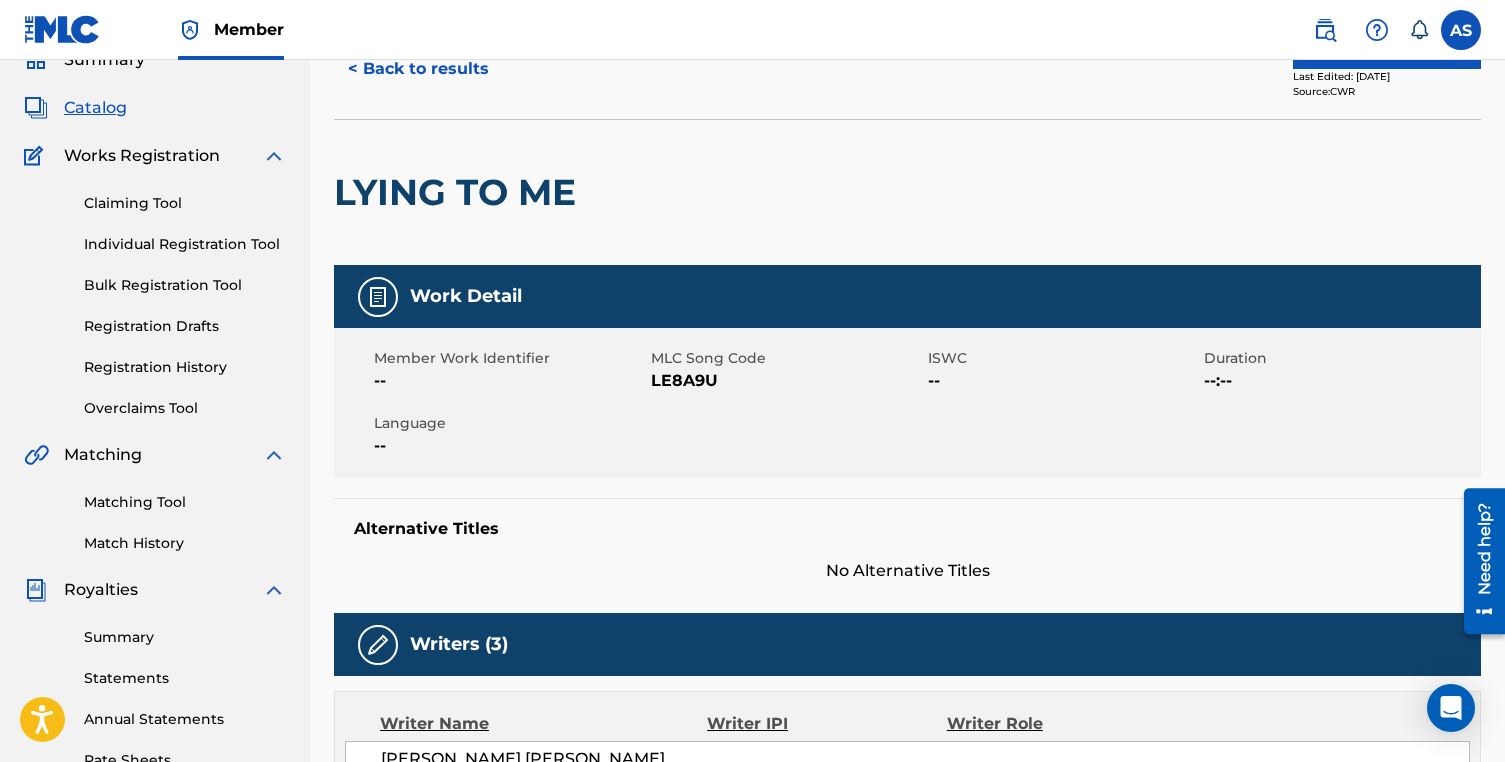scroll, scrollTop: 0, scrollLeft: 0, axis: both 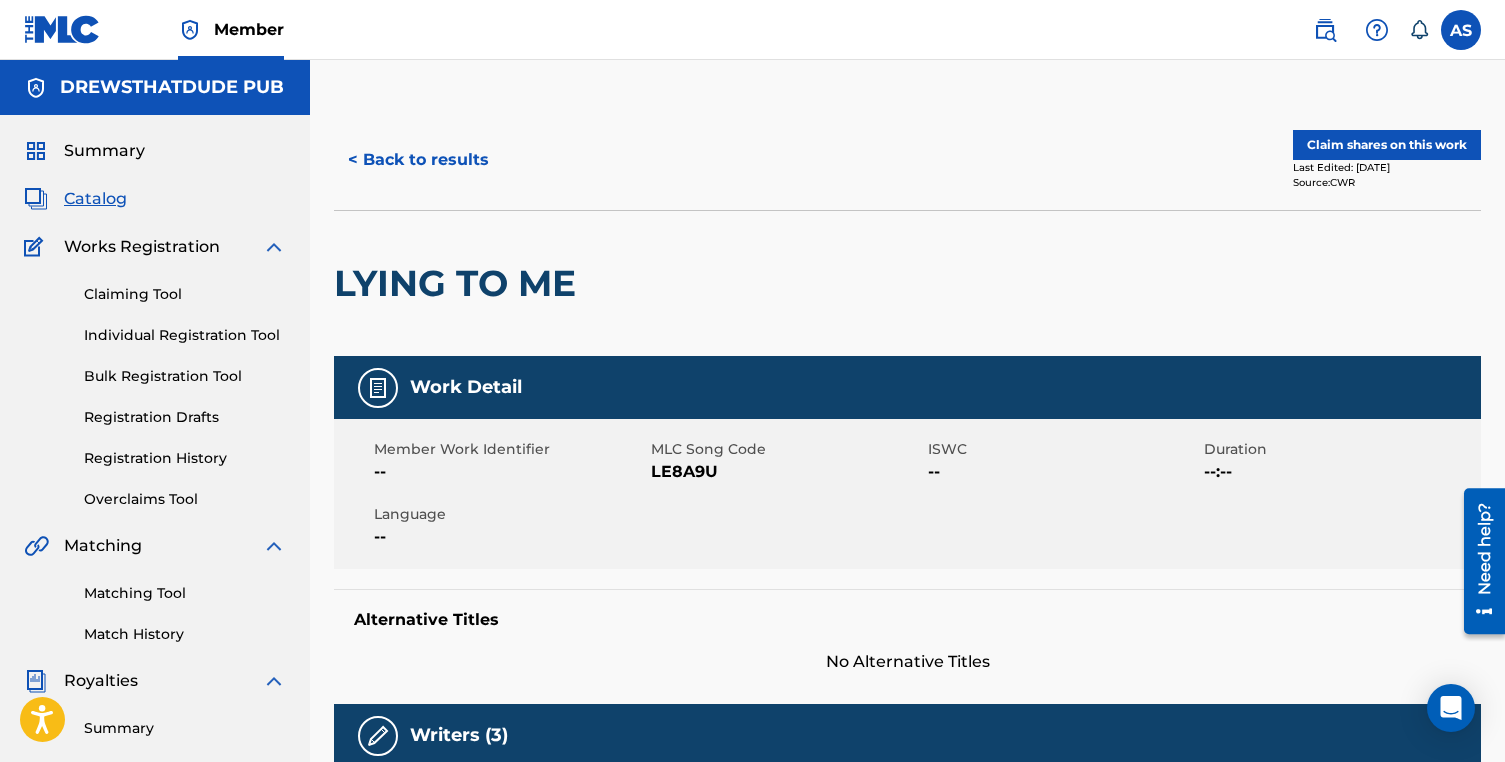 click on "< Back to results" at bounding box center (418, 160) 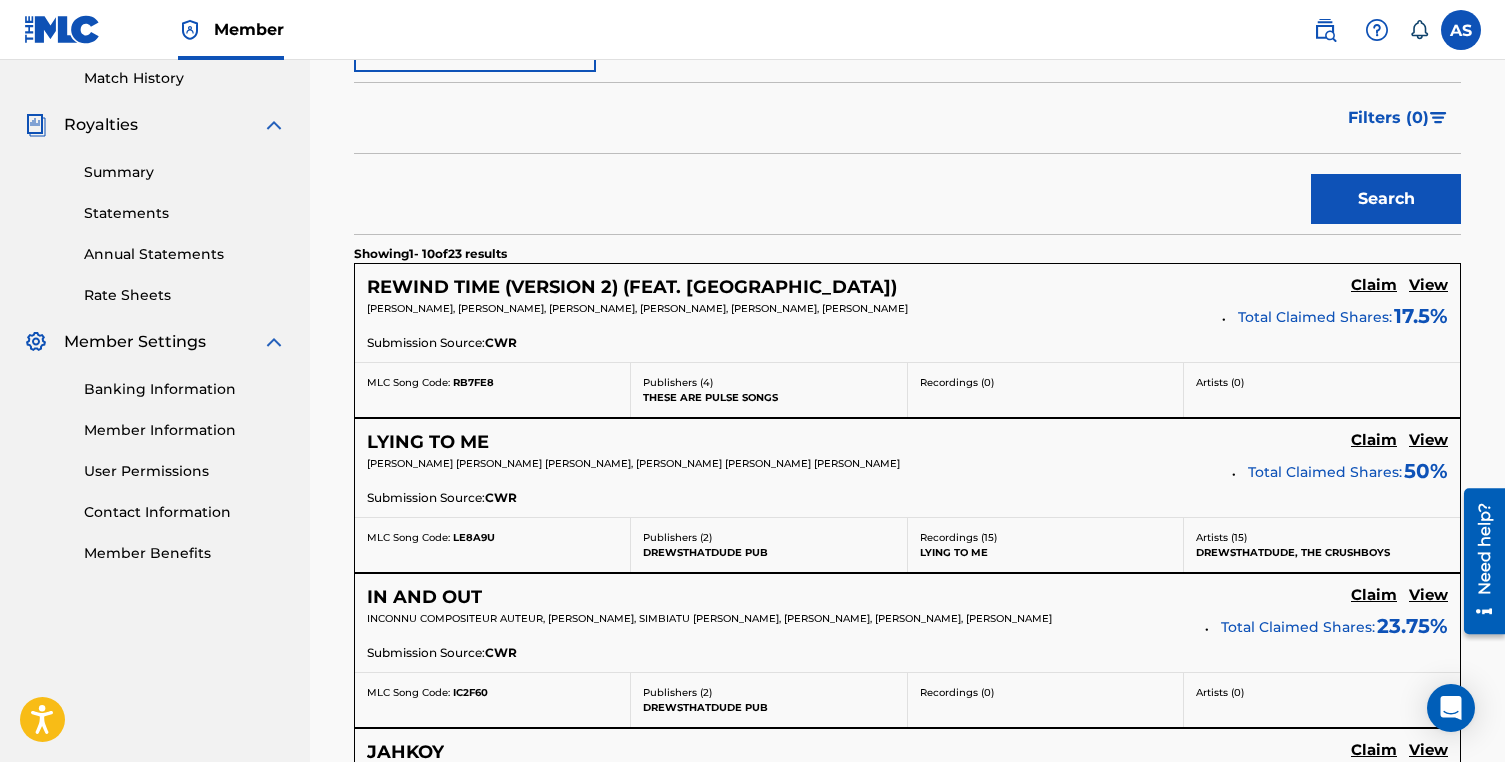 scroll, scrollTop: 541, scrollLeft: 0, axis: vertical 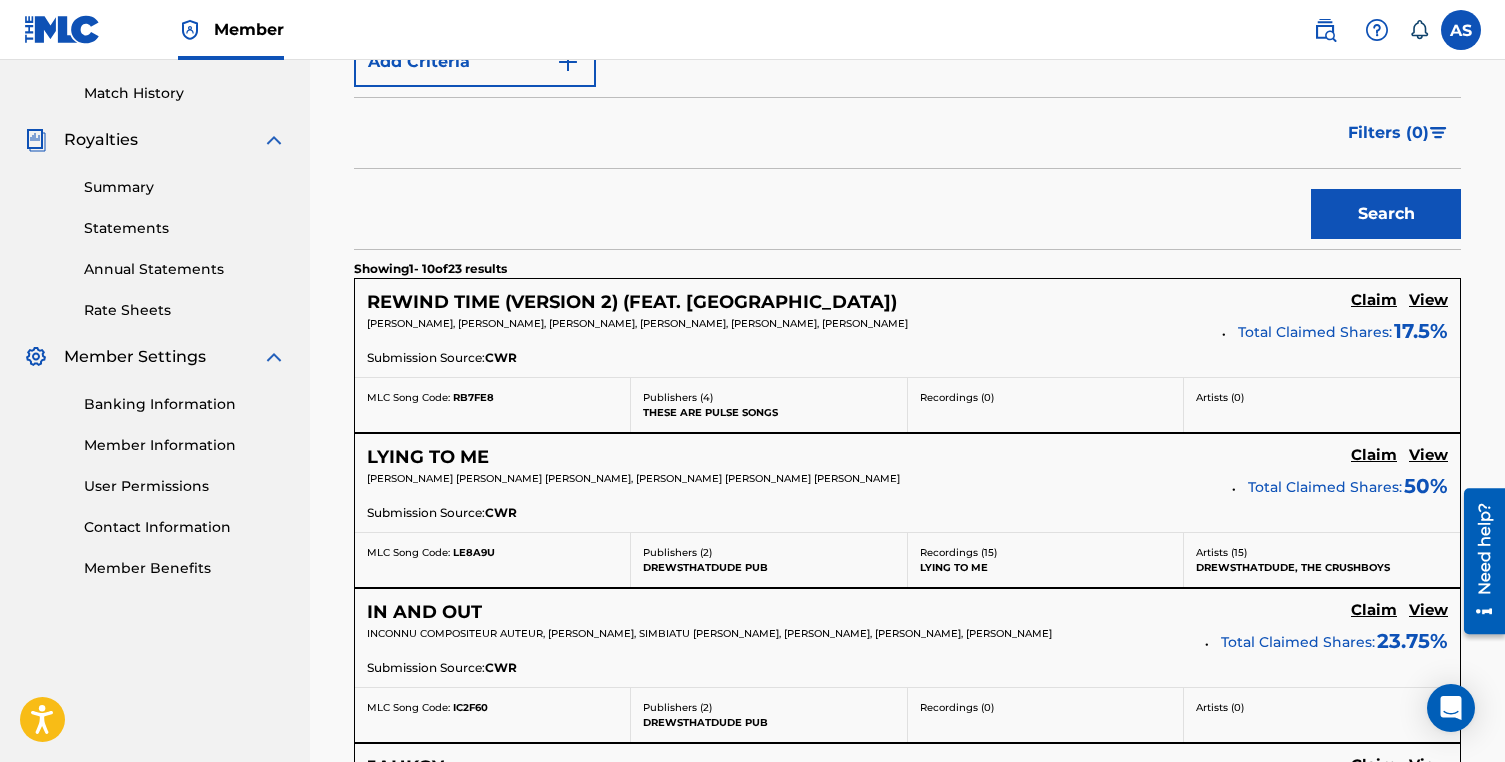 click on "View" at bounding box center [1428, 300] 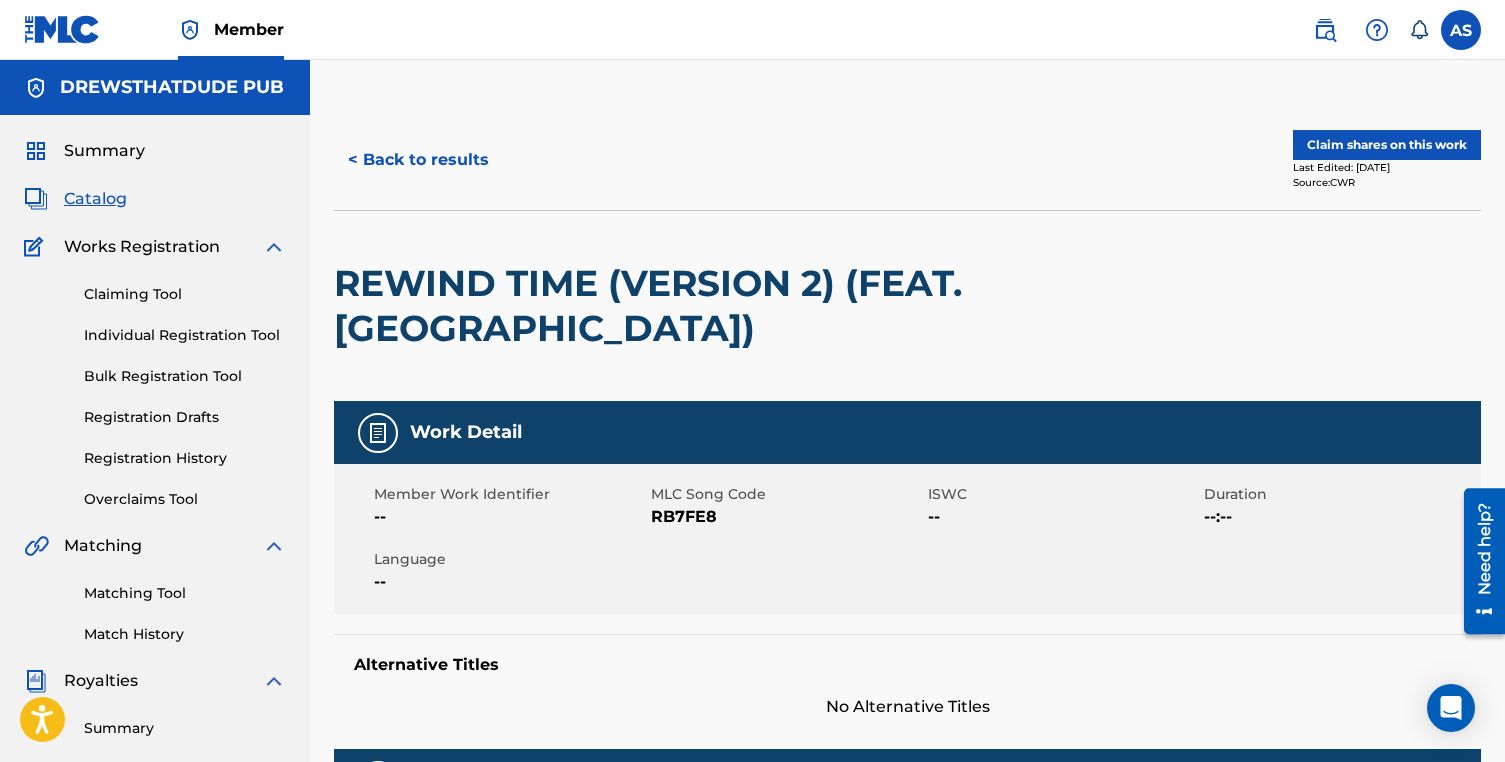 click on "Claim shares on this work" at bounding box center [1387, 145] 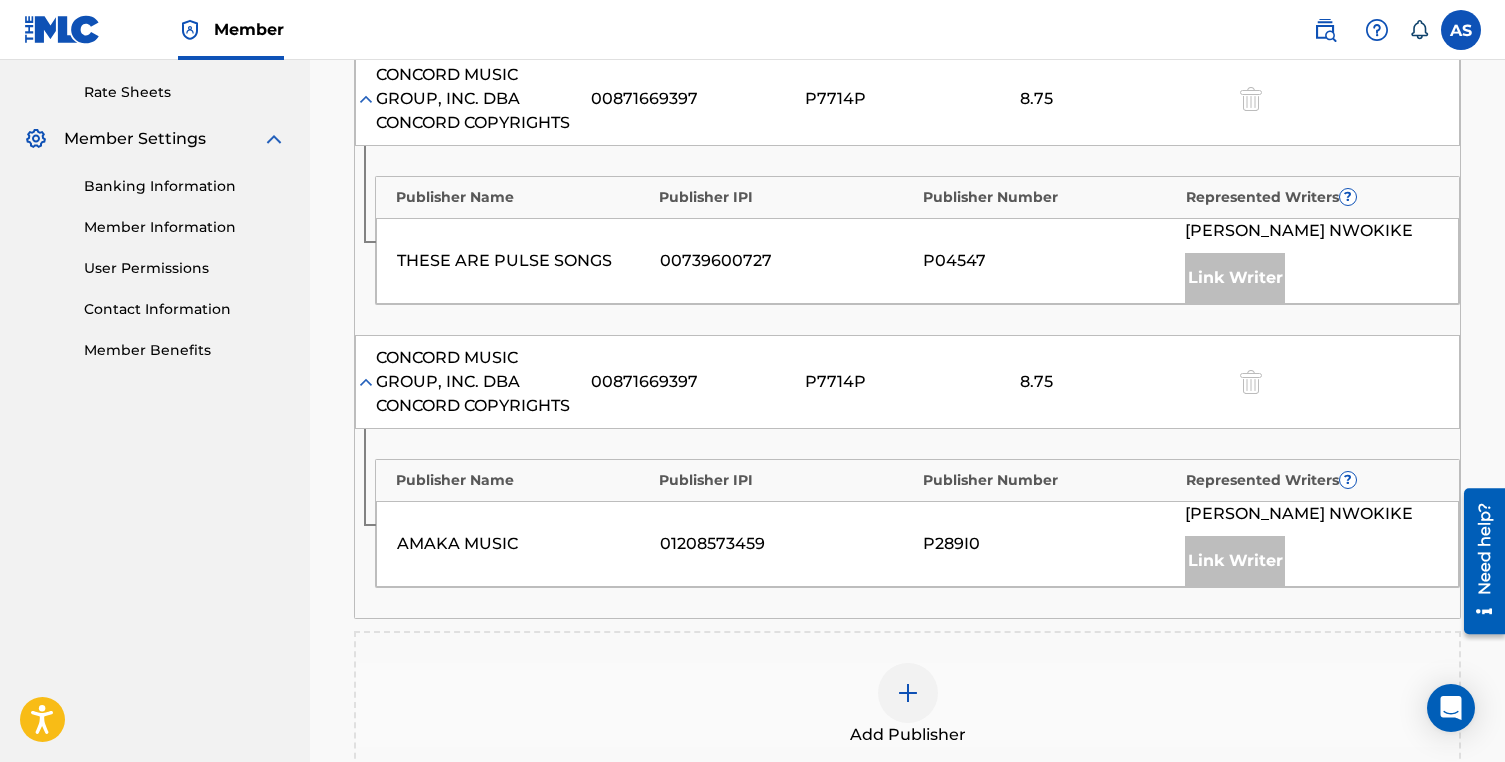 scroll, scrollTop: 775, scrollLeft: 0, axis: vertical 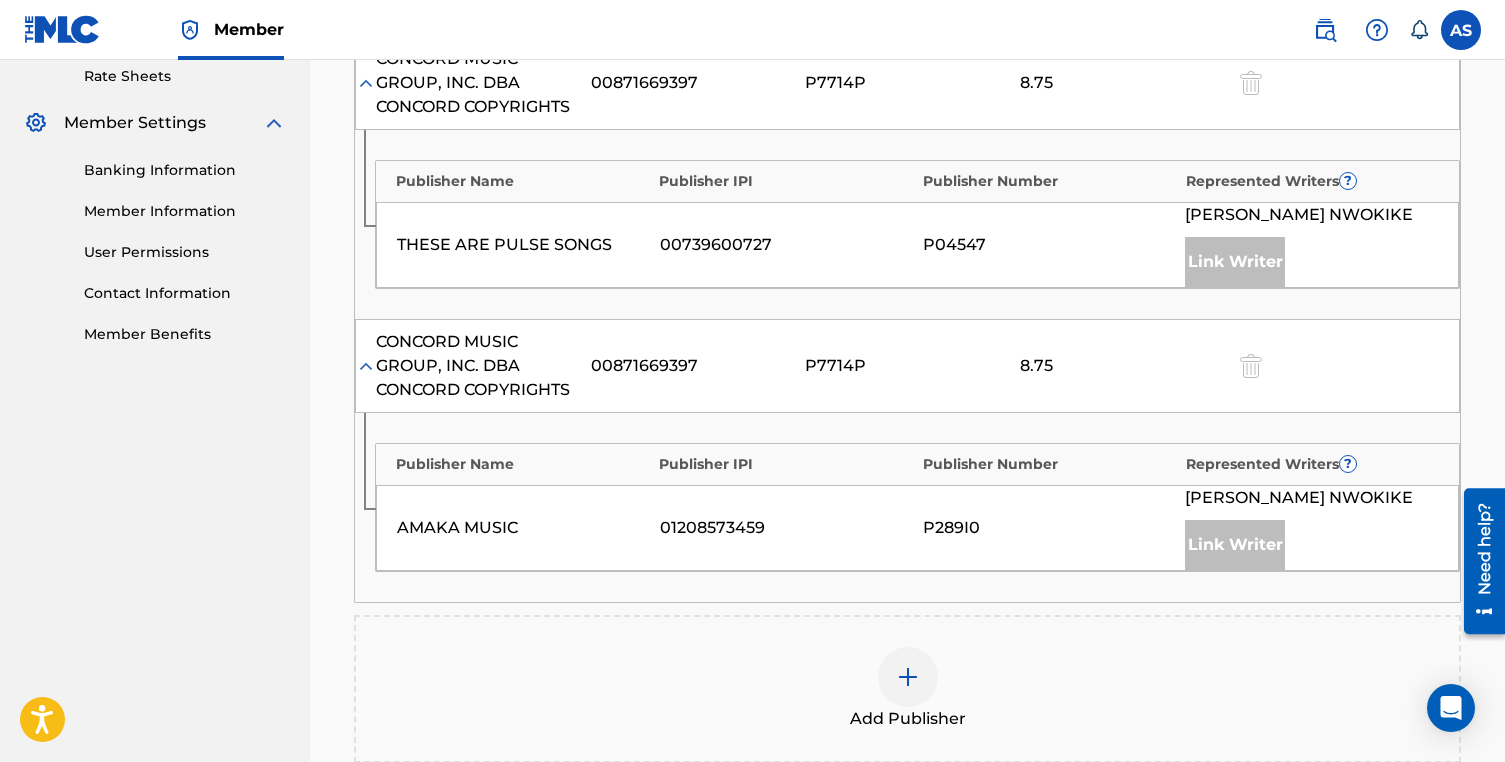 click at bounding box center (908, 677) 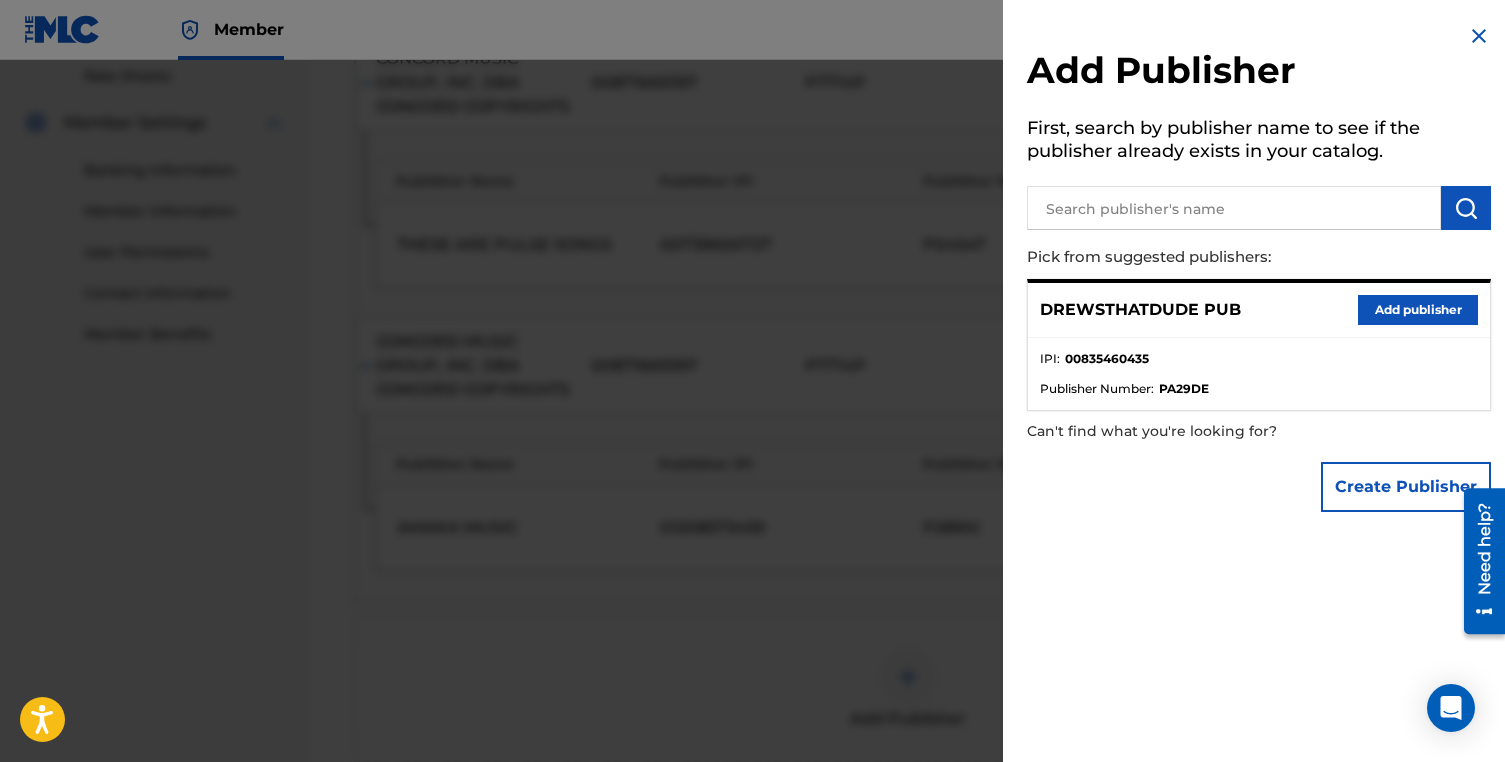 click at bounding box center (1479, 36) 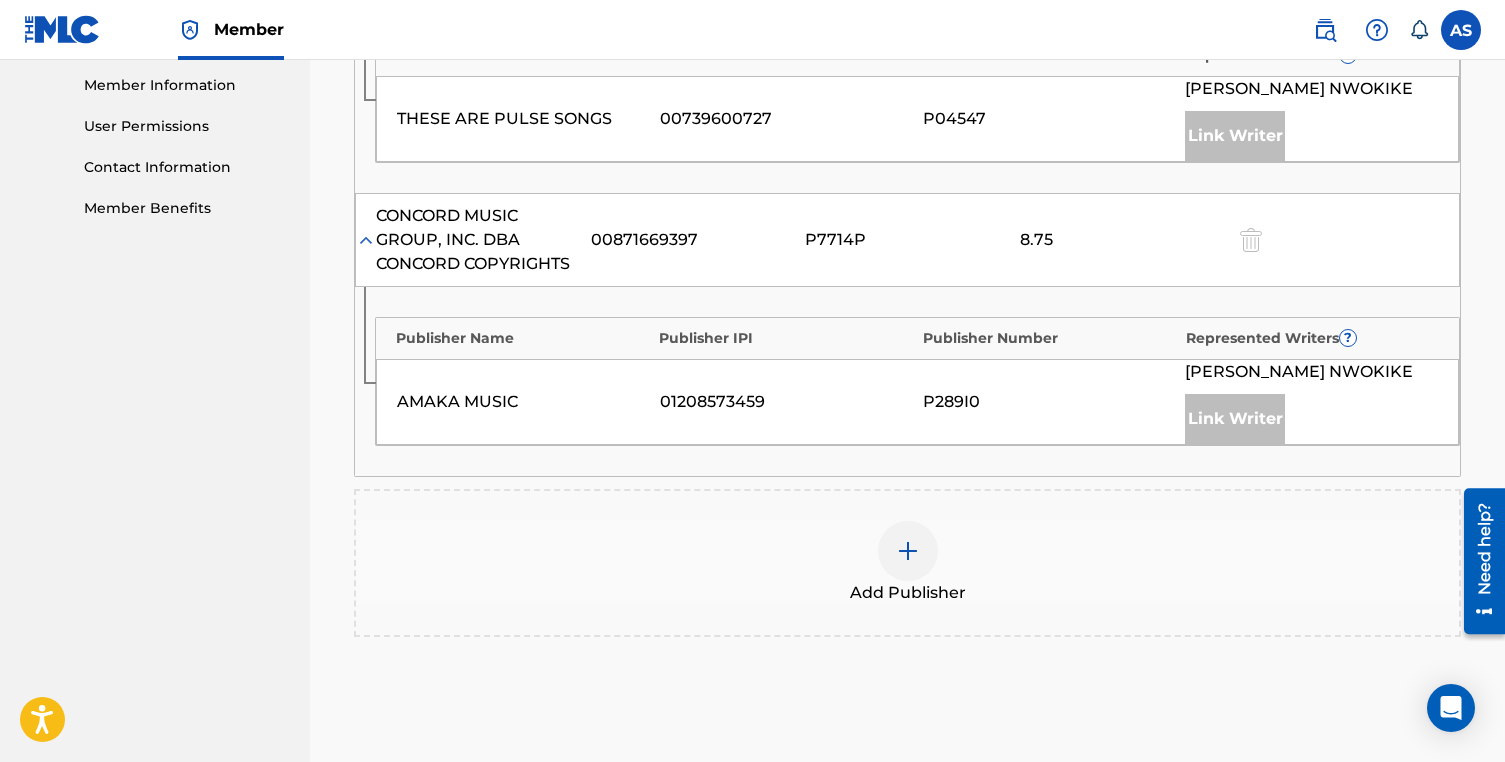scroll, scrollTop: 951, scrollLeft: 0, axis: vertical 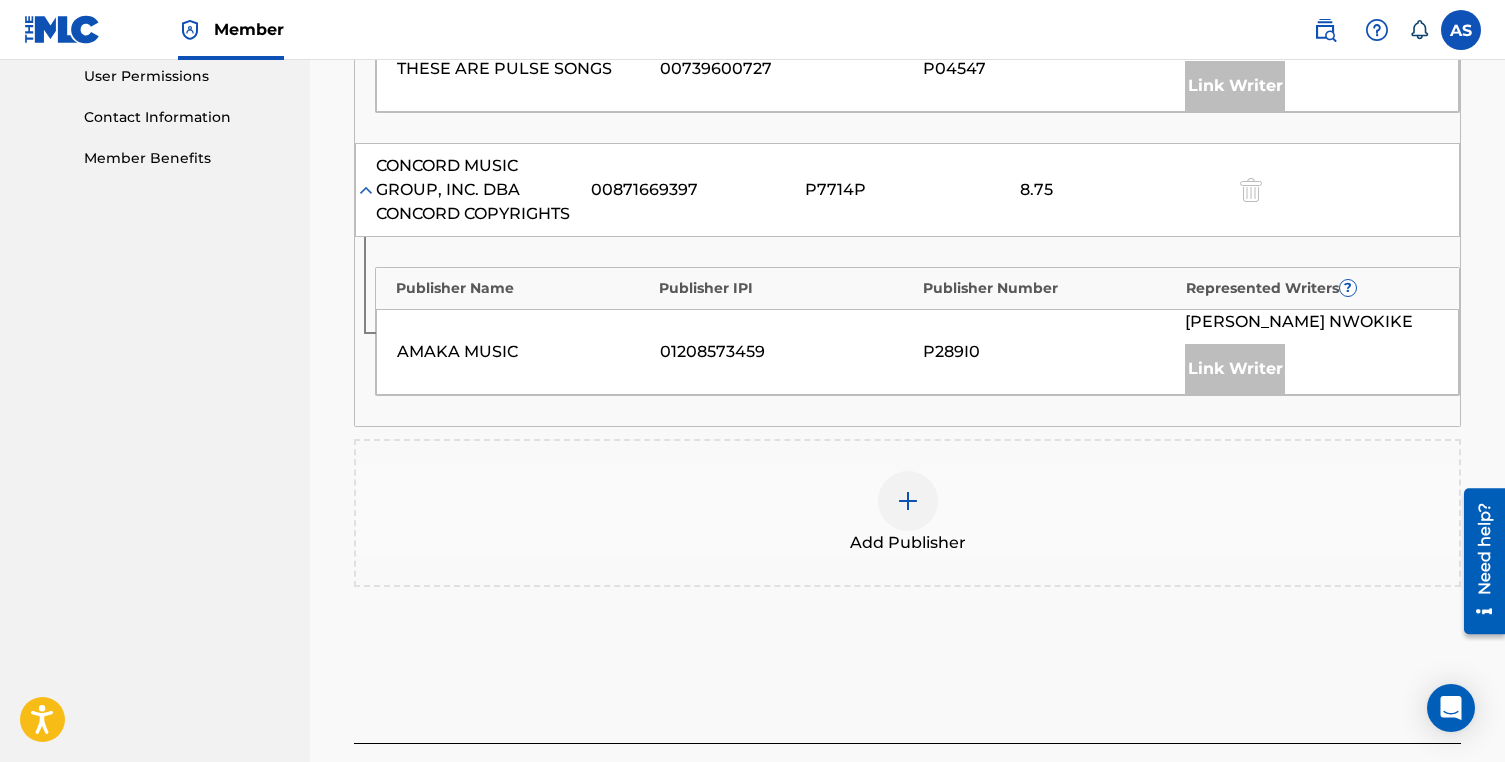 click at bounding box center [908, 501] 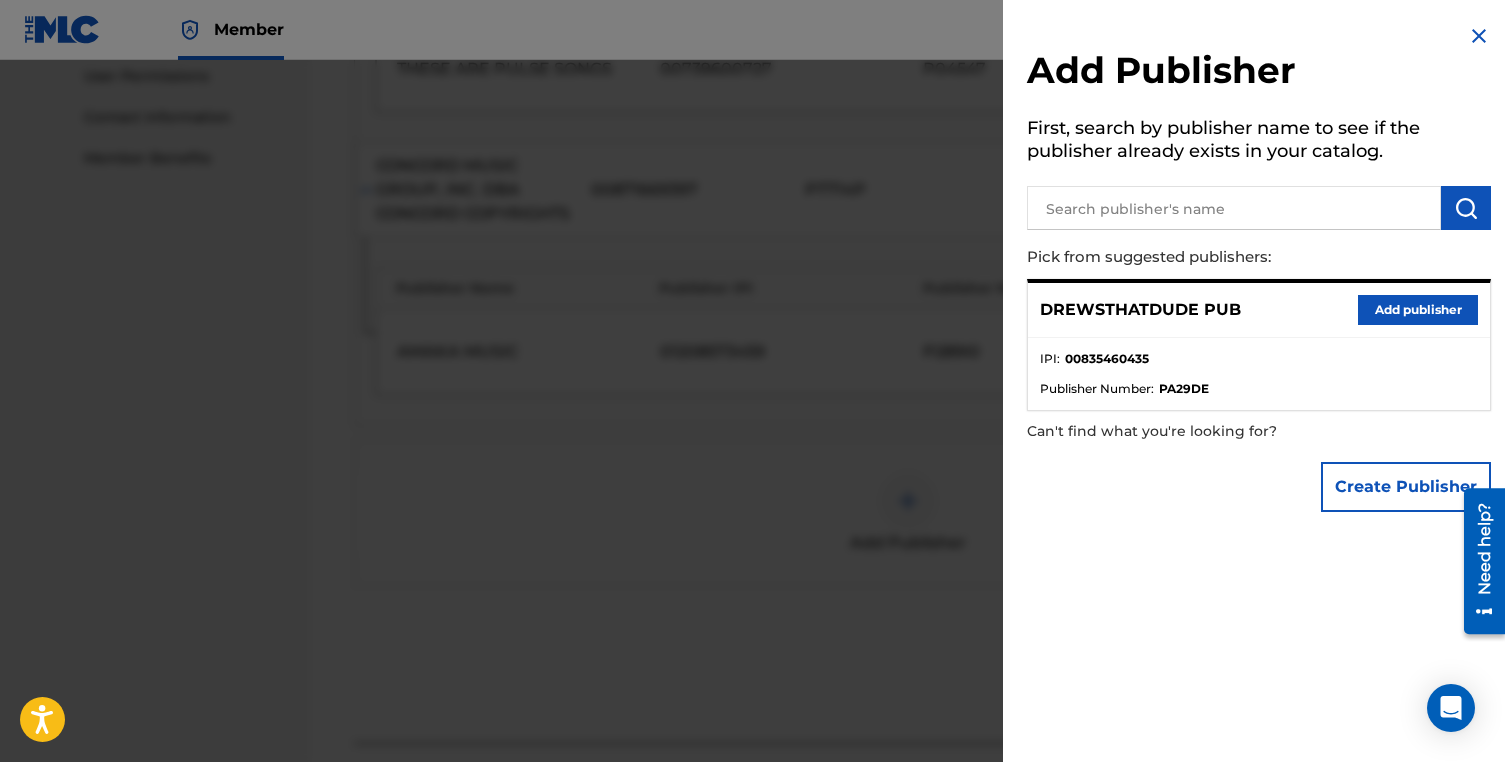 click on "Add publisher" at bounding box center [1418, 310] 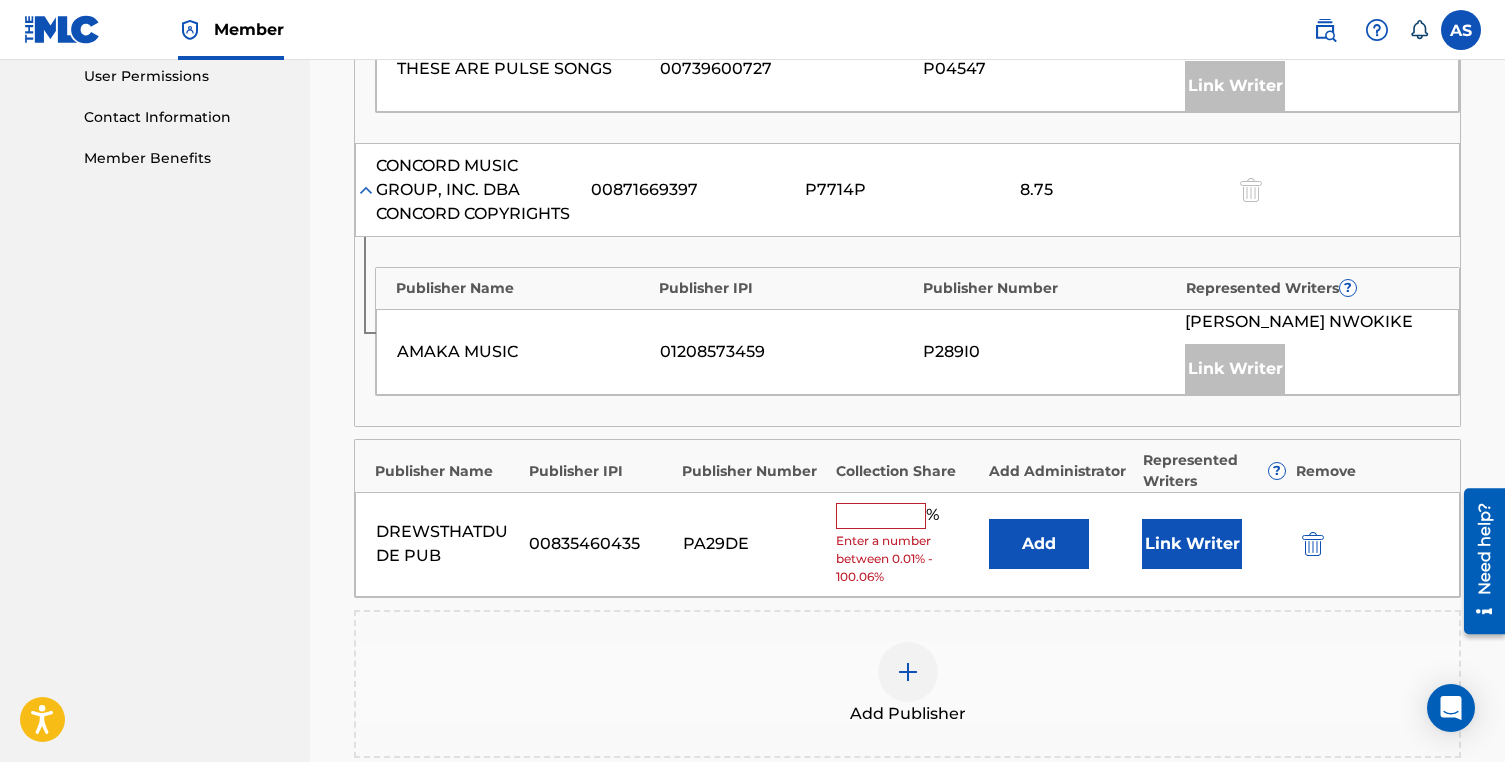 click at bounding box center [881, 516] 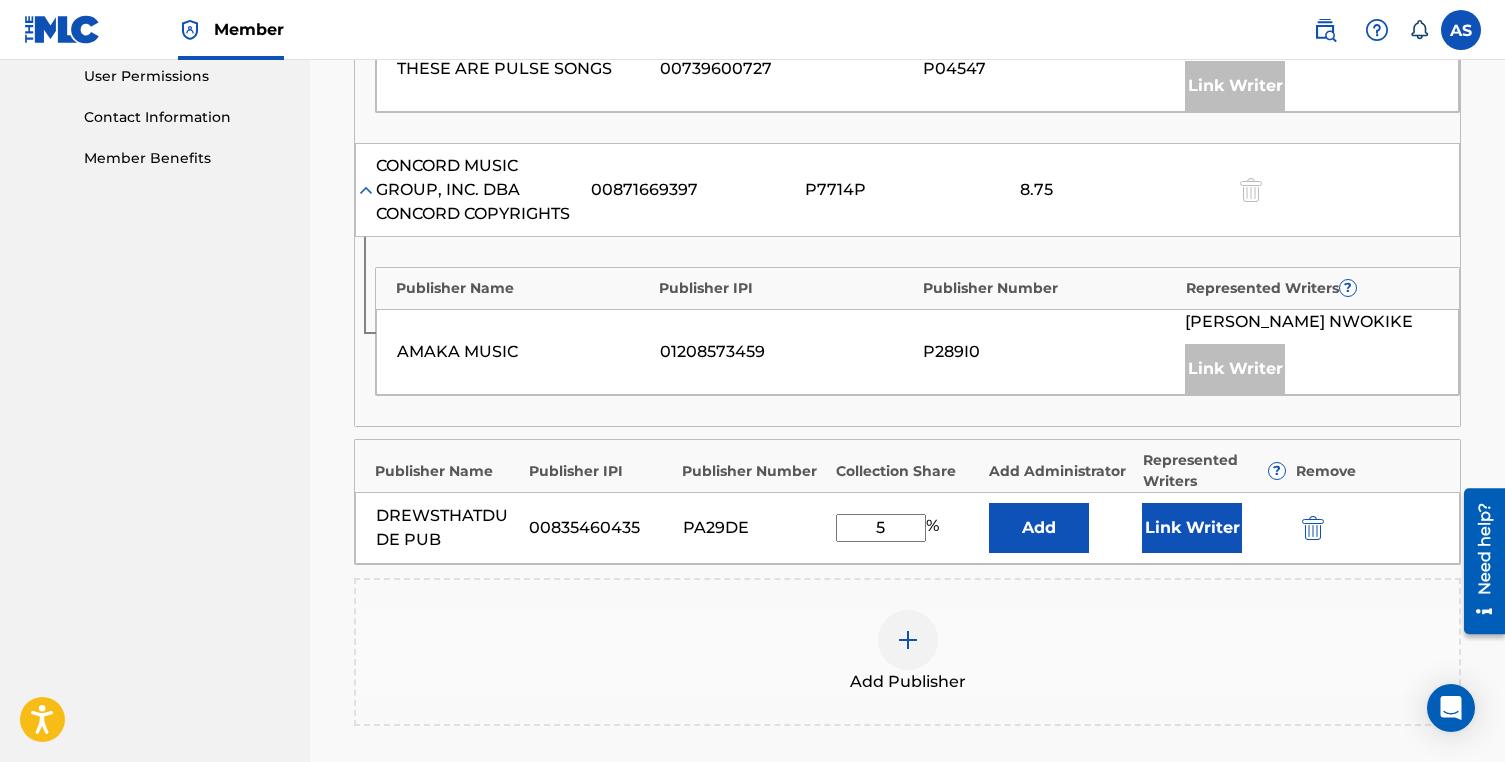 type on "5" 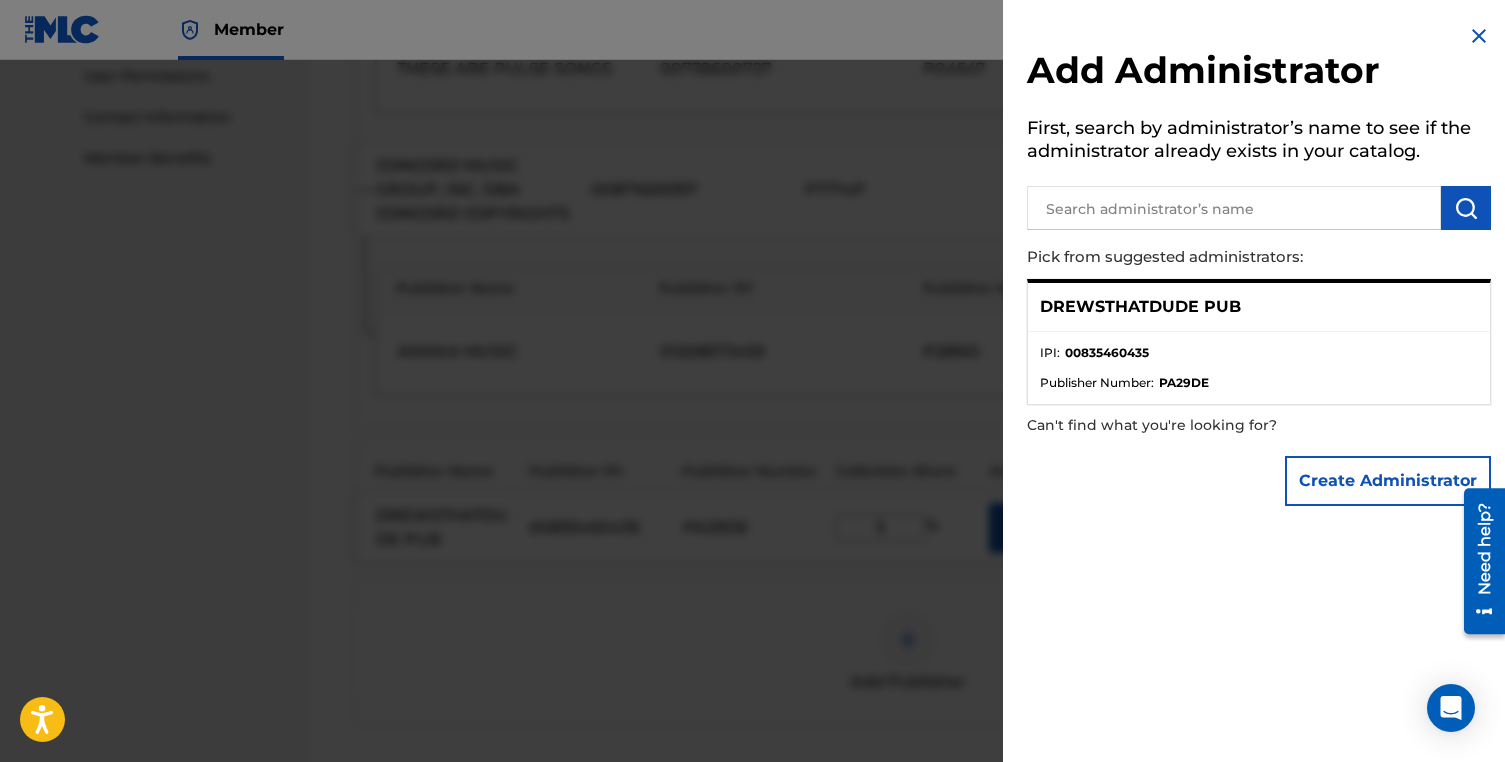 click at bounding box center (1234, 208) 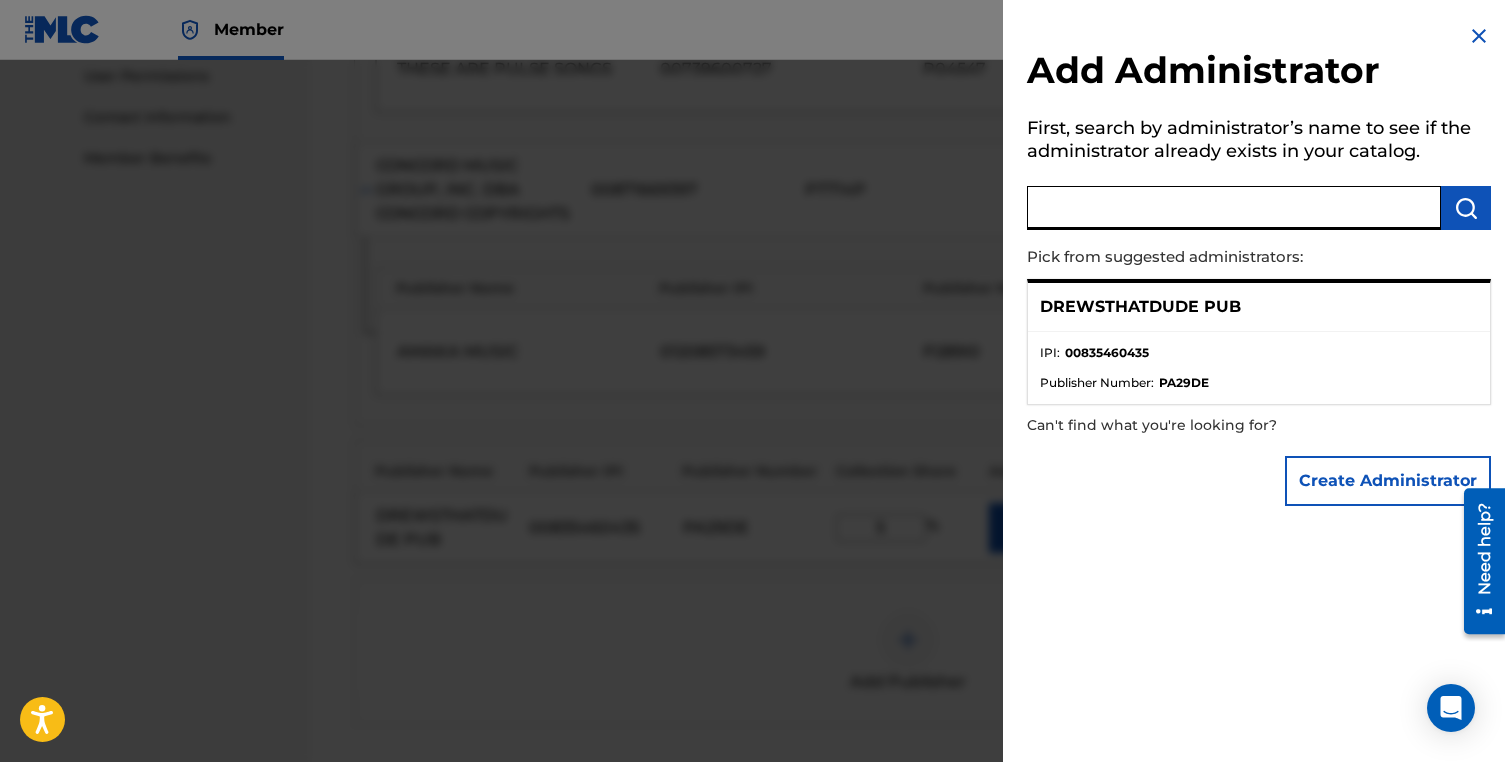paste on "ANNUITY SONGS" 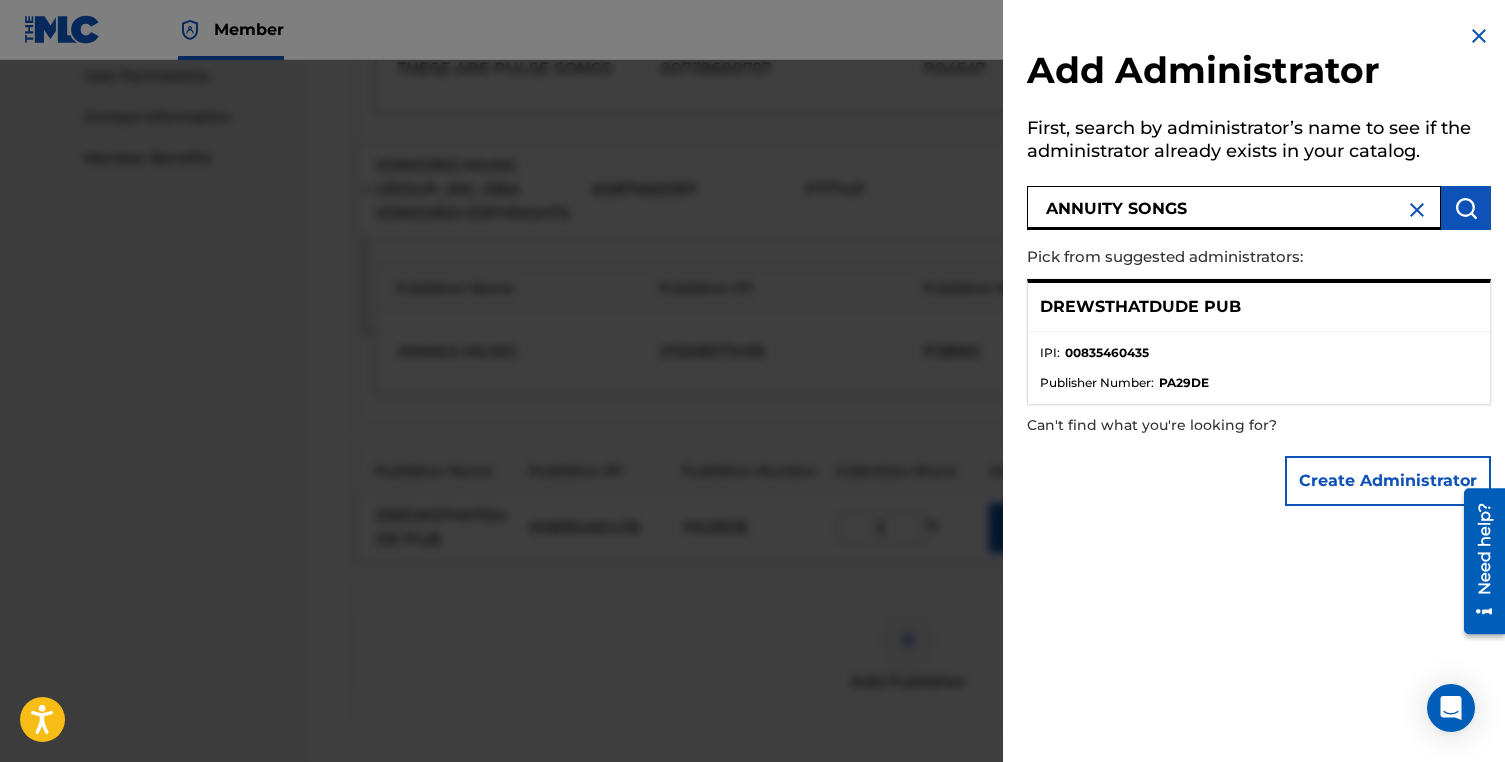 type on "ANNUITY SONGS" 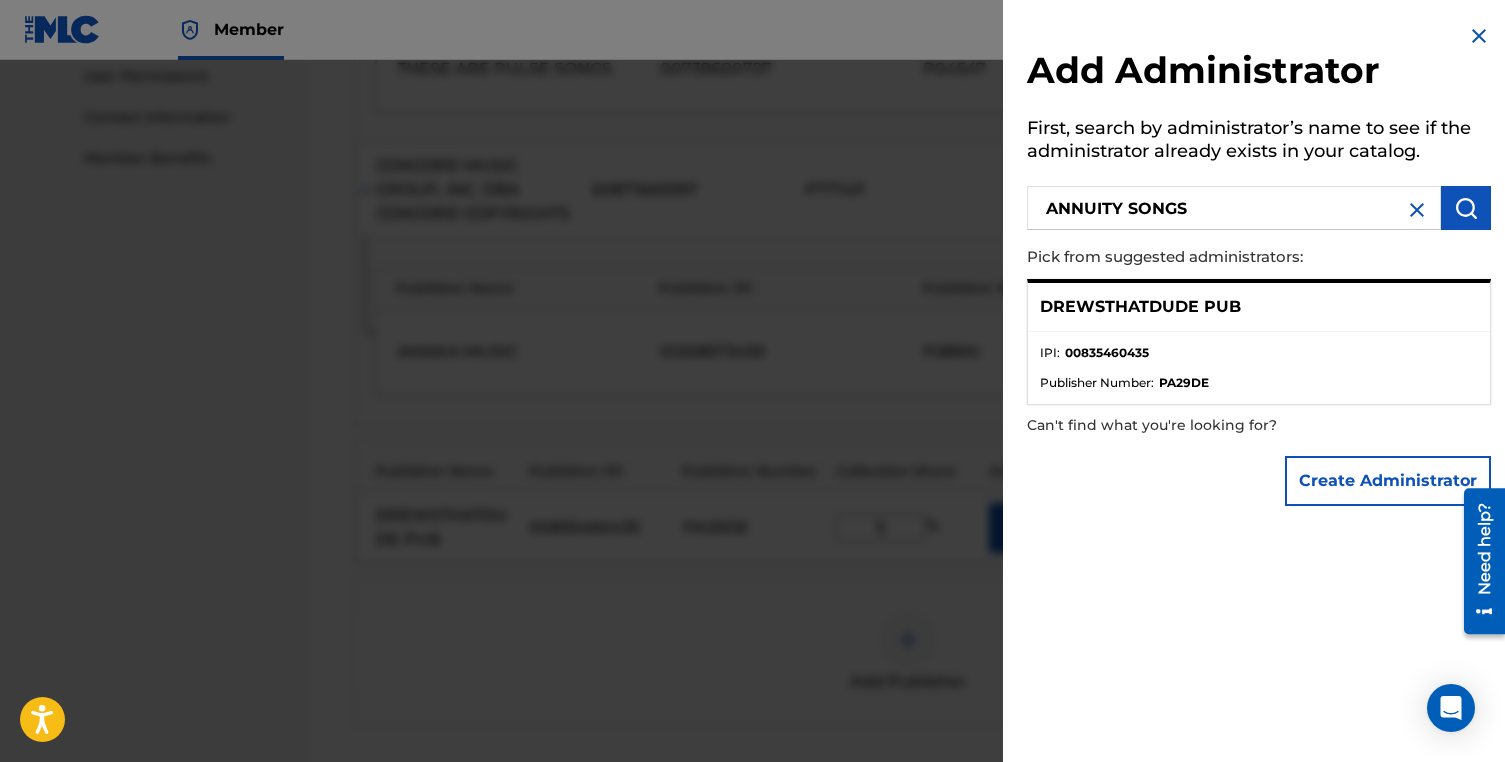 click at bounding box center [1466, 208] 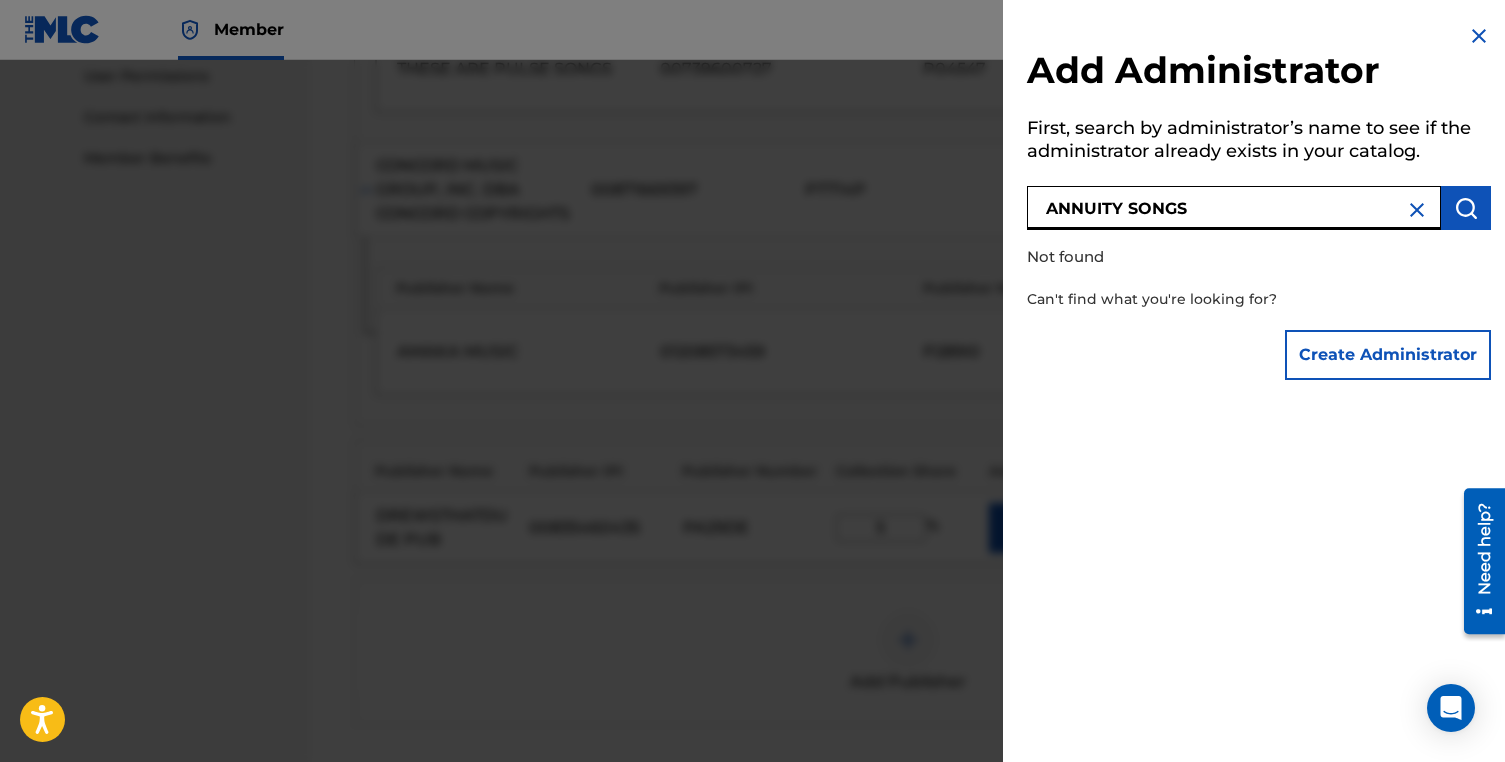 click on "ANNUITY SONGS" at bounding box center [1234, 208] 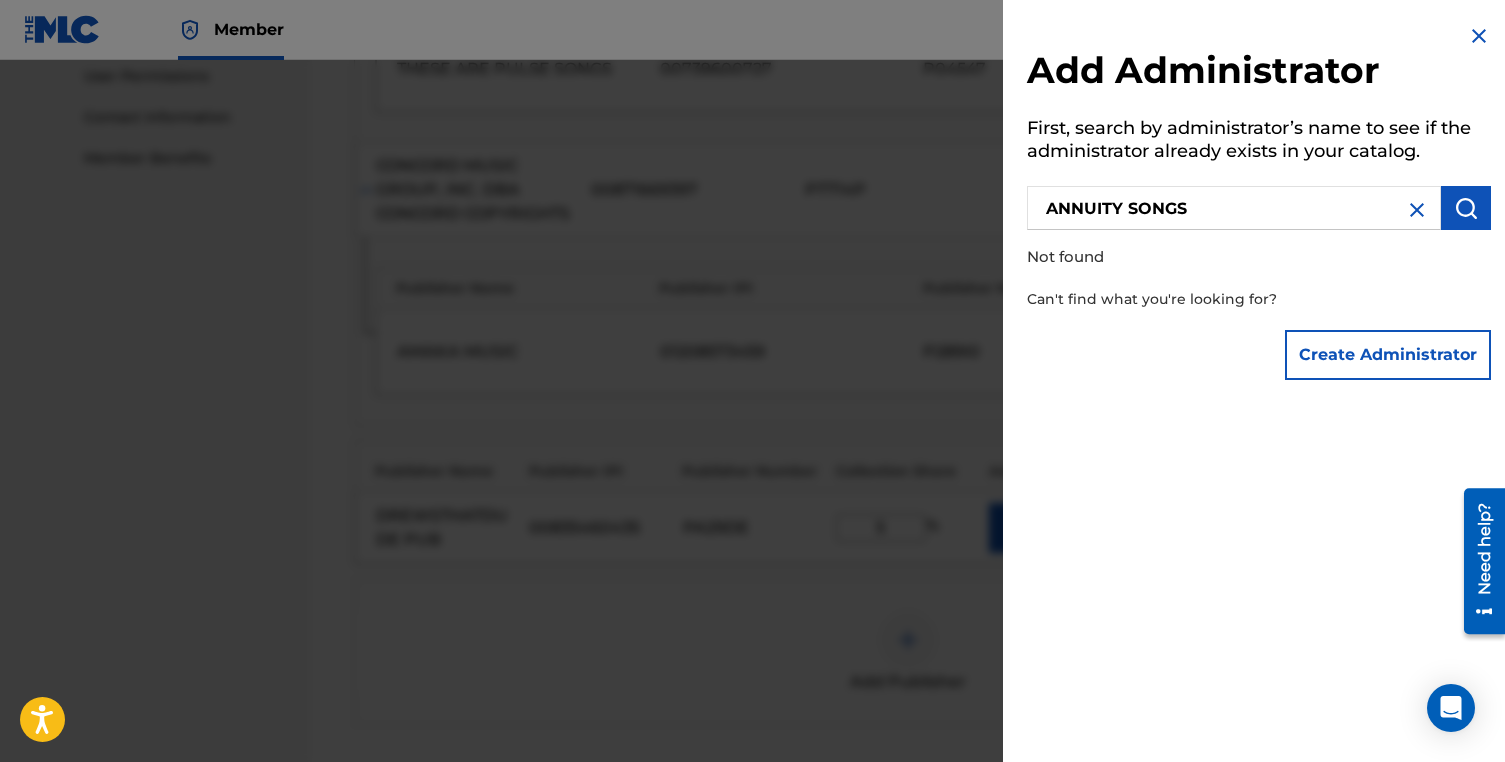 click on "Create Administrator" at bounding box center (1388, 355) 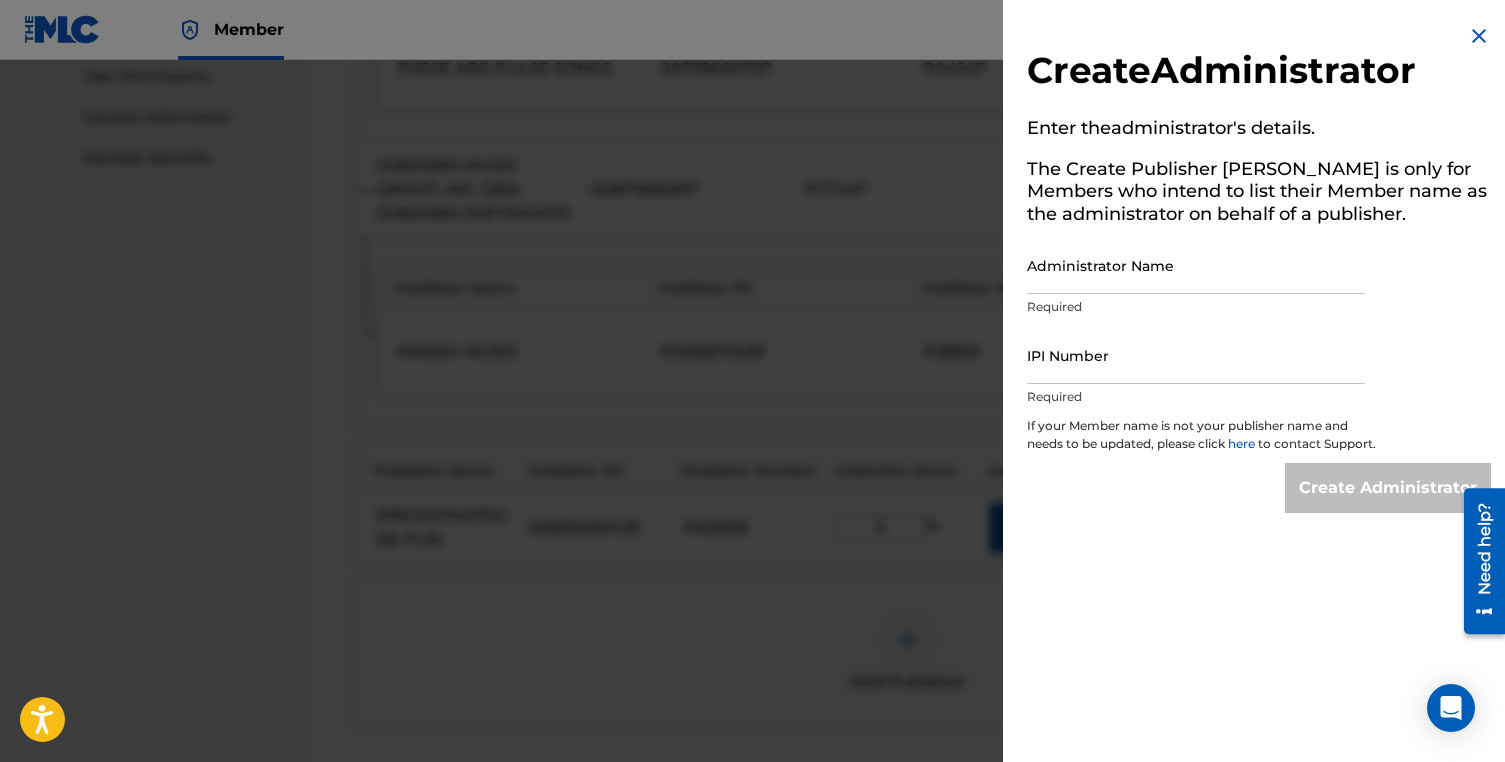 click on "Administrator Name" at bounding box center (1196, 265) 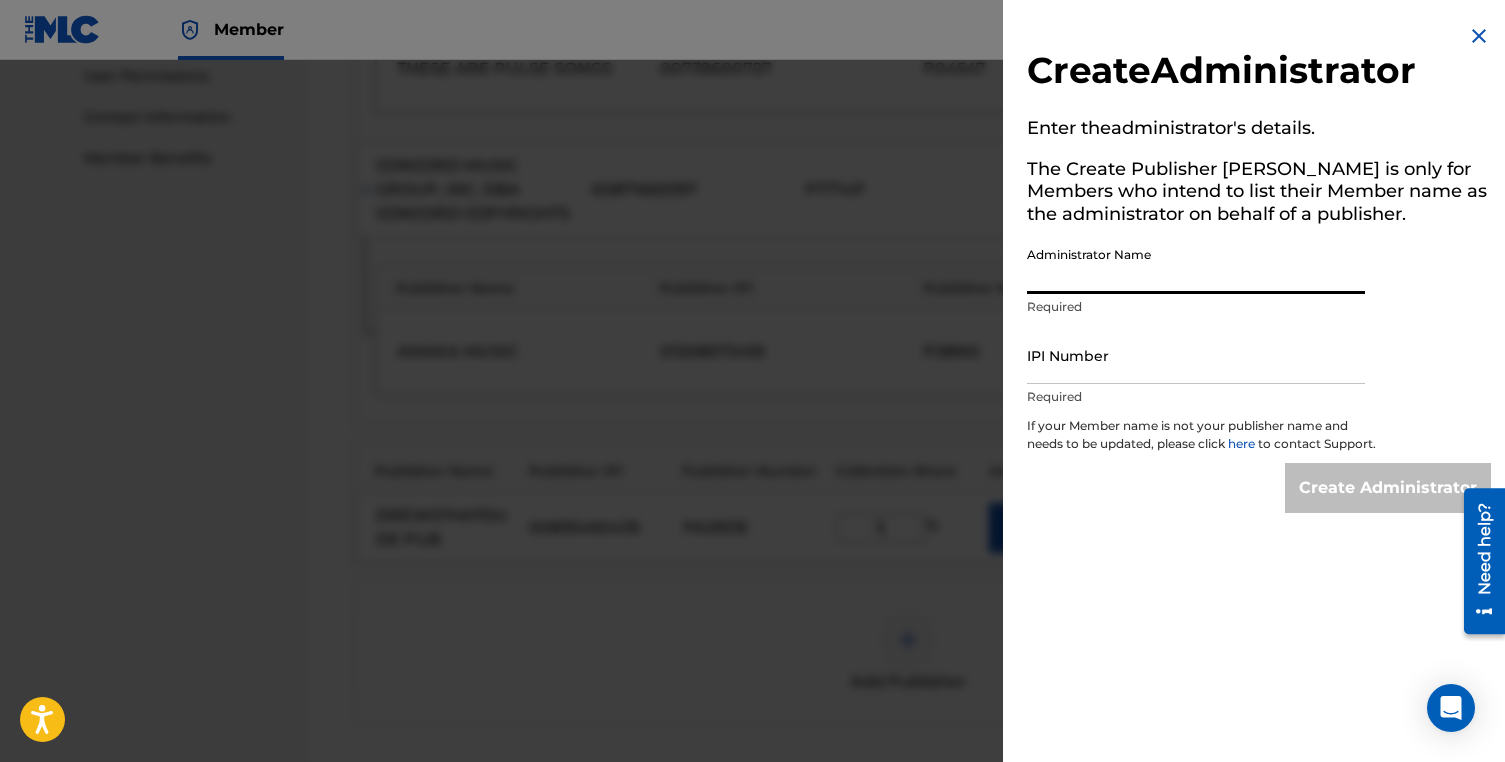 paste on "ANNUITY SONGS" 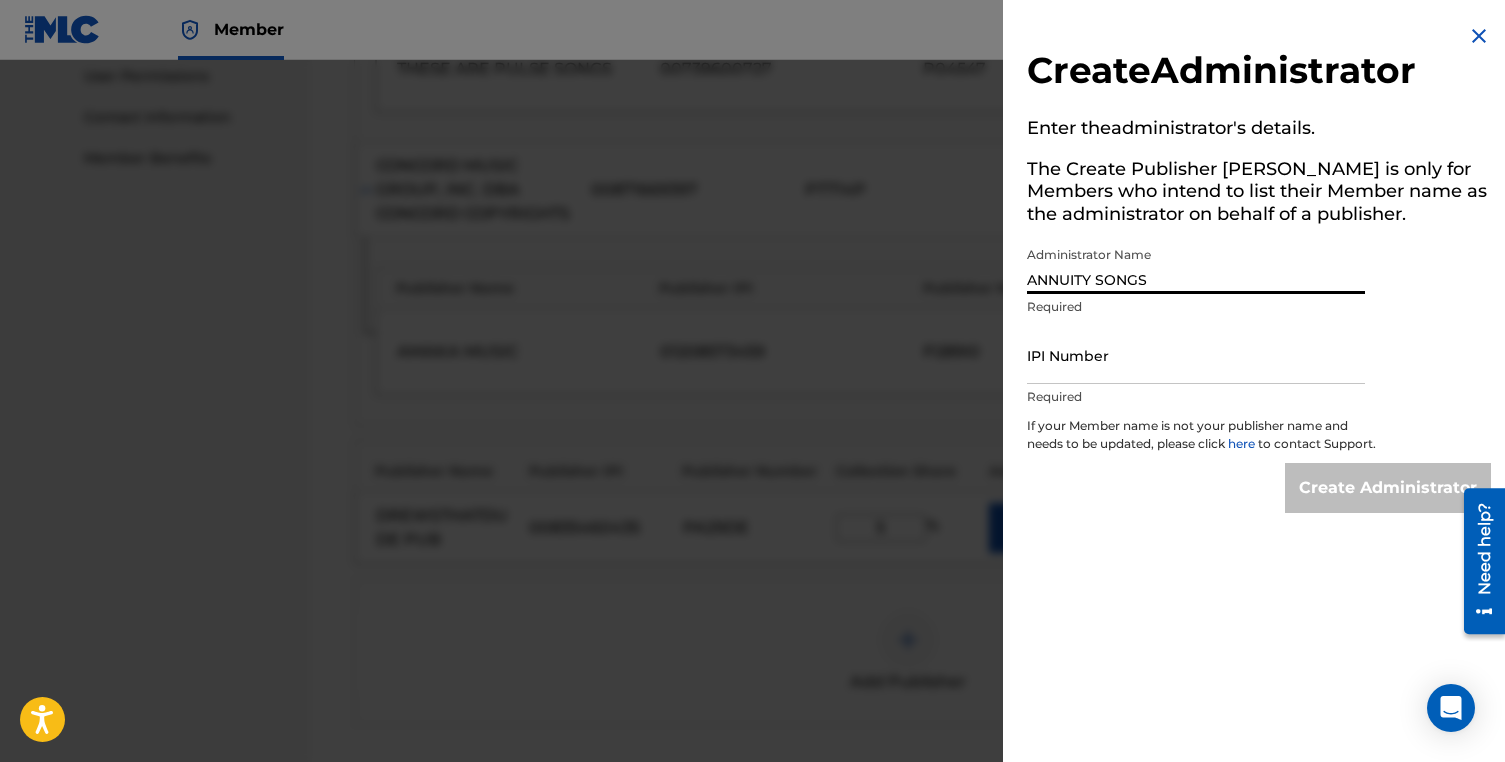 type on "ANNUITY SONGS" 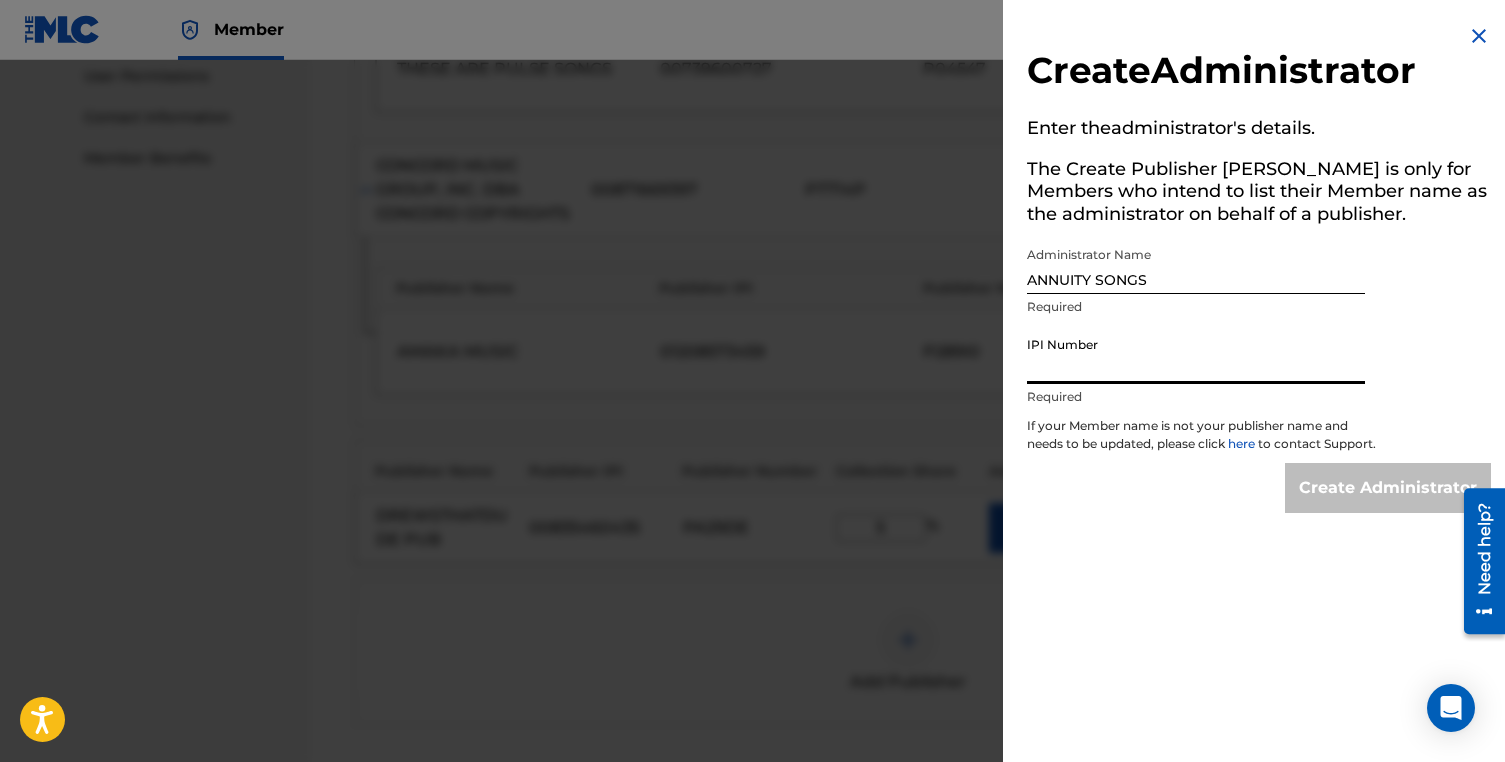 paste on "700570191" 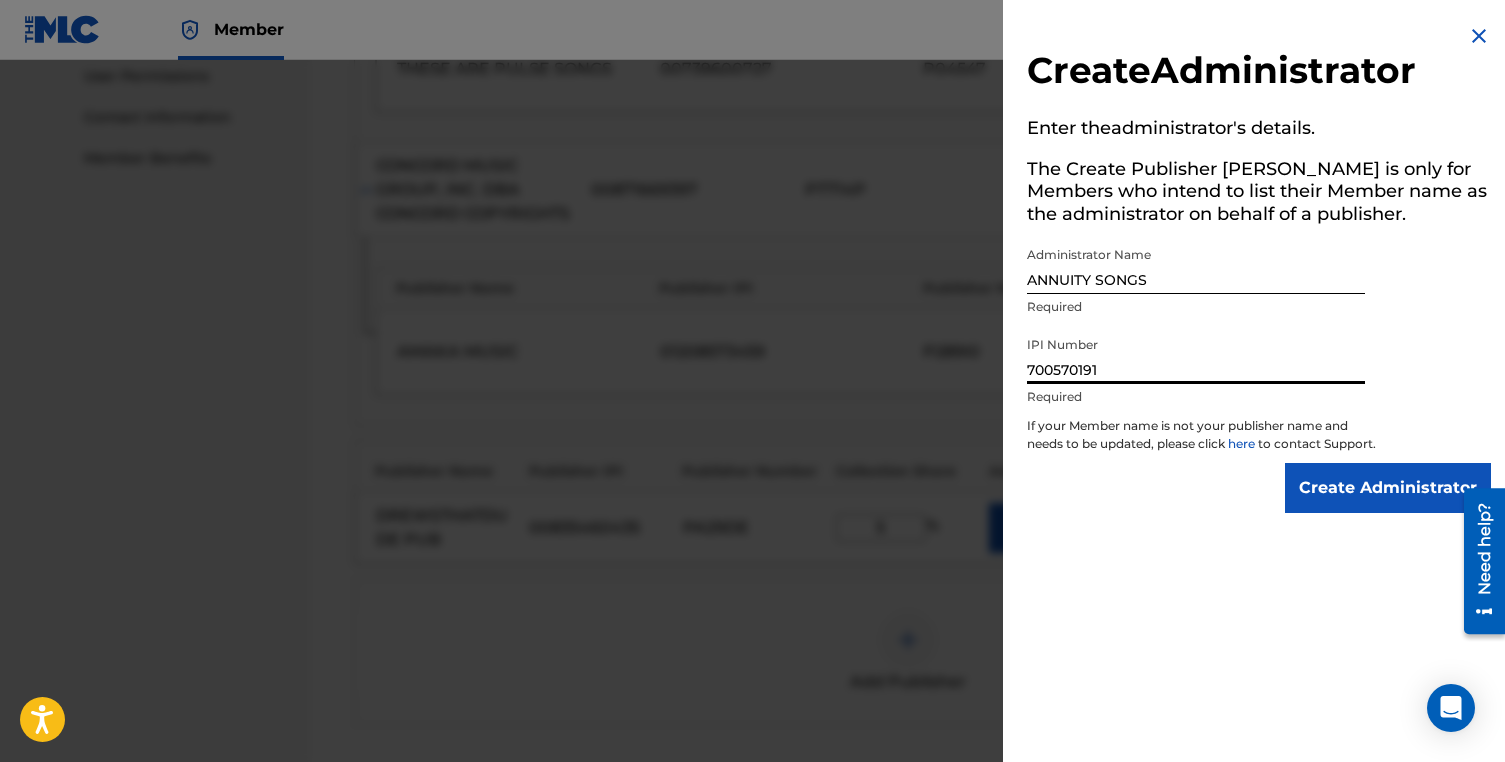 type on "700570191" 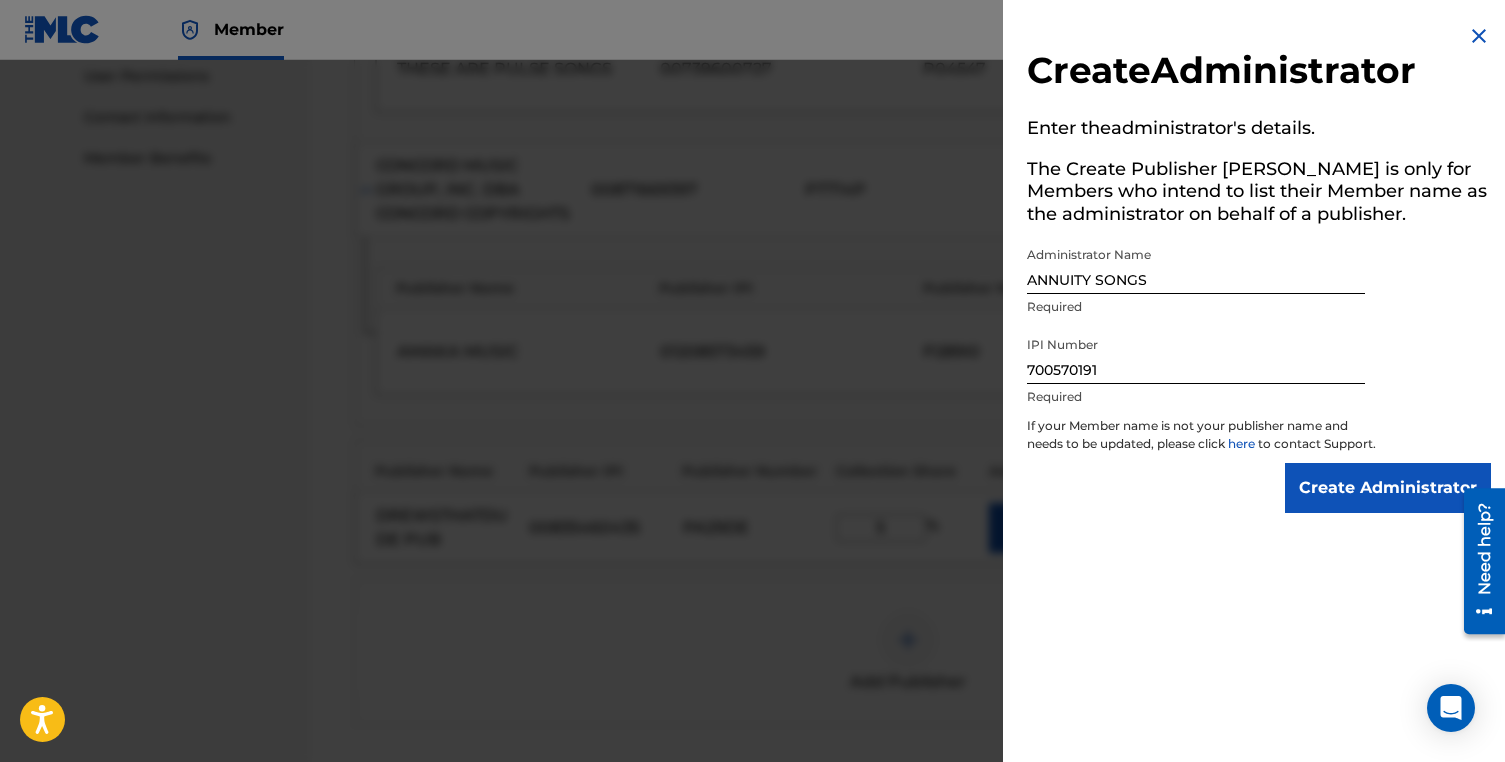 click on "Create Administrator" at bounding box center (1388, 488) 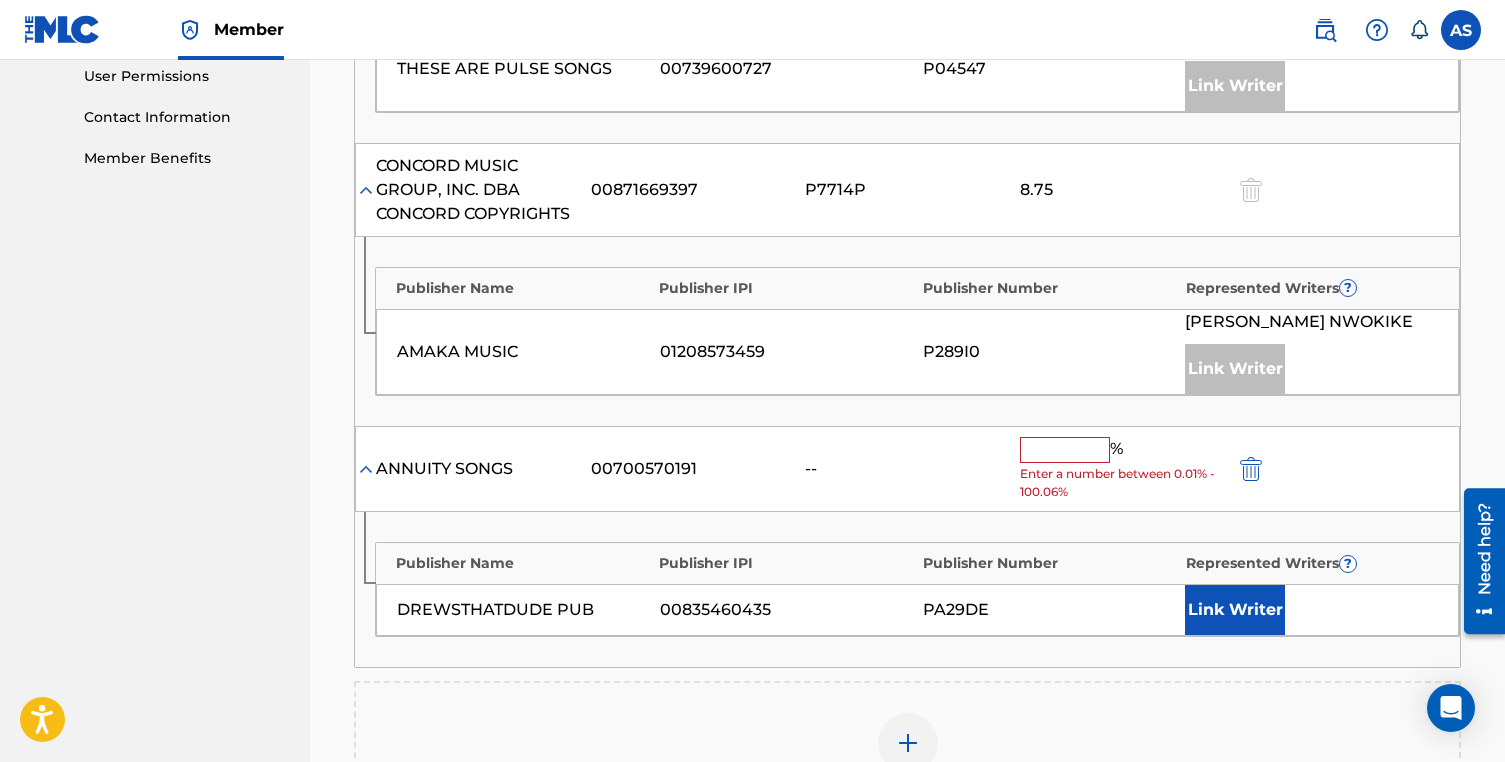 click at bounding box center (1065, 450) 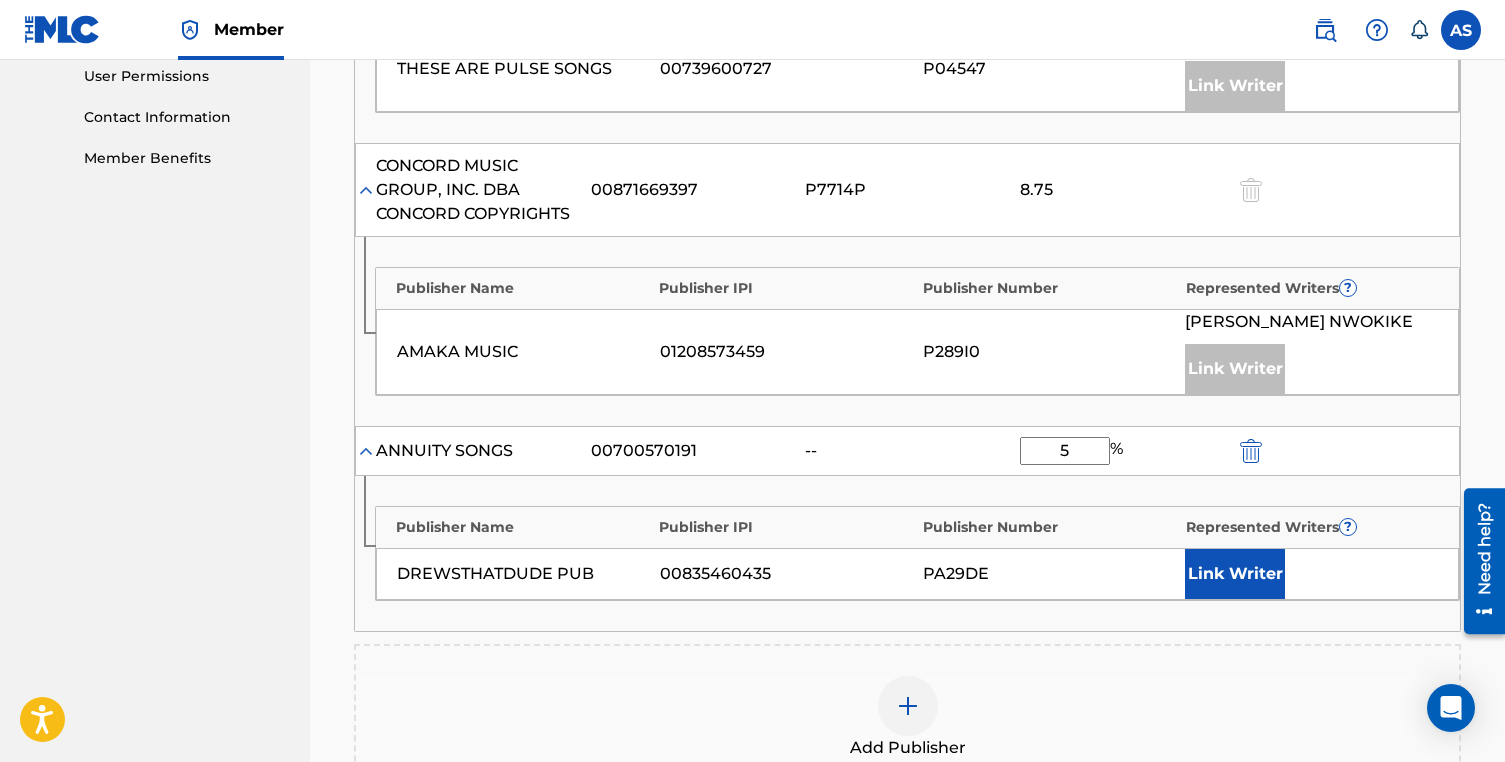 type on "5" 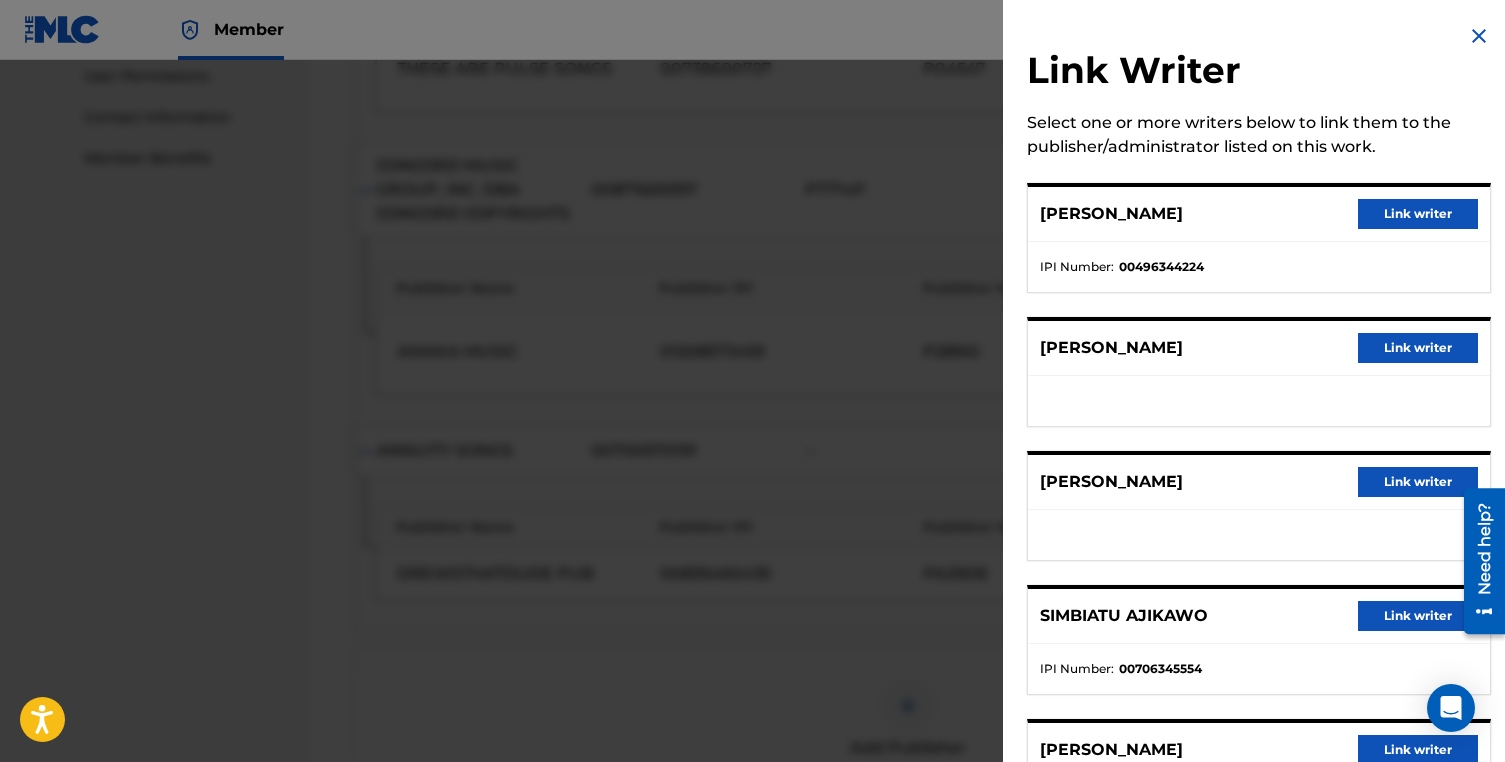 click on "Link writer" at bounding box center (1418, 348) 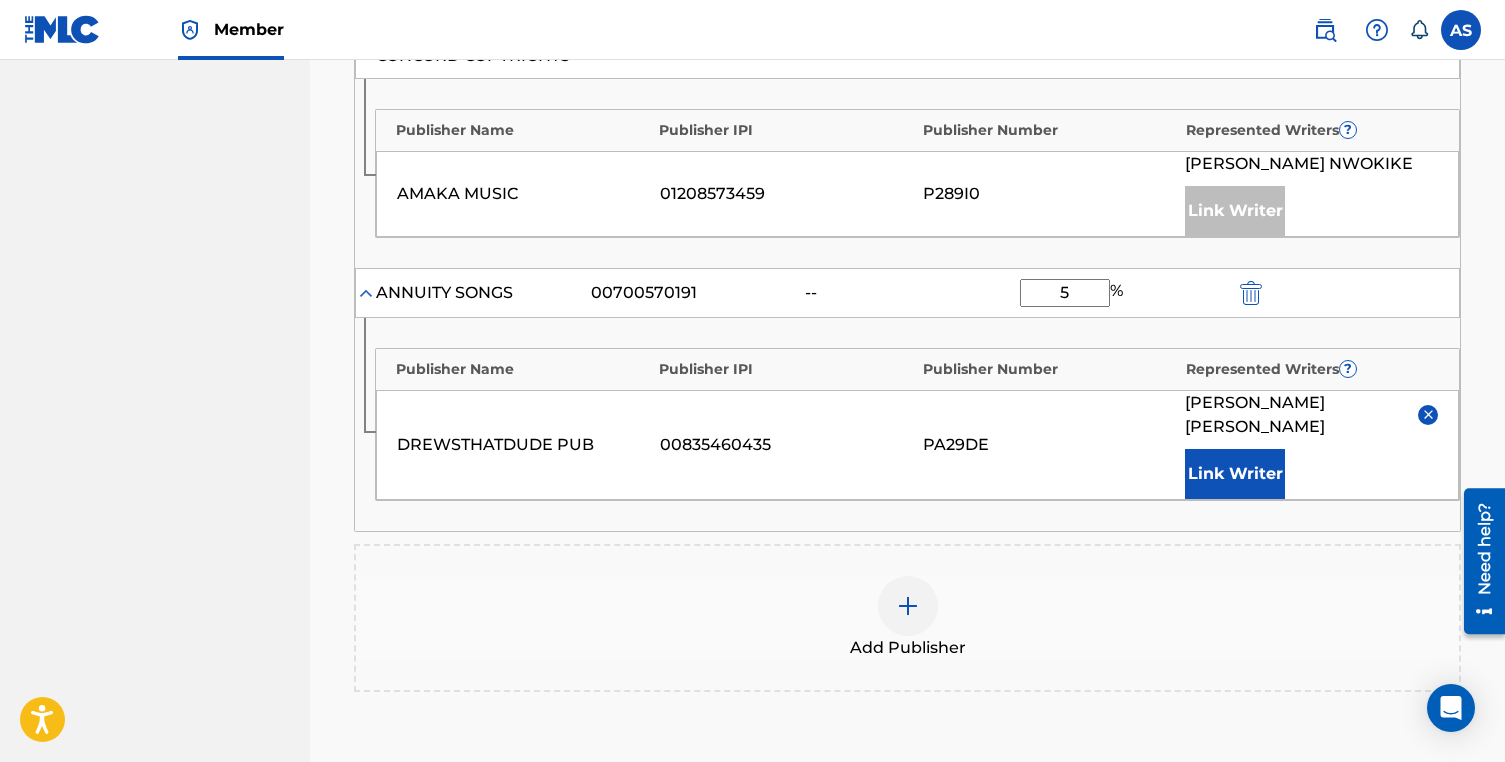 scroll, scrollTop: 1300, scrollLeft: 0, axis: vertical 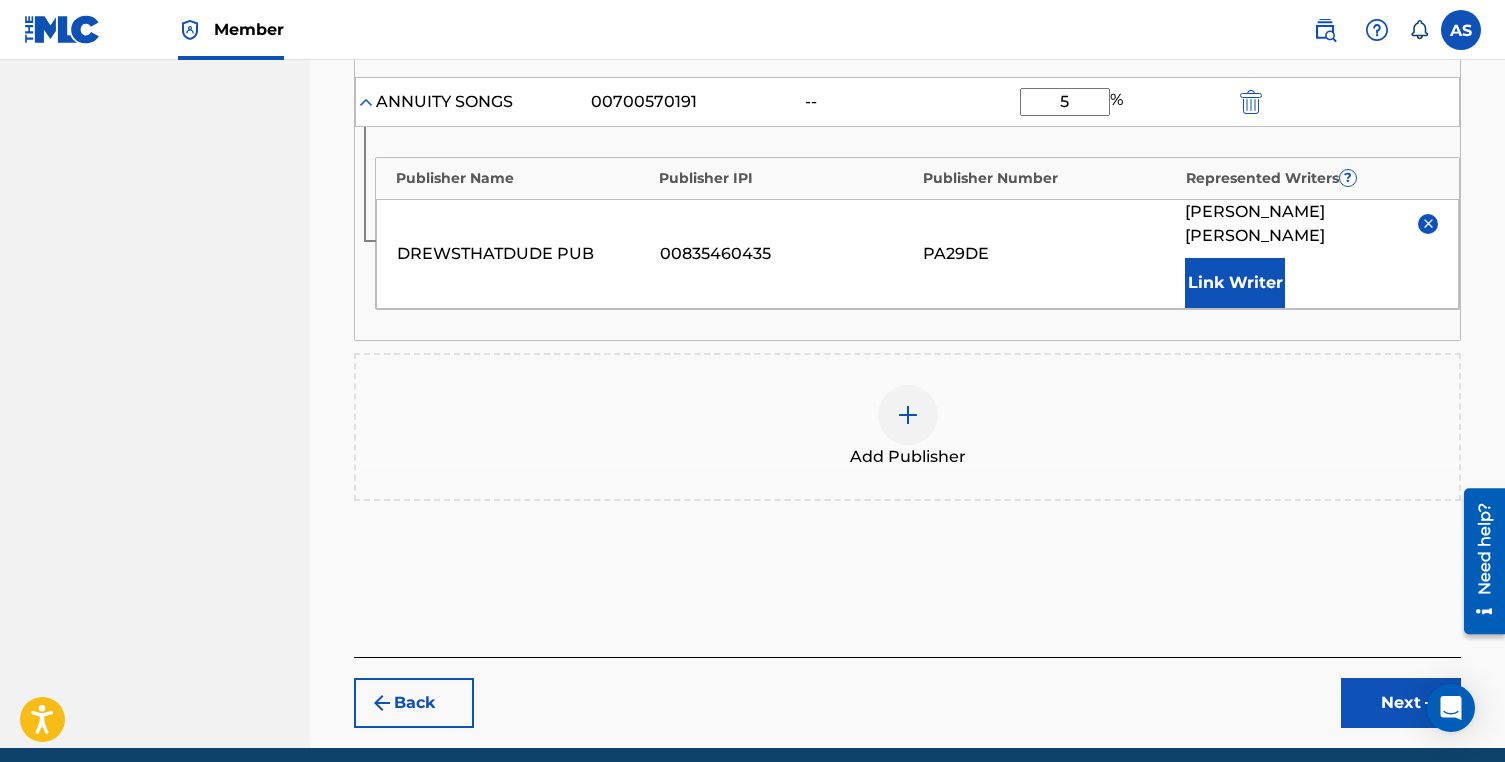 click on "Next" at bounding box center (1401, 703) 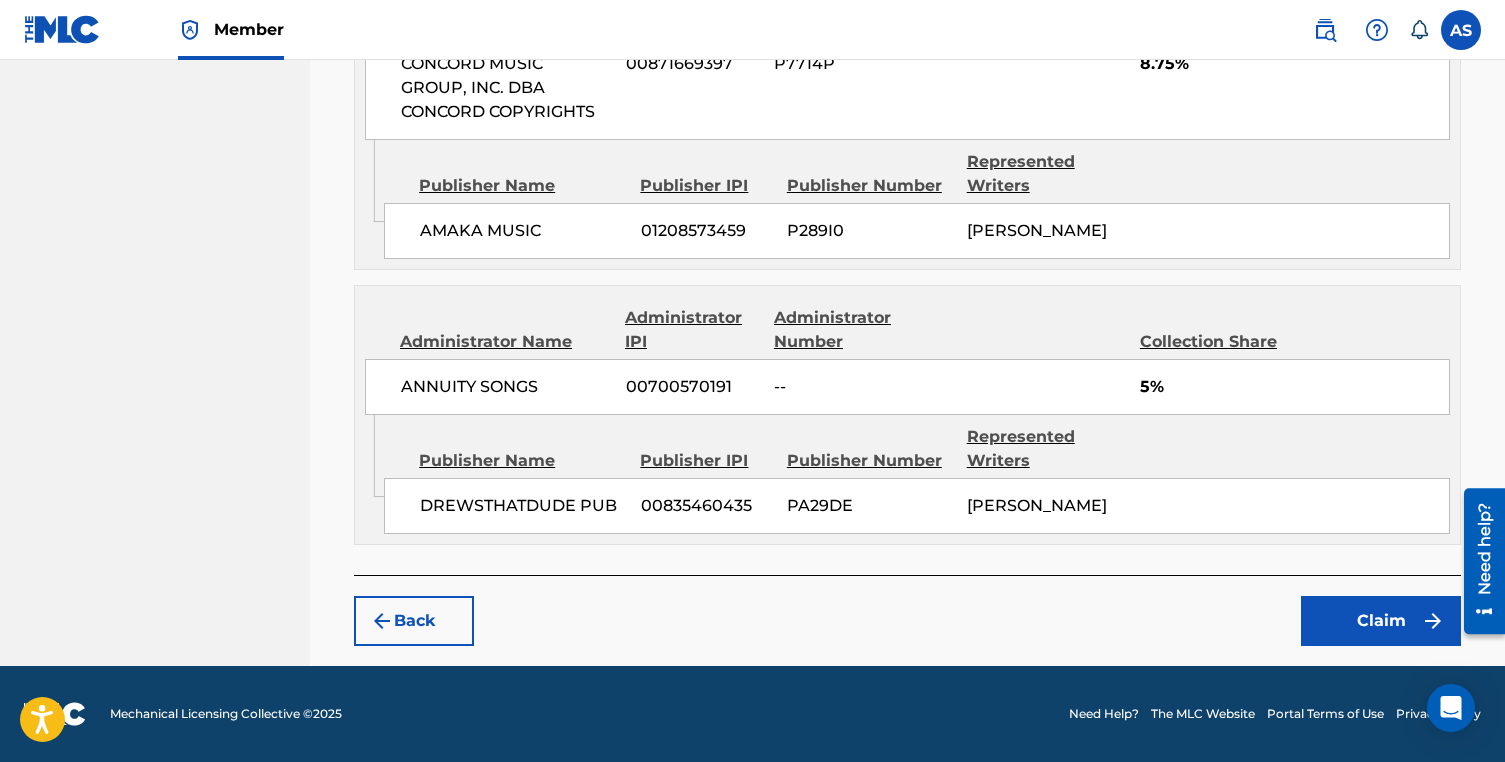 scroll, scrollTop: 1498, scrollLeft: 0, axis: vertical 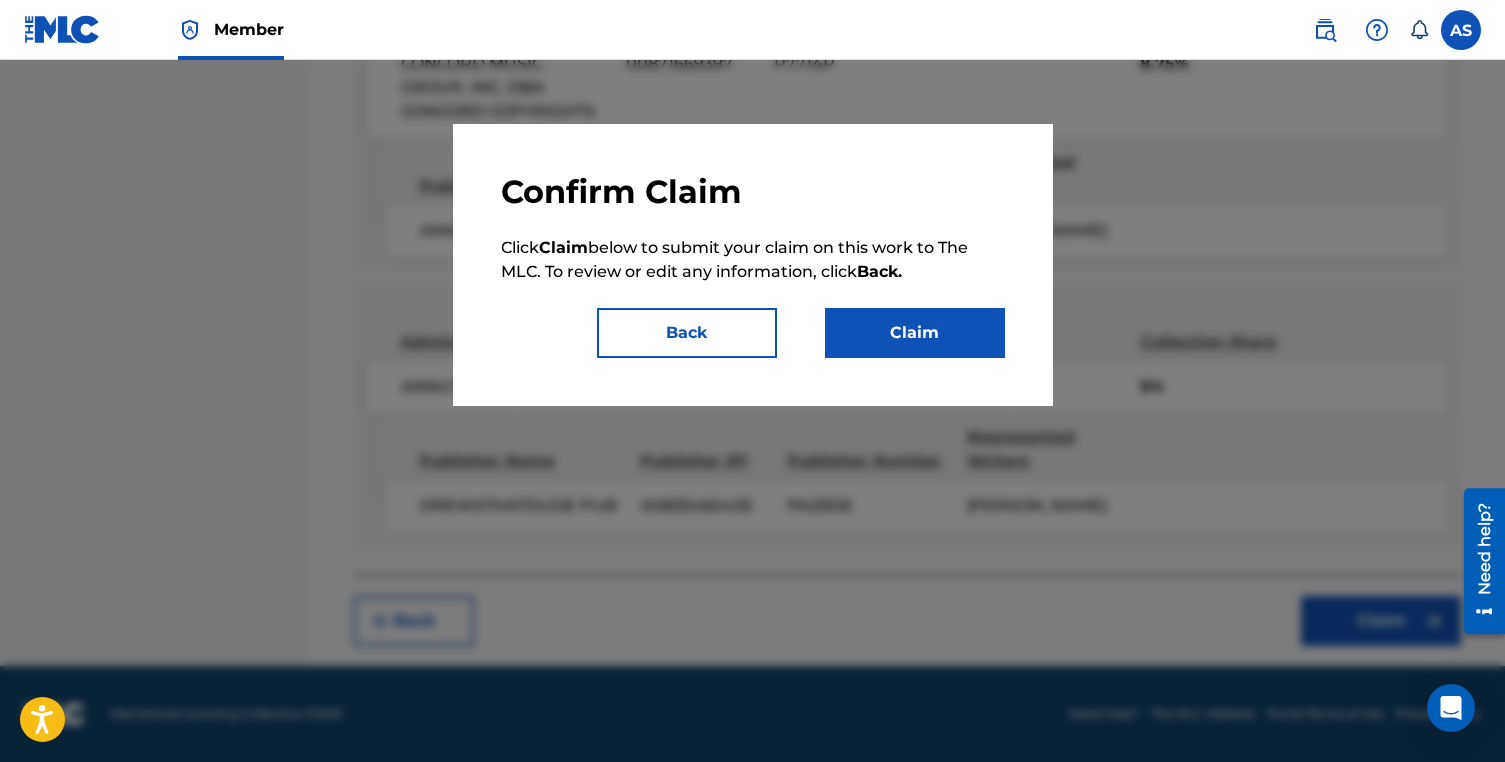 click on "Claim" at bounding box center [915, 333] 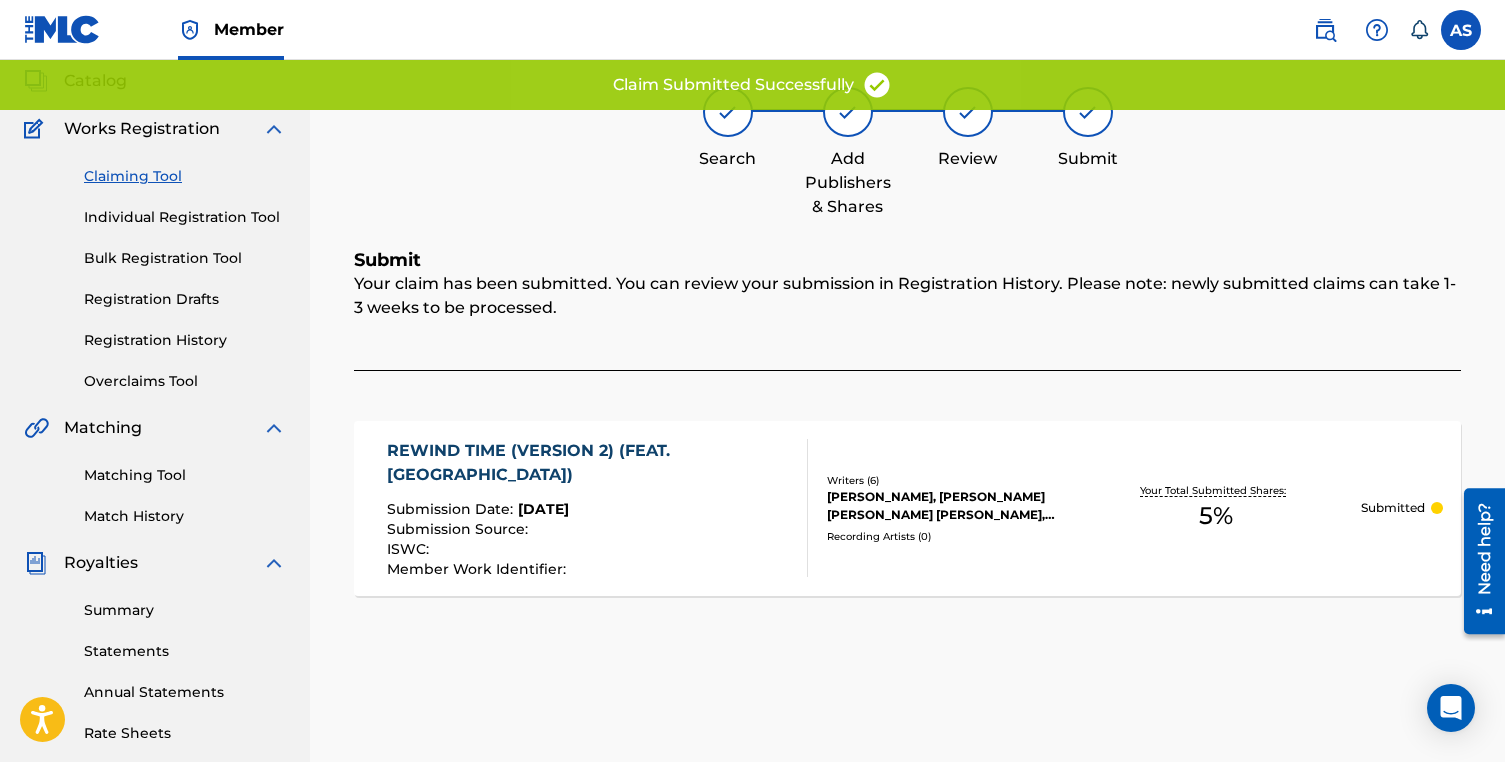 scroll, scrollTop: 105, scrollLeft: 0, axis: vertical 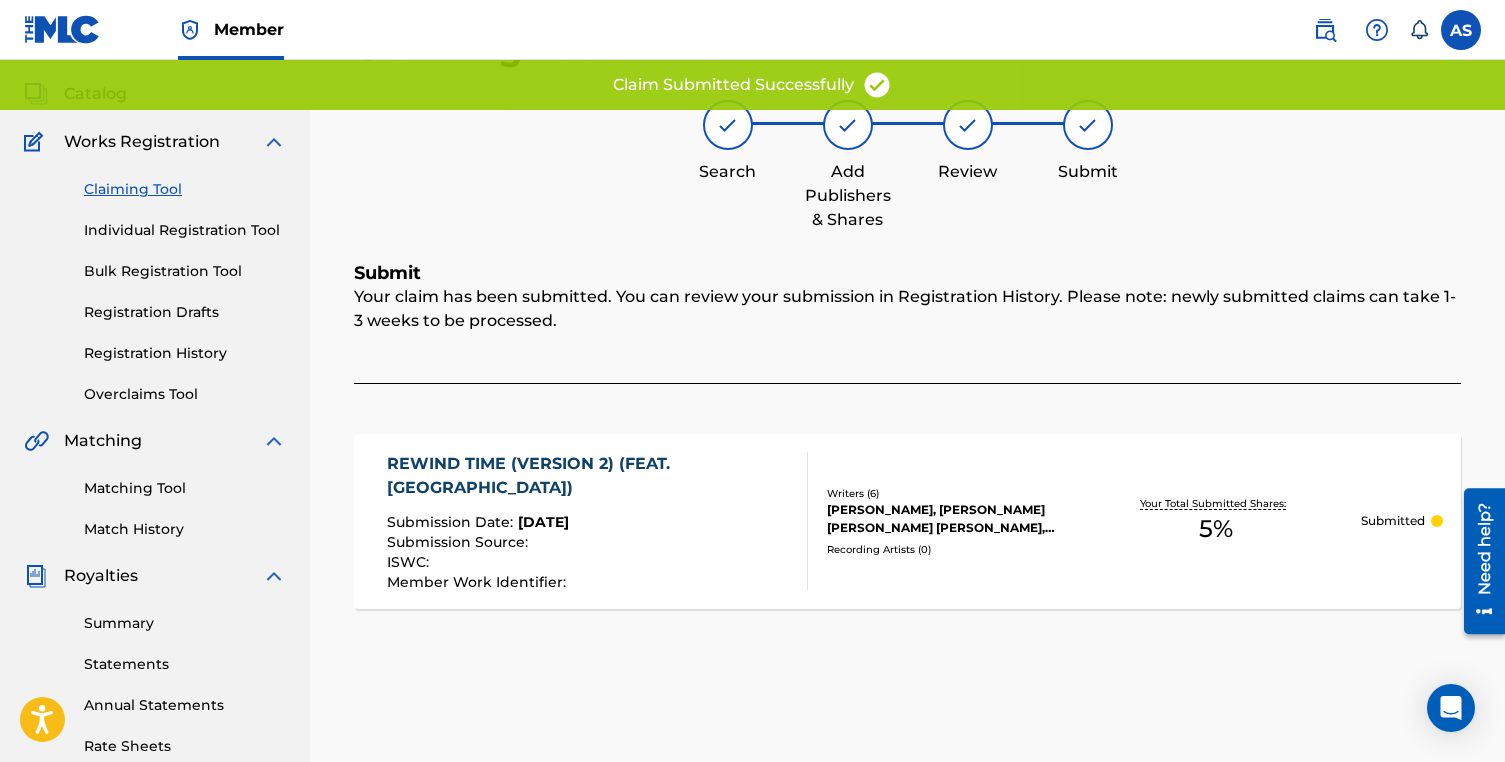 click on "Claiming Tool" at bounding box center (185, 189) 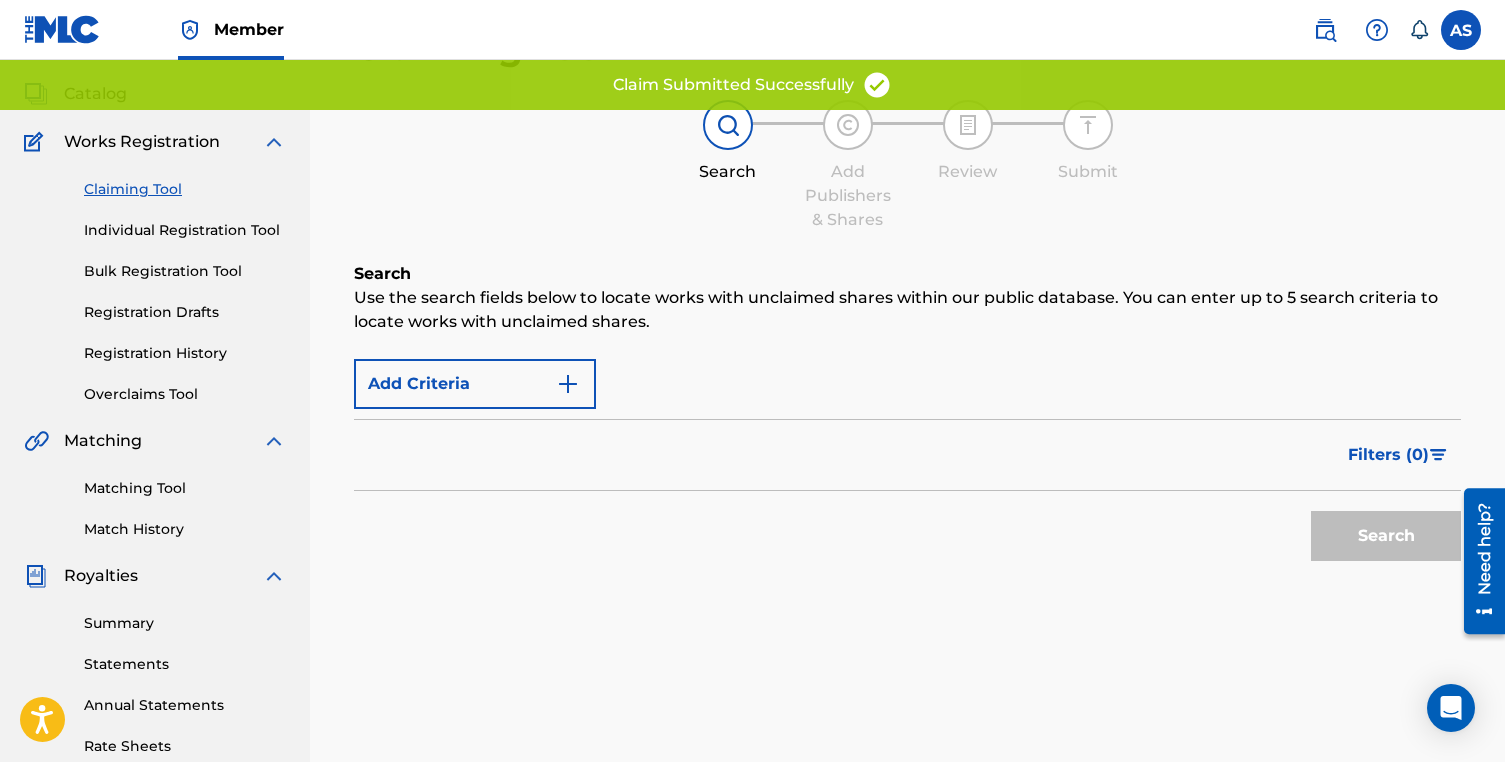 scroll, scrollTop: 0, scrollLeft: 0, axis: both 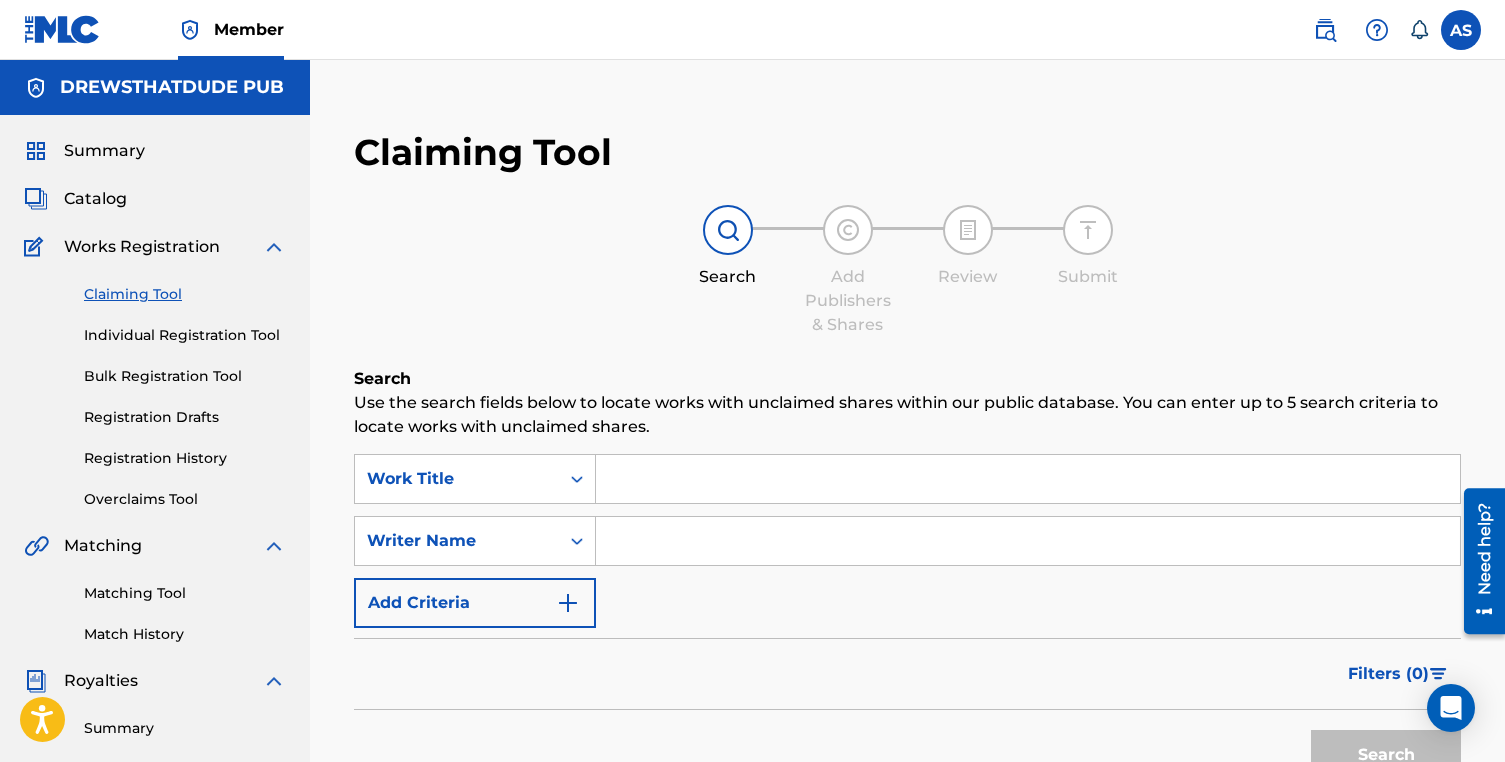 click at bounding box center (1028, 541) 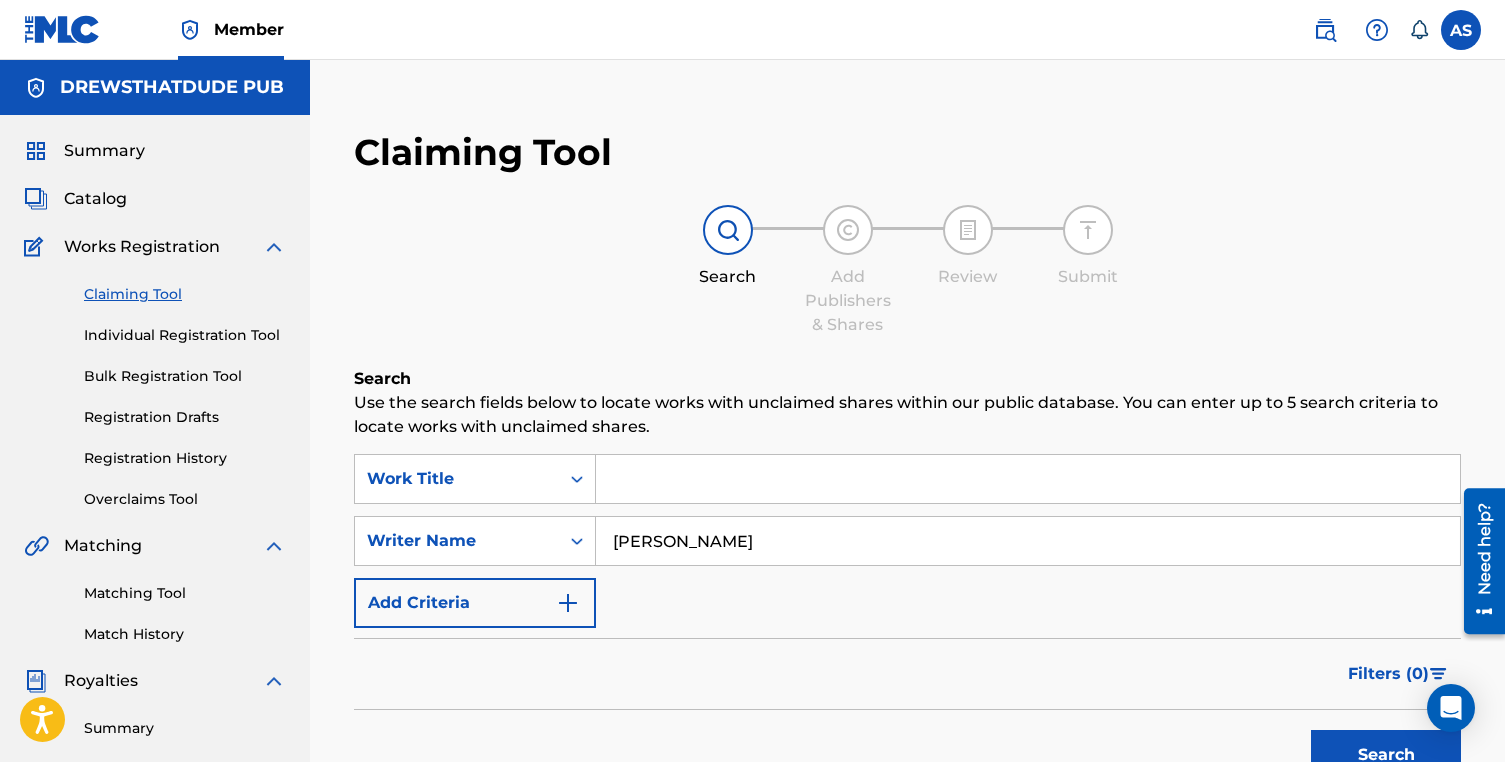 click on "Search" at bounding box center [1386, 755] 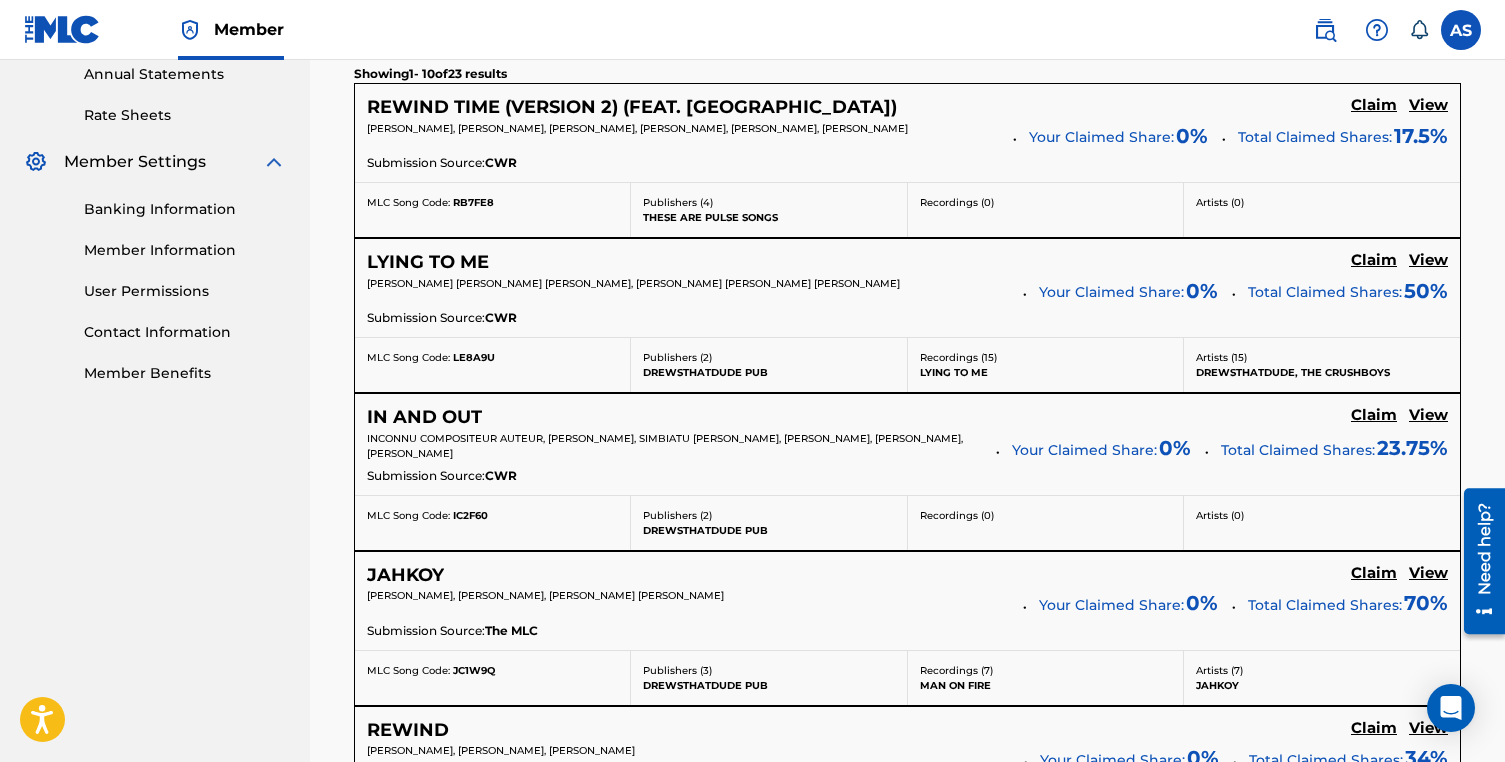 scroll, scrollTop: 758, scrollLeft: 0, axis: vertical 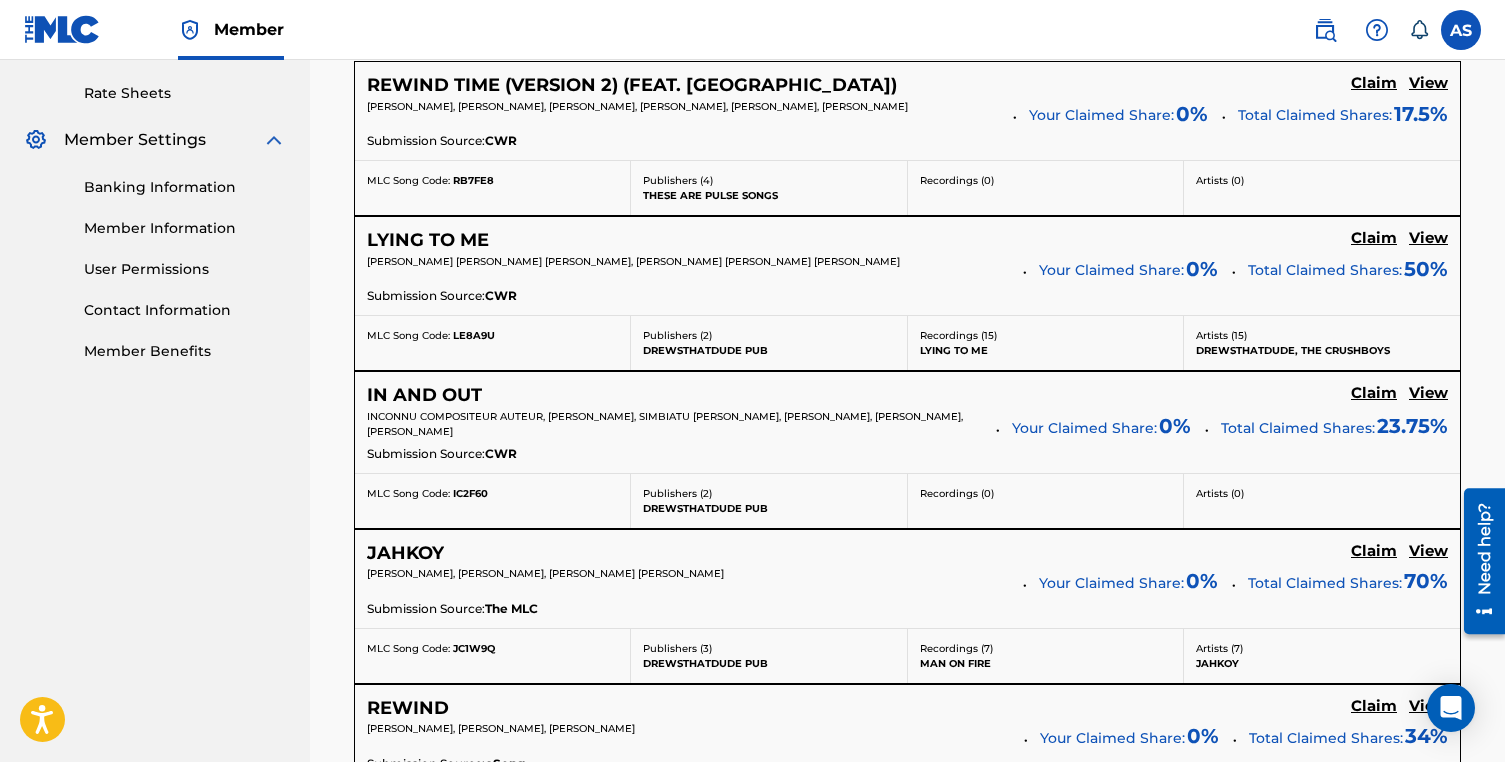 click on "Claim" at bounding box center (1374, 83) 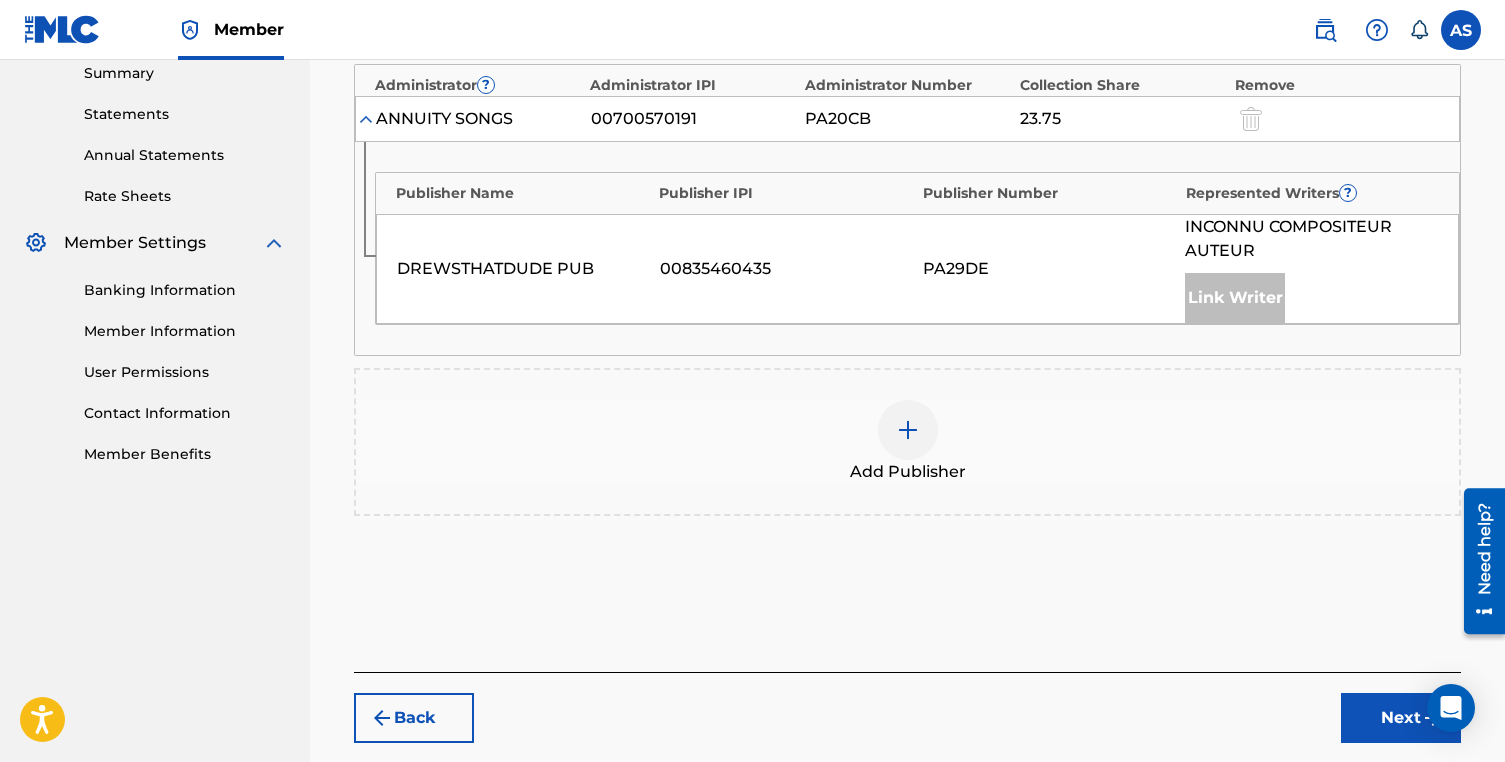 scroll, scrollTop: 587, scrollLeft: 0, axis: vertical 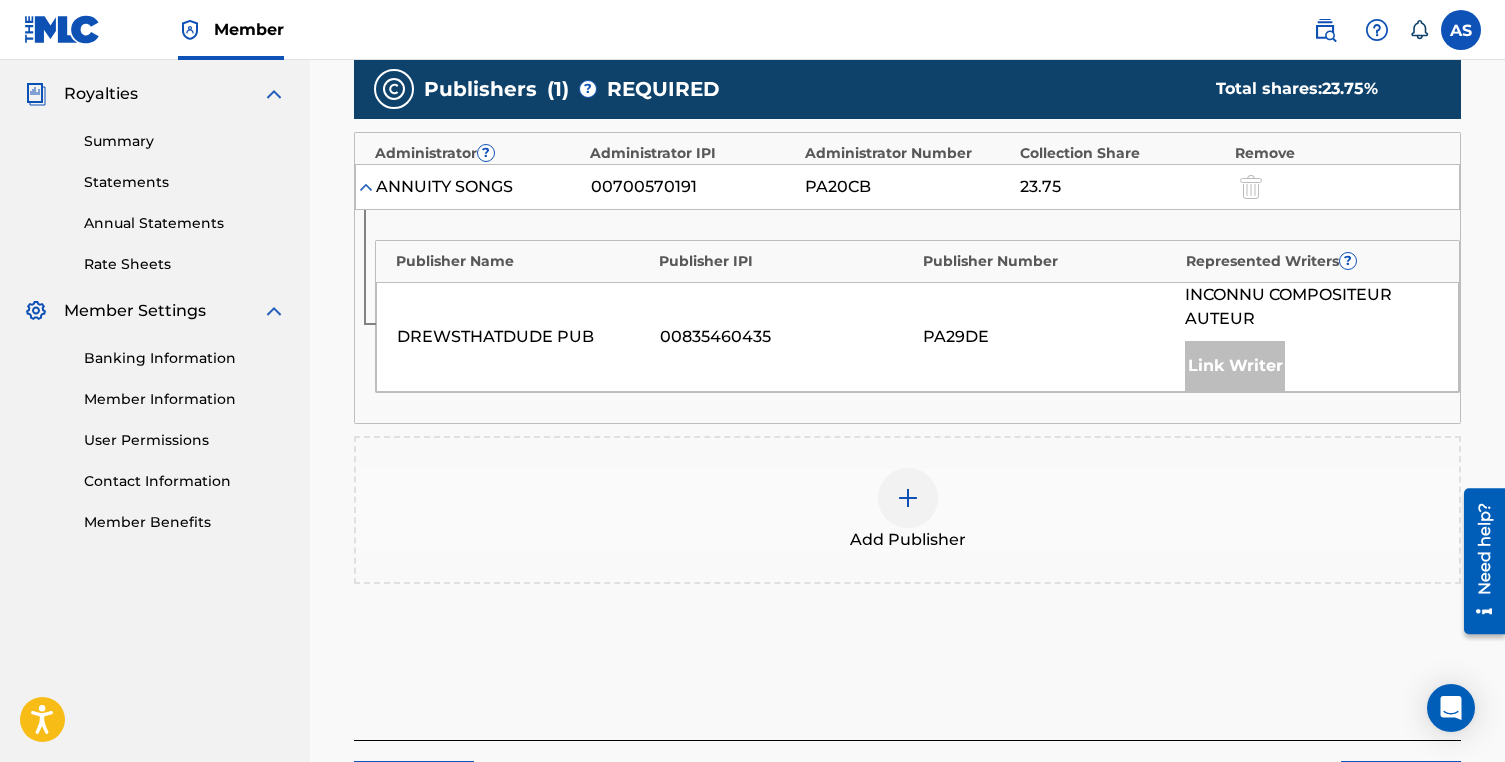 click on "Link Writer" at bounding box center [1235, 366] 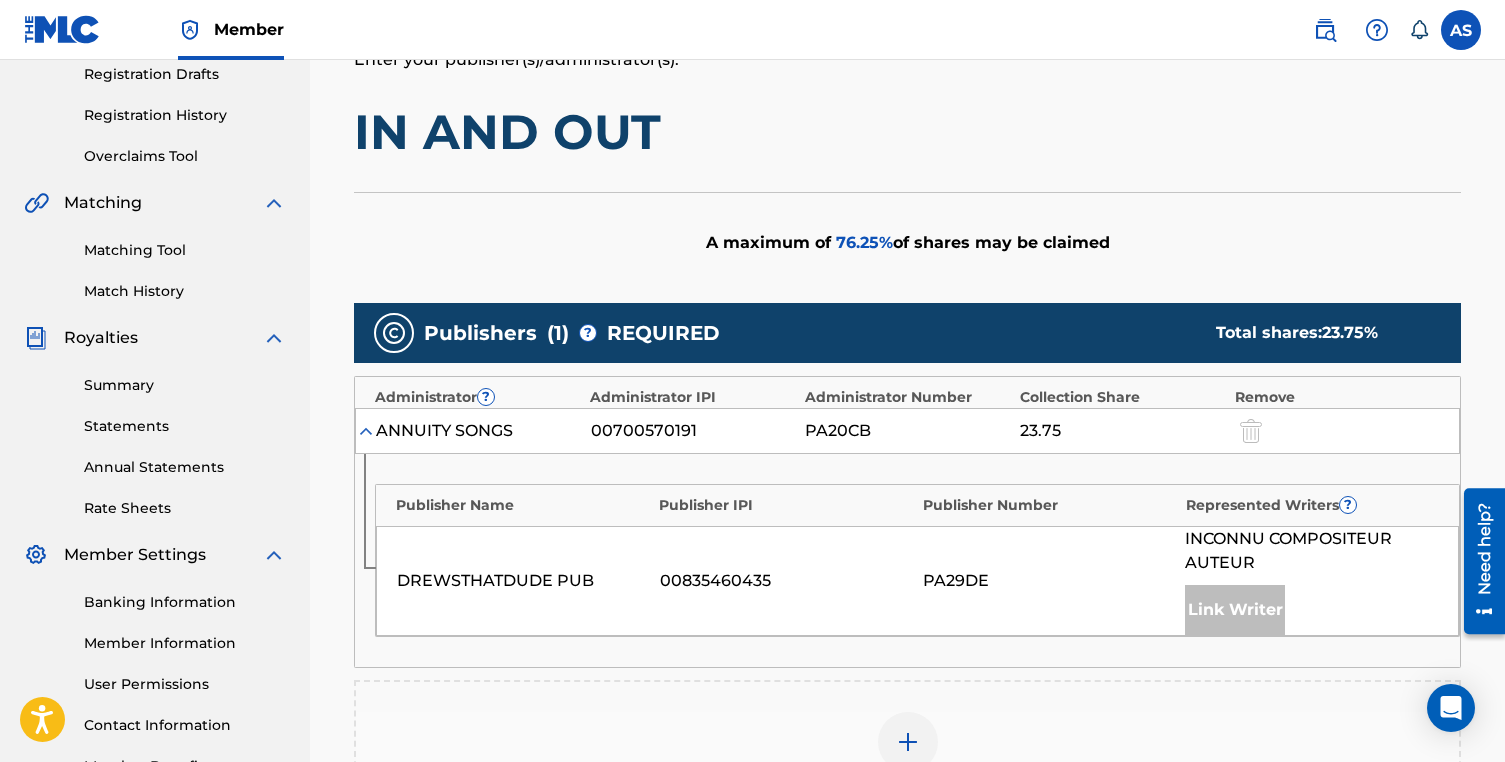scroll, scrollTop: 400, scrollLeft: 0, axis: vertical 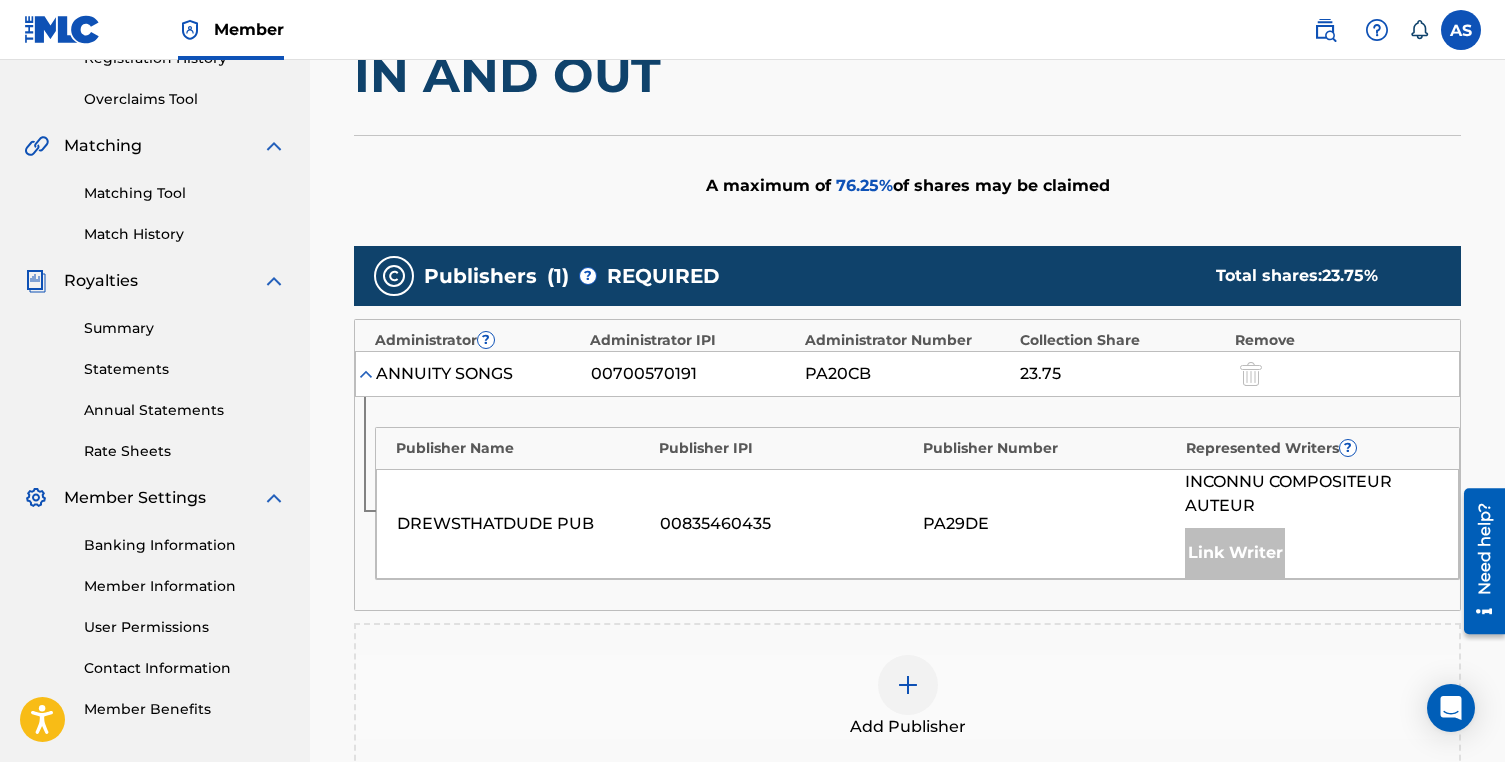 click on "PA29DE" at bounding box center [1049, 524] 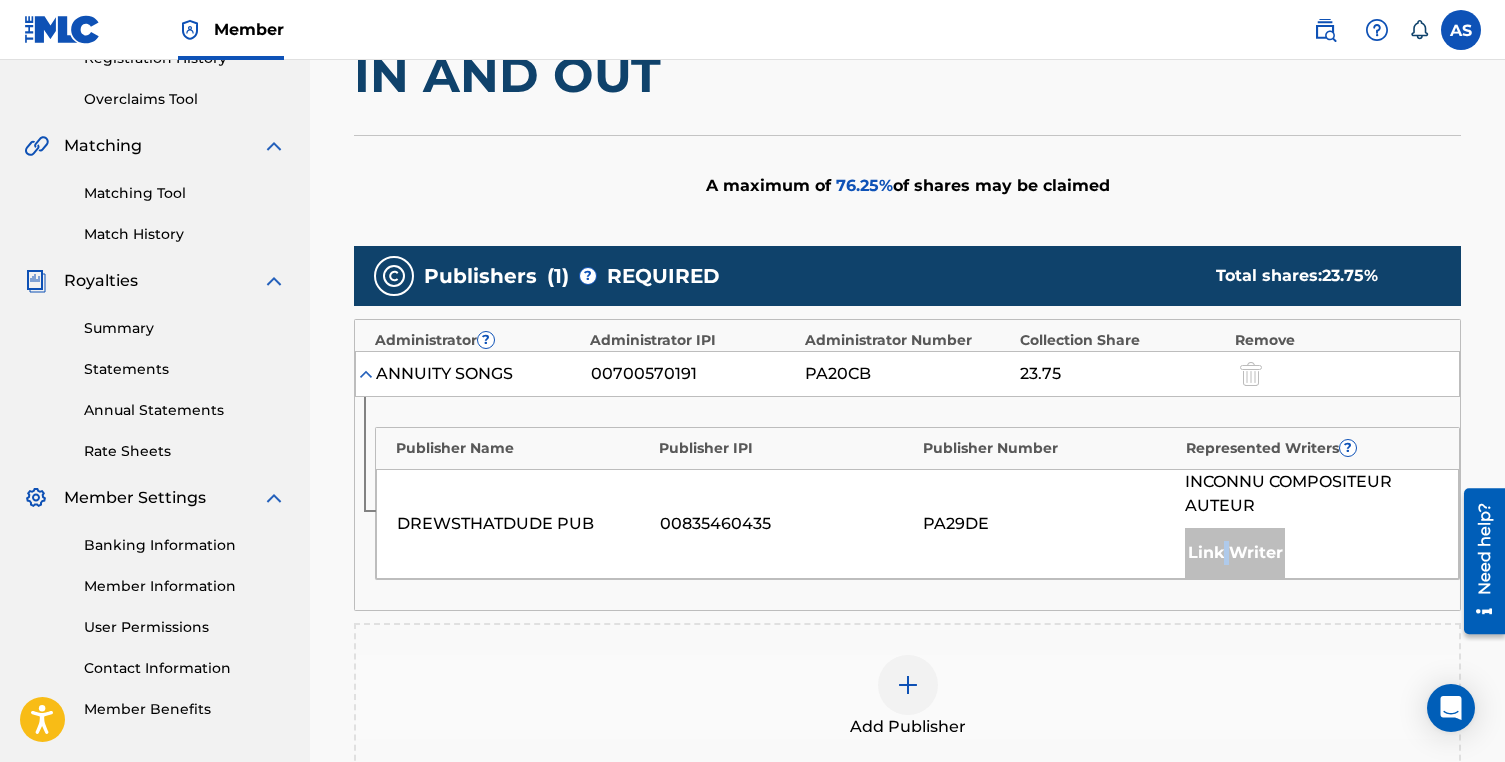click on "Link Writer" at bounding box center (1235, 553) 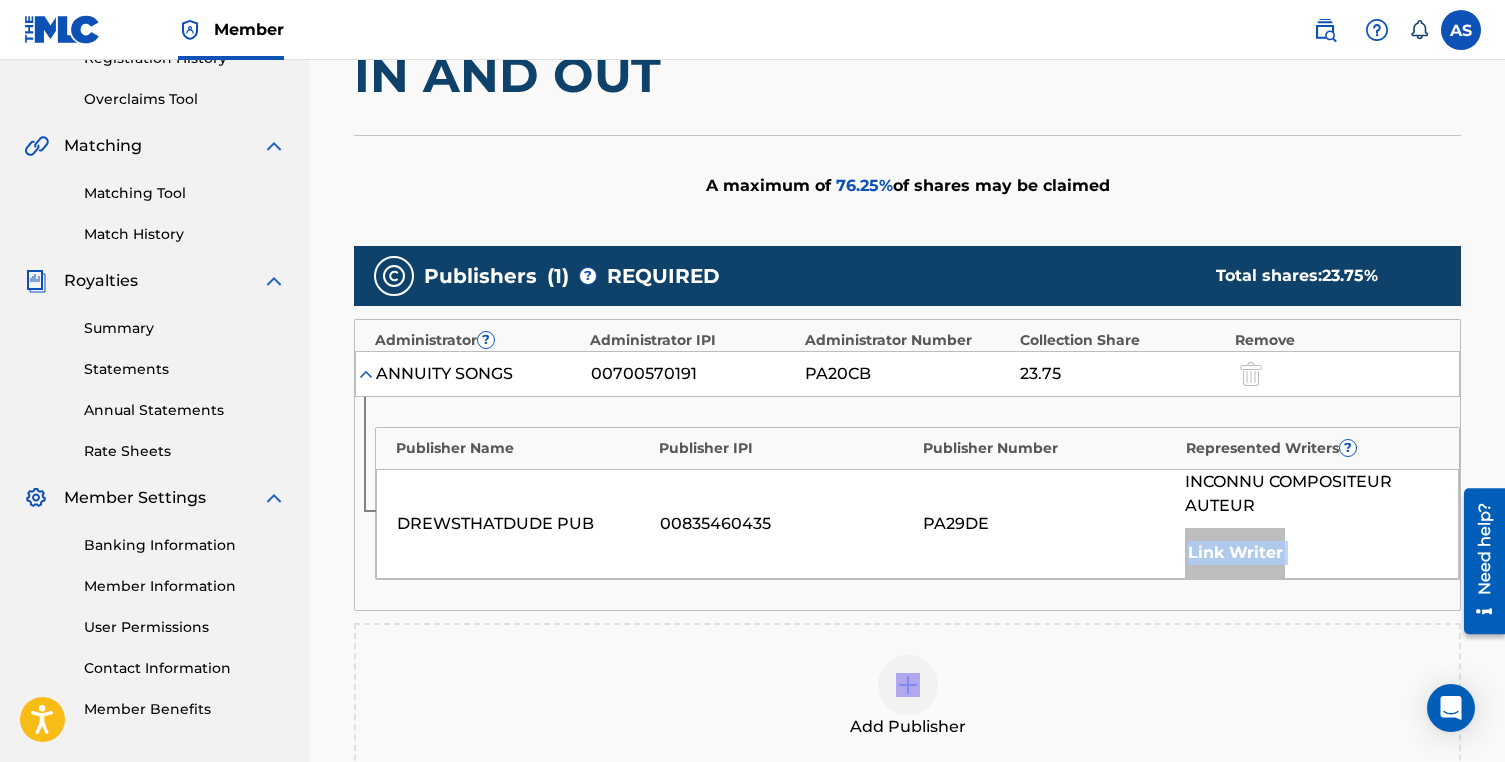 click on "Link Writer" at bounding box center [1235, 553] 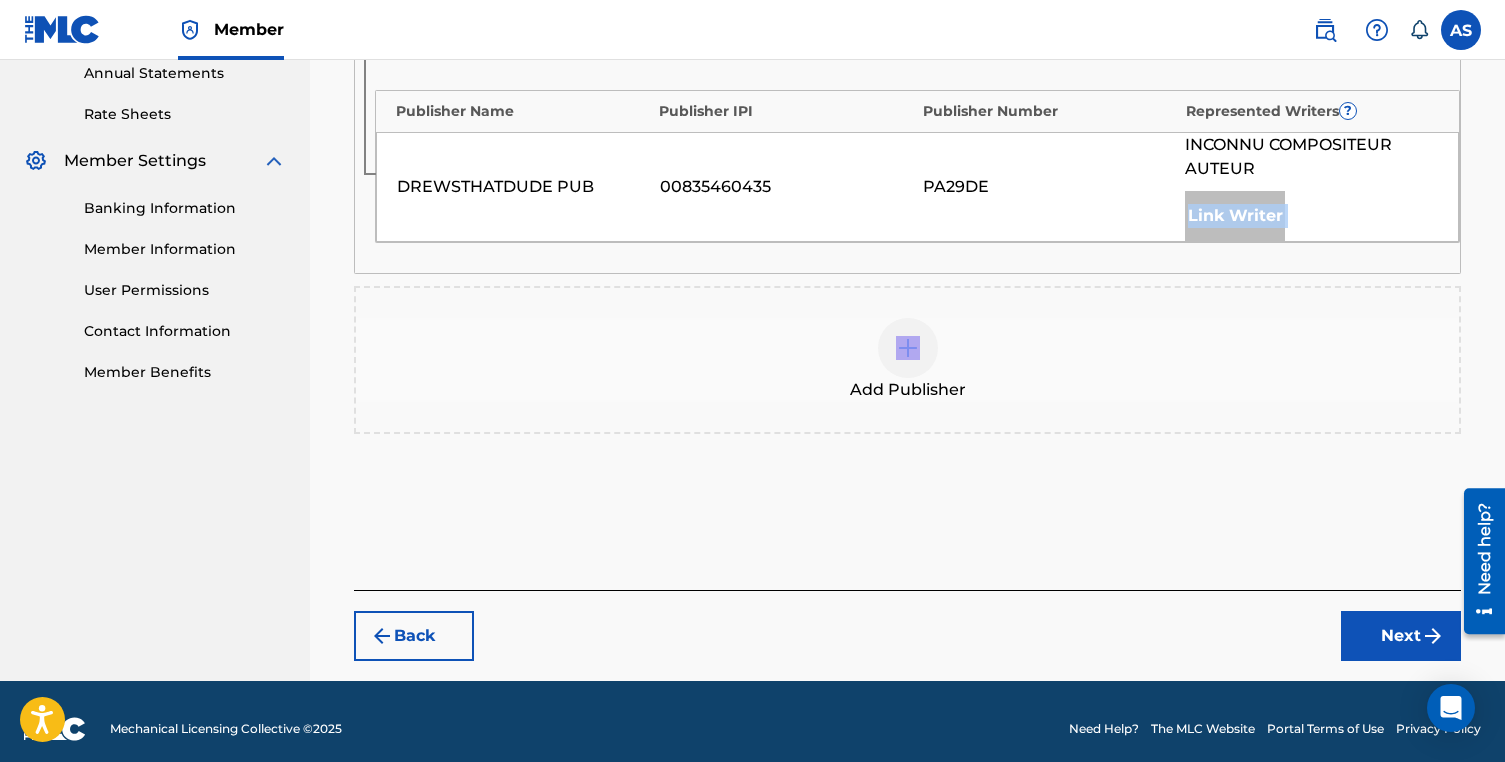 scroll, scrollTop: 752, scrollLeft: 0, axis: vertical 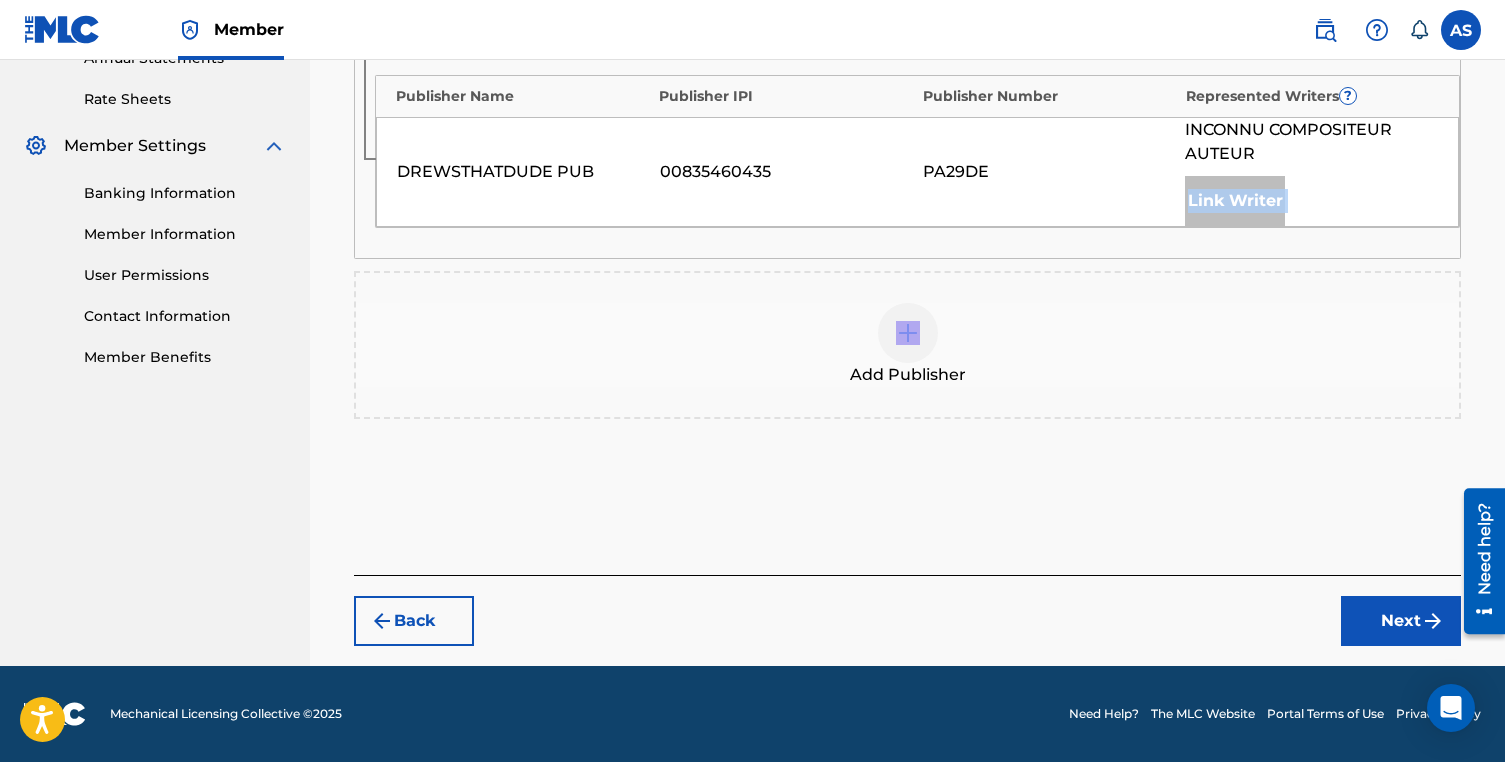 click on "Next" at bounding box center (1401, 621) 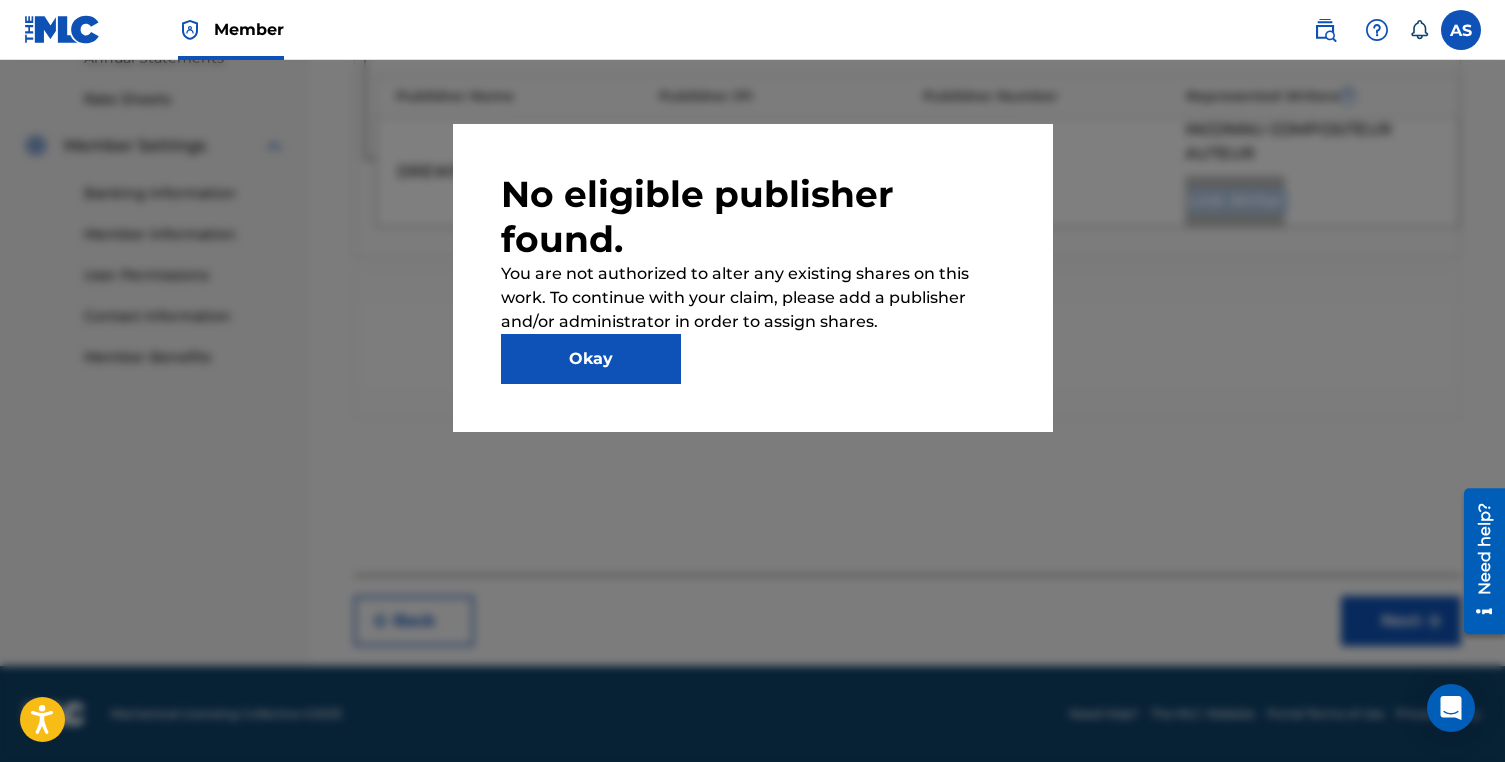 click on "Okay" at bounding box center [591, 359] 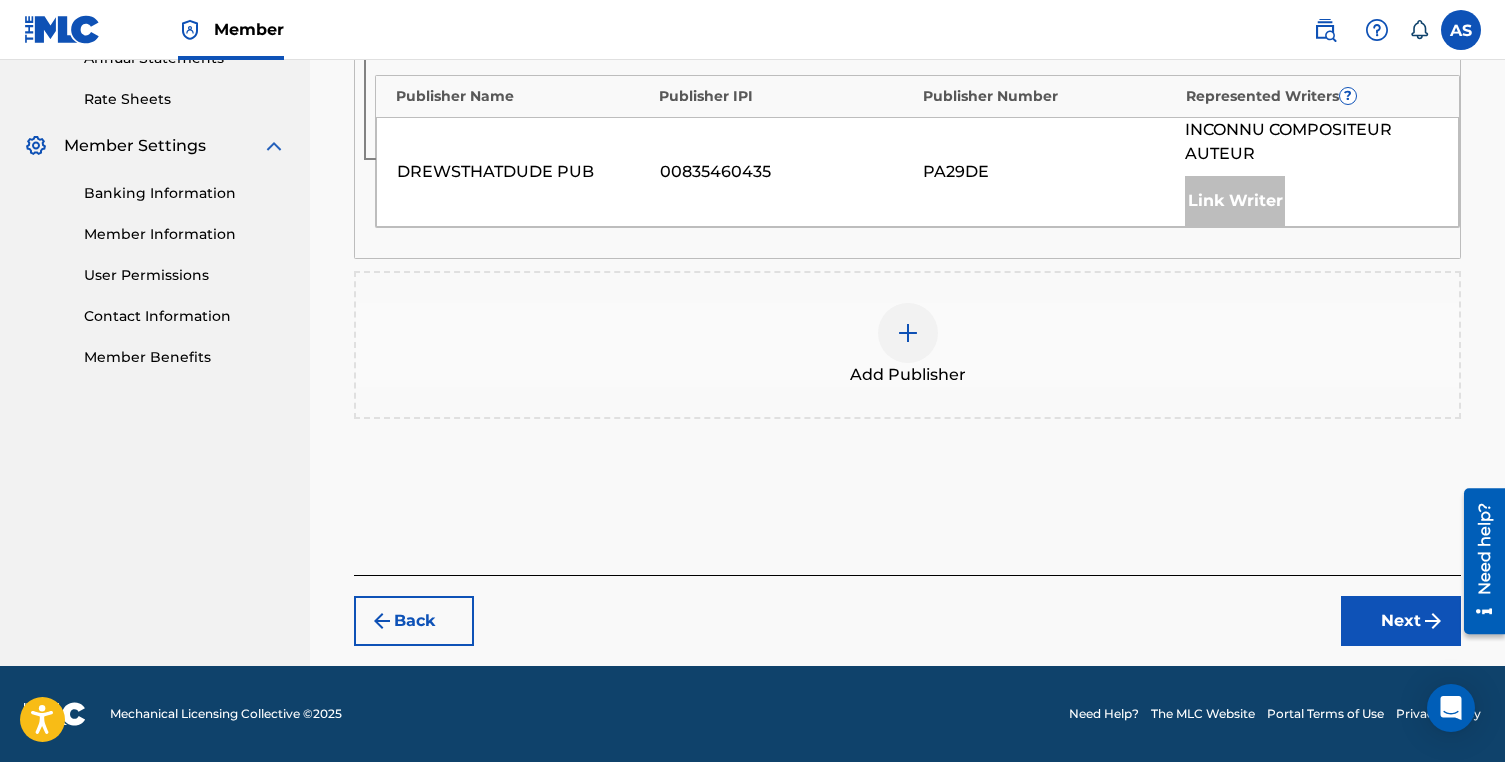 click on "DREWSTHATDUDE PUB 00835460435 PA29DE   INCONNU COMPOSITEUR AUTEUR Link Writer" at bounding box center [917, 172] 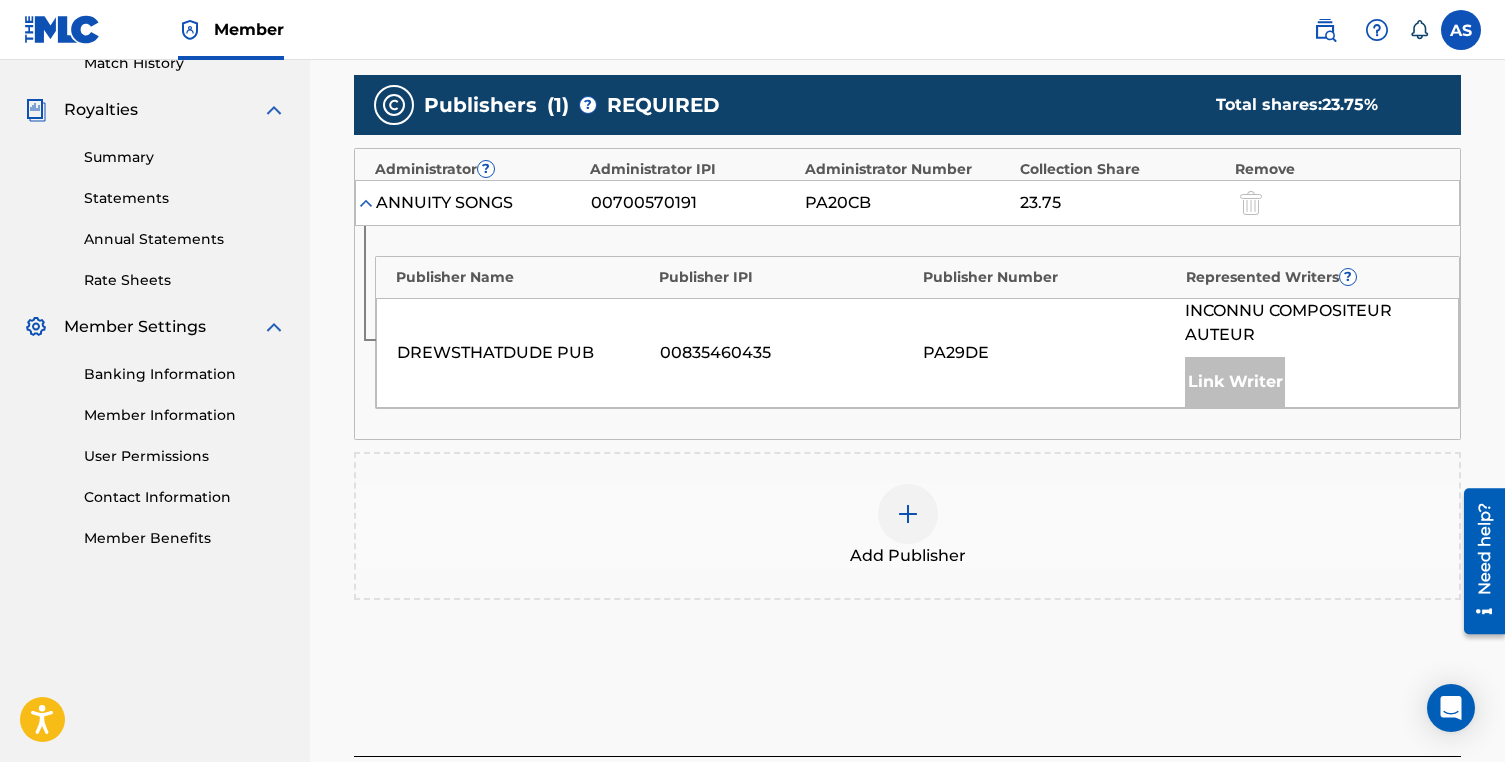 scroll, scrollTop: 752, scrollLeft: 0, axis: vertical 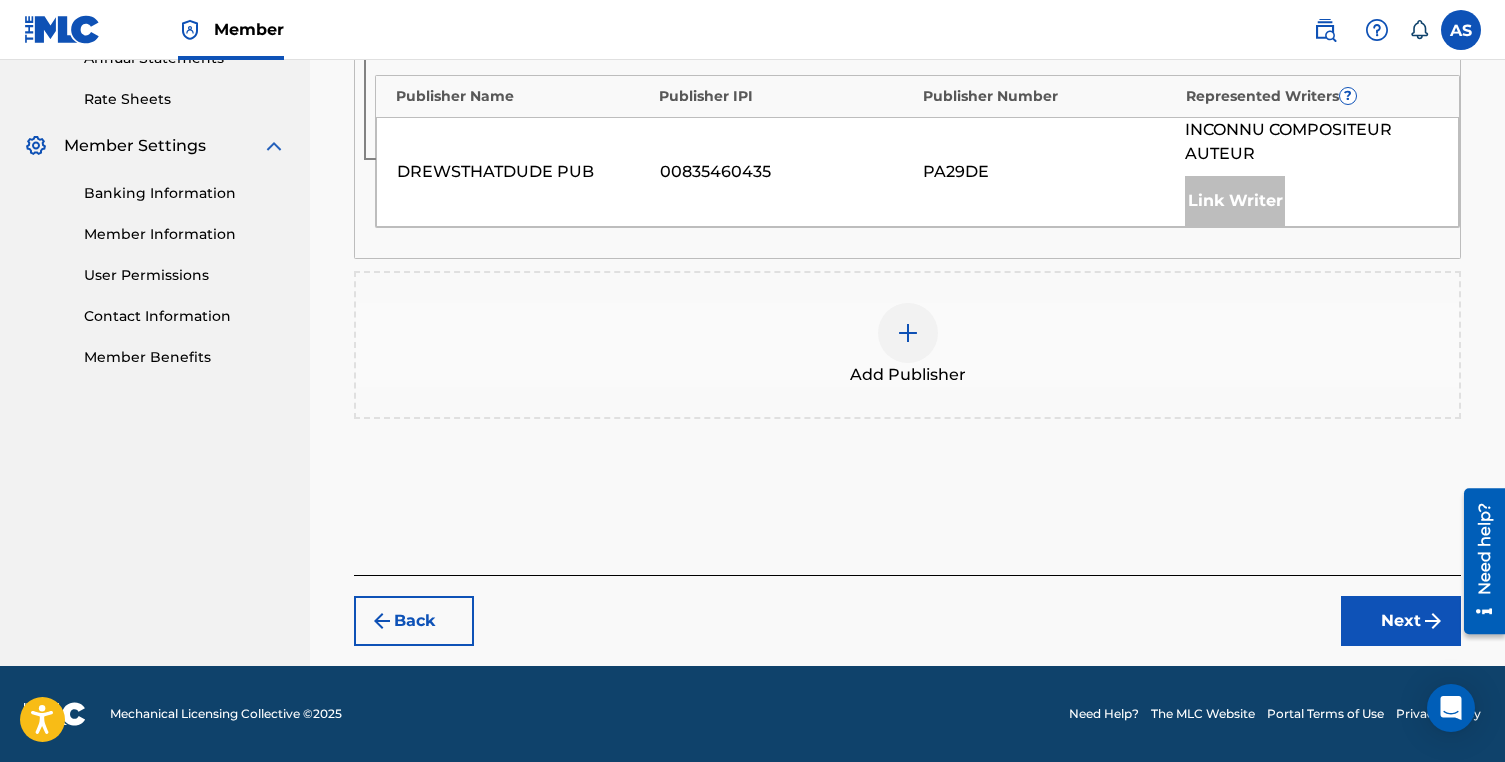 click on "Back Next" at bounding box center [907, 610] 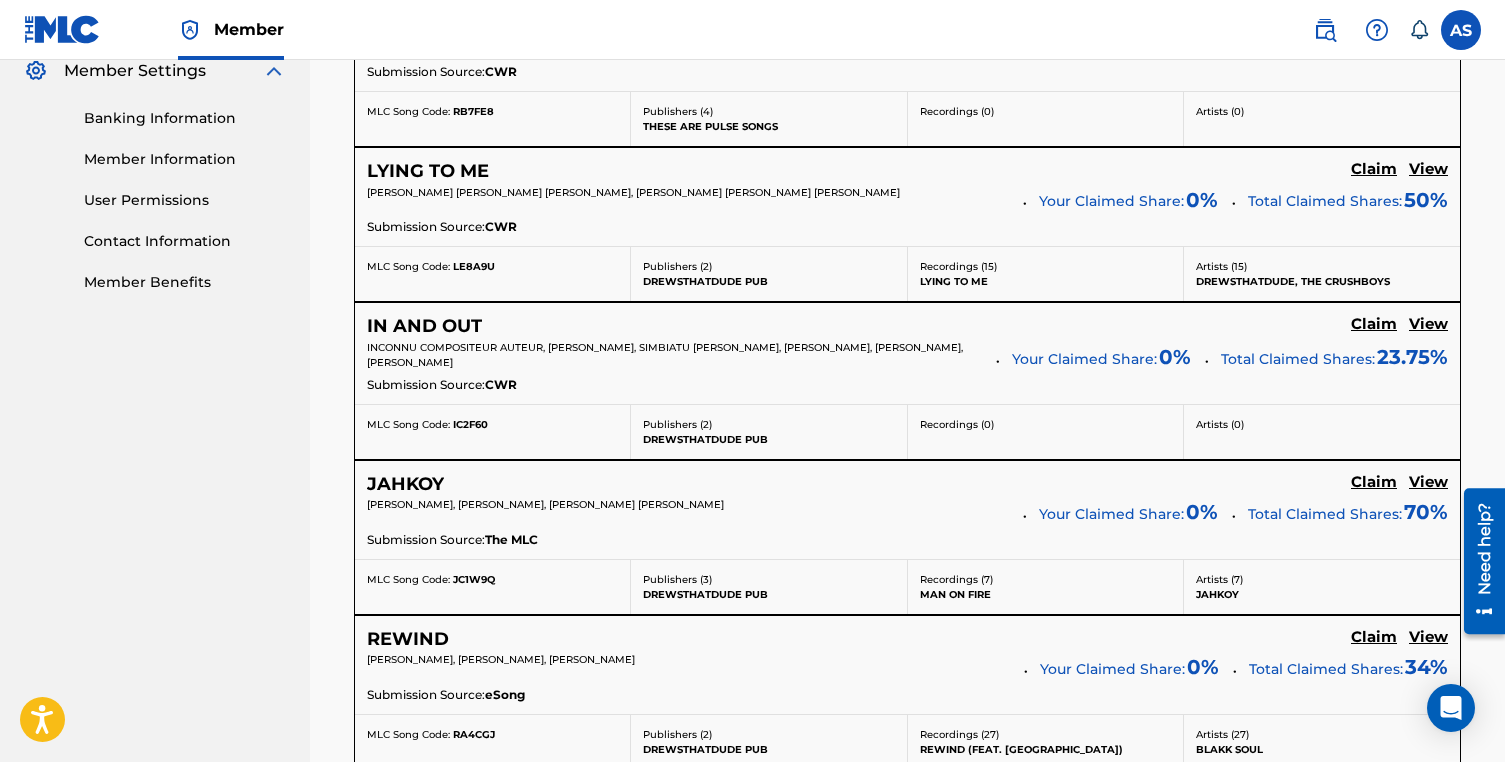 scroll, scrollTop: 826, scrollLeft: 0, axis: vertical 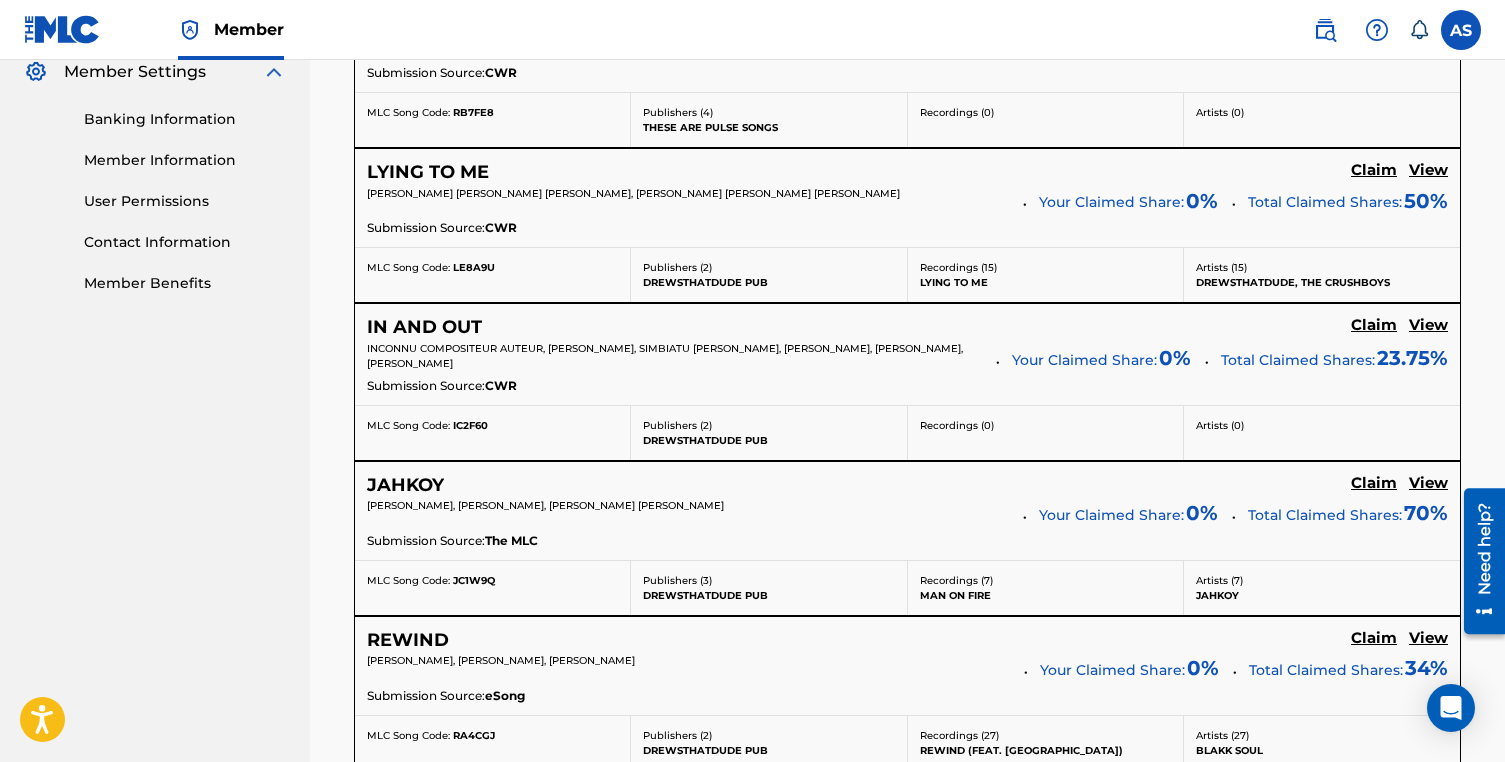 click on "Claim" at bounding box center (1374, 15) 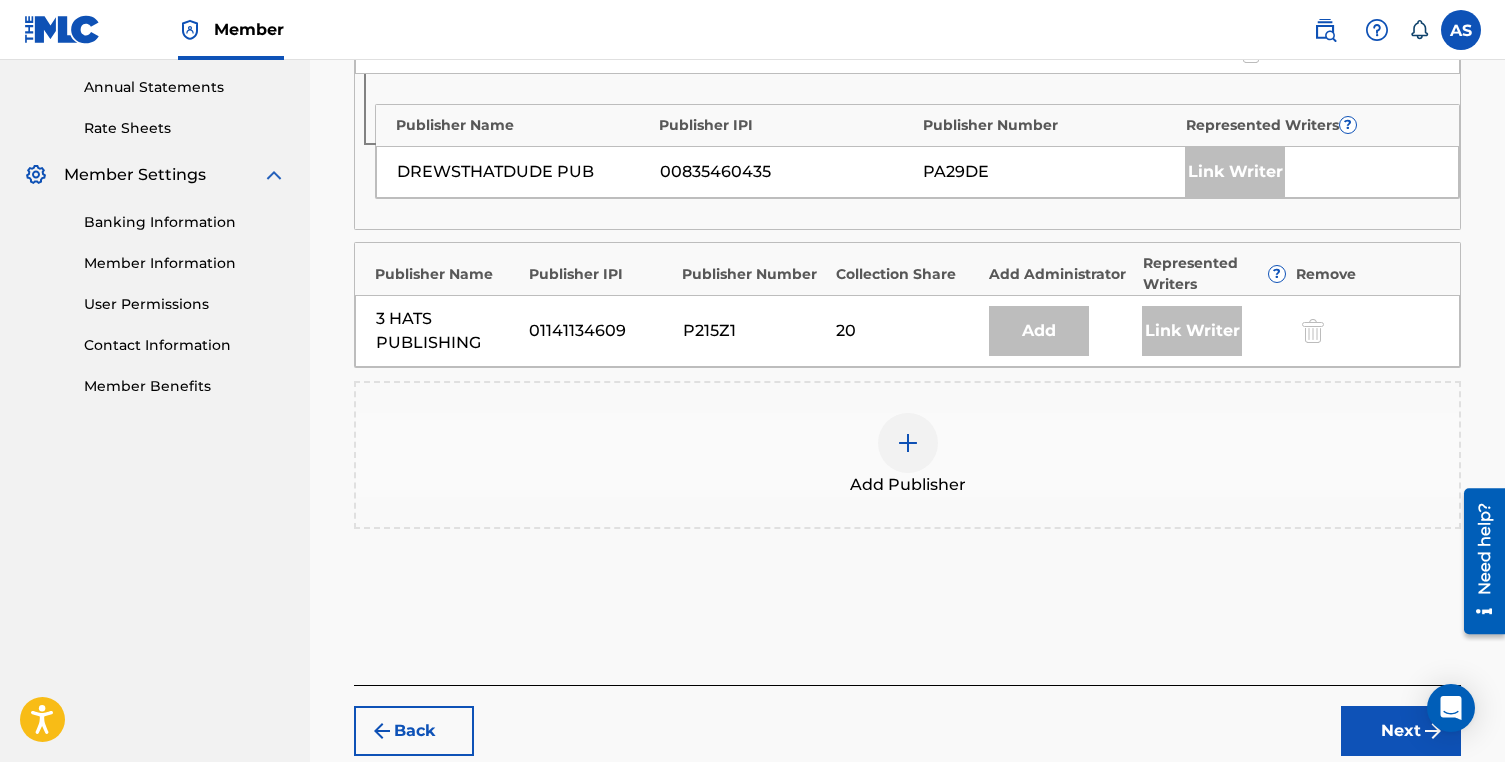 scroll, scrollTop: 822, scrollLeft: 0, axis: vertical 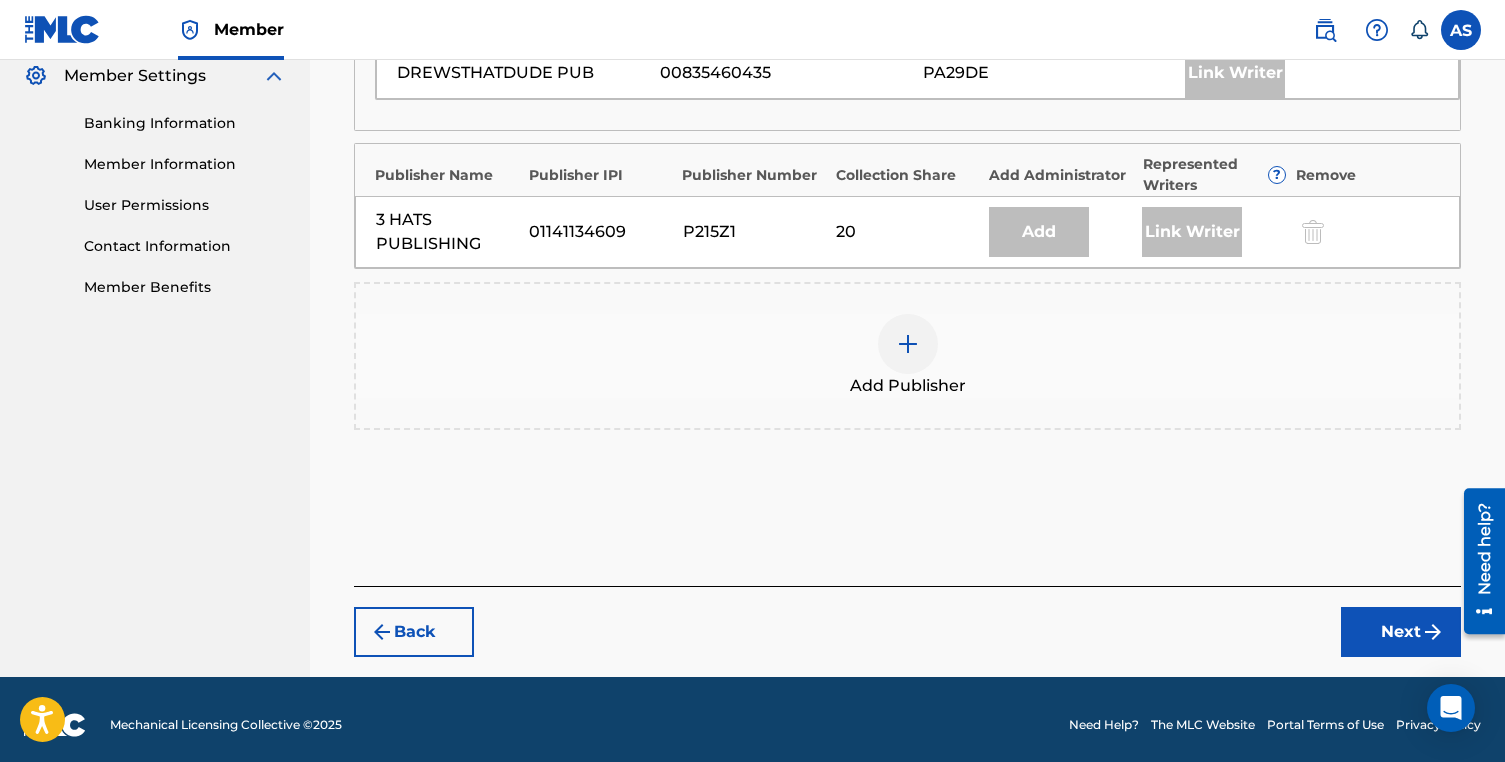 click on "Back" at bounding box center [414, 632] 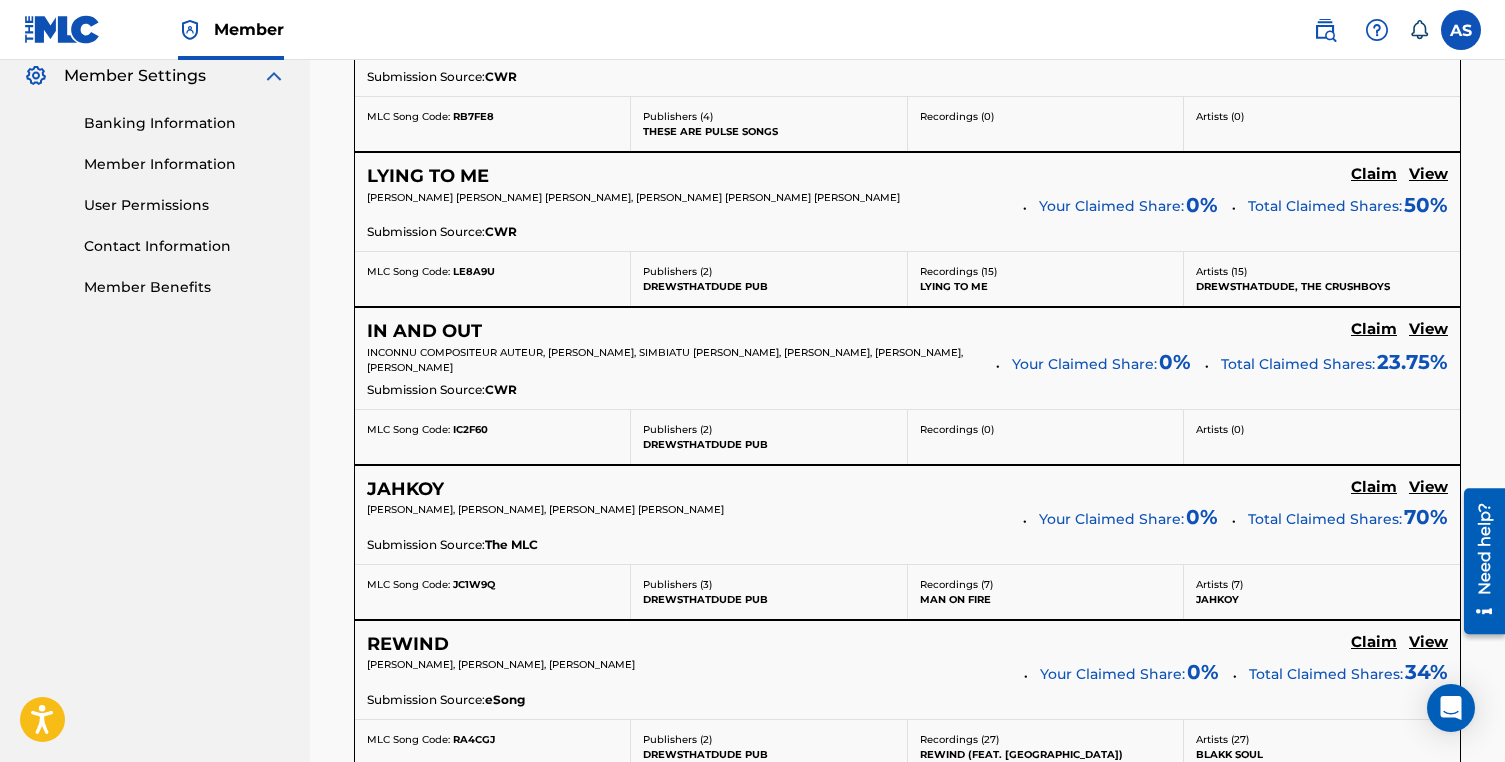 click on "Claim" at bounding box center [1374, 19] 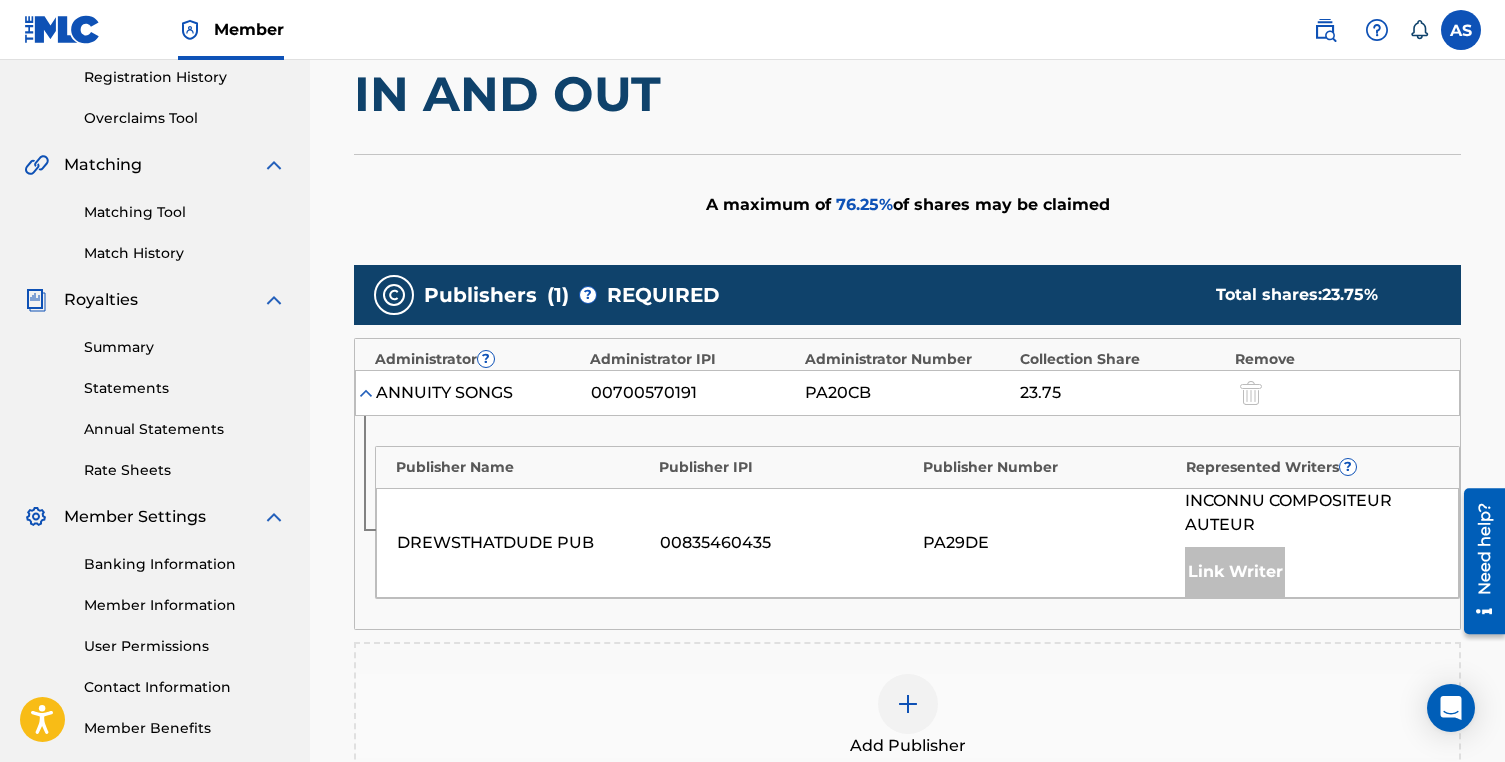 scroll, scrollTop: 359, scrollLeft: 0, axis: vertical 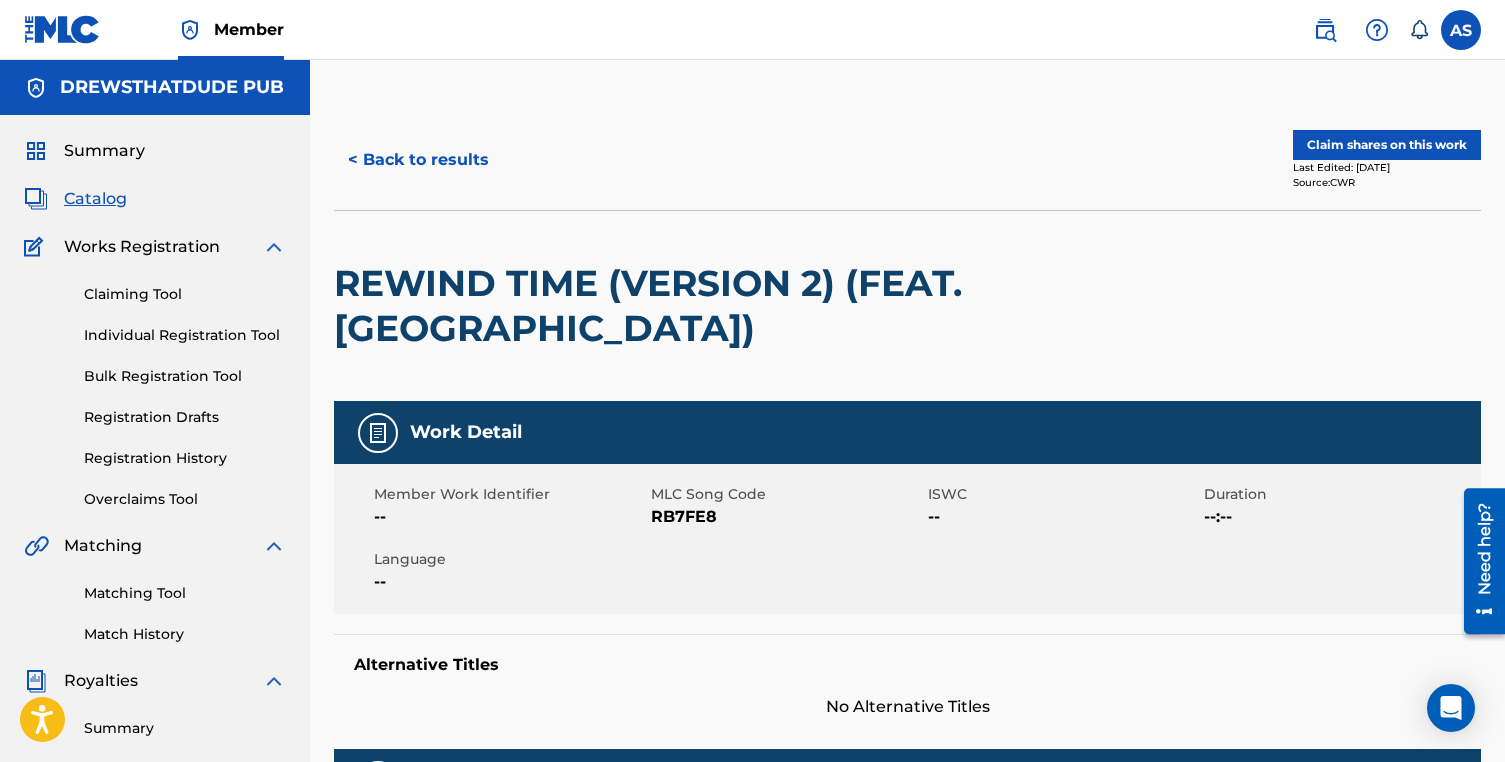 click on "< Back to results" at bounding box center (418, 160) 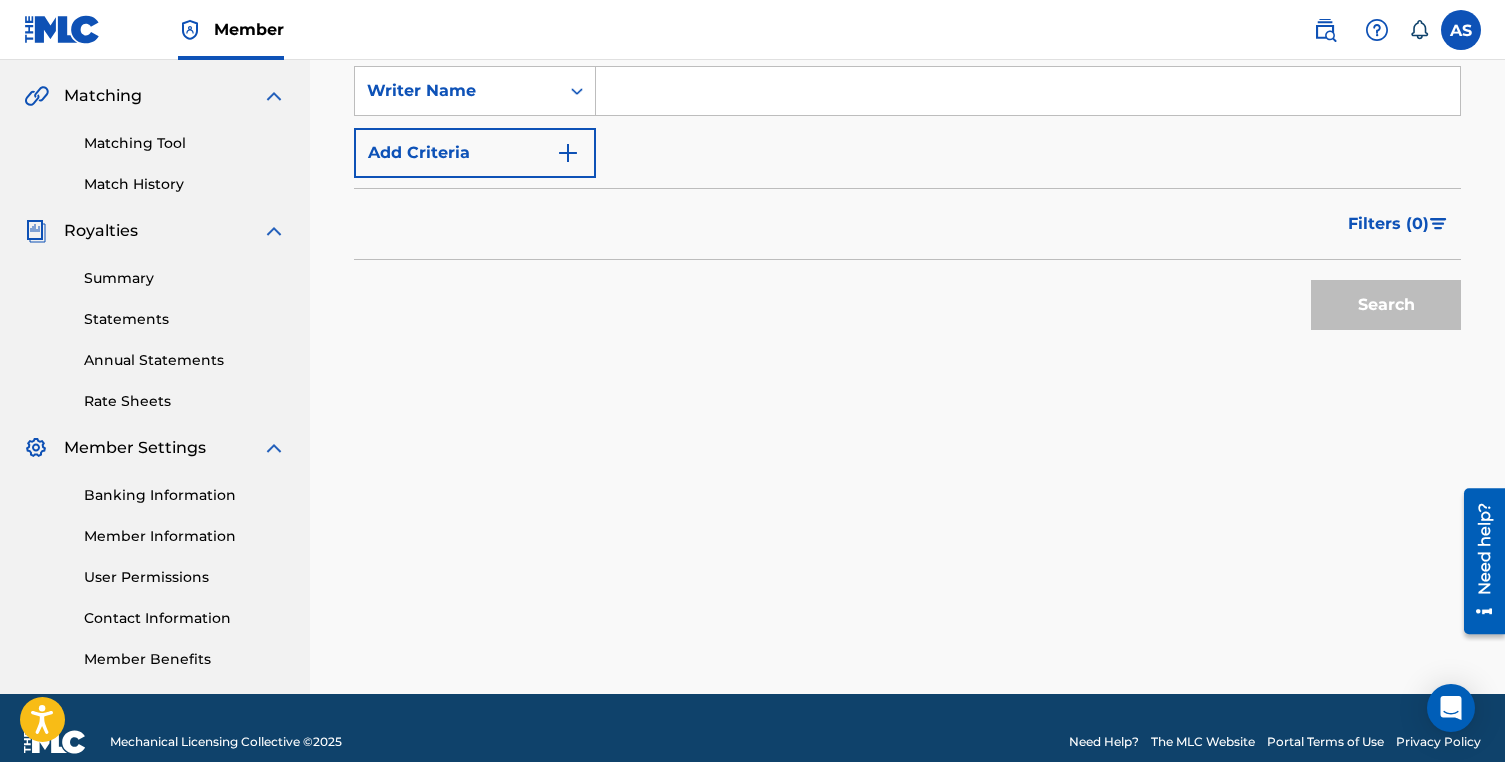 scroll, scrollTop: 434, scrollLeft: 0, axis: vertical 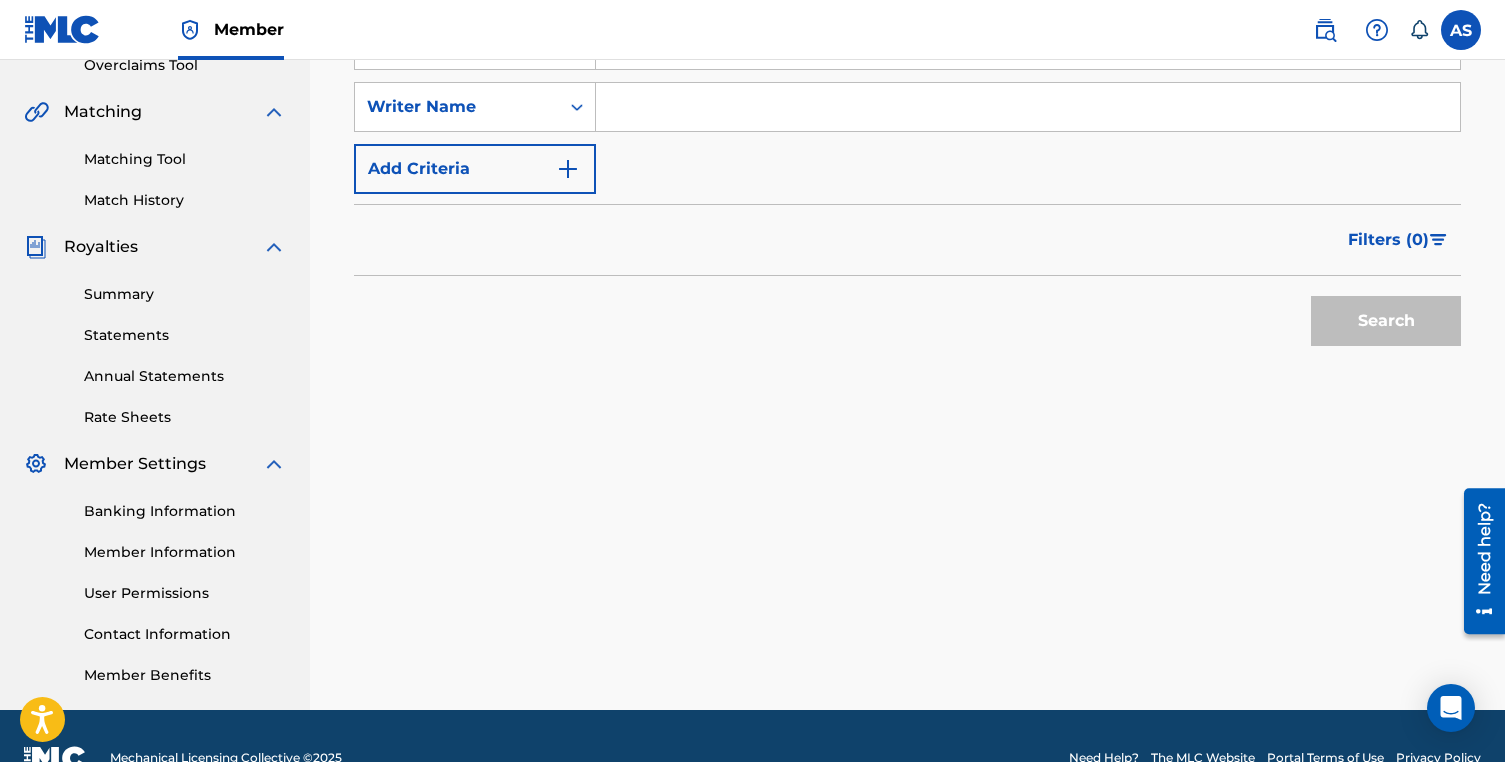 click at bounding box center (1028, 107) 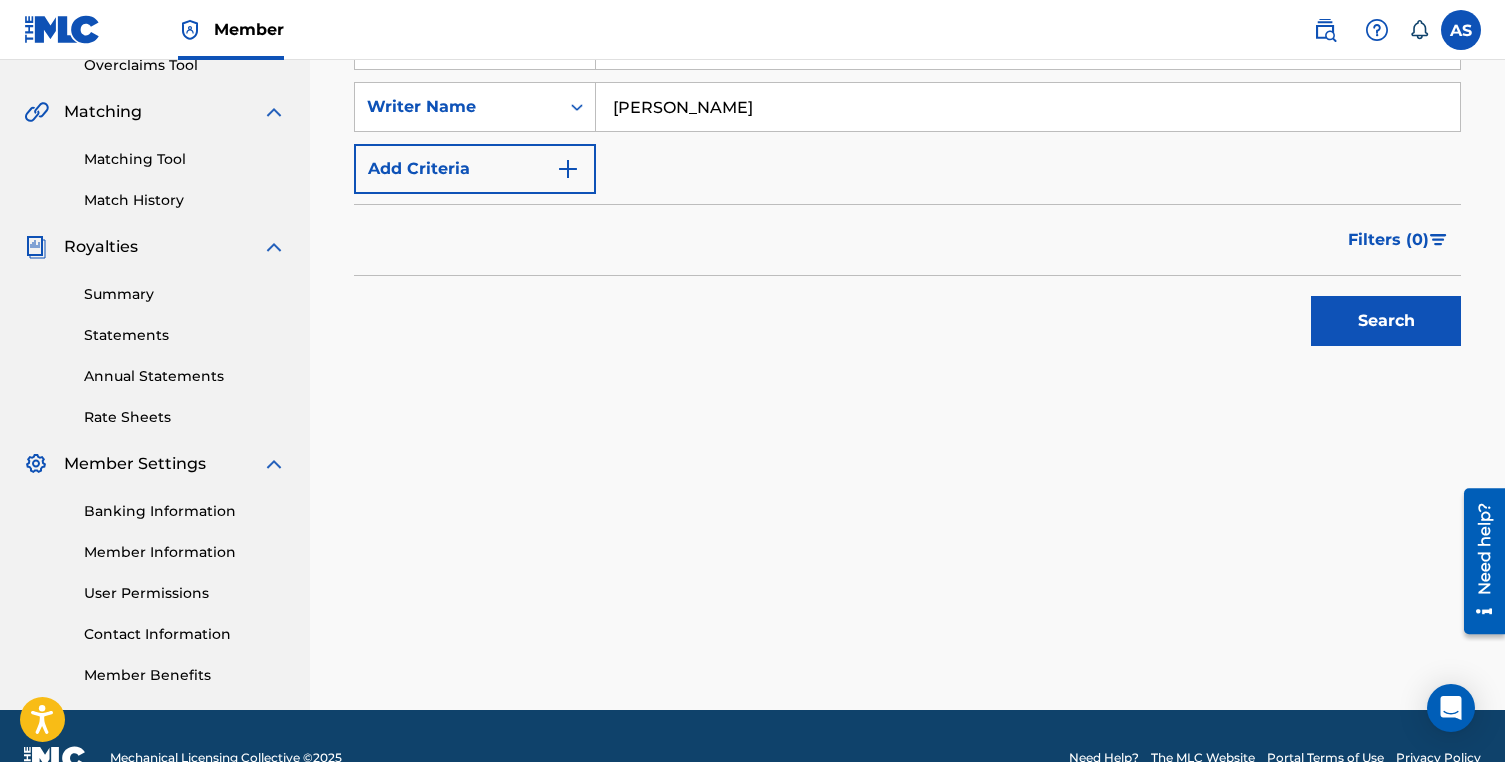 click on "Search" at bounding box center (1386, 321) 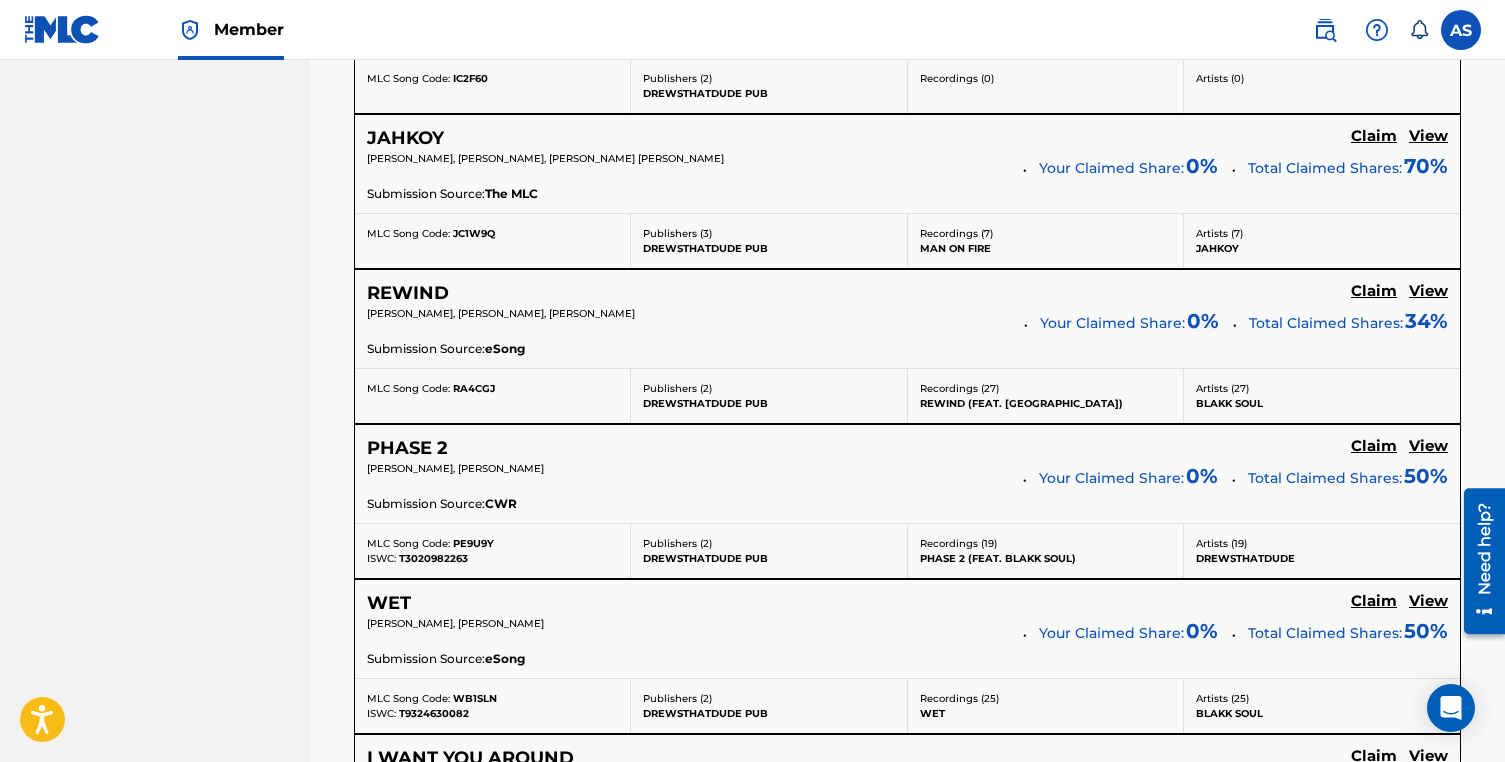 scroll, scrollTop: 1186, scrollLeft: 0, axis: vertical 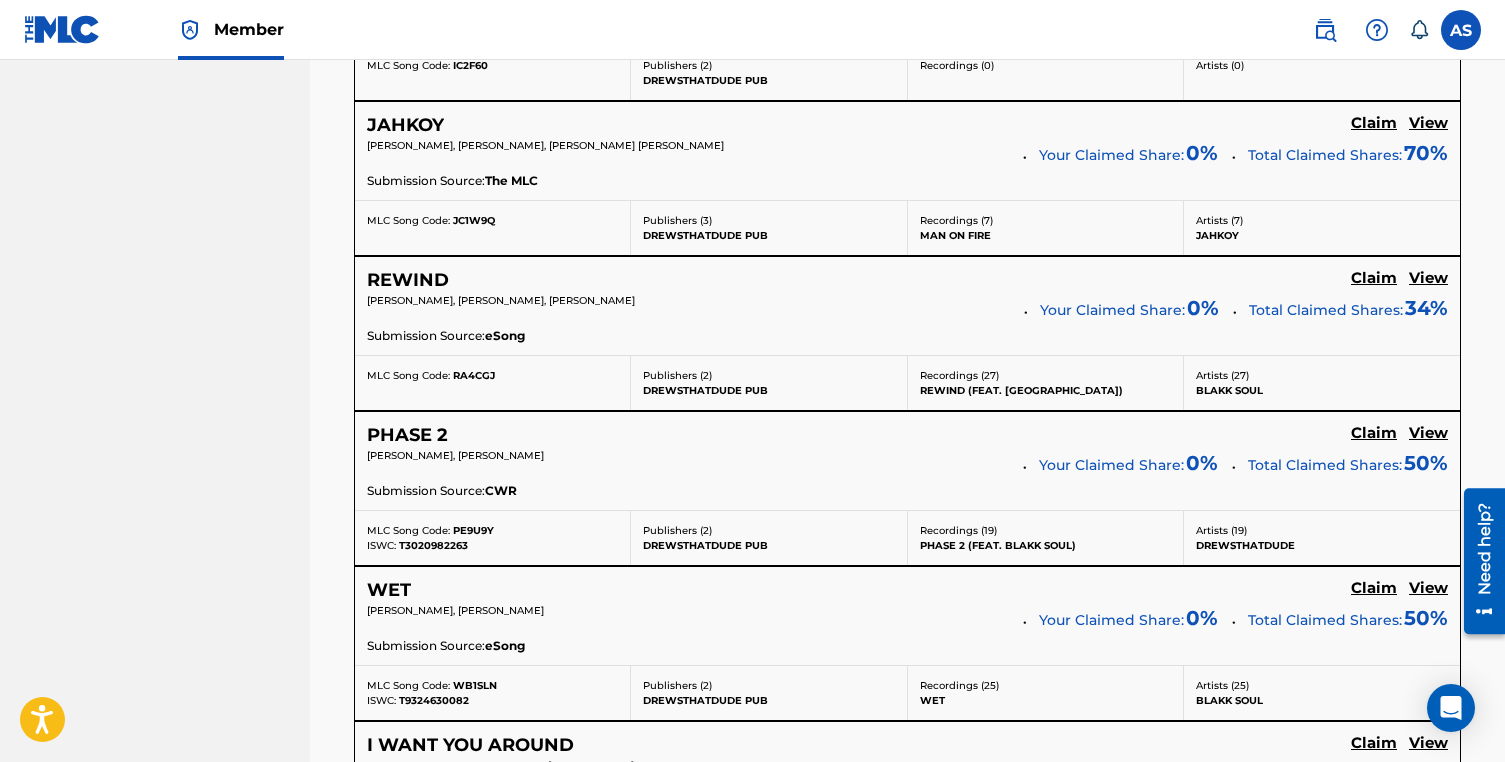 click on "View" at bounding box center [1428, 278] 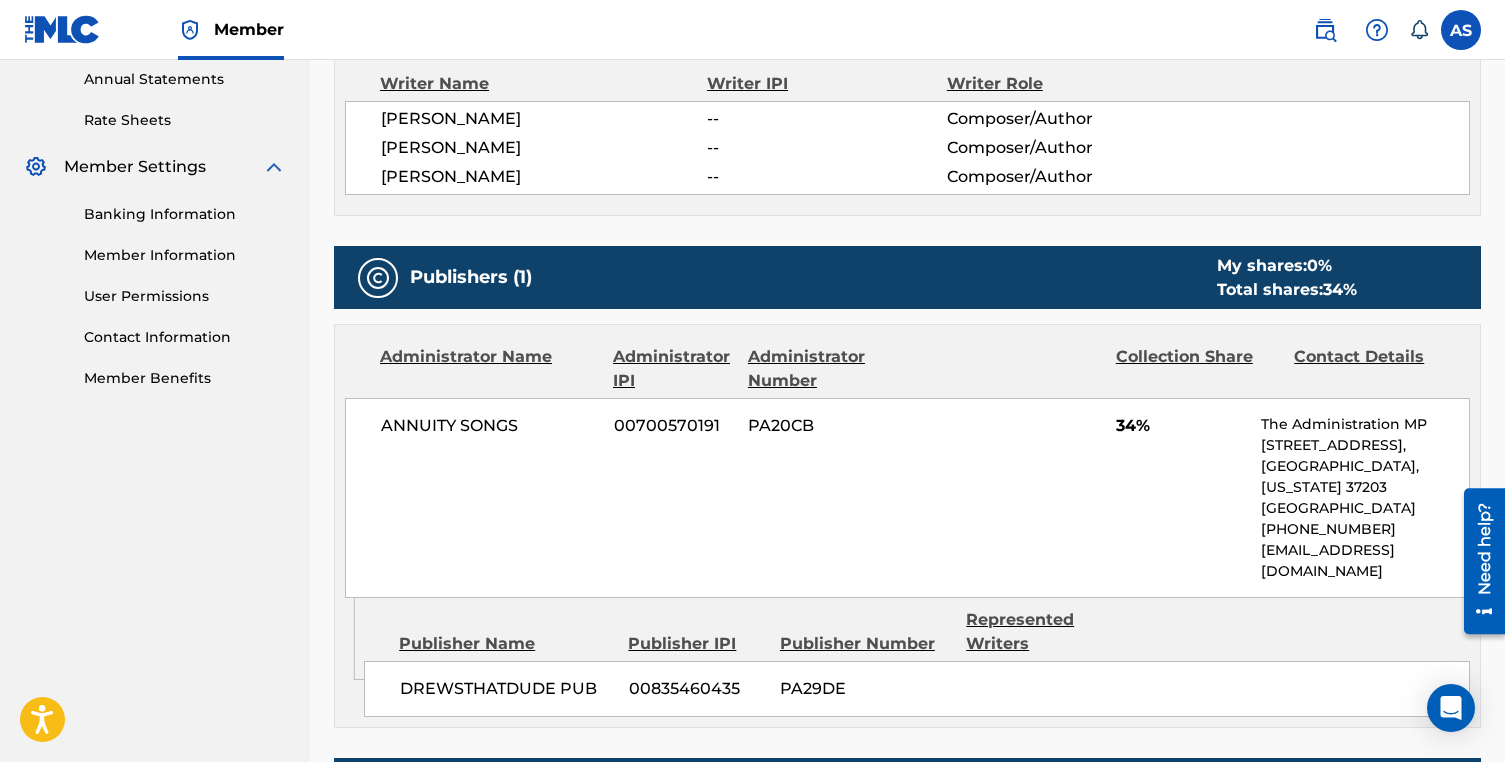 scroll, scrollTop: 724, scrollLeft: 0, axis: vertical 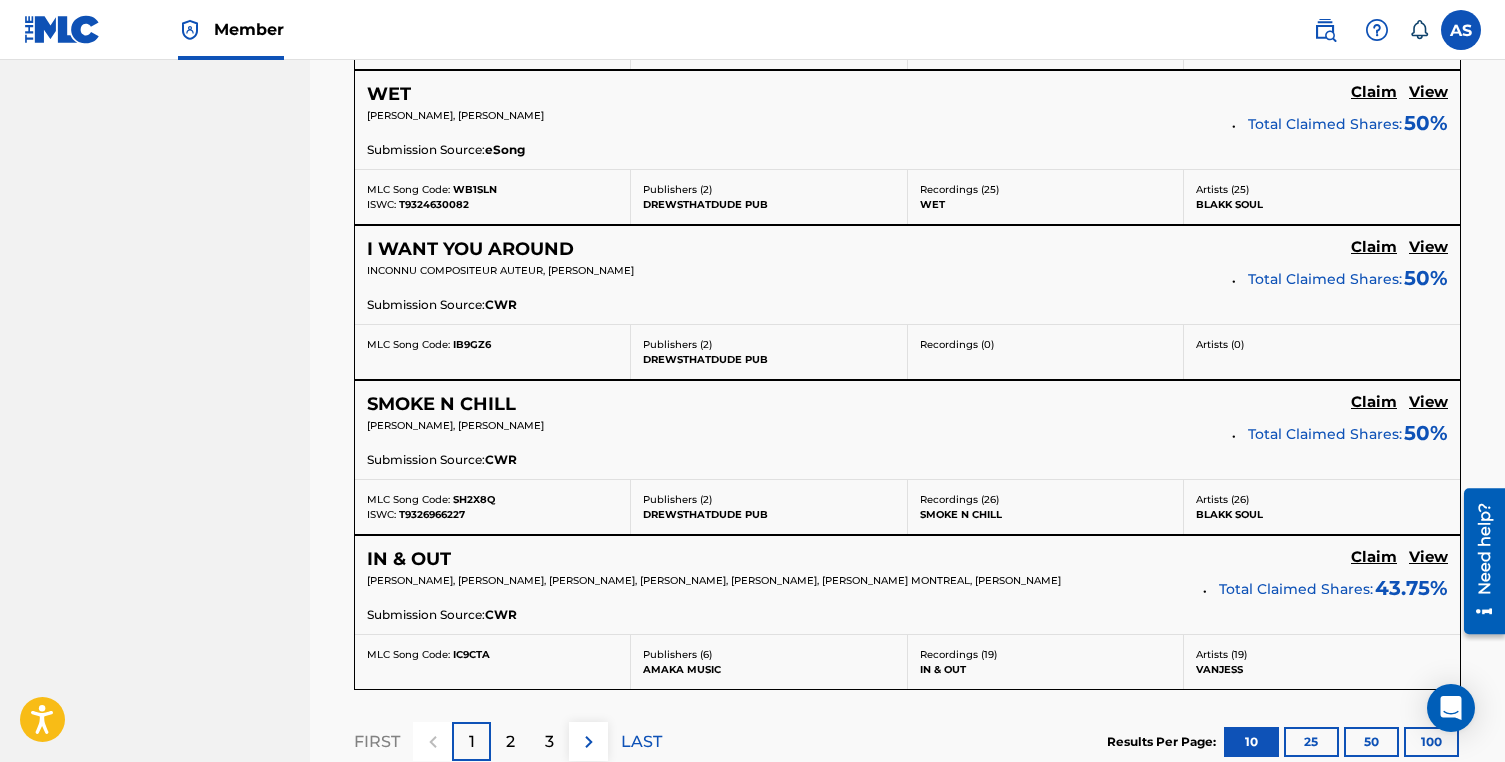 click on "View" at bounding box center [1428, 557] 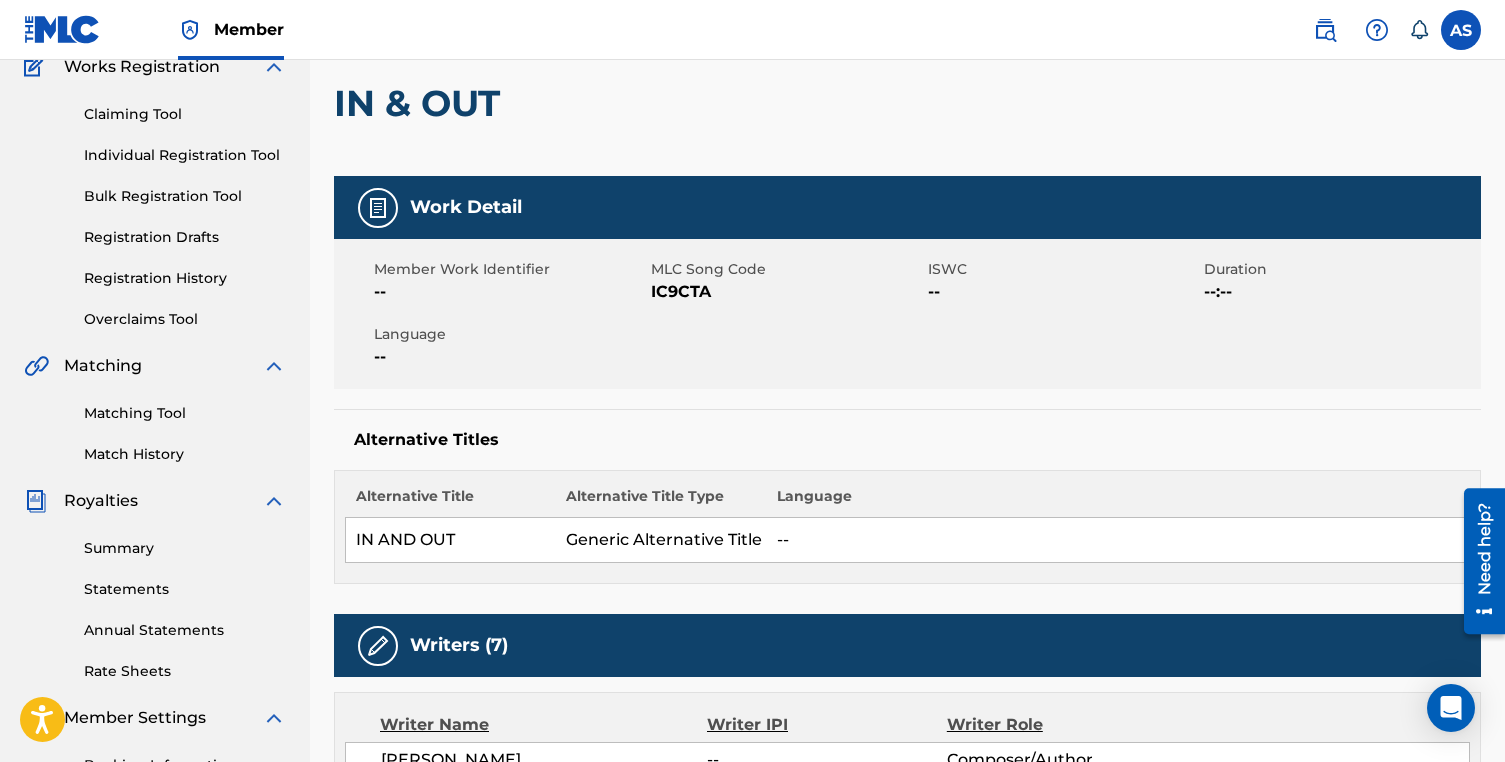 scroll, scrollTop: 181, scrollLeft: 0, axis: vertical 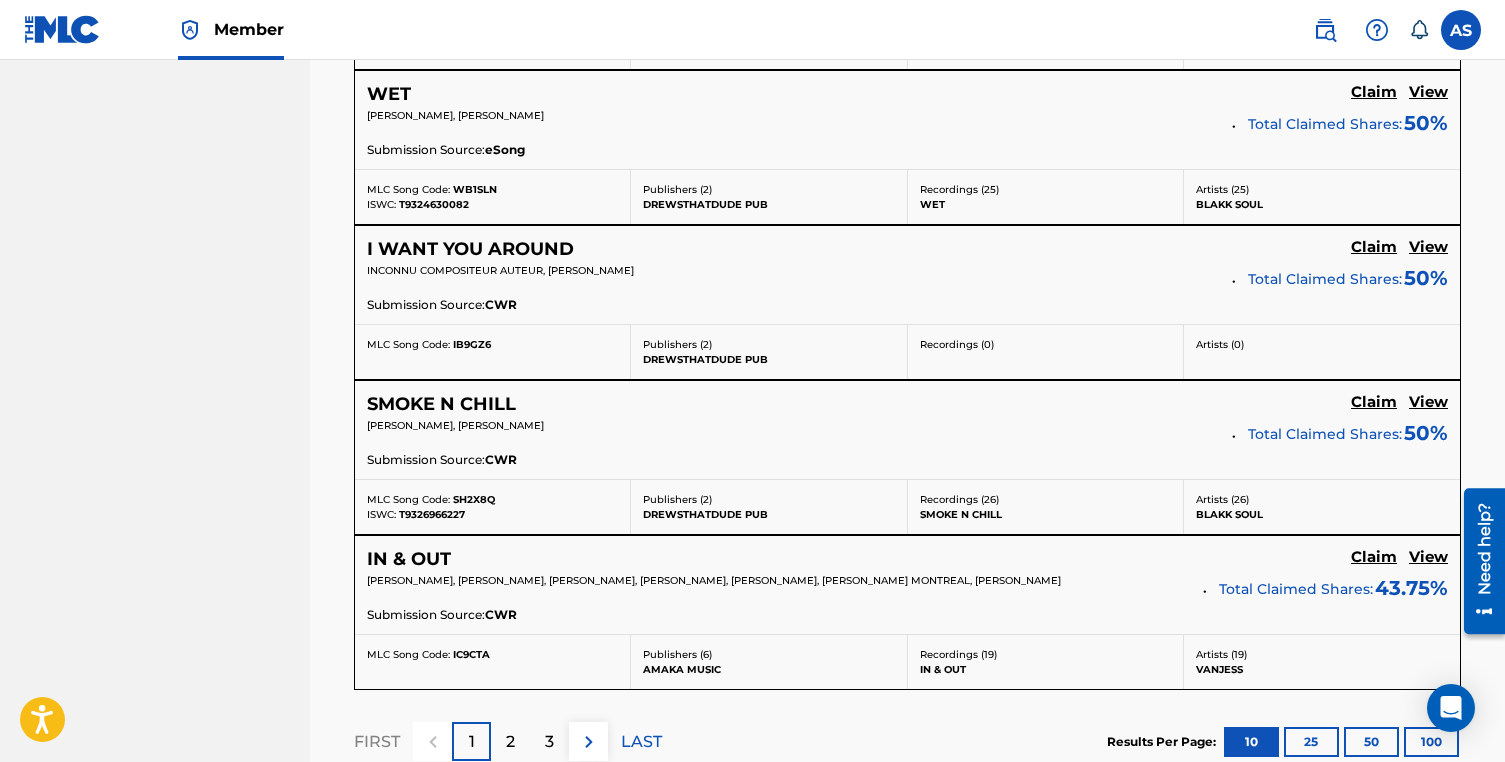click on "Claim" at bounding box center (1374, -838) 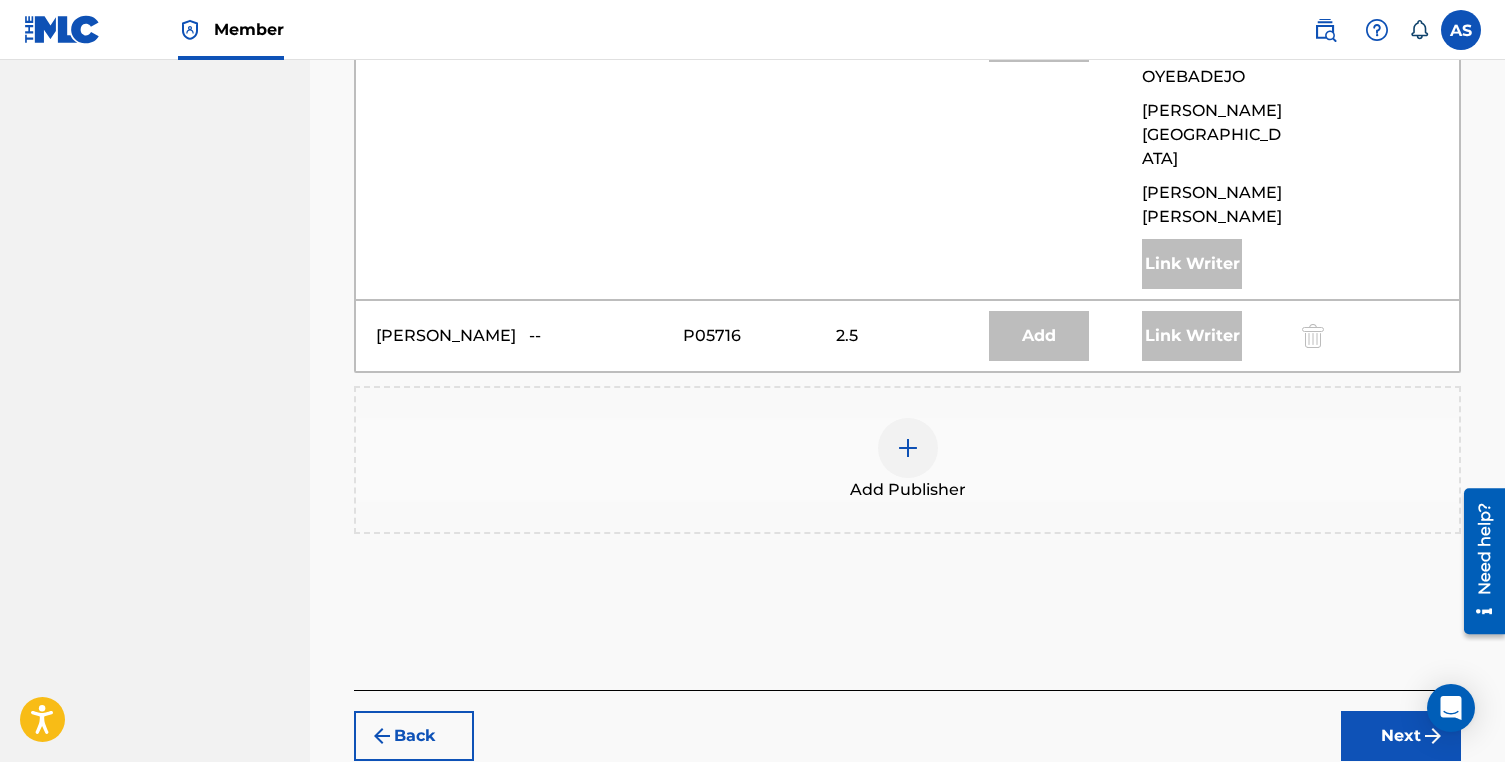 scroll, scrollTop: 1703, scrollLeft: 0, axis: vertical 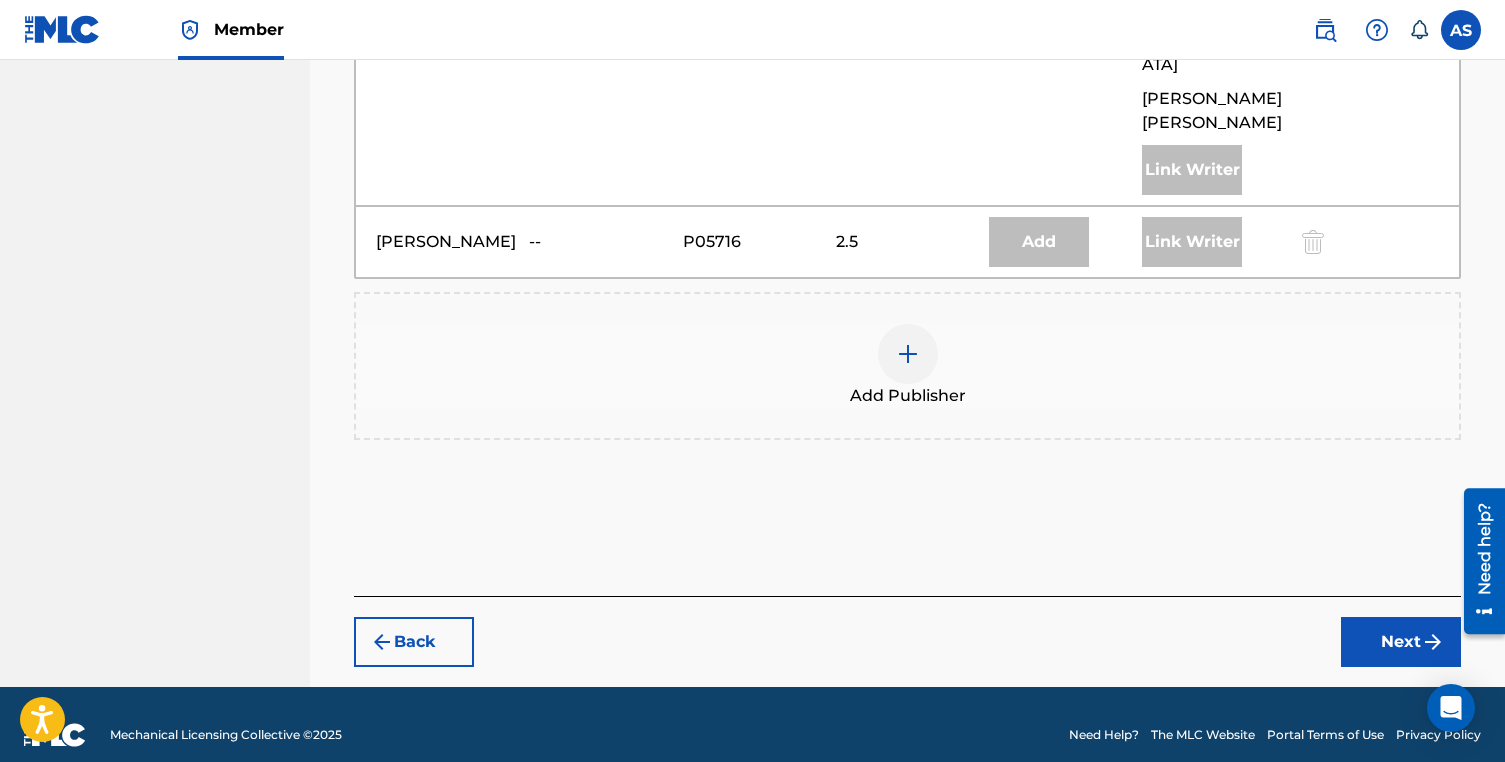 click at bounding box center [908, 354] 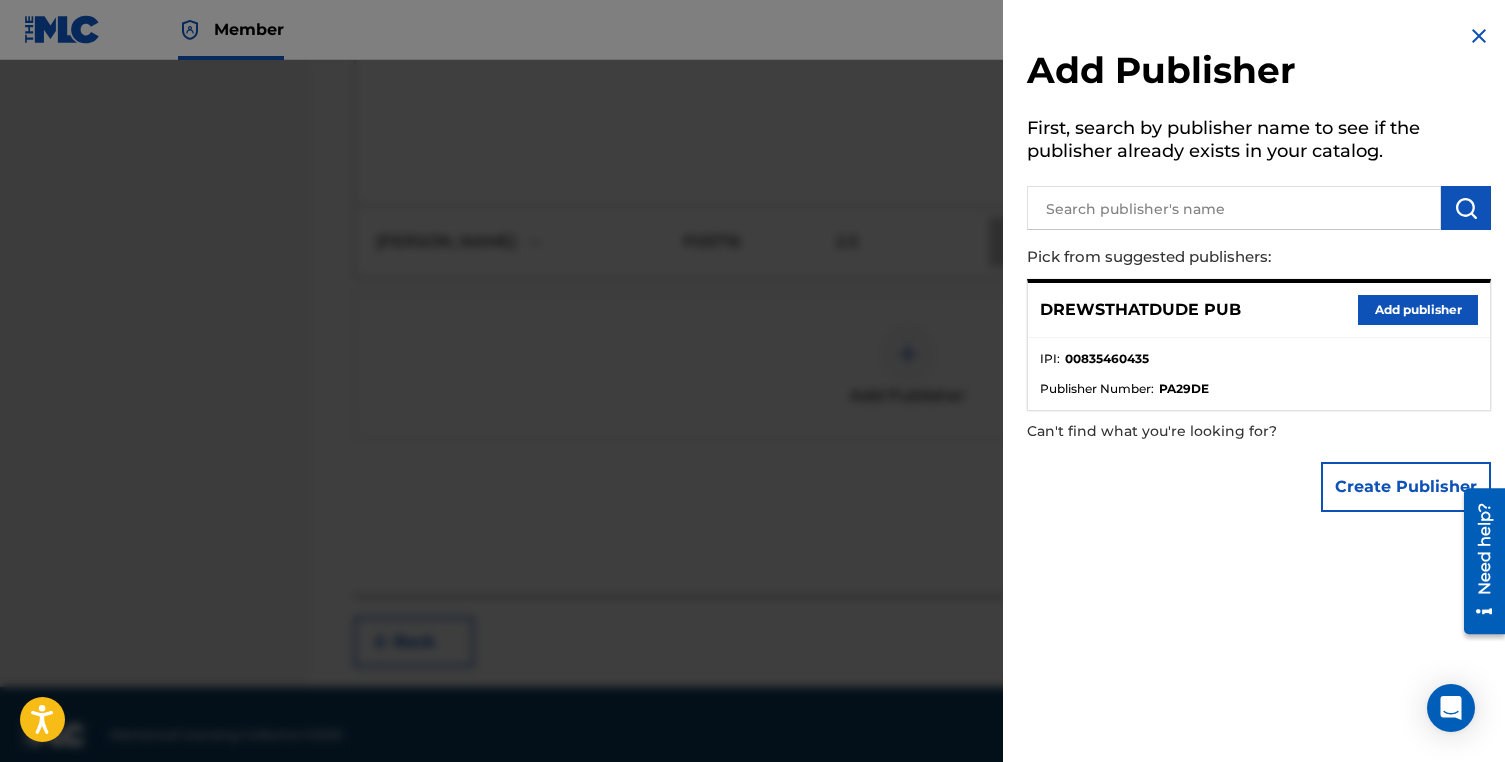 click on "Add publisher" at bounding box center [1418, 310] 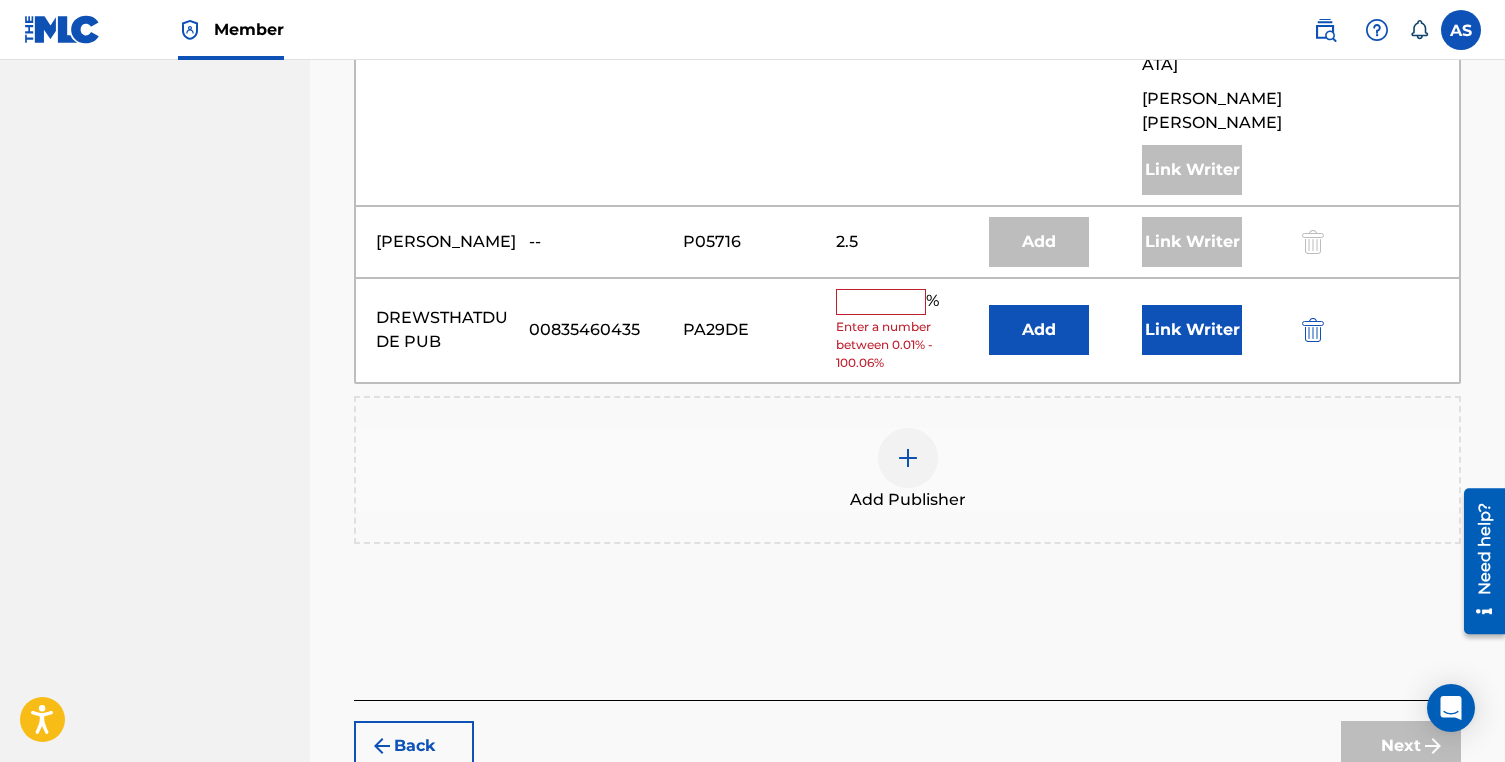 click on "Link Writer" at bounding box center [1192, 330] 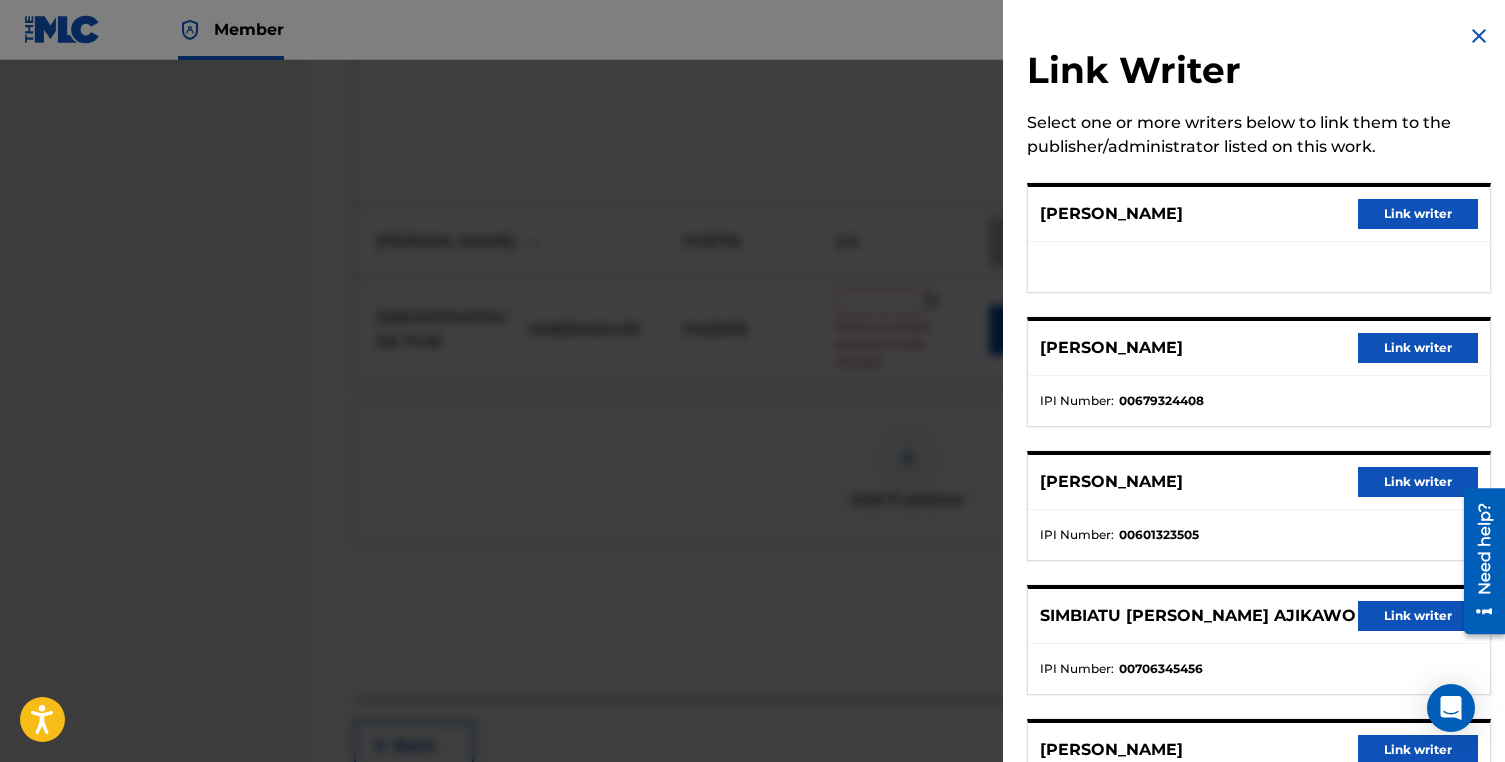 click on "Link writer" at bounding box center (1418, 214) 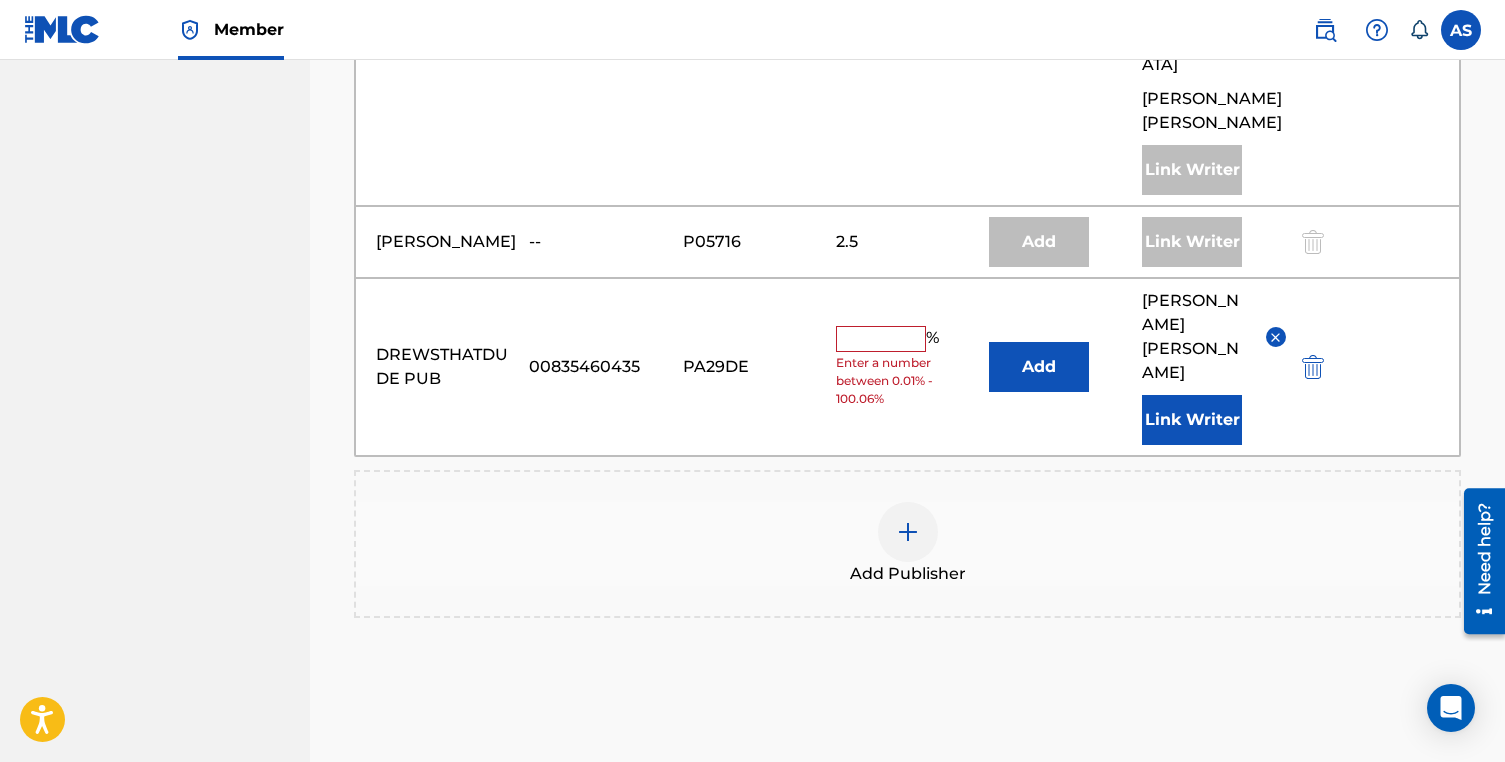 click at bounding box center [881, 339] 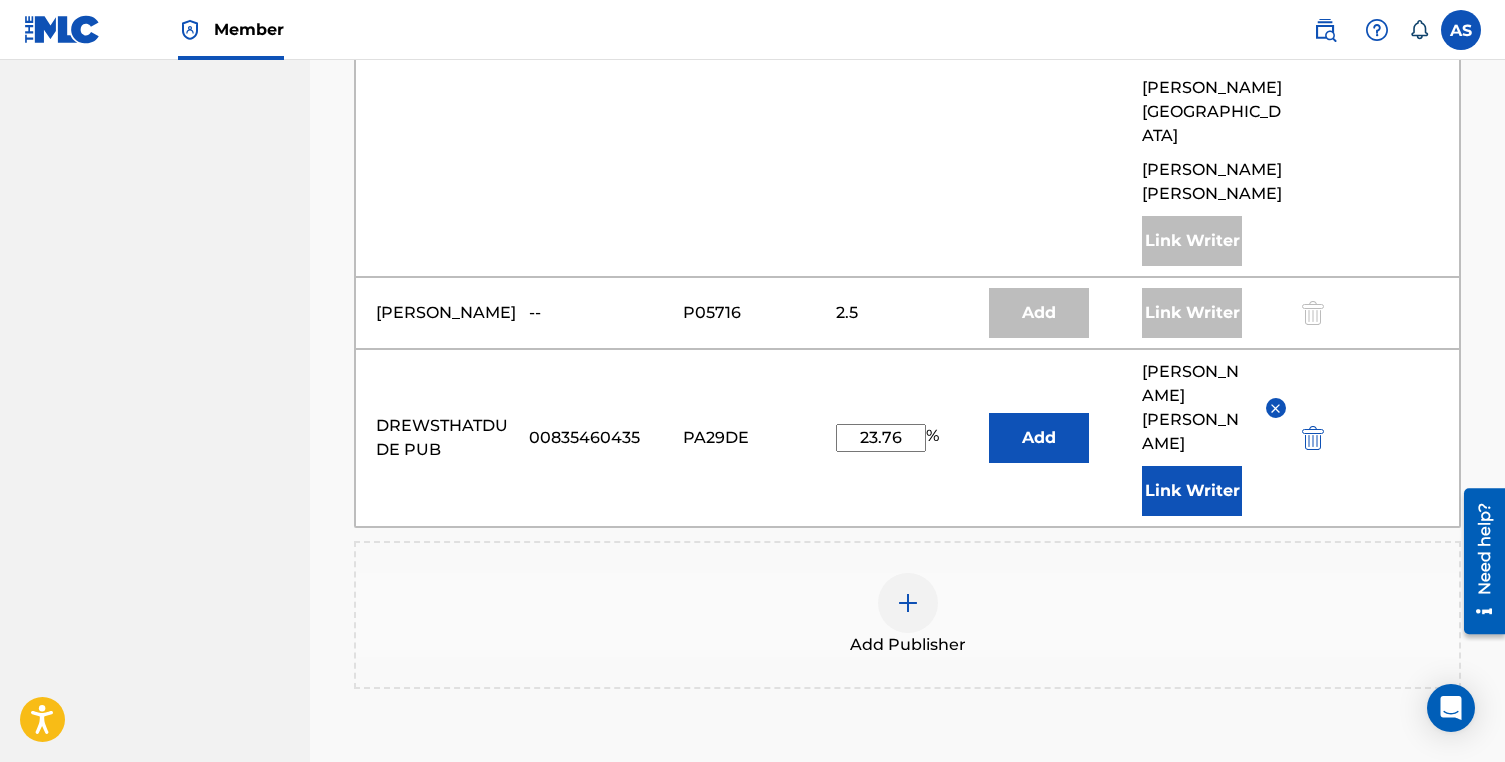 scroll, scrollTop: 1626, scrollLeft: 0, axis: vertical 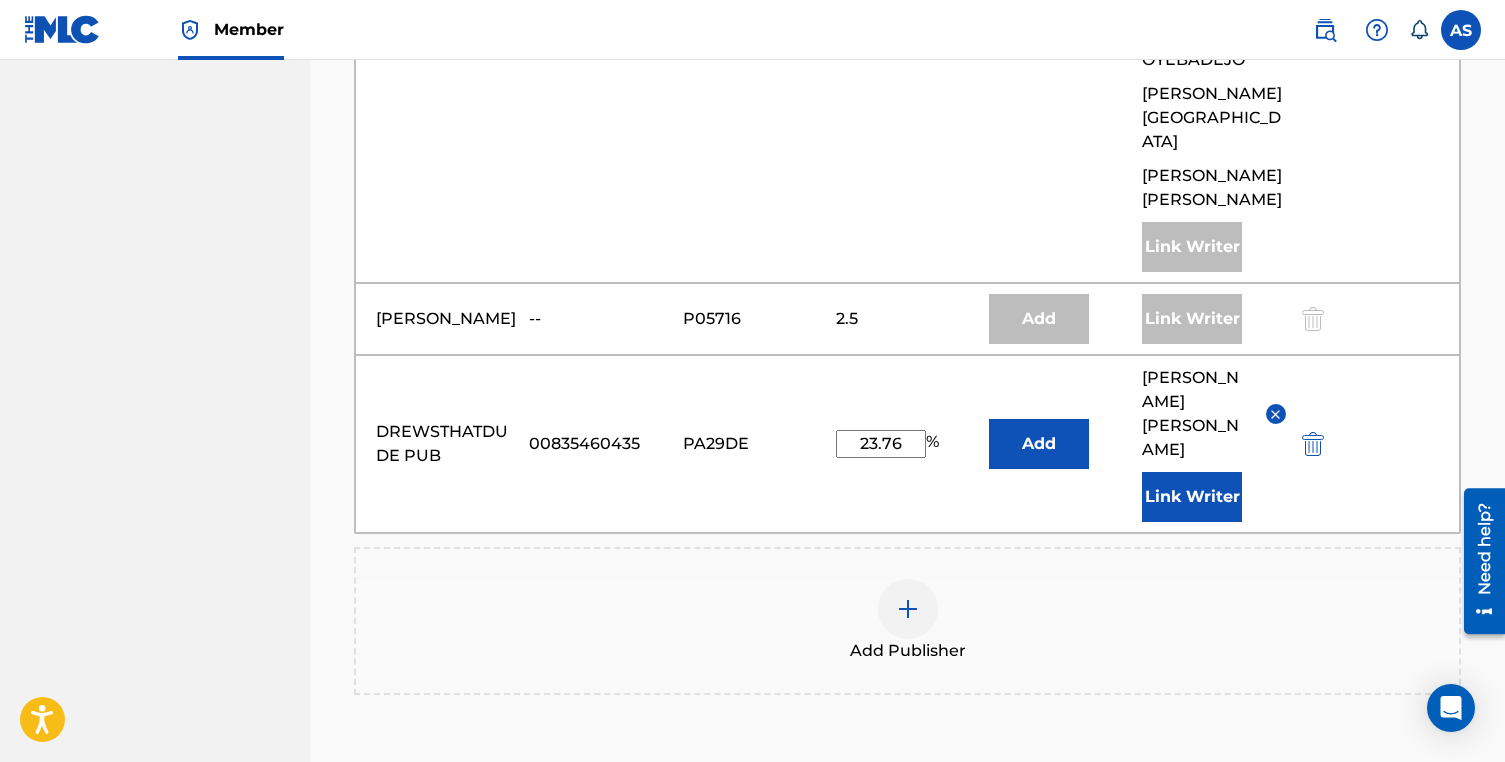 type on "23.76" 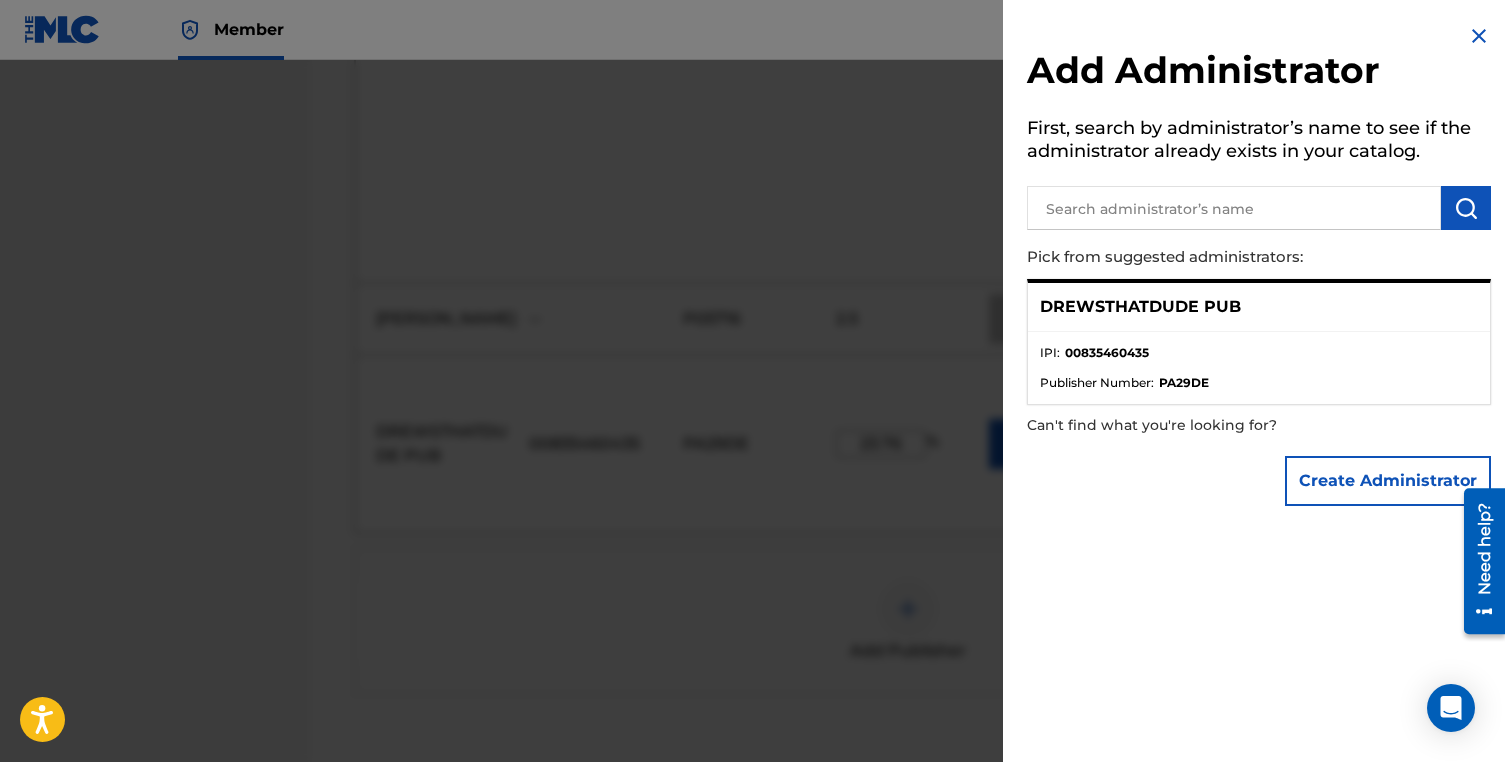 click on "Create Administrator" at bounding box center [1388, 481] 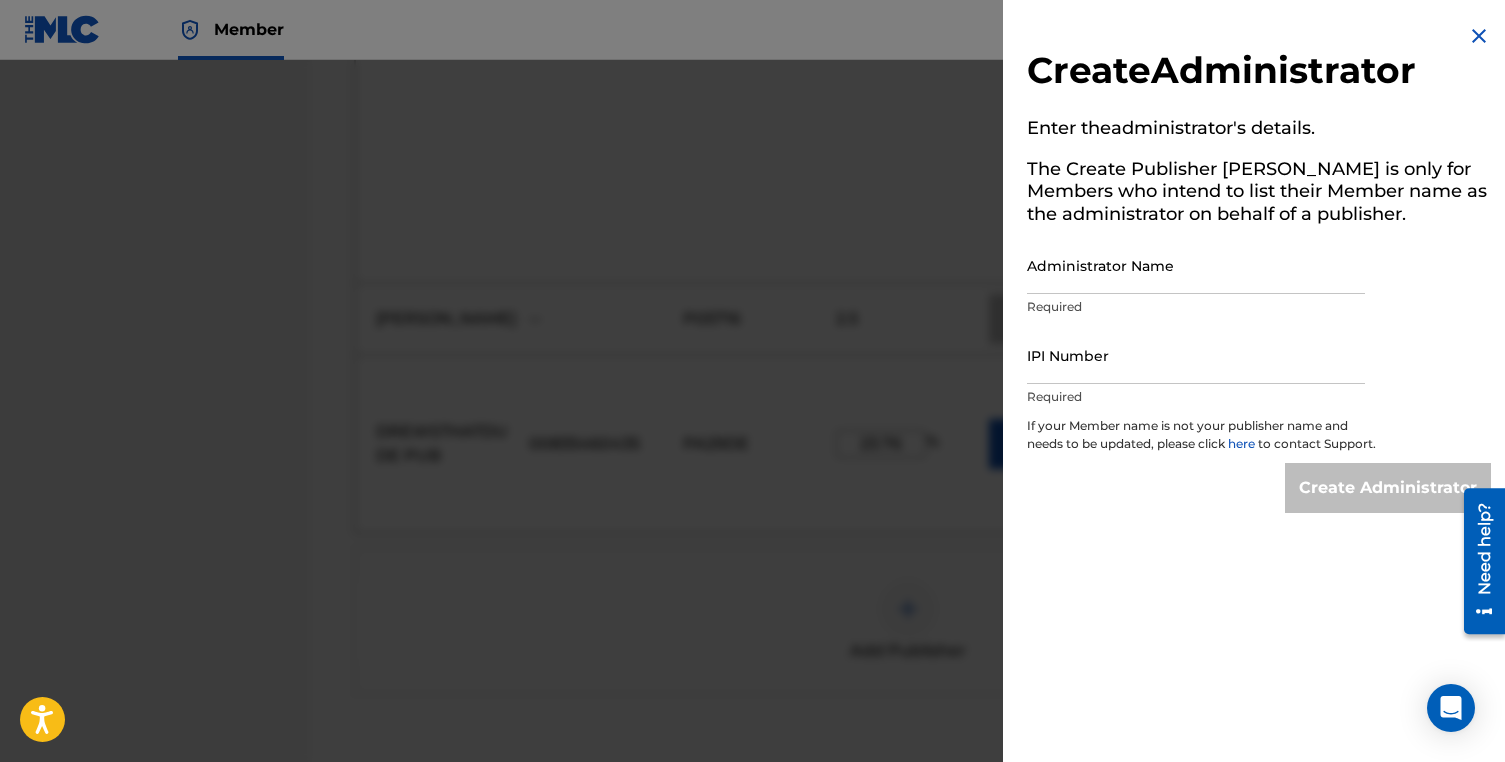 click on "Administrator Name" at bounding box center [1196, 265] 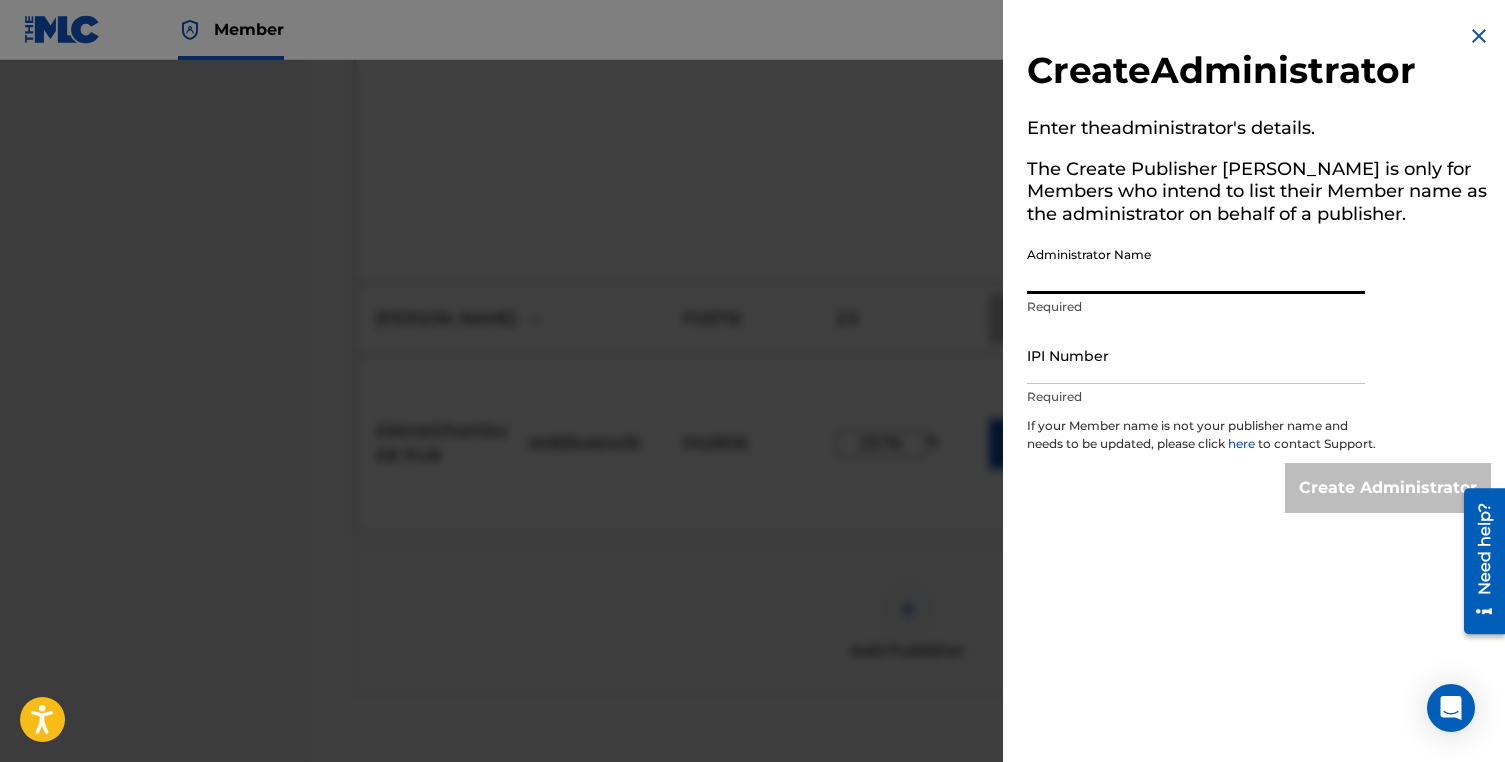 type on "ANNUITY SONGS" 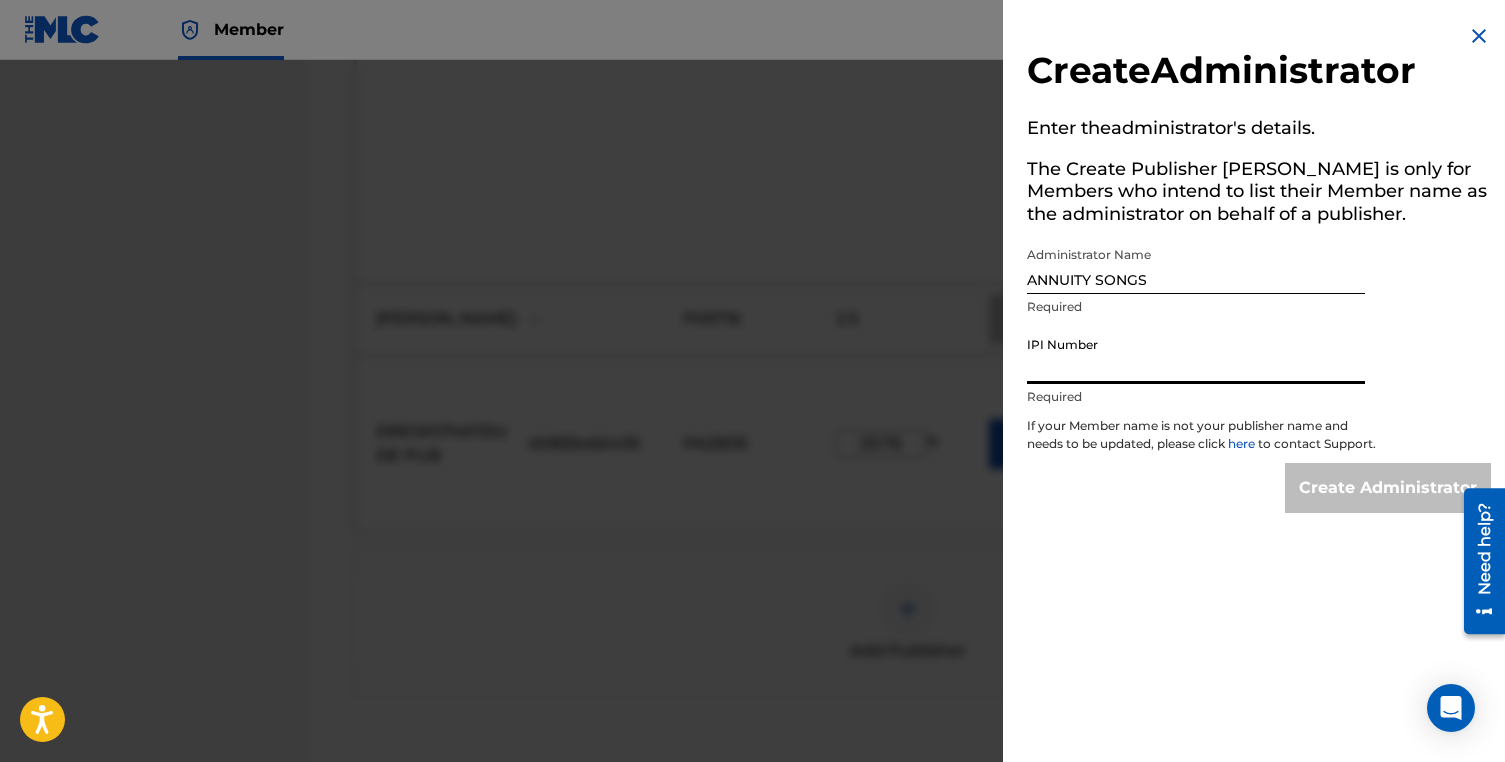 click on "IPI Number" at bounding box center [1196, 355] 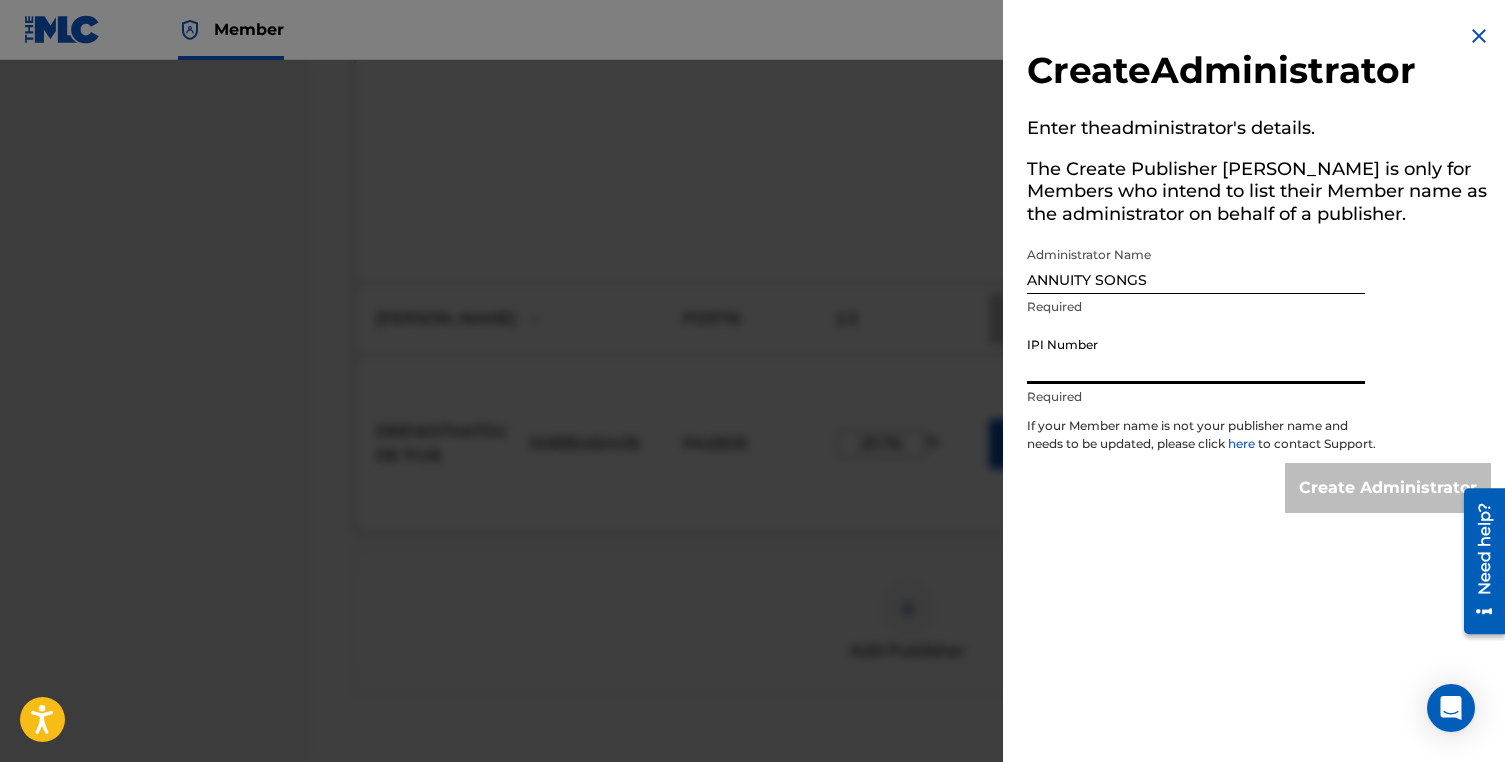 paste on "700570191" 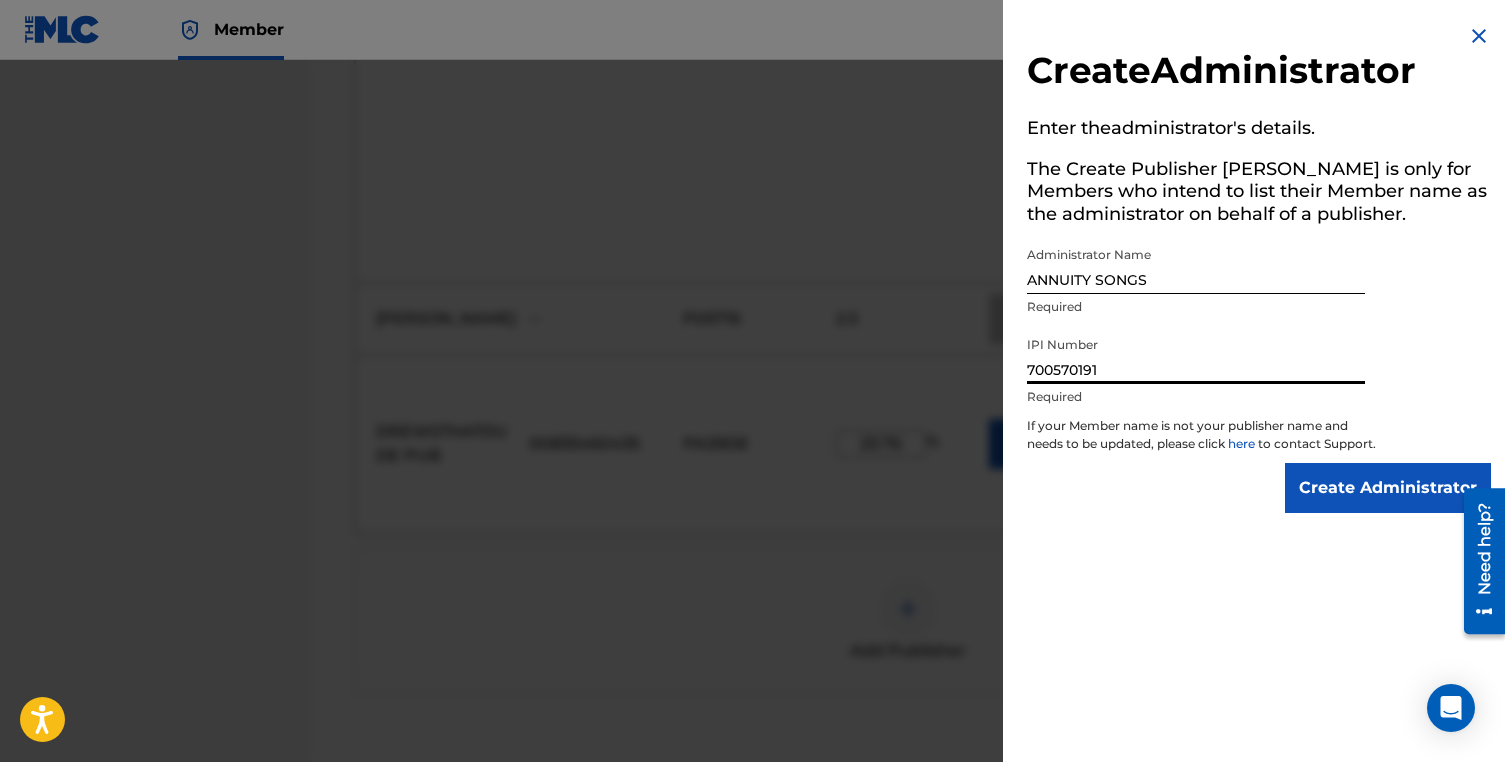 type on "700570191" 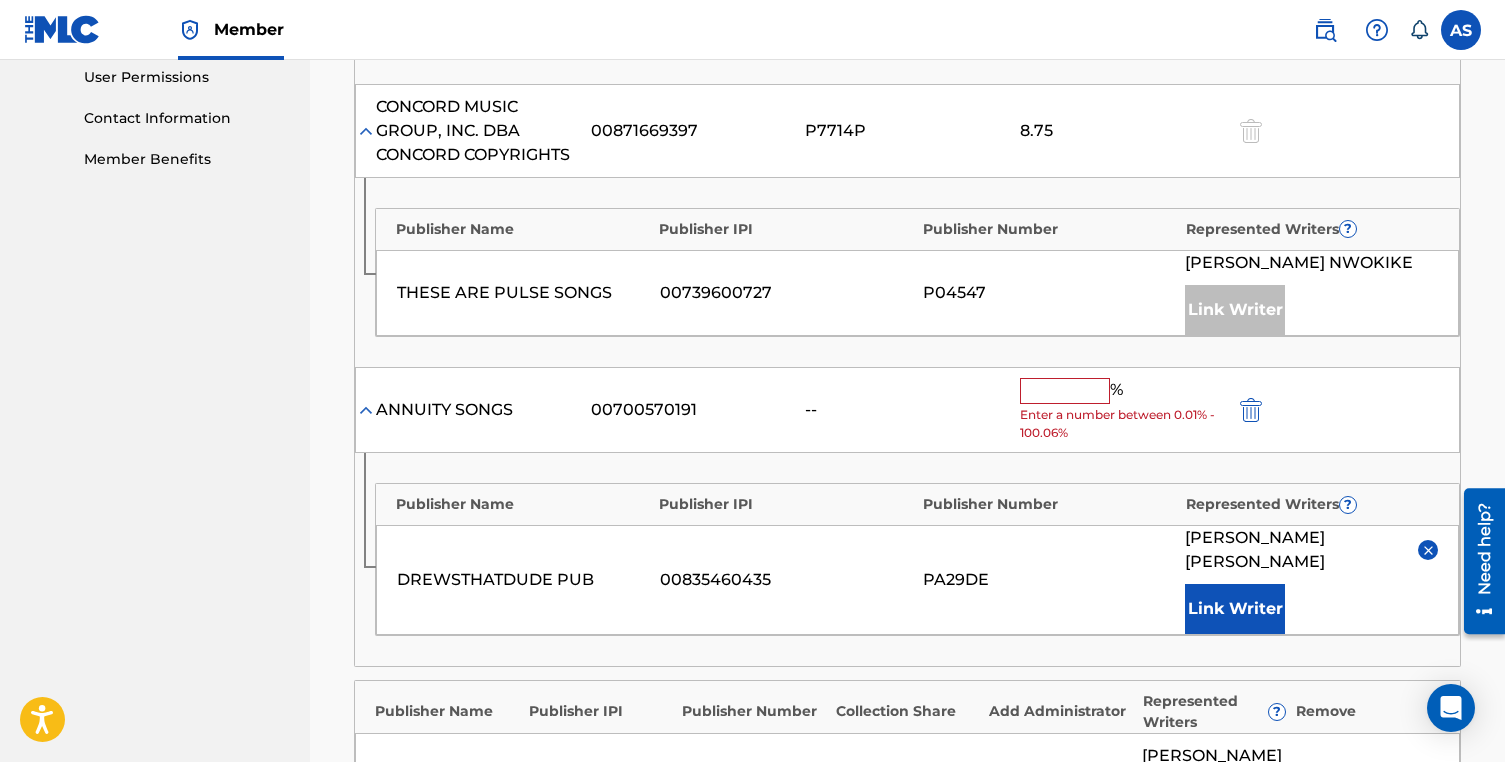 scroll, scrollTop: 954, scrollLeft: 0, axis: vertical 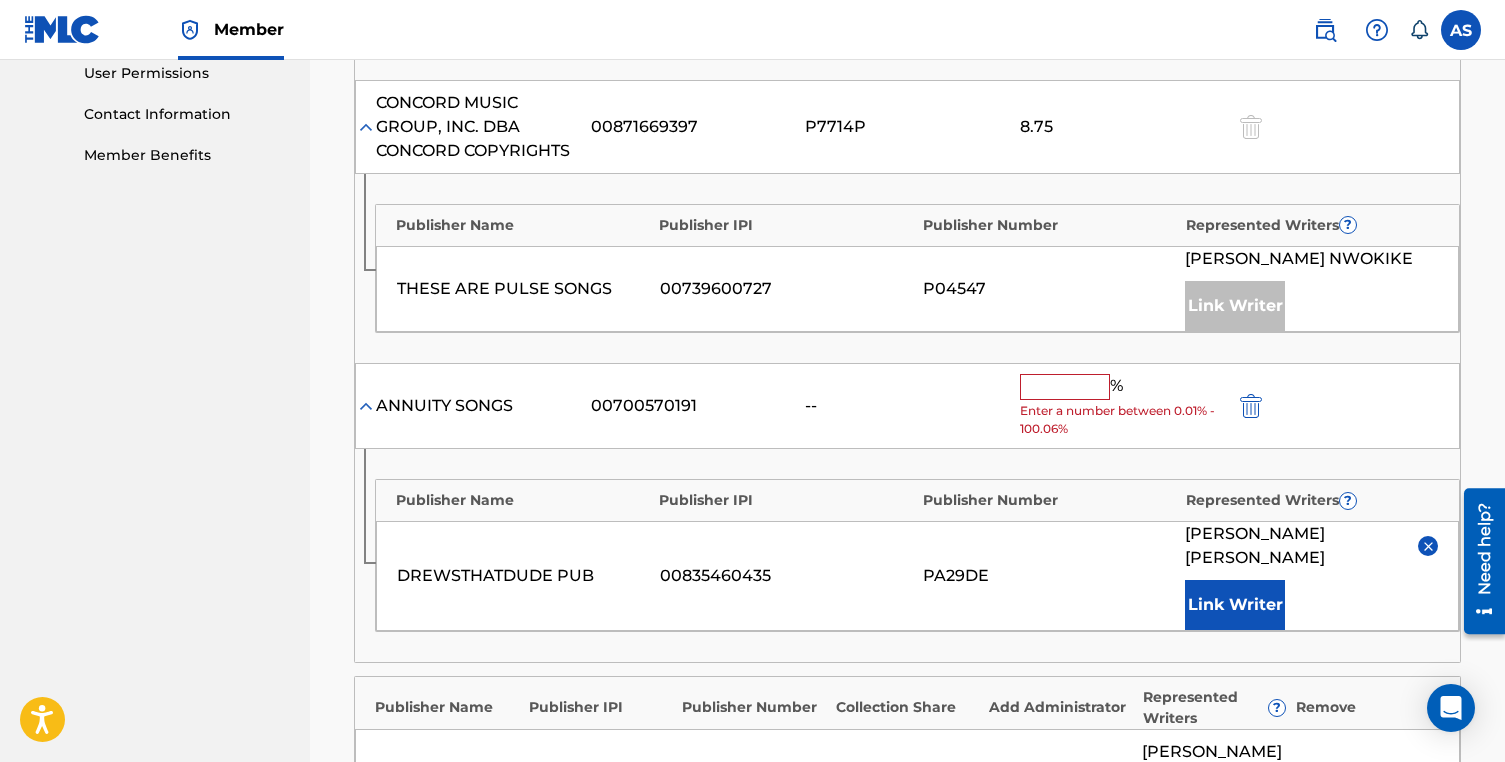 click at bounding box center (1065, 387) 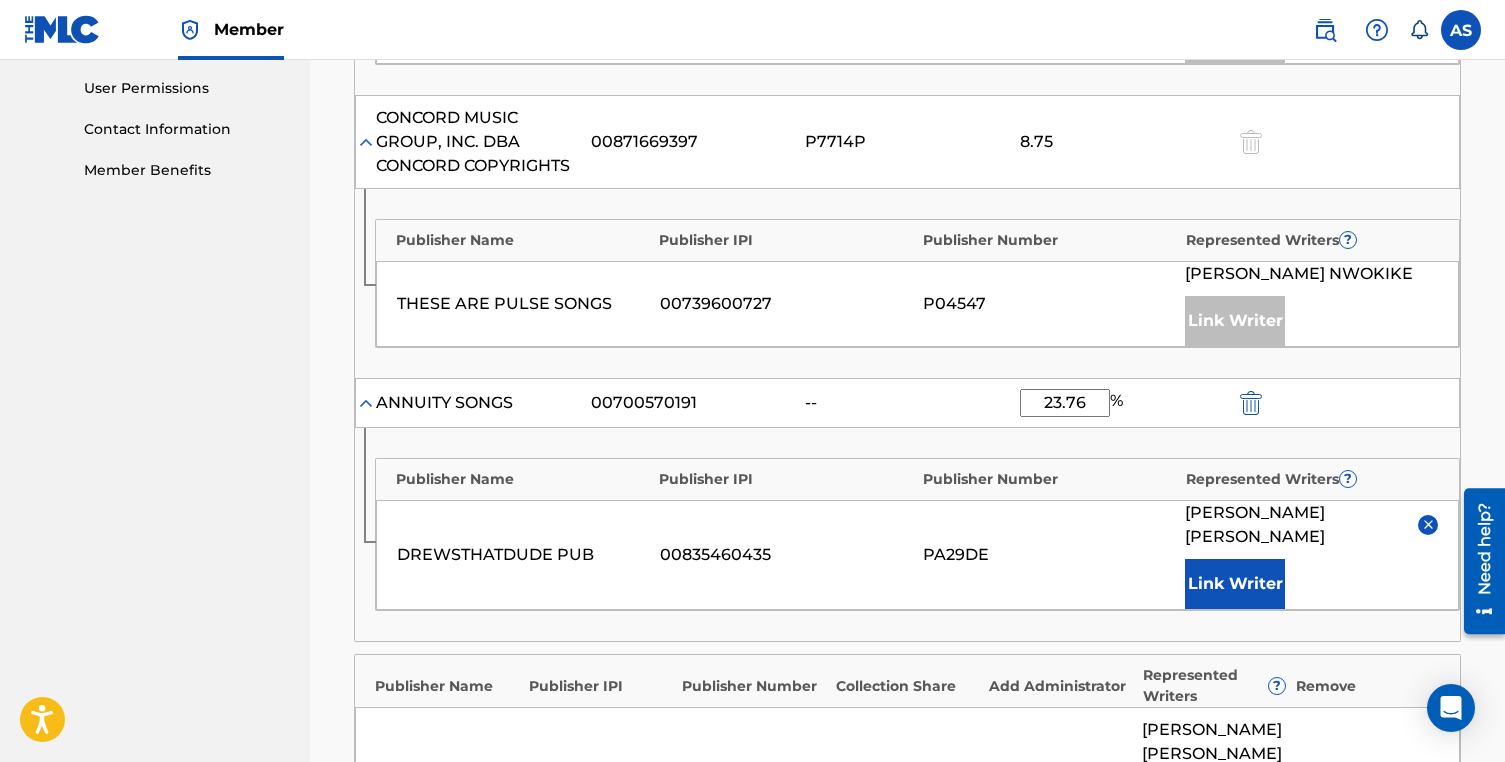 scroll, scrollTop: 922, scrollLeft: 0, axis: vertical 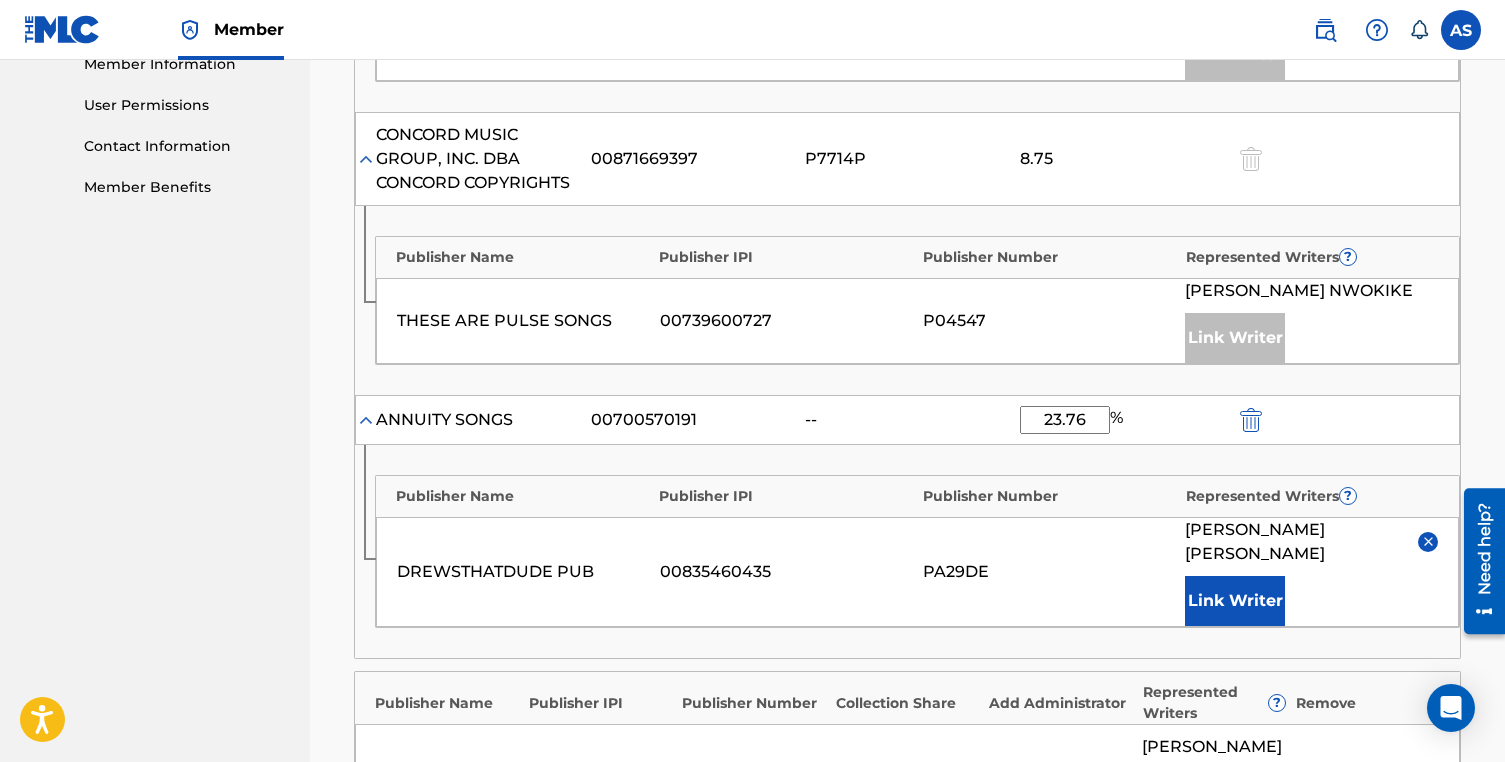 type on "23.76" 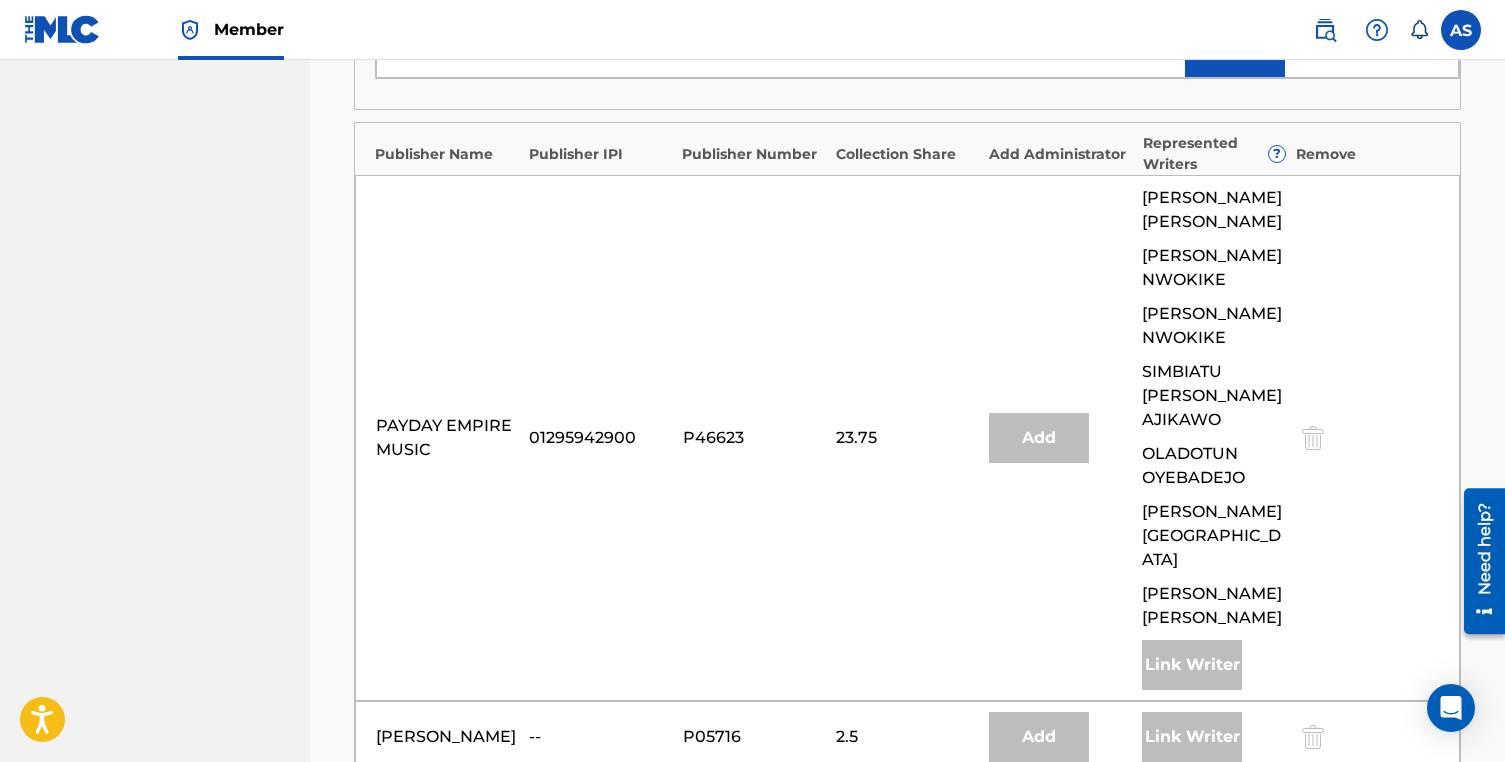 scroll, scrollTop: 1986, scrollLeft: 0, axis: vertical 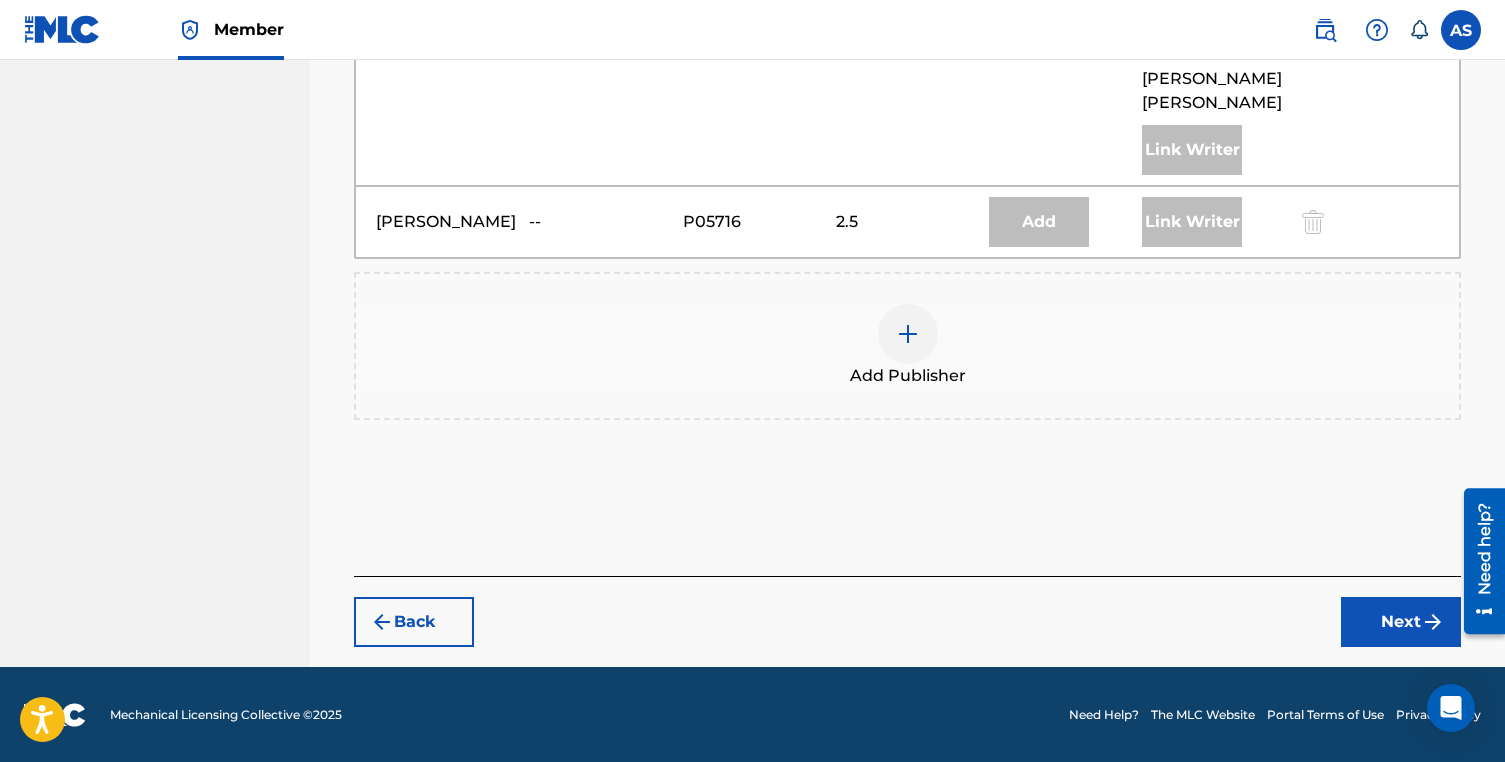 click on "Next" at bounding box center [1401, 622] 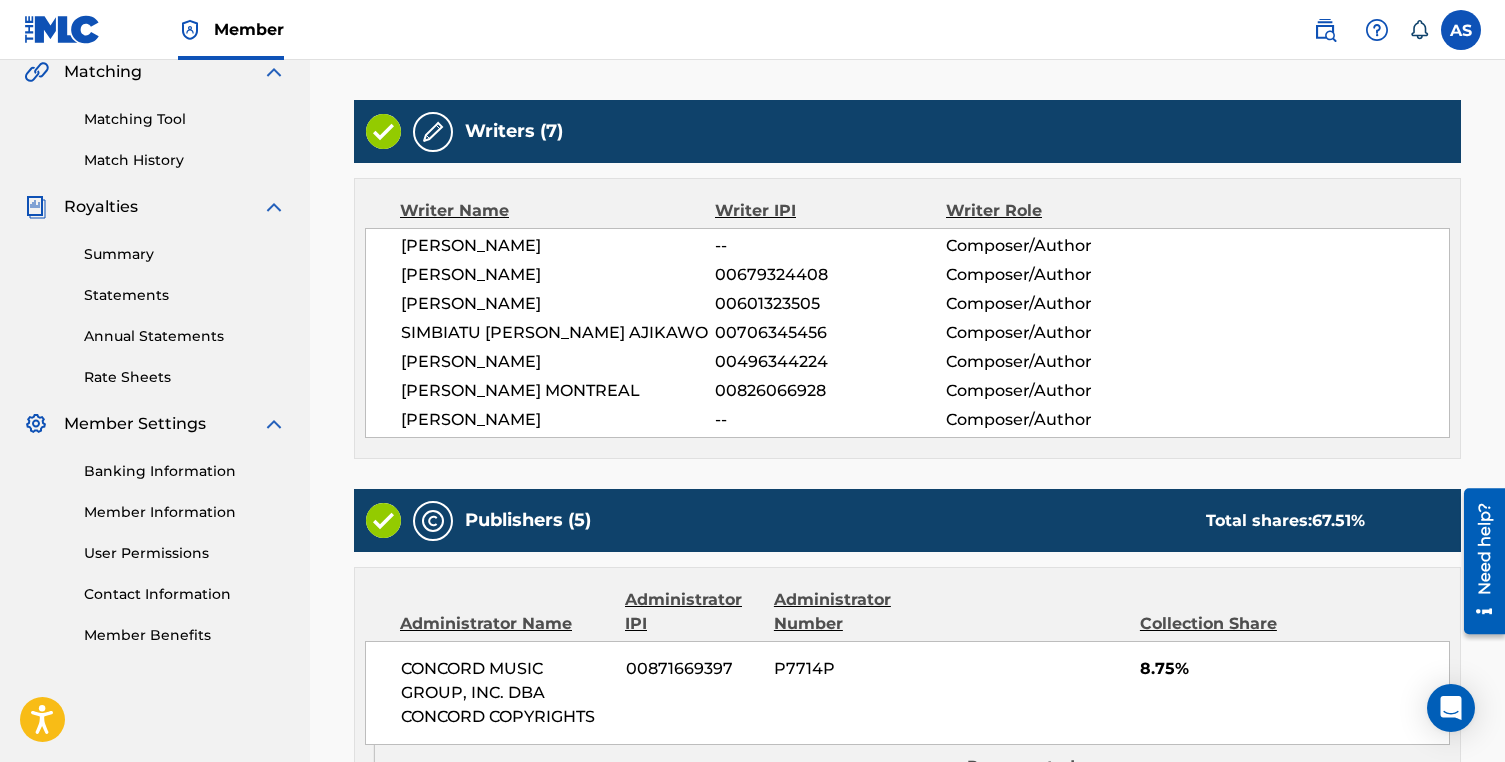 scroll, scrollTop: 485, scrollLeft: 0, axis: vertical 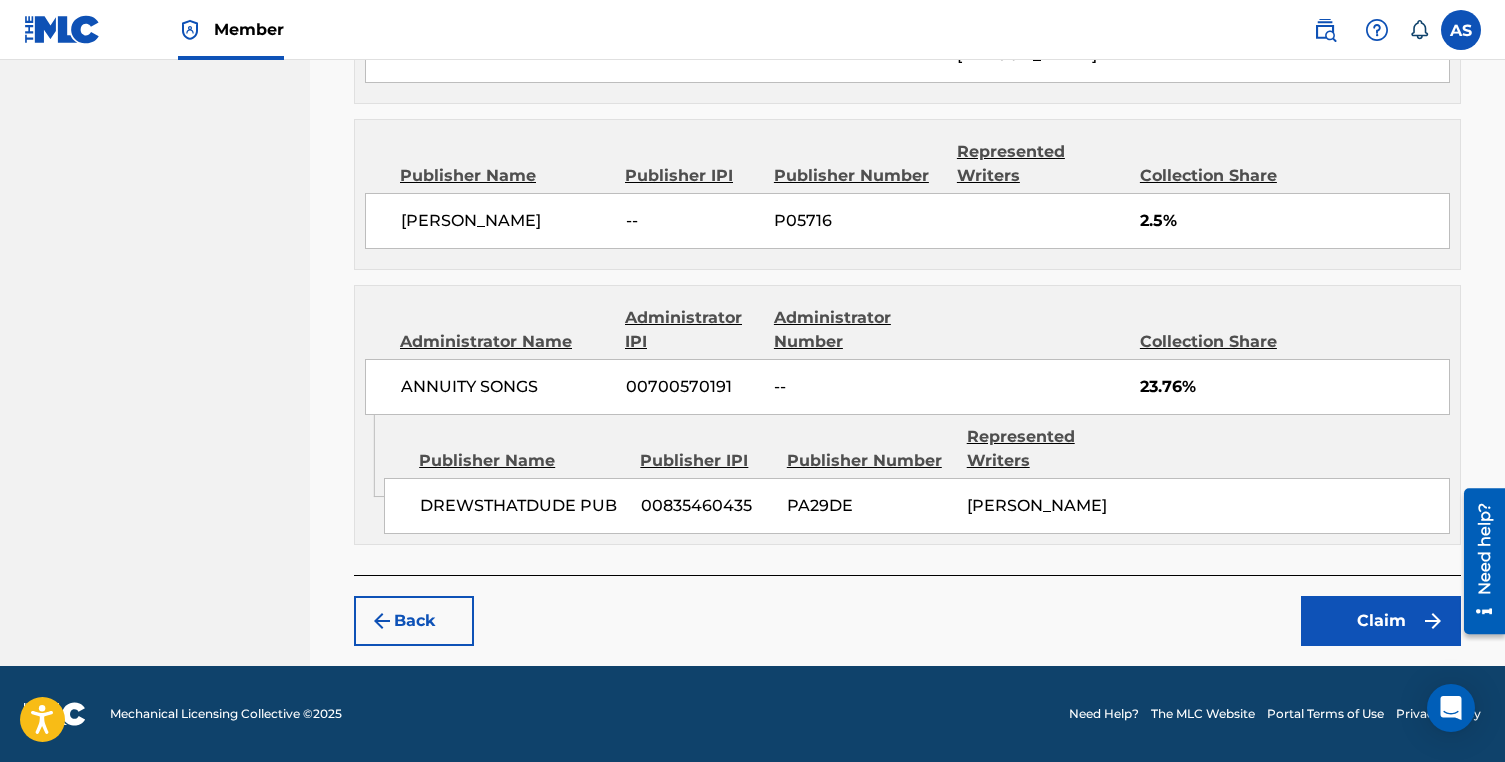 click on "Claim" at bounding box center (1381, 621) 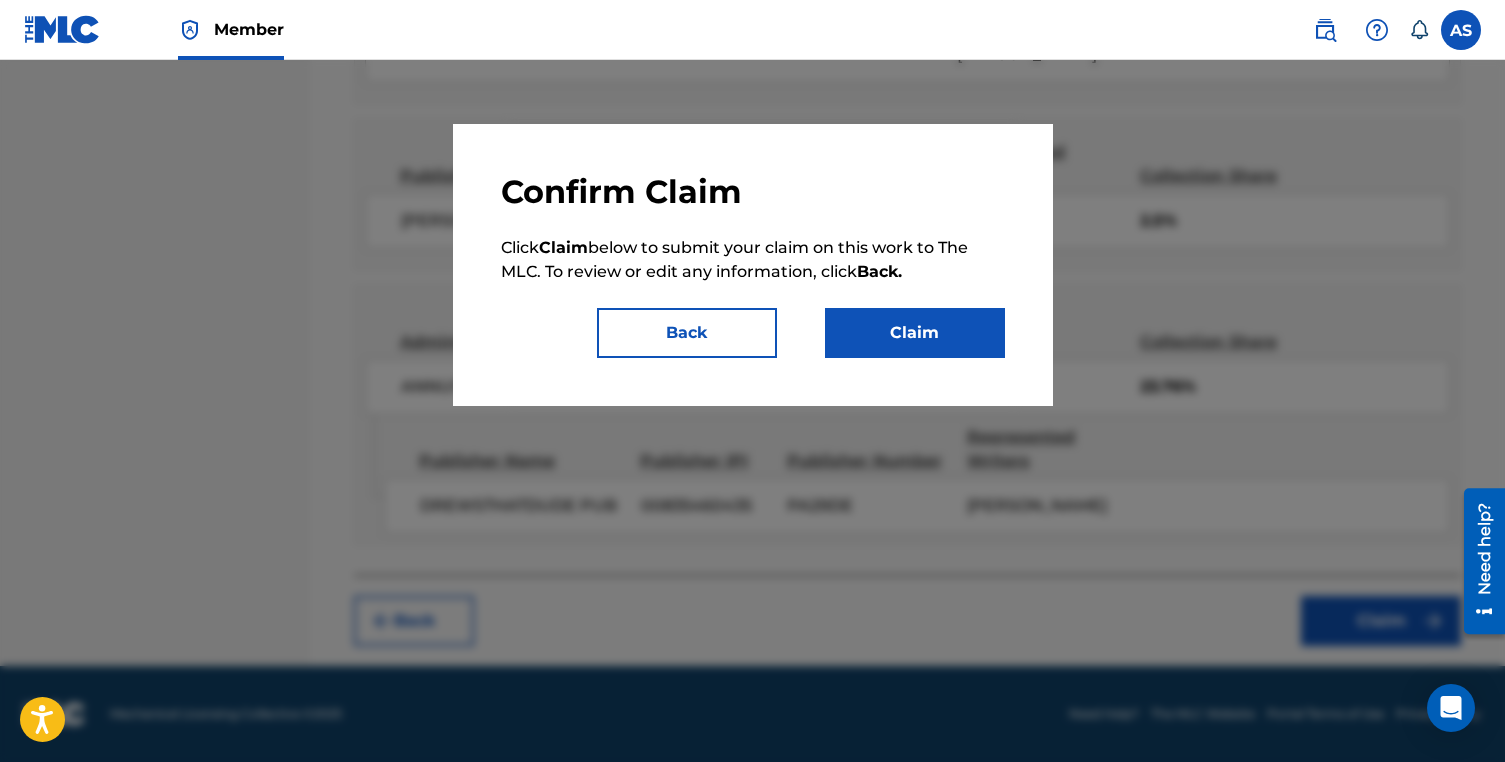 click on "Claim" at bounding box center [915, 333] 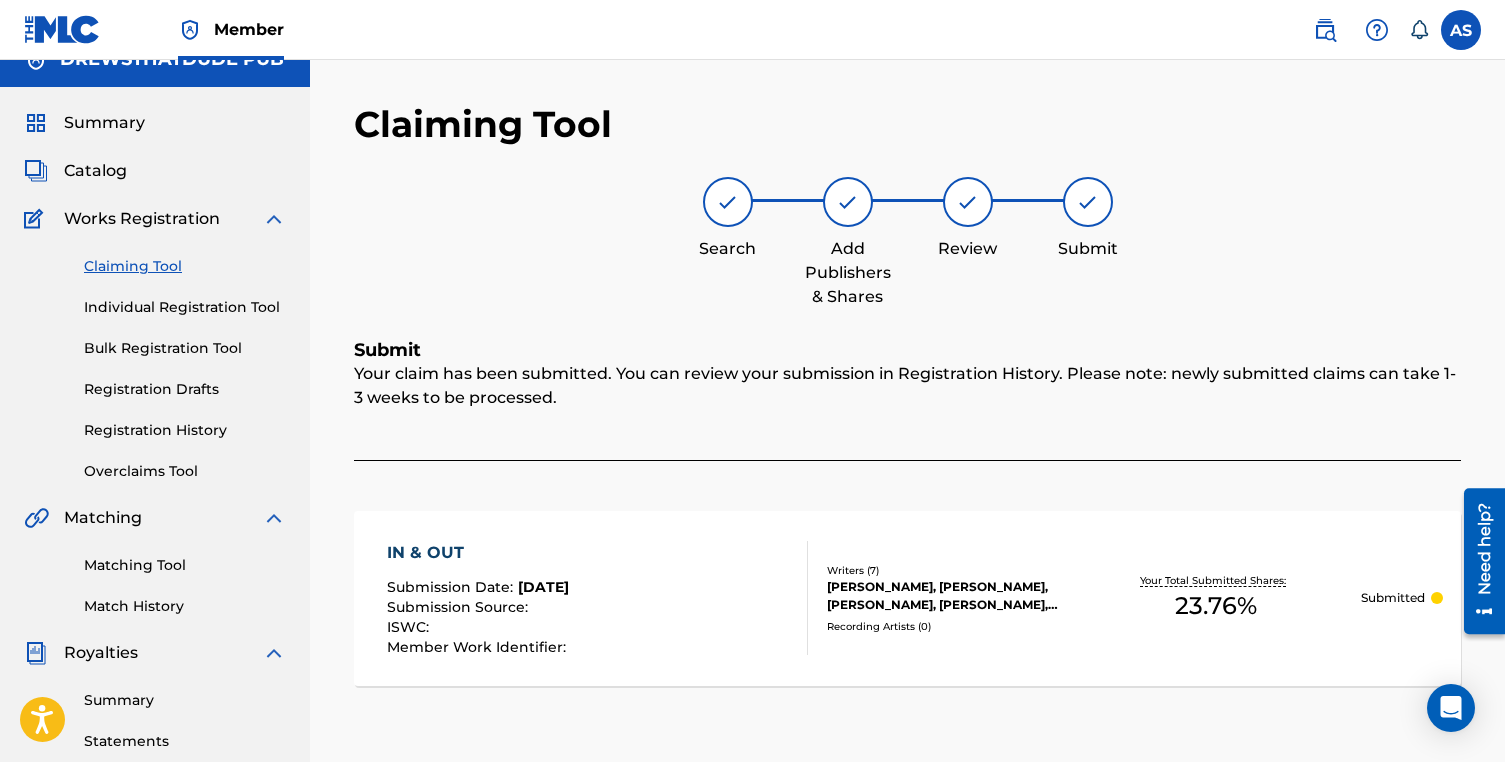 scroll, scrollTop: 32, scrollLeft: 0, axis: vertical 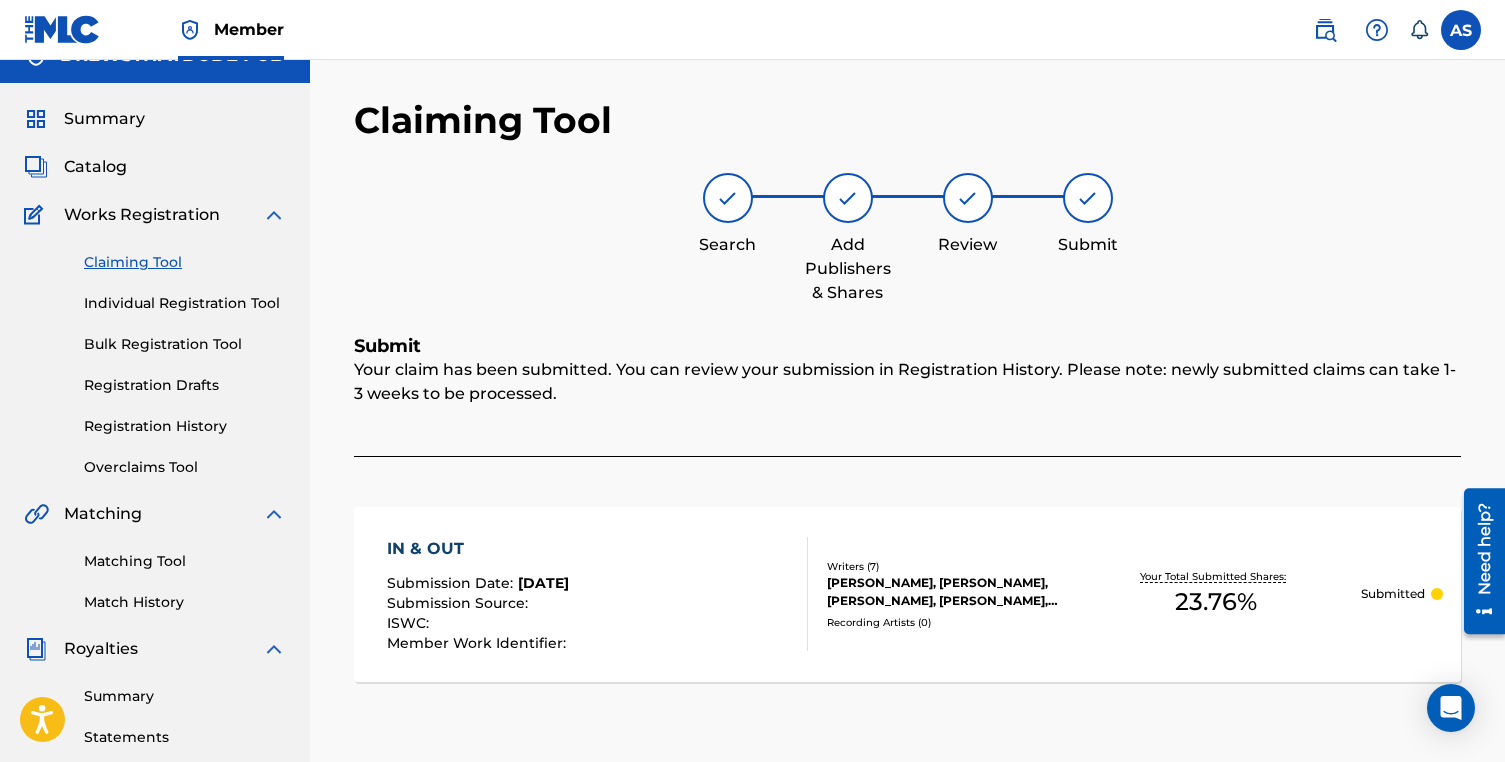 click on "Claiming Tool" at bounding box center (185, 262) 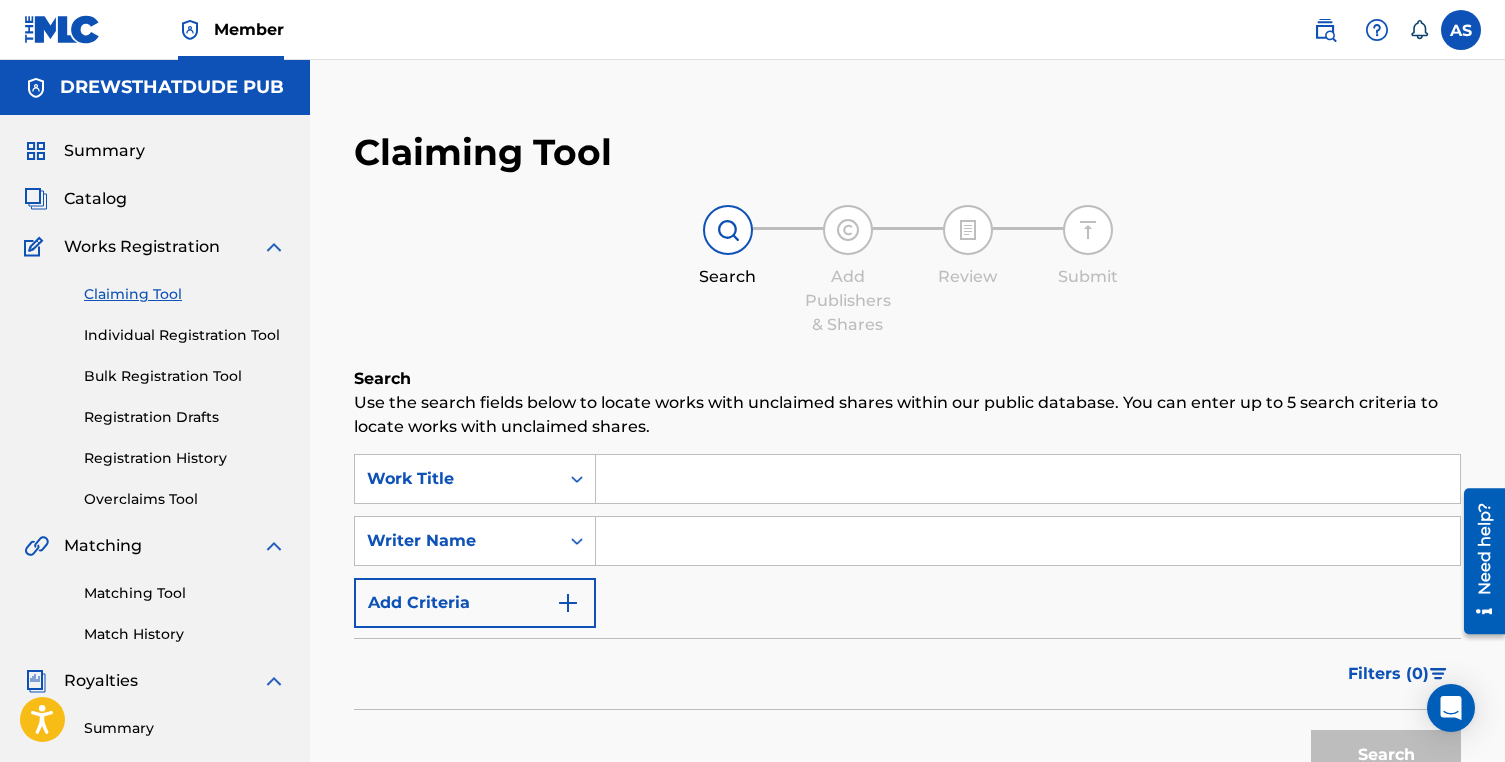 click at bounding box center (568, 603) 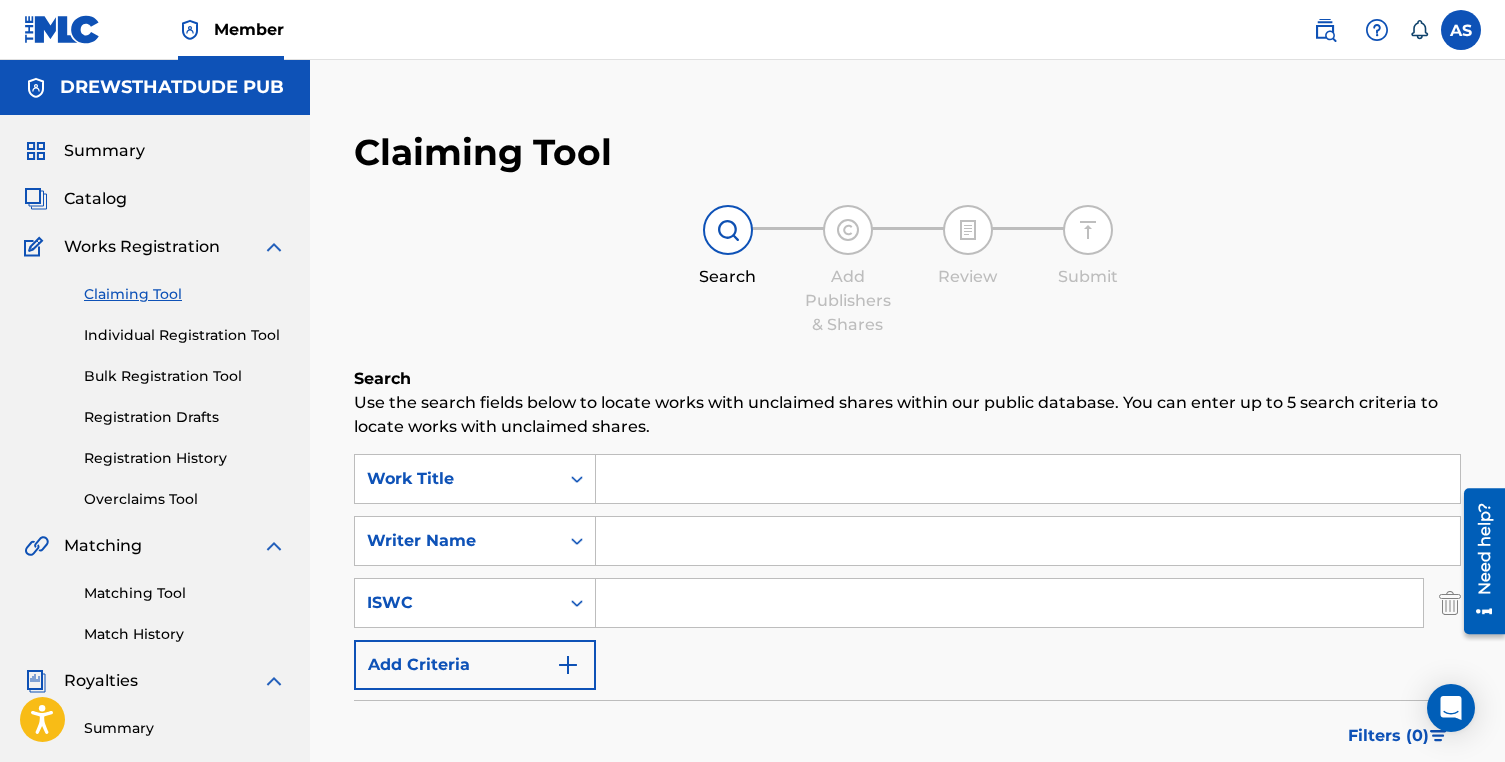 click at bounding box center [1009, 603] 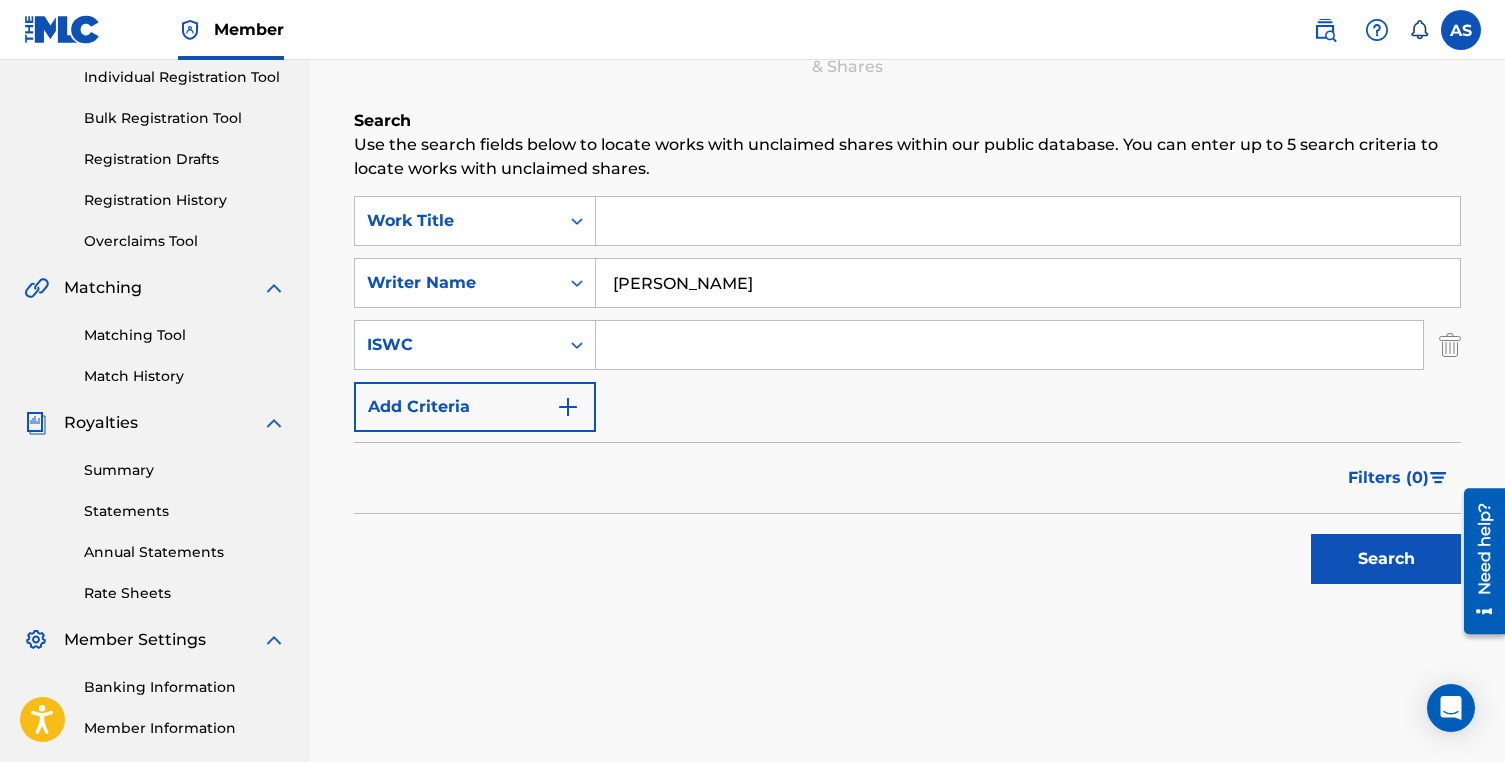 scroll, scrollTop: 390, scrollLeft: 0, axis: vertical 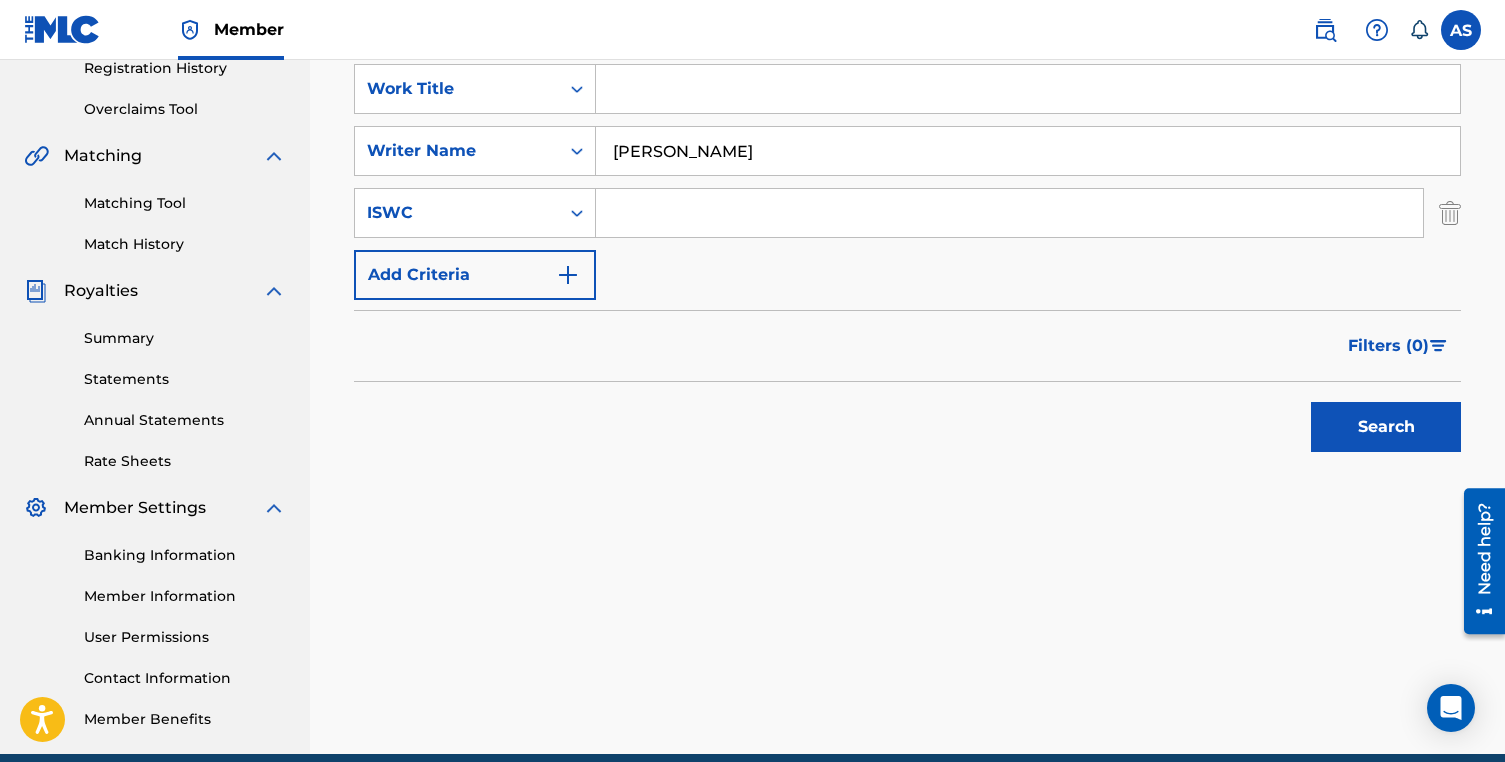 click on "Search" at bounding box center [1386, 427] 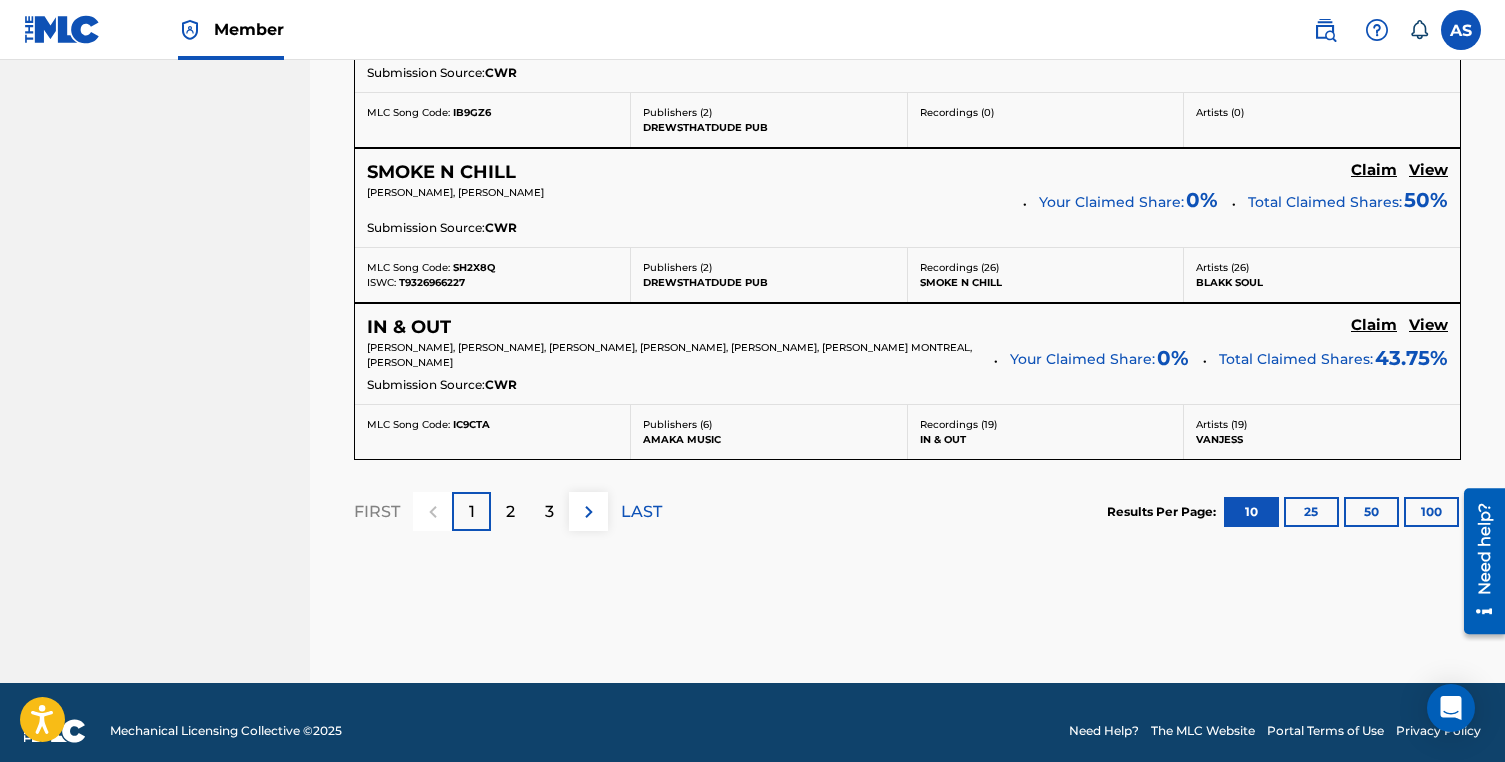 scroll, scrollTop: 1919, scrollLeft: 0, axis: vertical 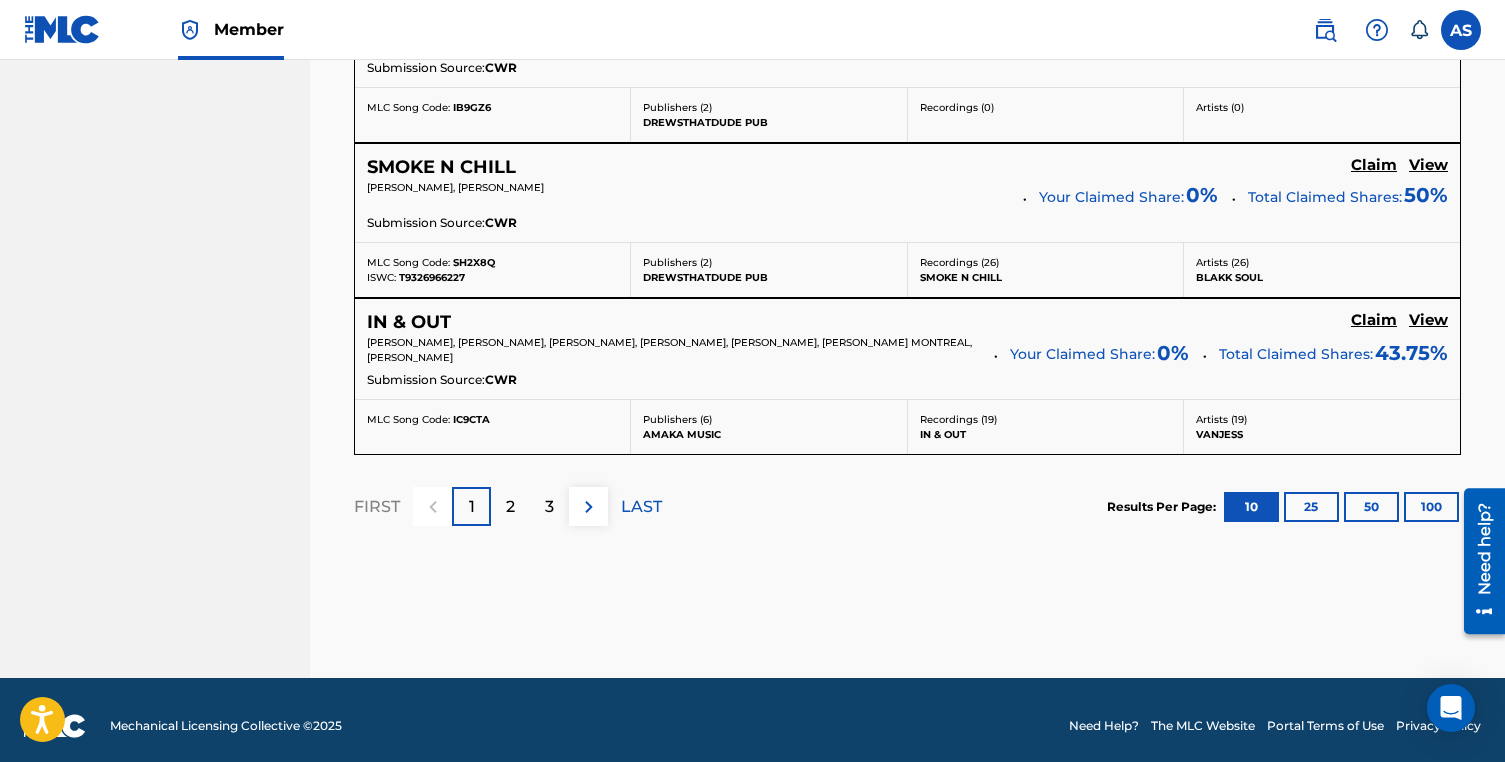 click on "2" at bounding box center (510, 506) 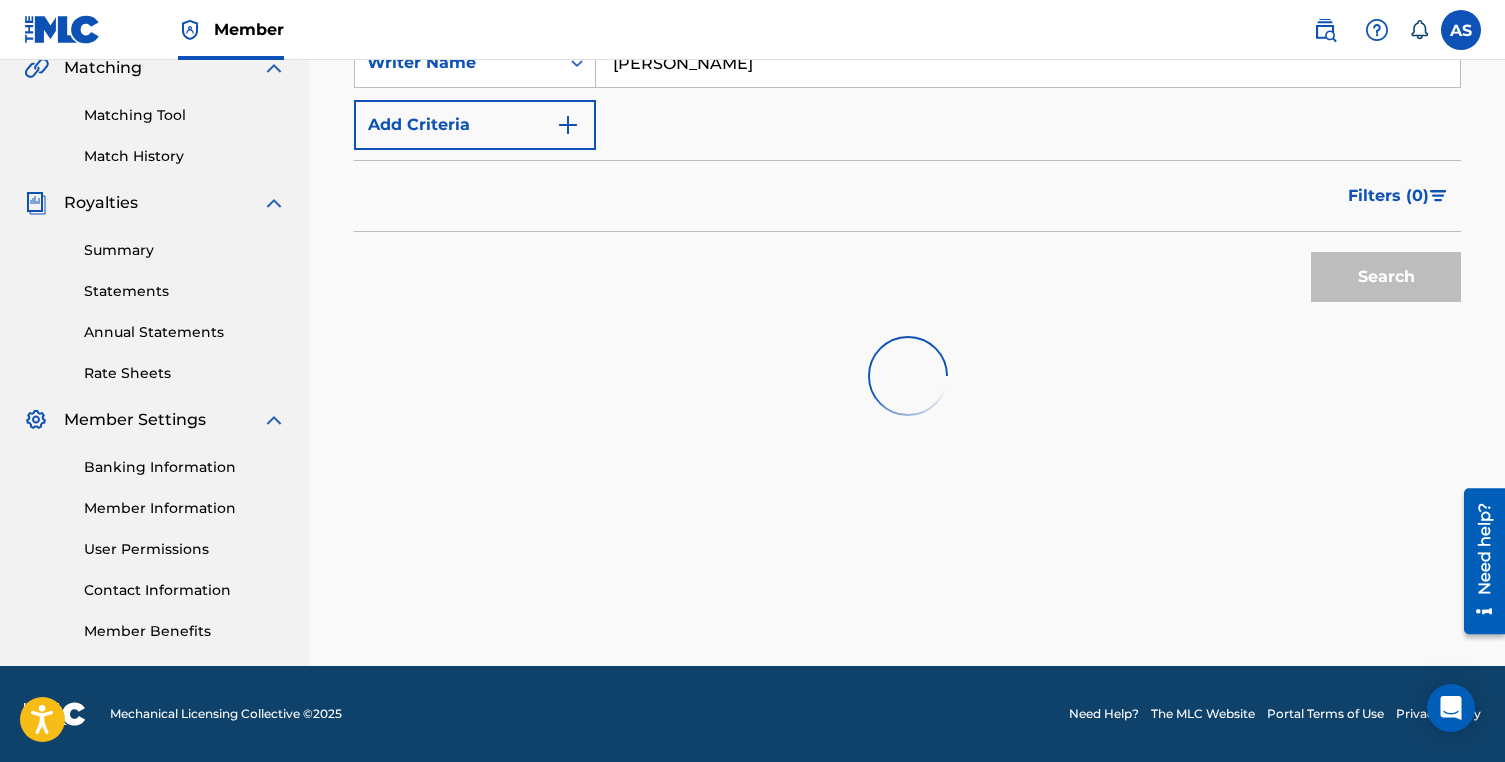 scroll, scrollTop: 1818, scrollLeft: 0, axis: vertical 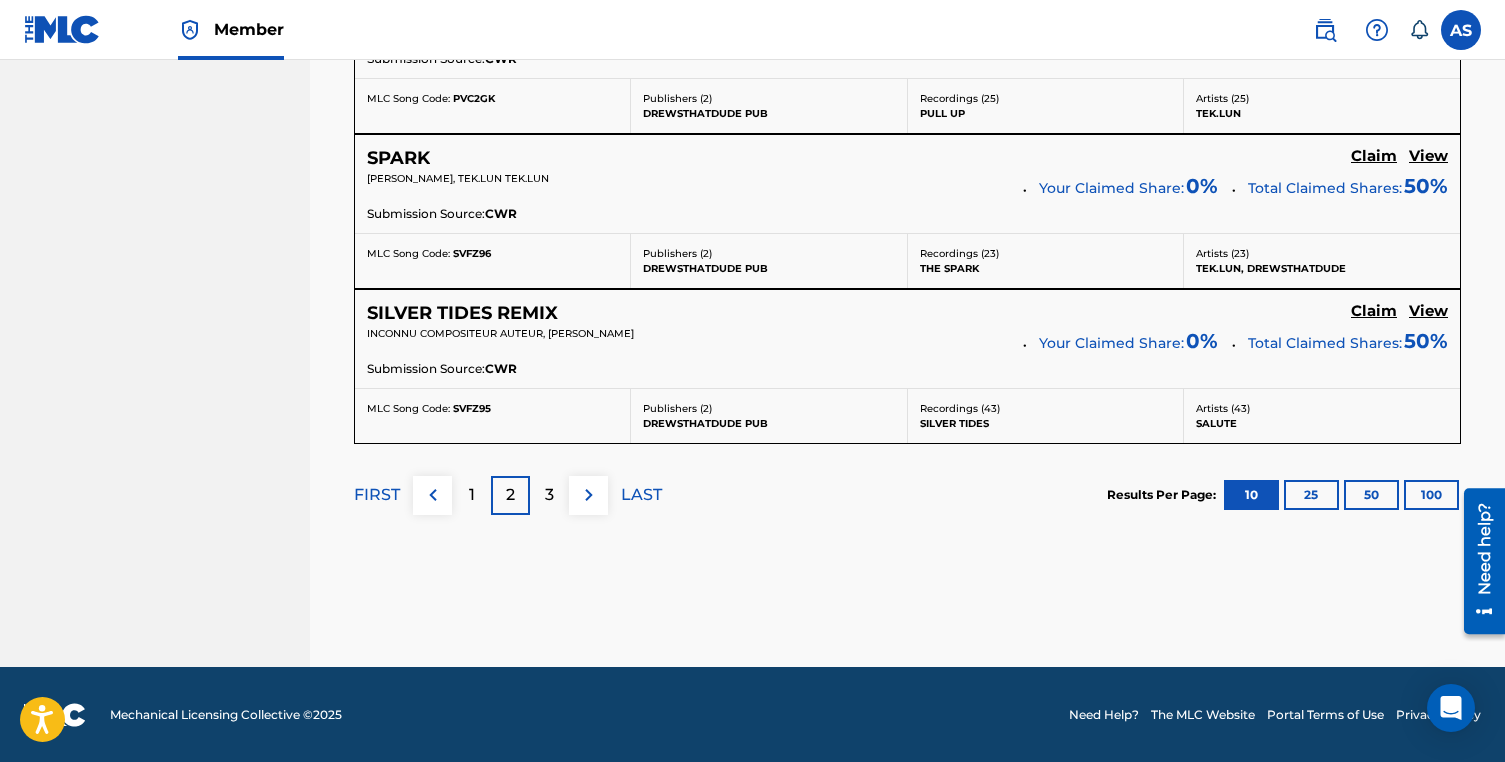 click on "1" at bounding box center (472, 495) 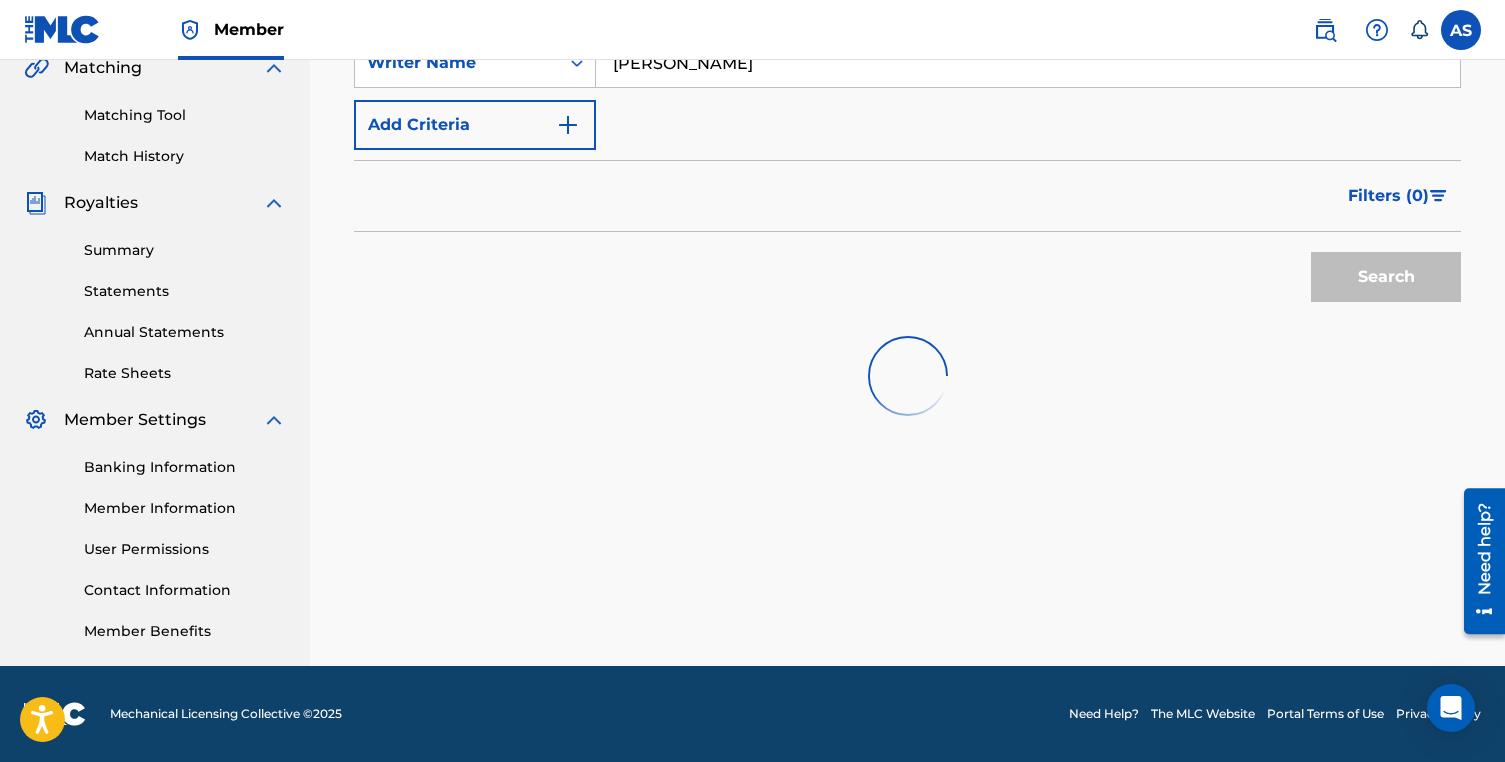 scroll, scrollTop: 1919, scrollLeft: 0, axis: vertical 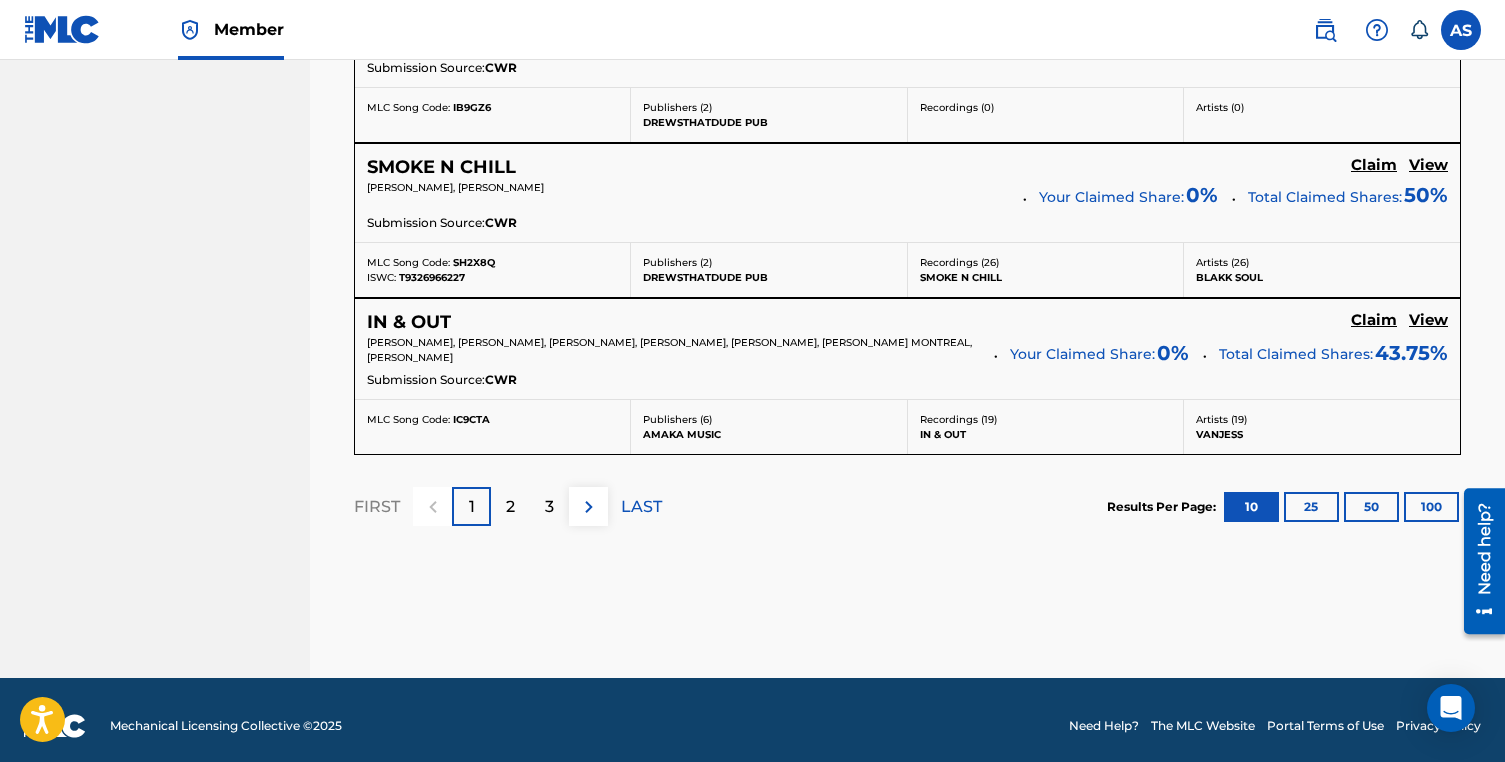click on "View" at bounding box center (1428, 165) 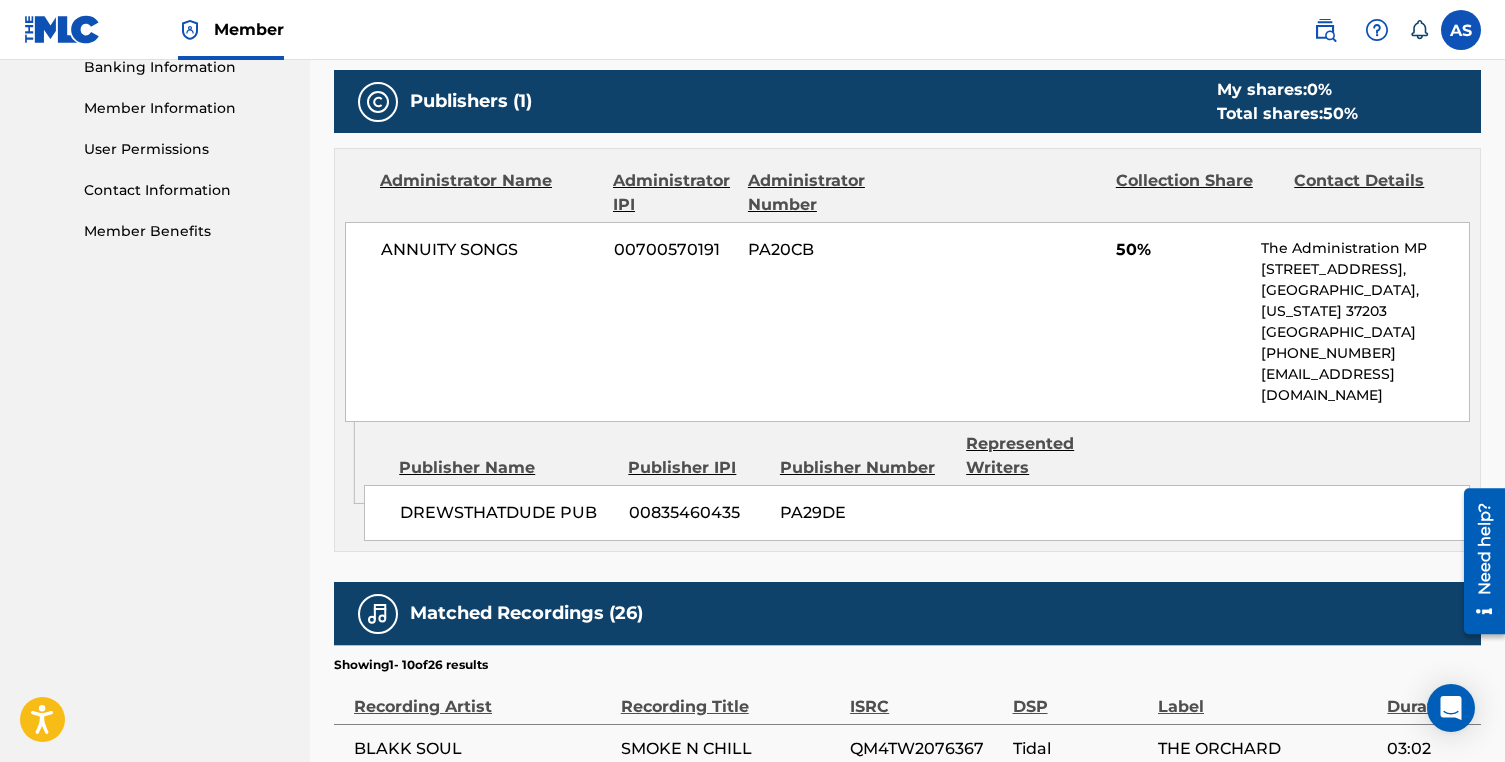 scroll, scrollTop: 877, scrollLeft: 0, axis: vertical 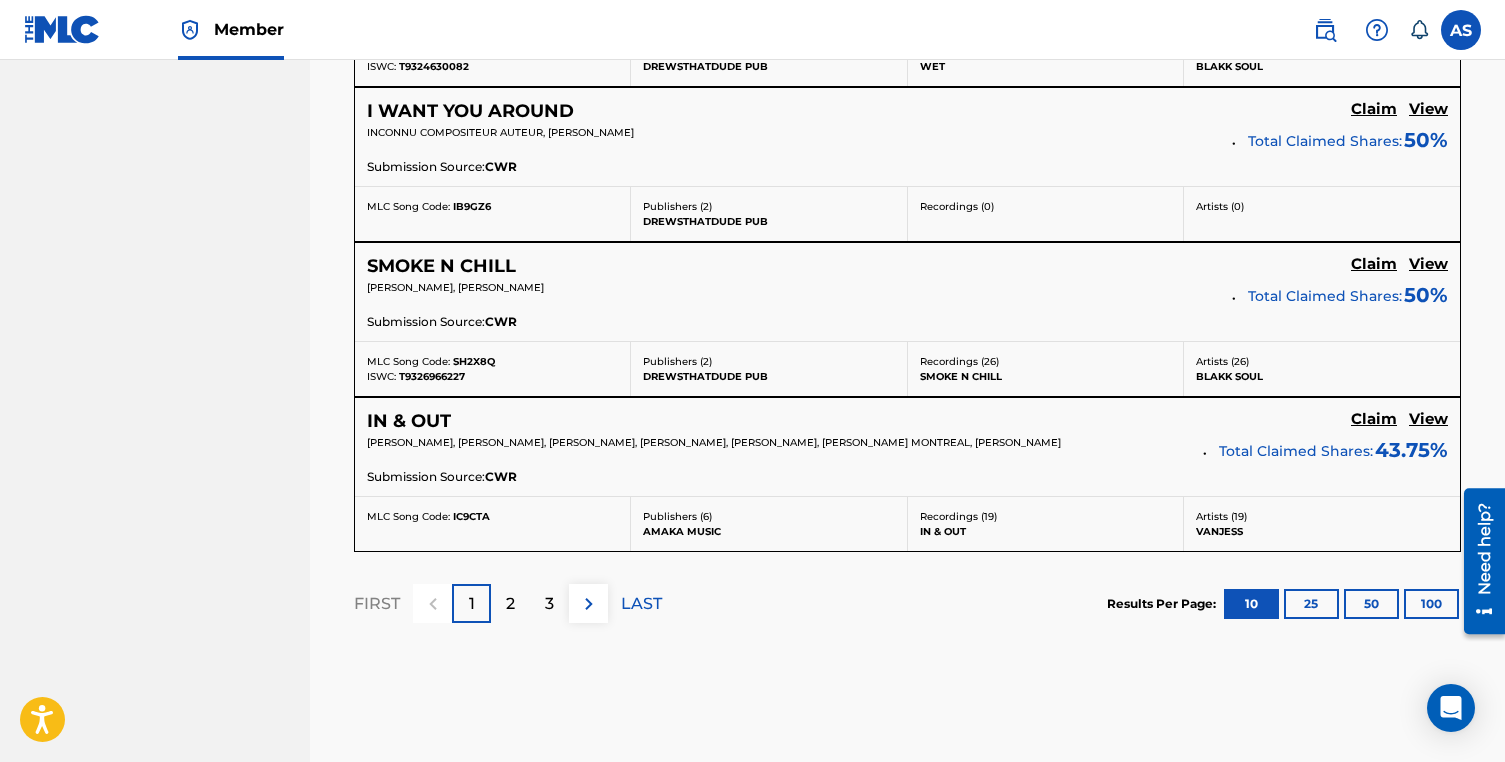 click on "2" at bounding box center [510, 604] 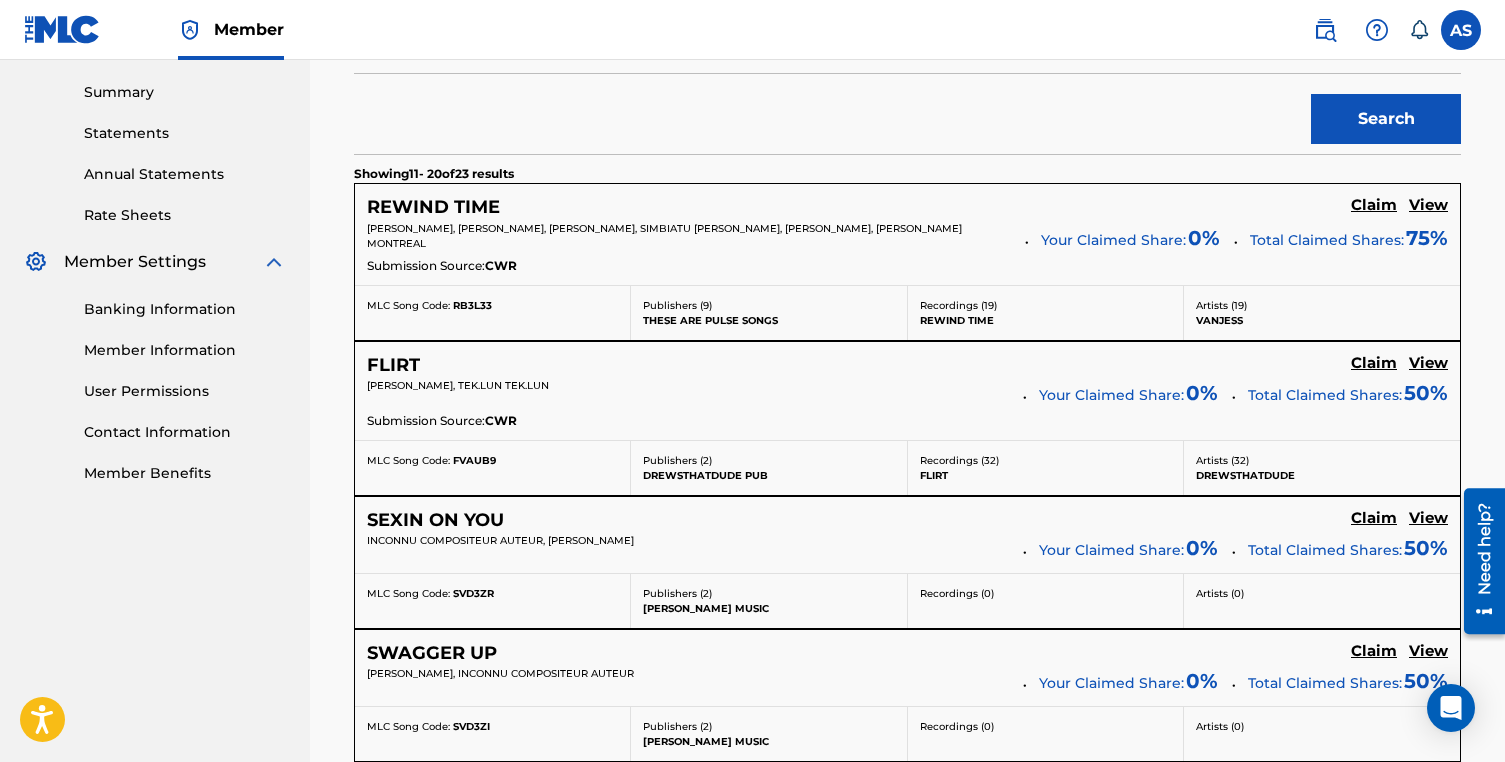 scroll, scrollTop: 639, scrollLeft: 0, axis: vertical 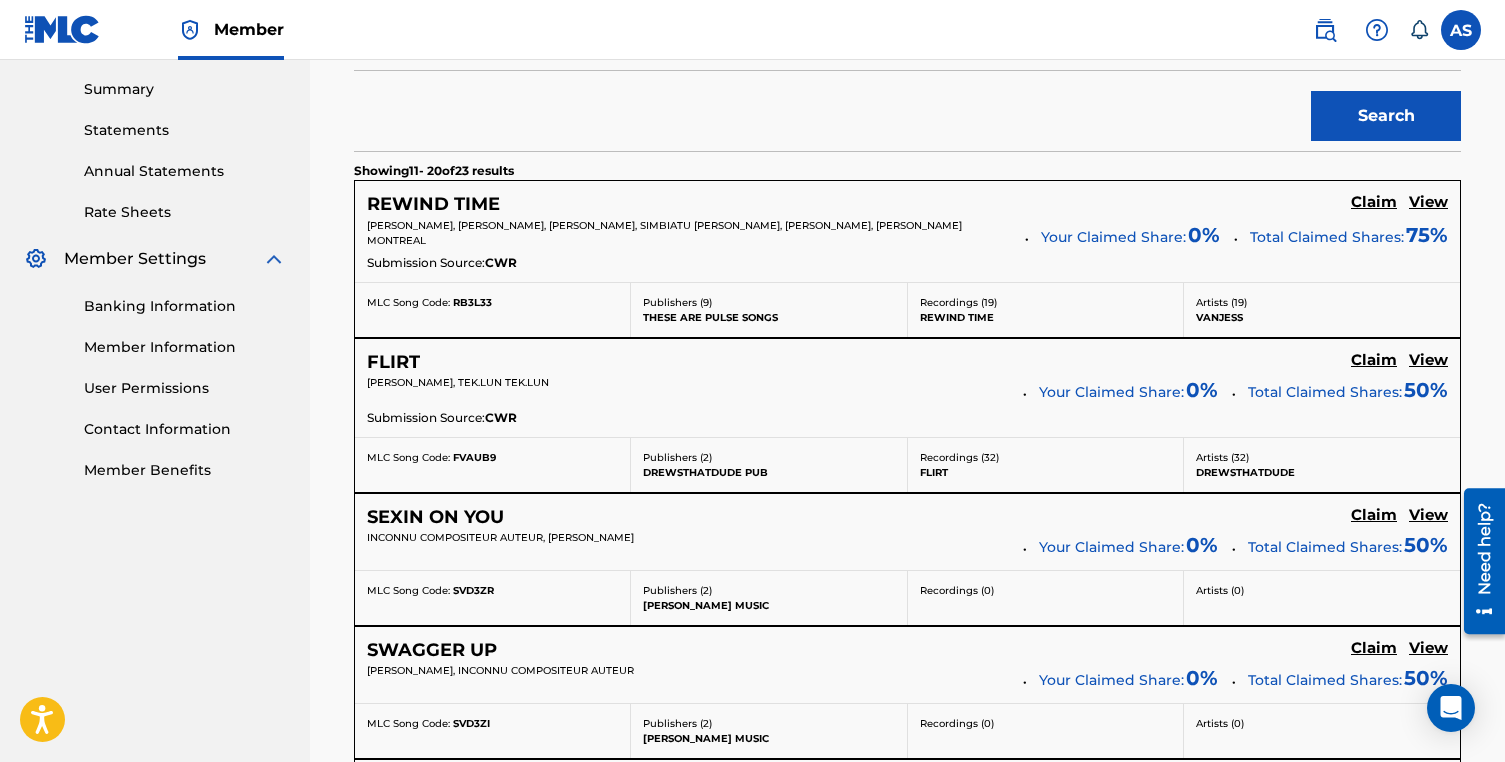 click on "View" at bounding box center (1428, 202) 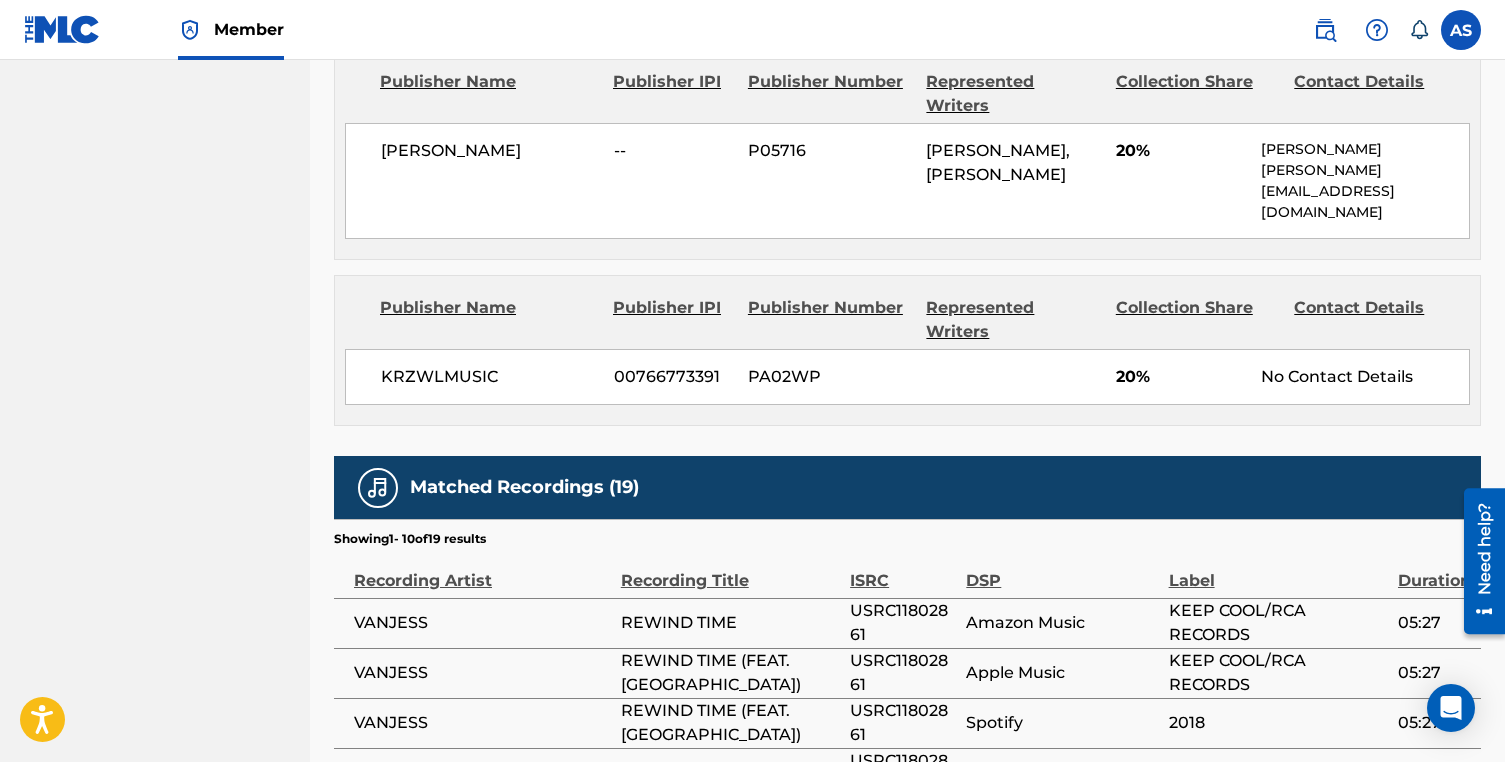 scroll, scrollTop: 3129, scrollLeft: 0, axis: vertical 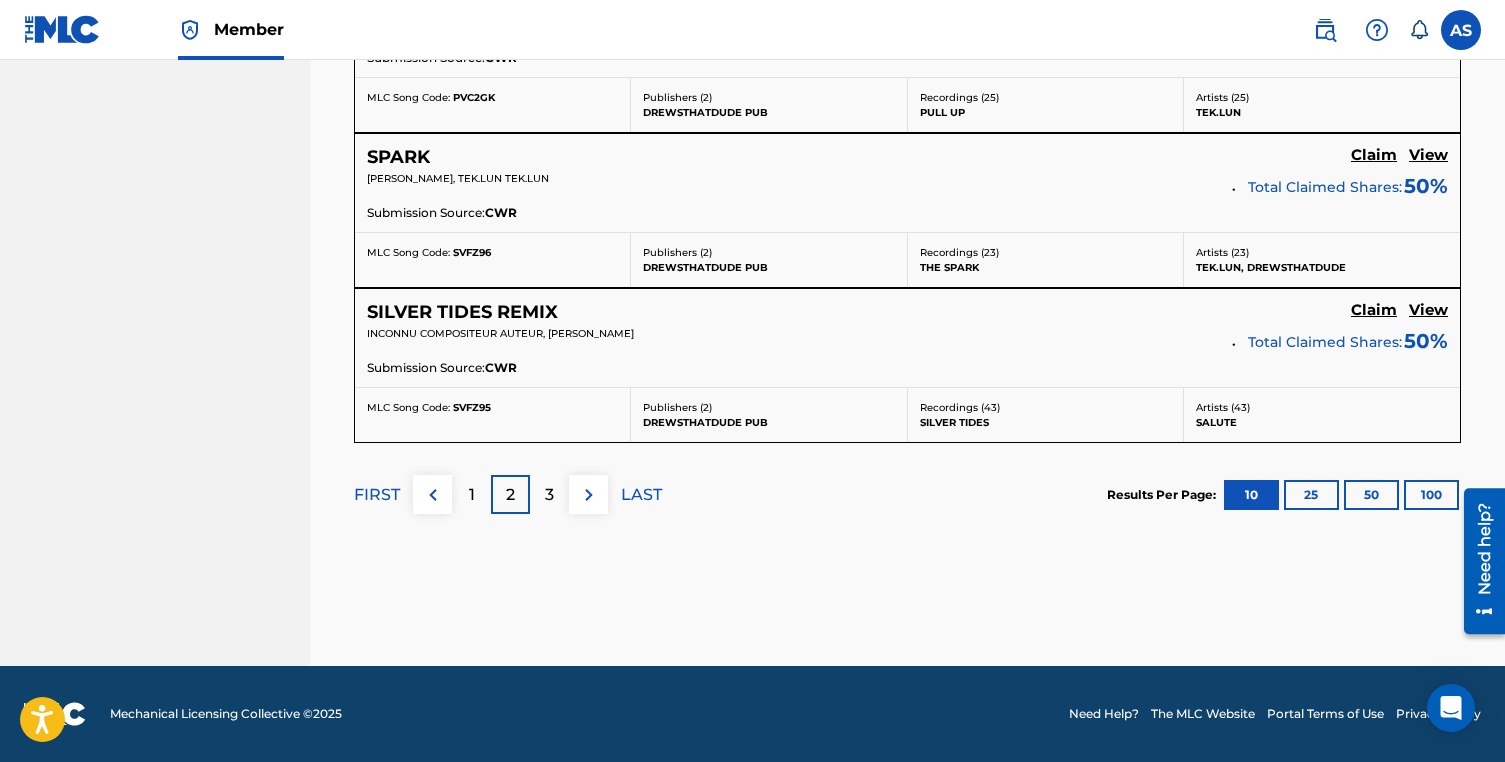 click on "3" at bounding box center [549, 494] 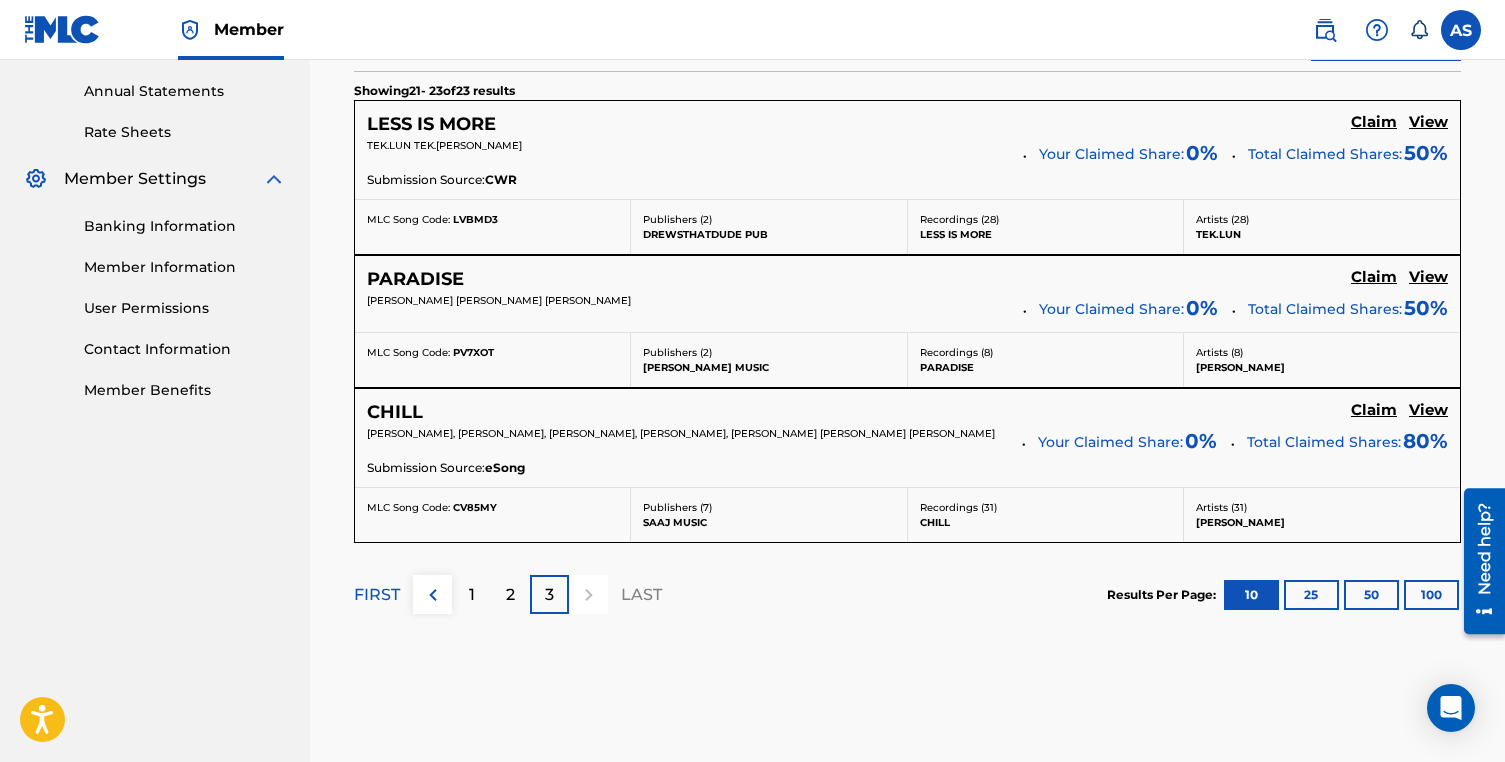scroll, scrollTop: 714, scrollLeft: 0, axis: vertical 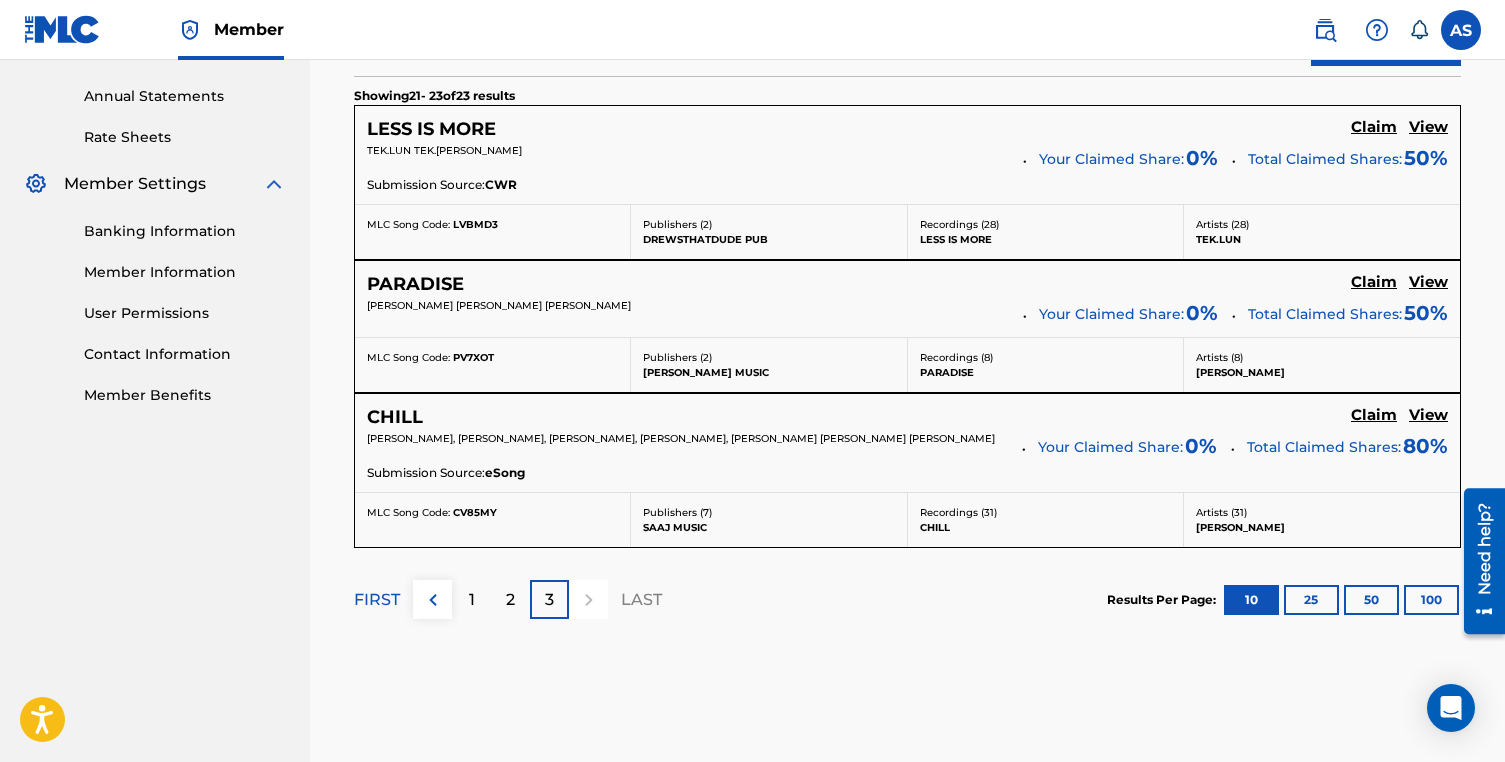 click on "View" at bounding box center (1428, 415) 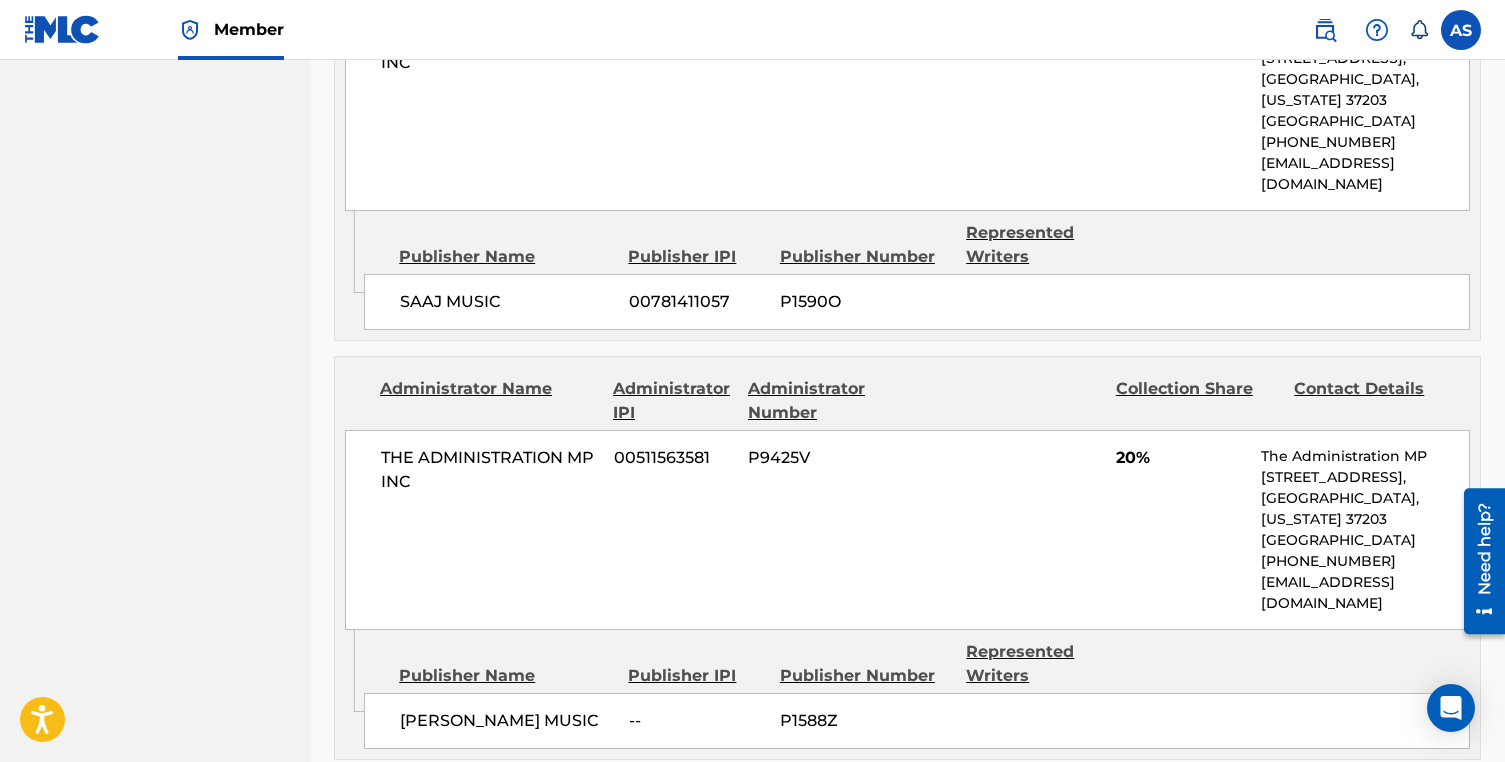 scroll, scrollTop: 1246, scrollLeft: 0, axis: vertical 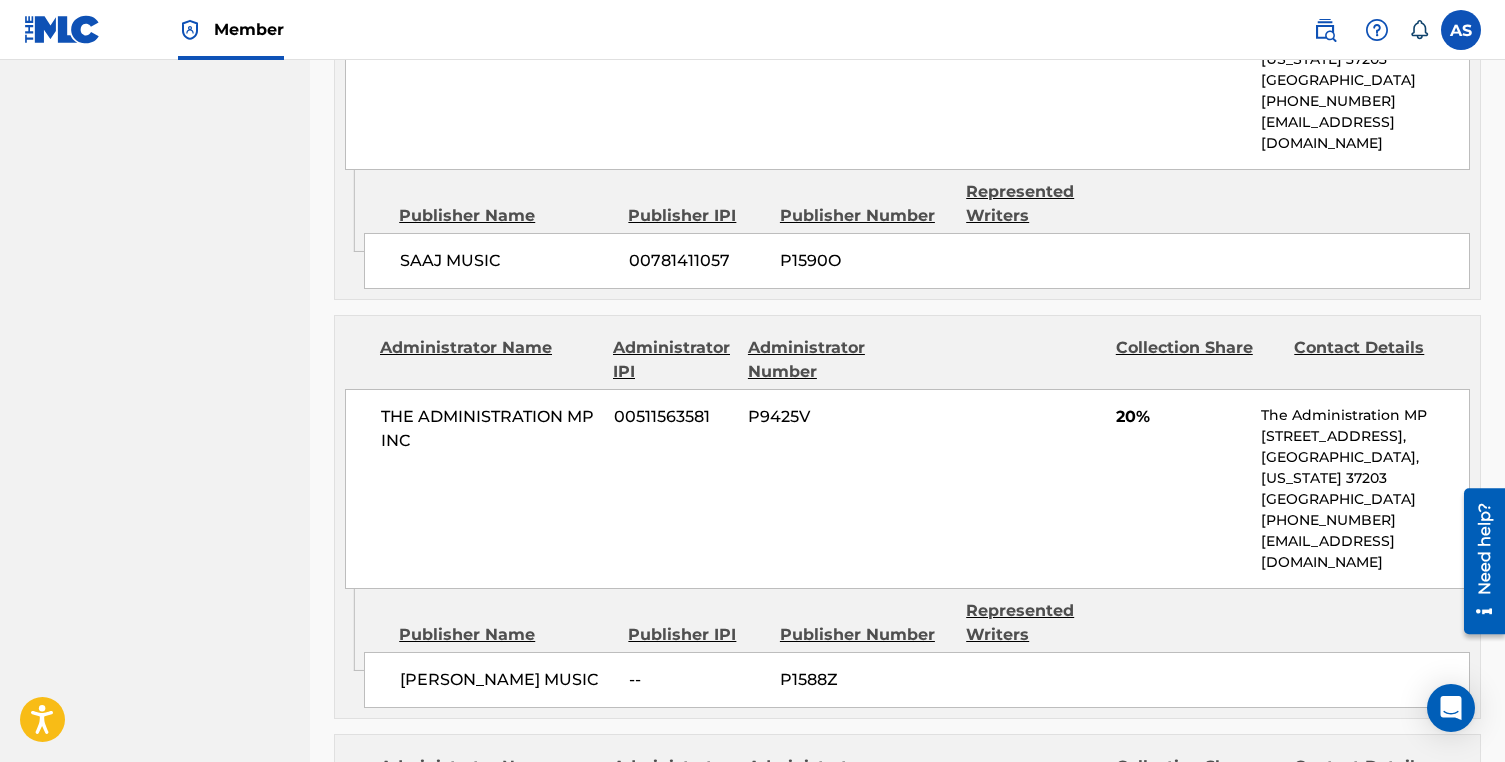 click on "Represented Writers" at bounding box center (1051, 623) 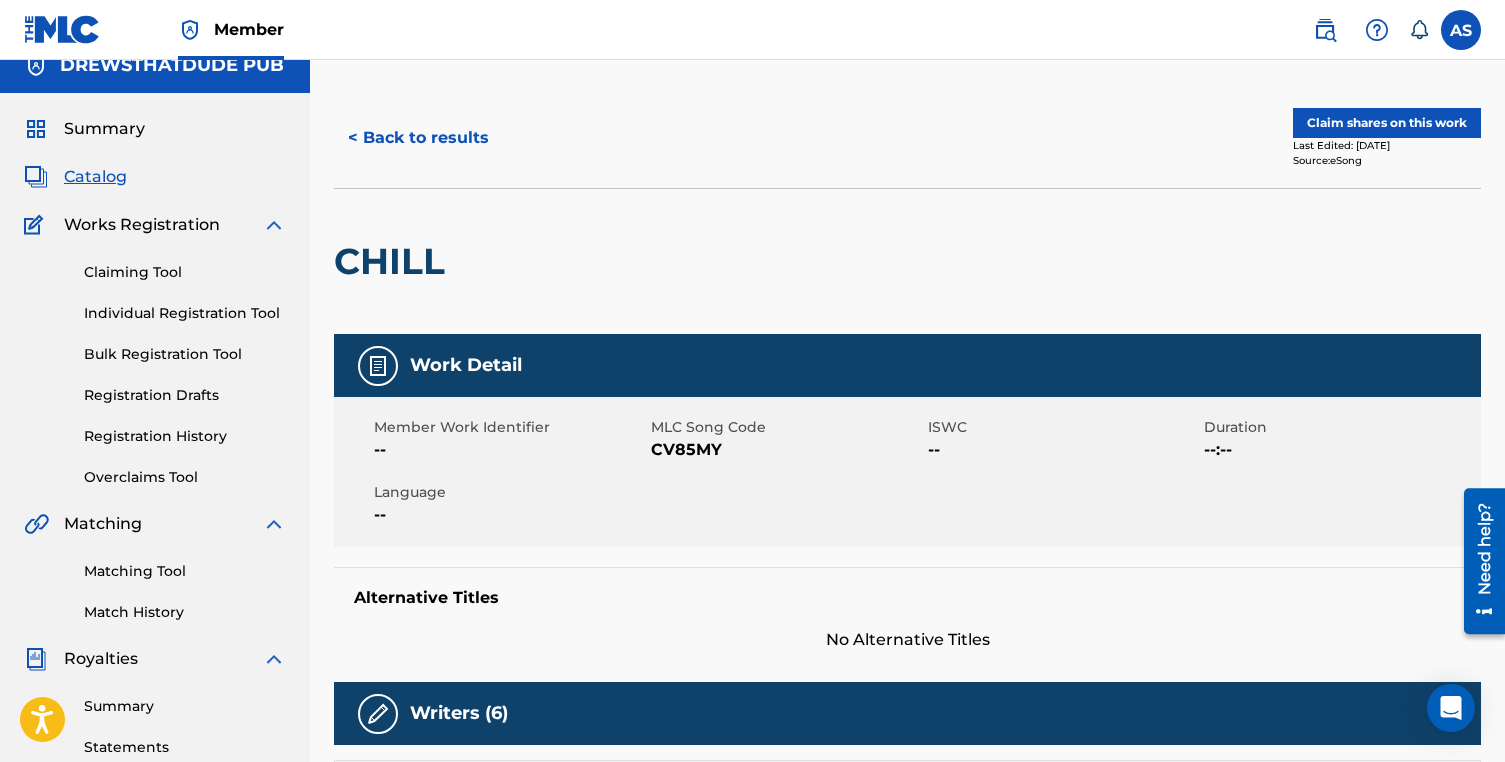scroll, scrollTop: 0, scrollLeft: 0, axis: both 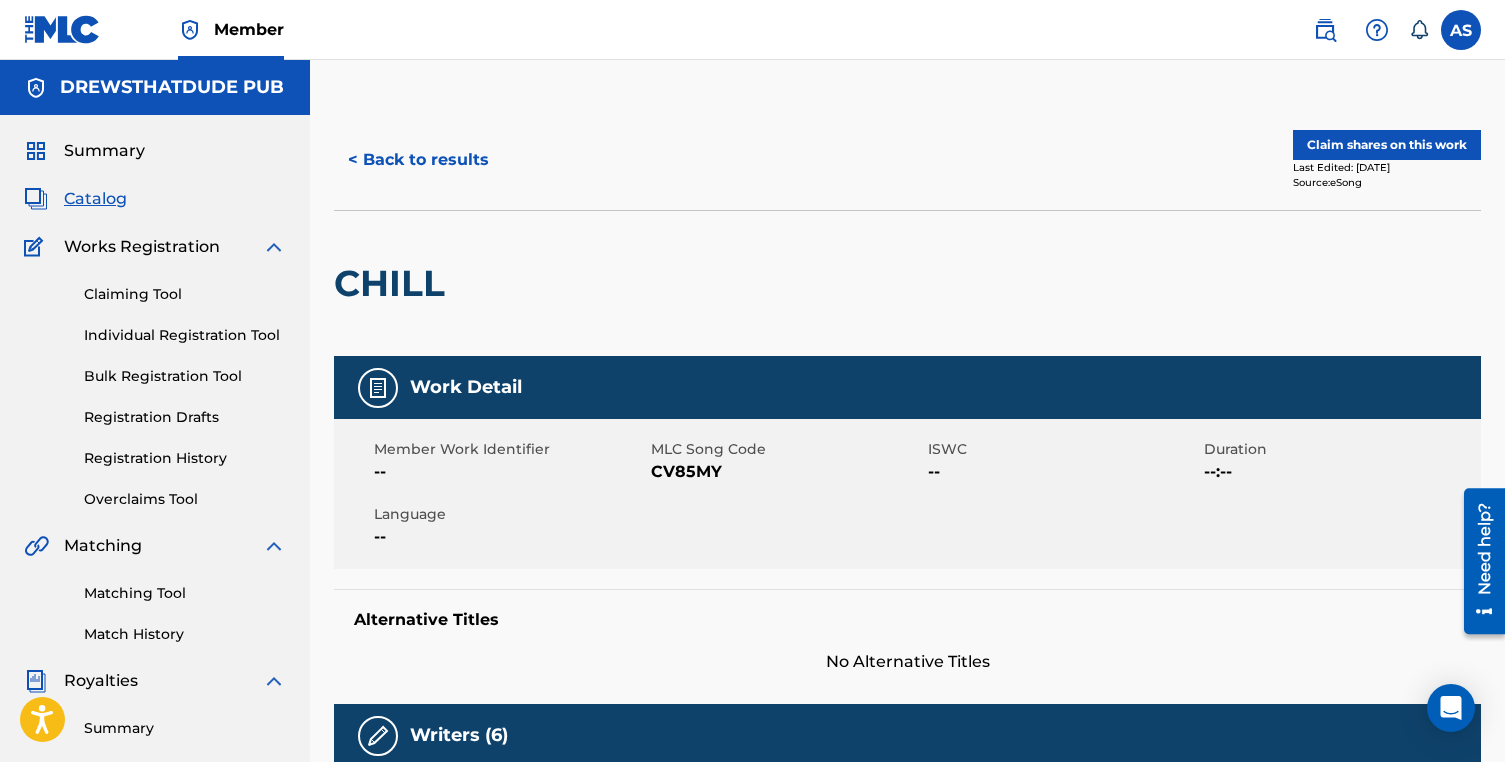 click on "< Back to results" at bounding box center [418, 160] 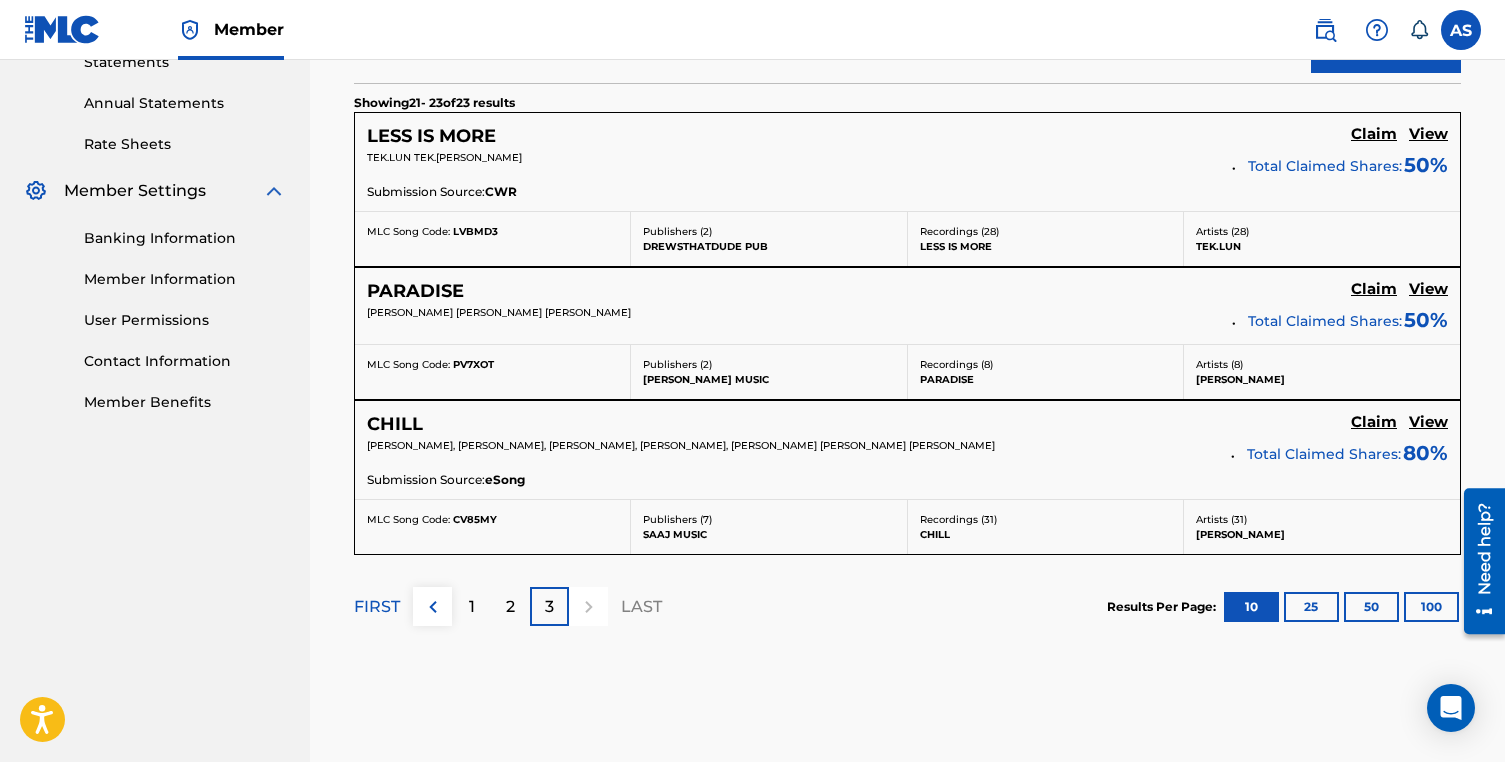 click at bounding box center [588, 606] 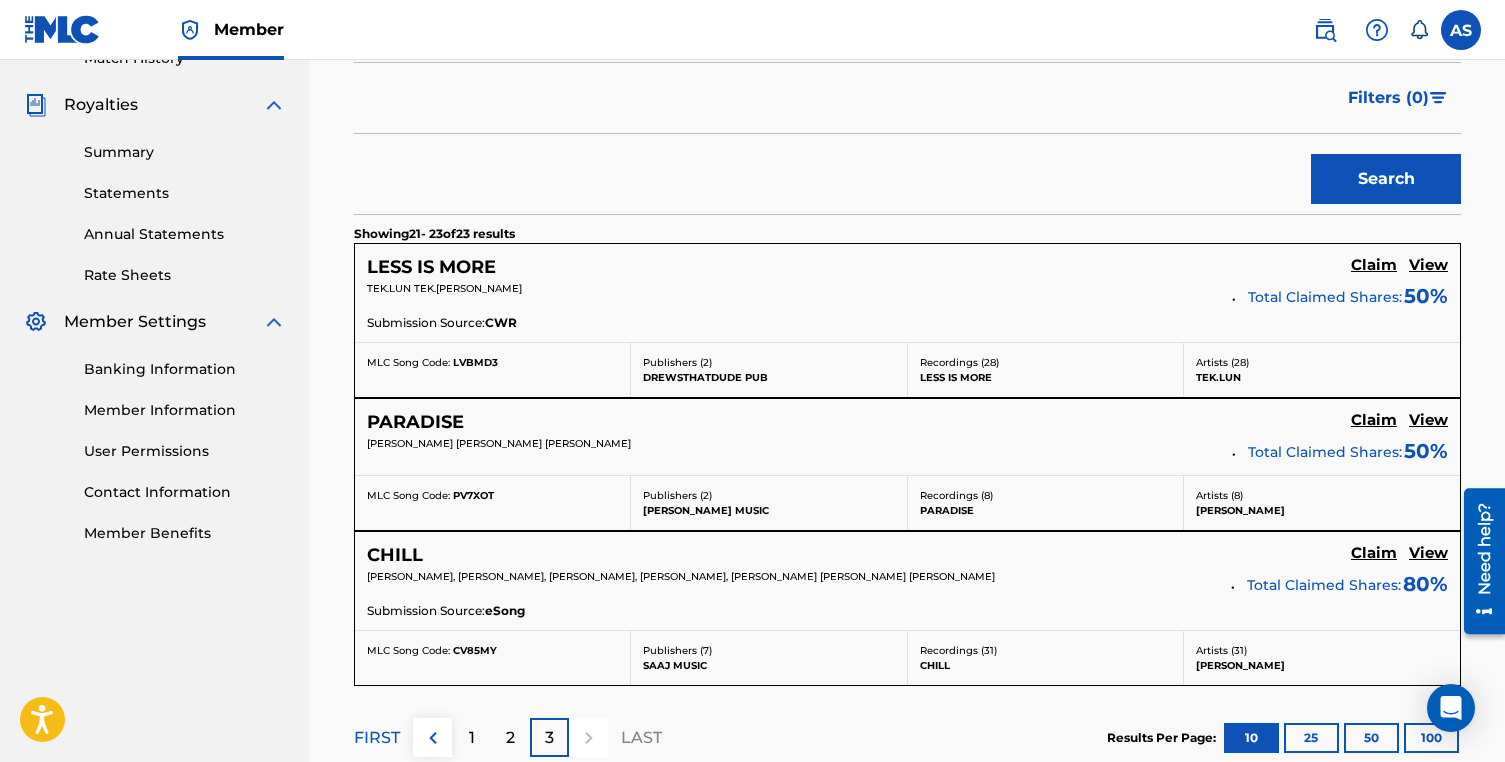 scroll, scrollTop: 582, scrollLeft: 0, axis: vertical 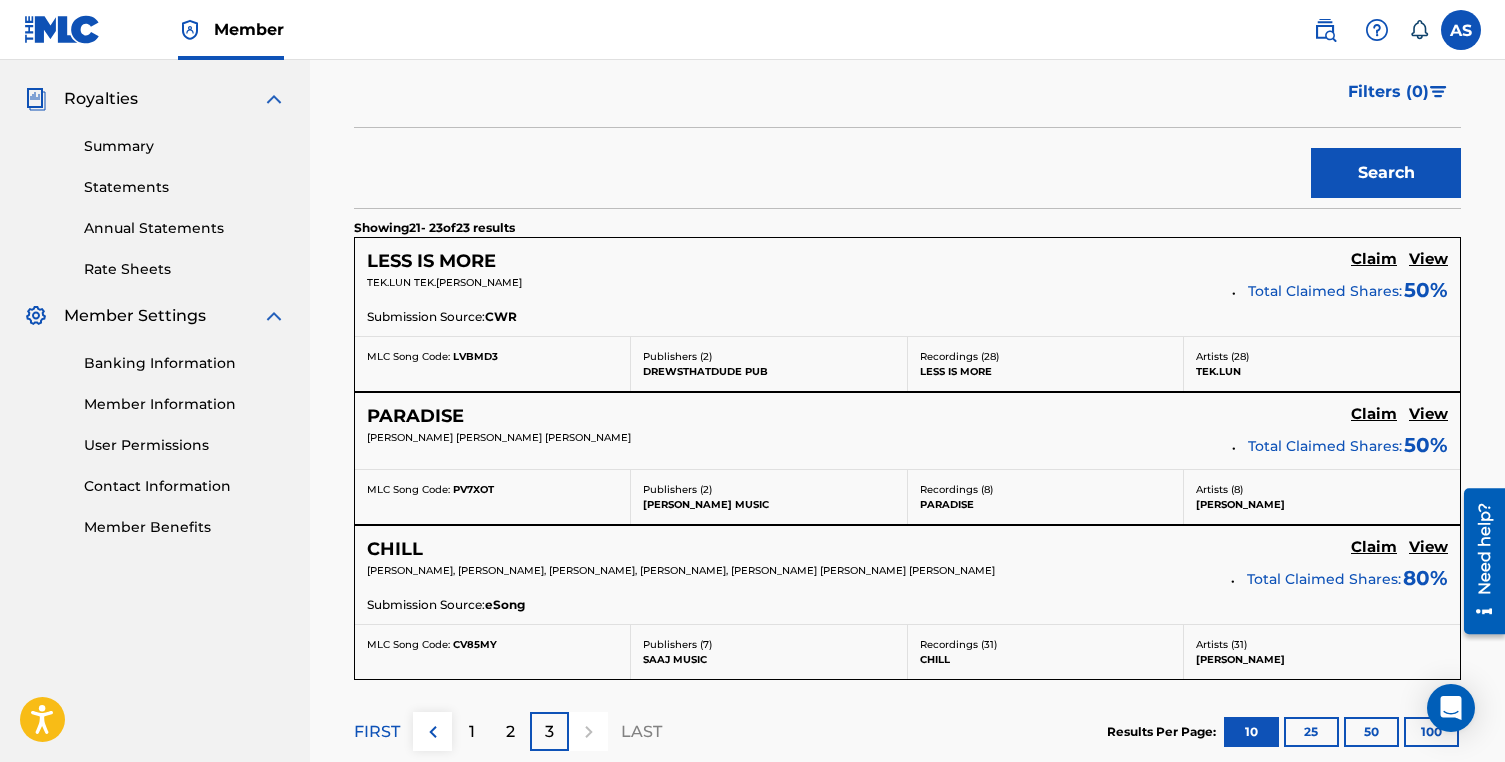 click on "View" at bounding box center [1428, 547] 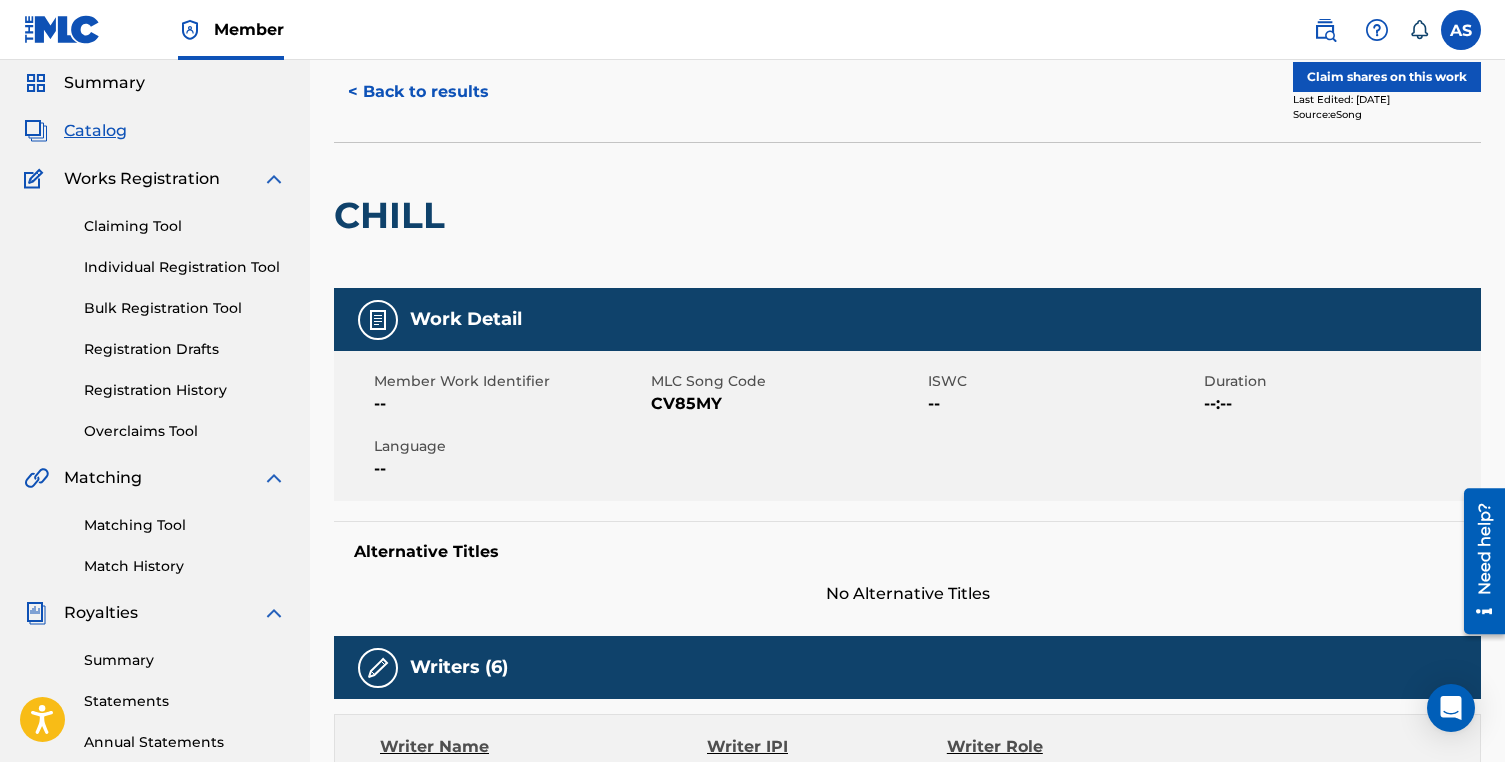 scroll, scrollTop: 128, scrollLeft: 0, axis: vertical 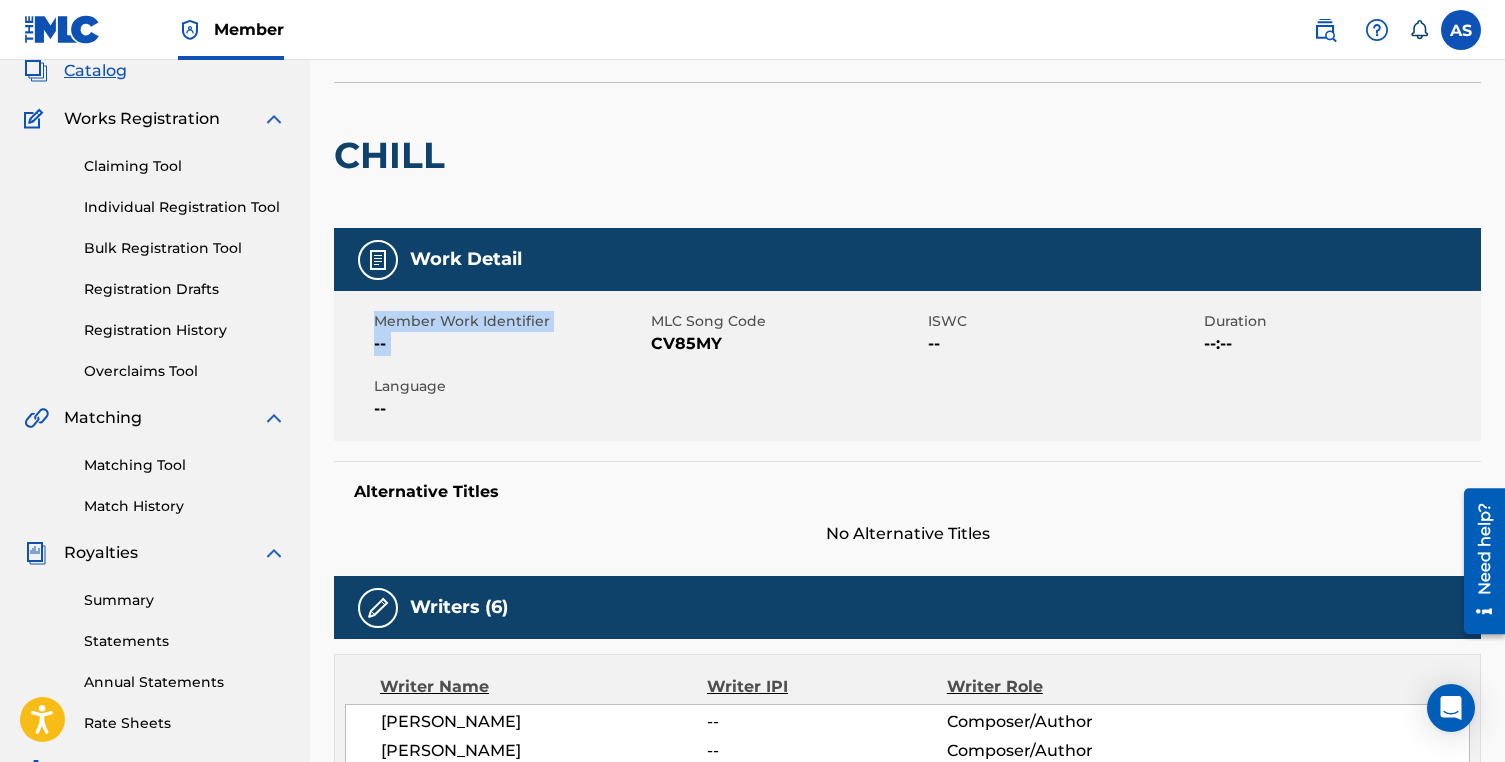 drag, startPoint x: 650, startPoint y: 304, endPoint x: 669, endPoint y: 309, distance: 19.646883 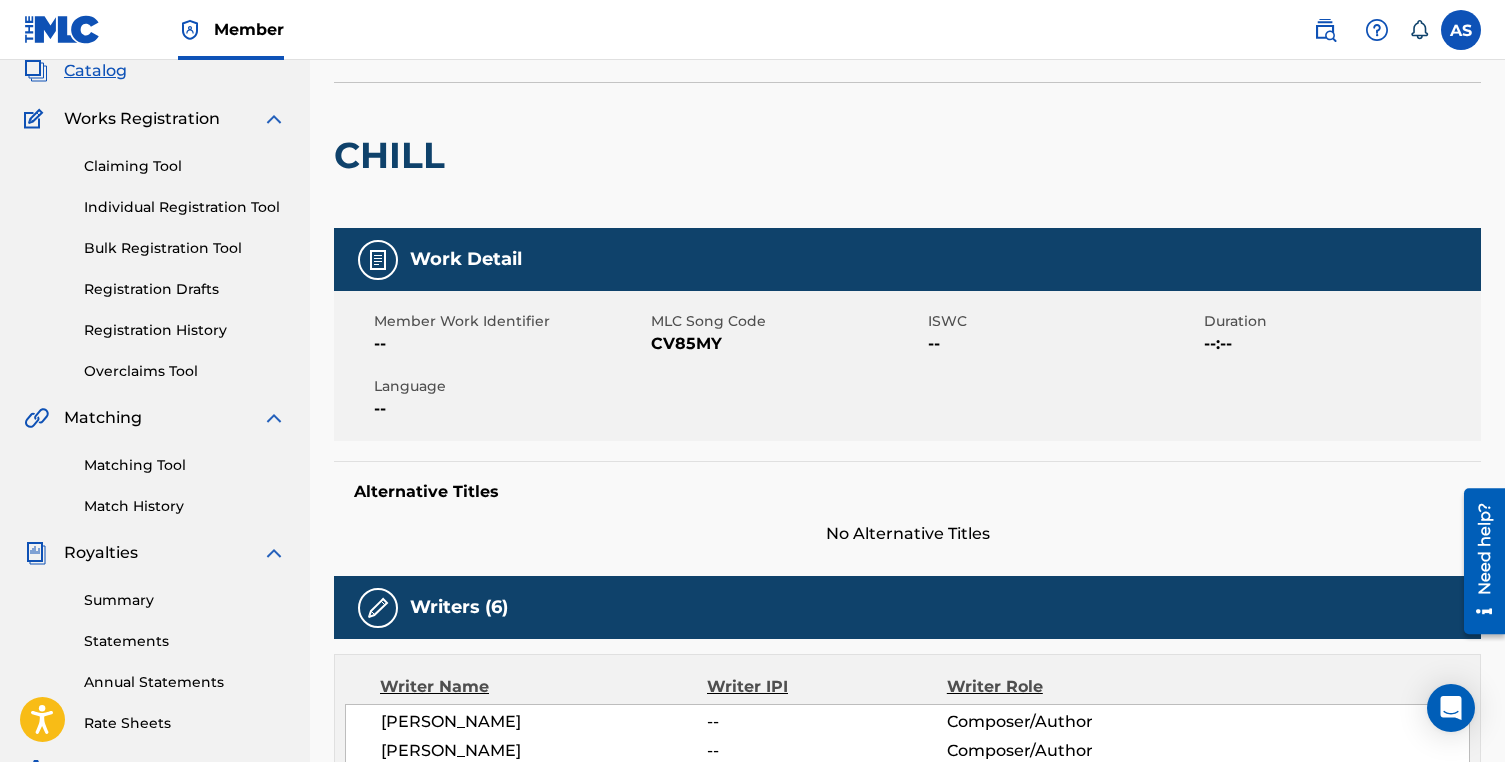 click on "CV85MY" at bounding box center [787, 344] 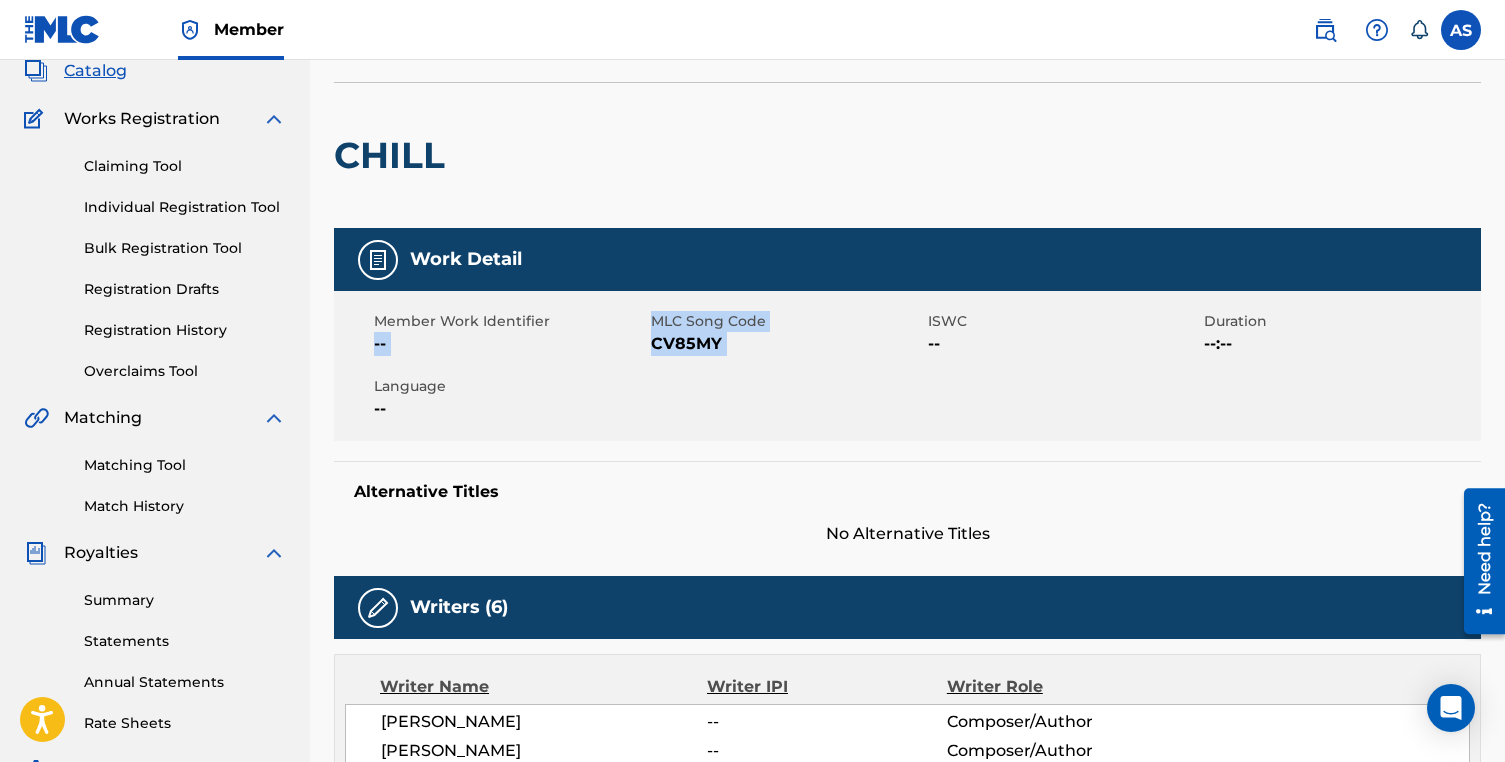 drag, startPoint x: 733, startPoint y: 344, endPoint x: 645, endPoint y: 314, distance: 92.973114 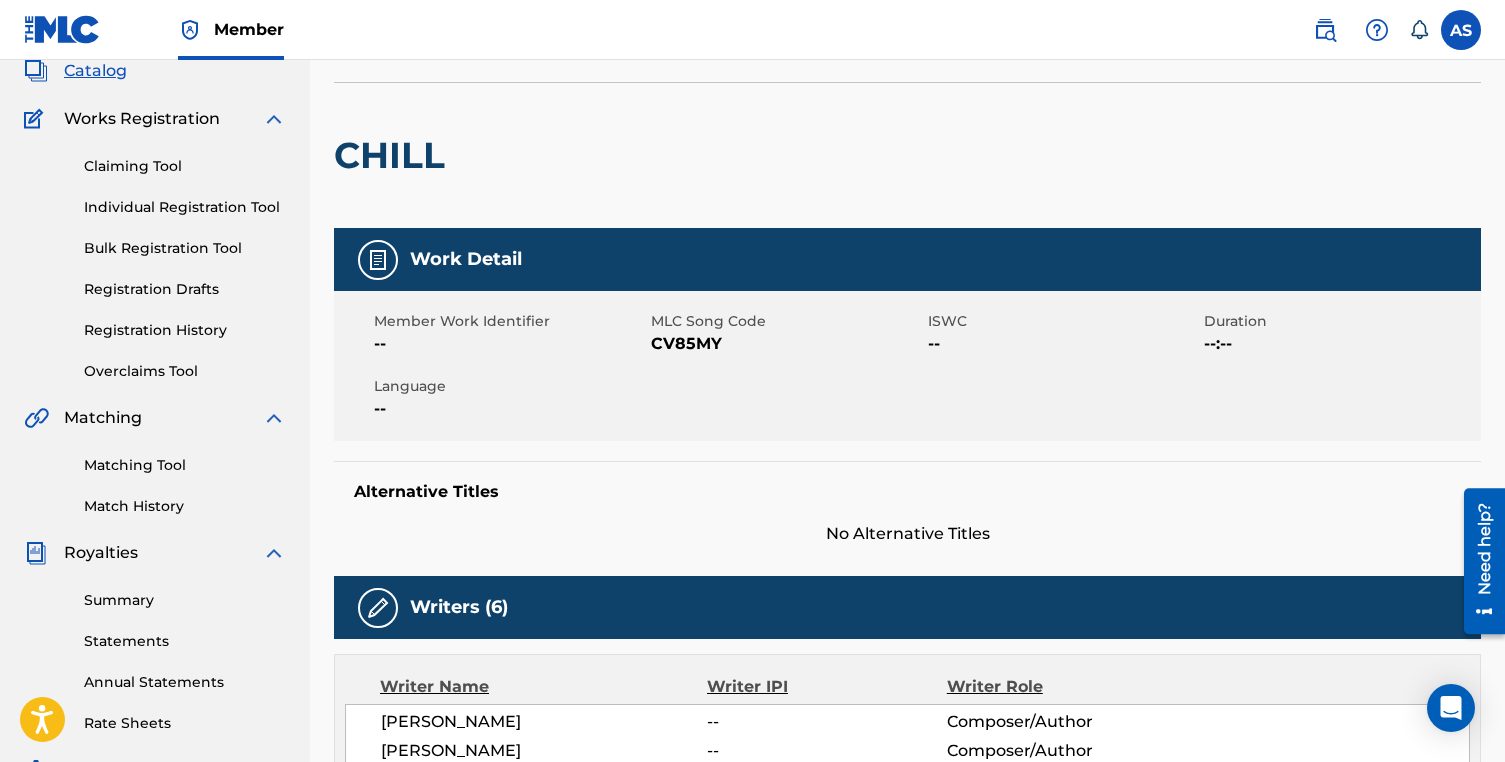 drag, startPoint x: 650, startPoint y: 322, endPoint x: 703, endPoint y: 347, distance: 58.60034 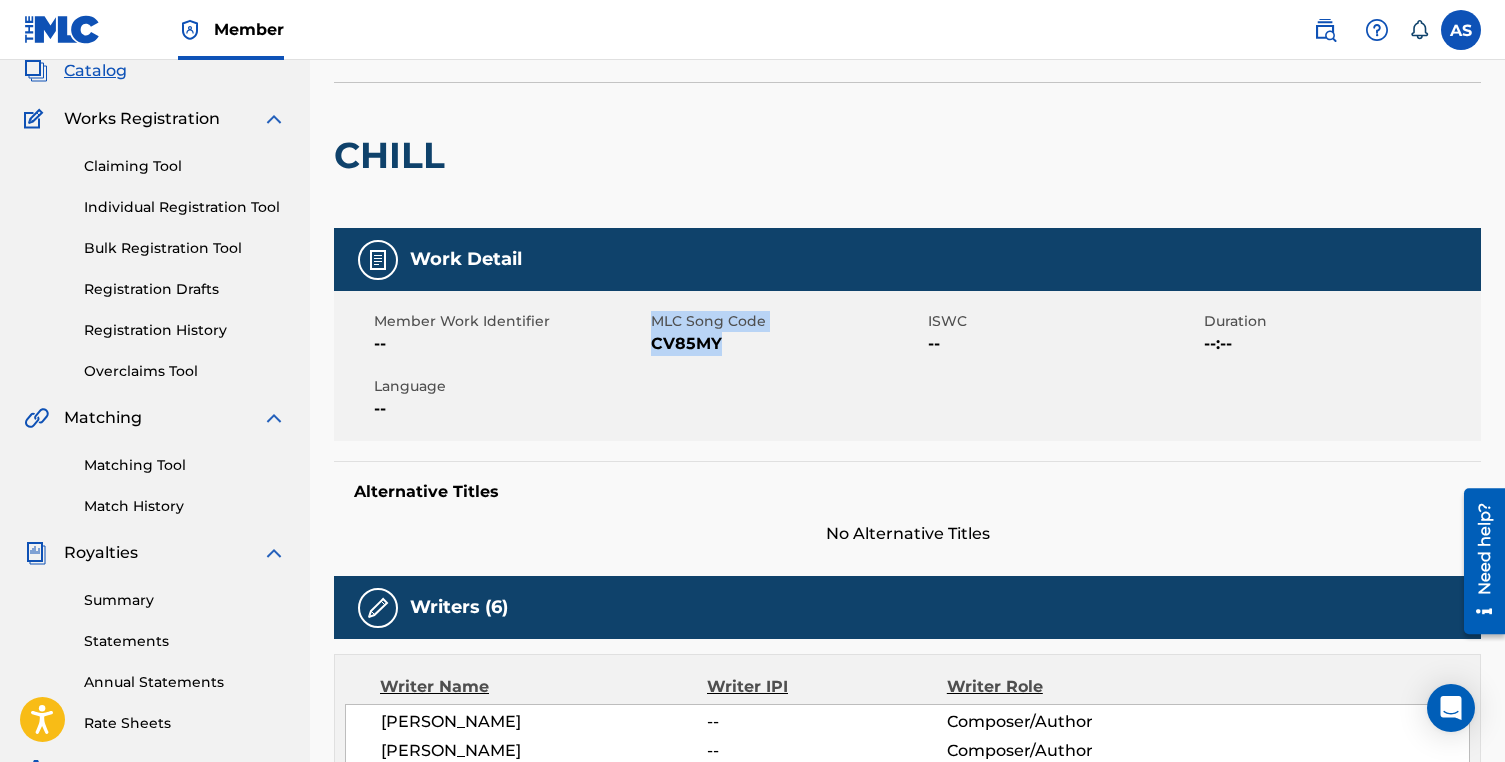 drag, startPoint x: 719, startPoint y: 346, endPoint x: 653, endPoint y: 325, distance: 69.260376 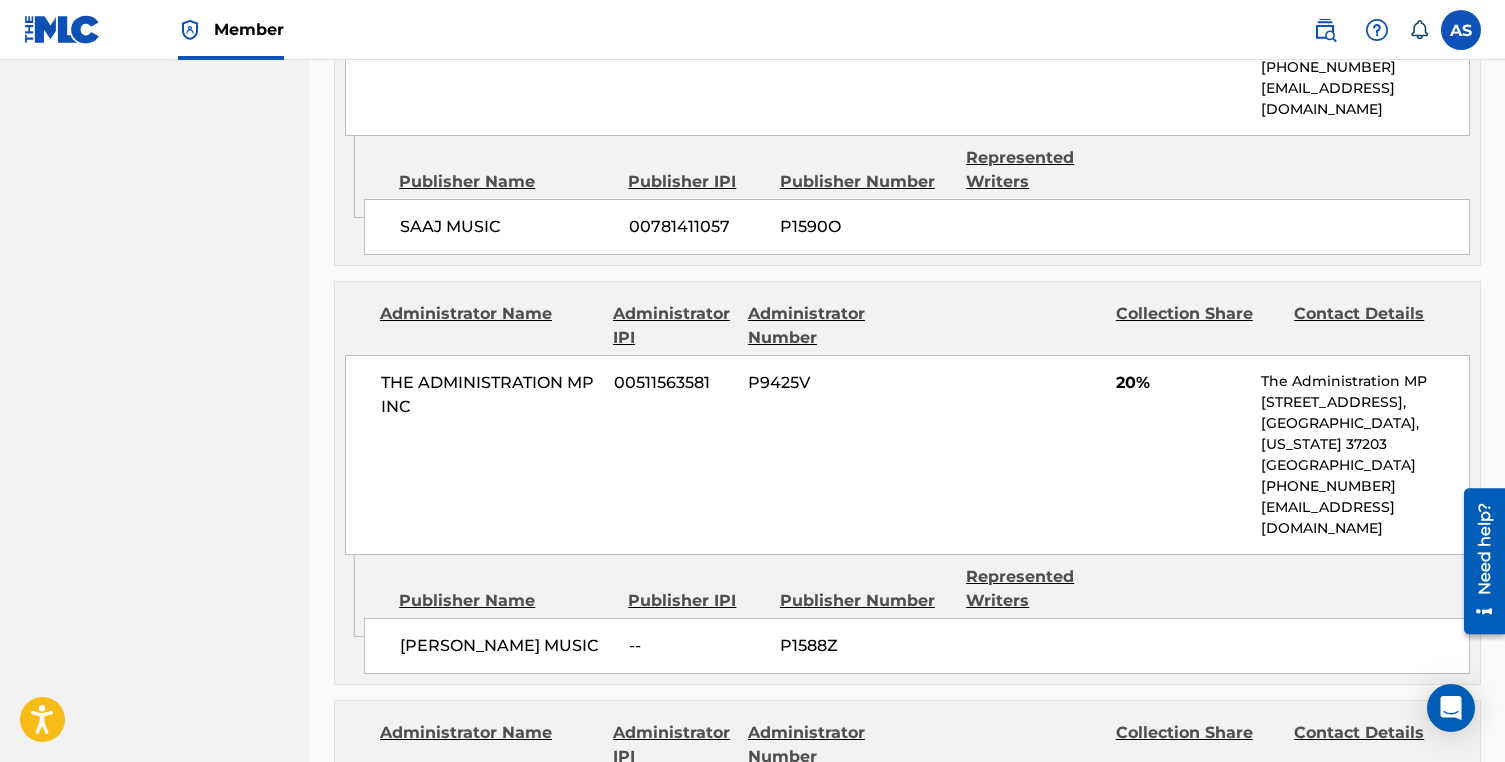 scroll, scrollTop: 1282, scrollLeft: 0, axis: vertical 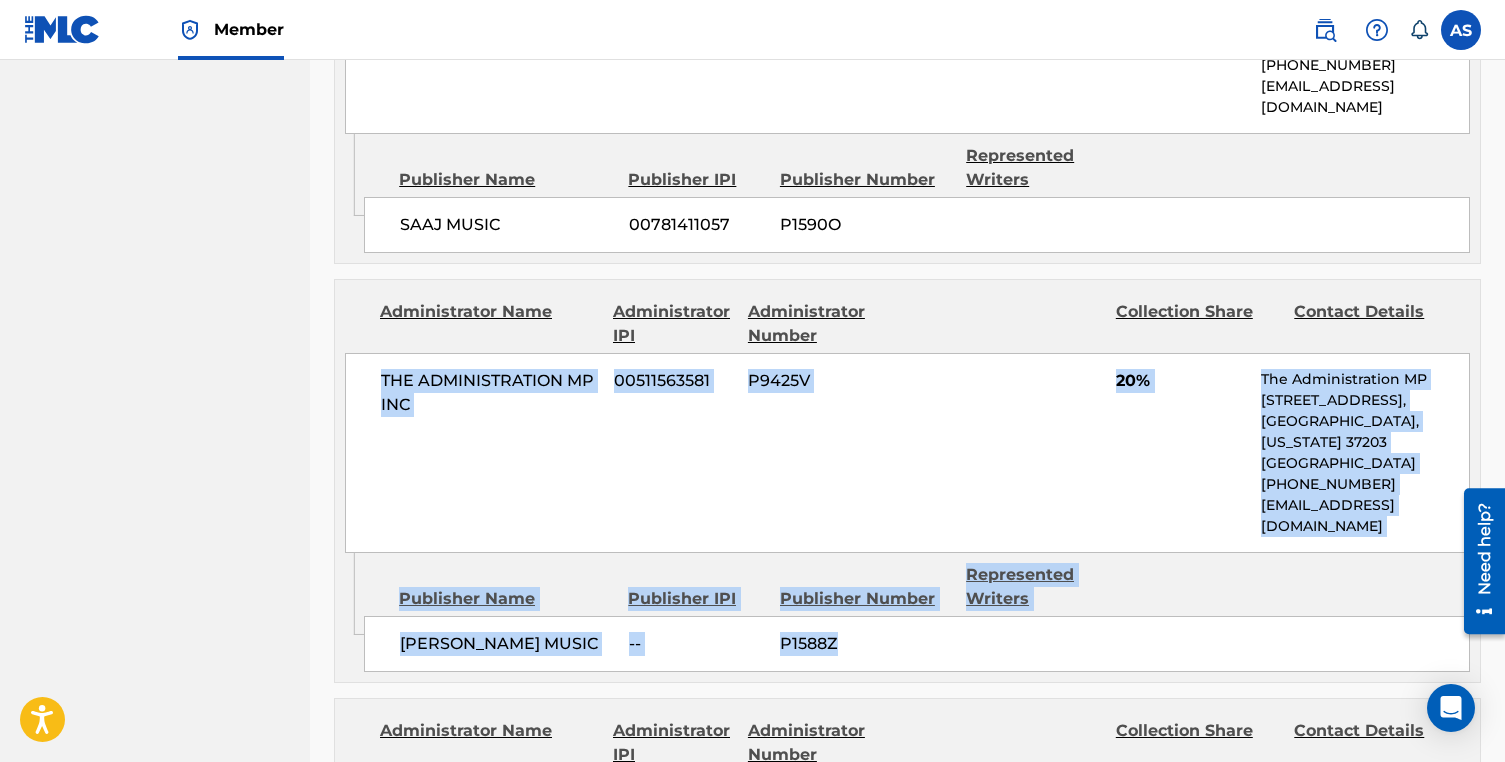 drag, startPoint x: 1287, startPoint y: 582, endPoint x: 359, endPoint y: 347, distance: 957.29254 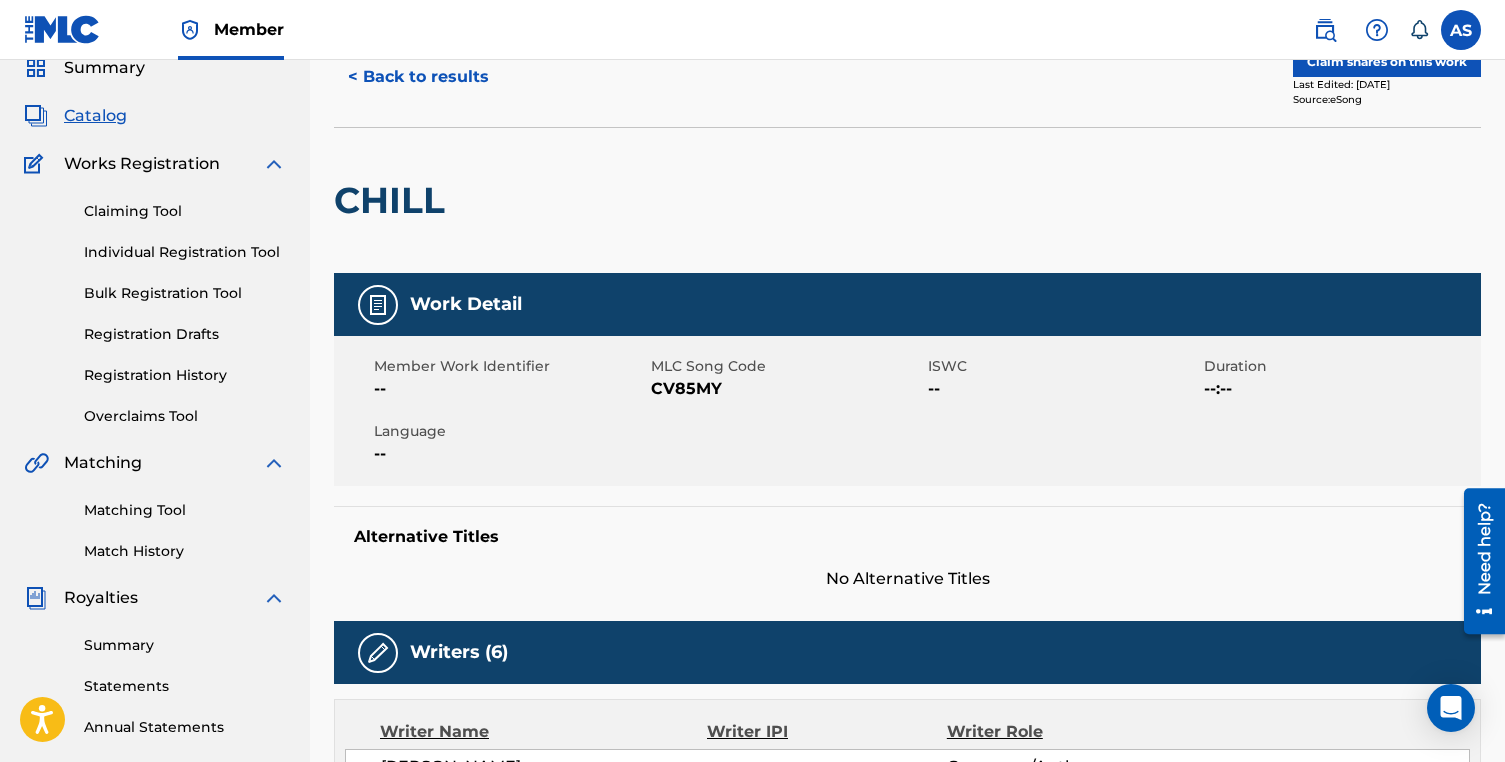scroll, scrollTop: 0, scrollLeft: 0, axis: both 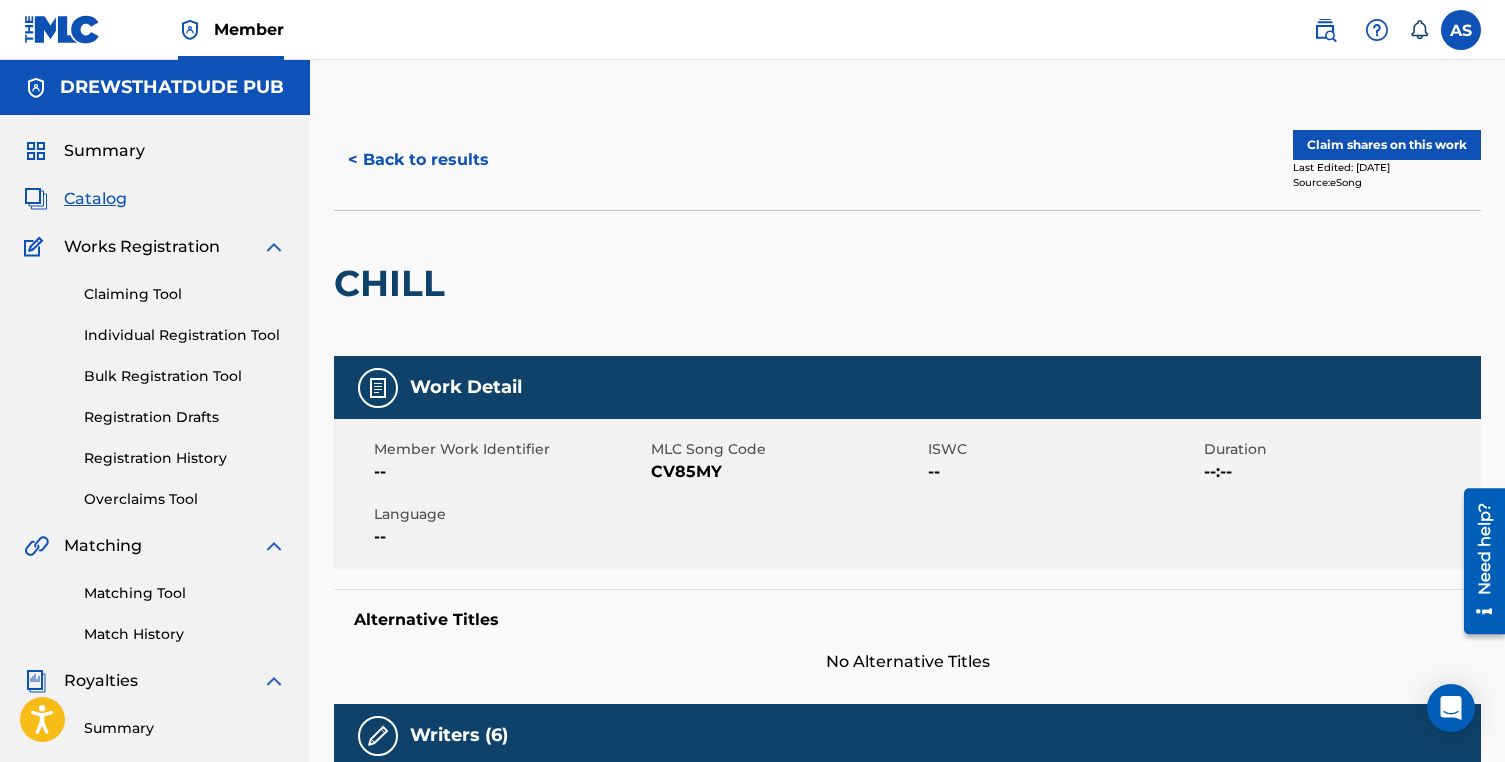 click on "< Back to results" at bounding box center (418, 160) 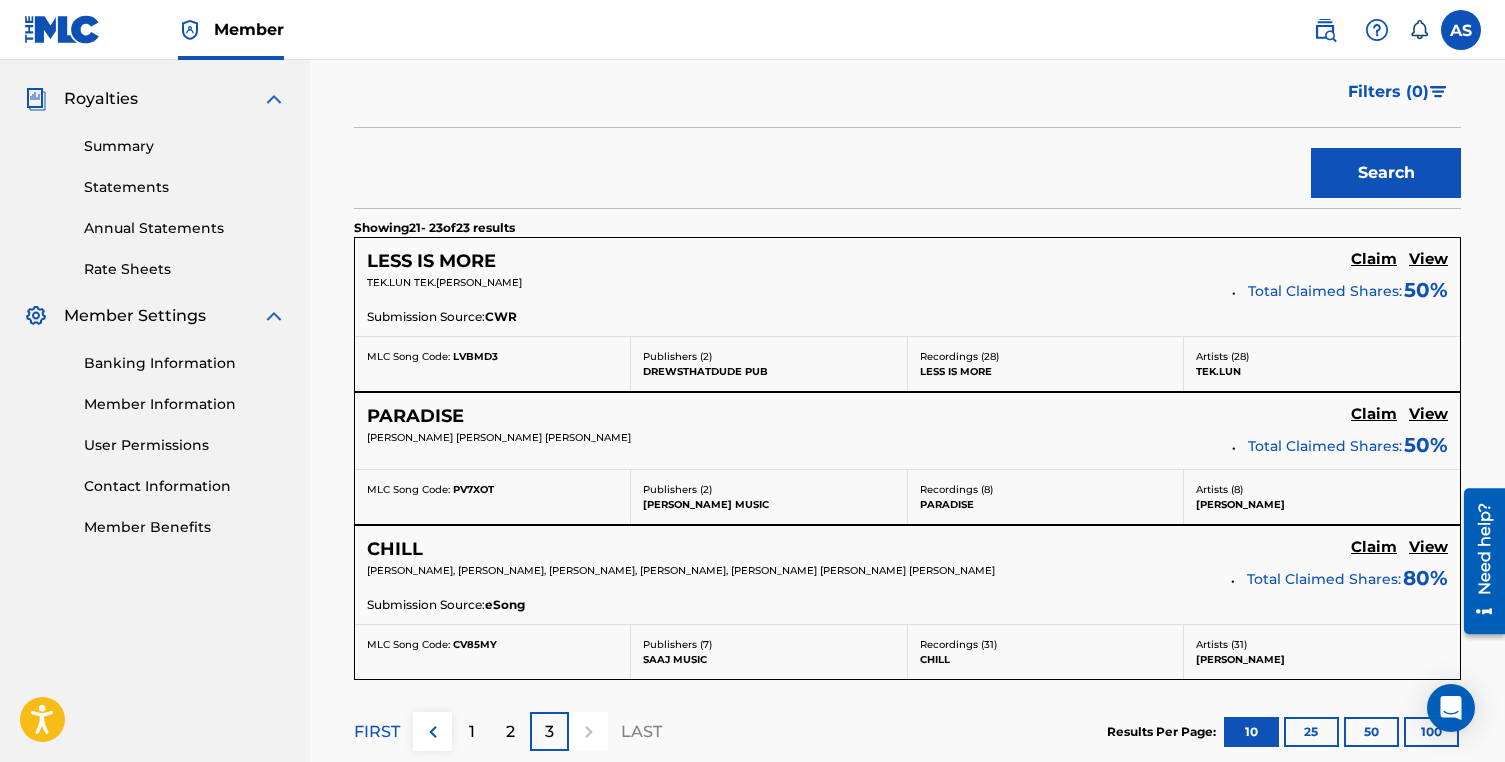 click on "View" at bounding box center [1428, 414] 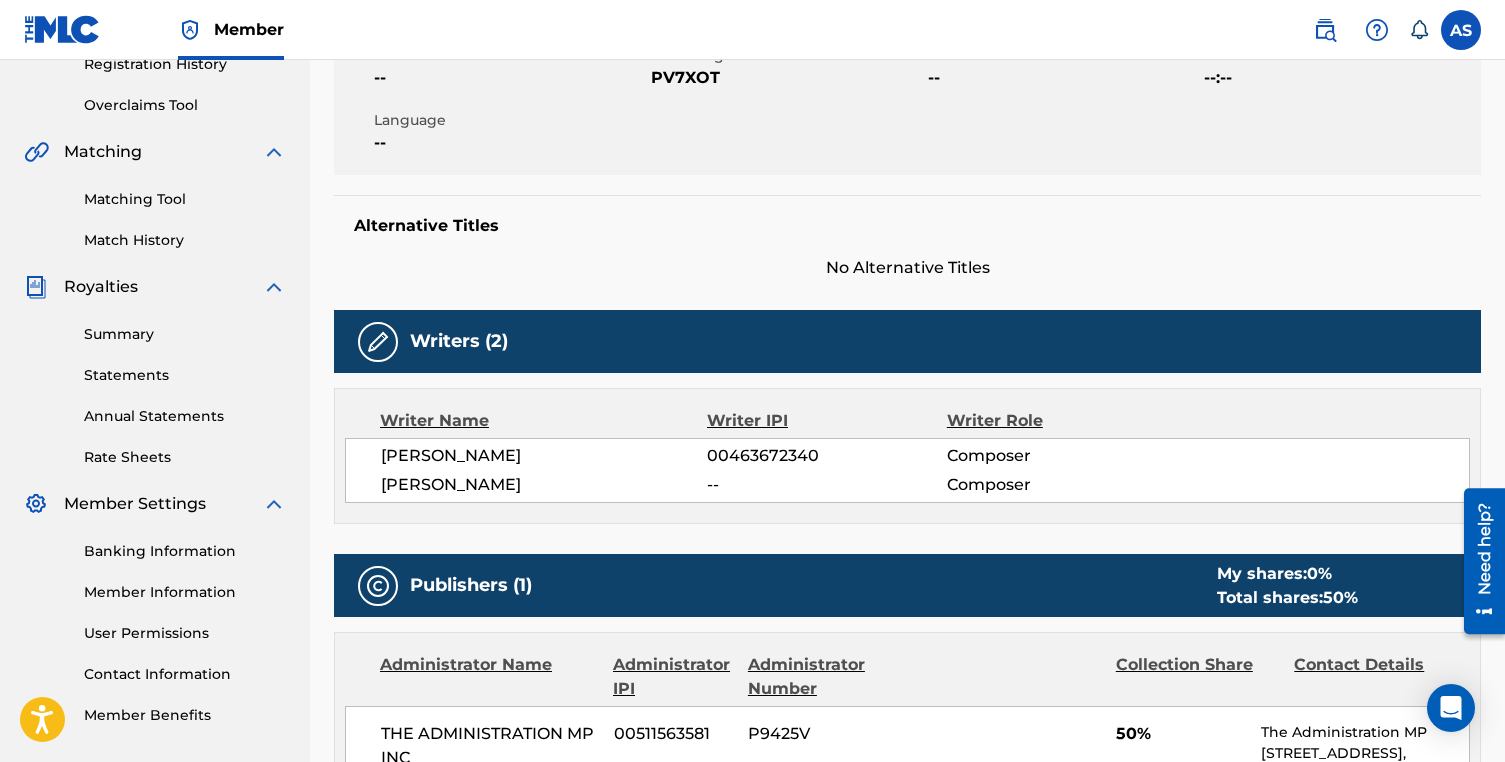 scroll, scrollTop: 0, scrollLeft: 0, axis: both 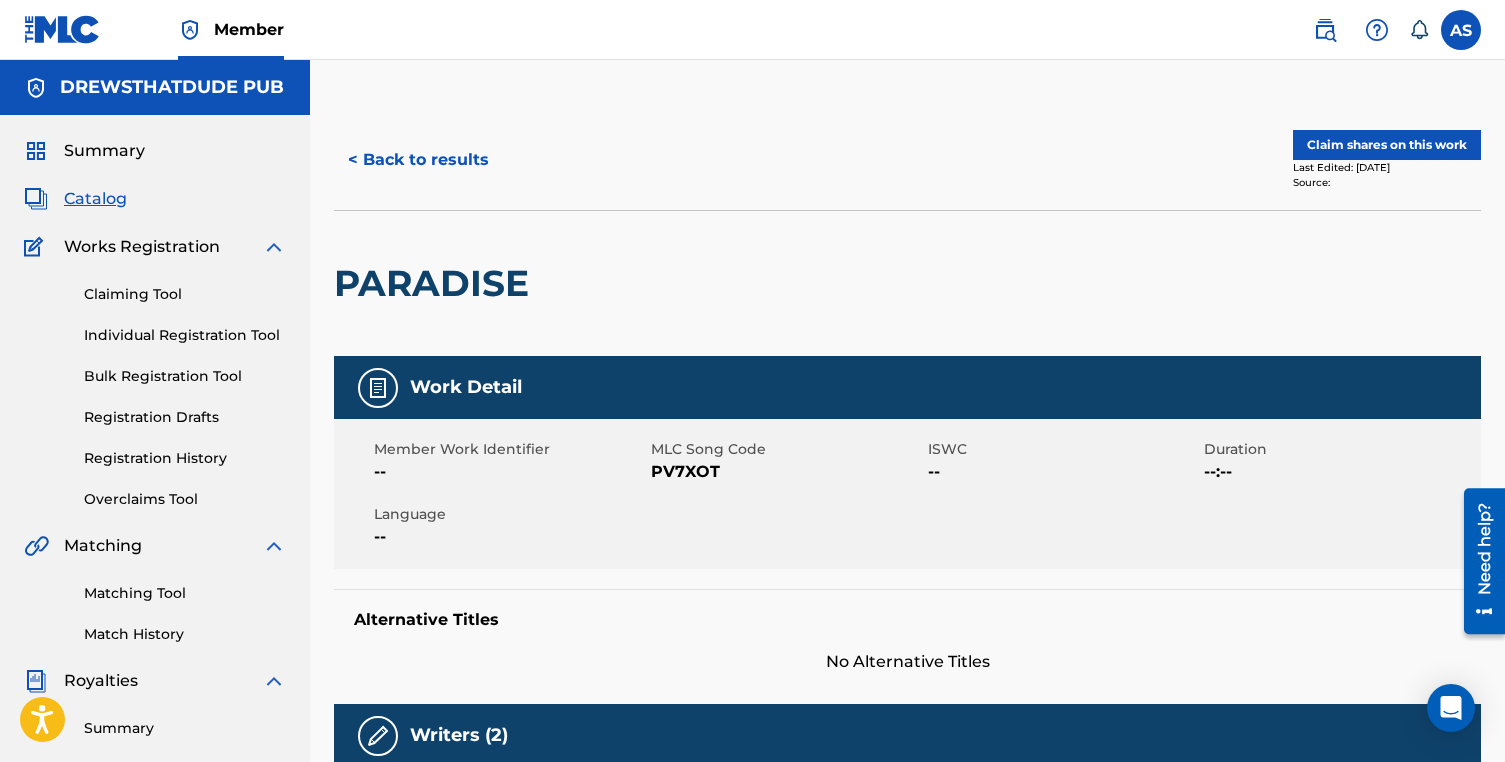 click on "< Back to results" at bounding box center [418, 160] 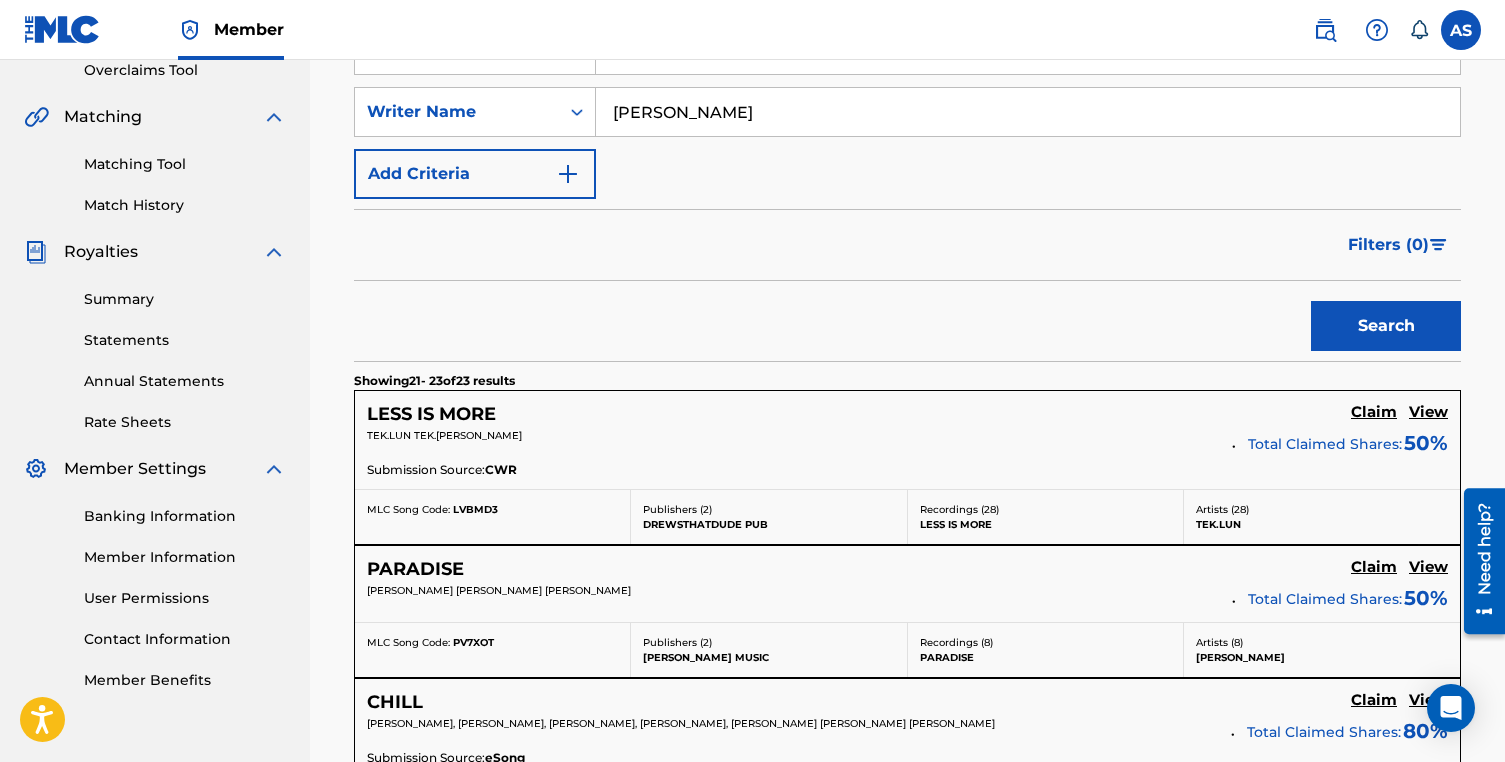 scroll, scrollTop: 0, scrollLeft: 0, axis: both 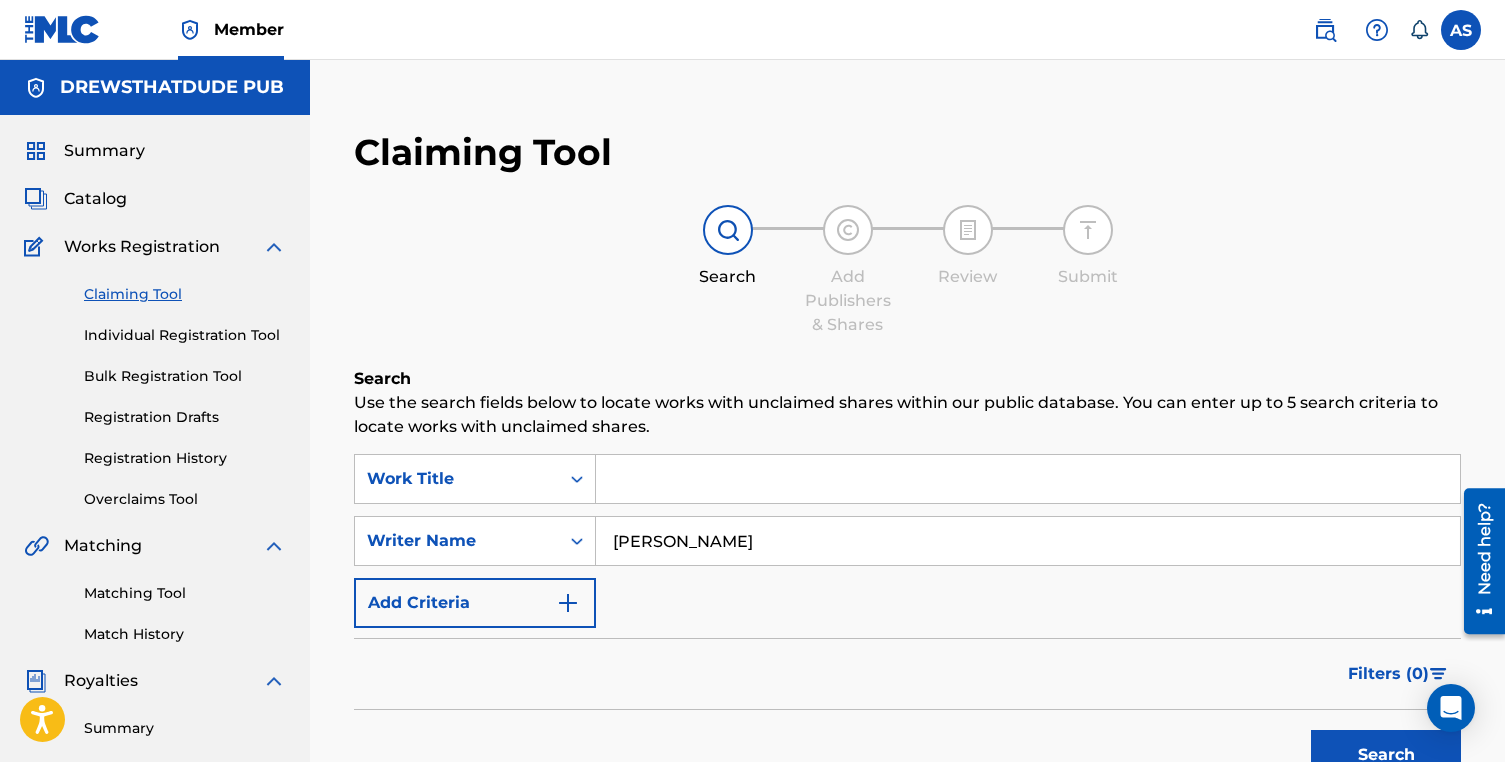 click on "Add Criteria" at bounding box center [475, 603] 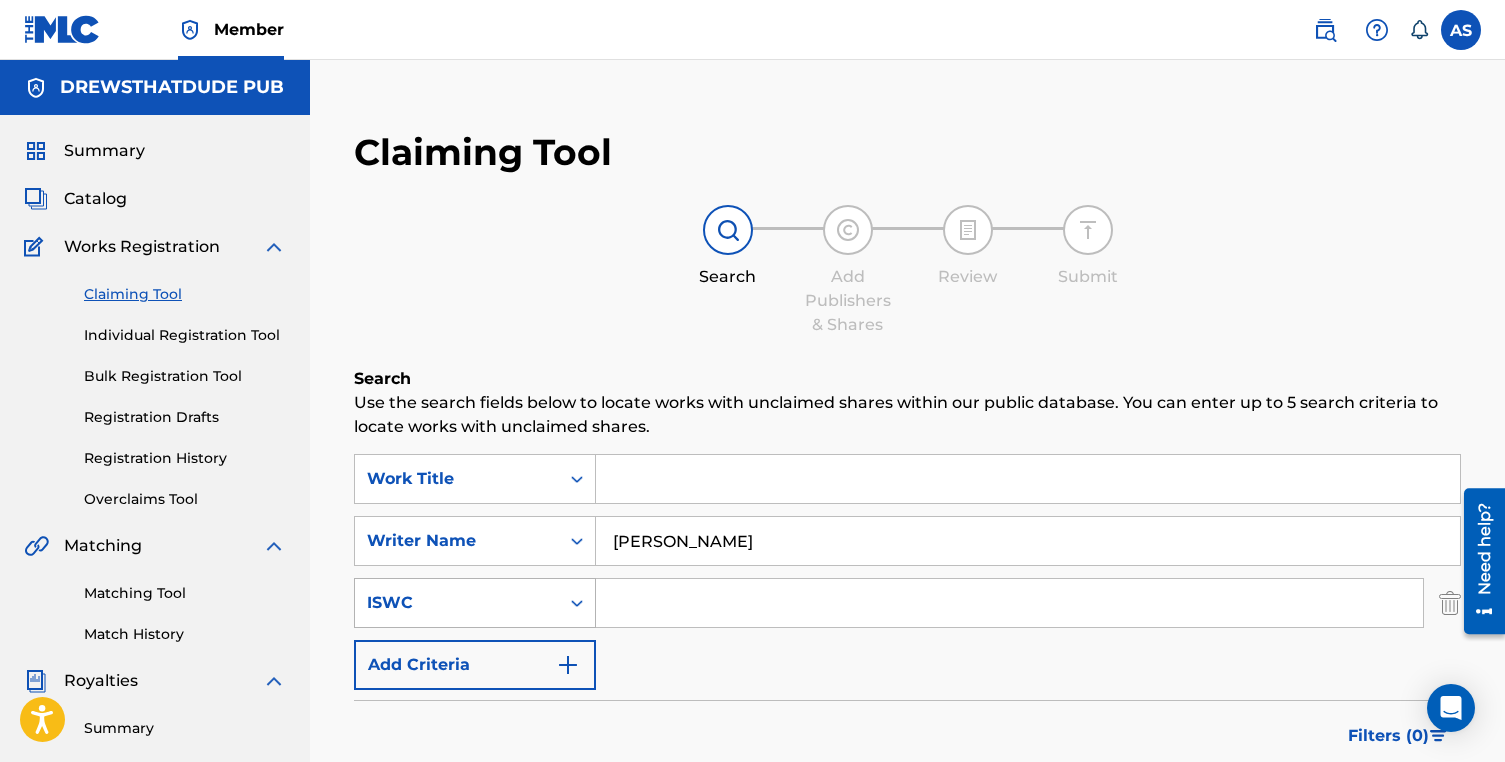 click on "ISWC" at bounding box center [457, 603] 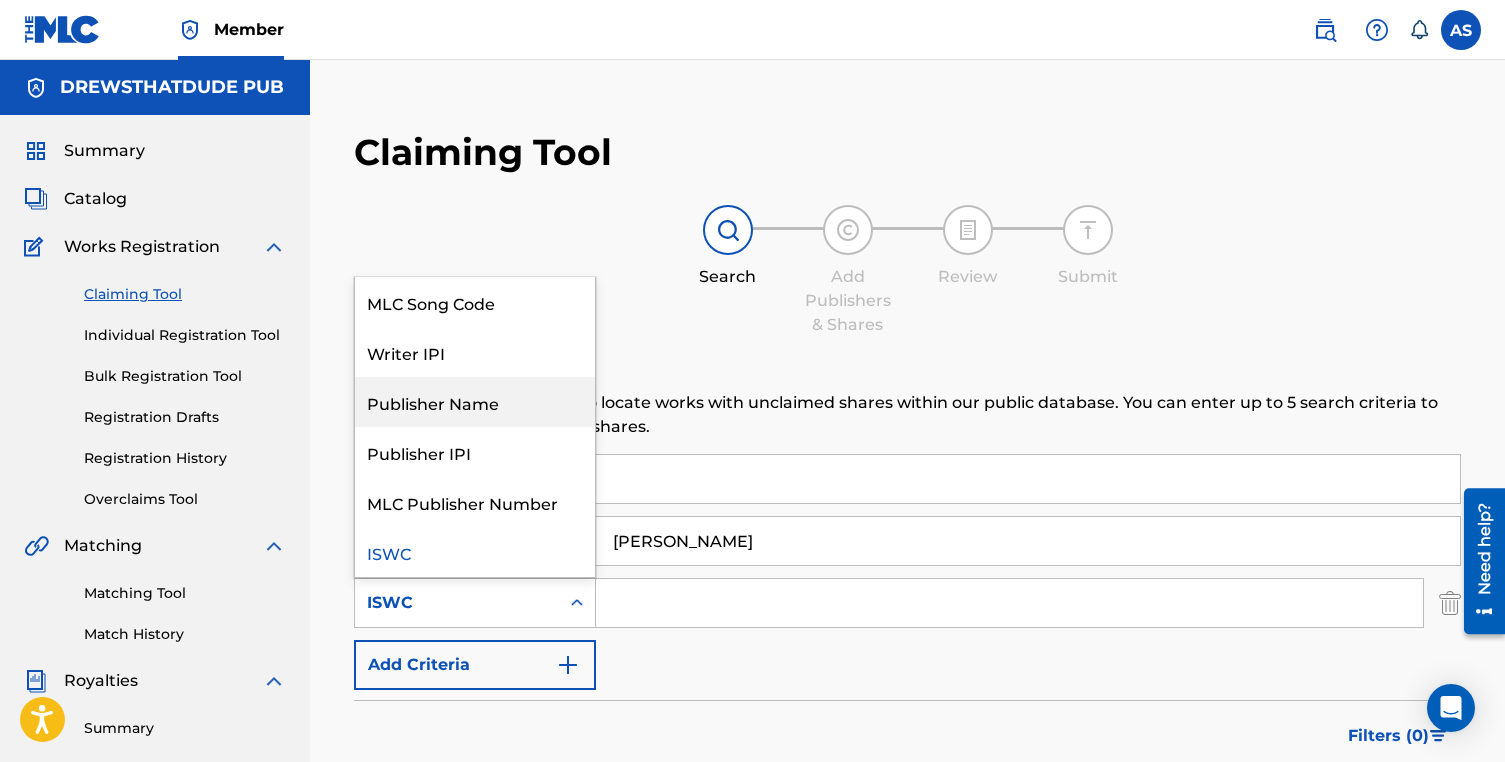 click on "Publisher Name" at bounding box center [475, 402] 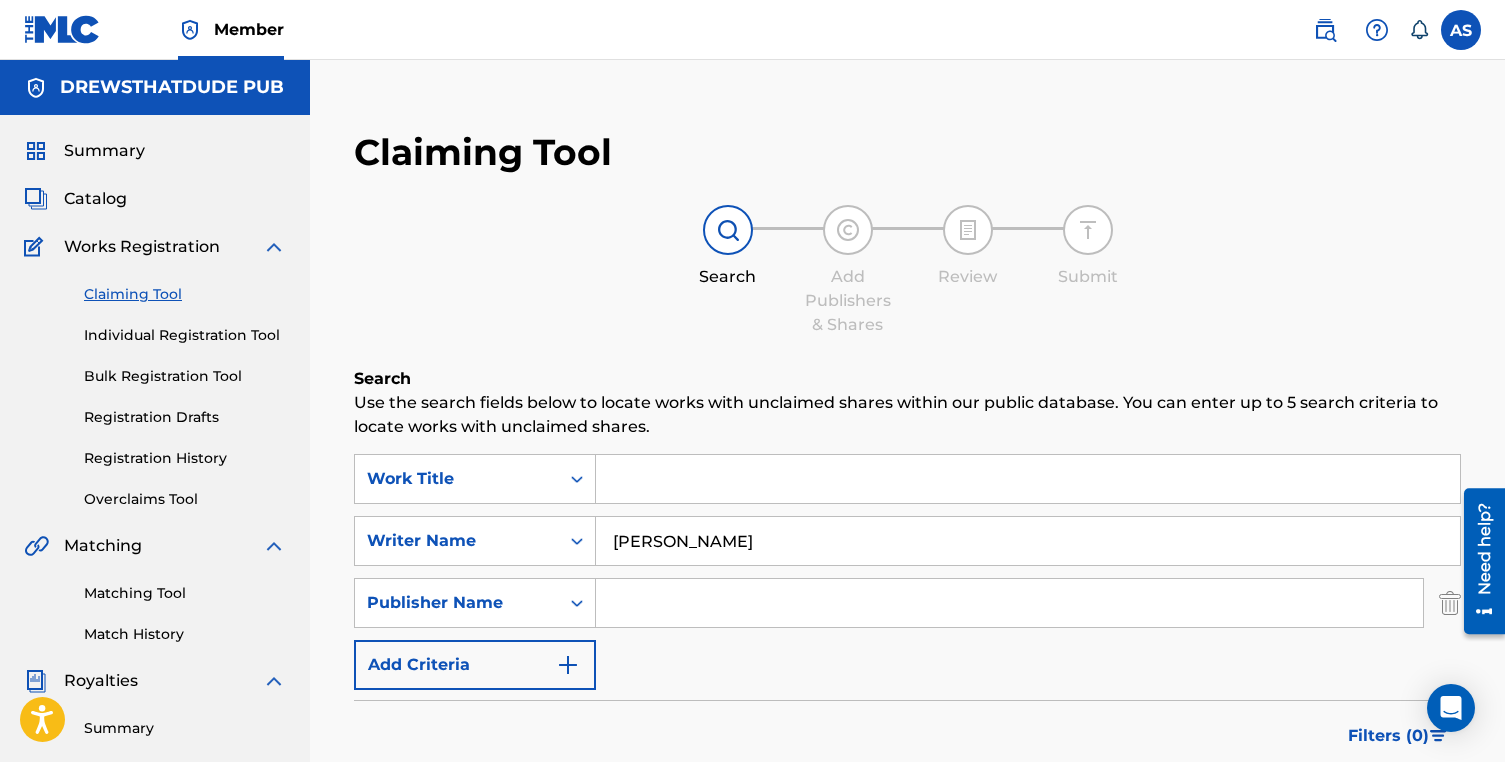 click at bounding box center [1009, 603] 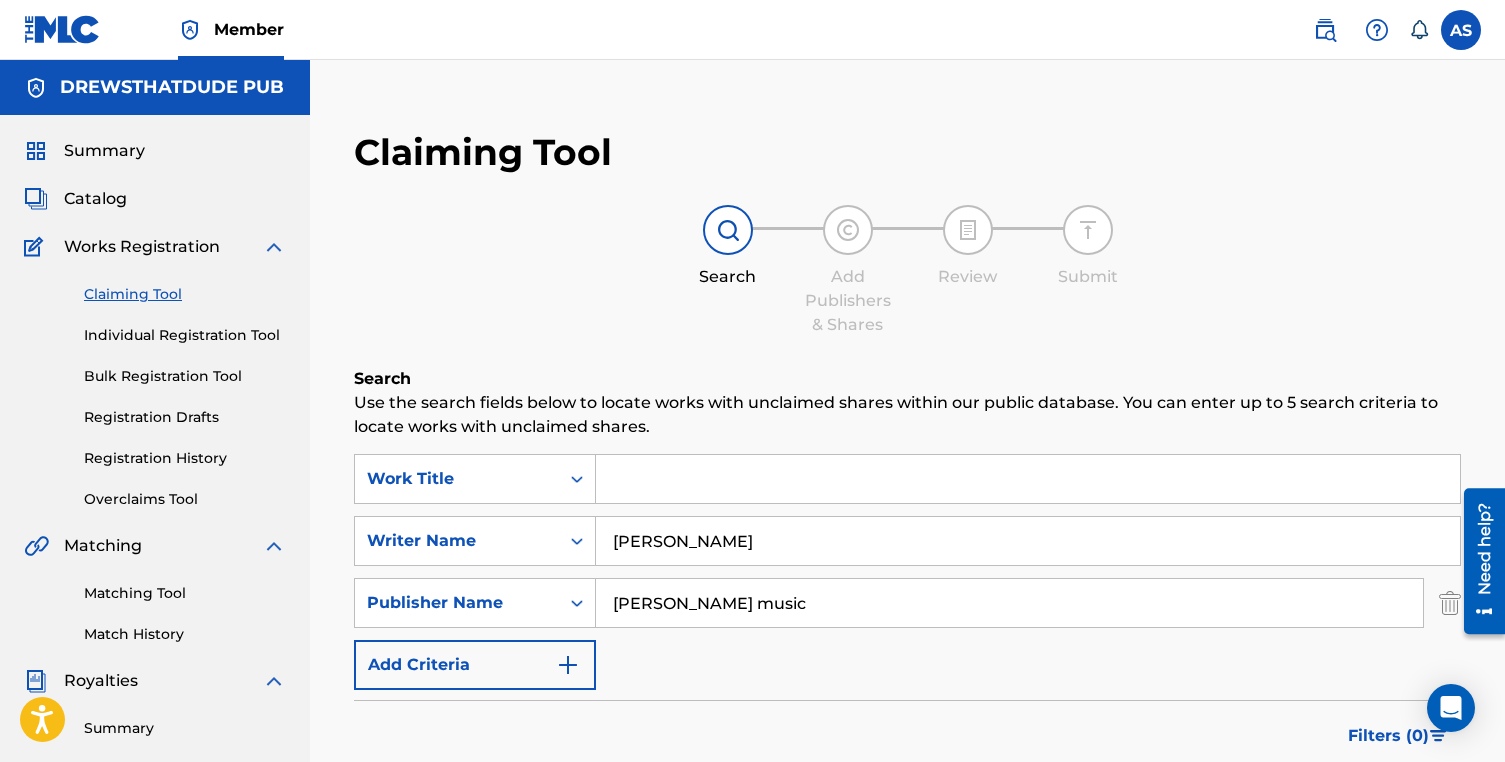 click on "Search" at bounding box center [1386, 817] 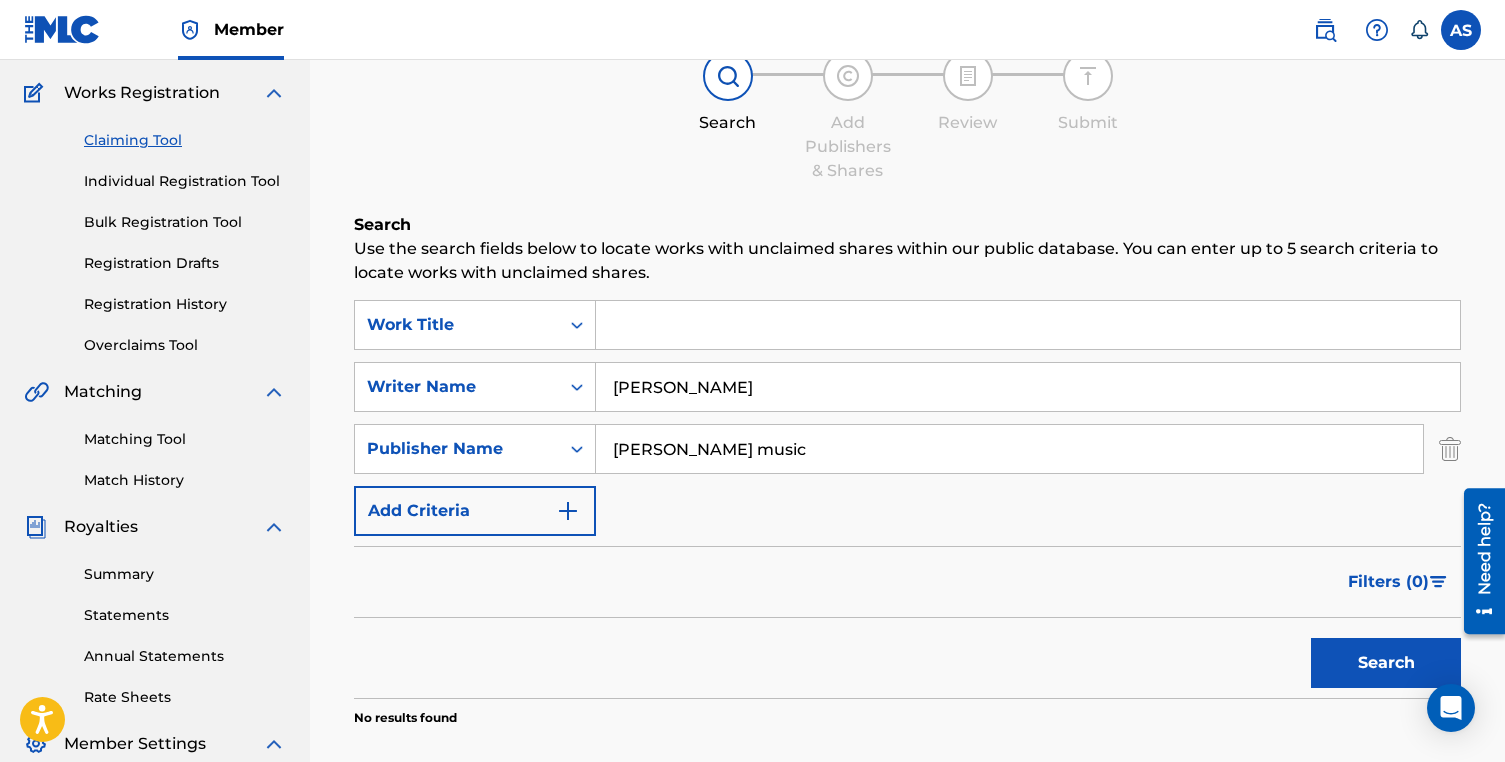 scroll, scrollTop: 229, scrollLeft: 0, axis: vertical 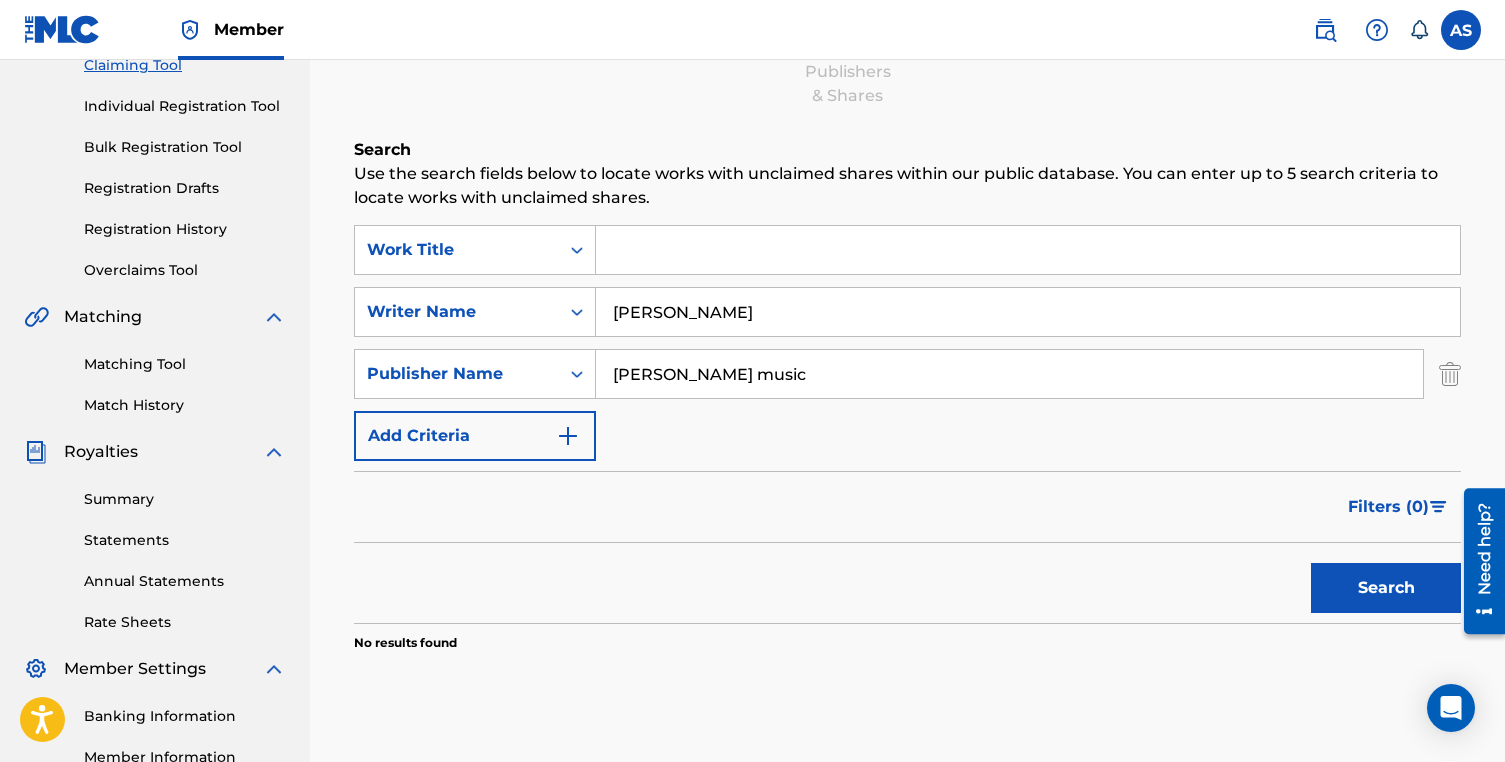 click on "Search" at bounding box center [1386, 588] 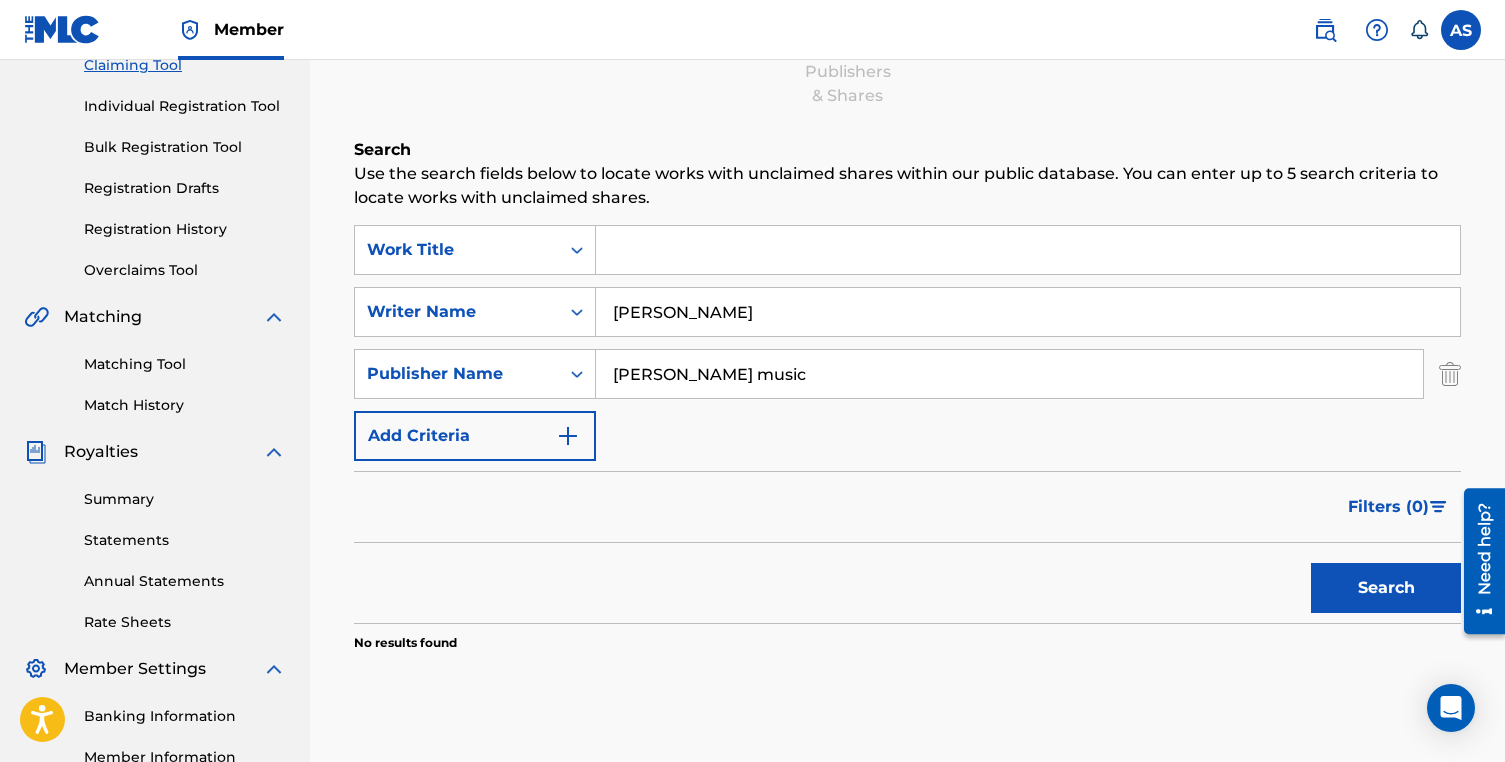click on "Andrew llyod music" at bounding box center [1009, 374] 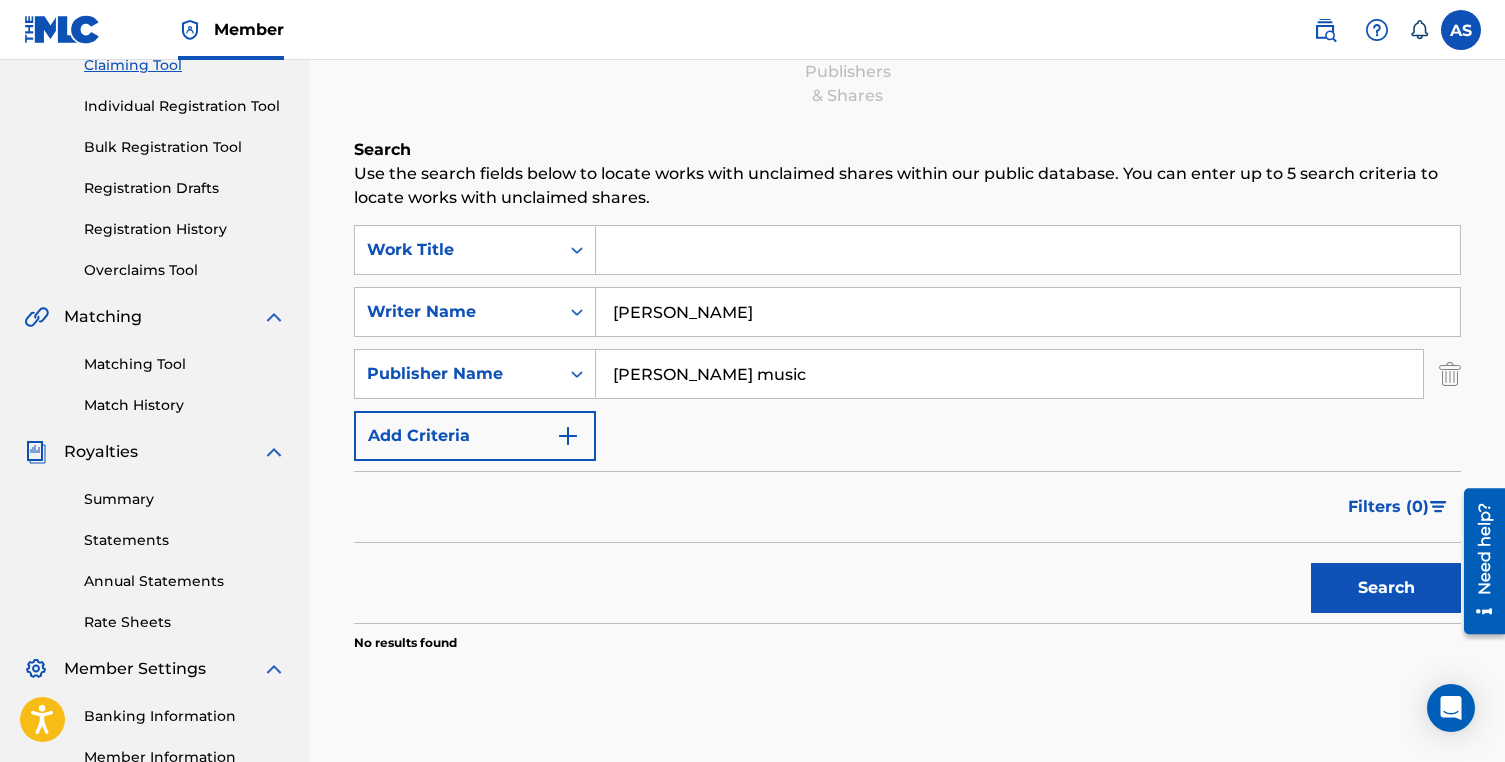 type on "Andrew lloyd music" 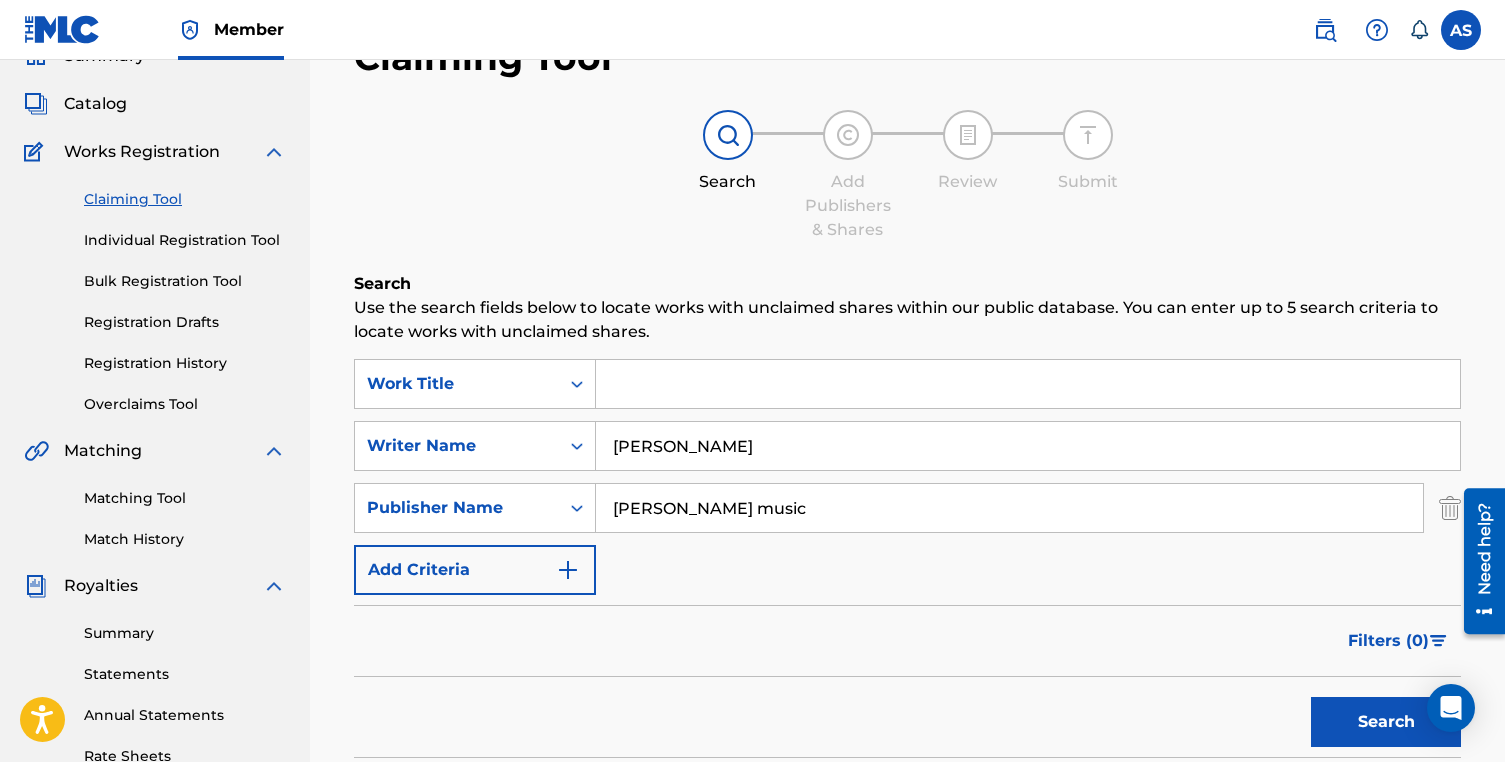 scroll, scrollTop: 0, scrollLeft: 0, axis: both 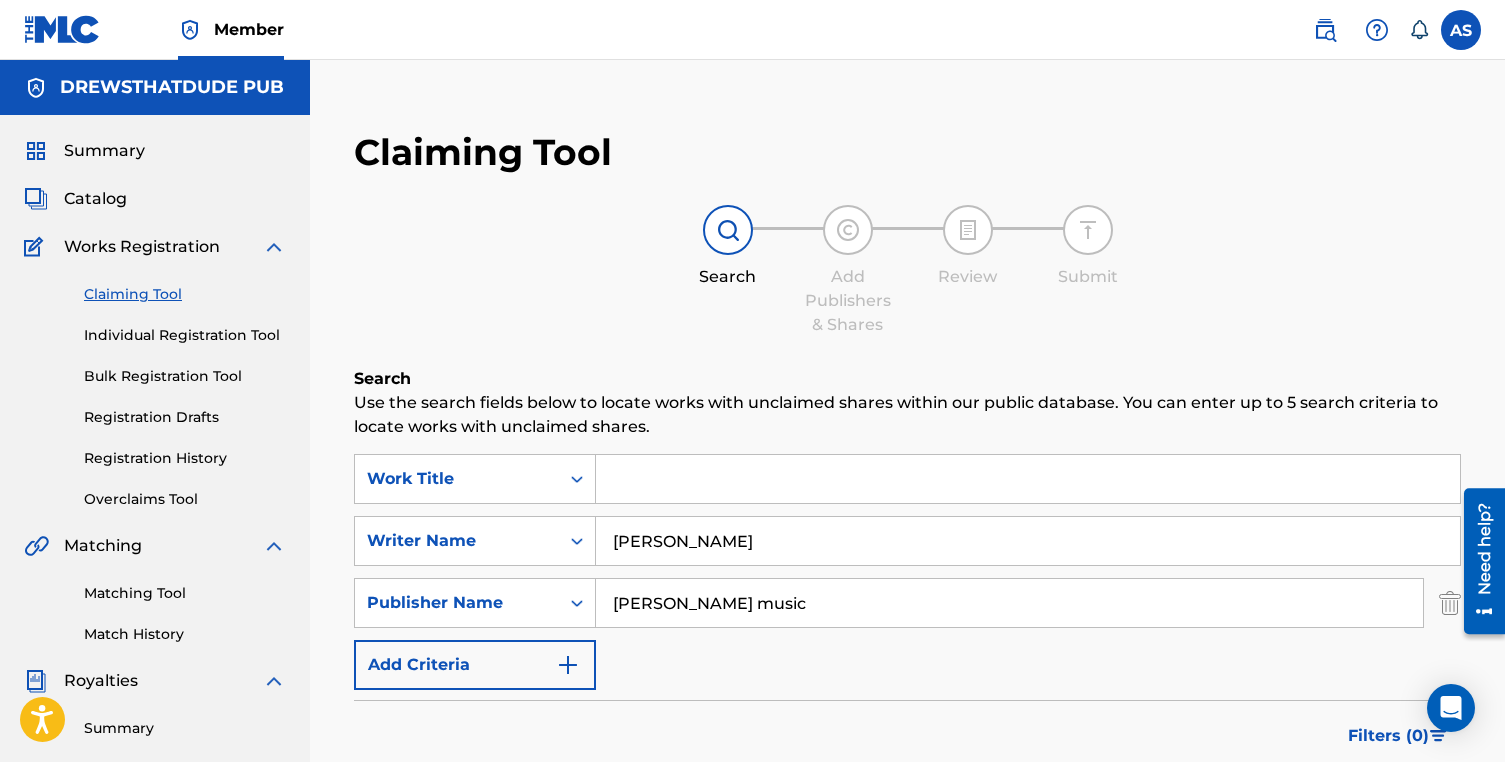 click on "Bulk Registration Tool" at bounding box center (185, 376) 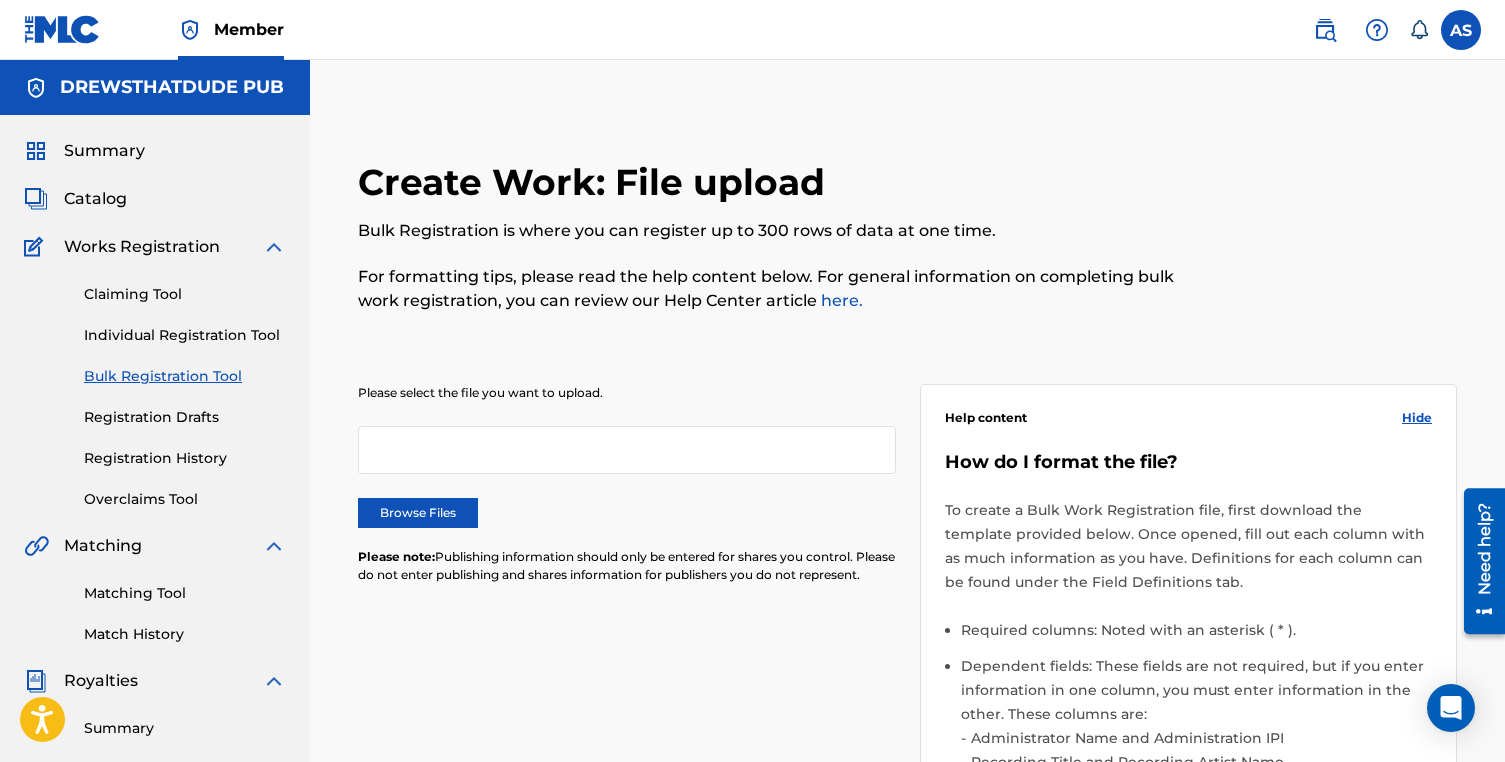 click on "Browse Files" at bounding box center [418, 513] 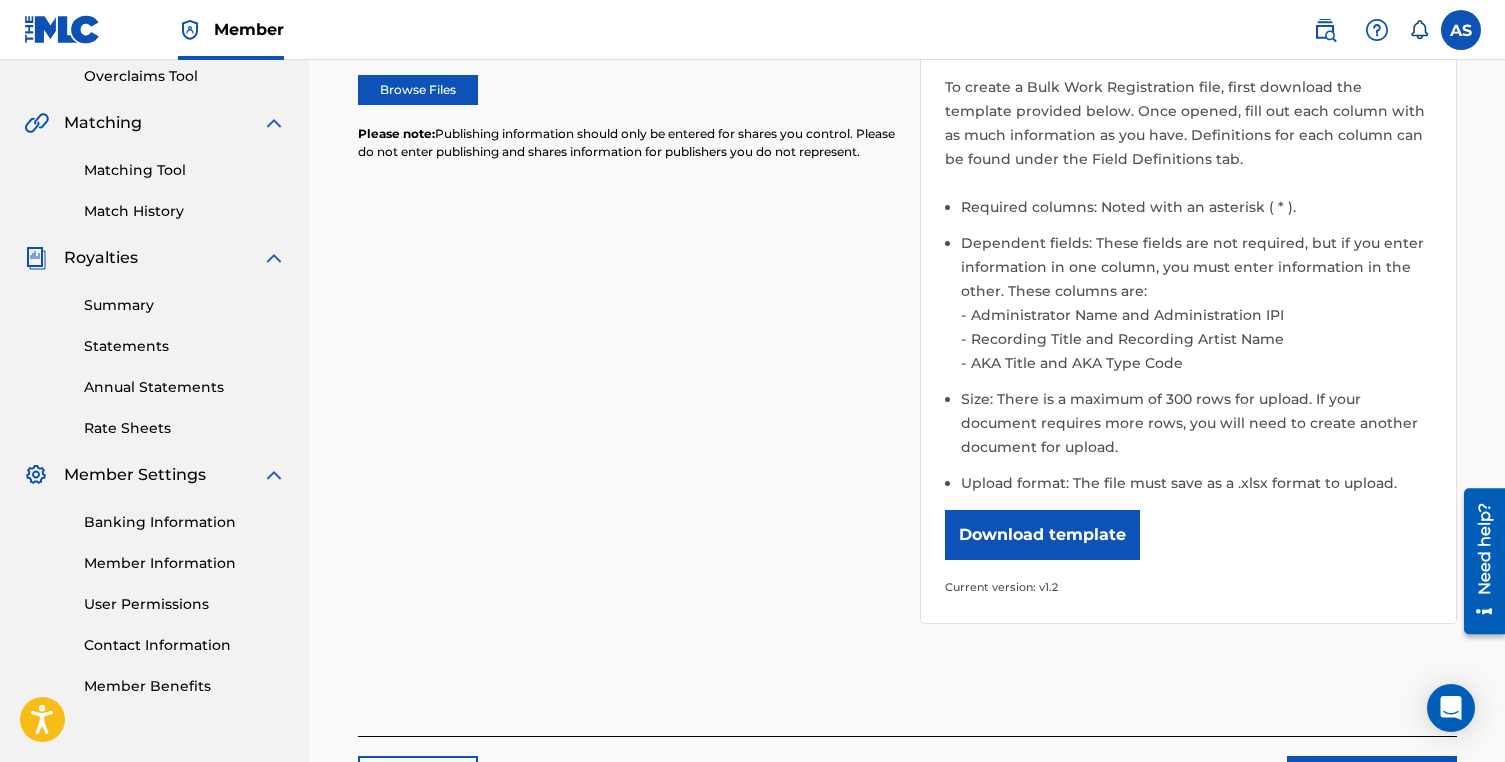 scroll, scrollTop: 582, scrollLeft: 0, axis: vertical 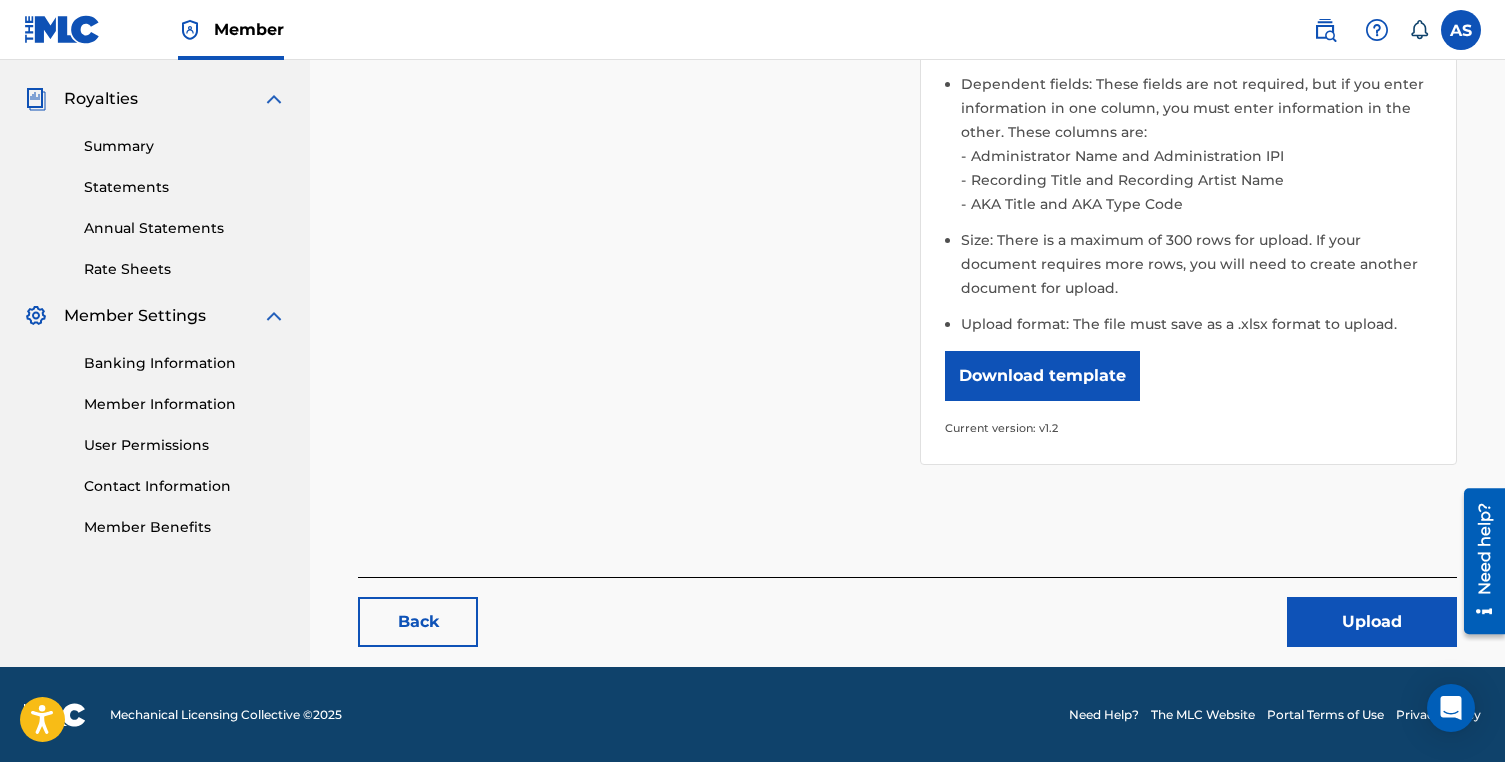 click on "Upload" at bounding box center [1372, 622] 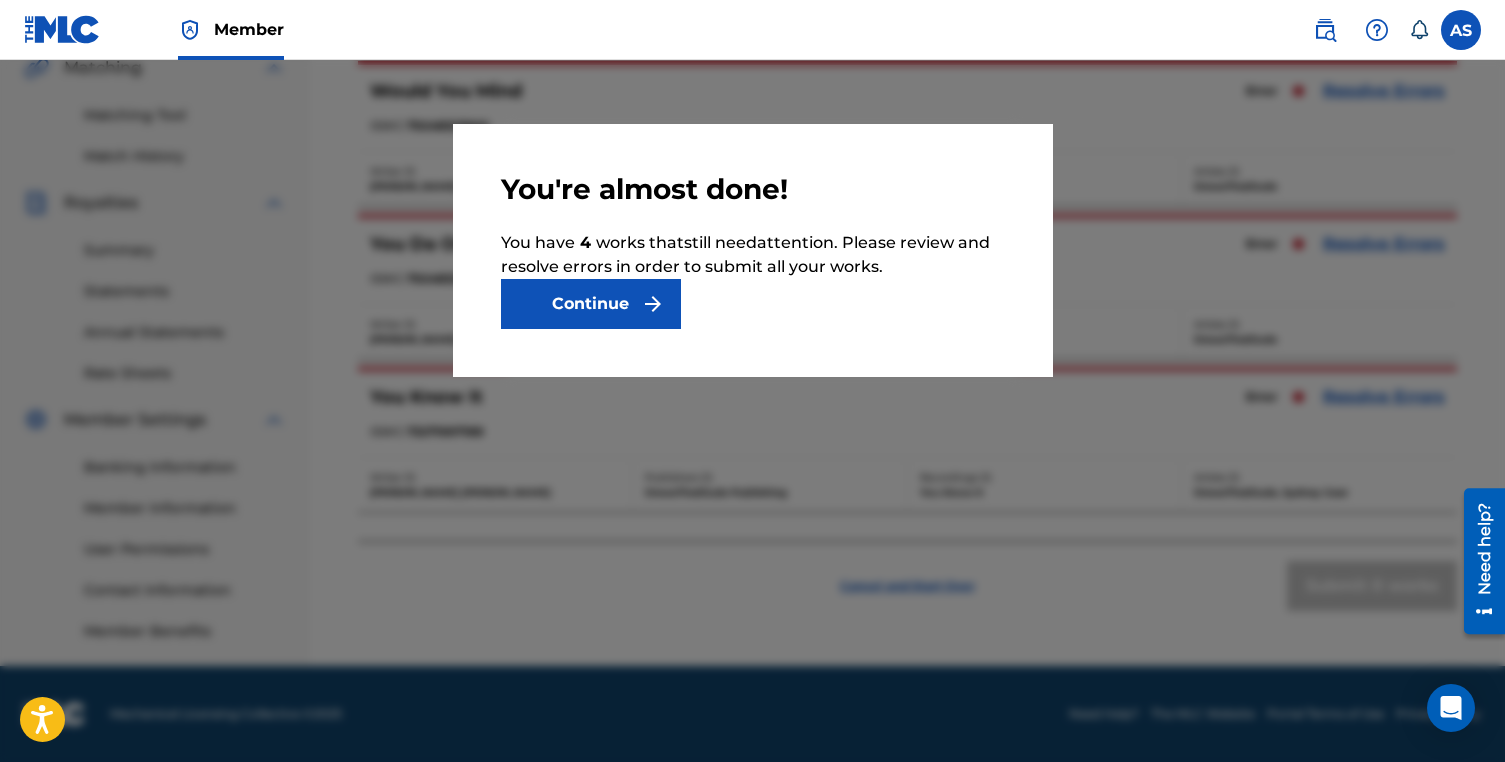 scroll, scrollTop: 0, scrollLeft: 0, axis: both 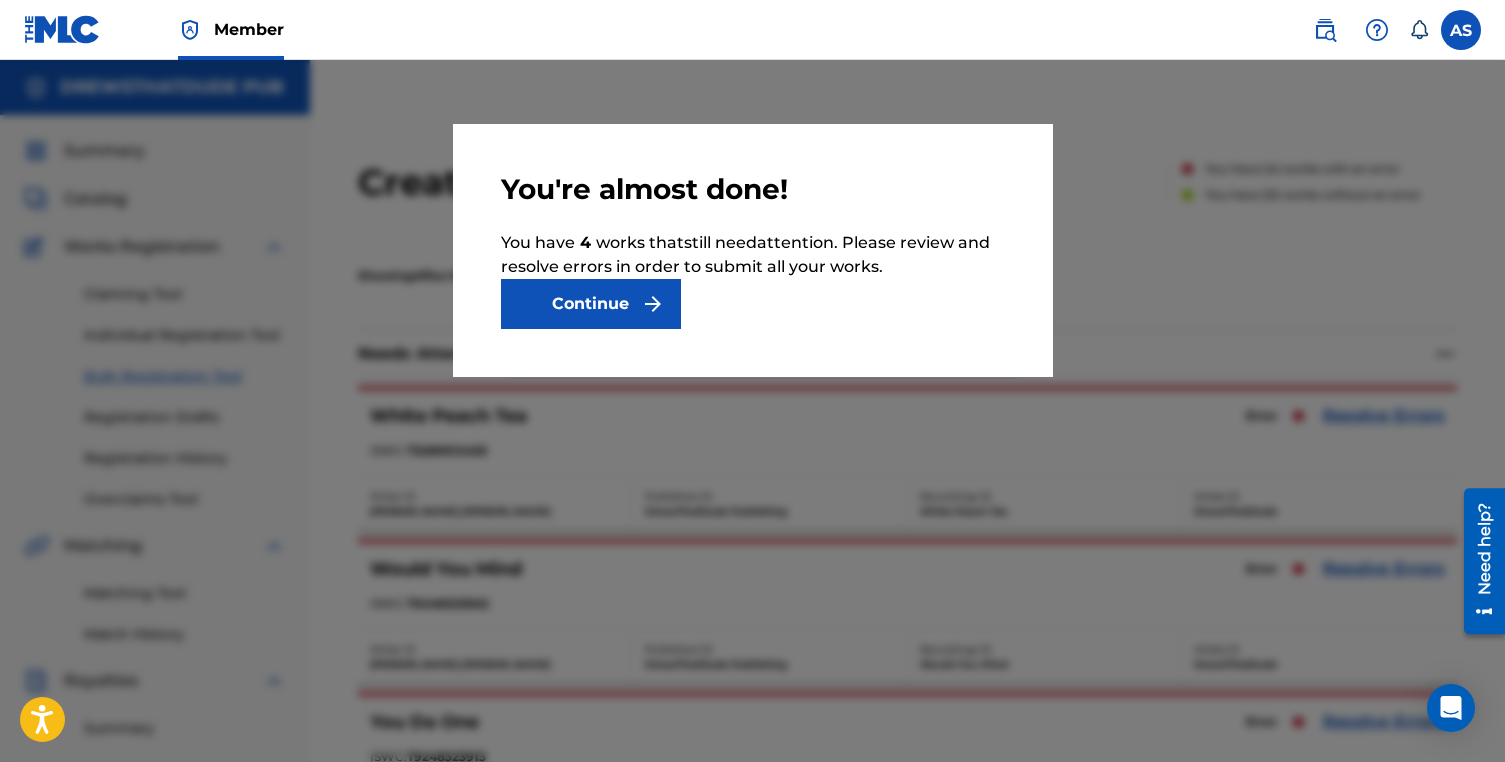 click on "Continue" at bounding box center [591, 304] 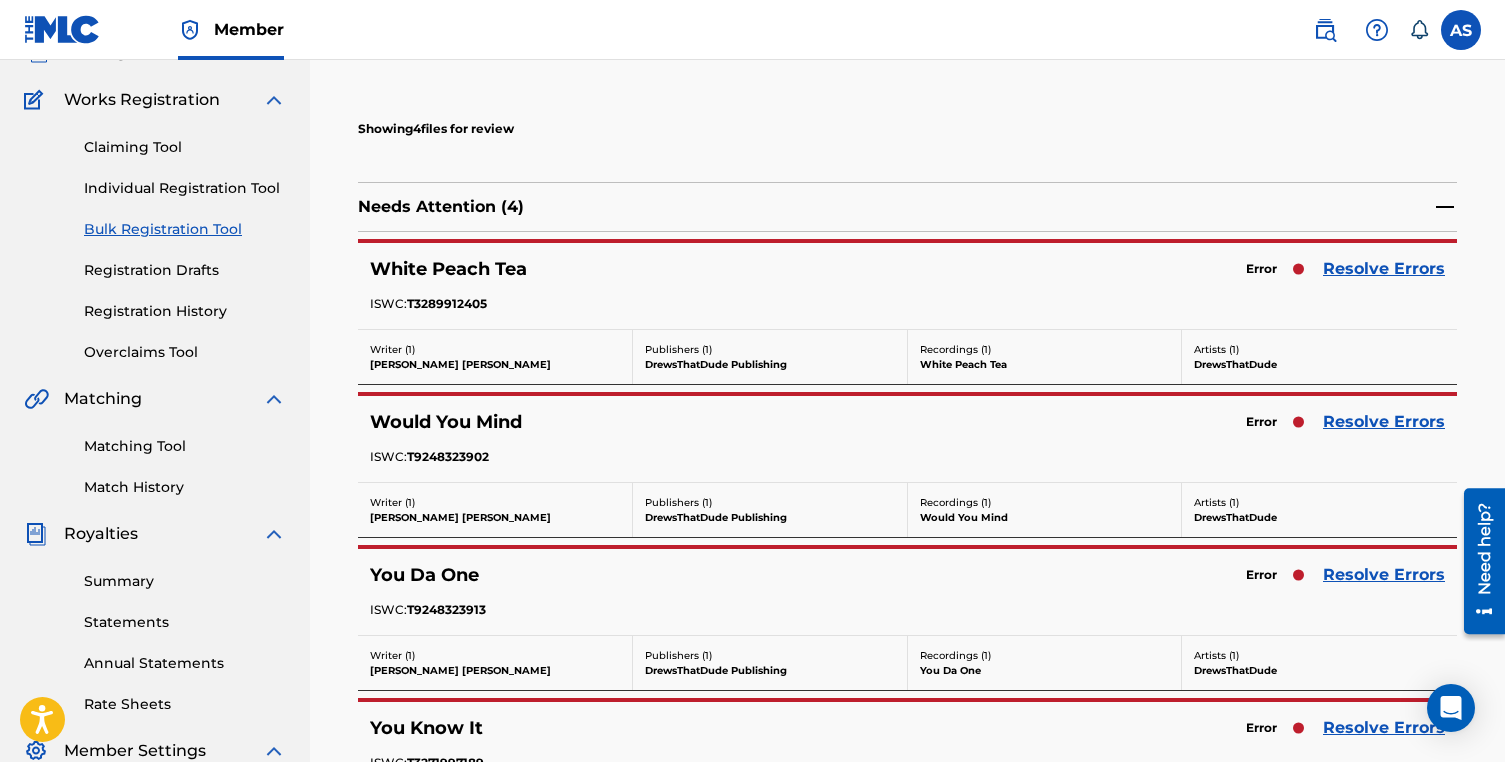 scroll, scrollTop: 478, scrollLeft: 0, axis: vertical 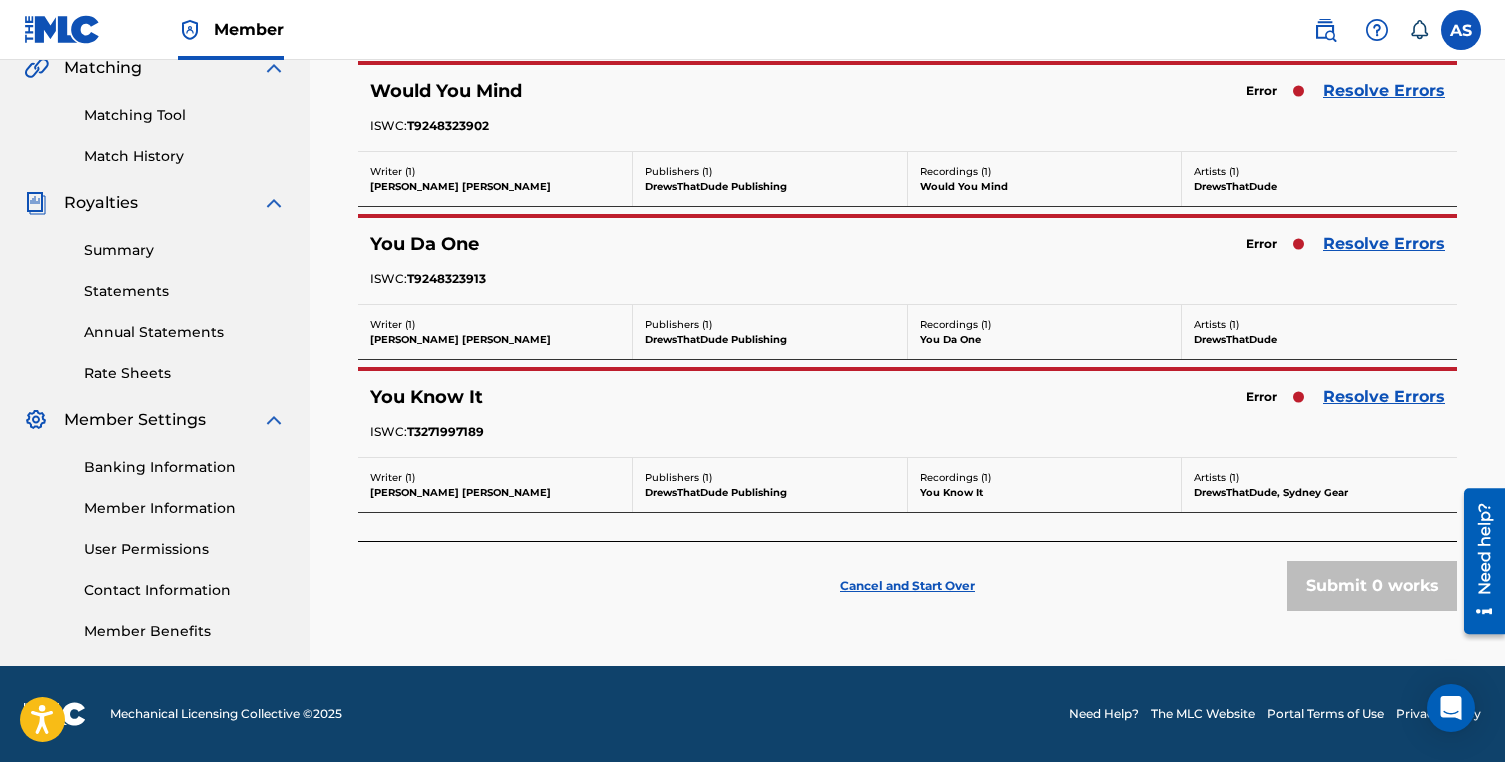click on "Cancel and Start Over" at bounding box center (907, 586) 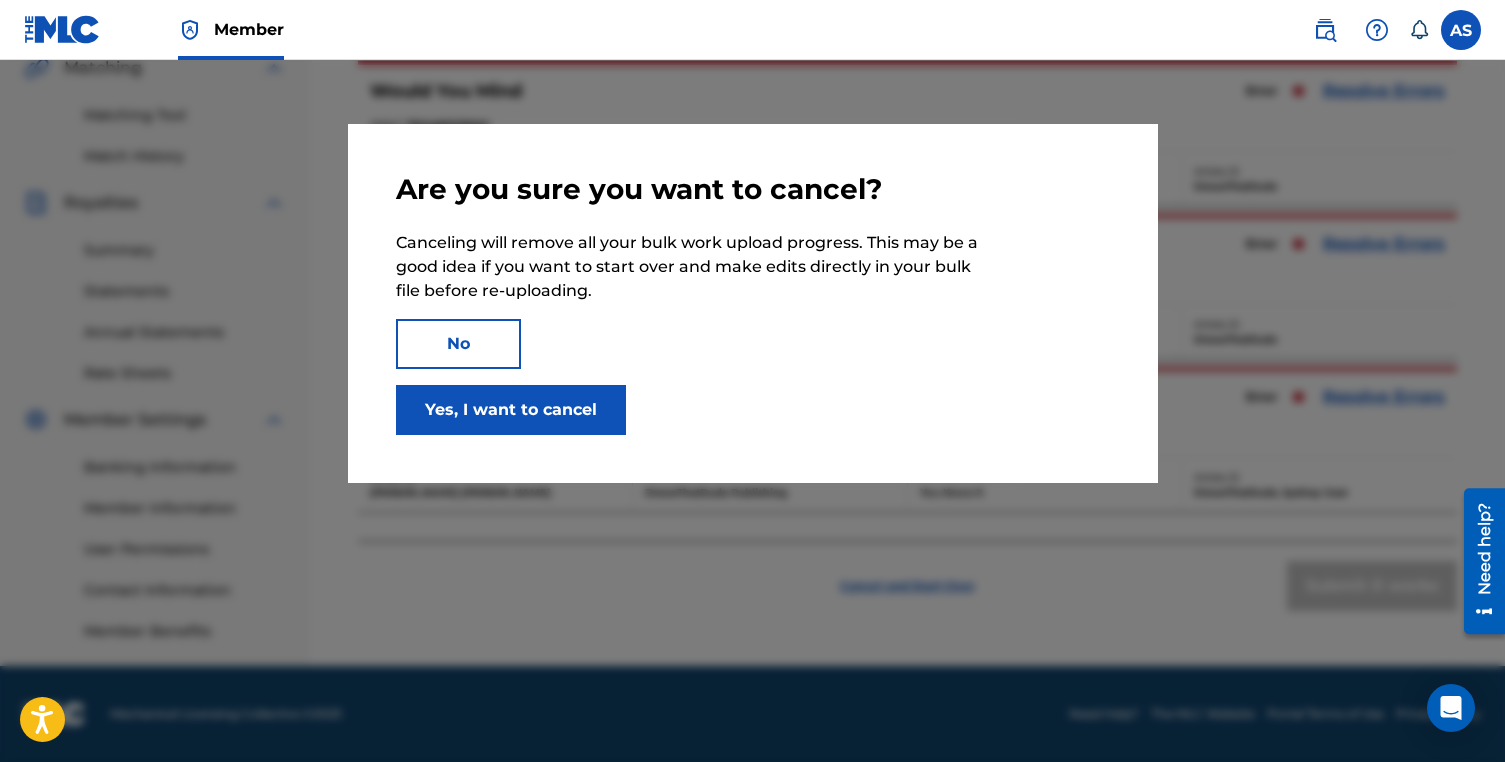 click on "Yes, I want to cancel" at bounding box center (511, 410) 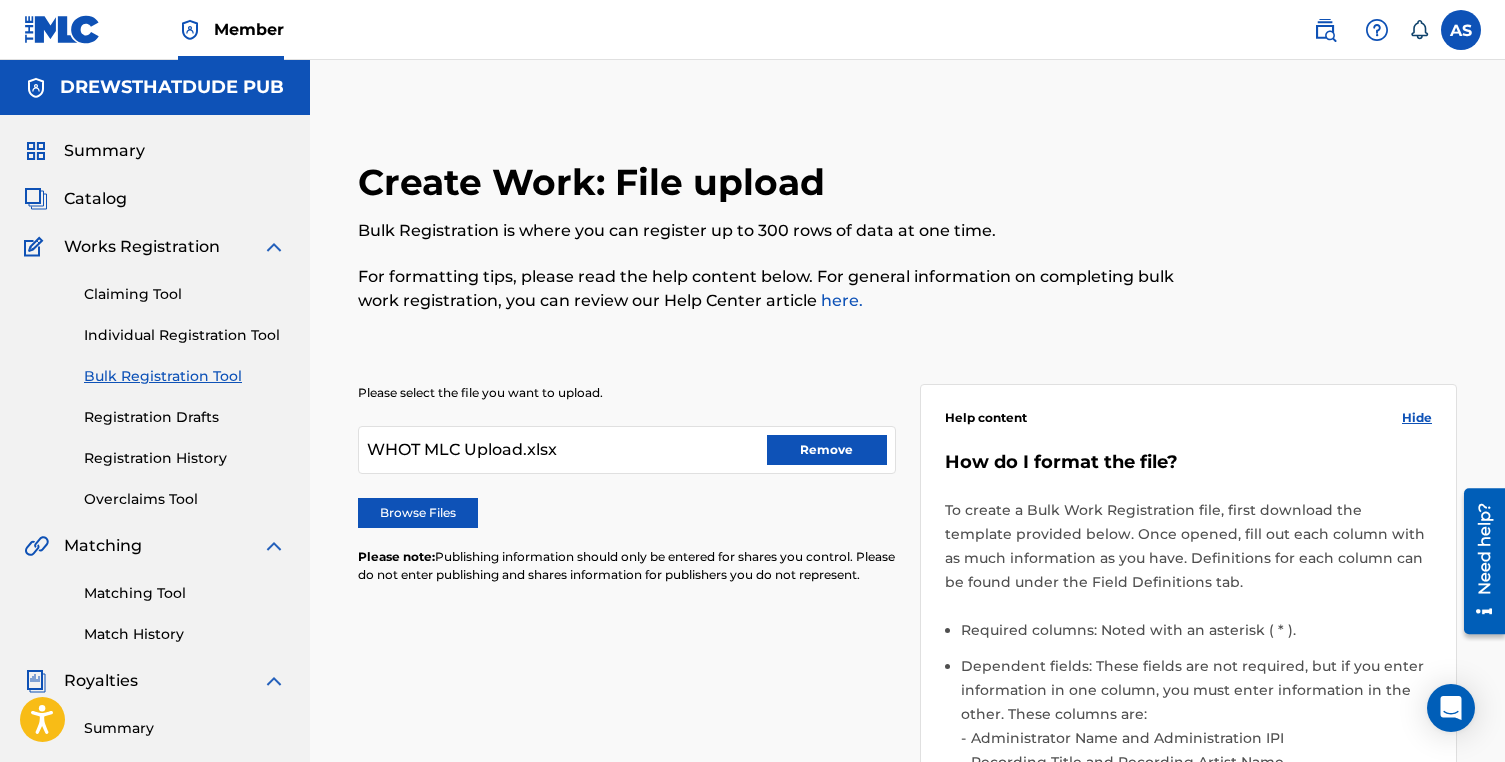 click on "Remove" at bounding box center (827, 450) 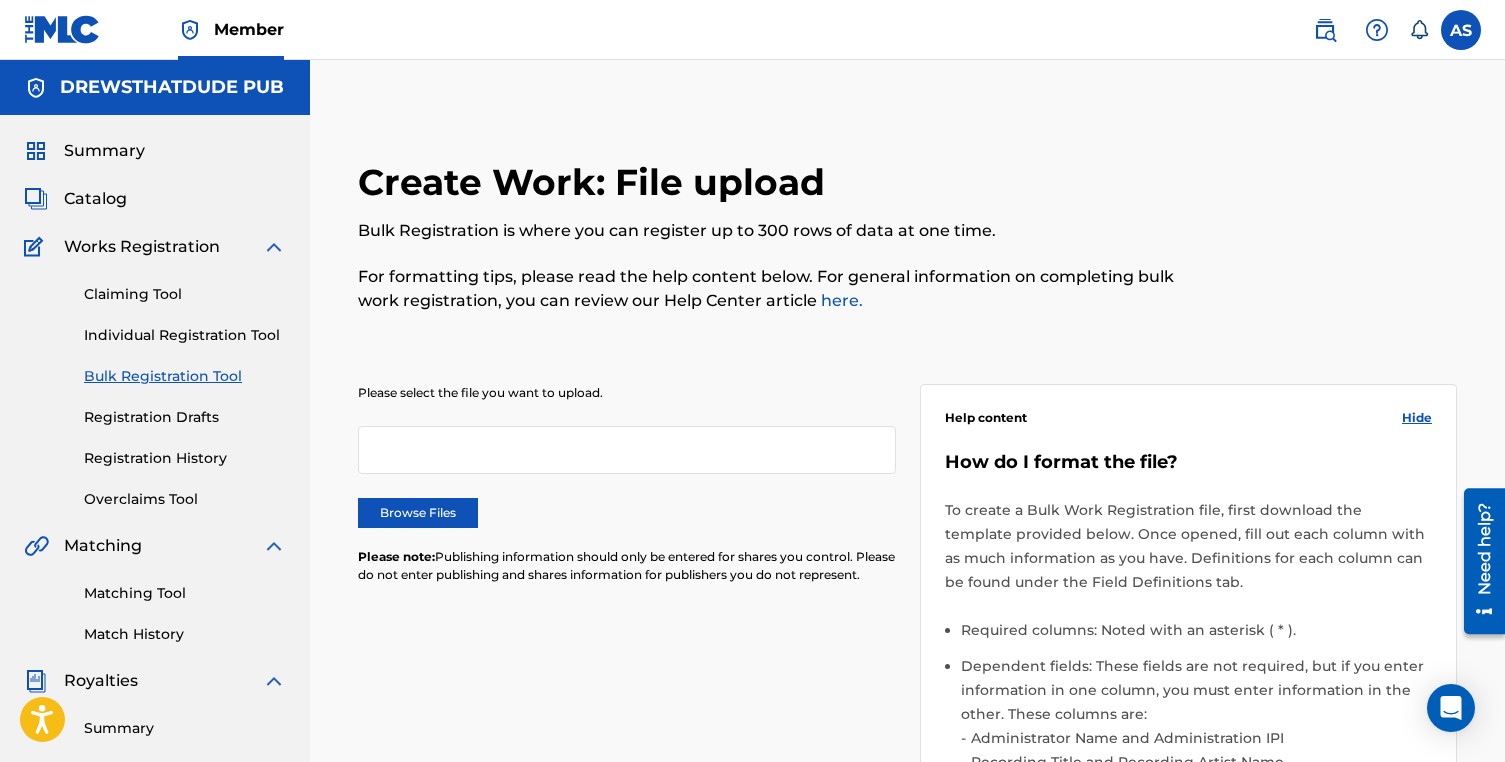 click on "Browse Files" at bounding box center [418, 513] 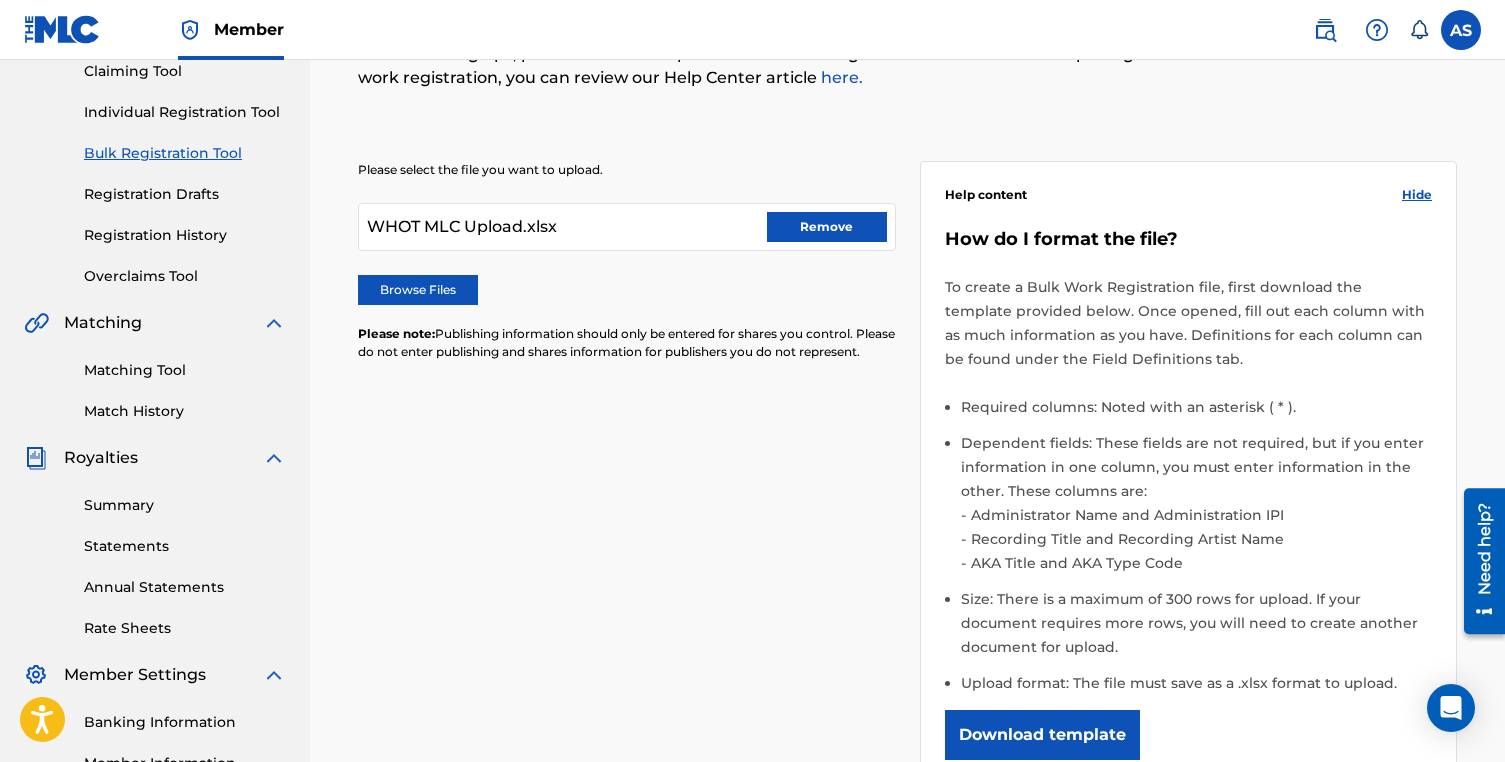 scroll, scrollTop: 582, scrollLeft: 0, axis: vertical 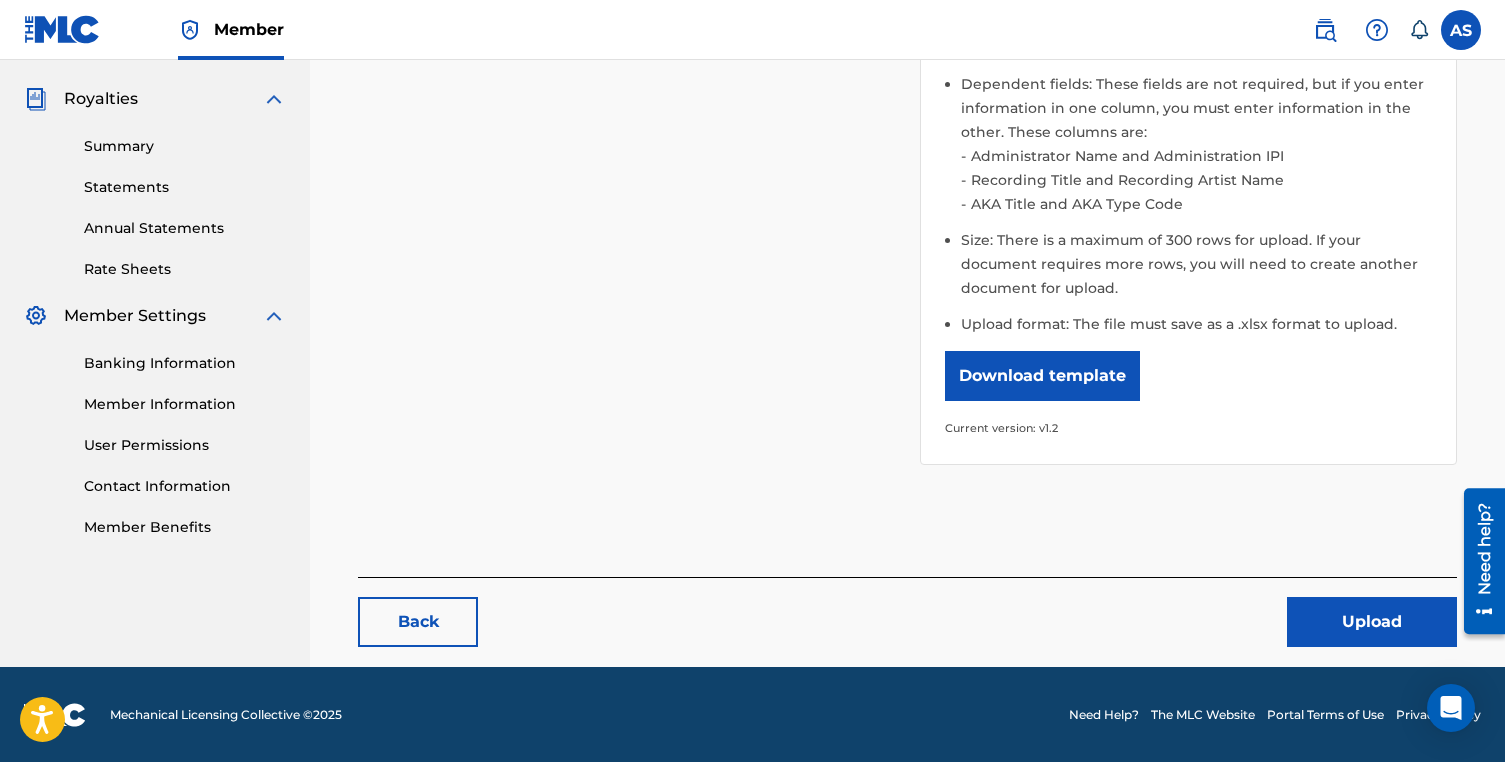 click on "Upload" at bounding box center [1372, 622] 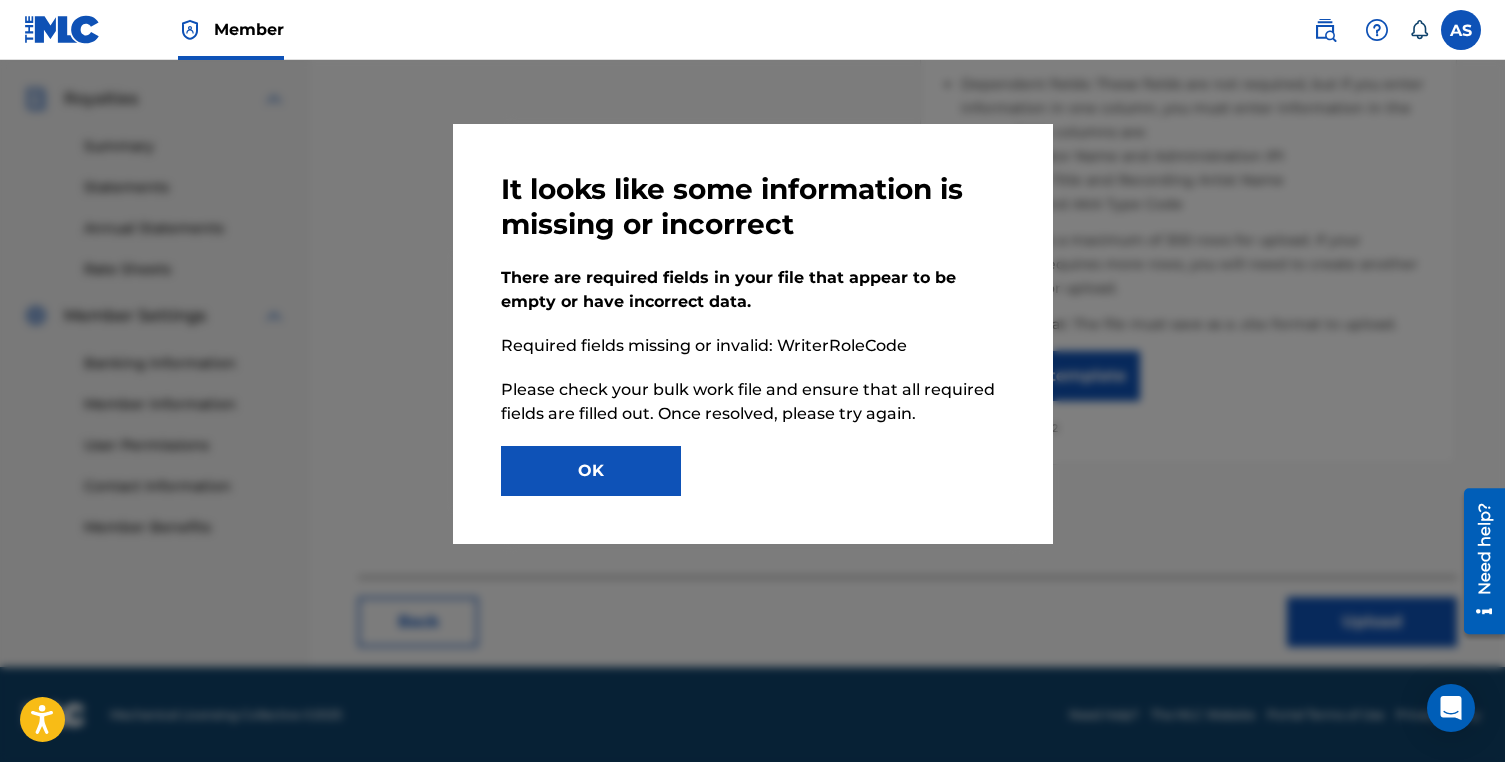 click on "OK" at bounding box center (591, 471) 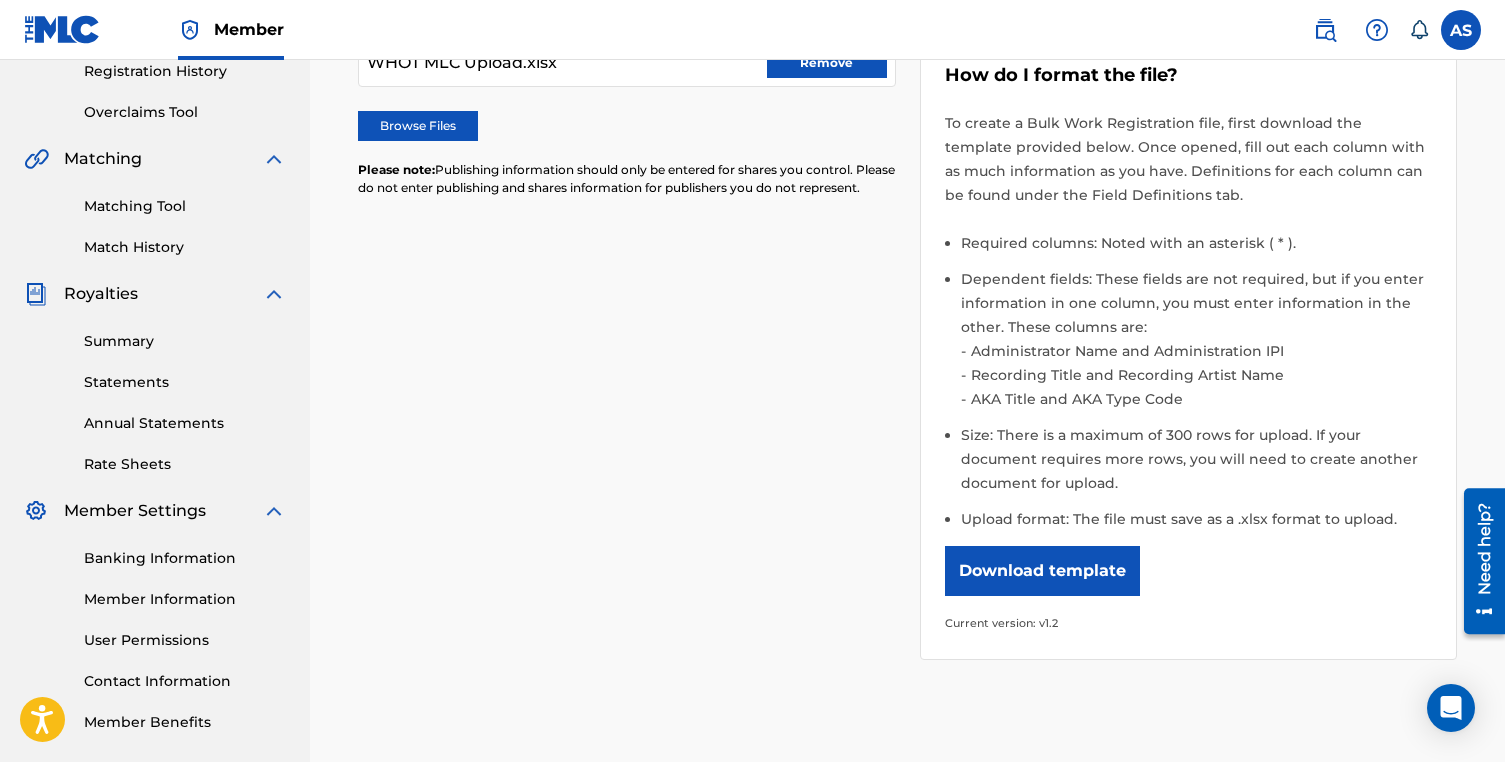 scroll, scrollTop: 93, scrollLeft: 0, axis: vertical 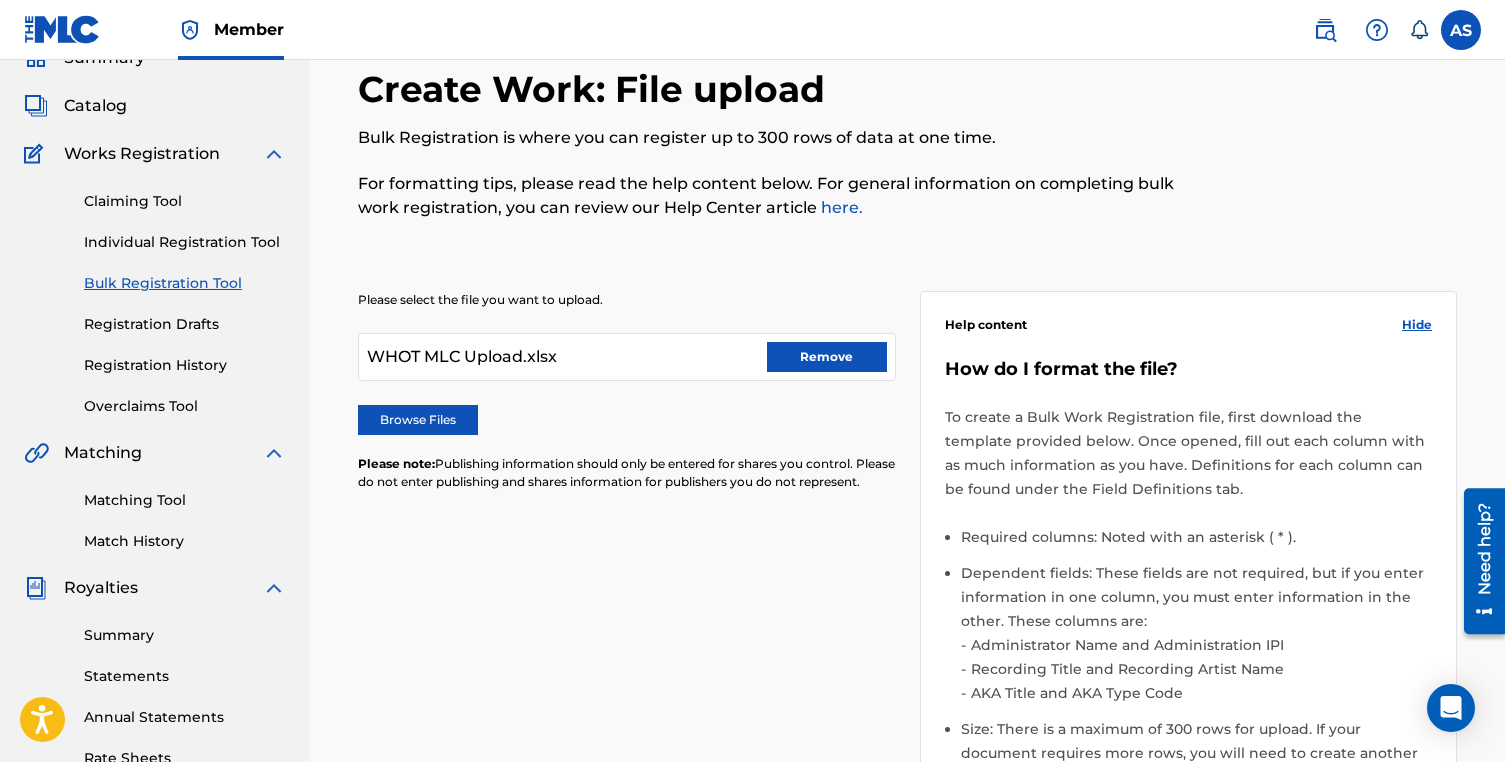 click on "Remove" at bounding box center [827, 357] 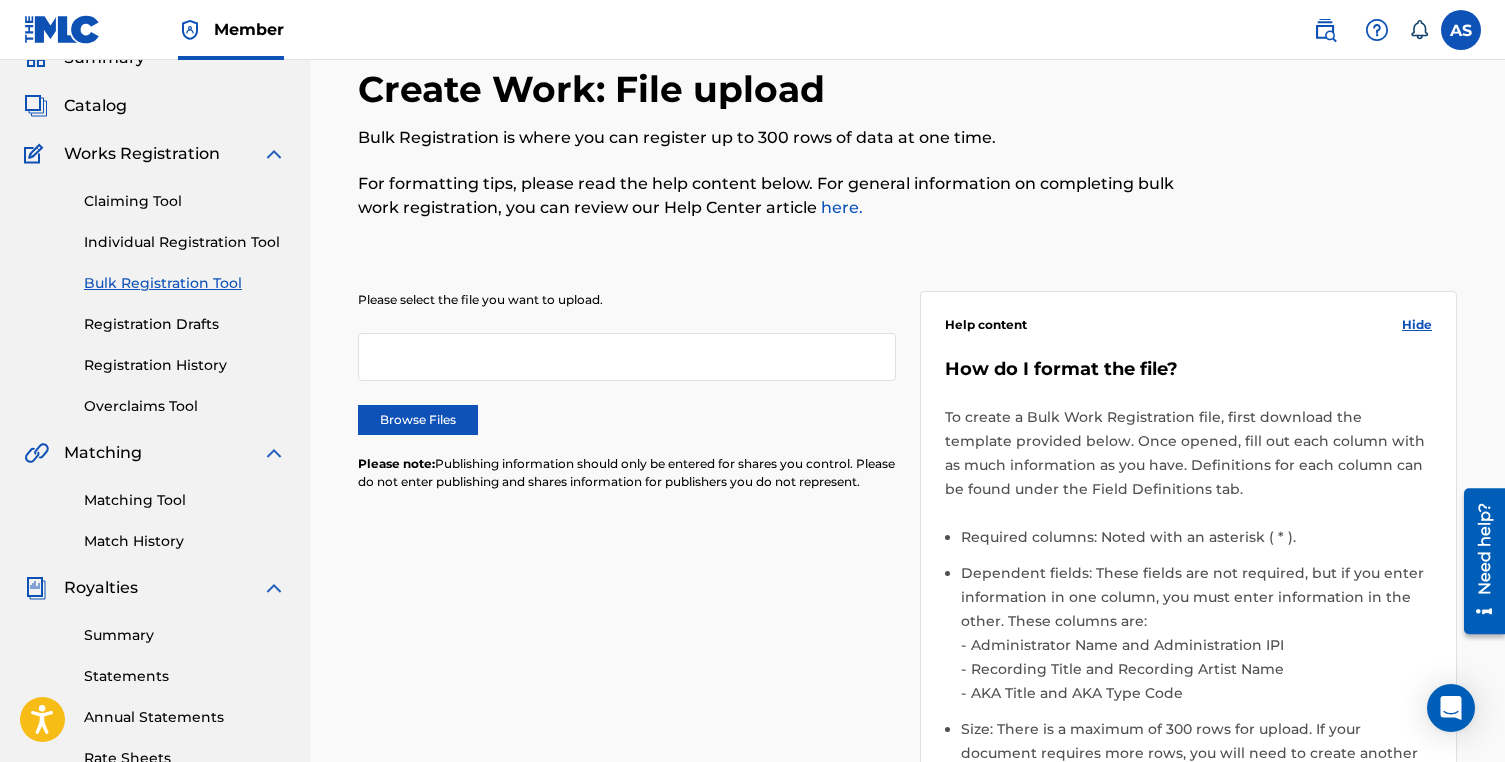 click on "Browse Files" at bounding box center [418, 420] 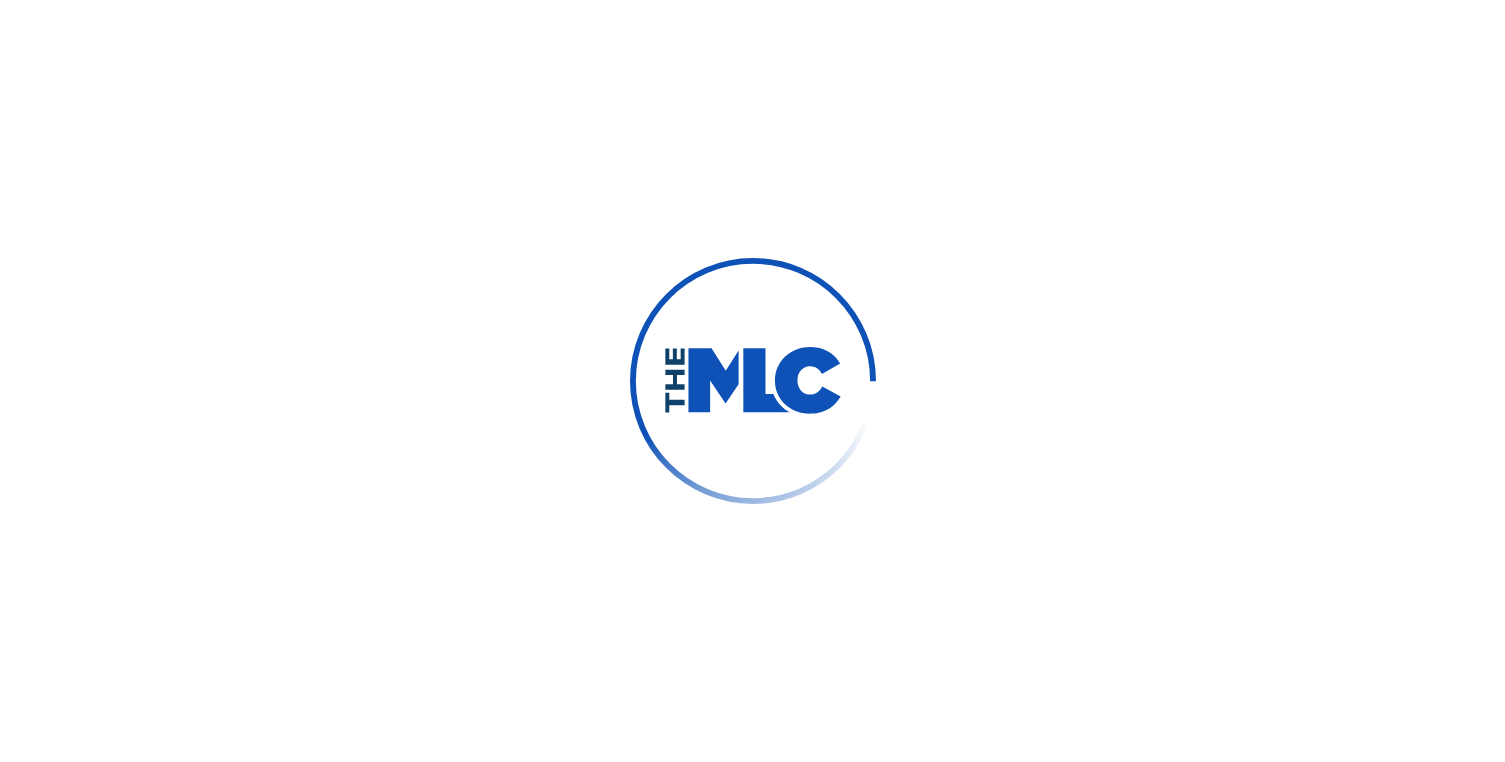 scroll, scrollTop: 0, scrollLeft: 0, axis: both 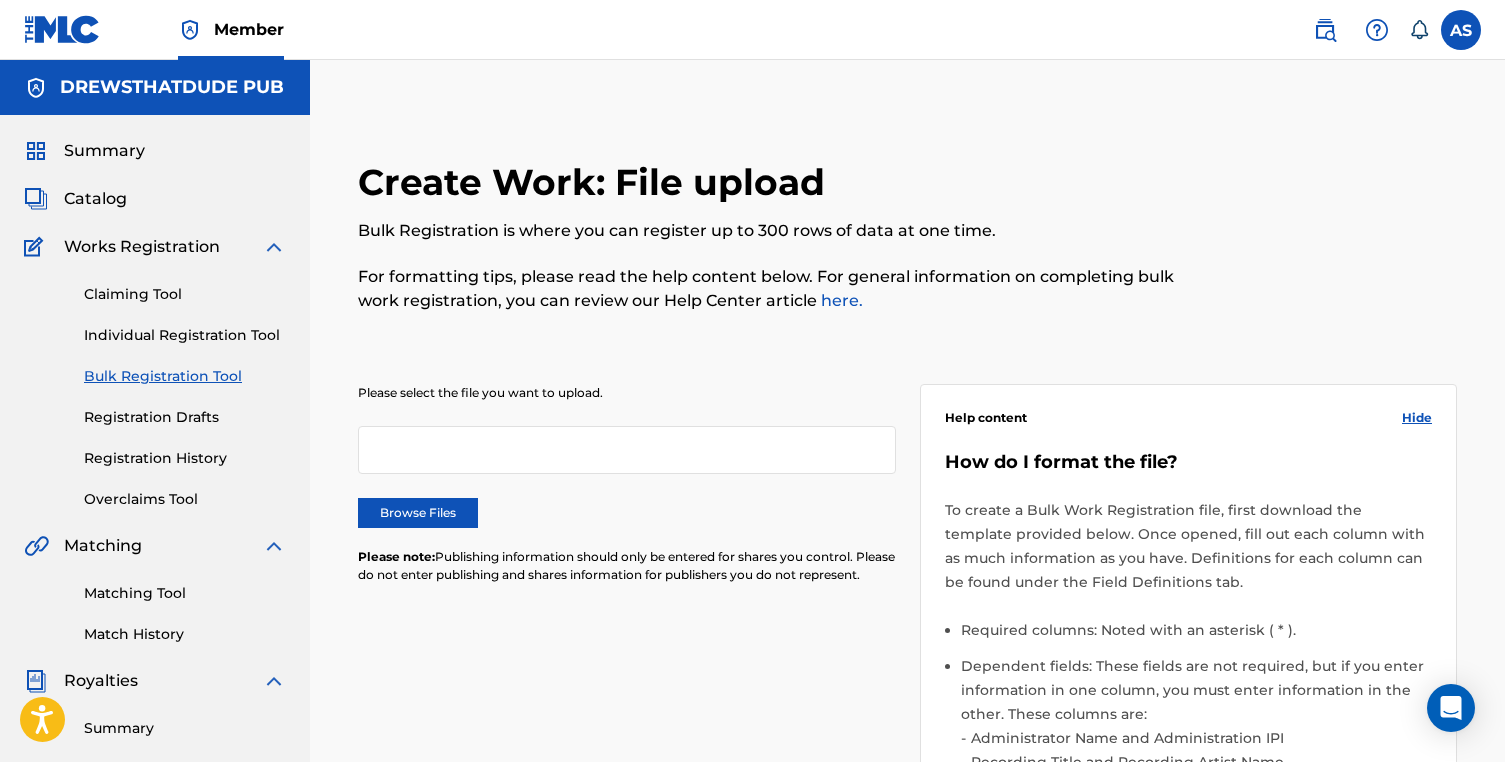 click on "Browse Files" at bounding box center [418, 513] 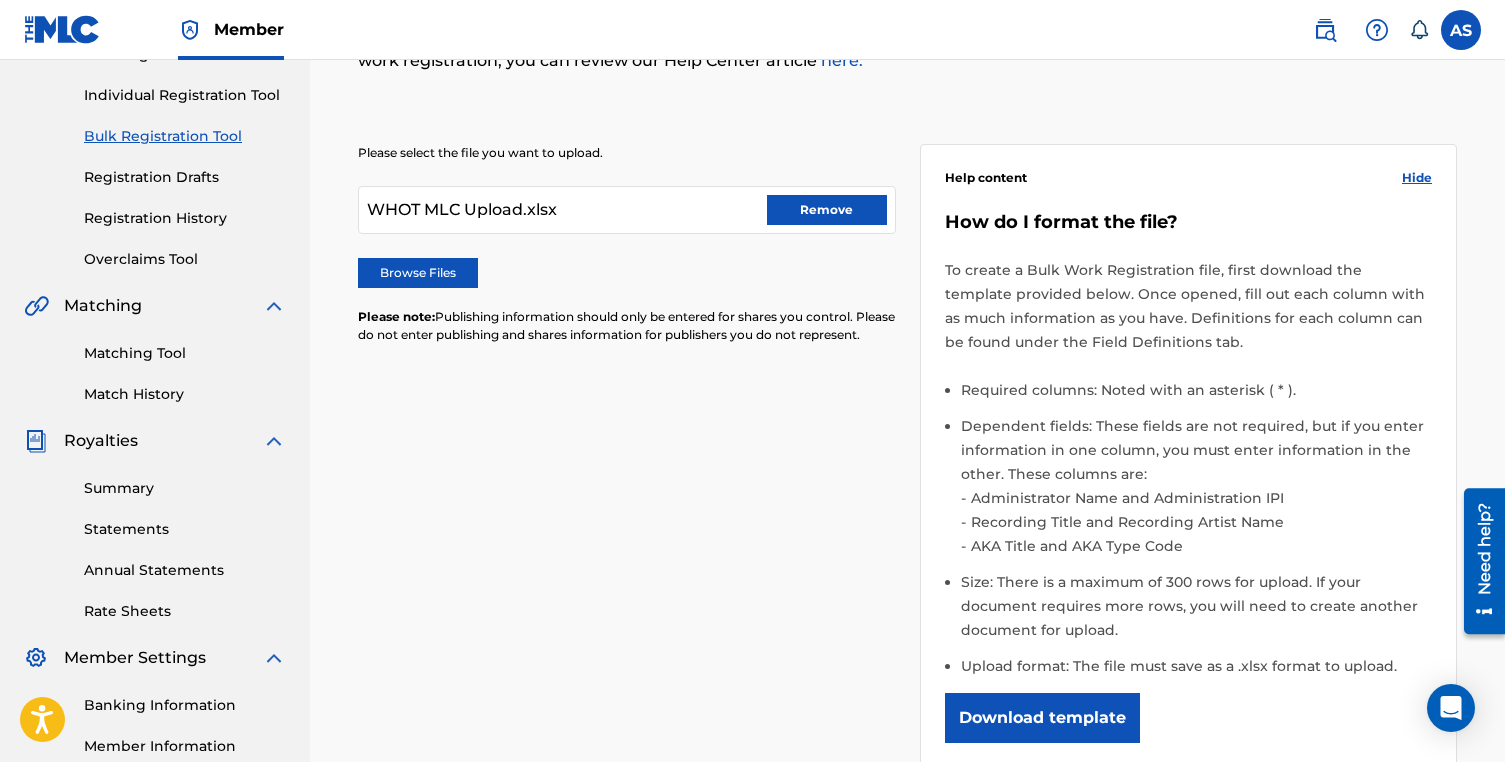 scroll, scrollTop: 582, scrollLeft: 0, axis: vertical 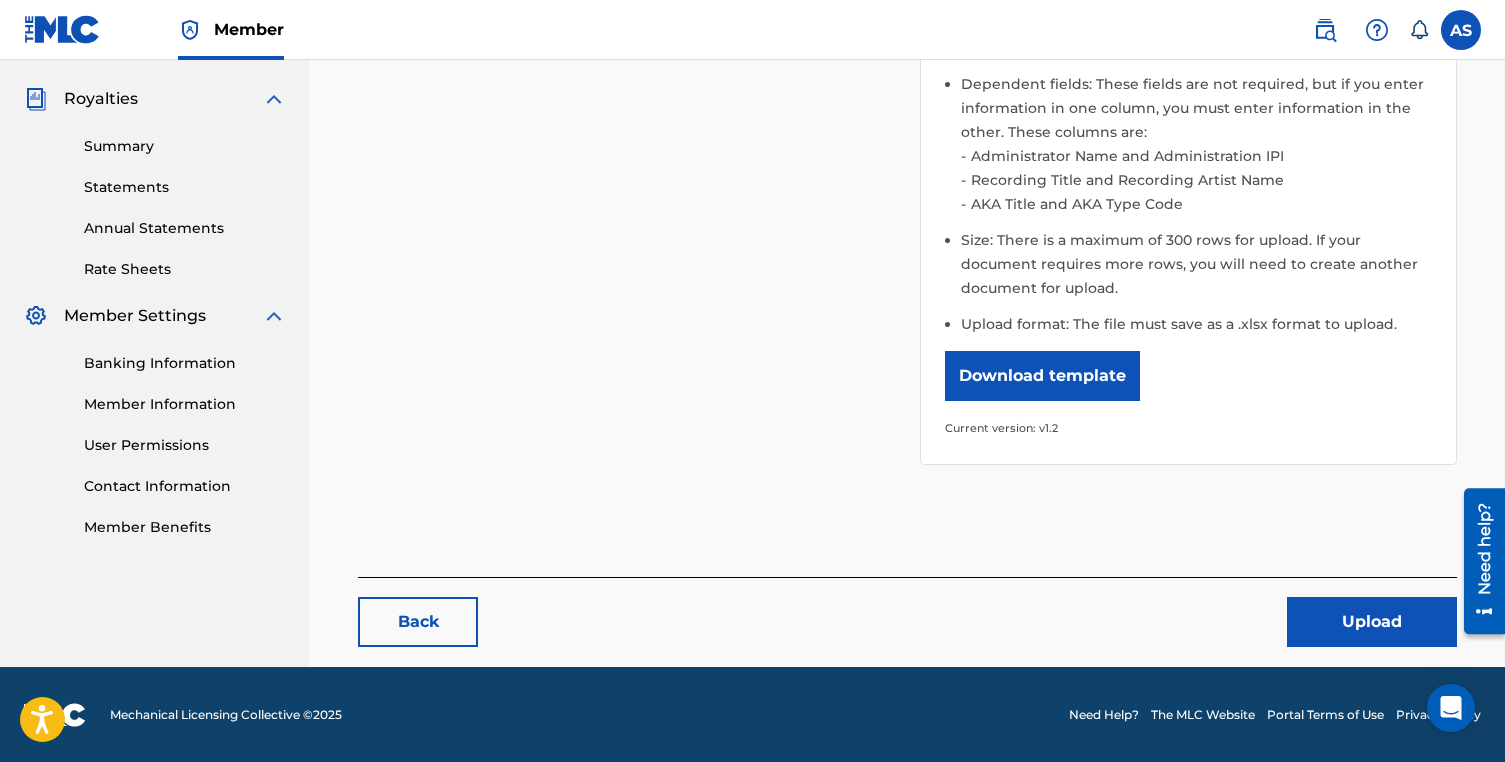 click on "Upload" at bounding box center (1372, 622) 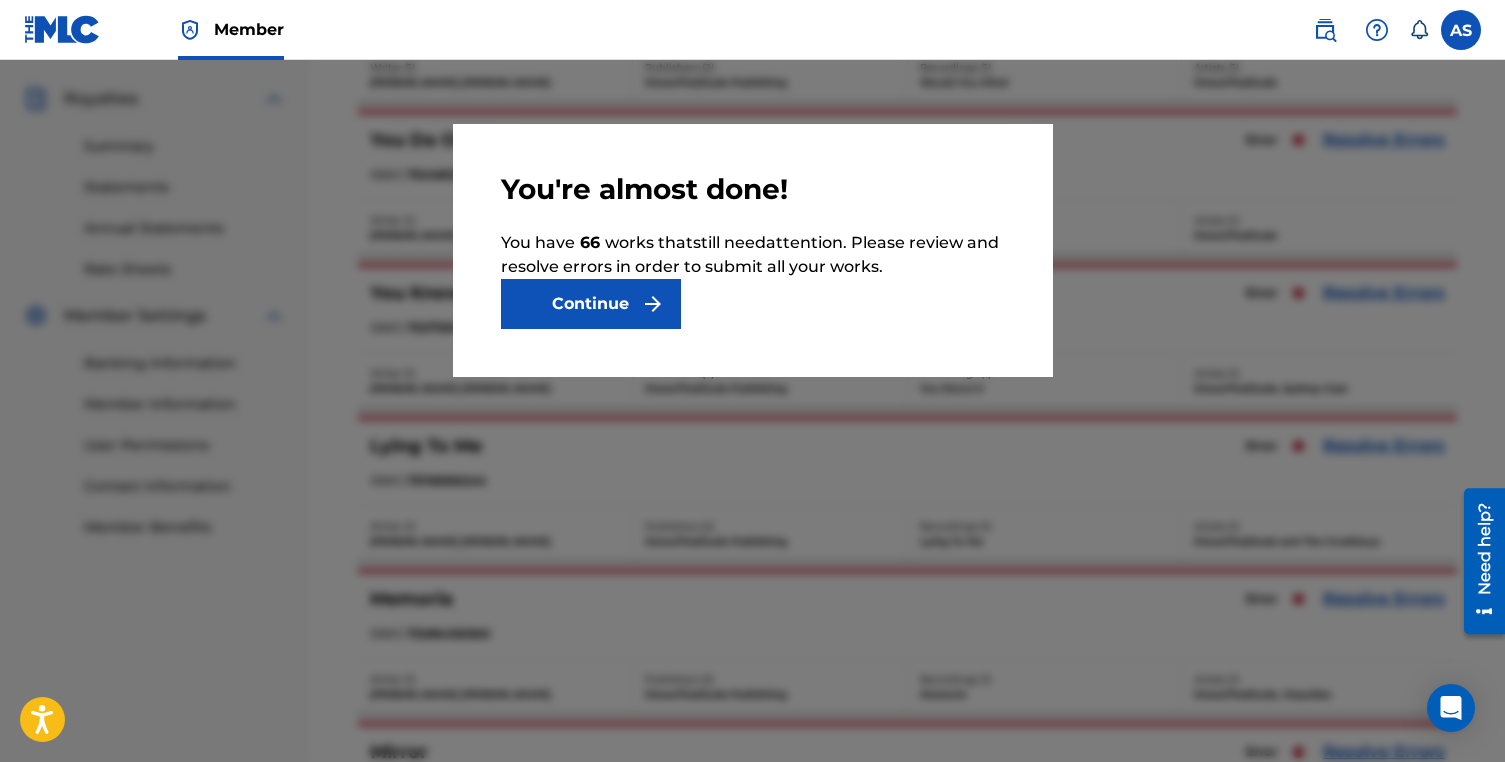 scroll, scrollTop: 0, scrollLeft: 0, axis: both 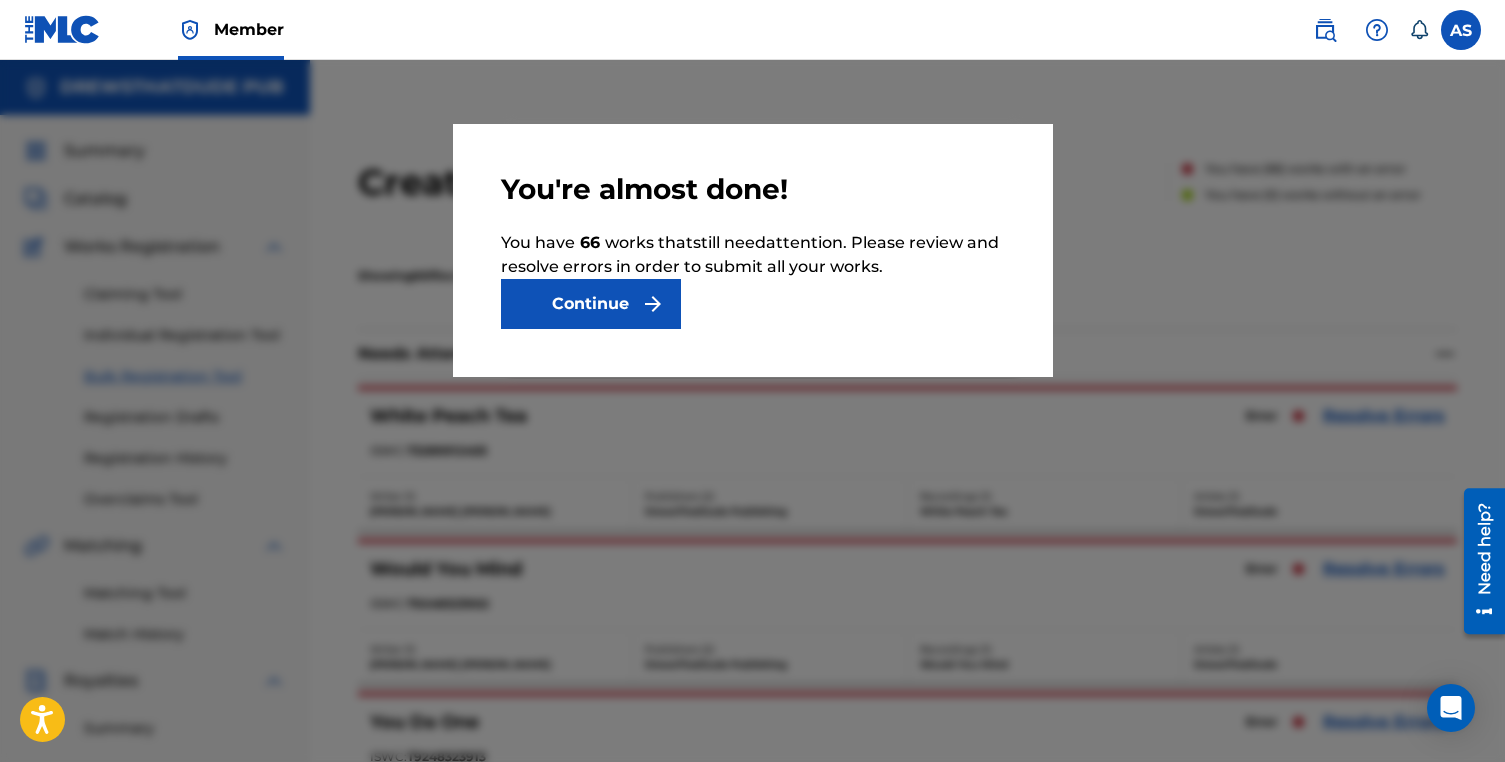 click on "Continue" at bounding box center [591, 304] 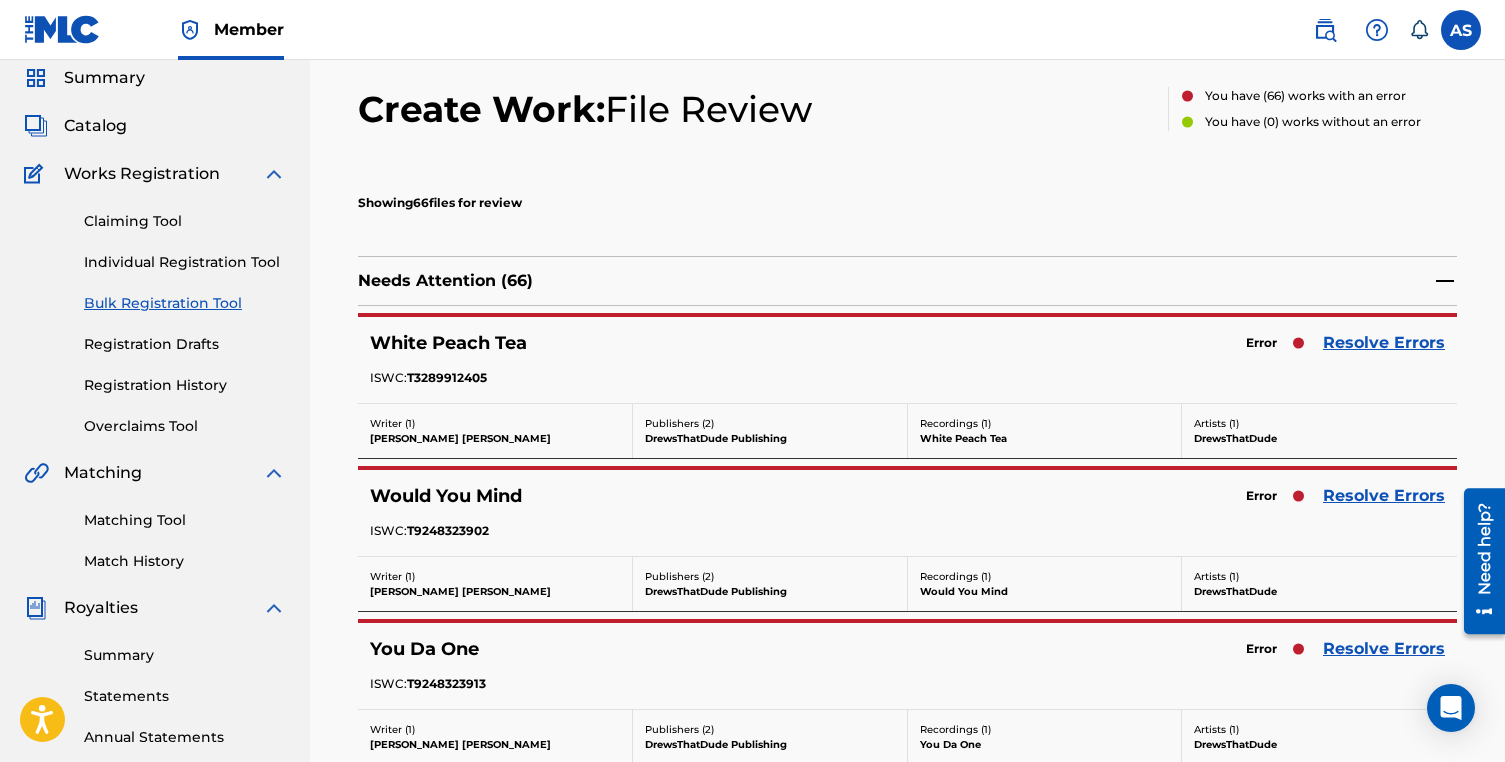 scroll, scrollTop: 0, scrollLeft: 0, axis: both 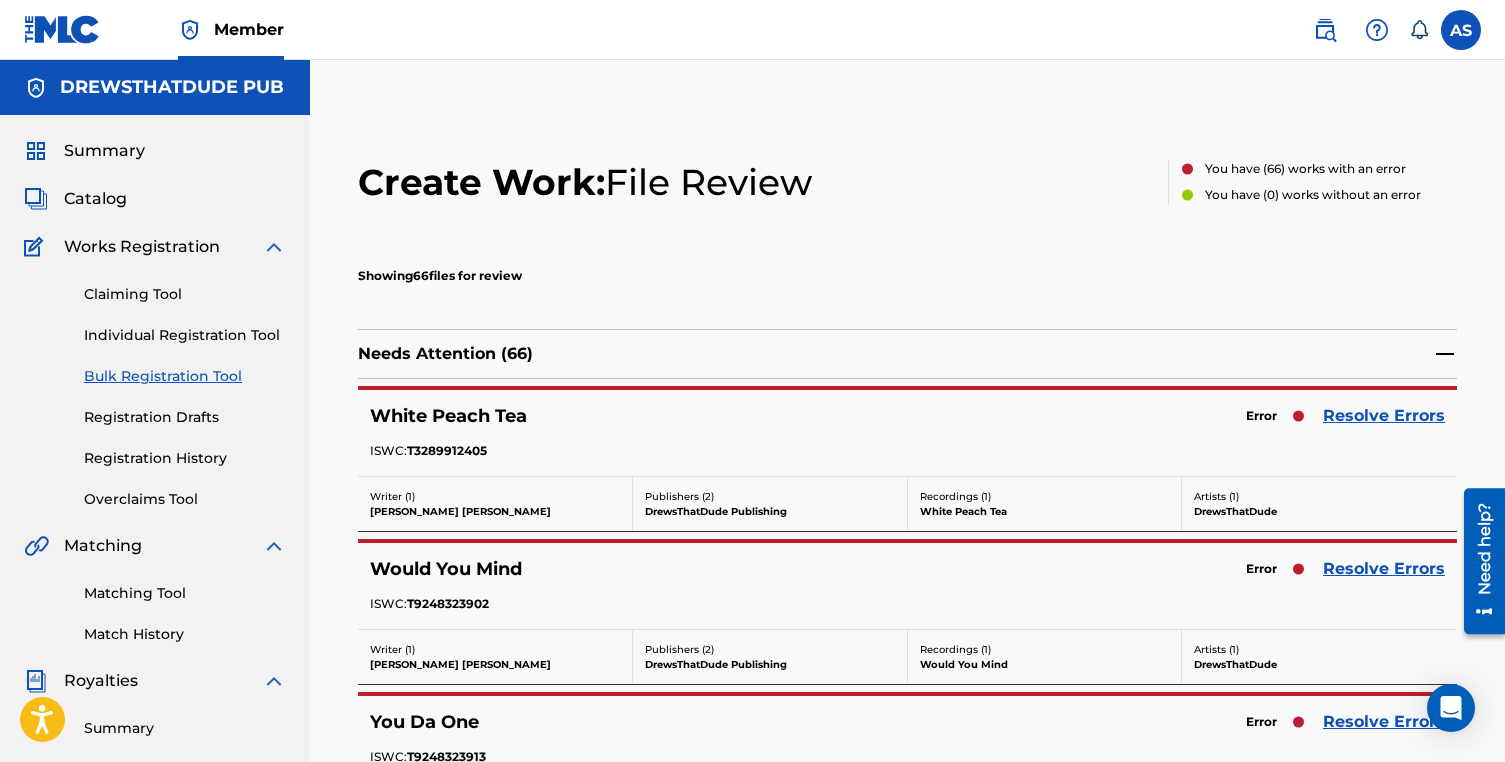click on "Resolve Errors" at bounding box center (1384, 416) 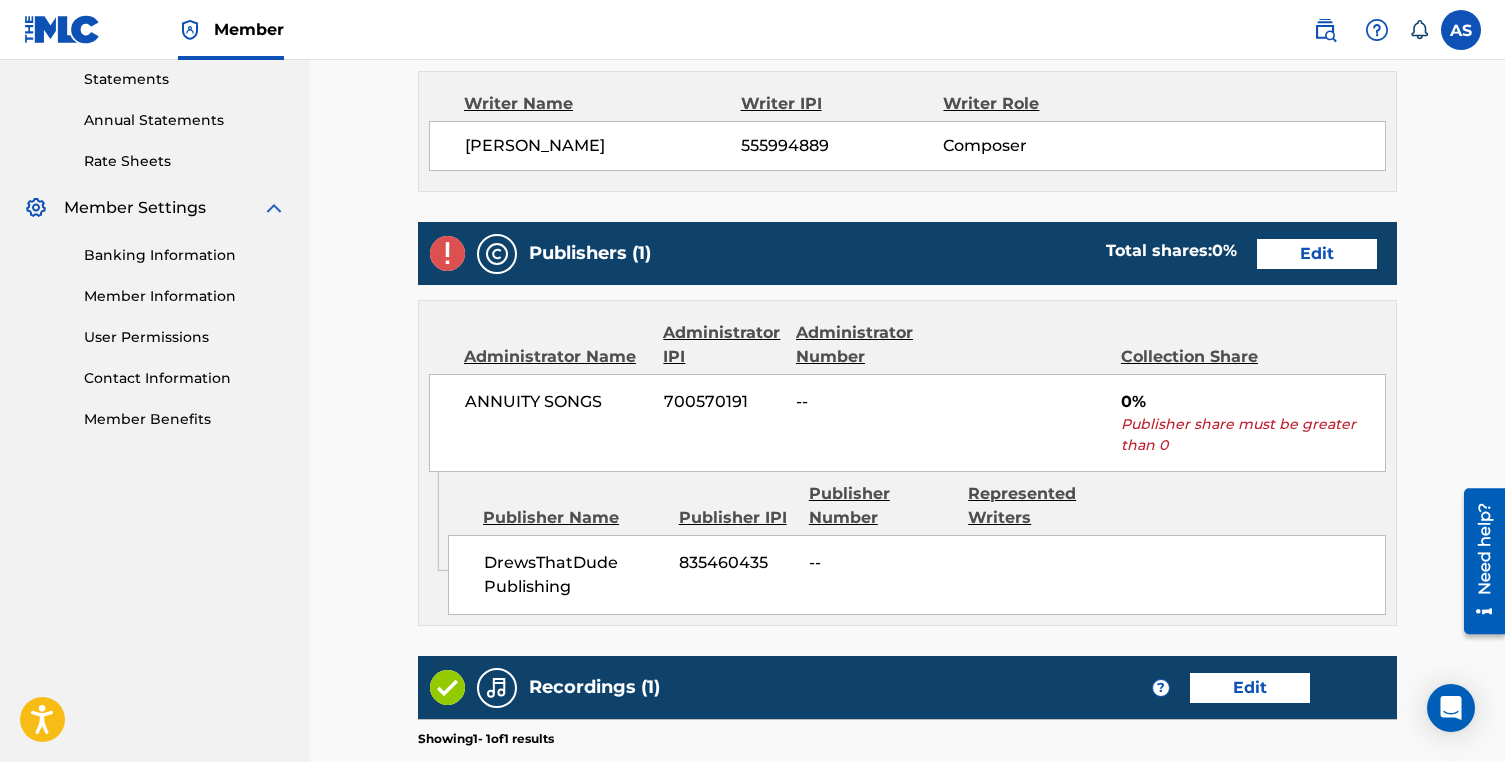 scroll, scrollTop: 750, scrollLeft: 0, axis: vertical 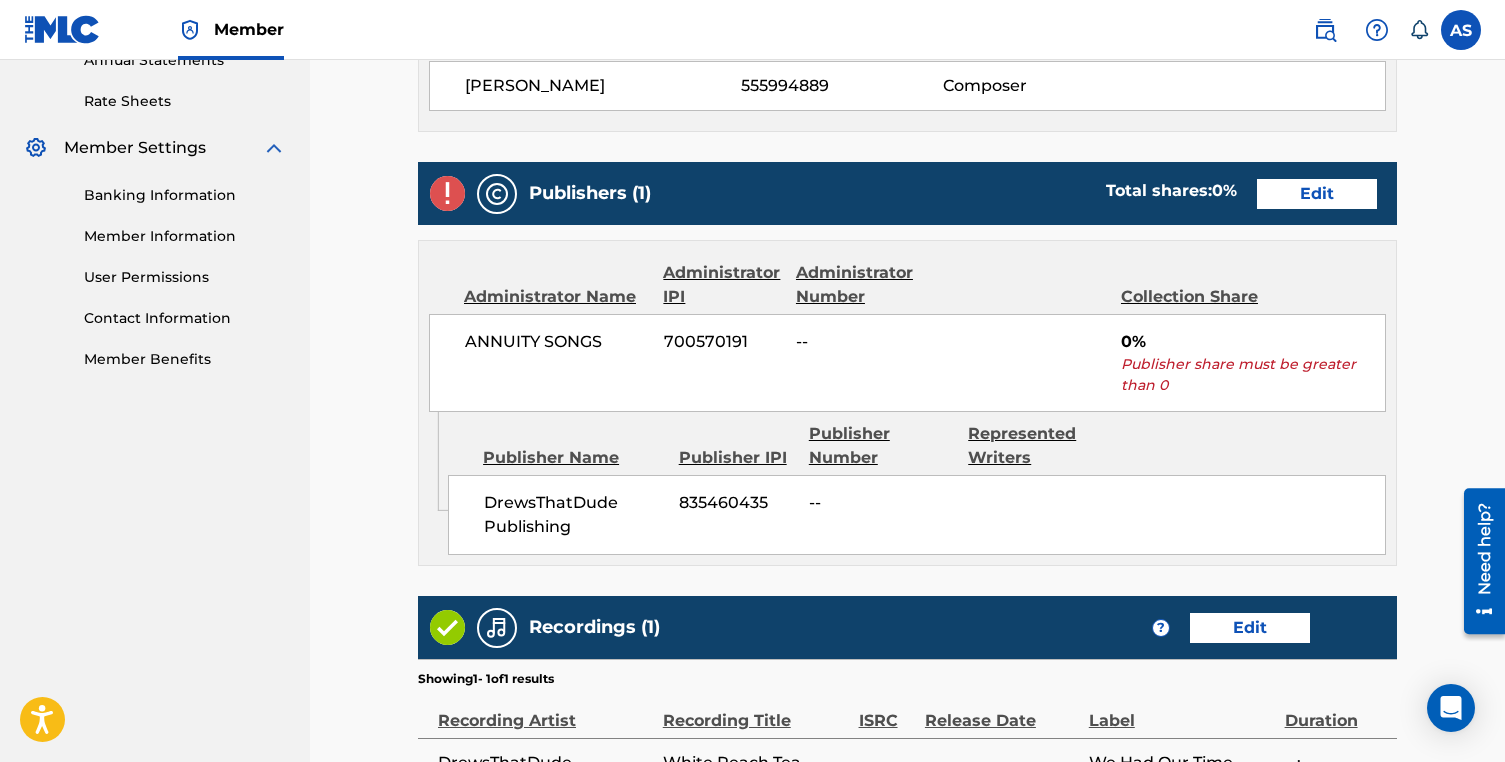 click on "Edit" at bounding box center (1317, 194) 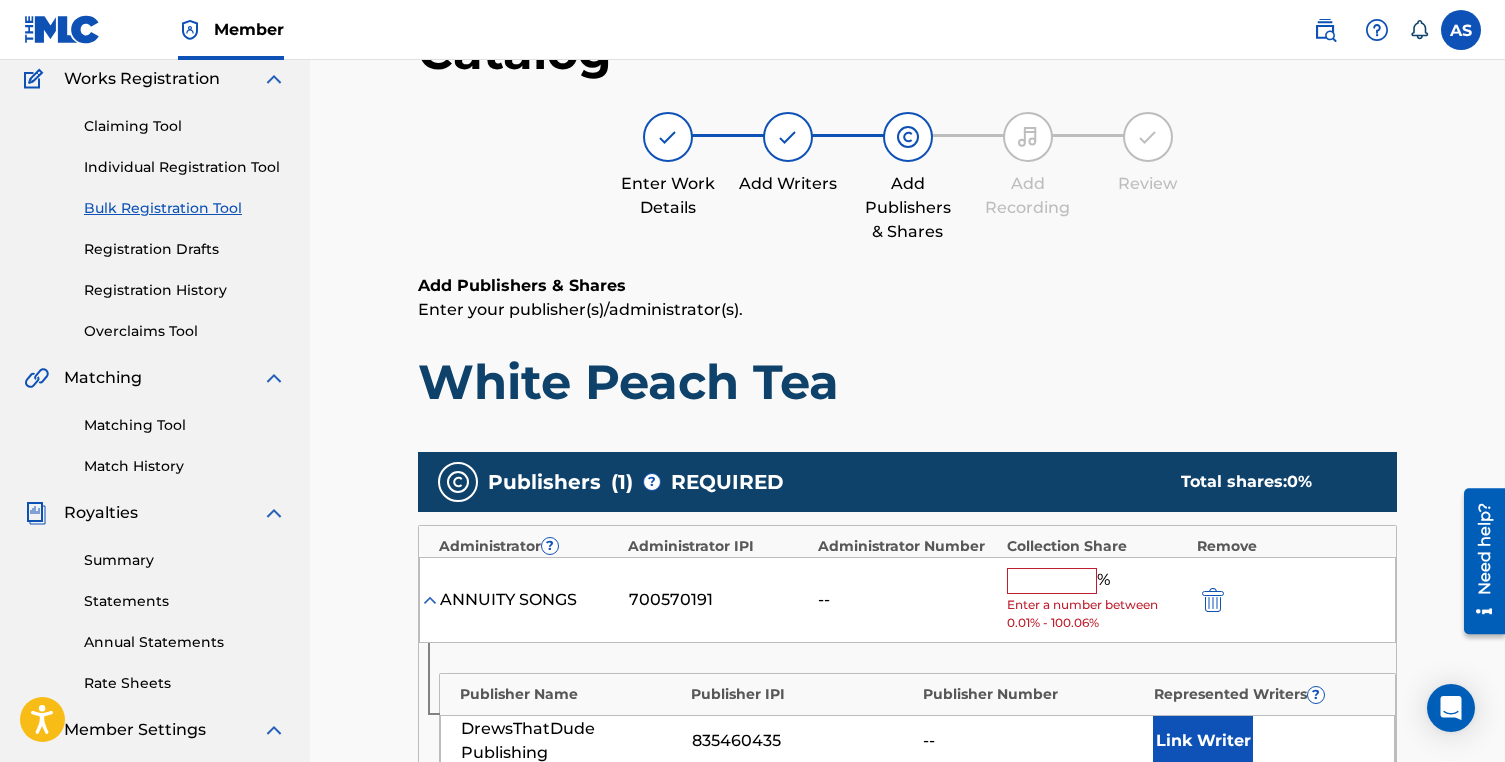 scroll, scrollTop: 197, scrollLeft: 0, axis: vertical 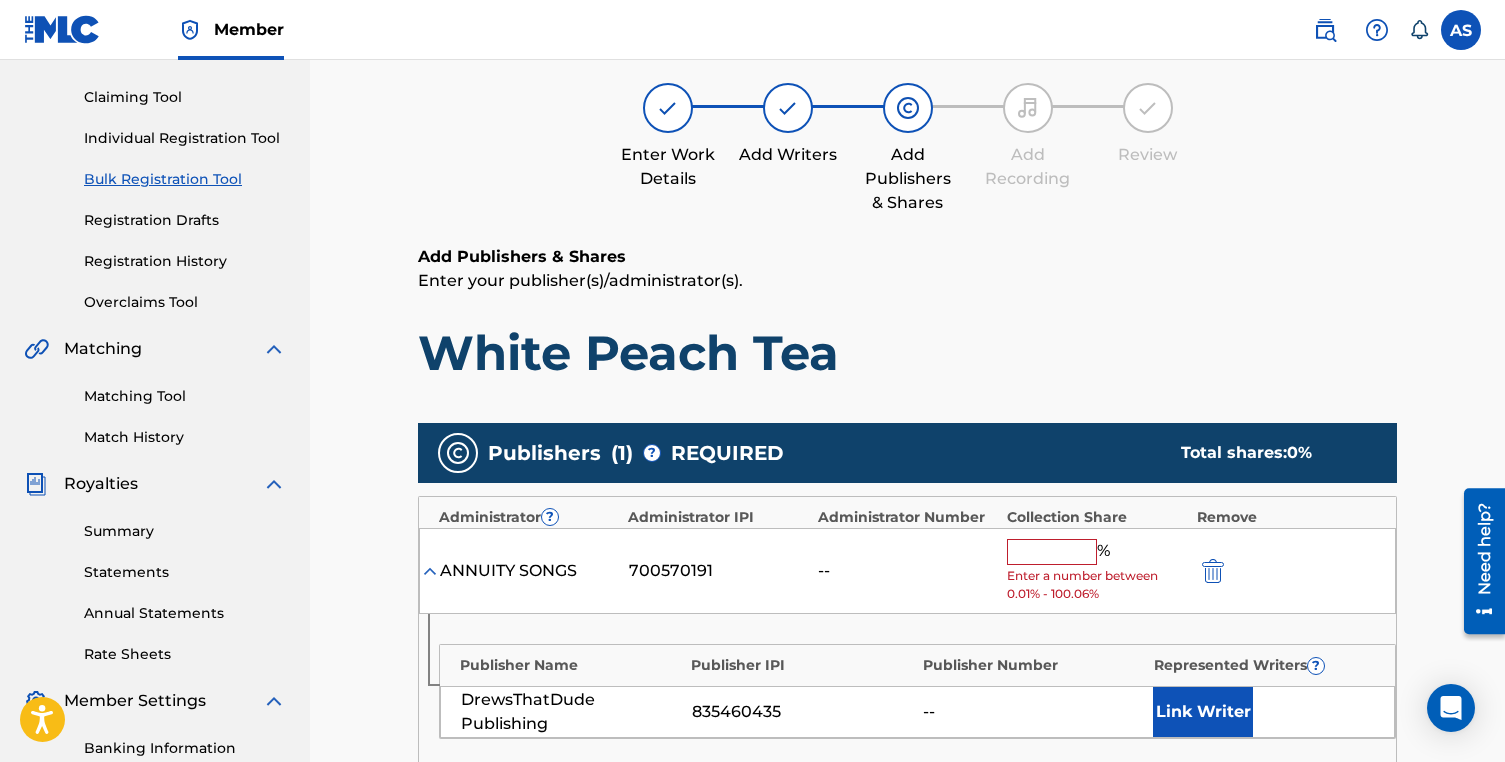 click at bounding box center (1052, 552) 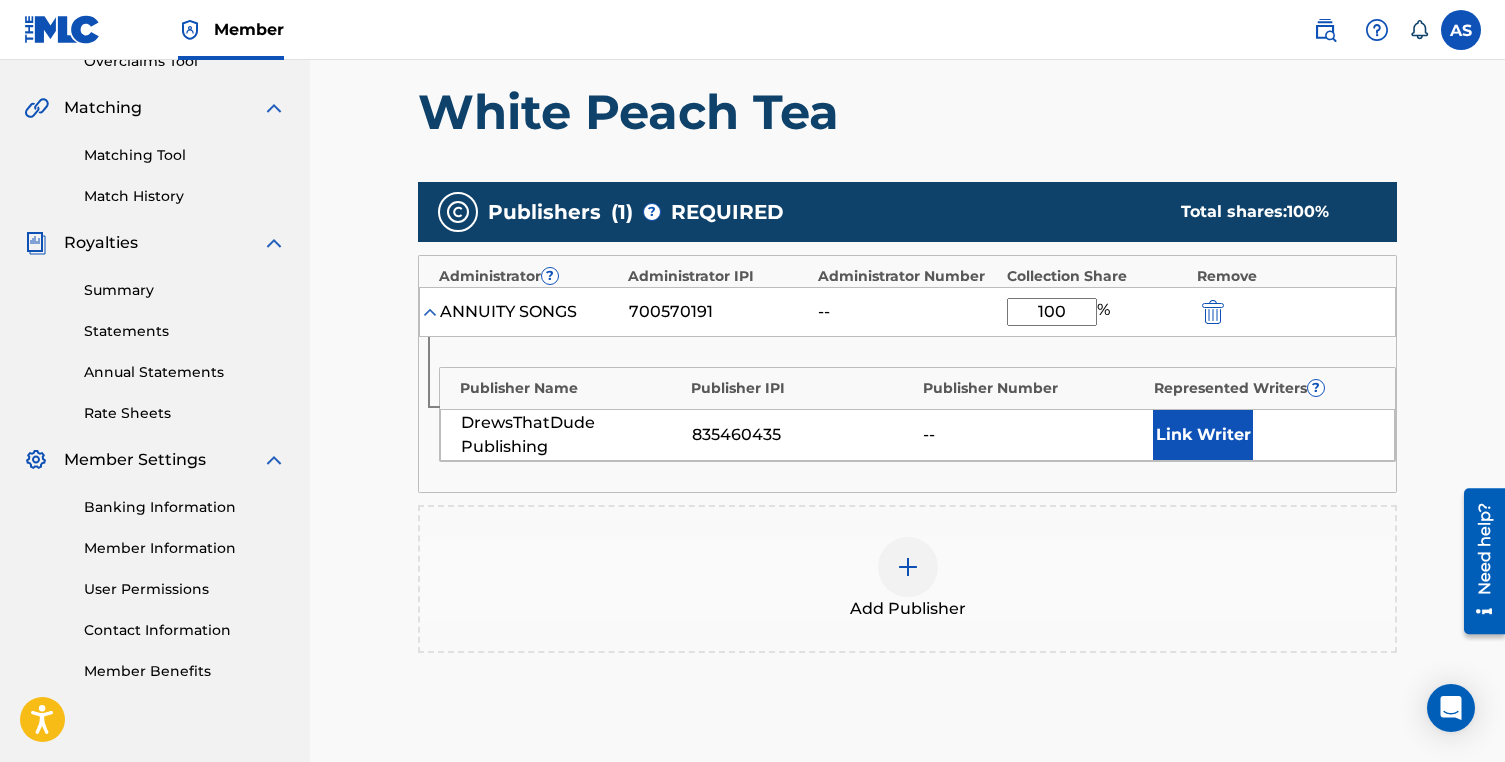 scroll, scrollTop: 471, scrollLeft: 0, axis: vertical 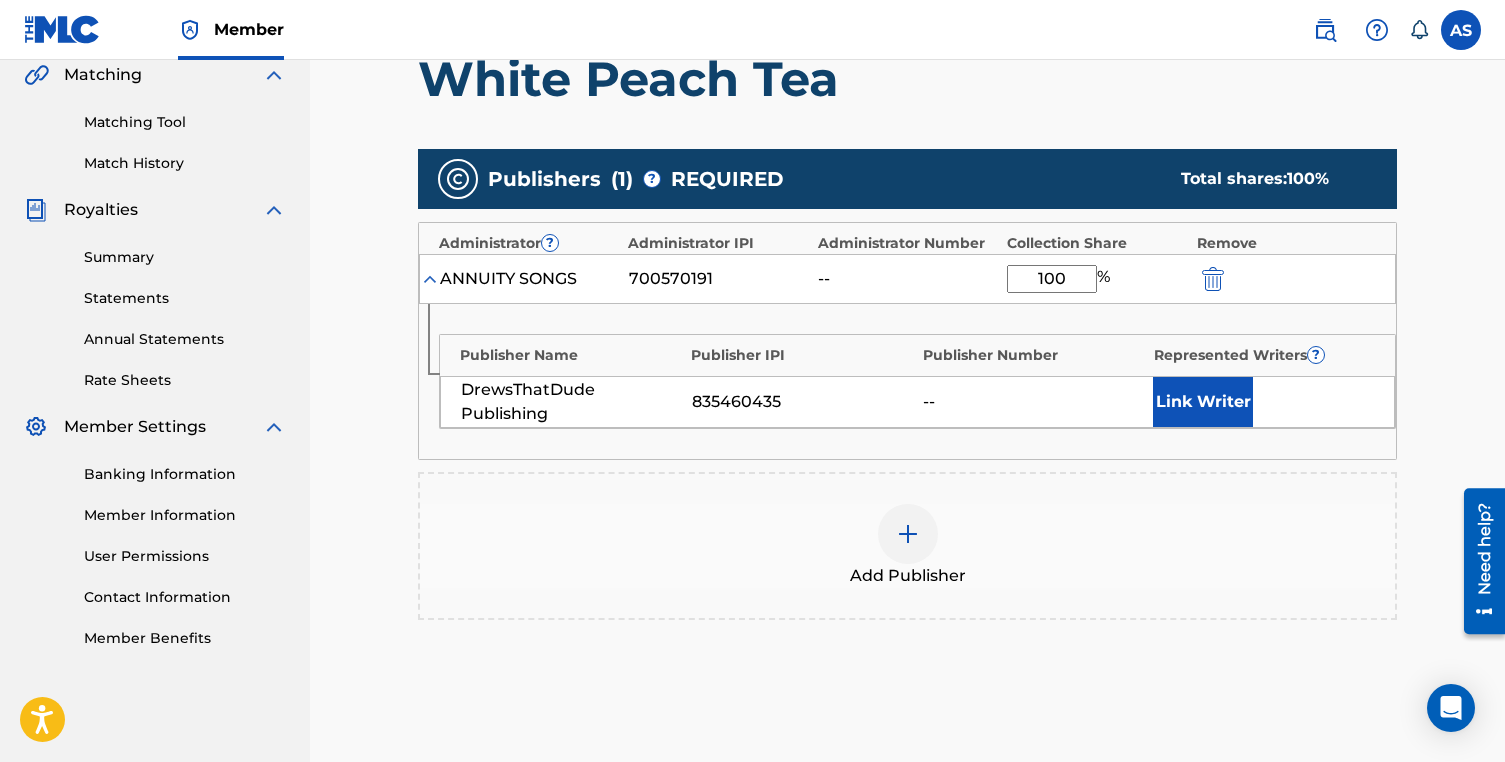 type on "100" 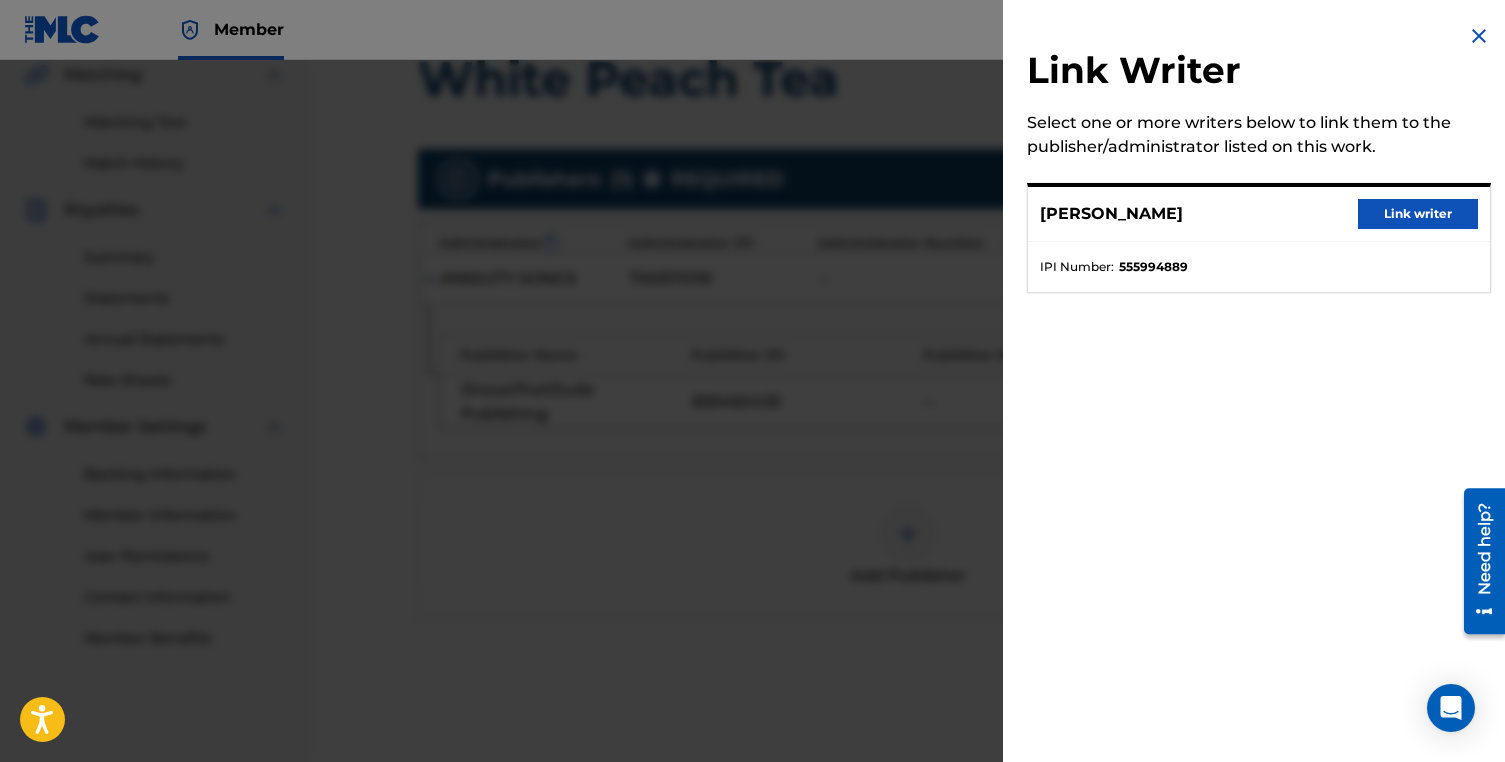 click on "Link writer" at bounding box center [1418, 214] 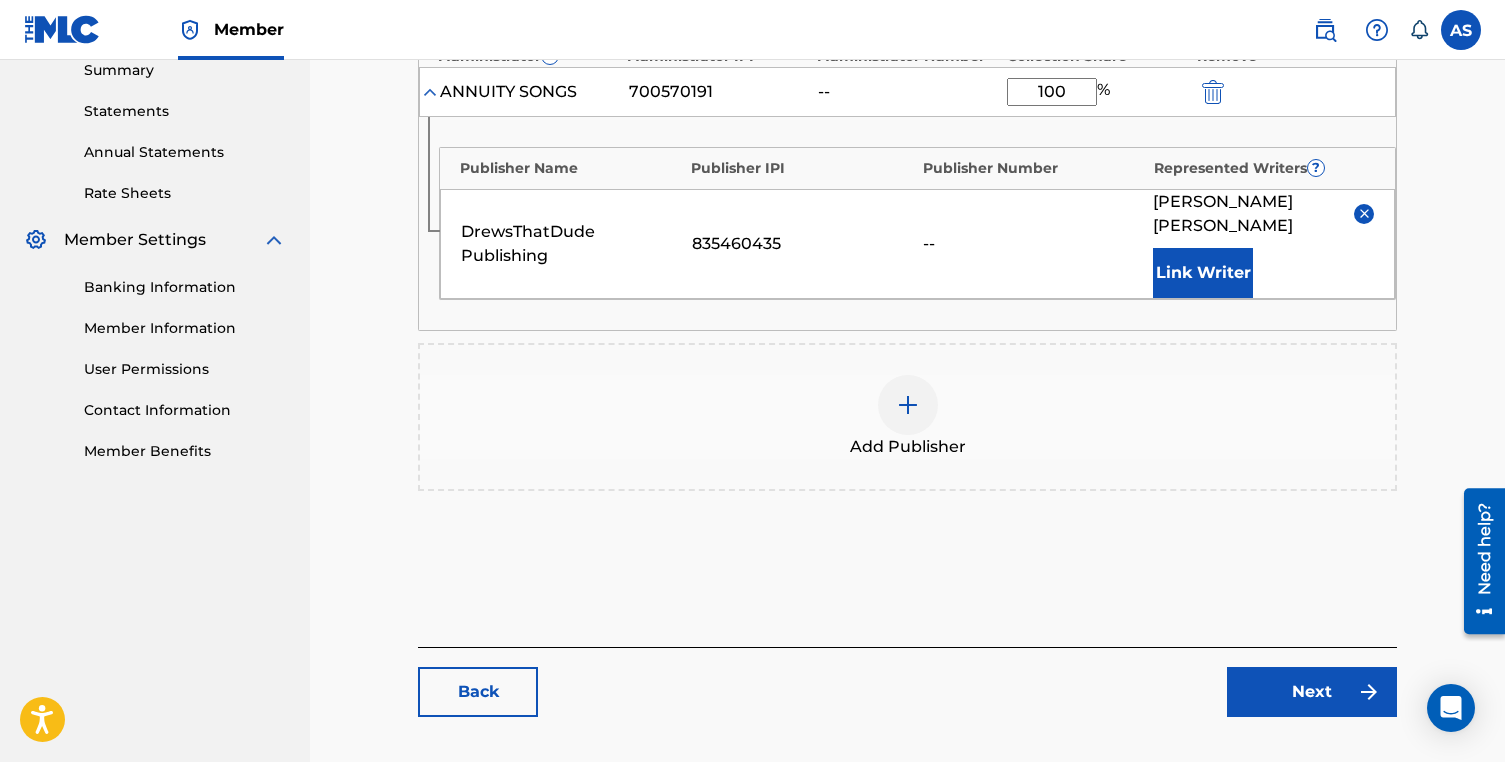 scroll, scrollTop: 755, scrollLeft: 0, axis: vertical 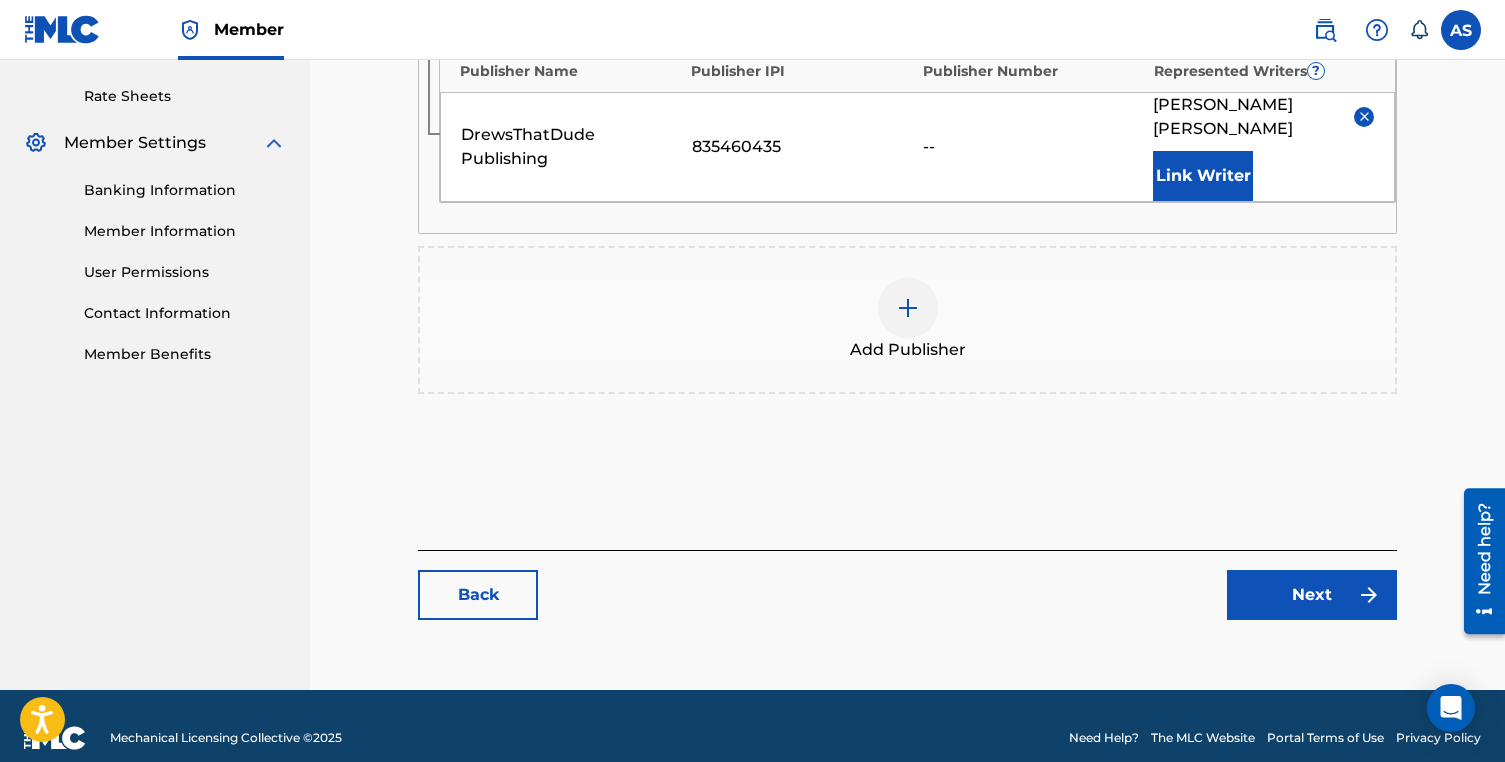 click on "Next" at bounding box center (1312, 595) 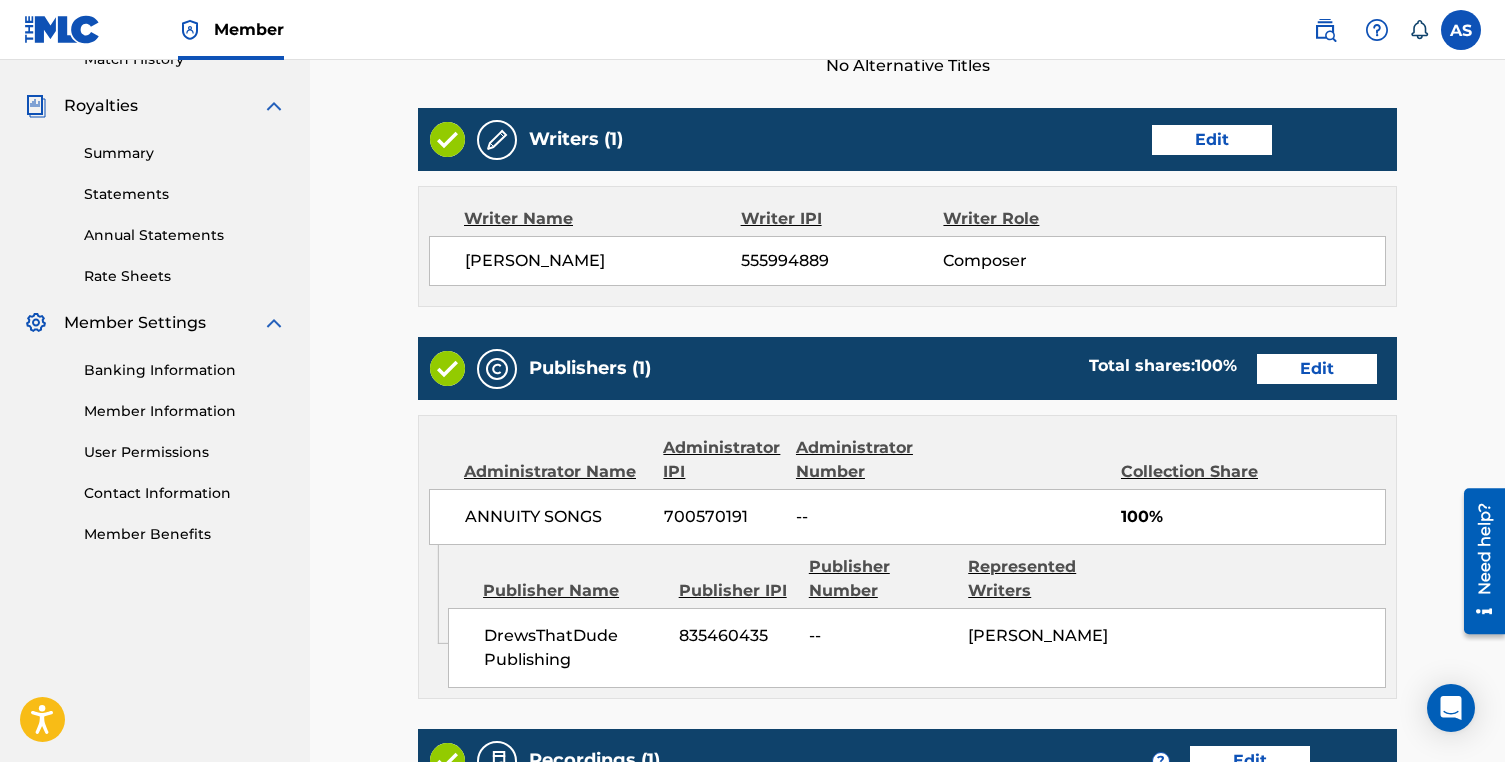 scroll, scrollTop: 576, scrollLeft: 0, axis: vertical 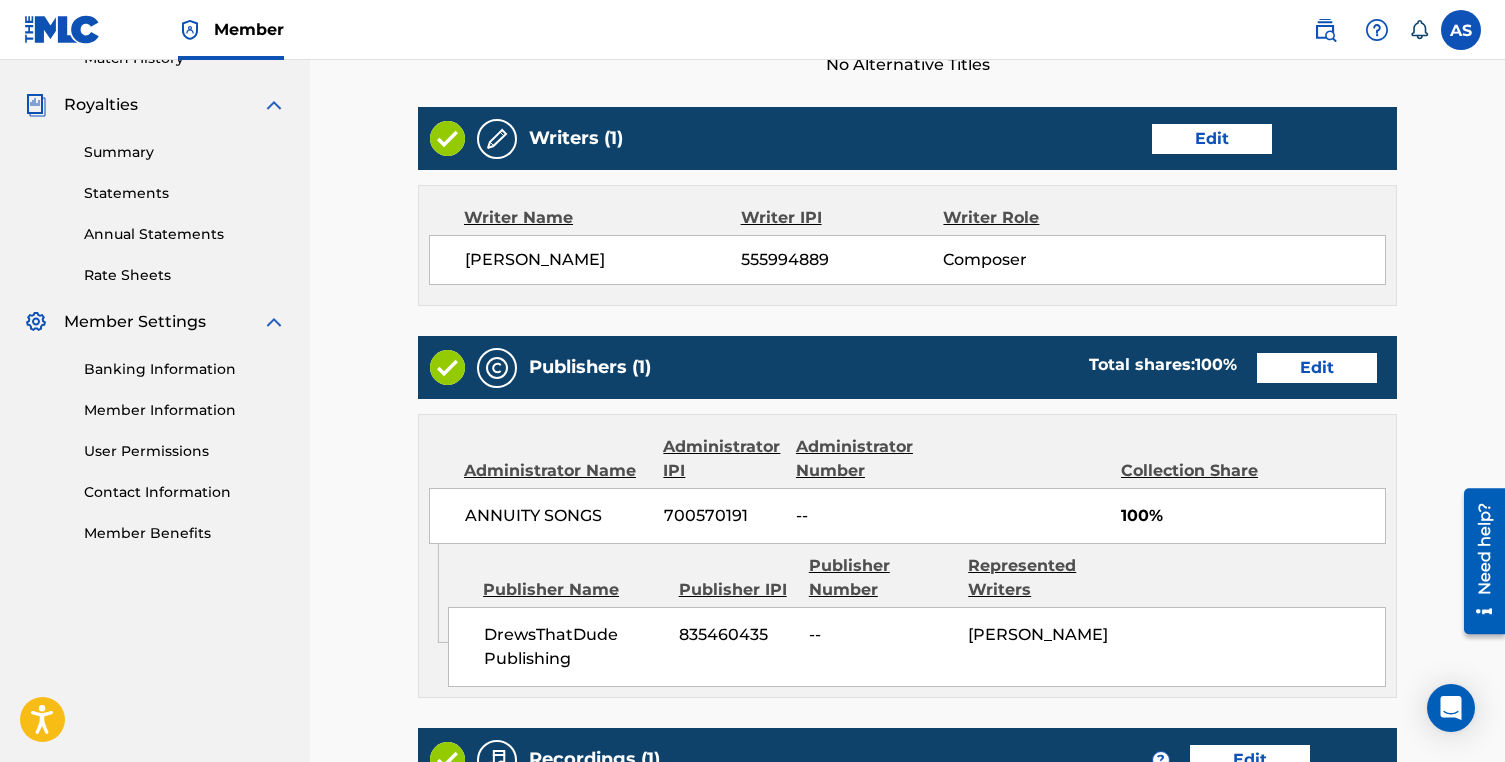 click on "Edit" at bounding box center [1212, 139] 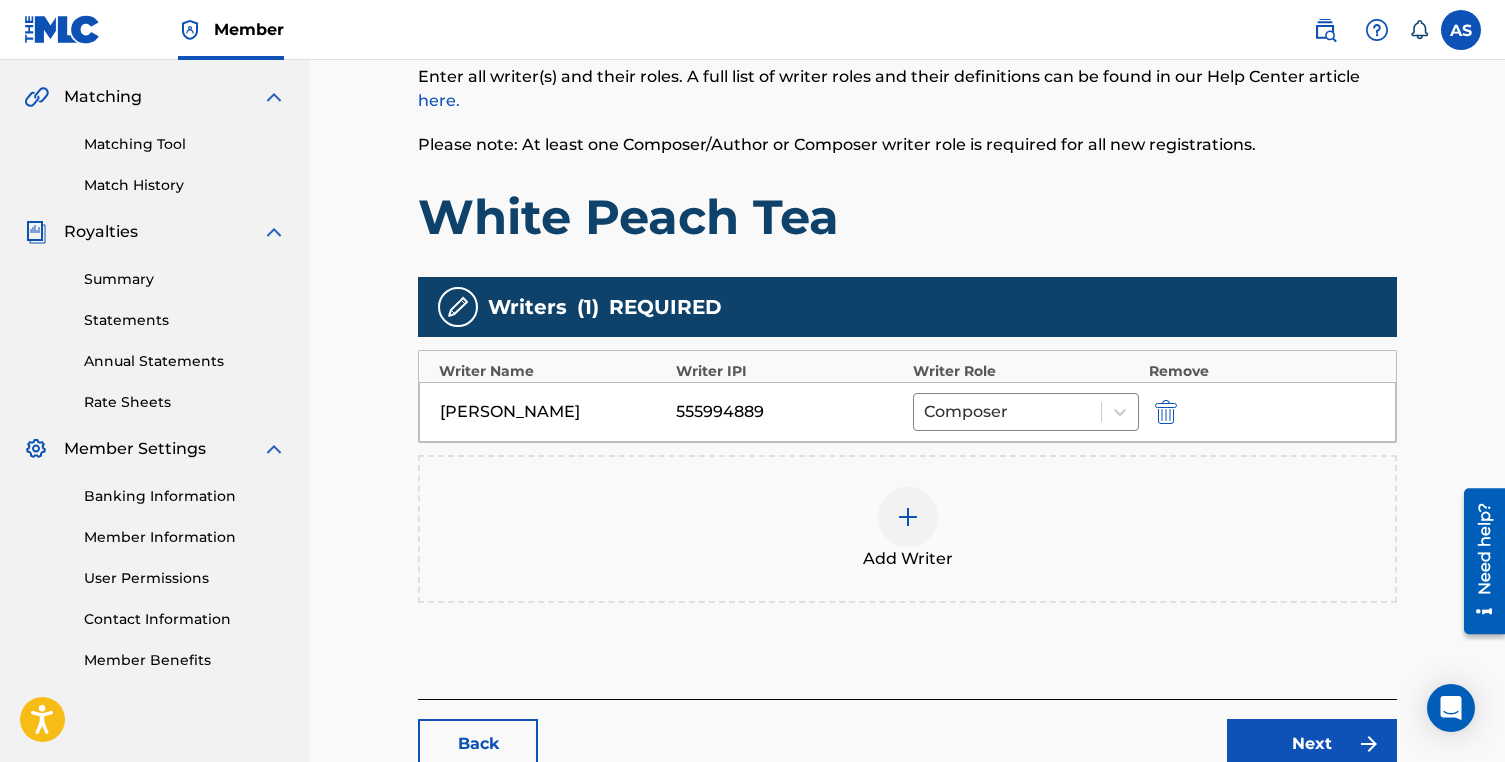 scroll, scrollTop: 622, scrollLeft: 0, axis: vertical 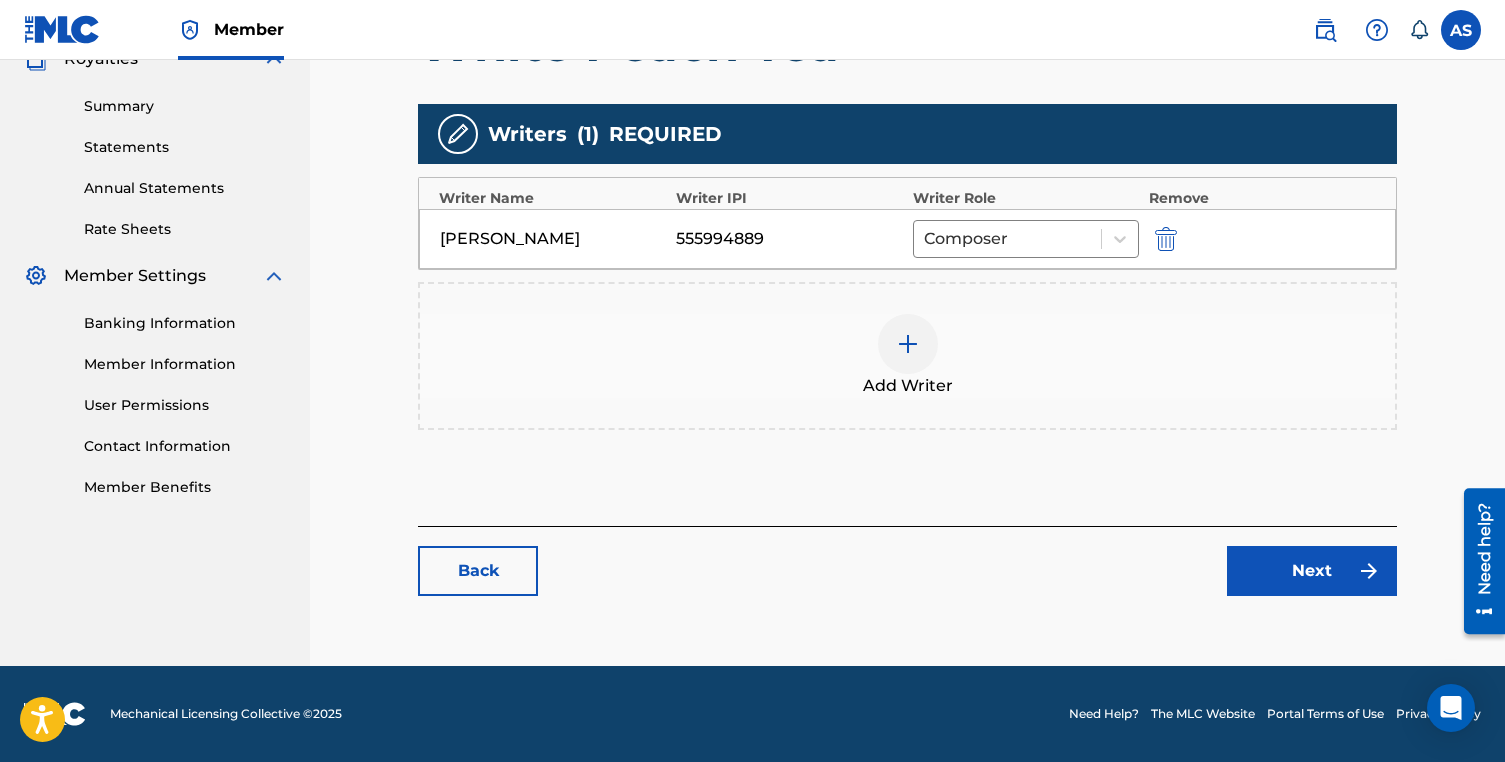 click on "Andrew Stevenson" at bounding box center [553, 239] 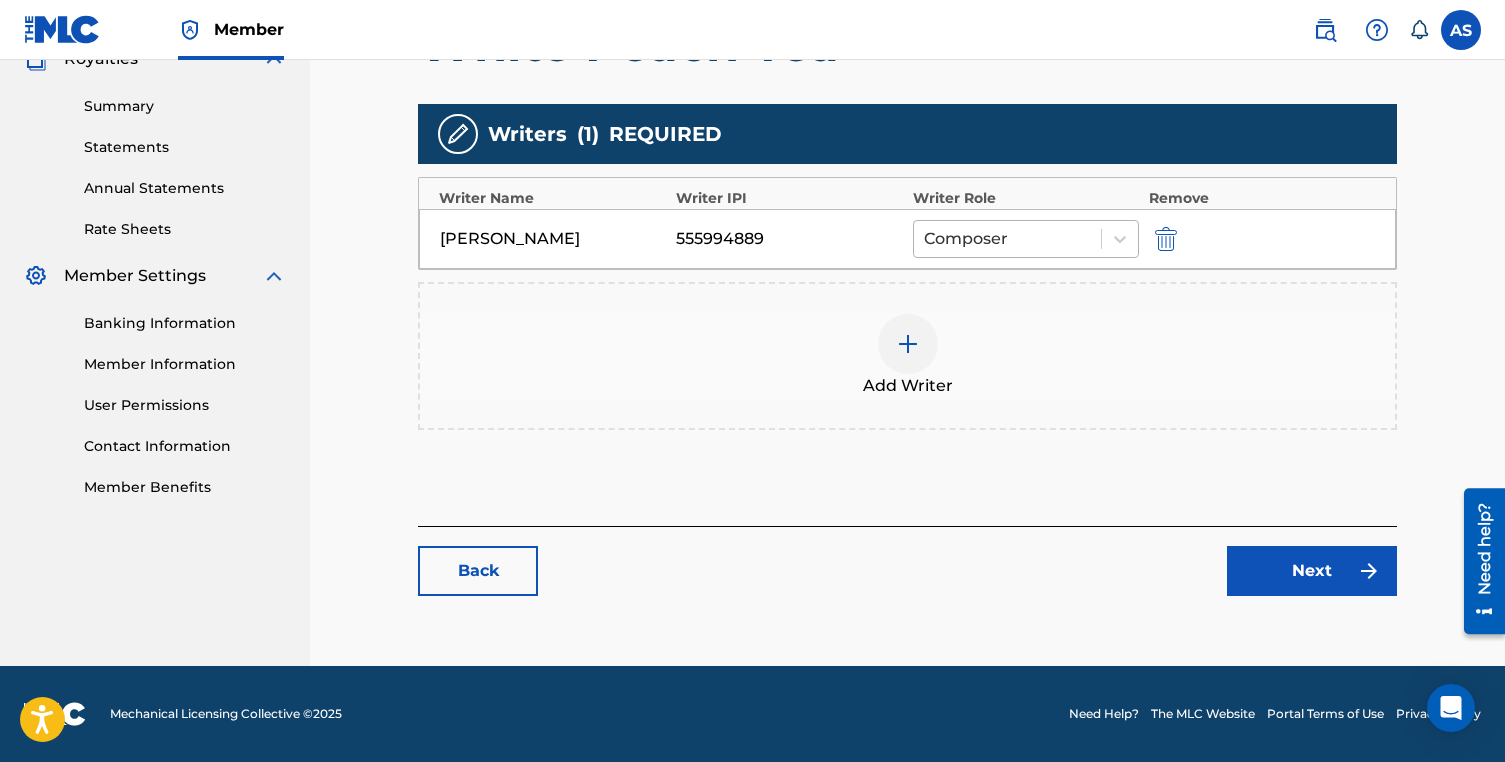 click at bounding box center [1007, 239] 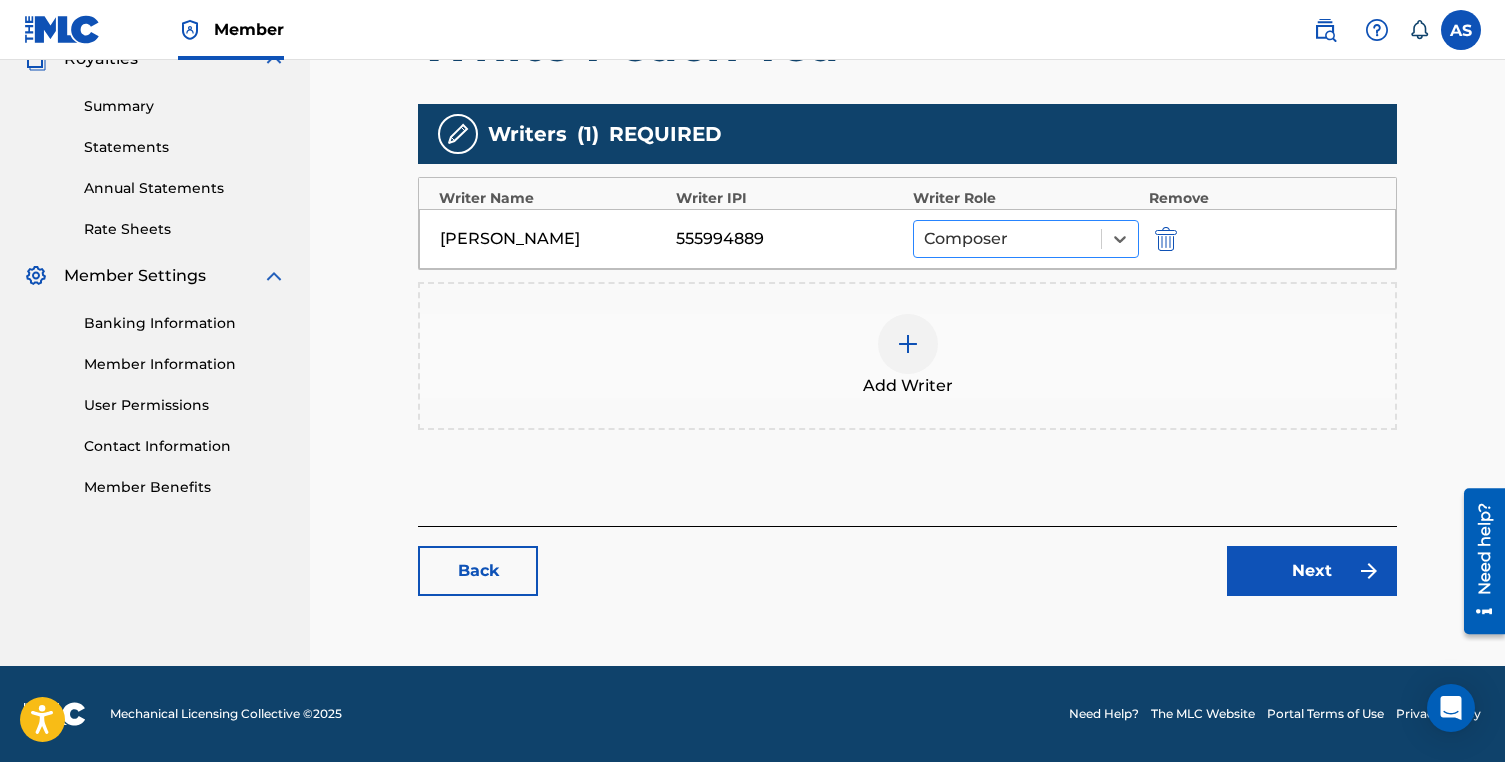 click at bounding box center (1007, 239) 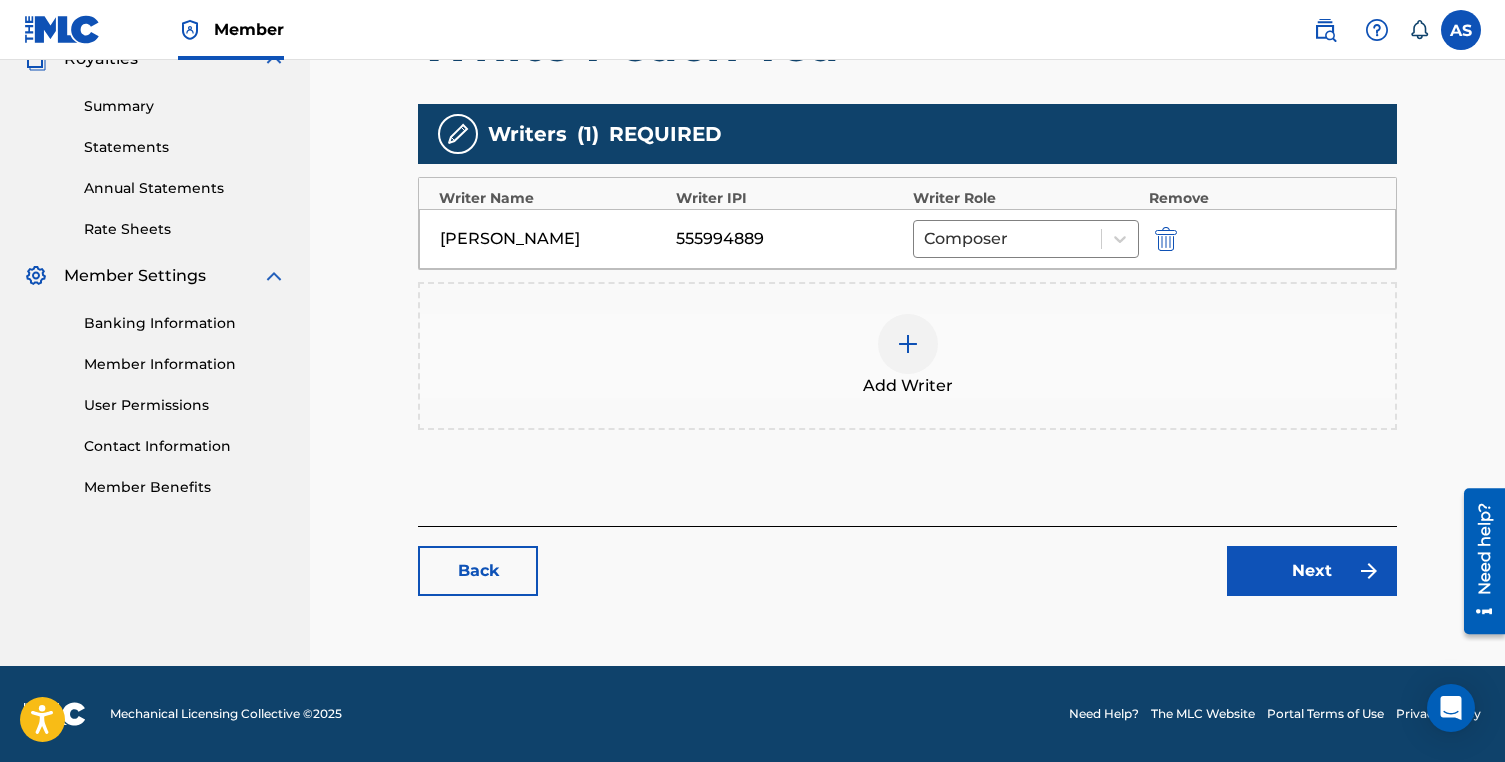 click on "Next" at bounding box center [1312, 571] 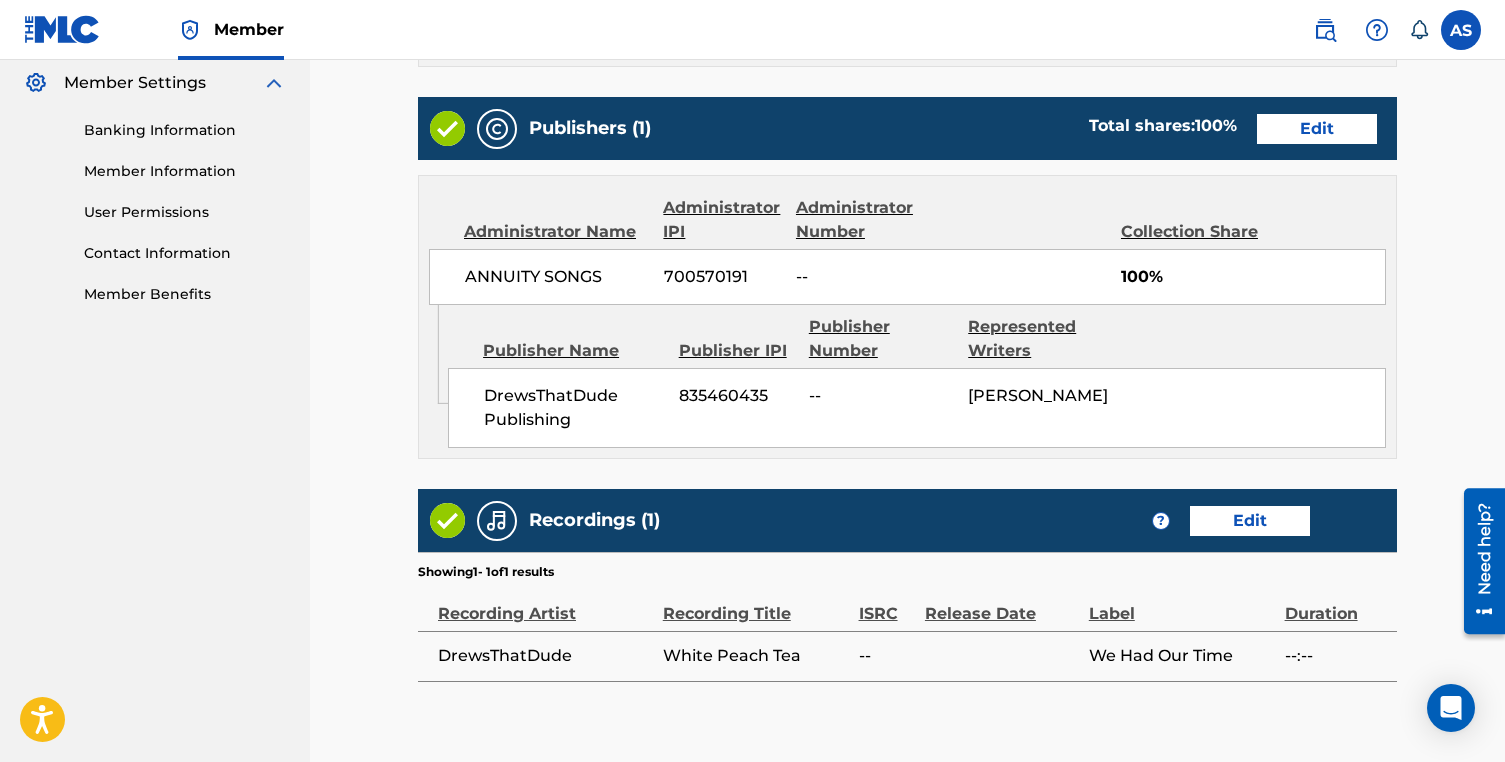 scroll, scrollTop: 998, scrollLeft: 0, axis: vertical 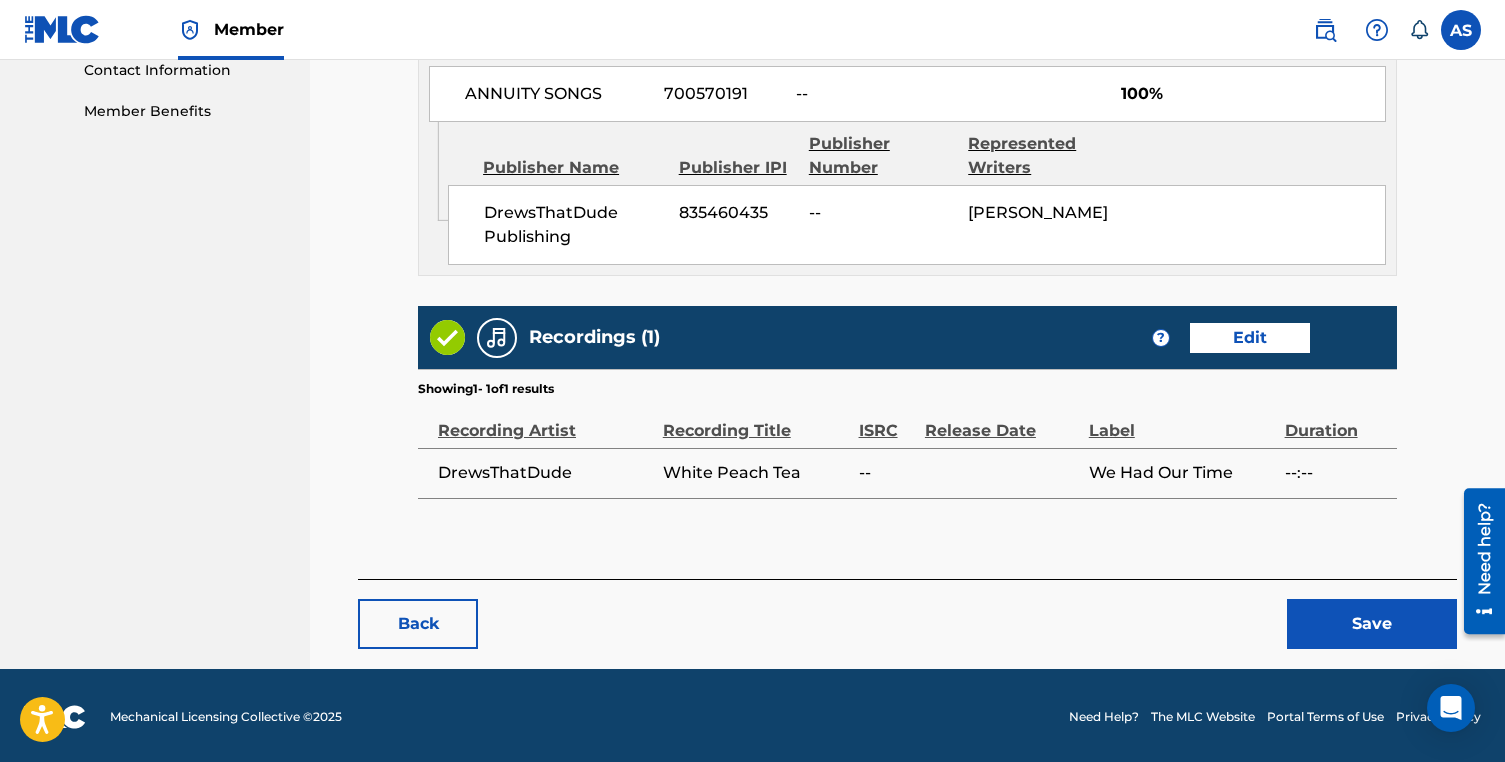 click on "Save" at bounding box center [1372, 624] 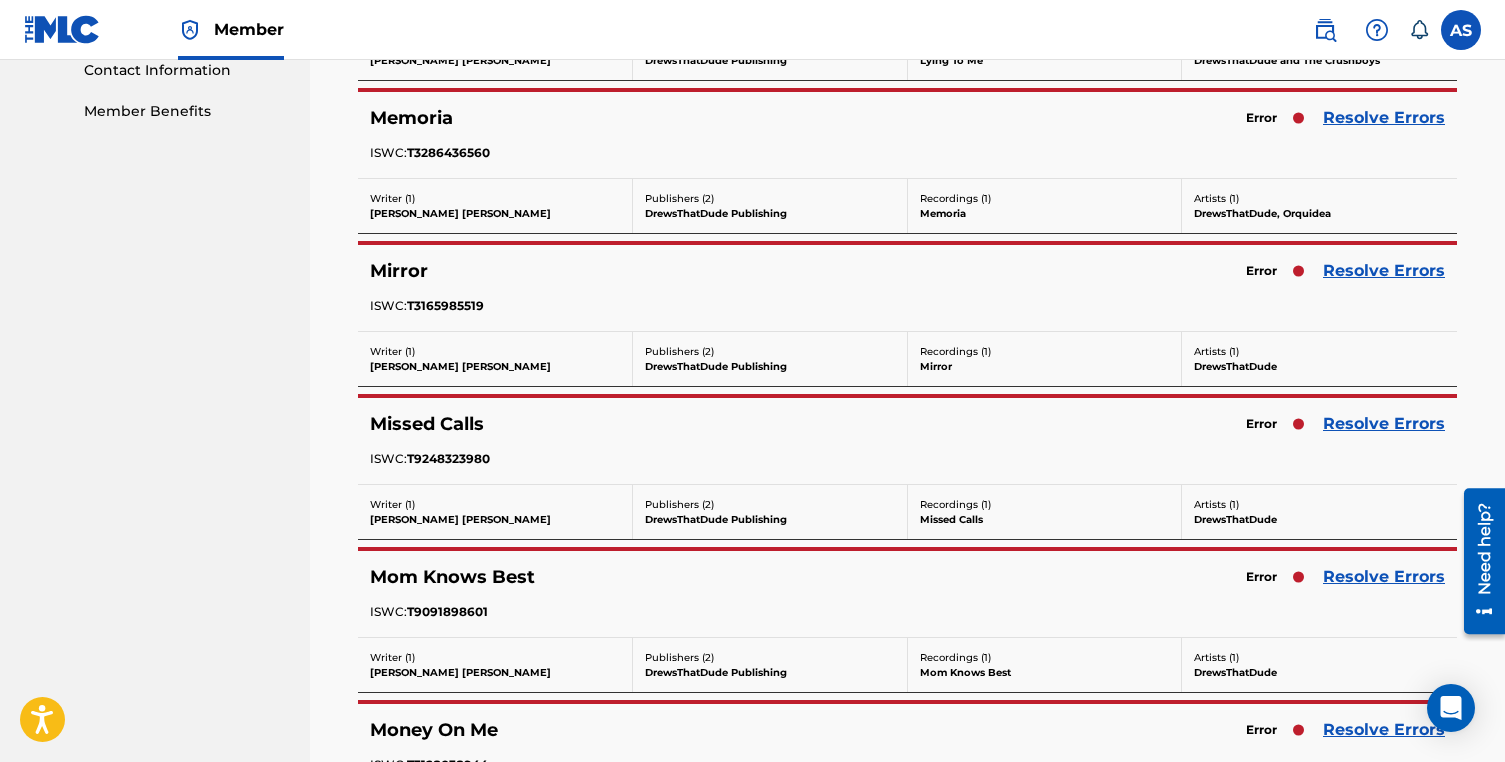 scroll, scrollTop: 0, scrollLeft: 0, axis: both 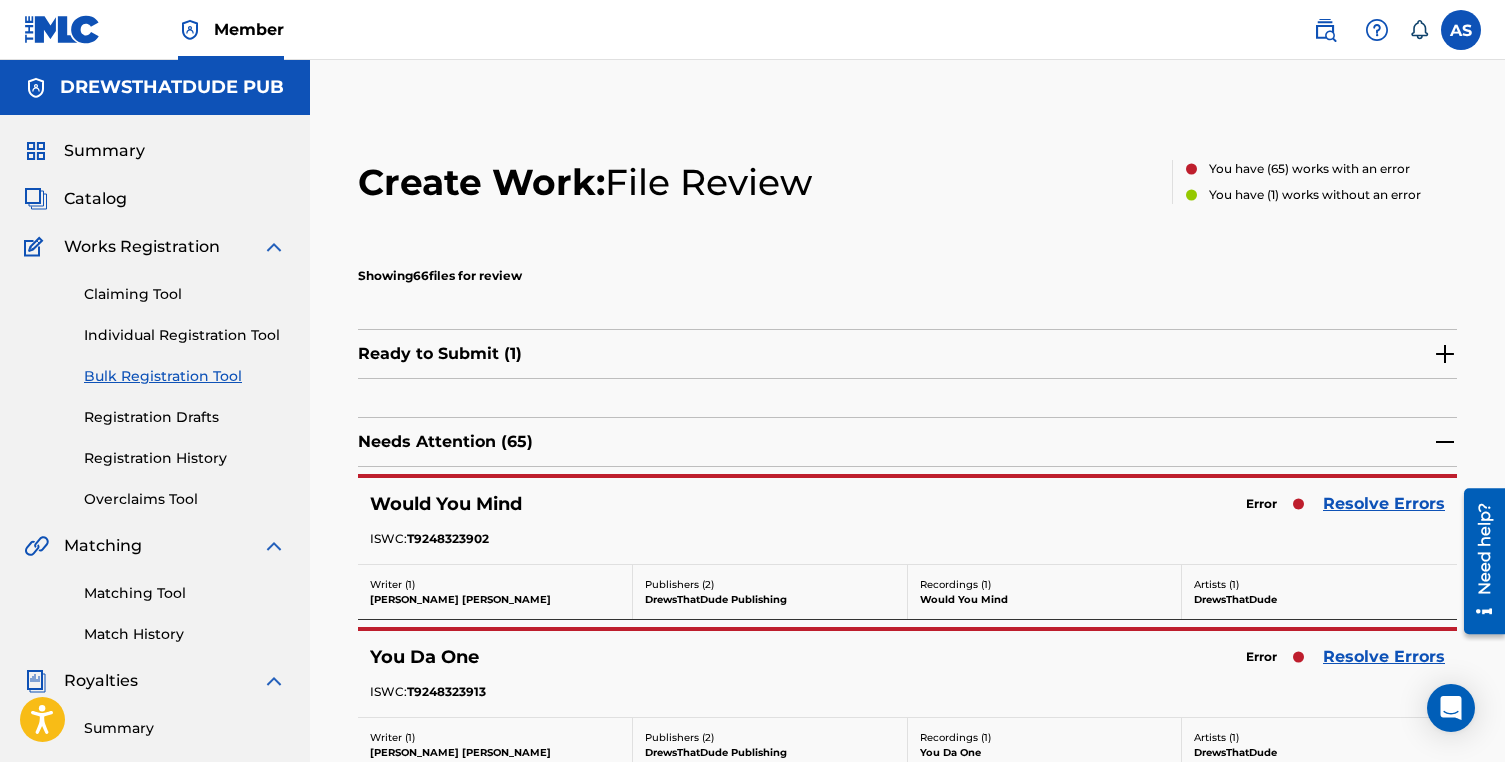 click on "Resolve Errors" at bounding box center [1384, 504] 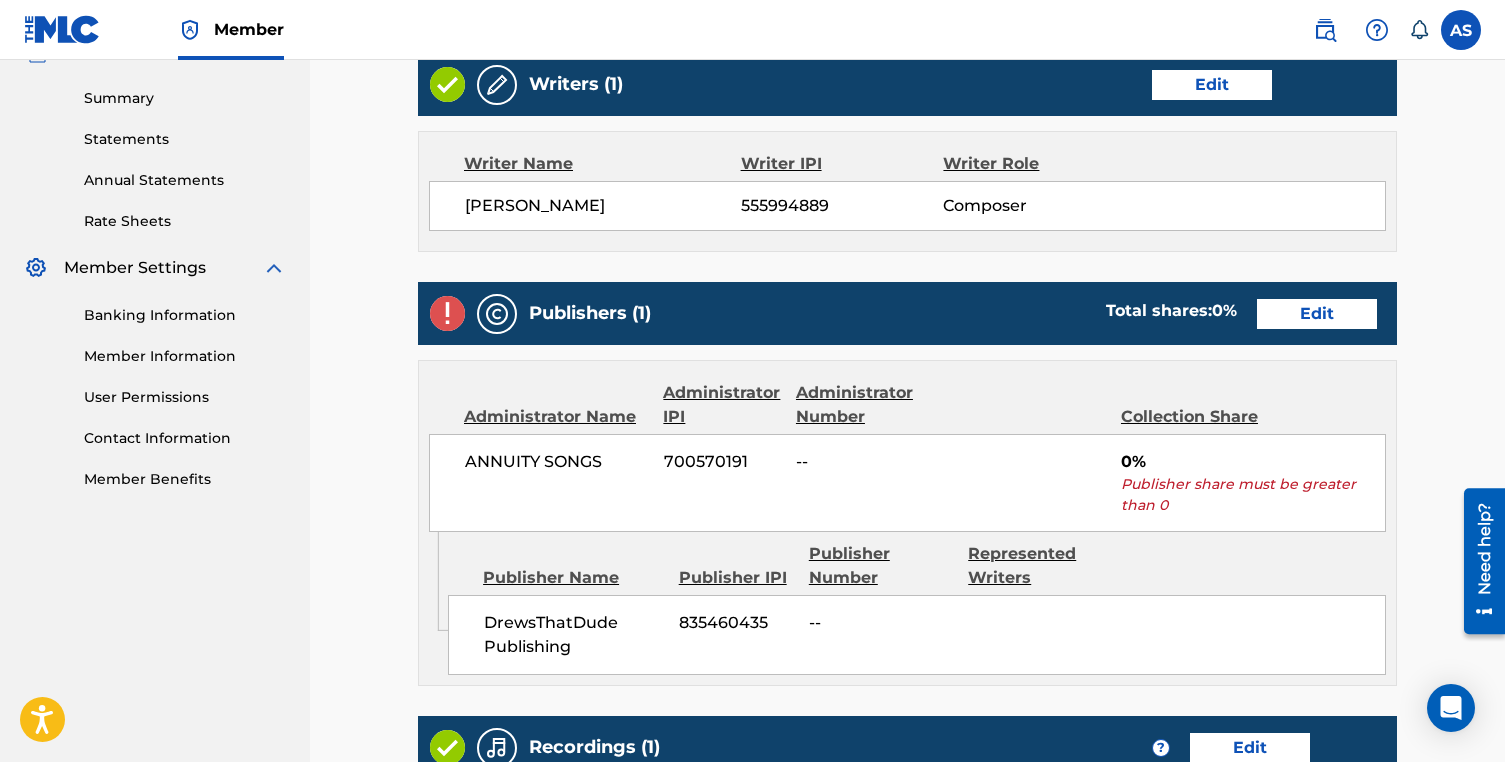 scroll, scrollTop: 702, scrollLeft: 0, axis: vertical 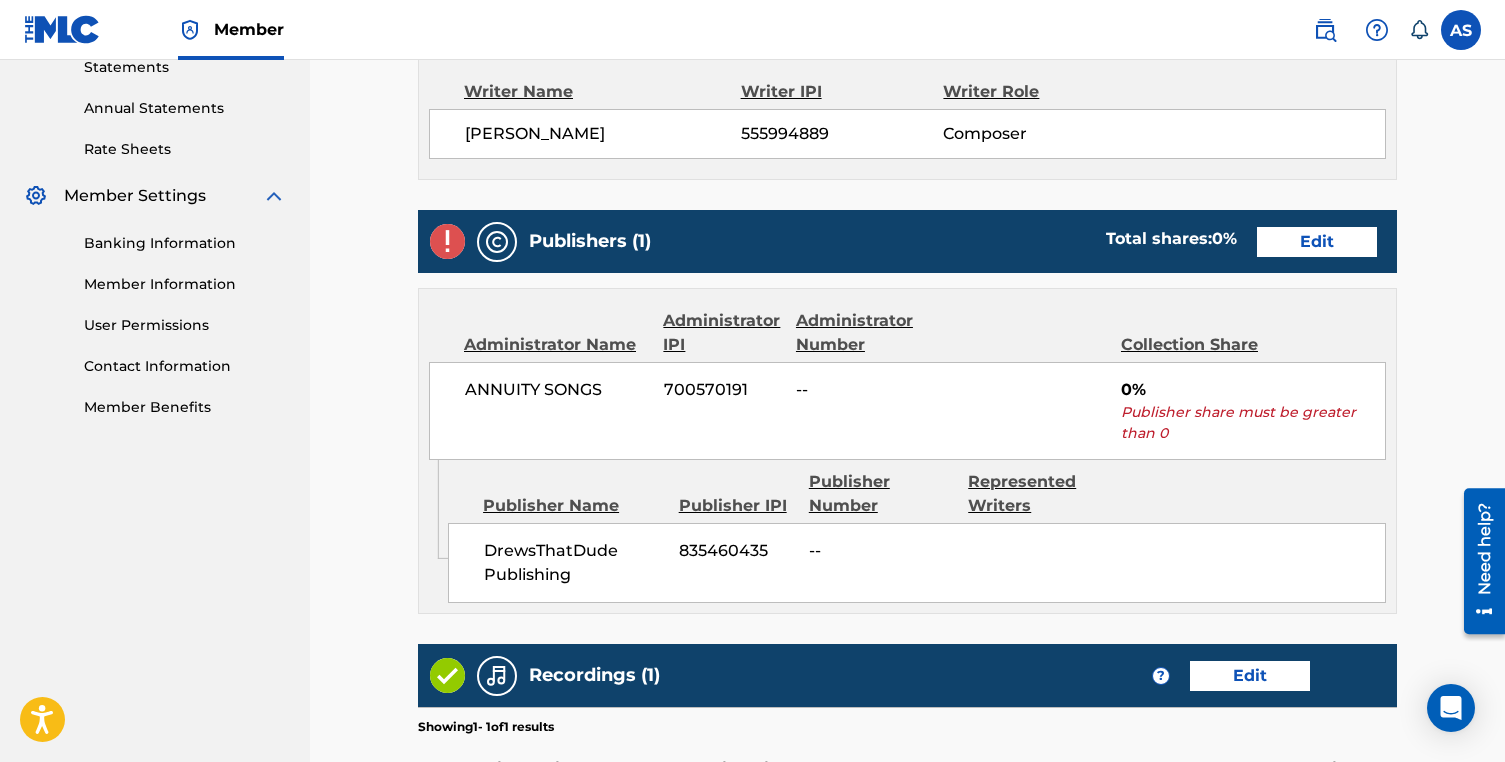 click on "Publishers   (1) Total shares:  0 % Edit" at bounding box center (907, 241) 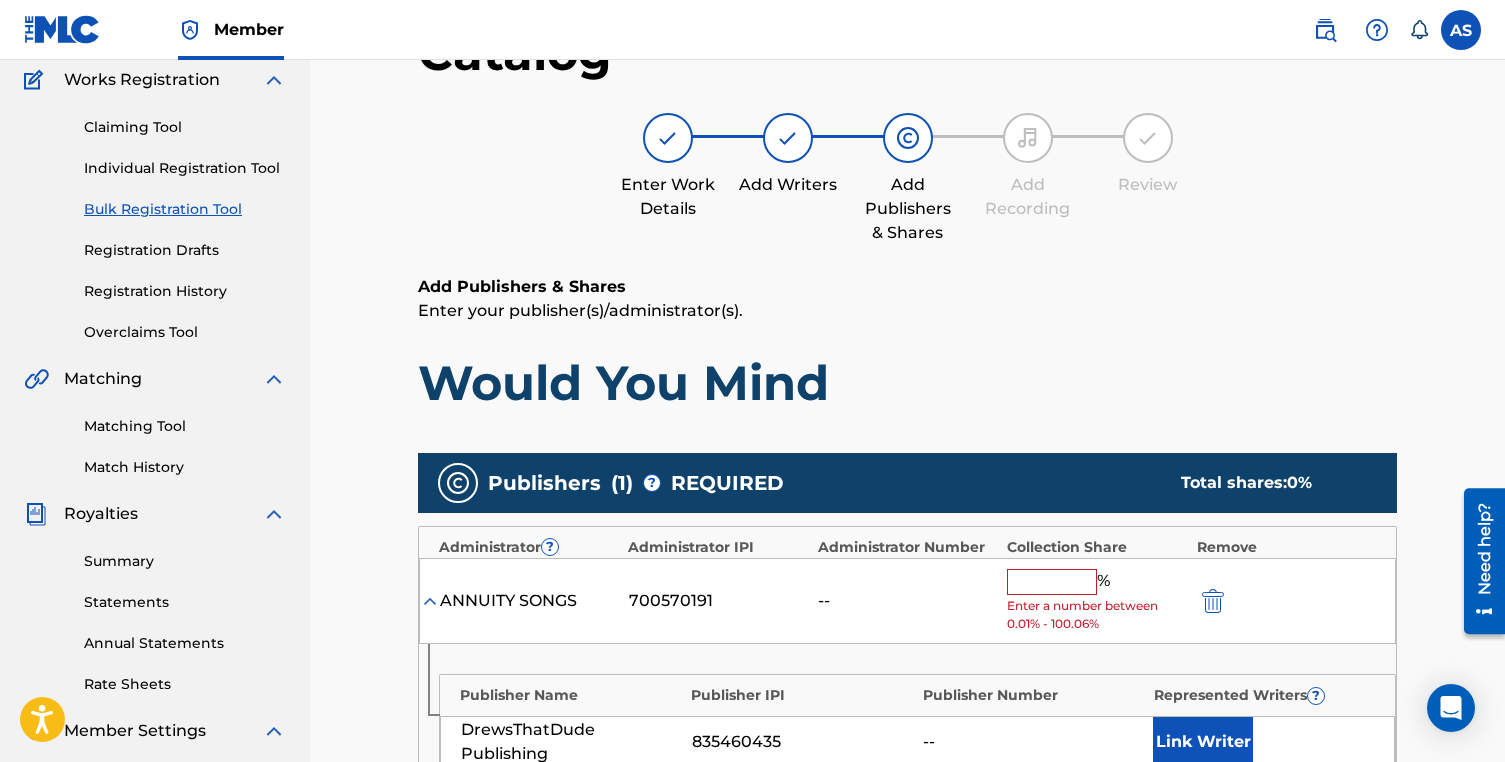 scroll, scrollTop: 188, scrollLeft: 0, axis: vertical 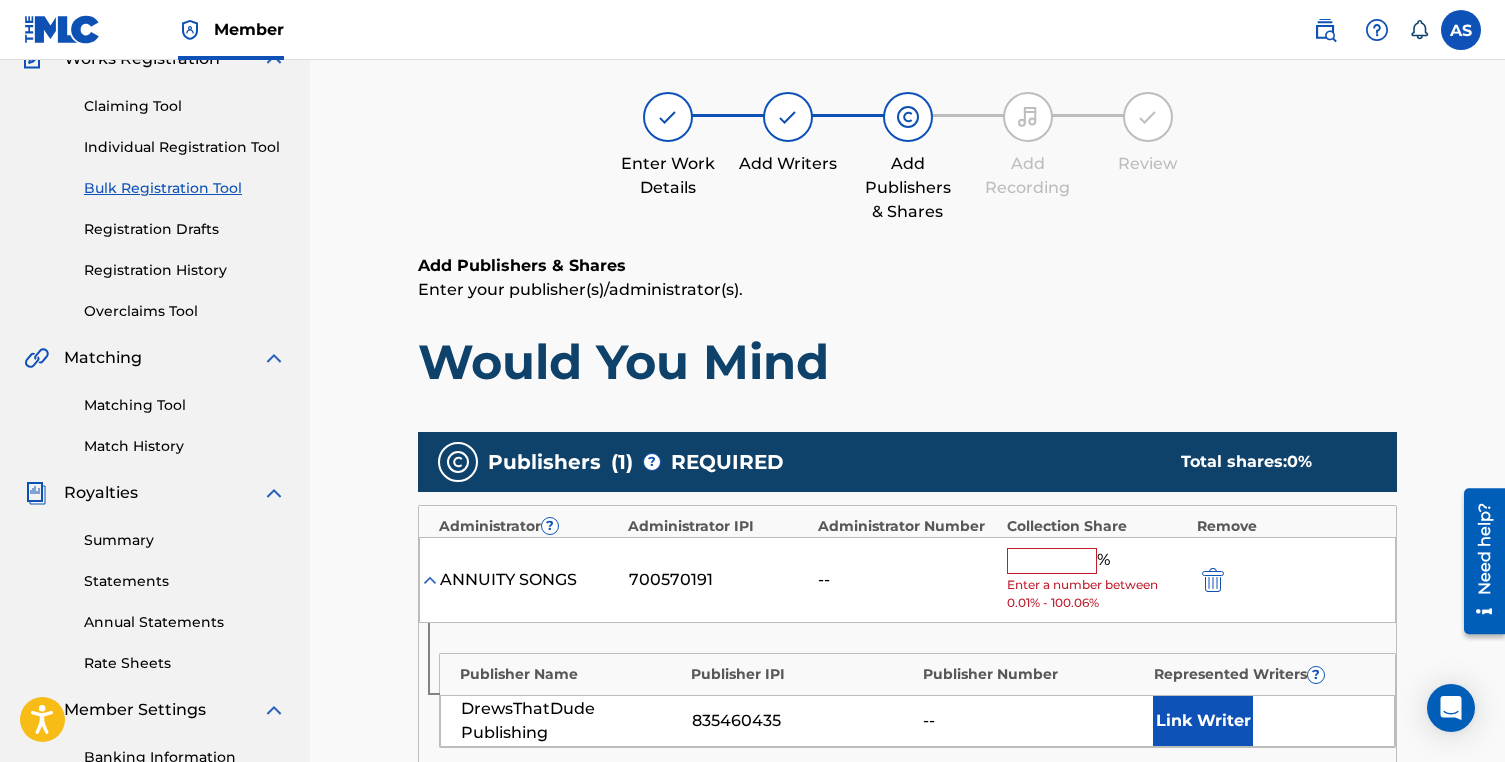 click at bounding box center (1052, 561) 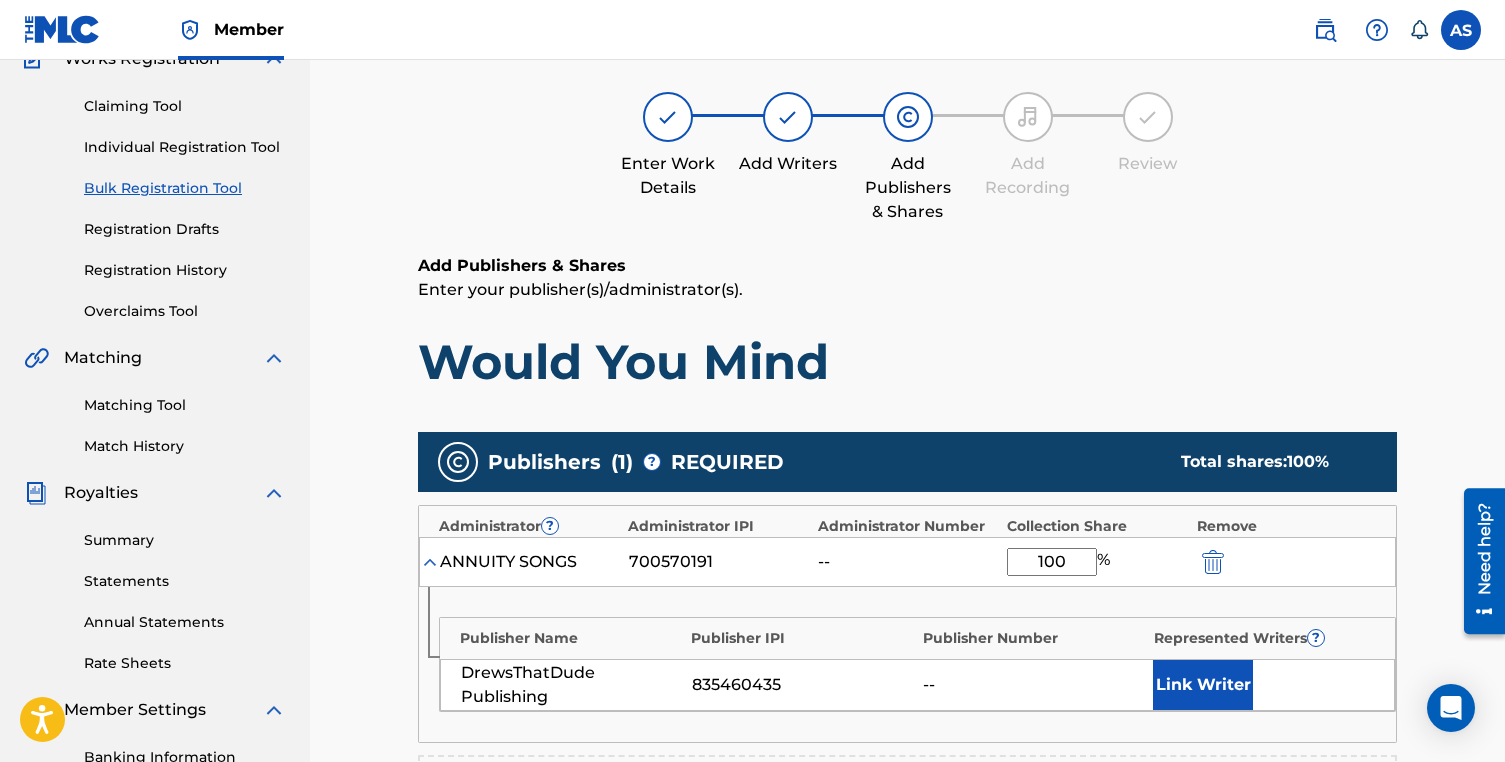 type on "100" 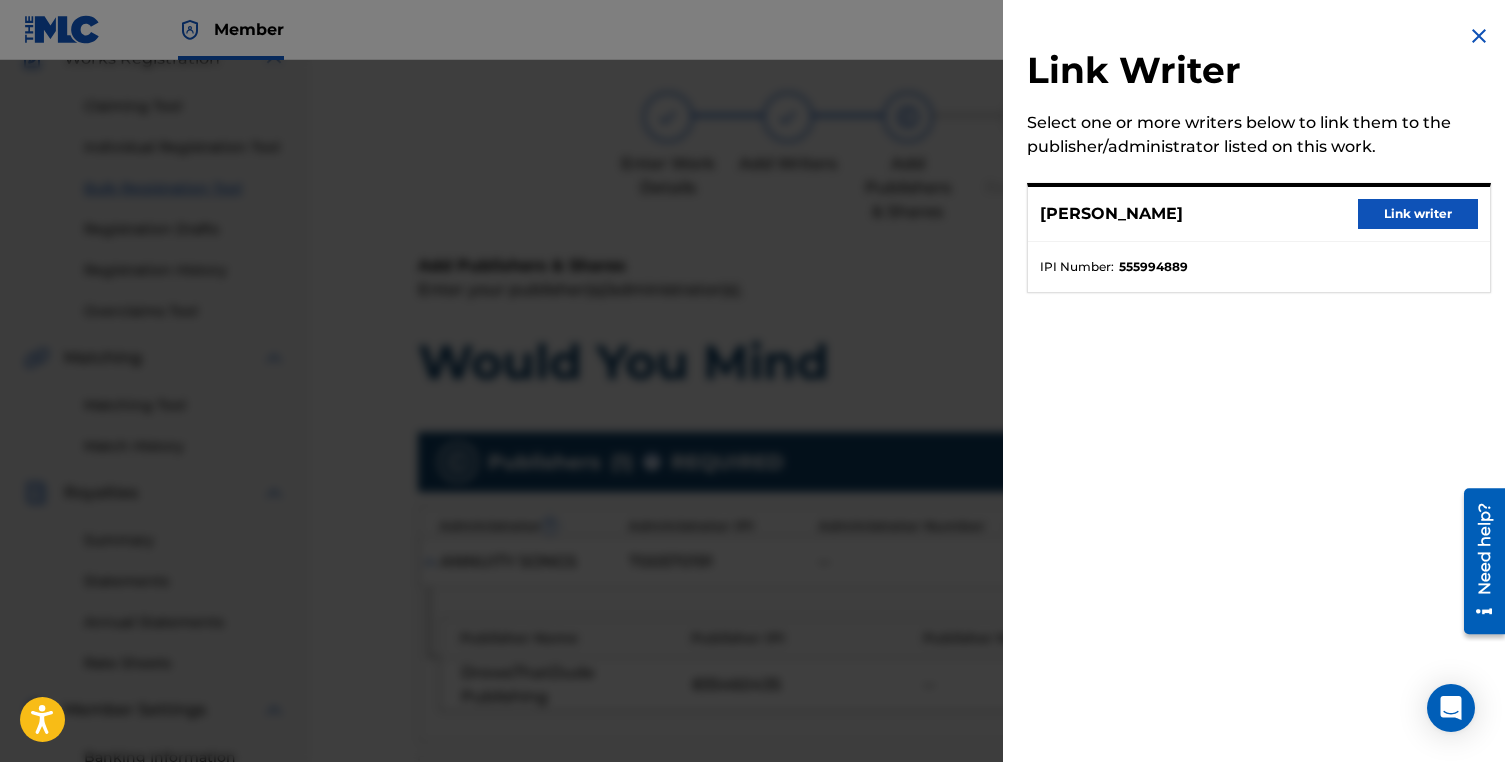 click on "Link writer" at bounding box center [1418, 214] 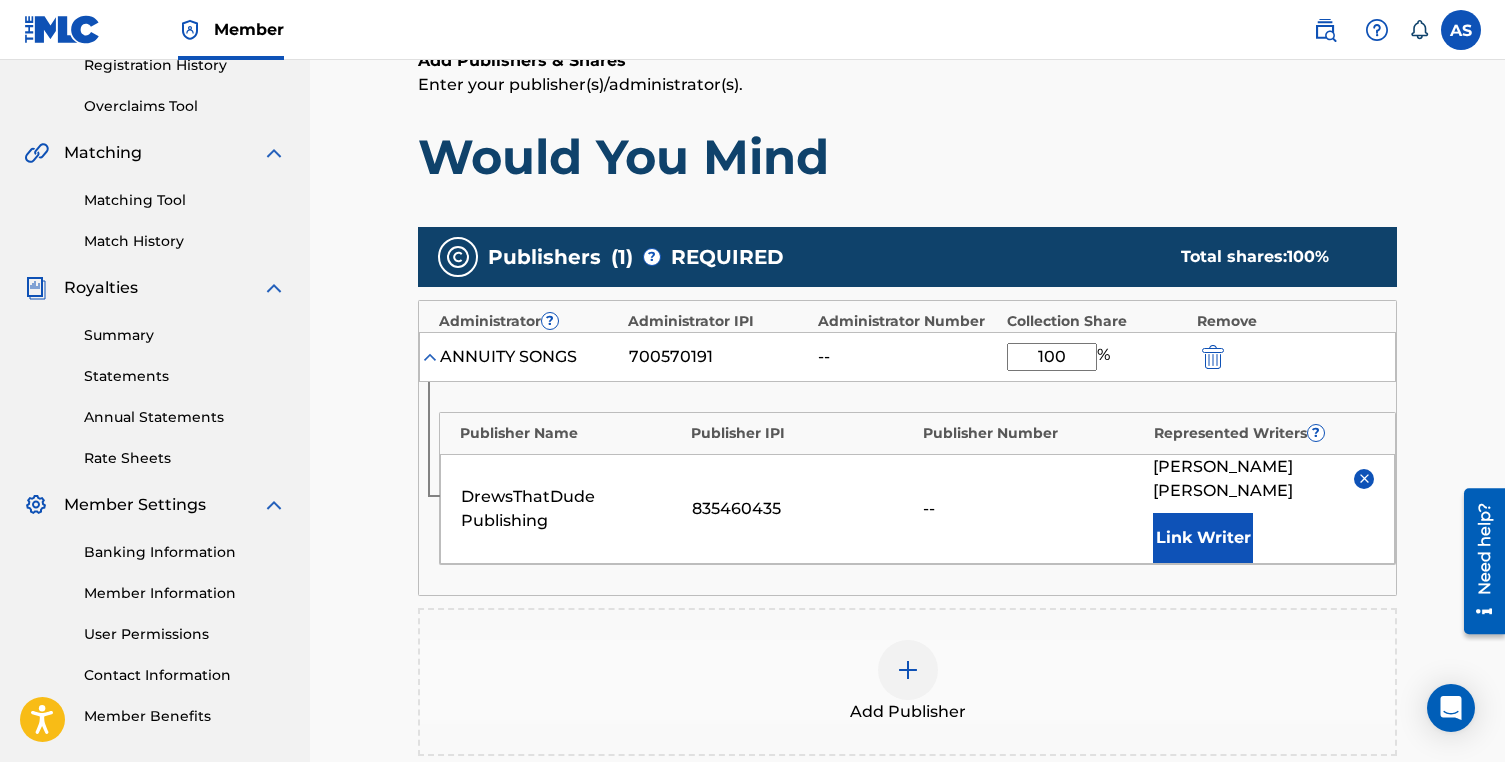 scroll, scrollTop: 668, scrollLeft: 0, axis: vertical 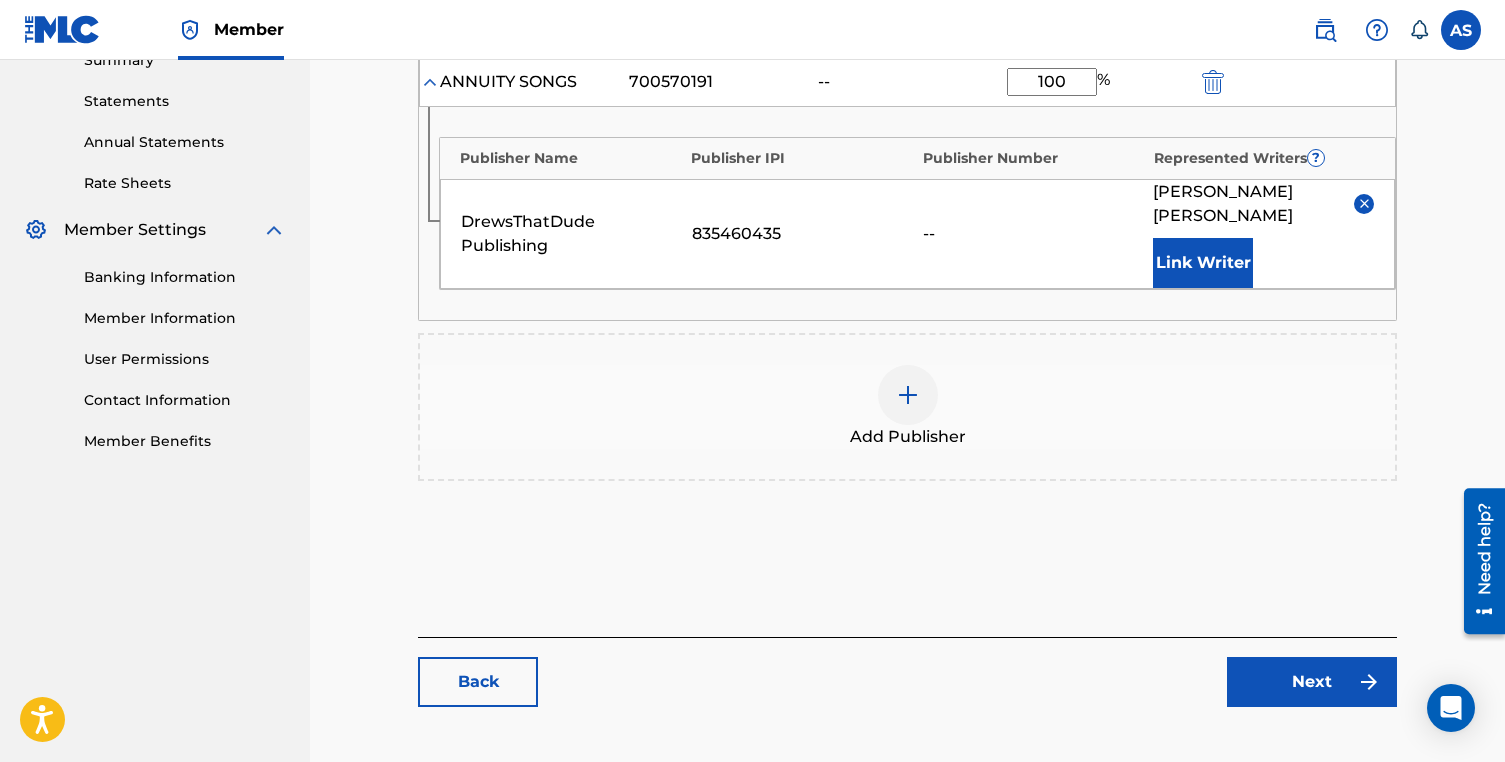 click on "Next" at bounding box center (1312, 682) 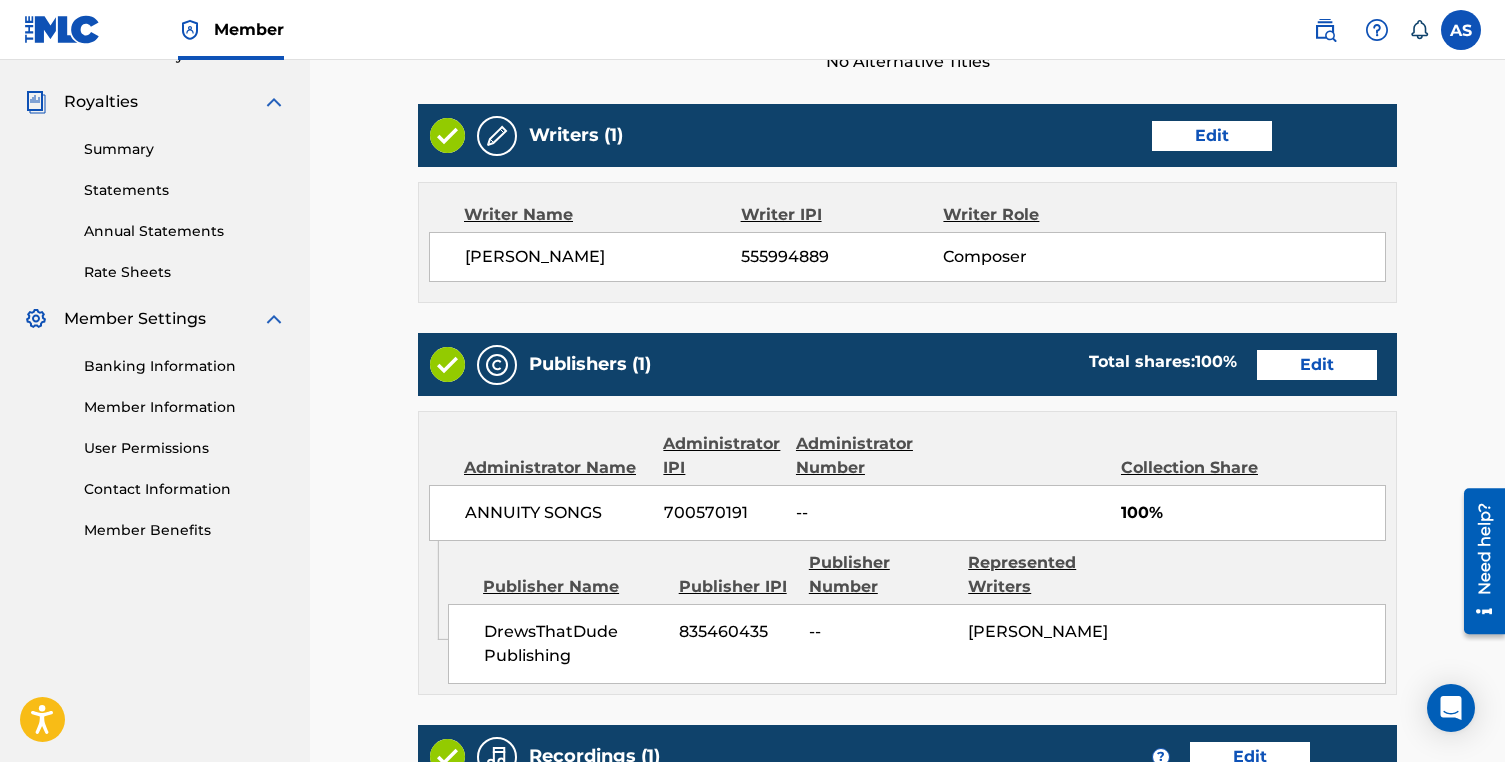 scroll, scrollTop: 998, scrollLeft: 0, axis: vertical 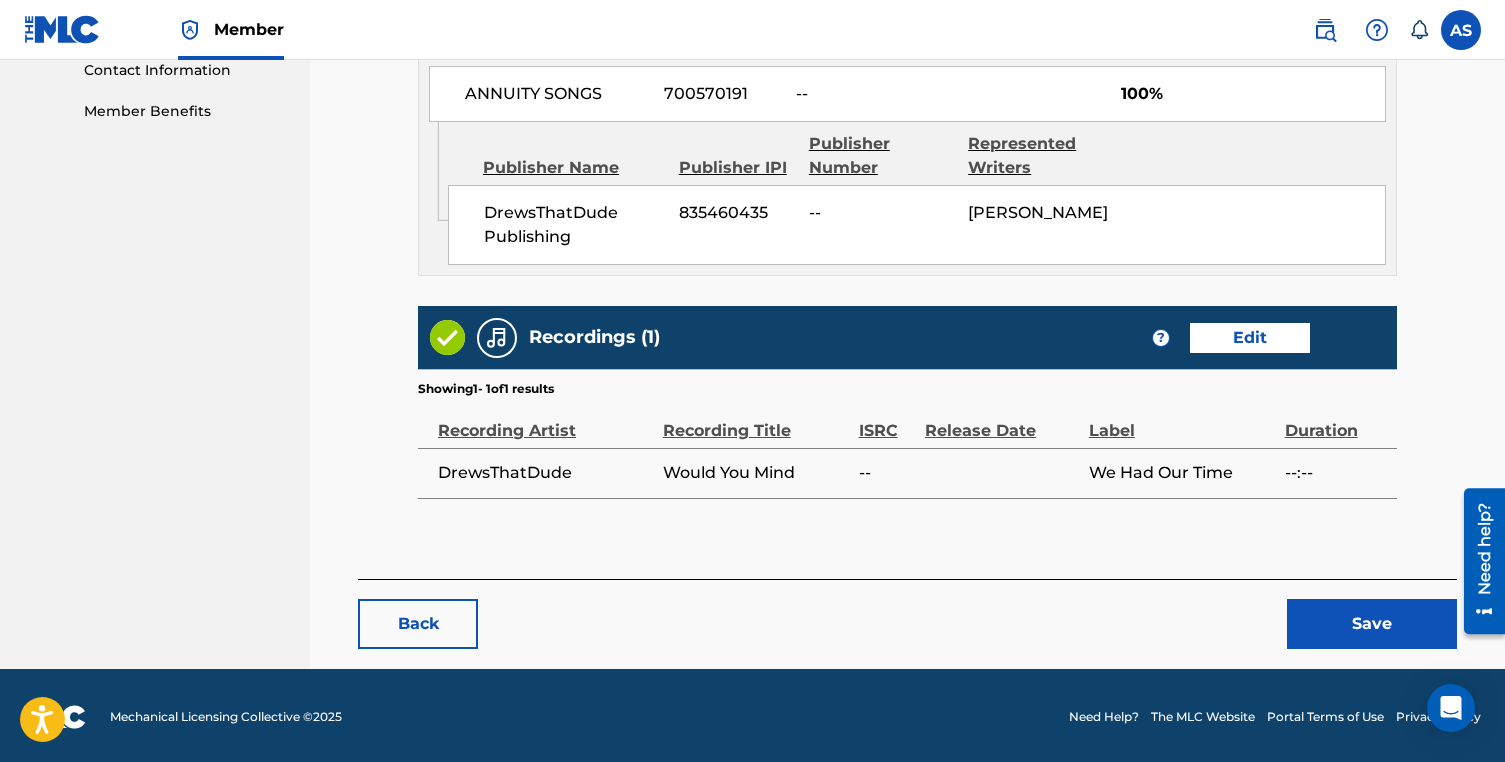 click on "Save" at bounding box center (1372, 624) 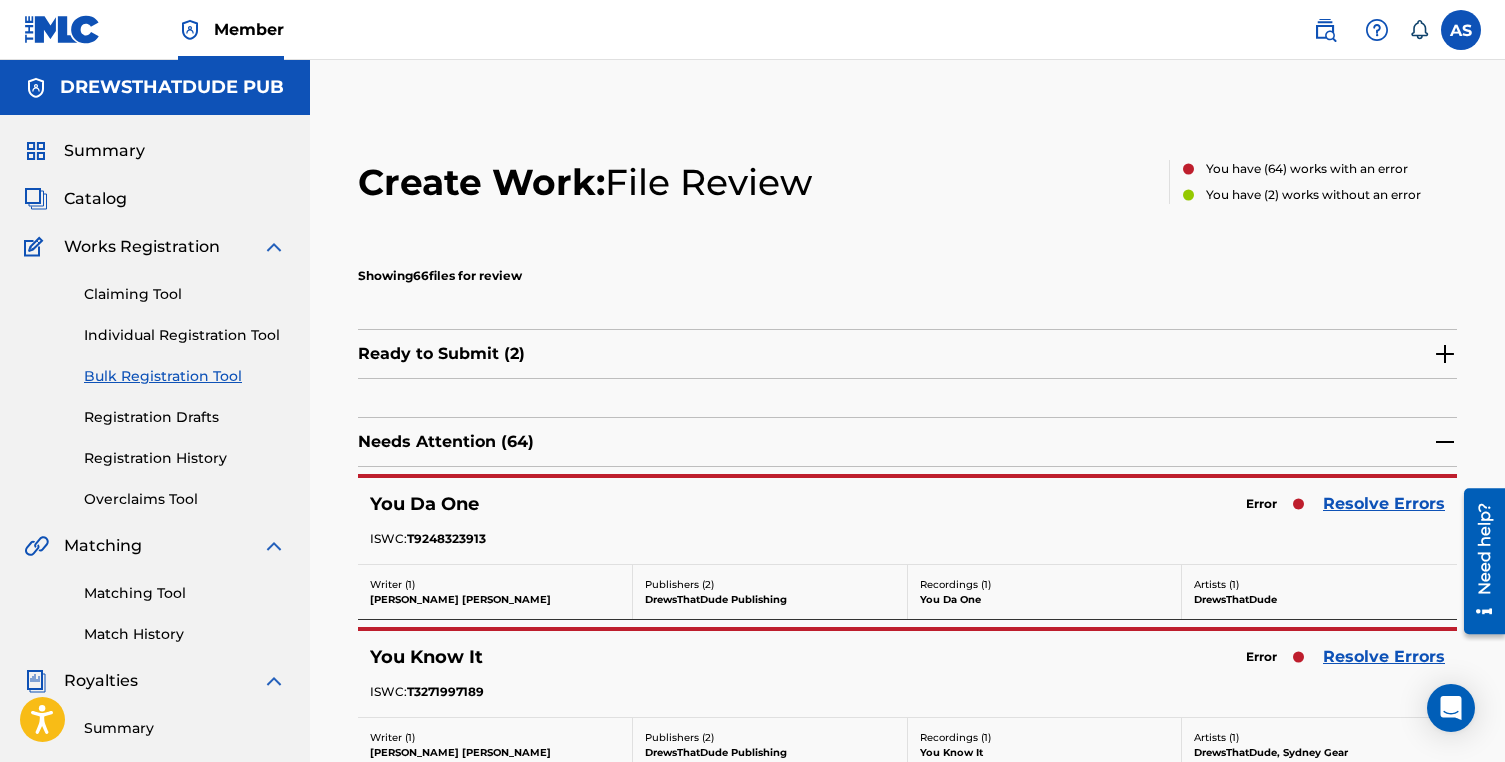 click on "Resolve Errors" at bounding box center [1384, 504] 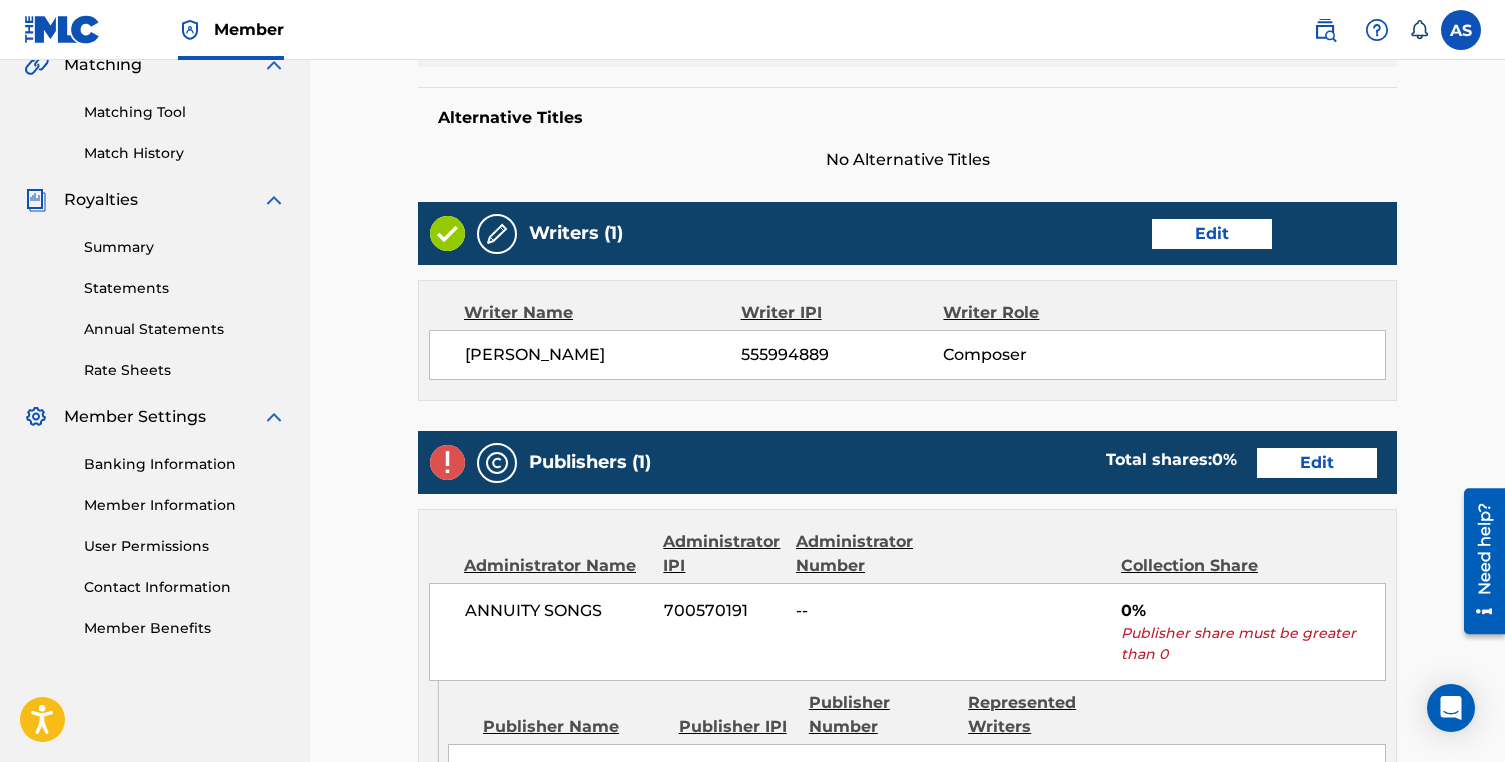 scroll, scrollTop: 608, scrollLeft: 0, axis: vertical 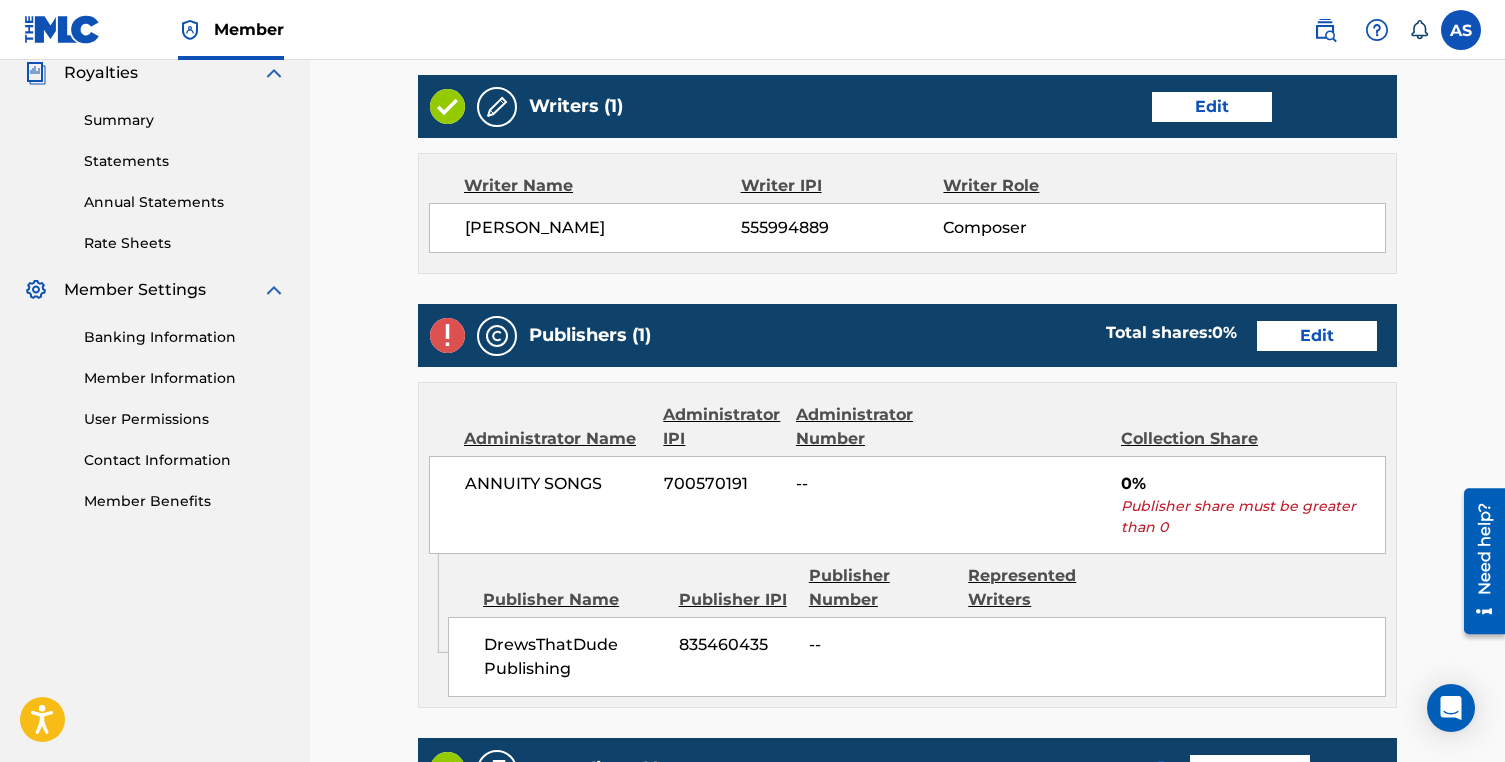 click on "Edit" at bounding box center [1317, 336] 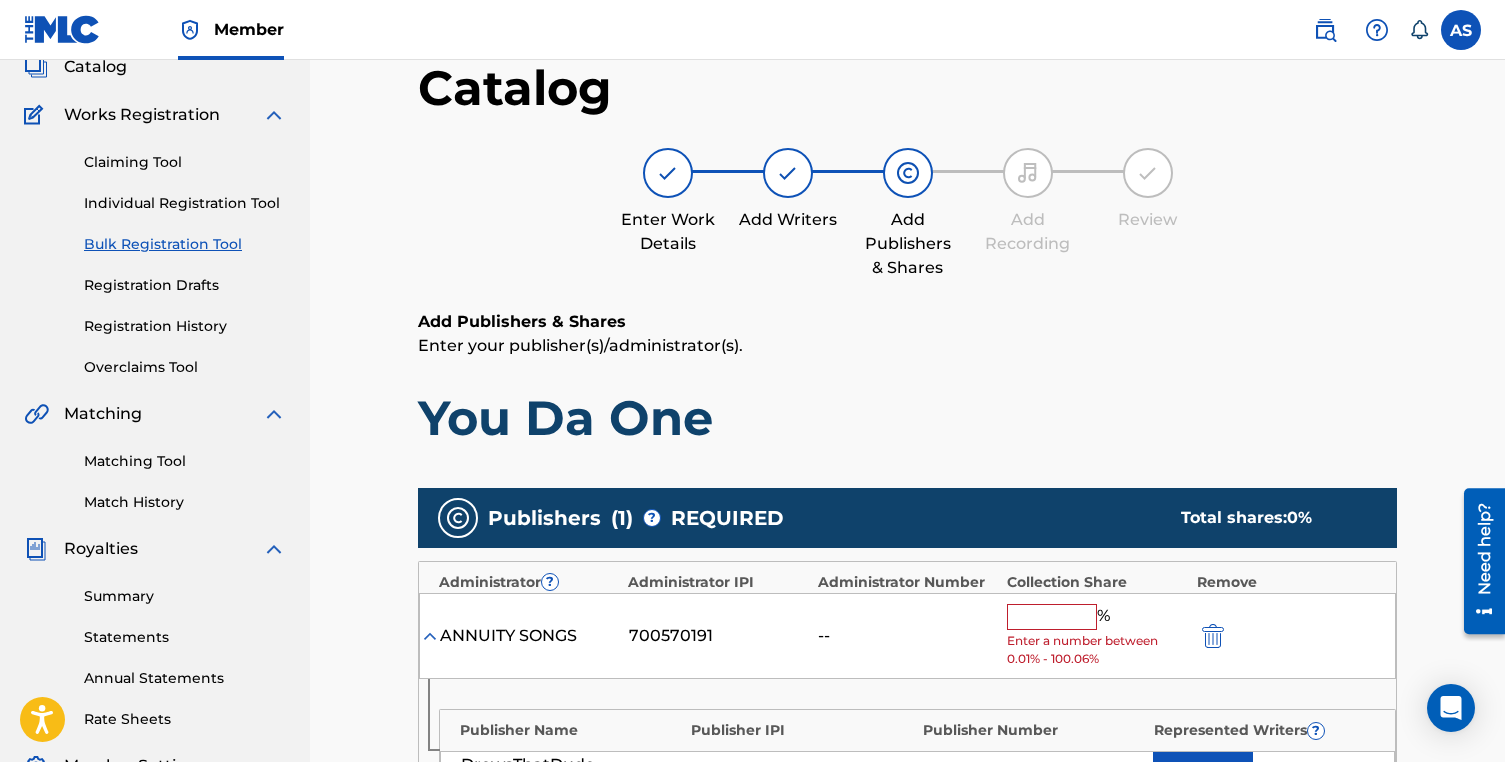 scroll, scrollTop: 217, scrollLeft: 0, axis: vertical 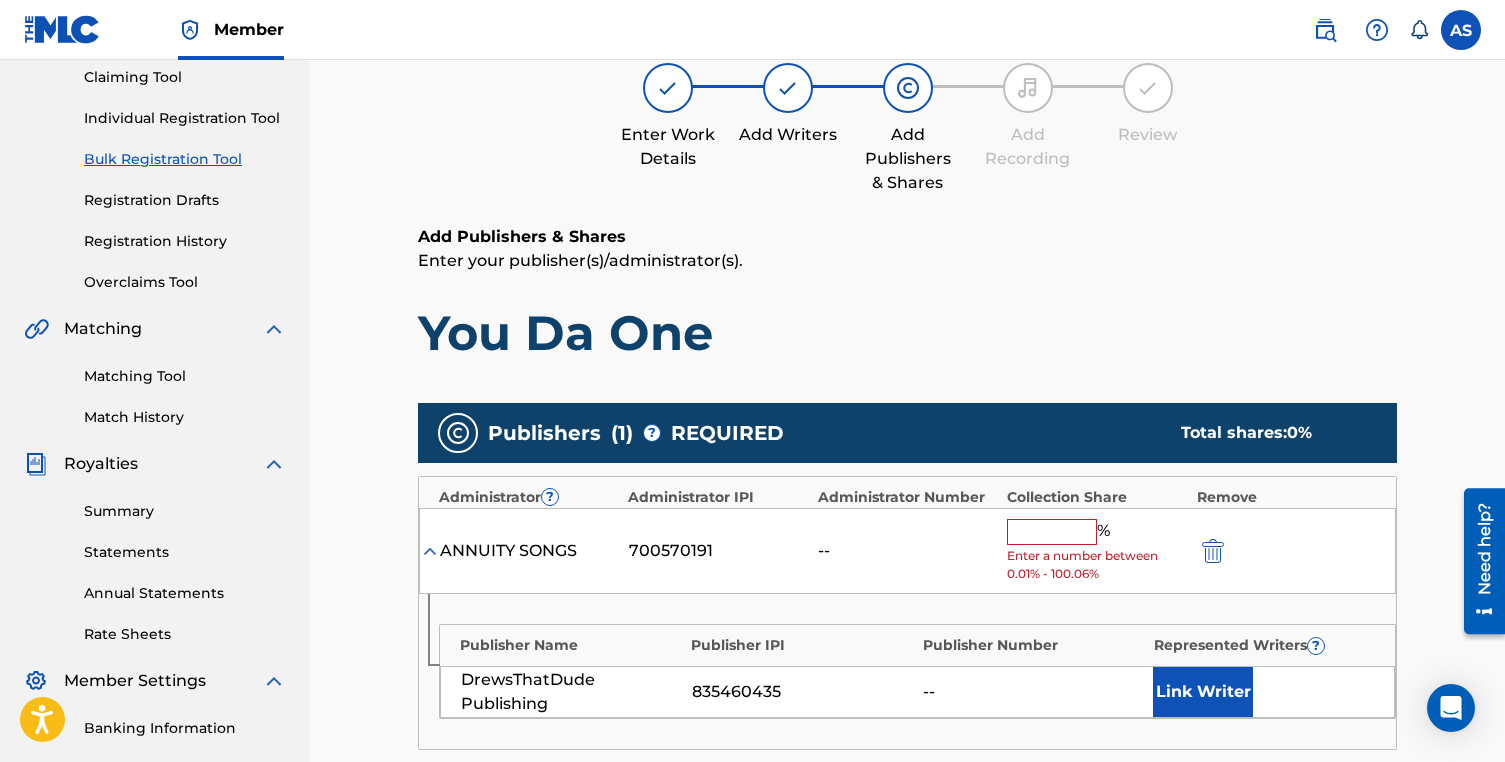 click at bounding box center (1052, 532) 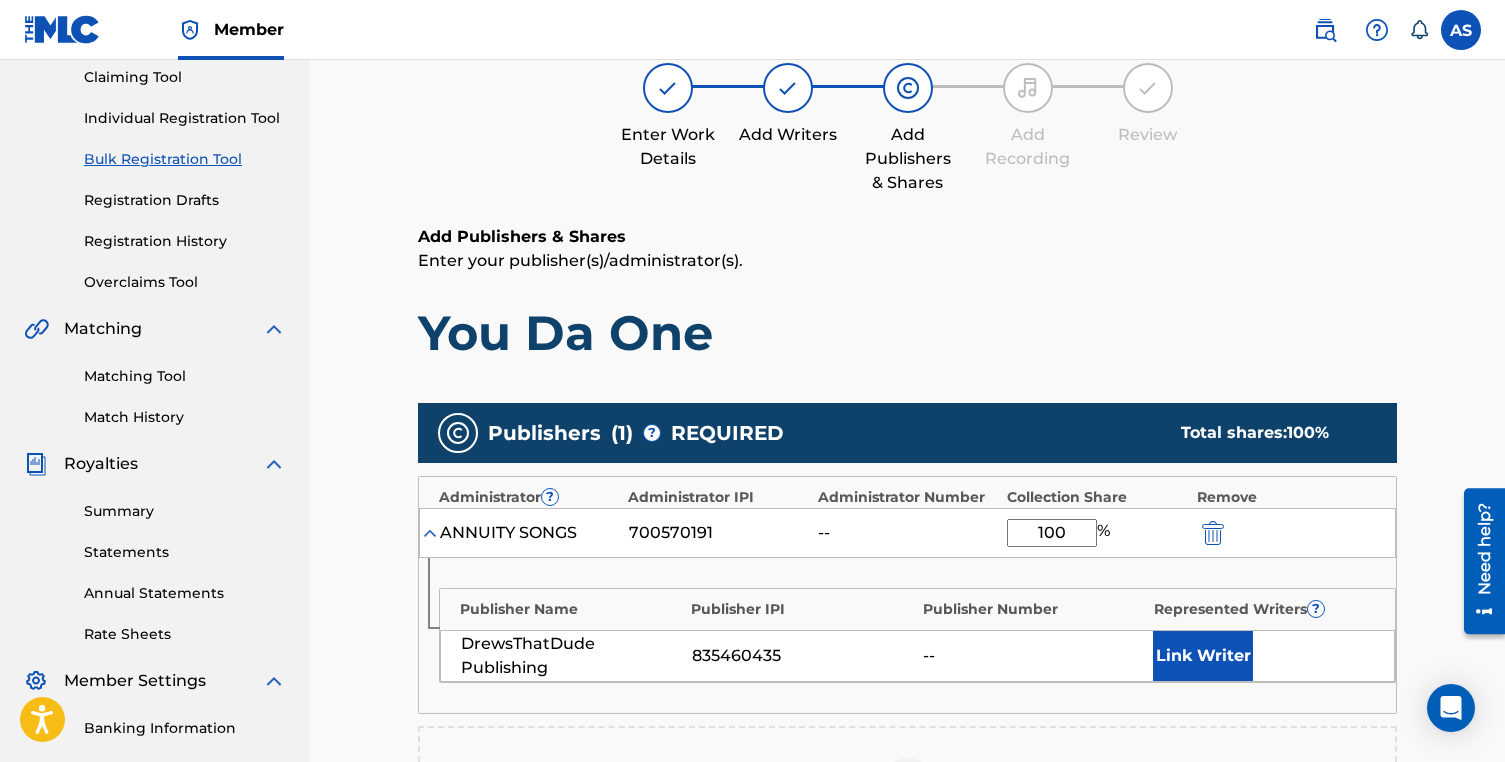 click on "Publisher Name Publisher IPI Publisher Number Represented Writers ? DrewsThatDude Publishing 835460435 -- Link Writer" at bounding box center [917, 635] 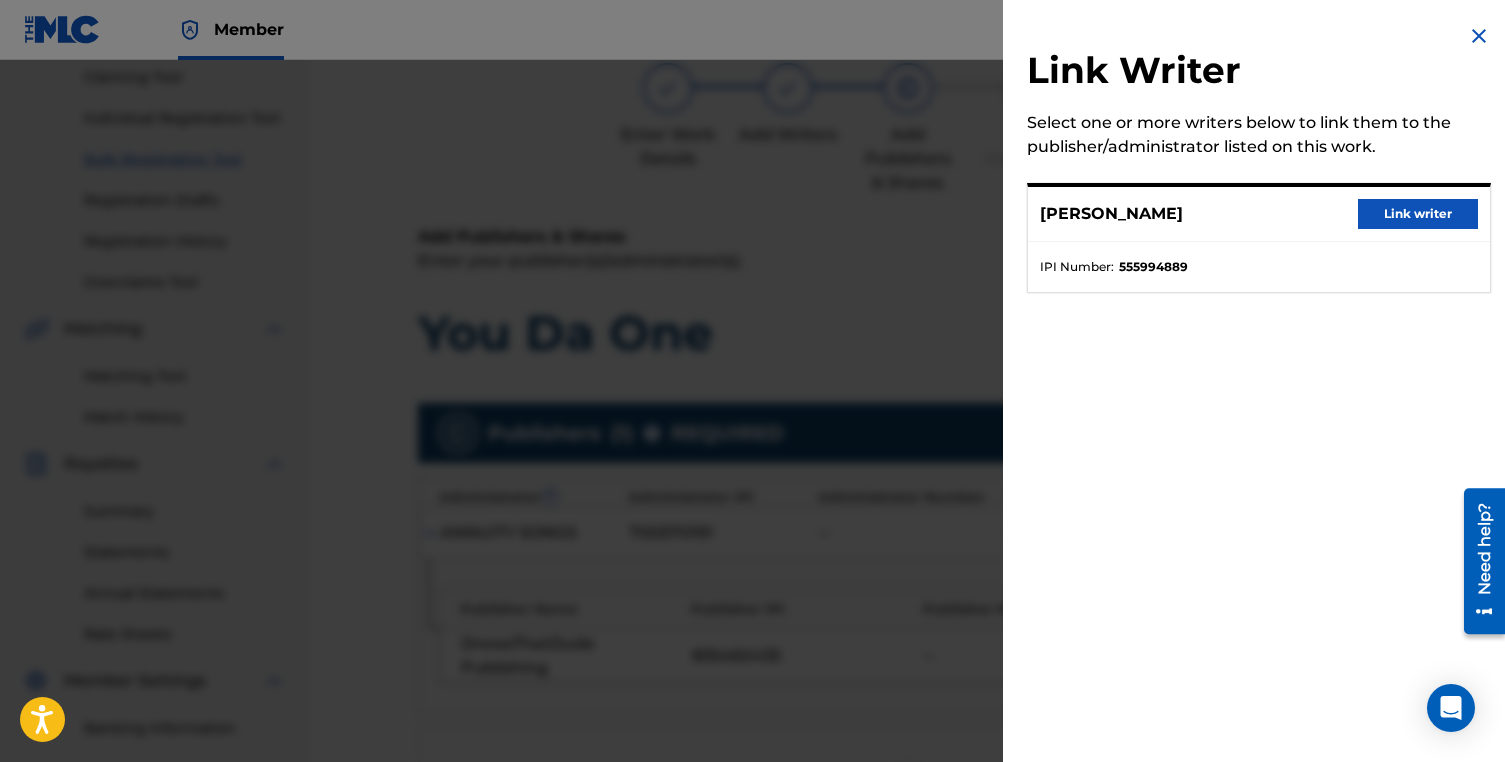 click on "Link writer" at bounding box center [1418, 214] 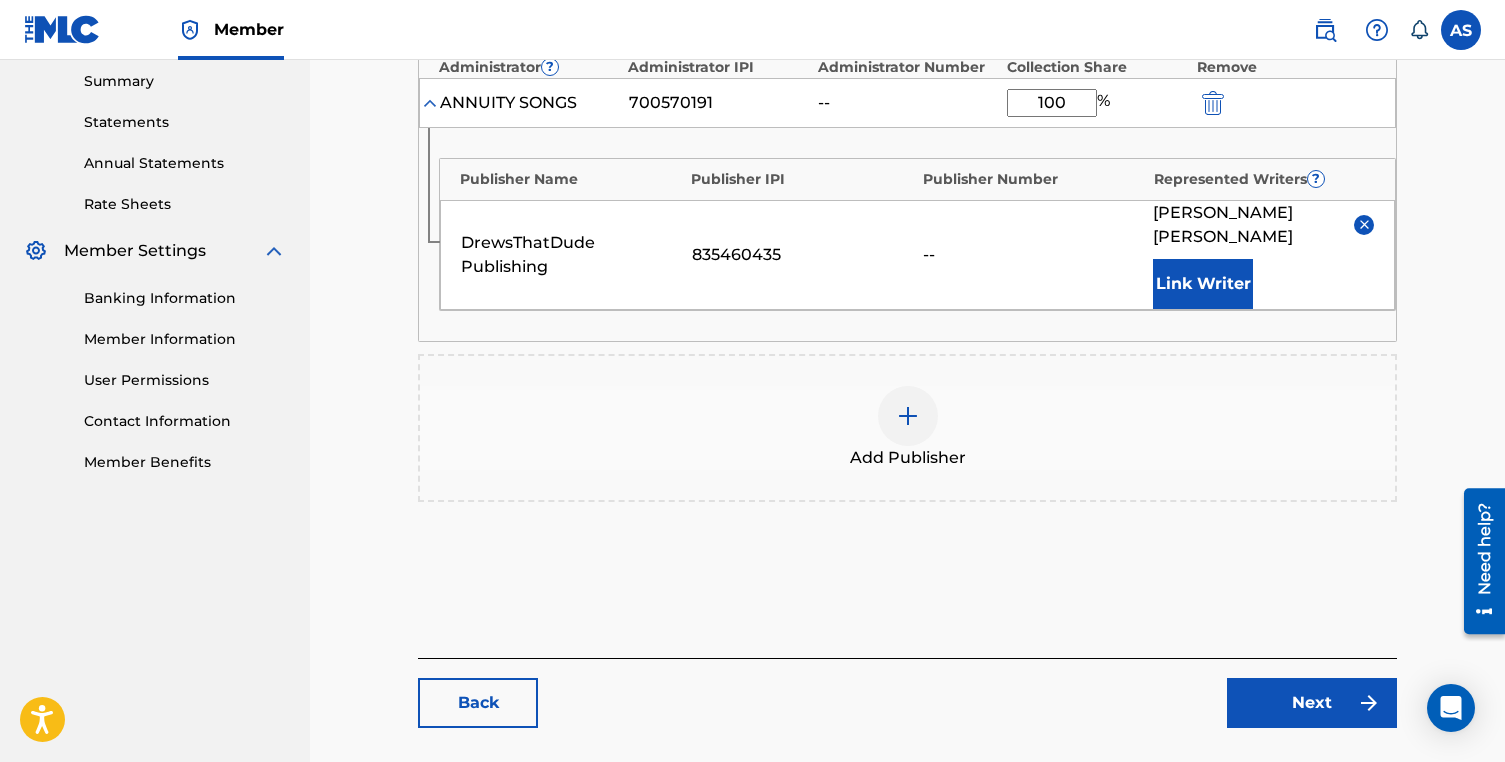 scroll, scrollTop: 692, scrollLeft: 0, axis: vertical 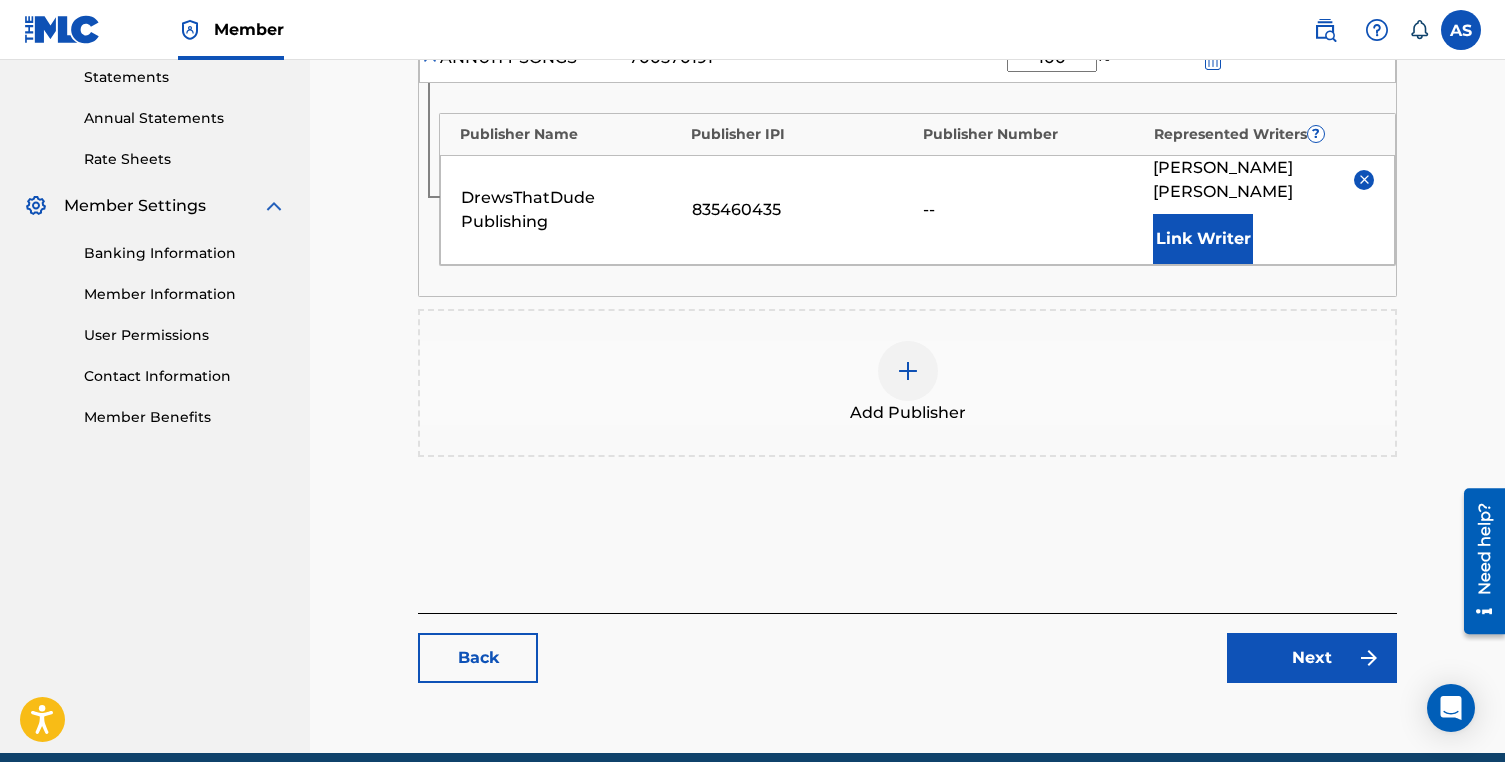 click on "Next" at bounding box center (1312, 658) 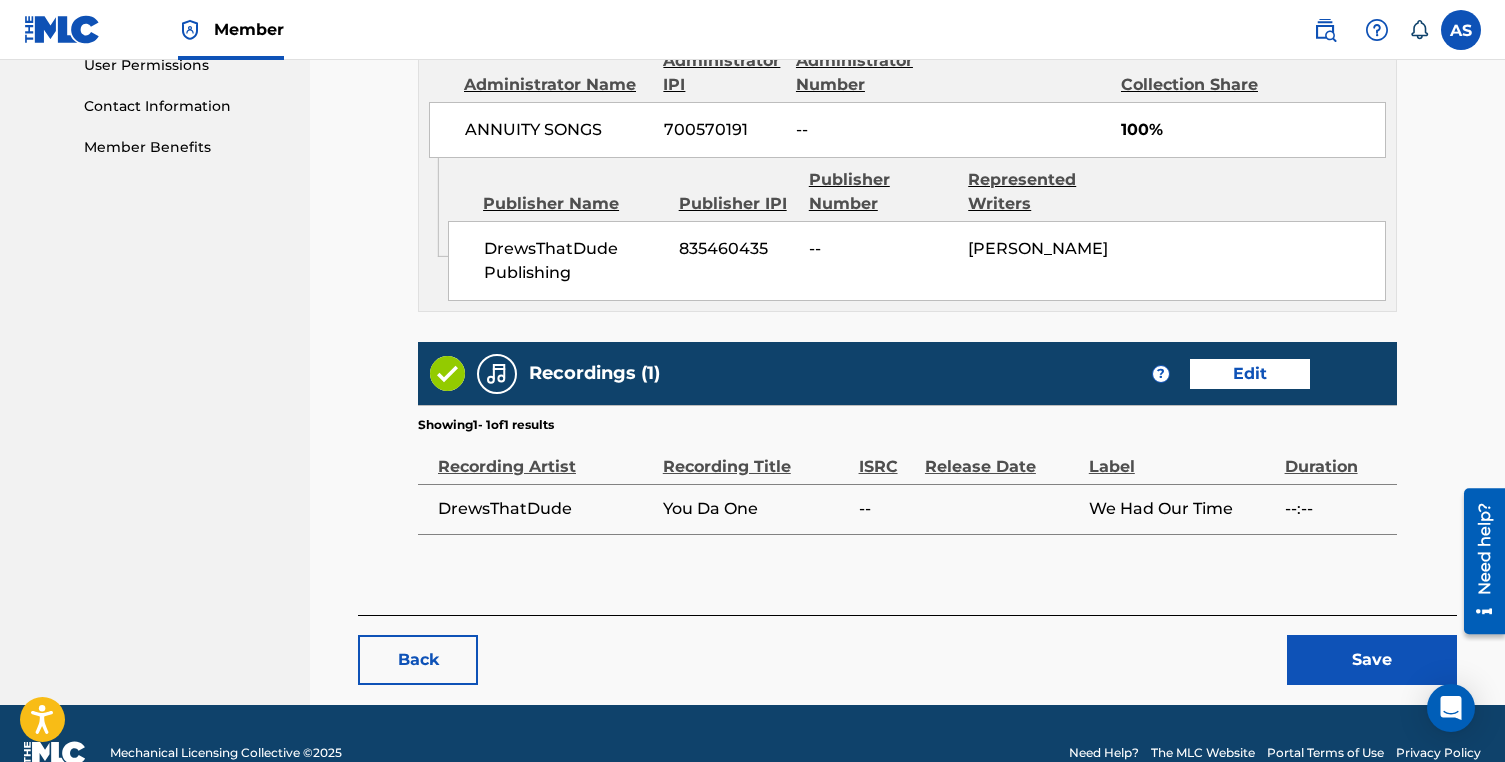 scroll, scrollTop: 998, scrollLeft: 0, axis: vertical 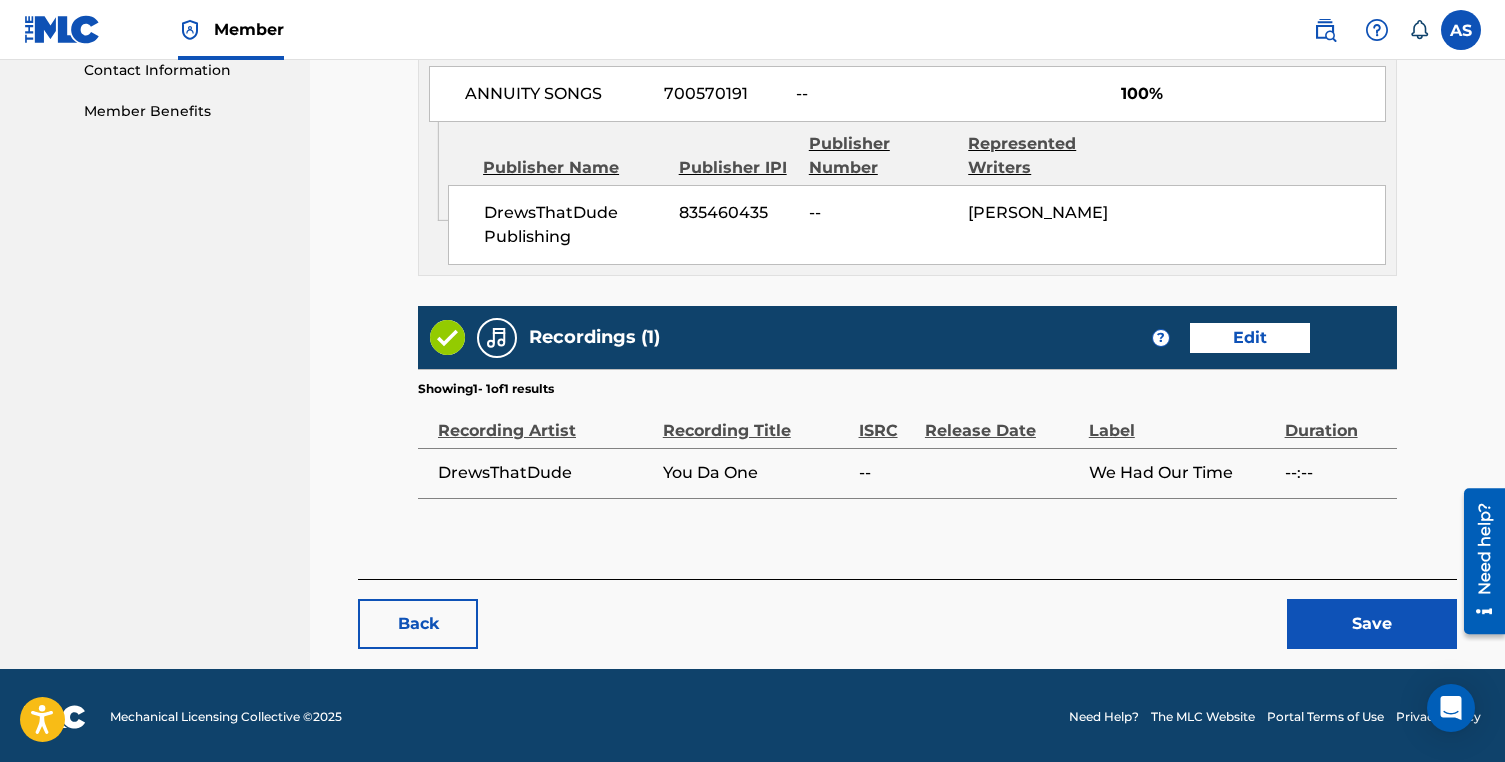 click on "Save" at bounding box center [1372, 624] 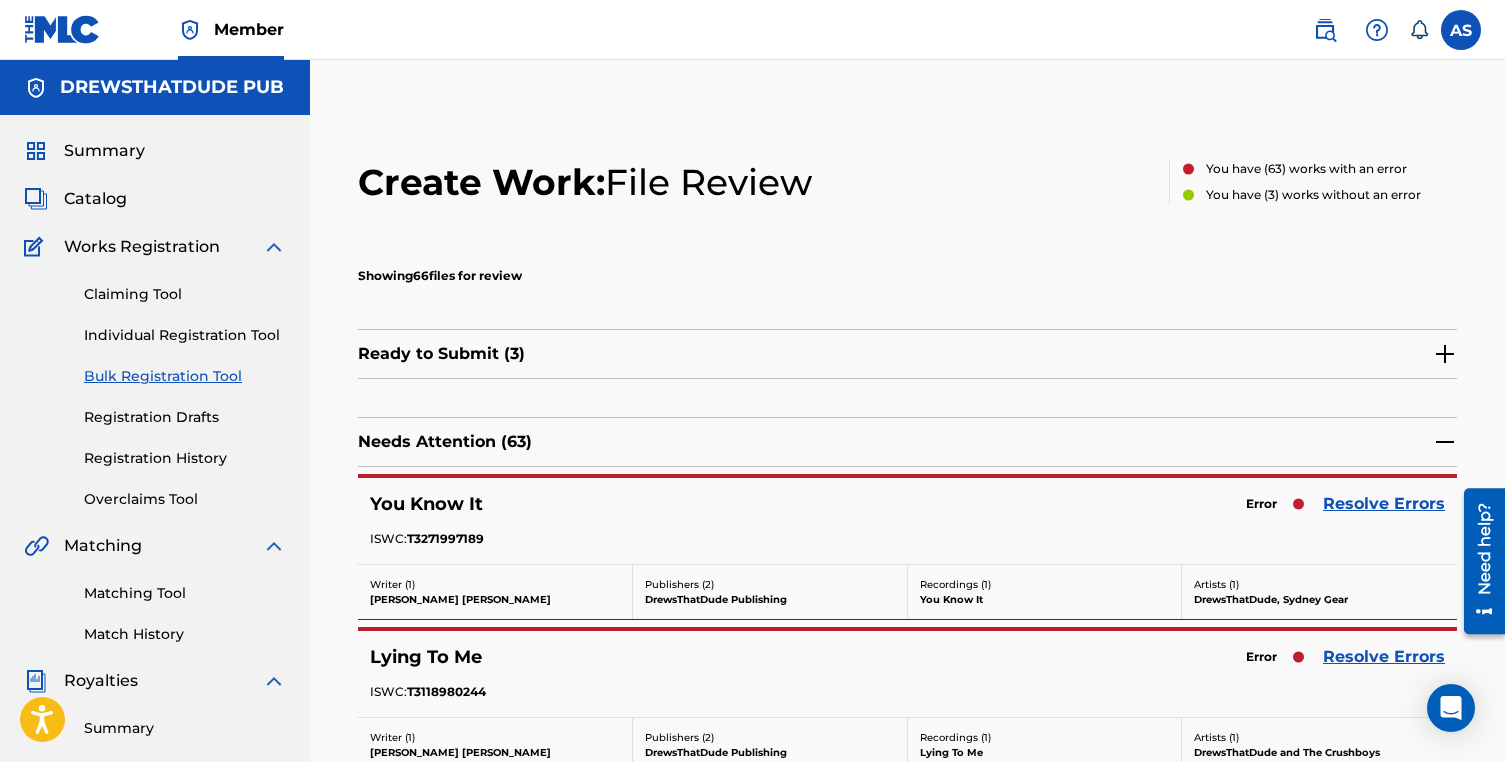 click on "Resolve Errors" at bounding box center [1384, 504] 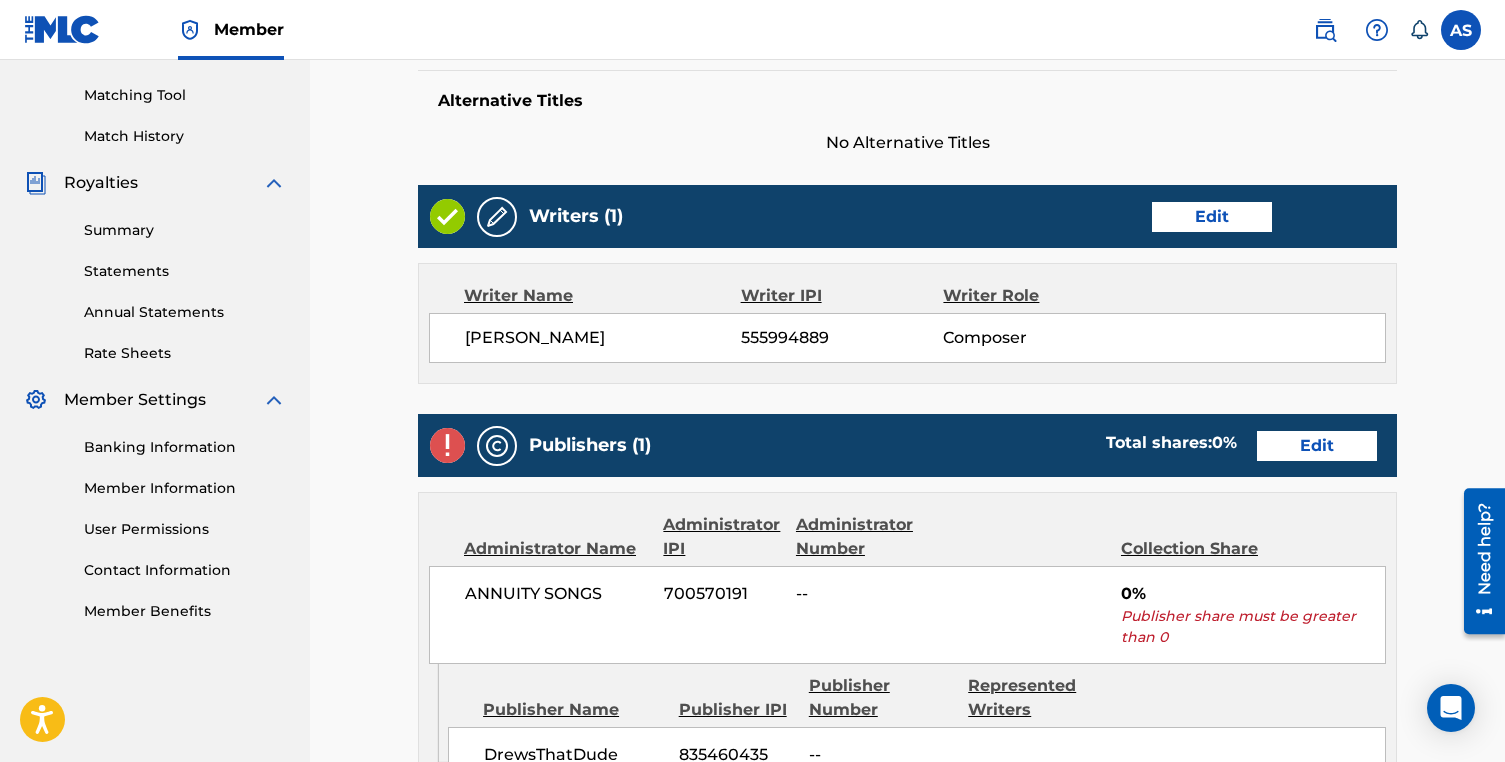 scroll, scrollTop: 511, scrollLeft: 0, axis: vertical 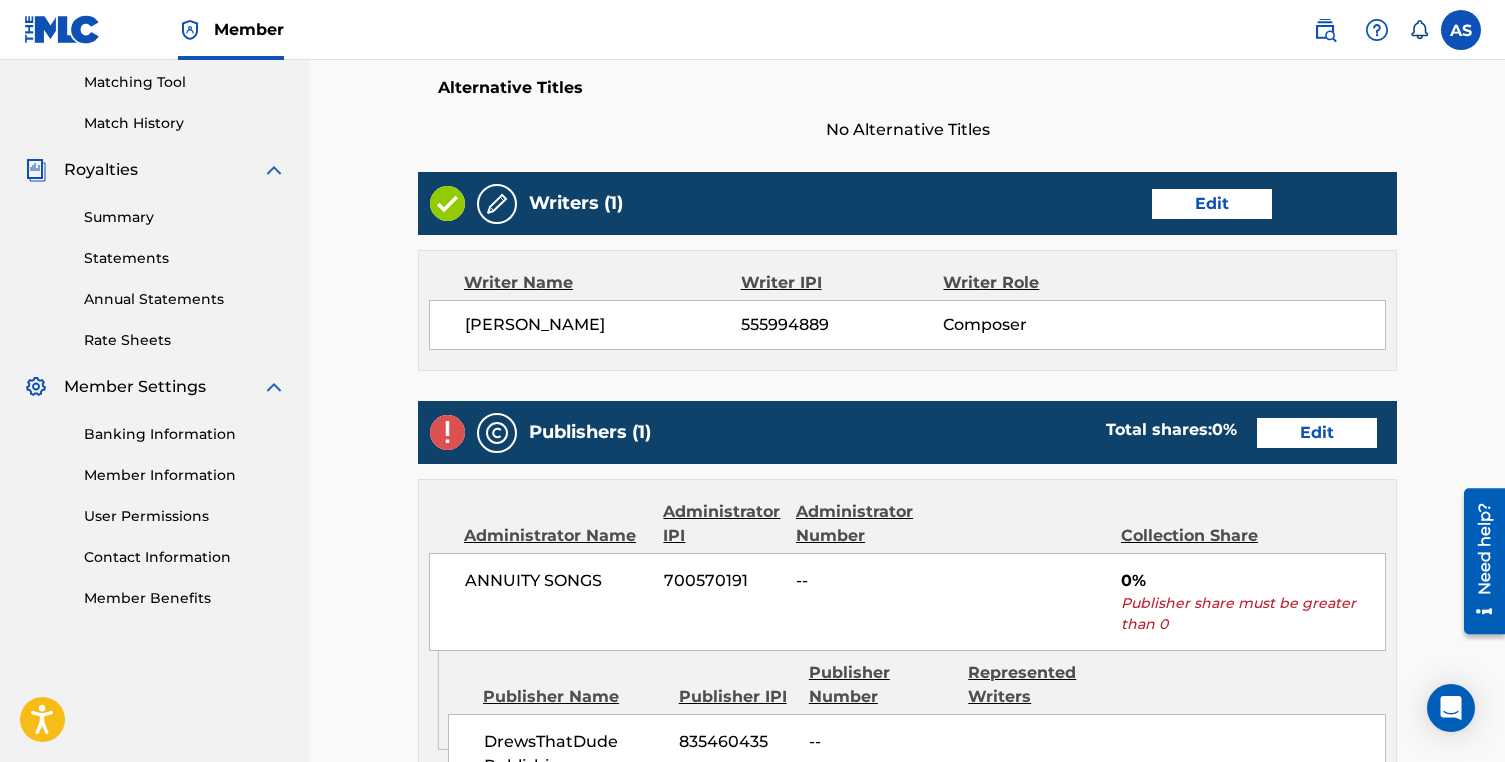 click on "Edit" at bounding box center (1317, 433) 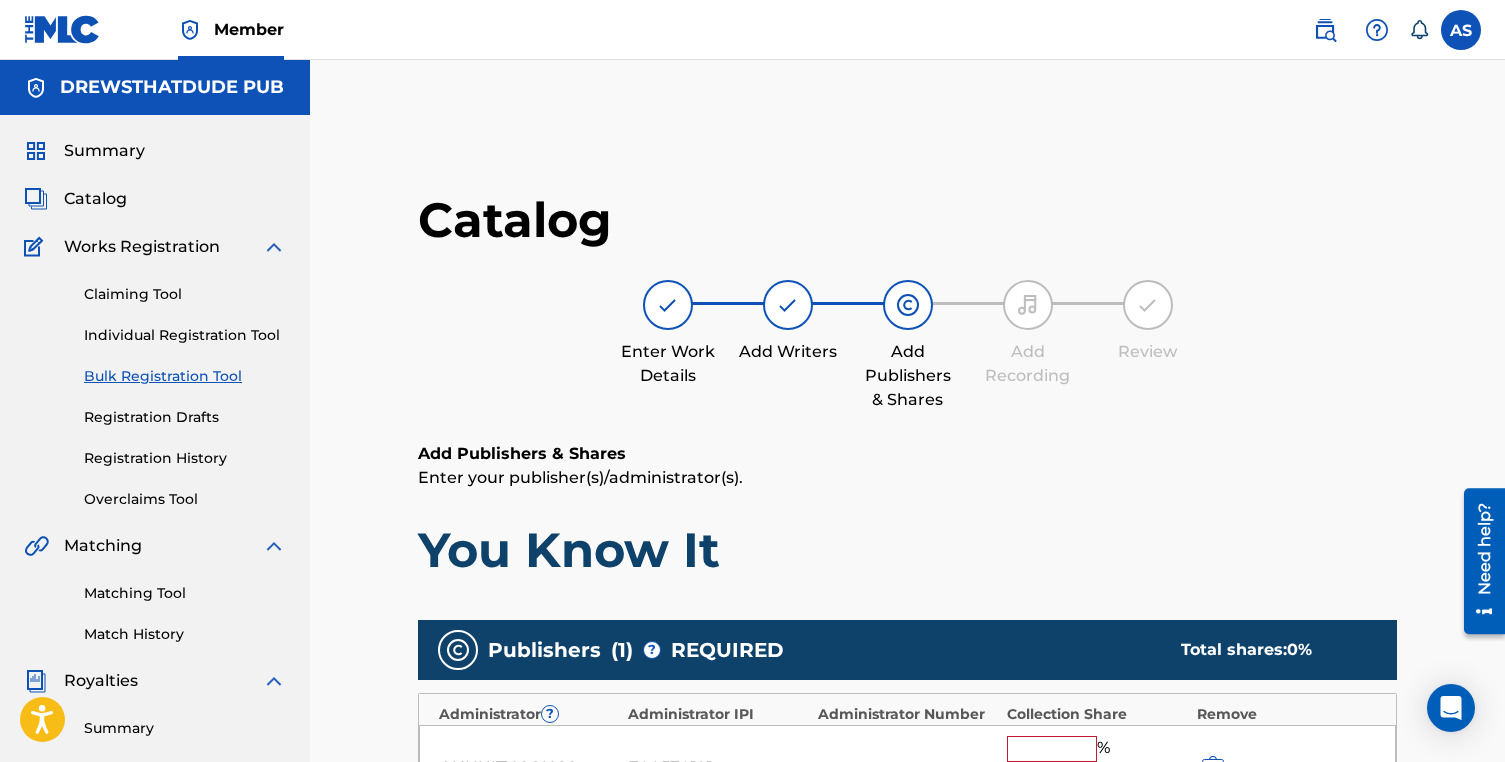 scroll, scrollTop: 41, scrollLeft: 0, axis: vertical 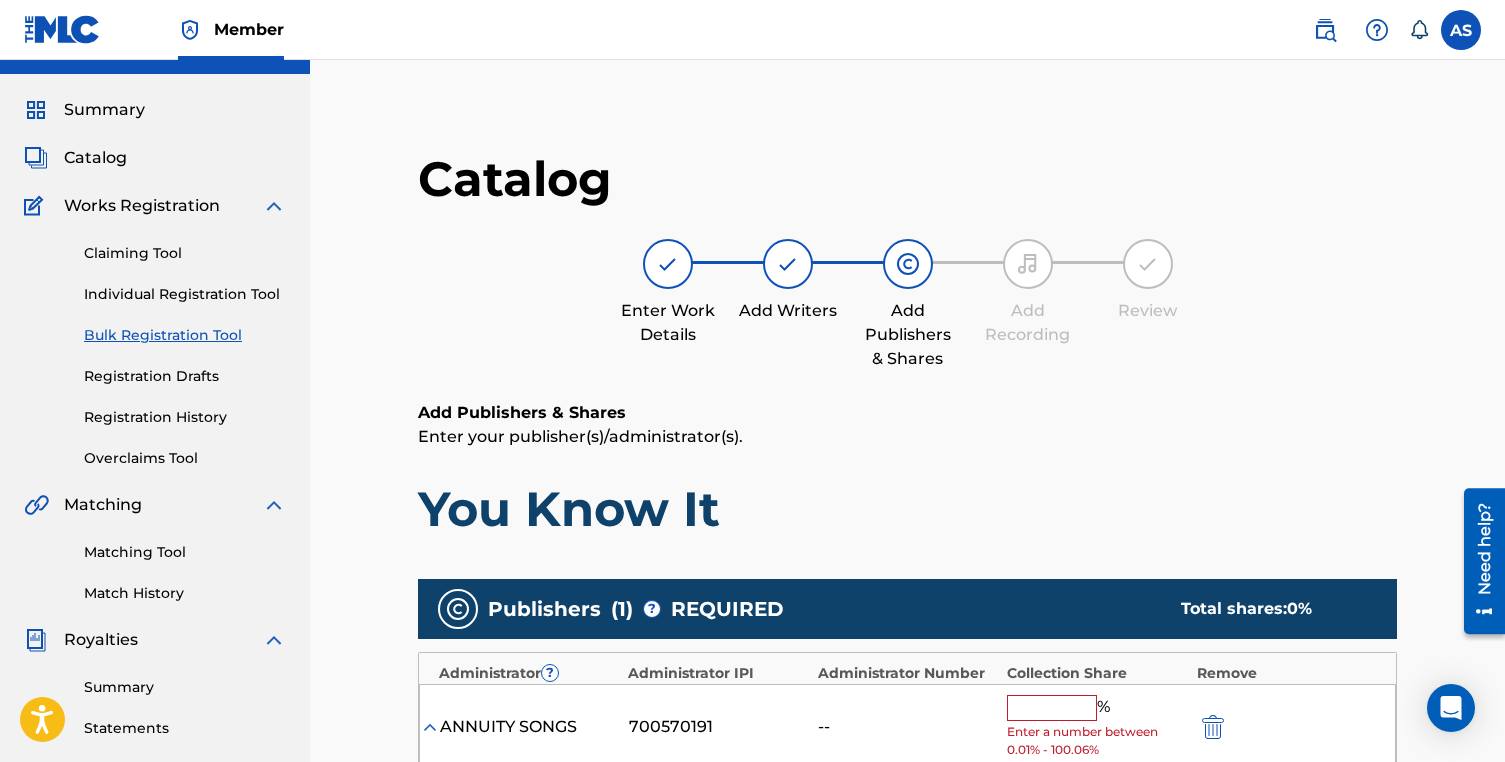 click at bounding box center [1052, 708] 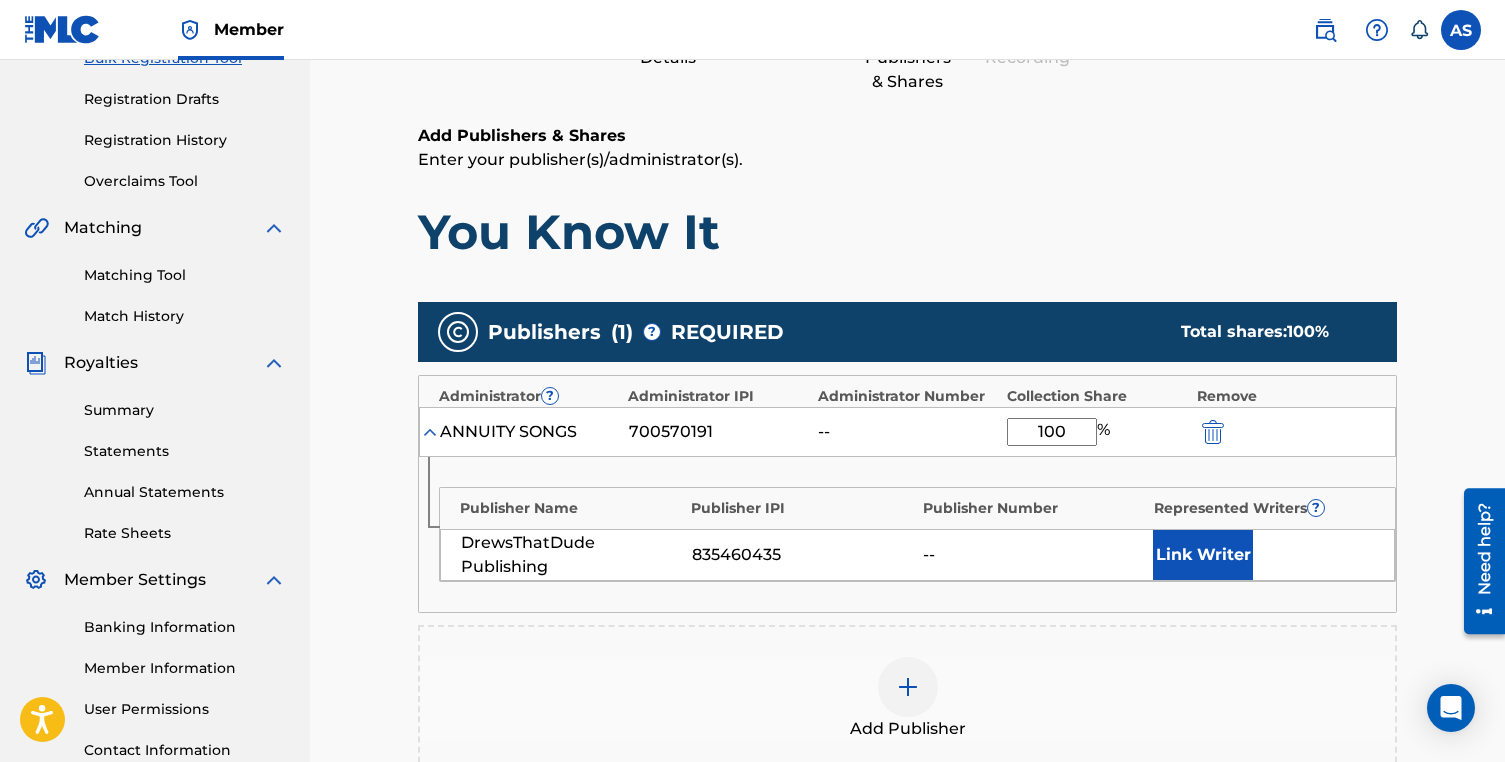 scroll, scrollTop: 323, scrollLeft: 0, axis: vertical 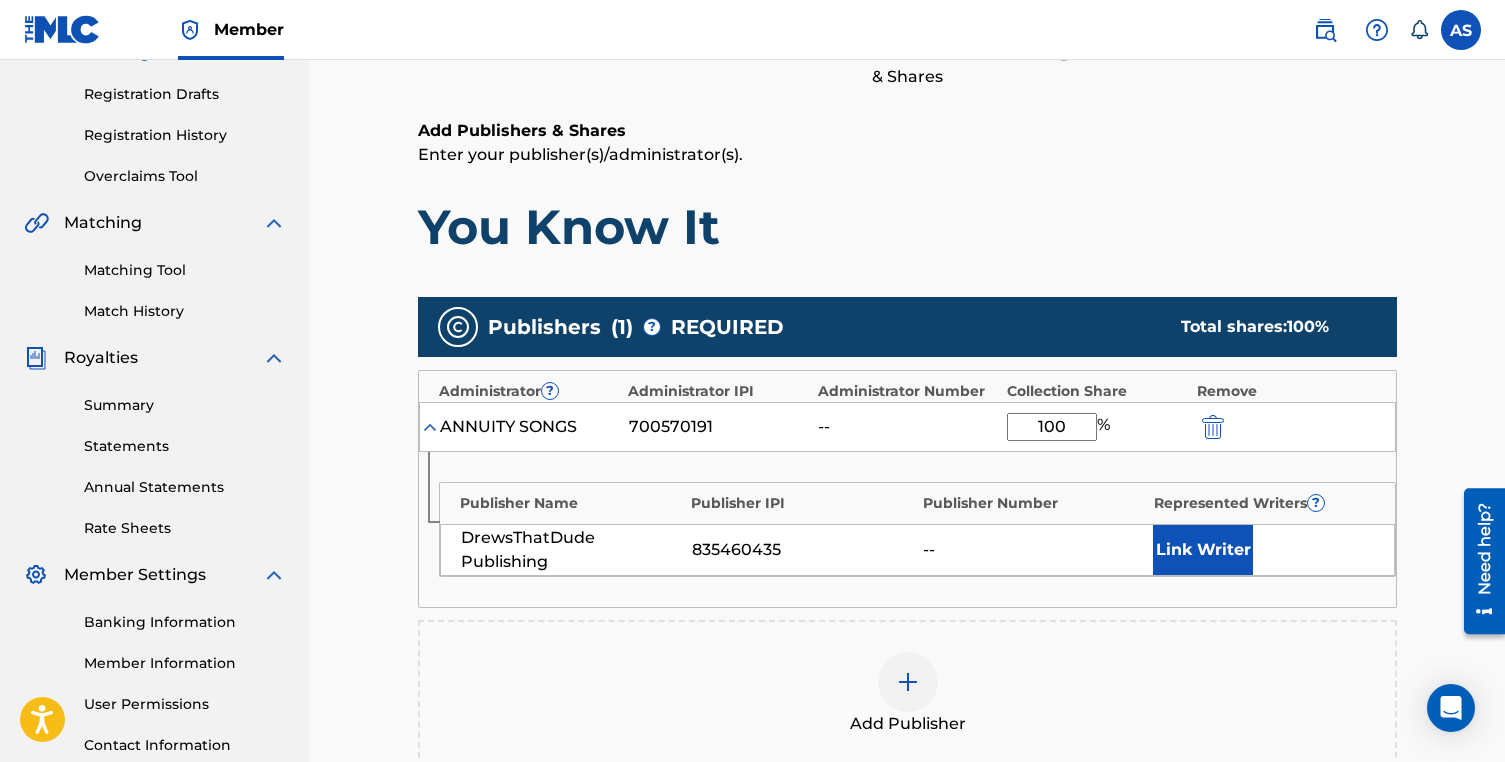 click on "Link Writer" at bounding box center [1203, 550] 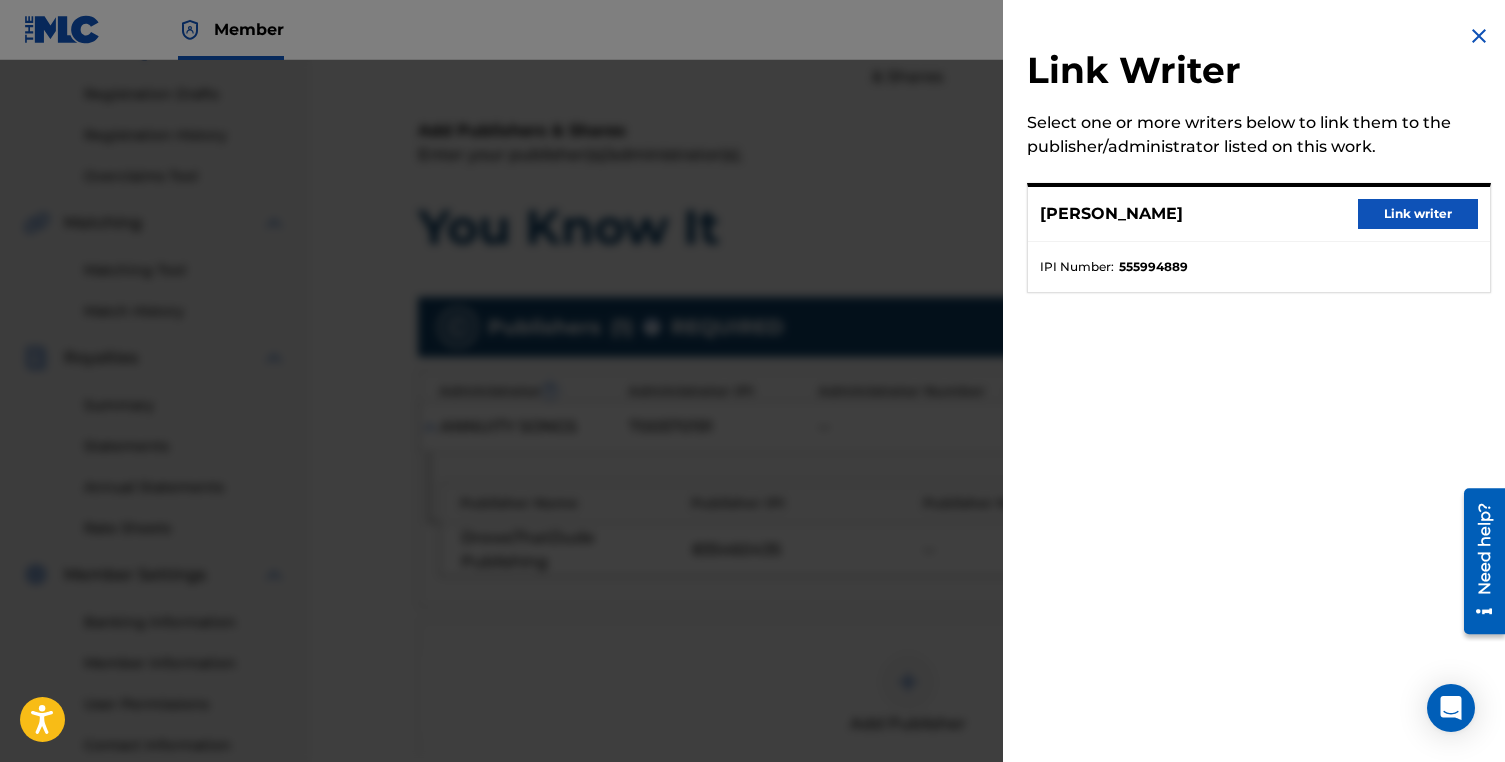 click on "Link writer" at bounding box center (1418, 214) 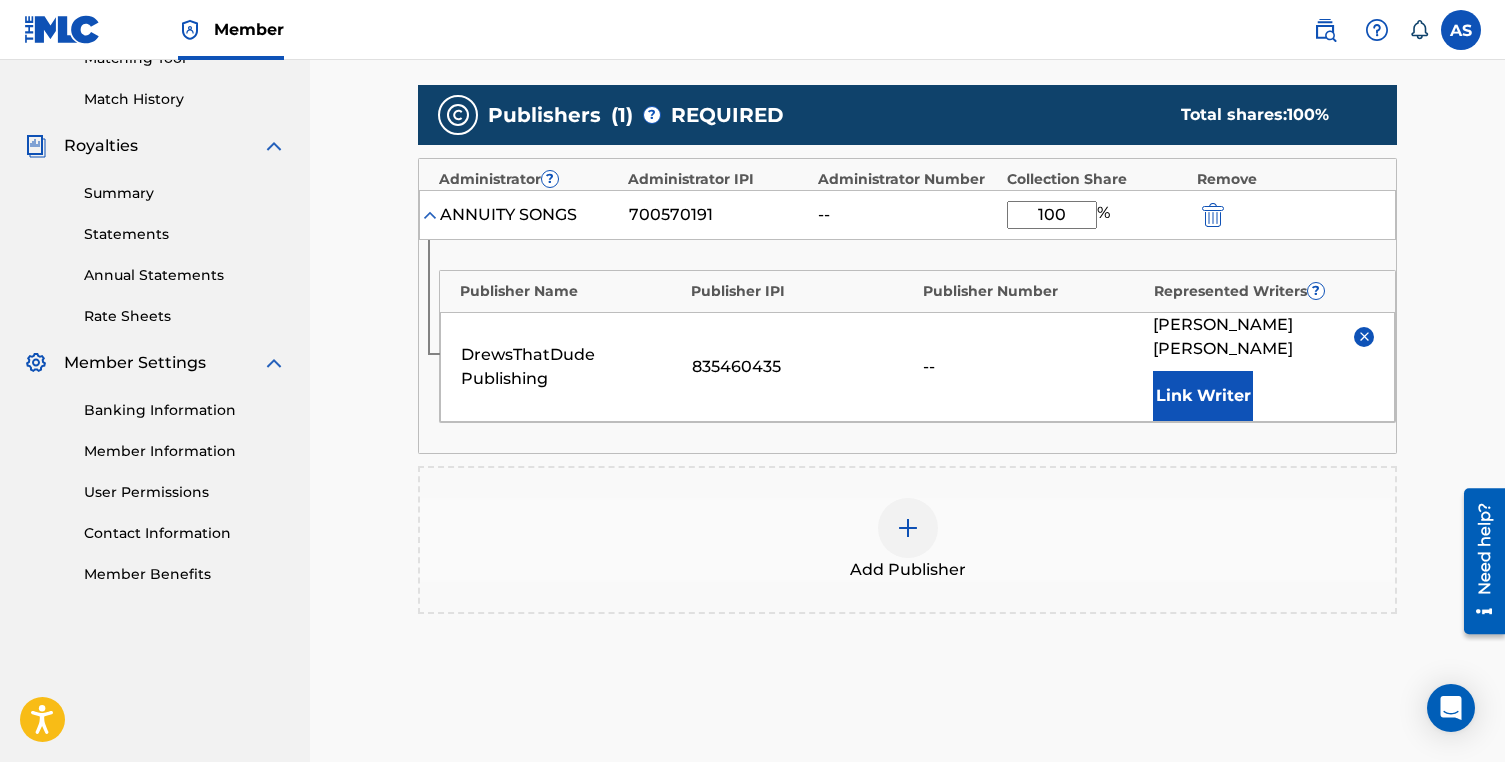 scroll, scrollTop: 755, scrollLeft: 0, axis: vertical 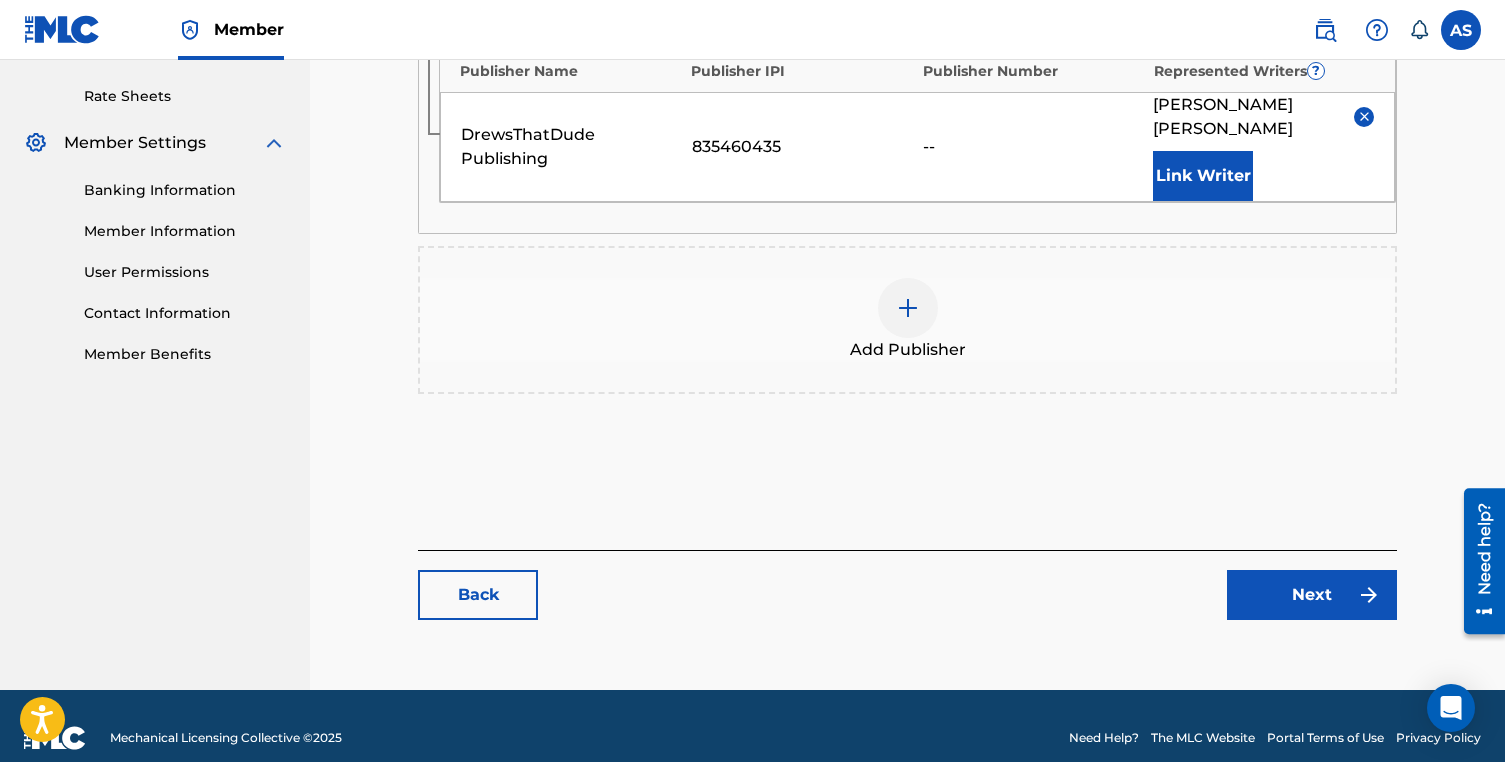 click on "Next" at bounding box center [1312, 595] 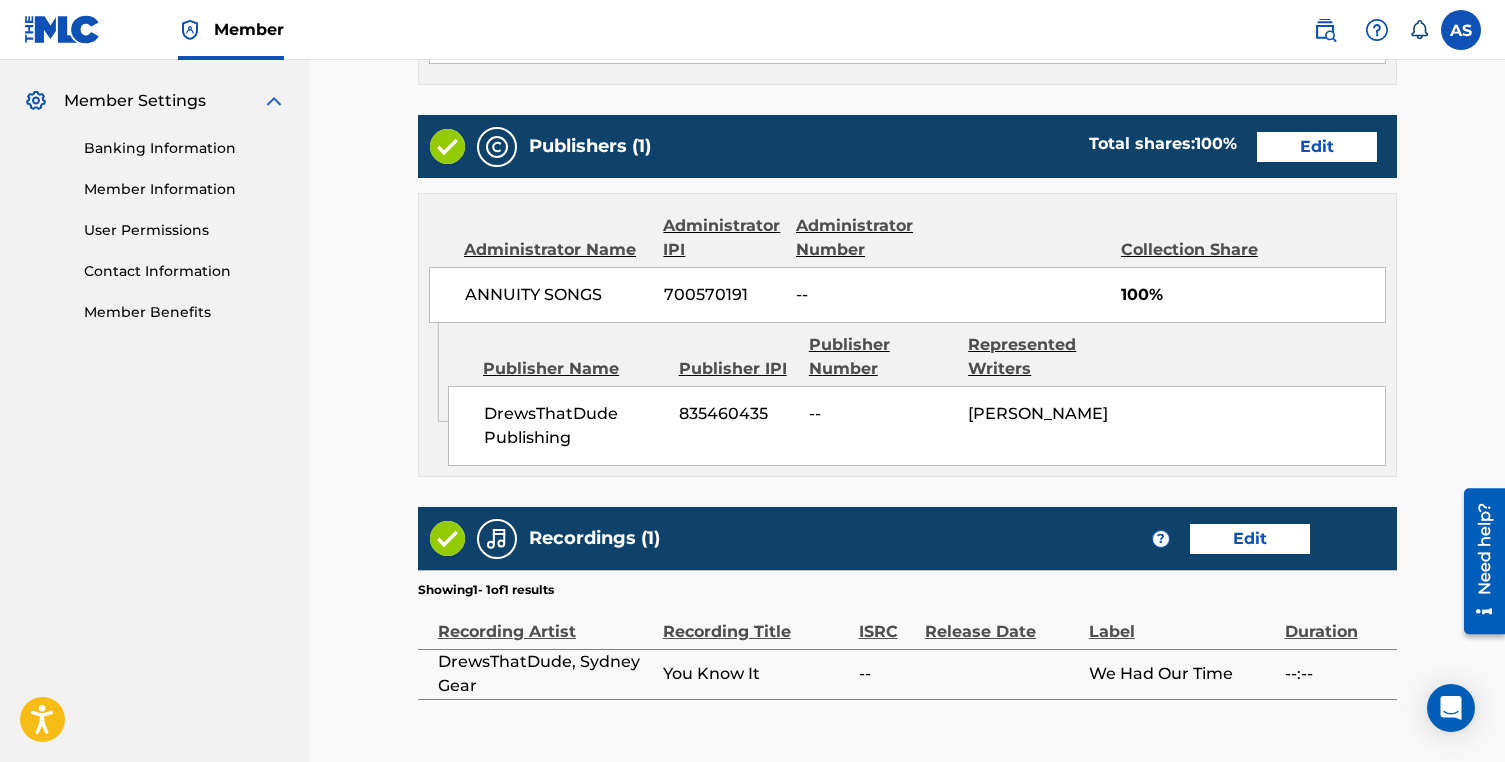 scroll, scrollTop: 998, scrollLeft: 0, axis: vertical 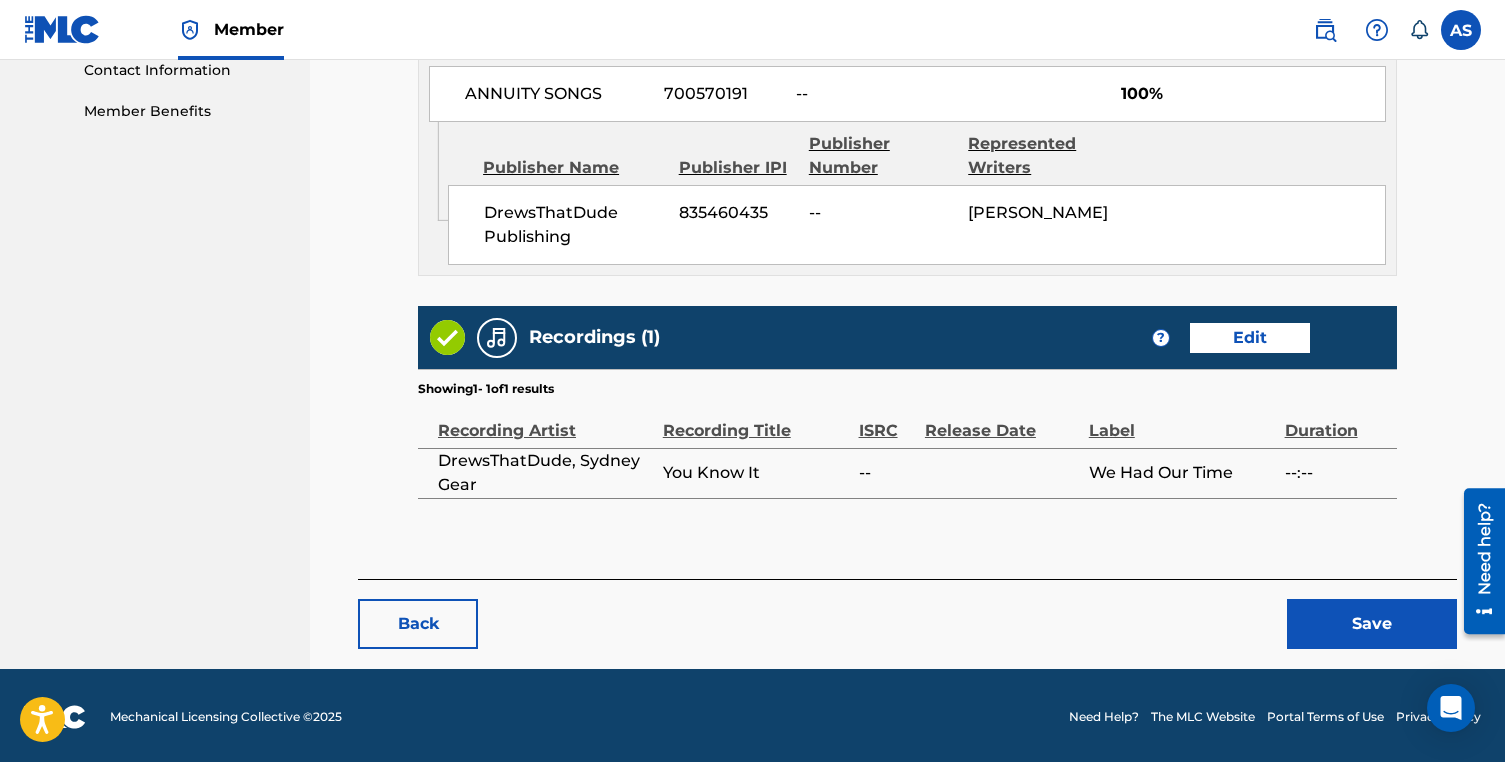 click on "Back Save" at bounding box center (907, 614) 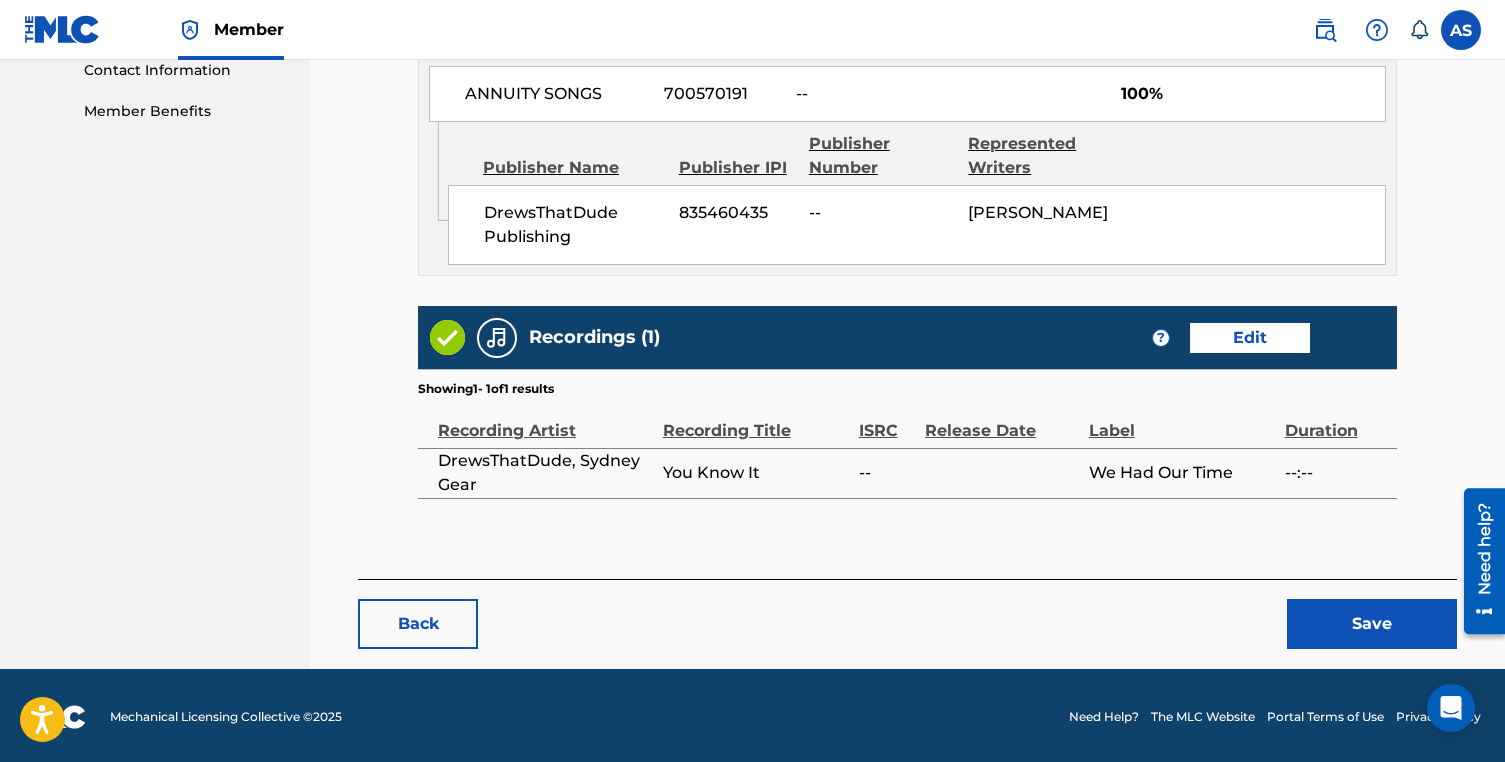 click on "Save" at bounding box center (1372, 624) 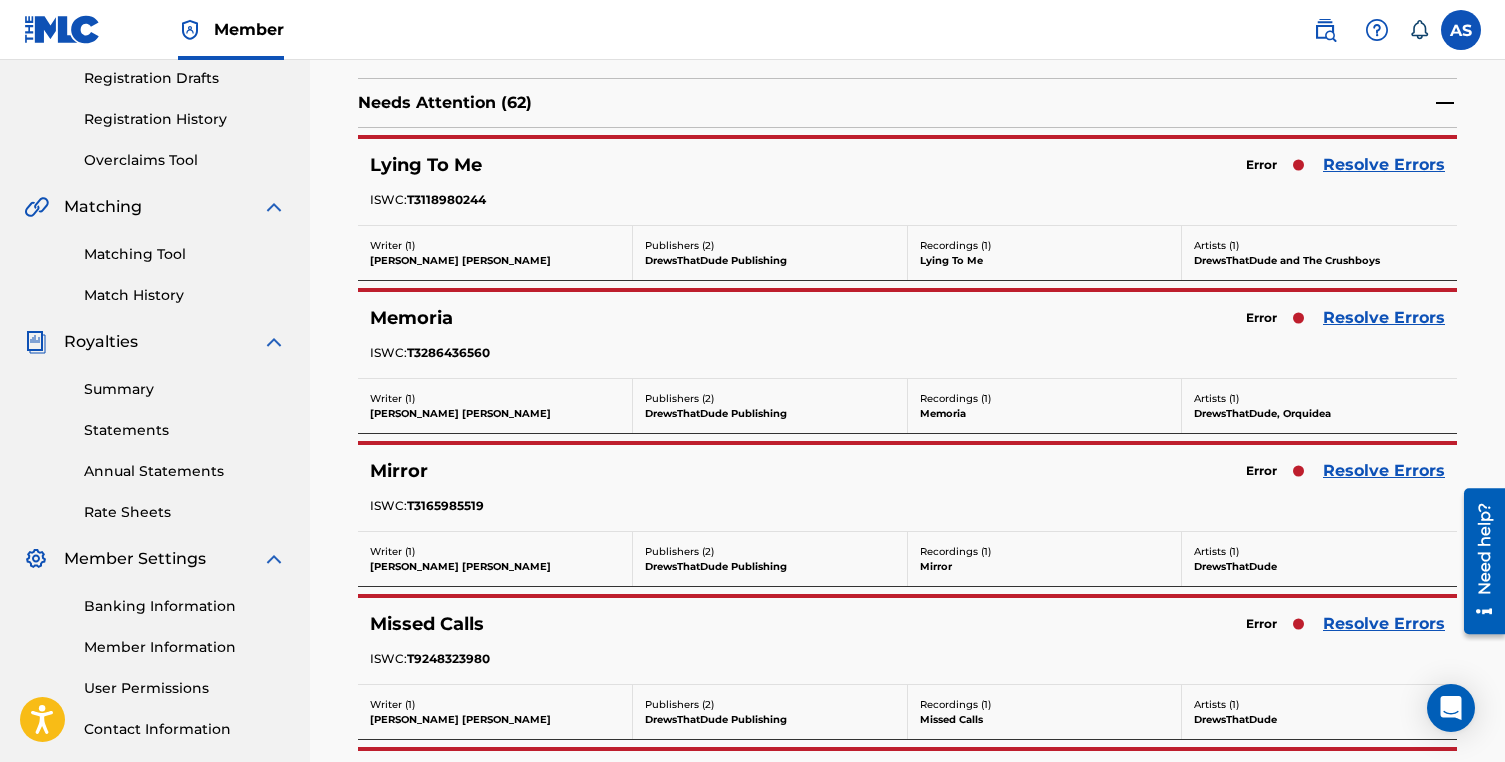 scroll, scrollTop: 343, scrollLeft: 0, axis: vertical 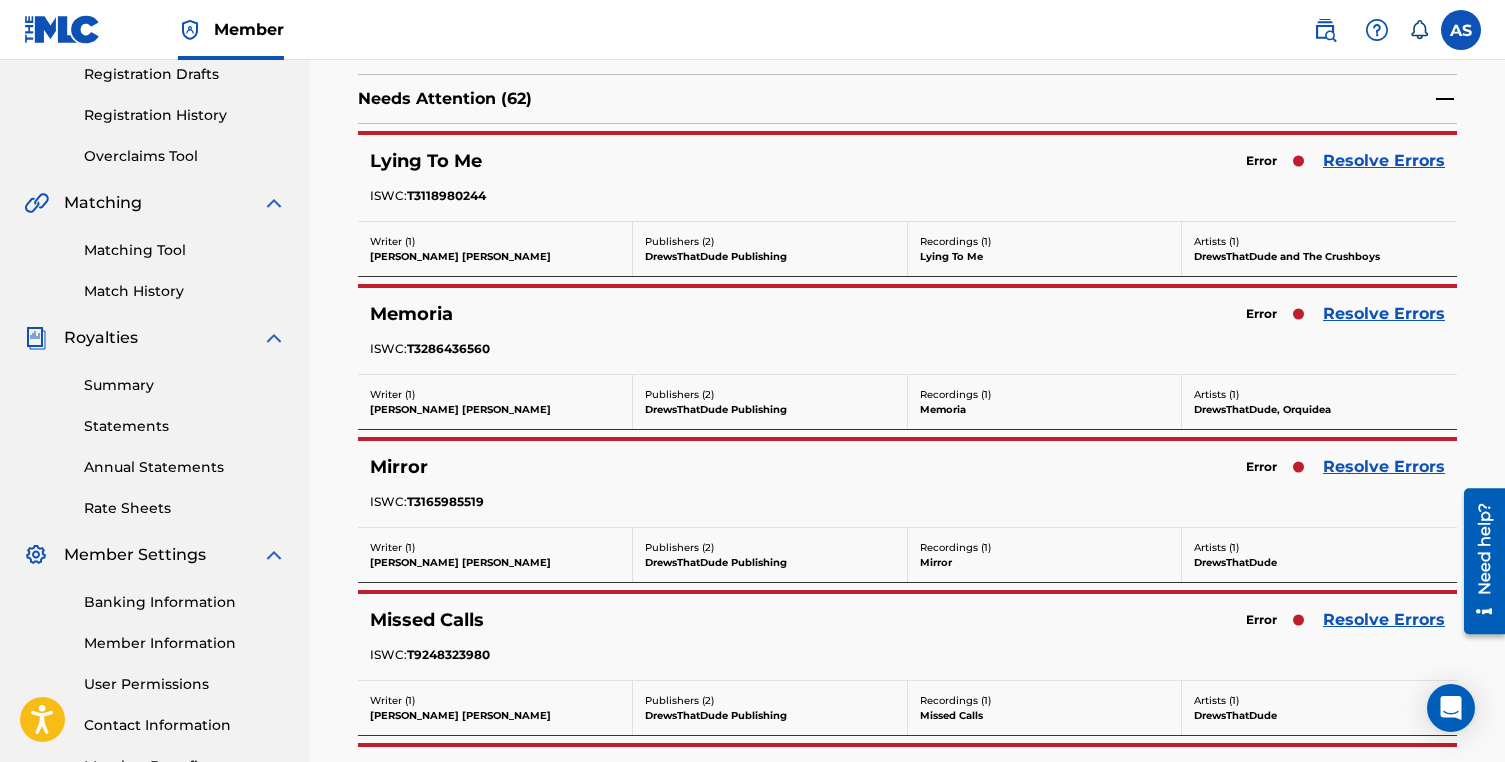 click on "Resolve Errors" at bounding box center [1384, 161] 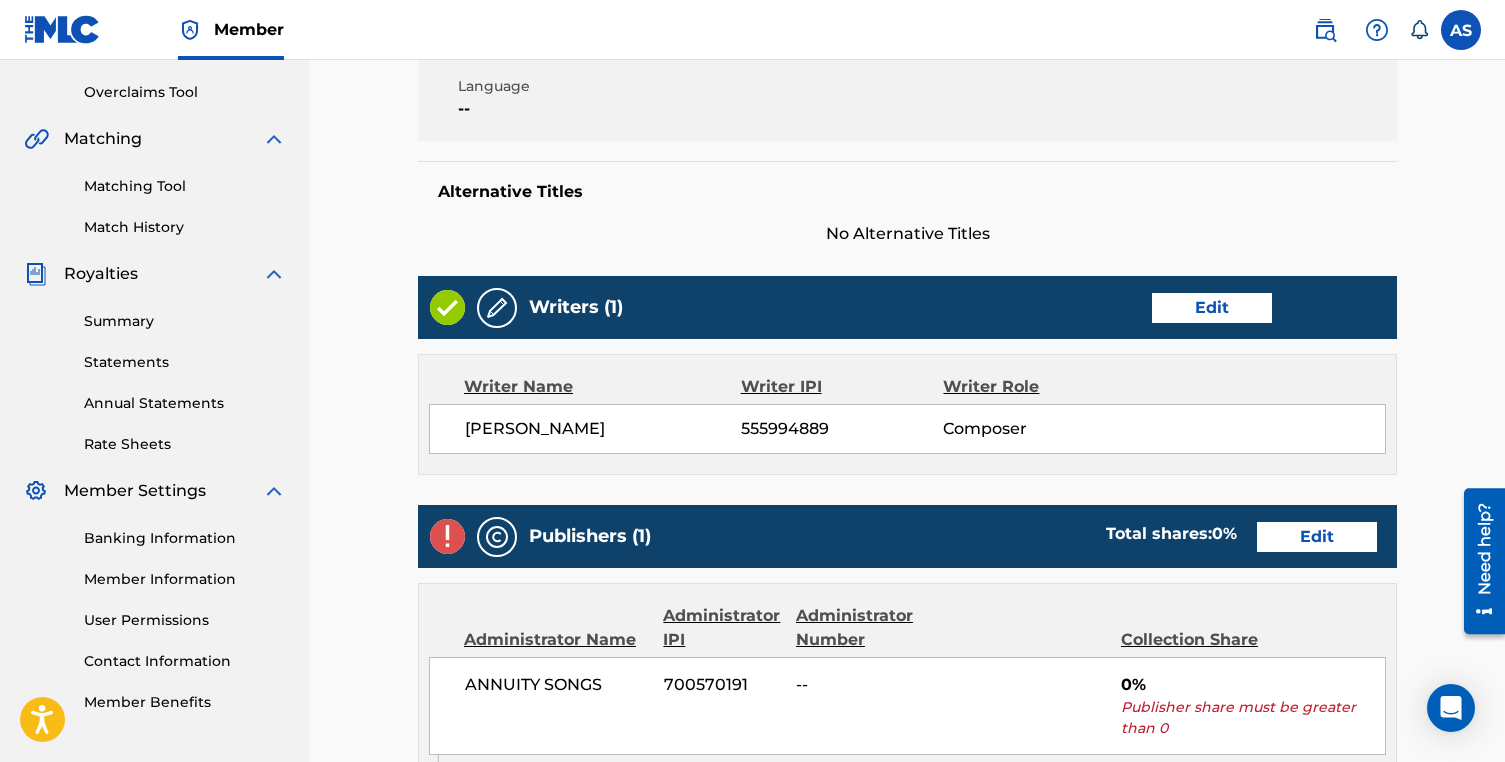 scroll, scrollTop: 437, scrollLeft: 0, axis: vertical 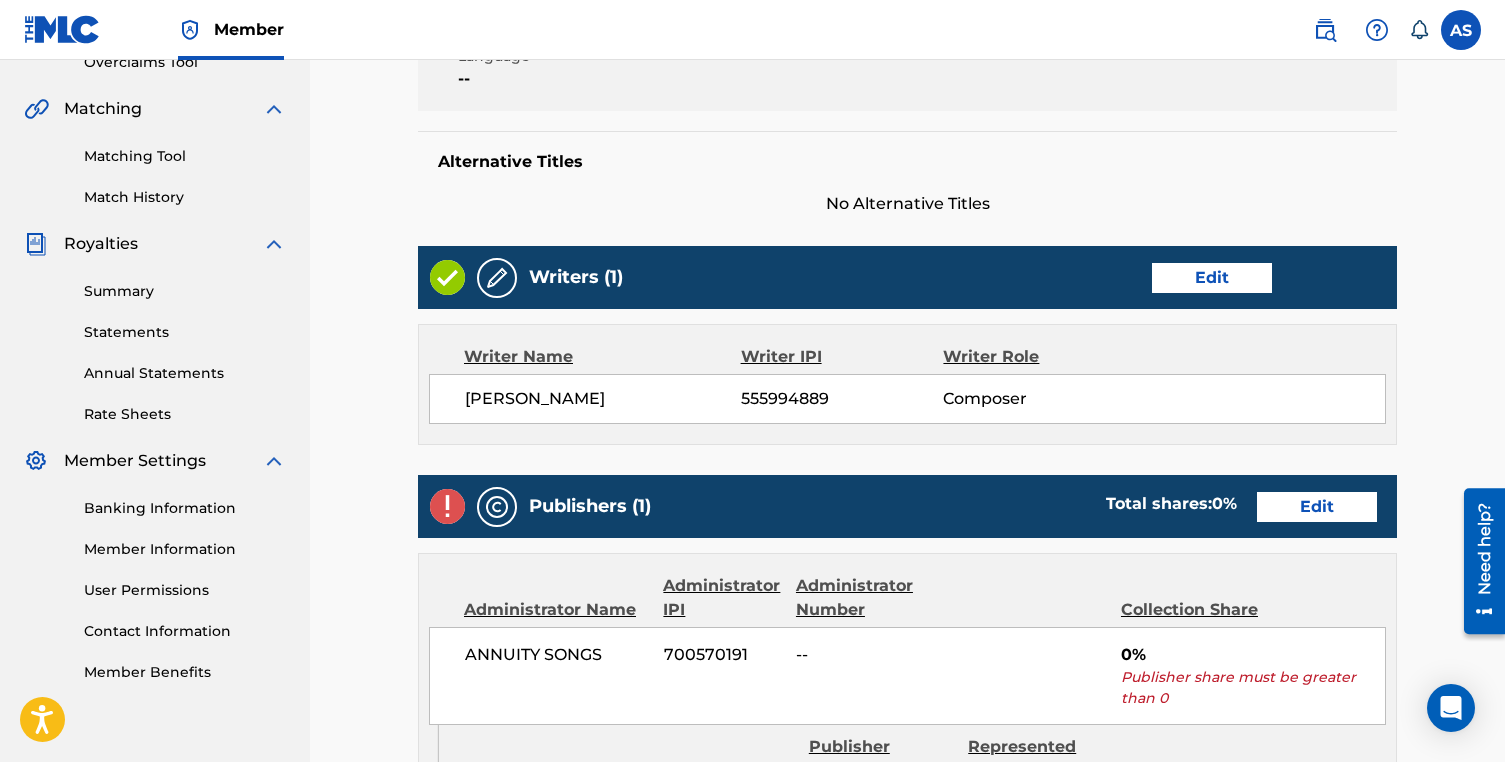 click on "Edit" at bounding box center [1317, 507] 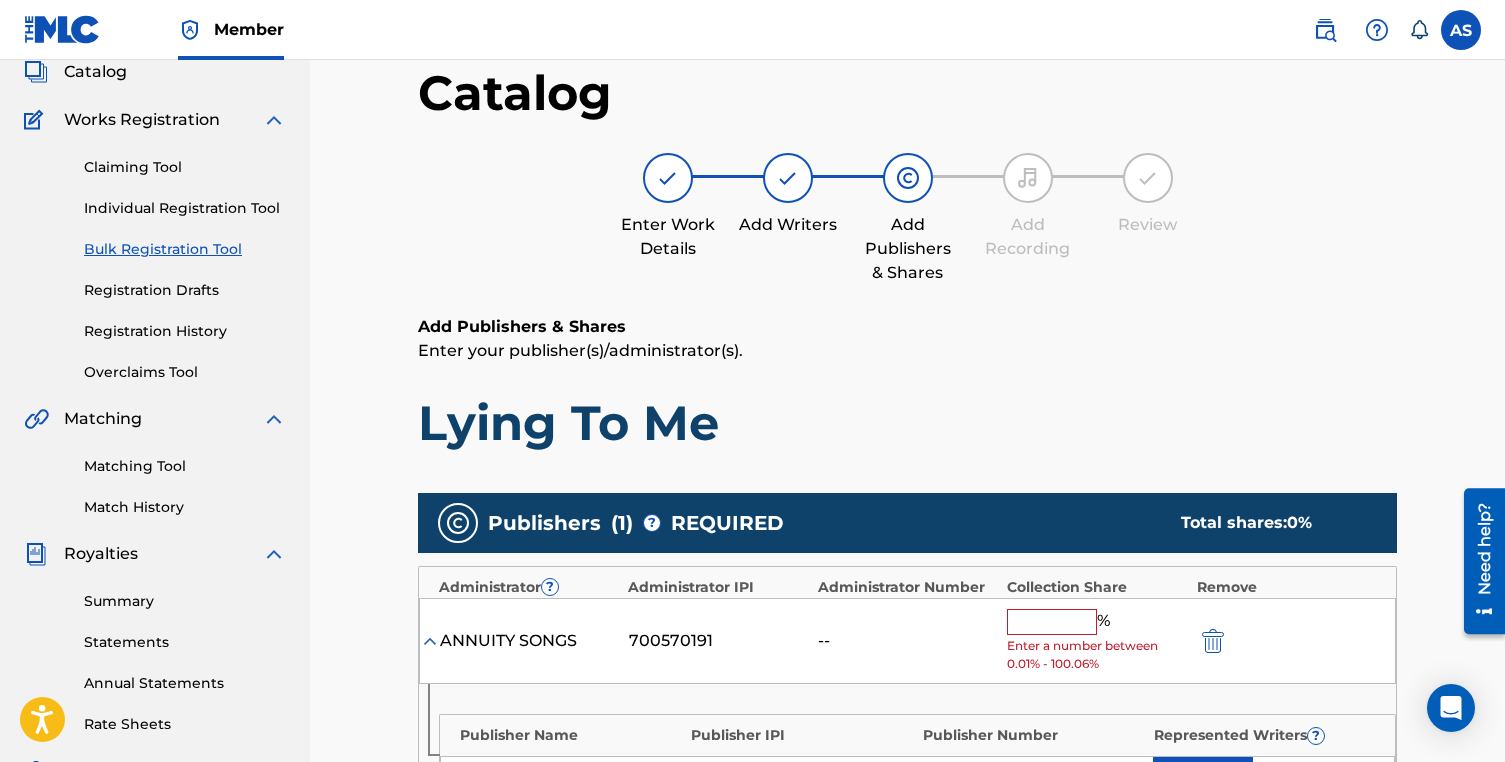 scroll, scrollTop: 257, scrollLeft: 0, axis: vertical 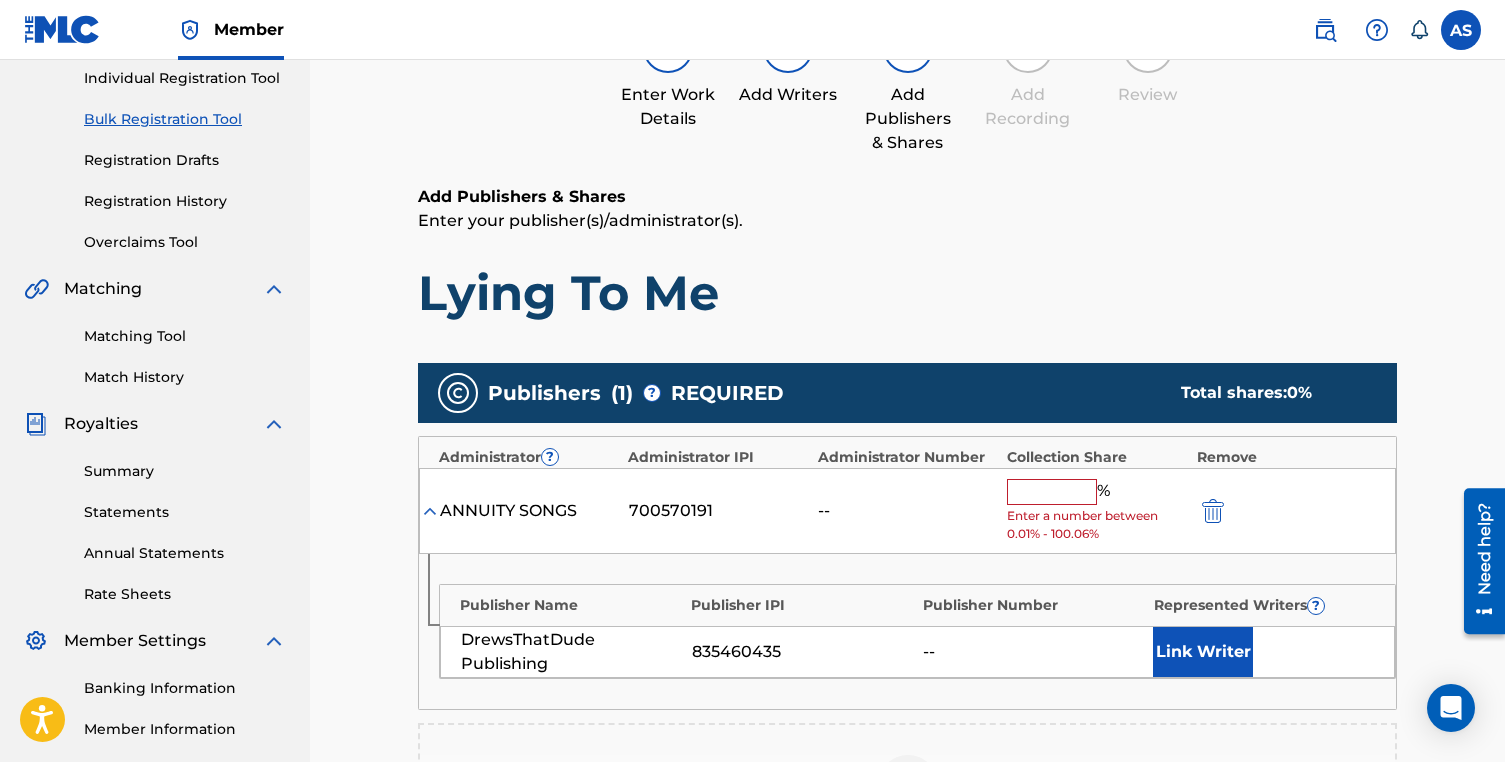 click at bounding box center [1052, 492] 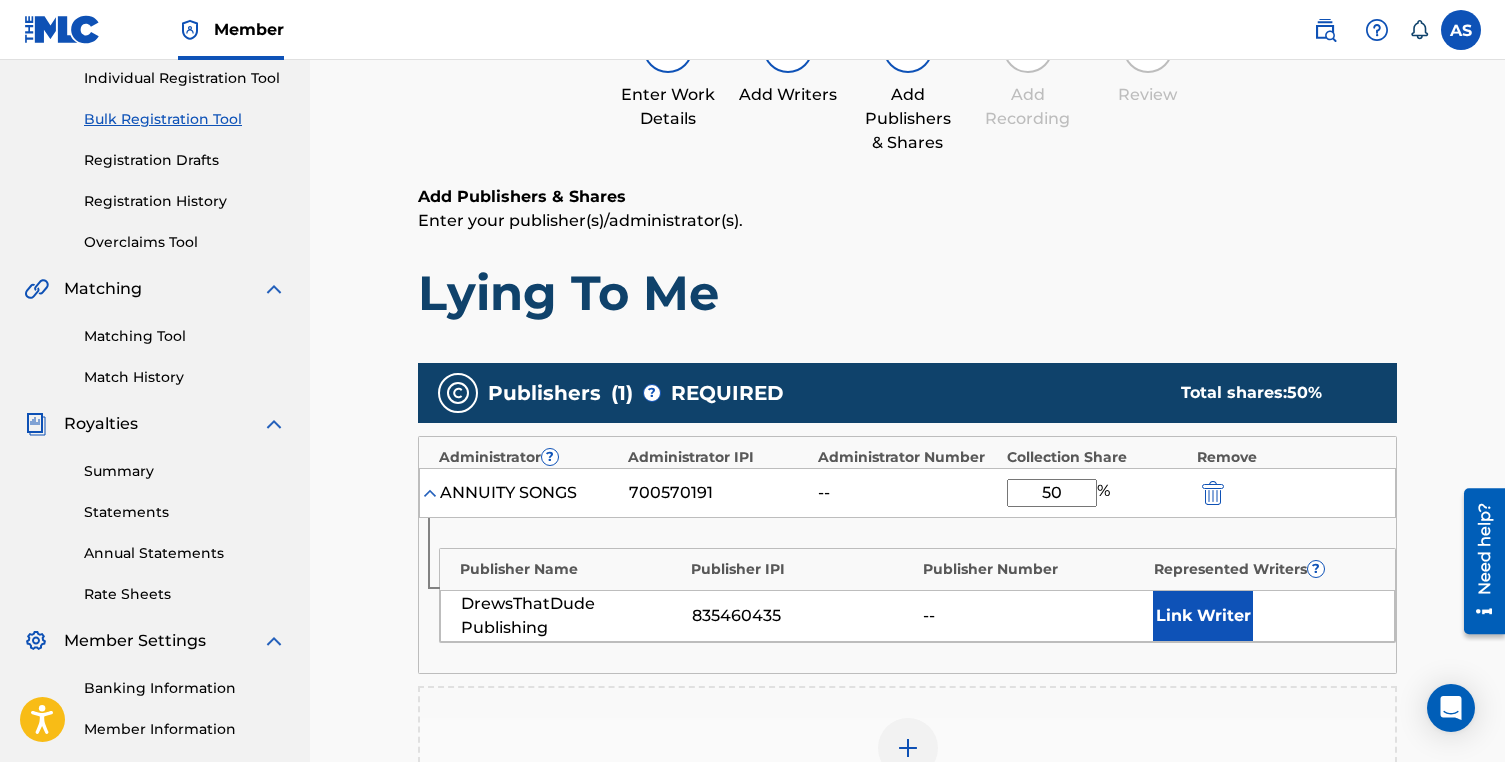 type on "50" 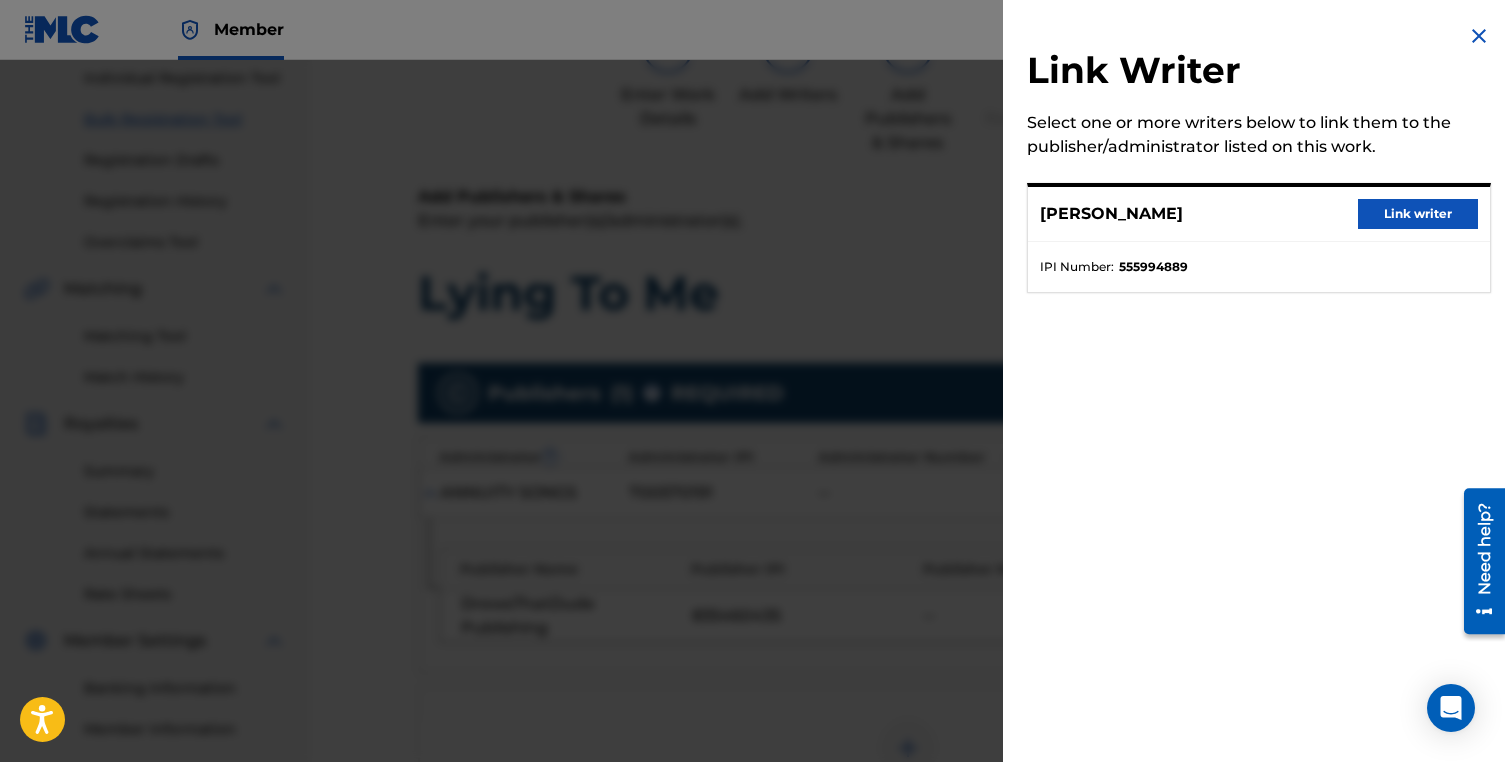click on "Link writer" at bounding box center [1418, 214] 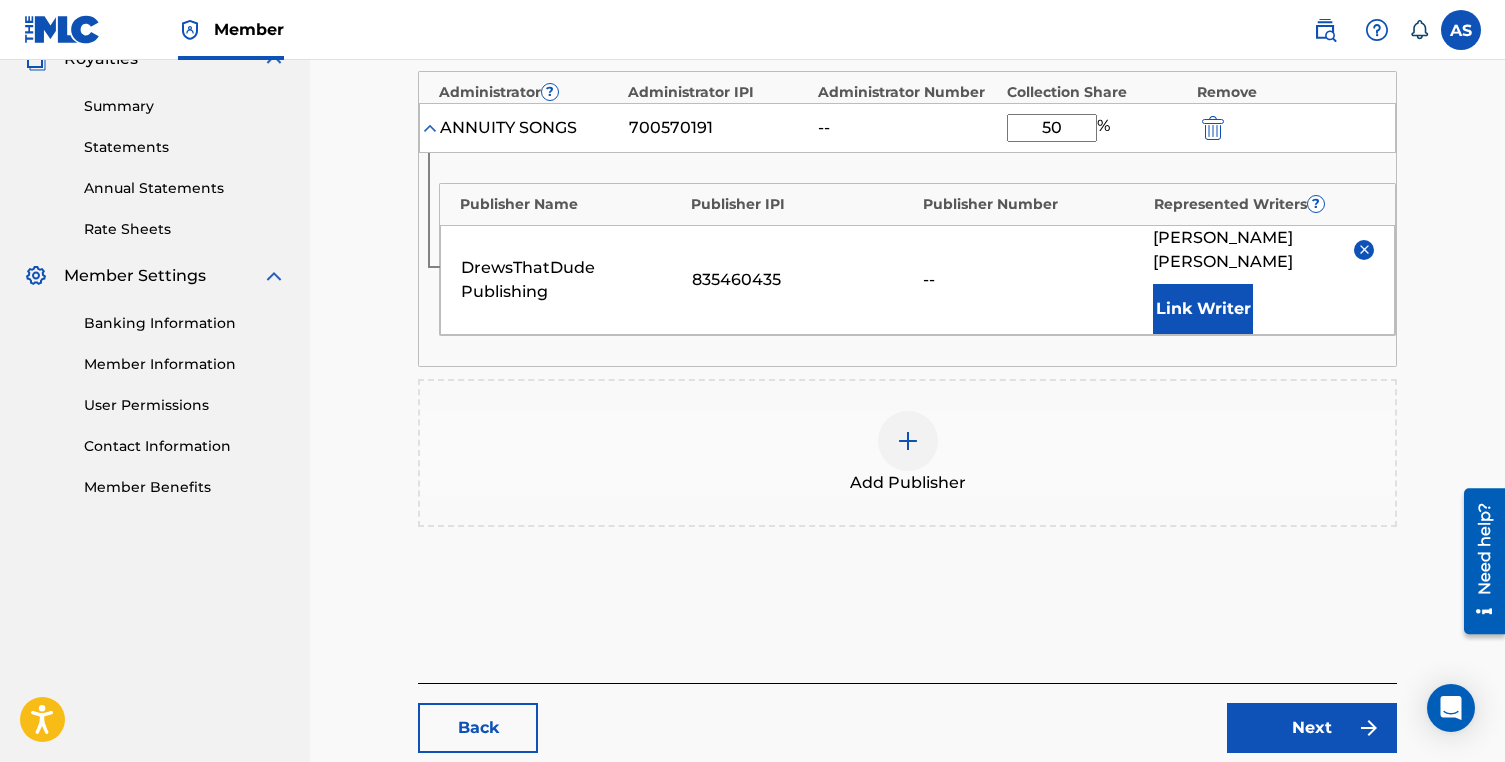 scroll, scrollTop: 669, scrollLeft: 0, axis: vertical 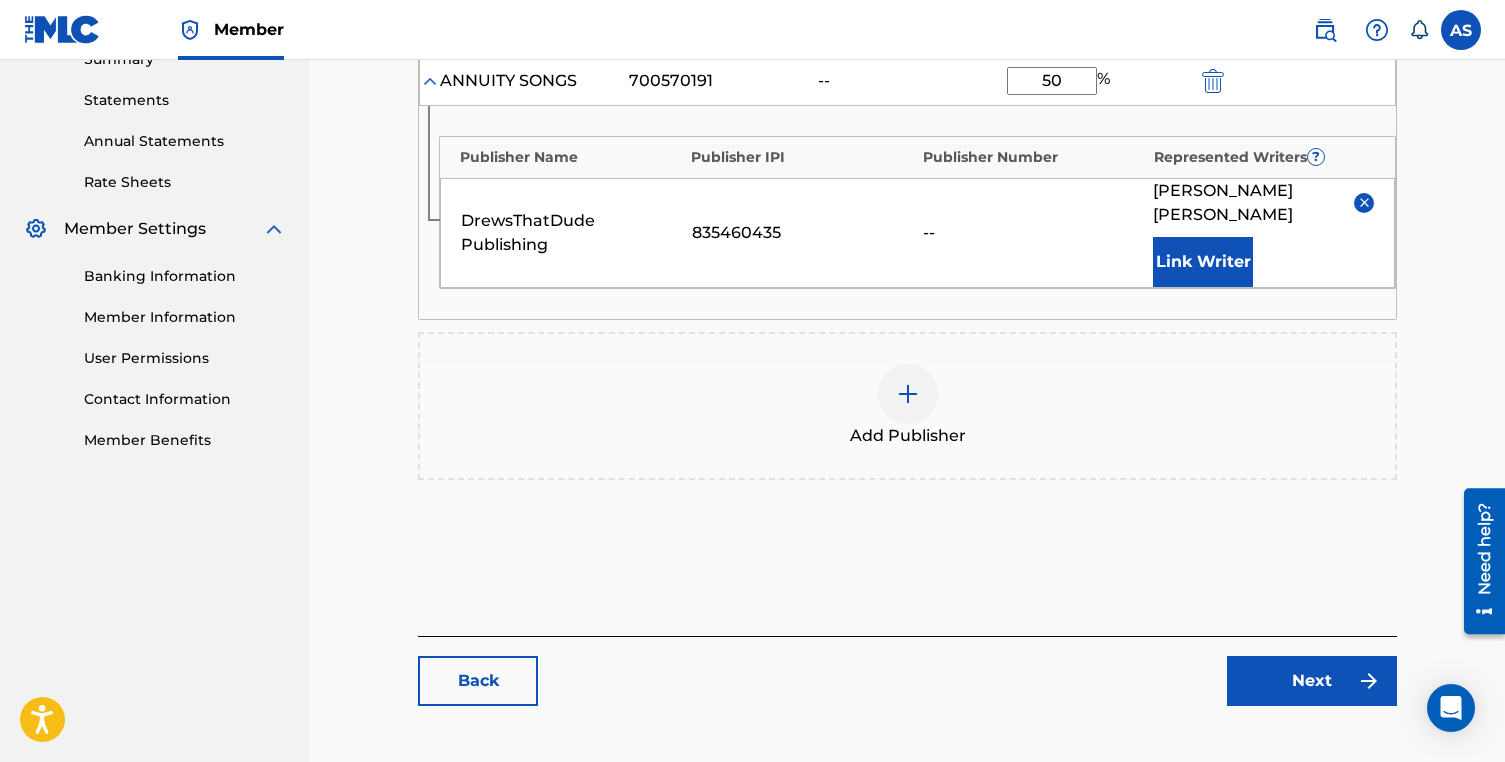 click on "Next" at bounding box center [1312, 681] 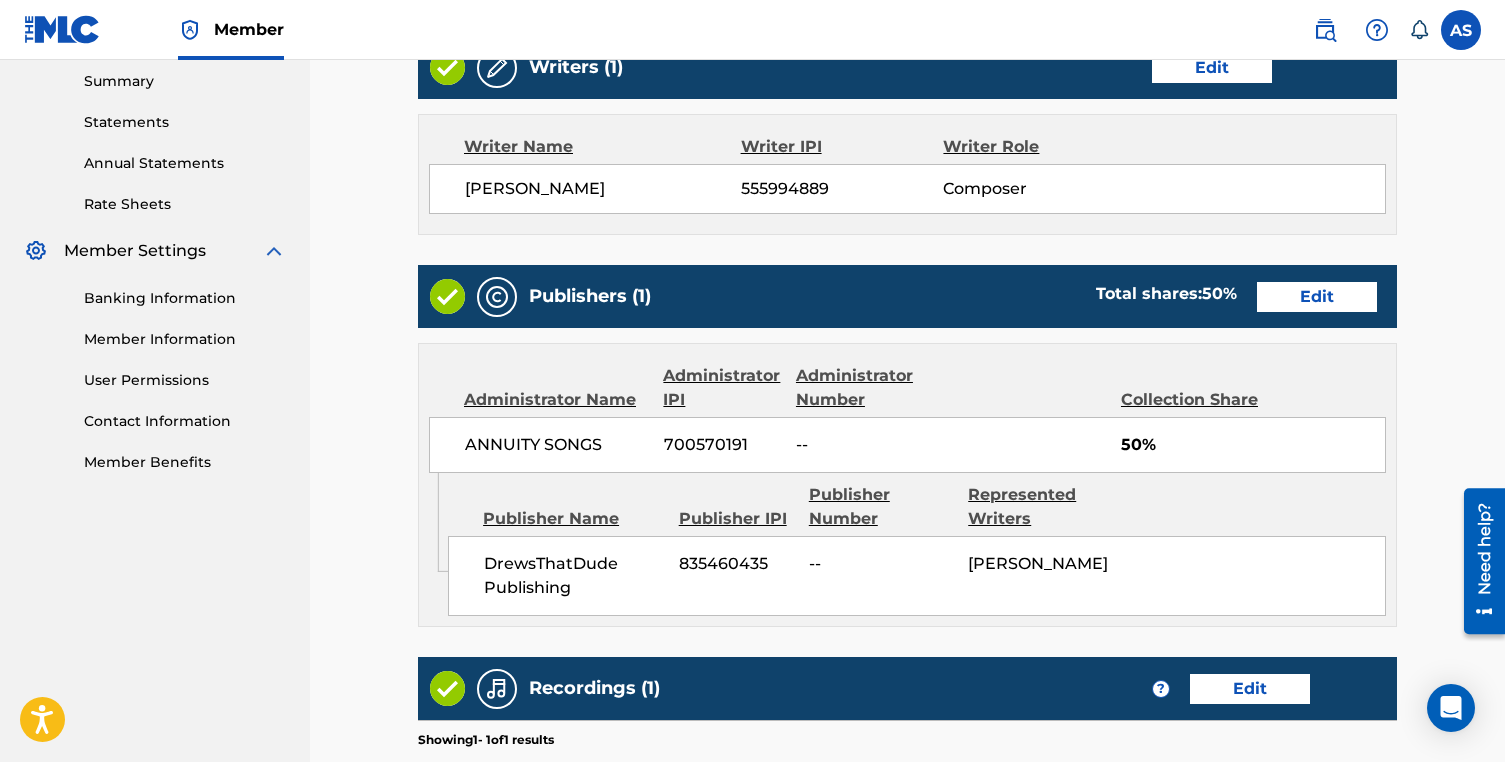 scroll, scrollTop: 998, scrollLeft: 0, axis: vertical 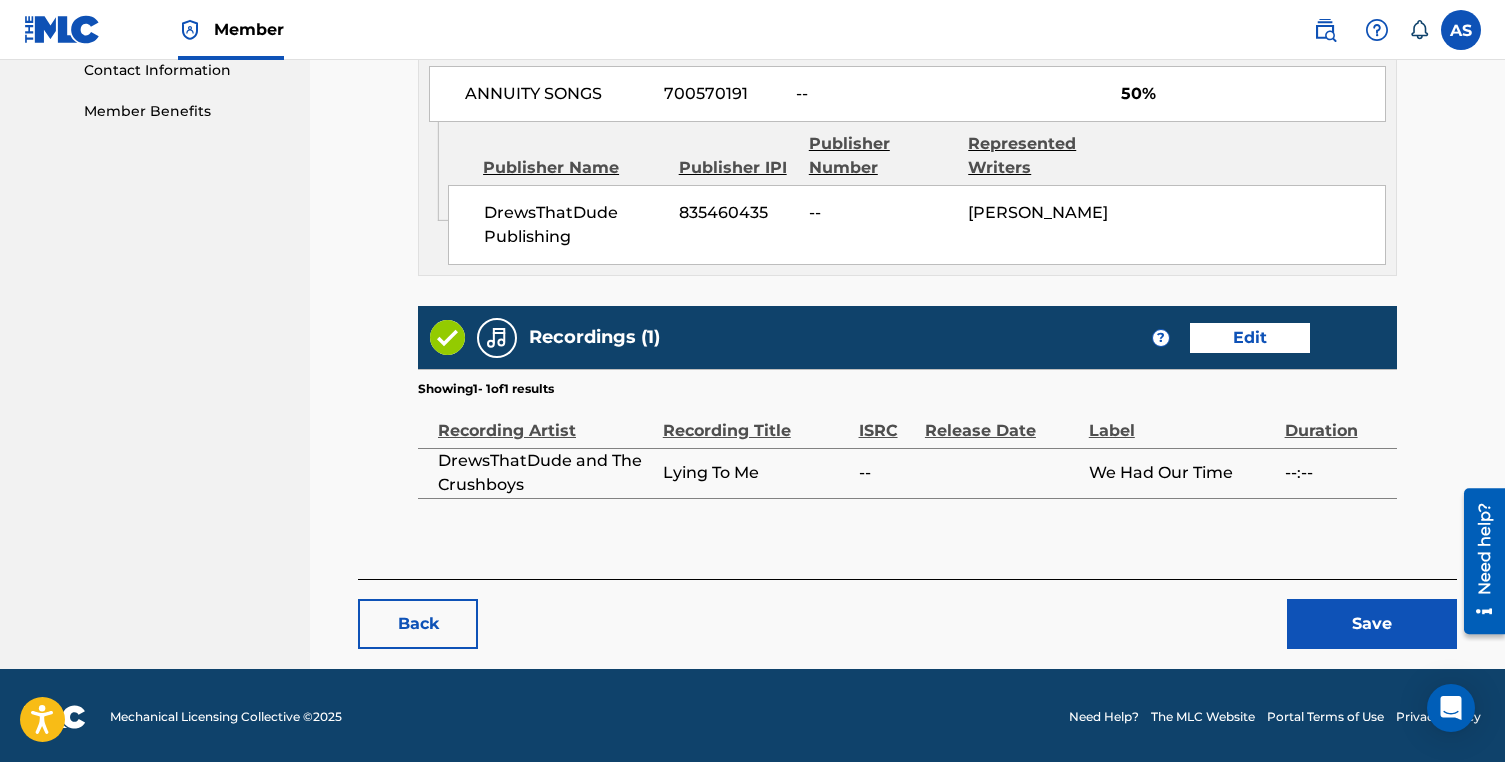 click on "Edit" at bounding box center [1250, 338] 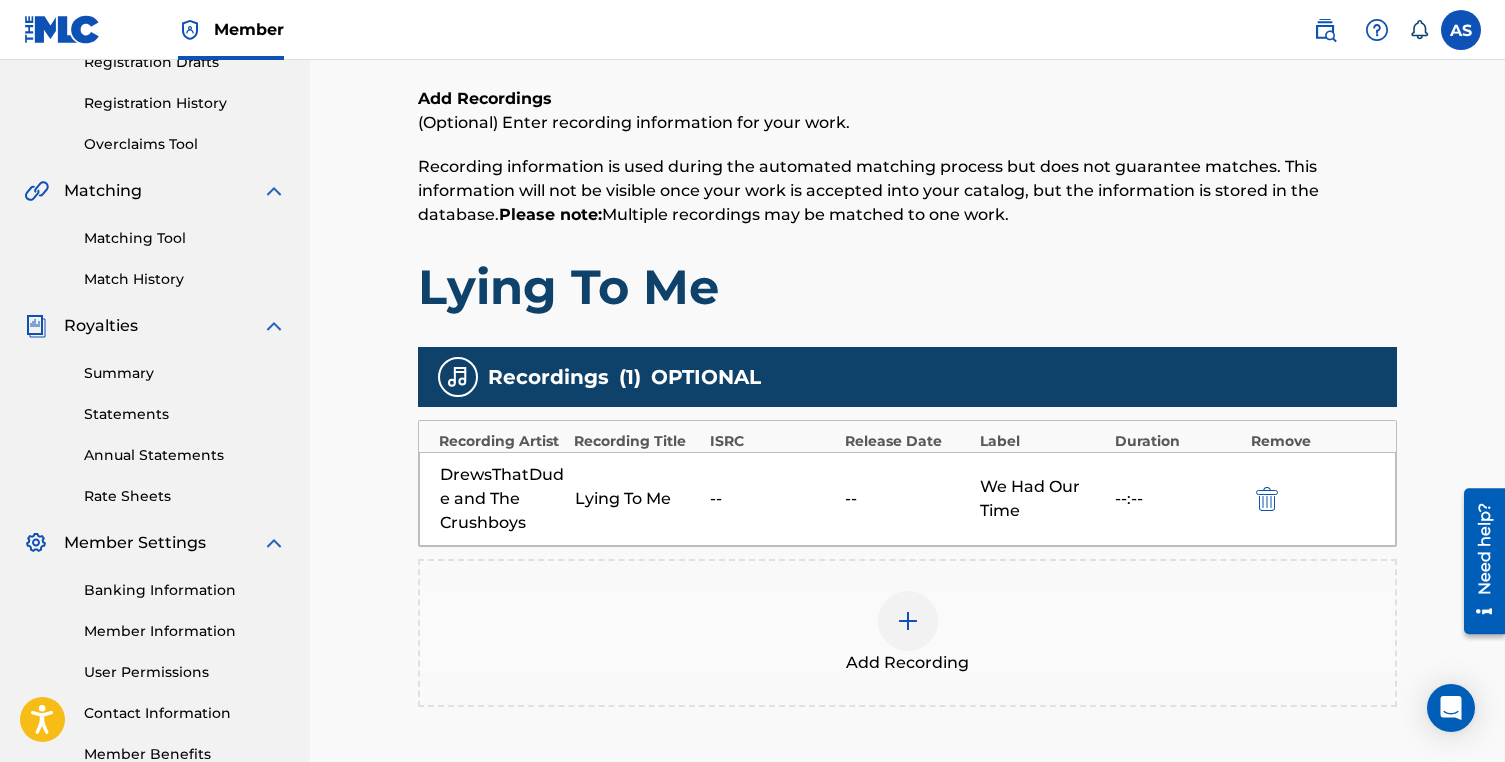 scroll, scrollTop: 537, scrollLeft: 0, axis: vertical 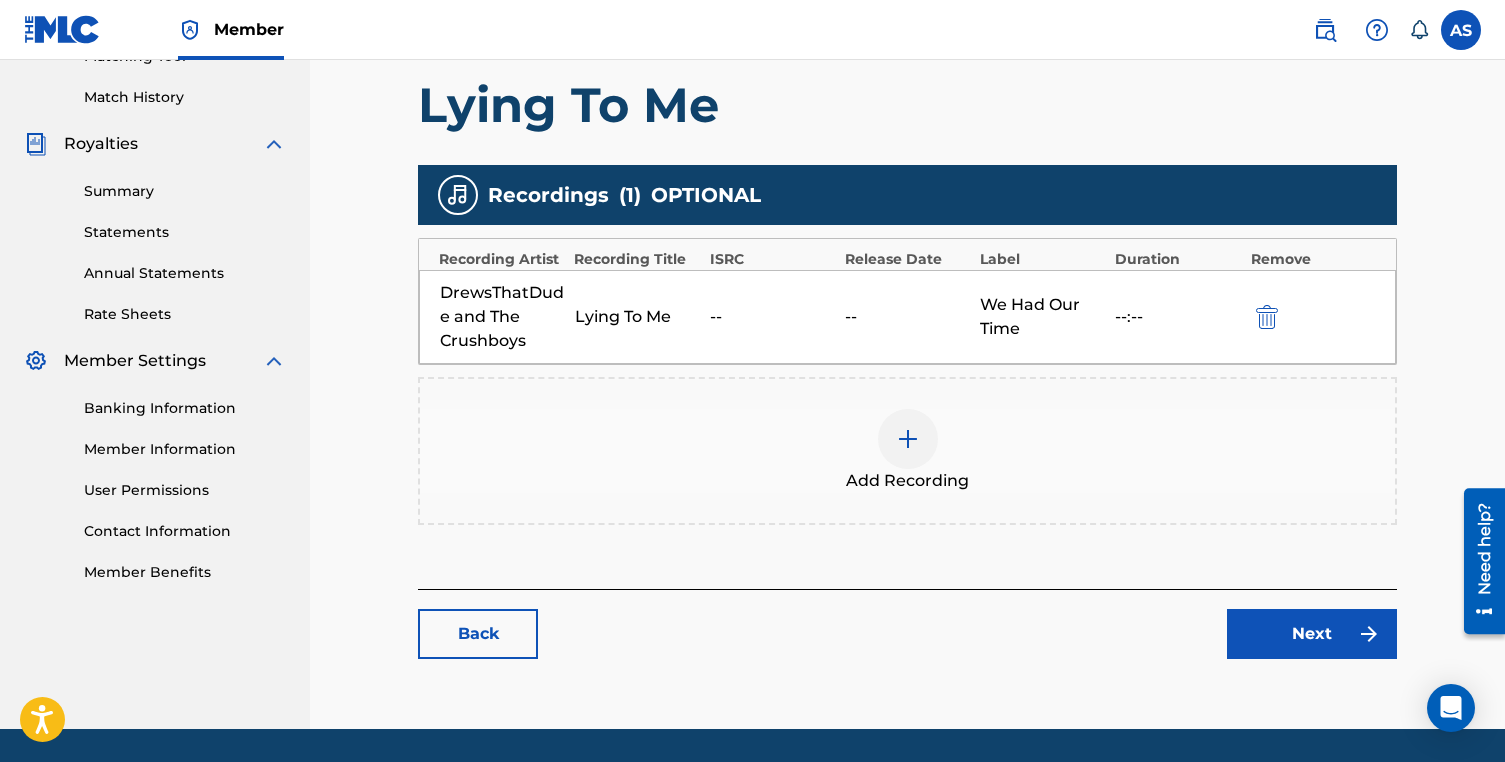click on "DrewsThatDude and The Crushboys" at bounding box center (502, 317) 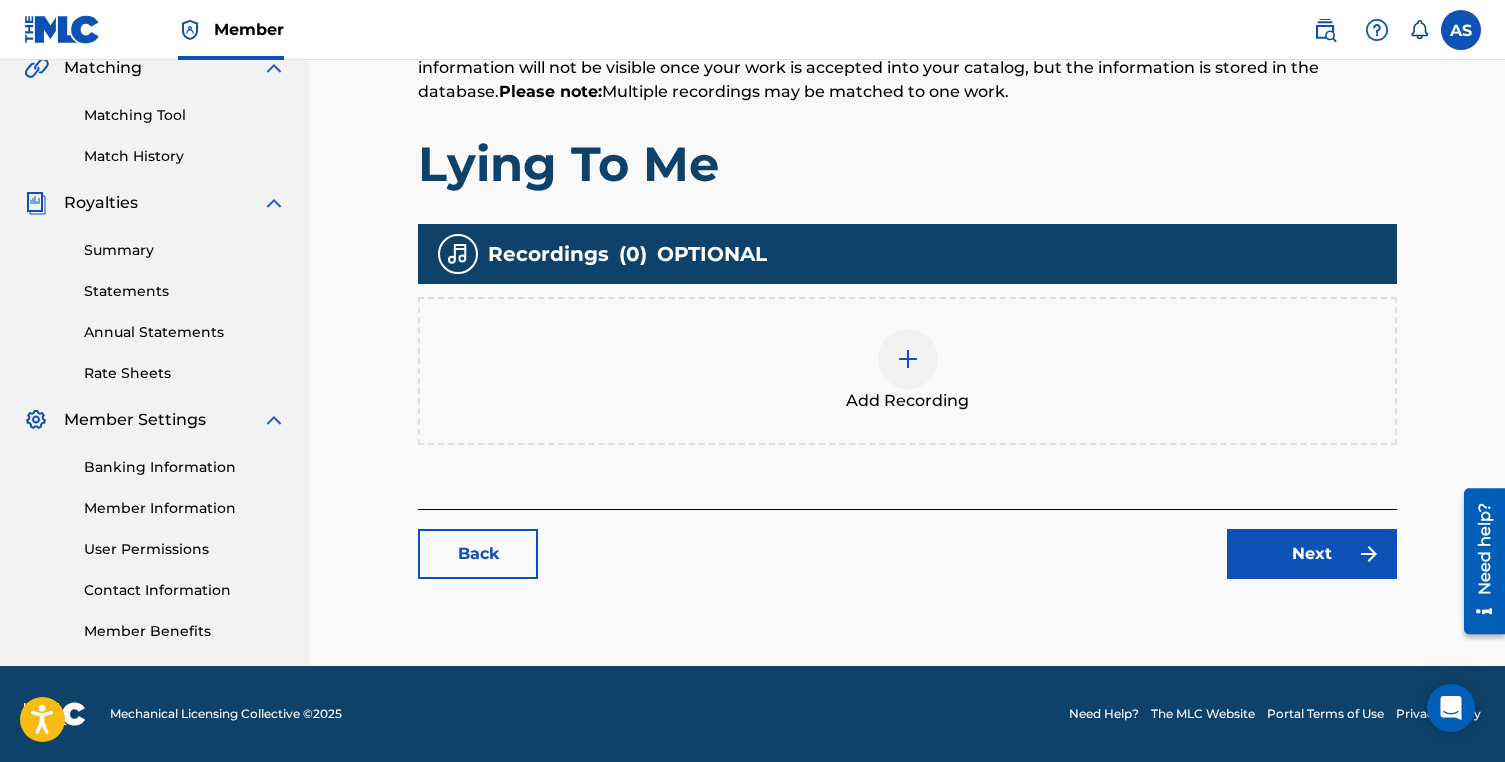 scroll, scrollTop: 478, scrollLeft: 0, axis: vertical 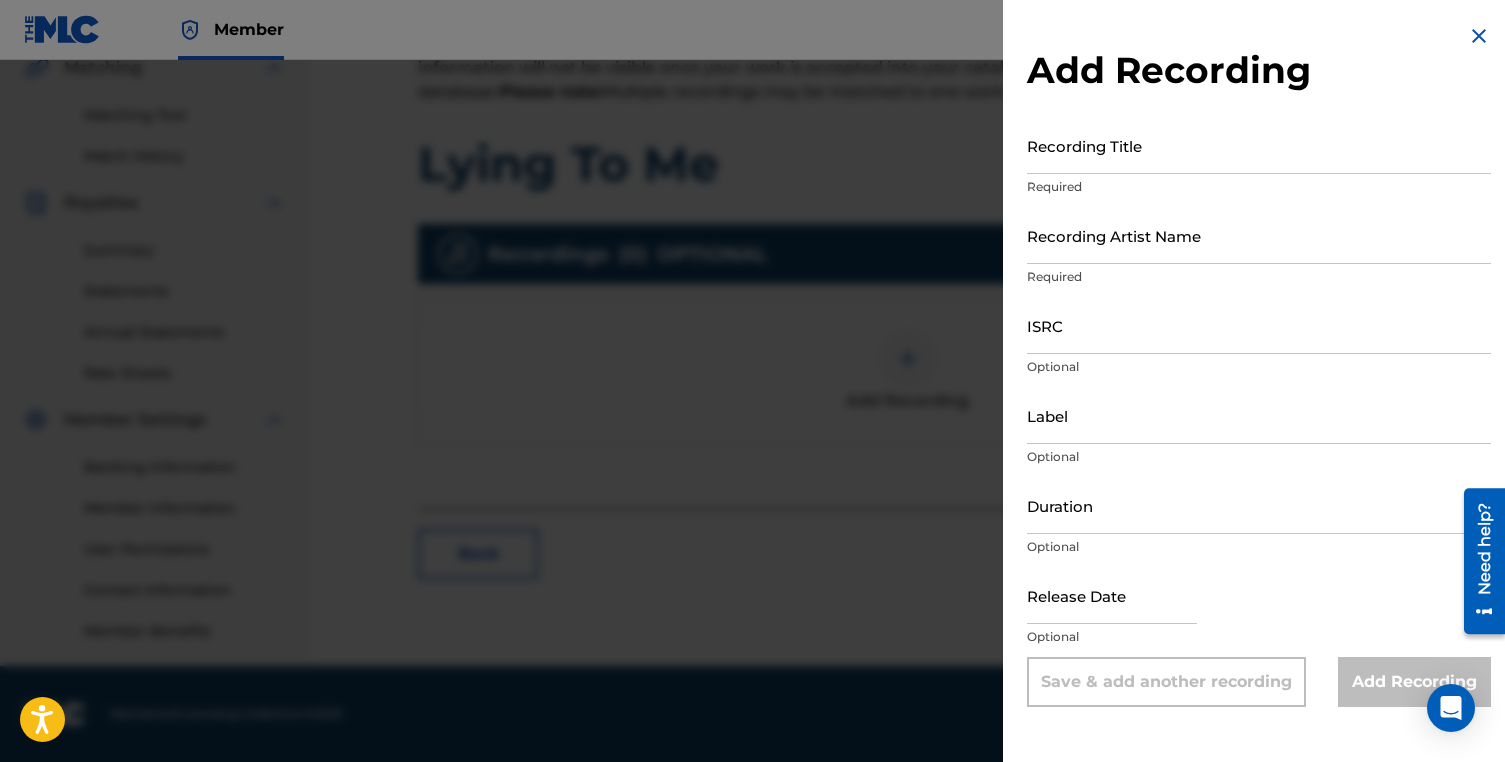 click on "Recording Title" at bounding box center [1259, 145] 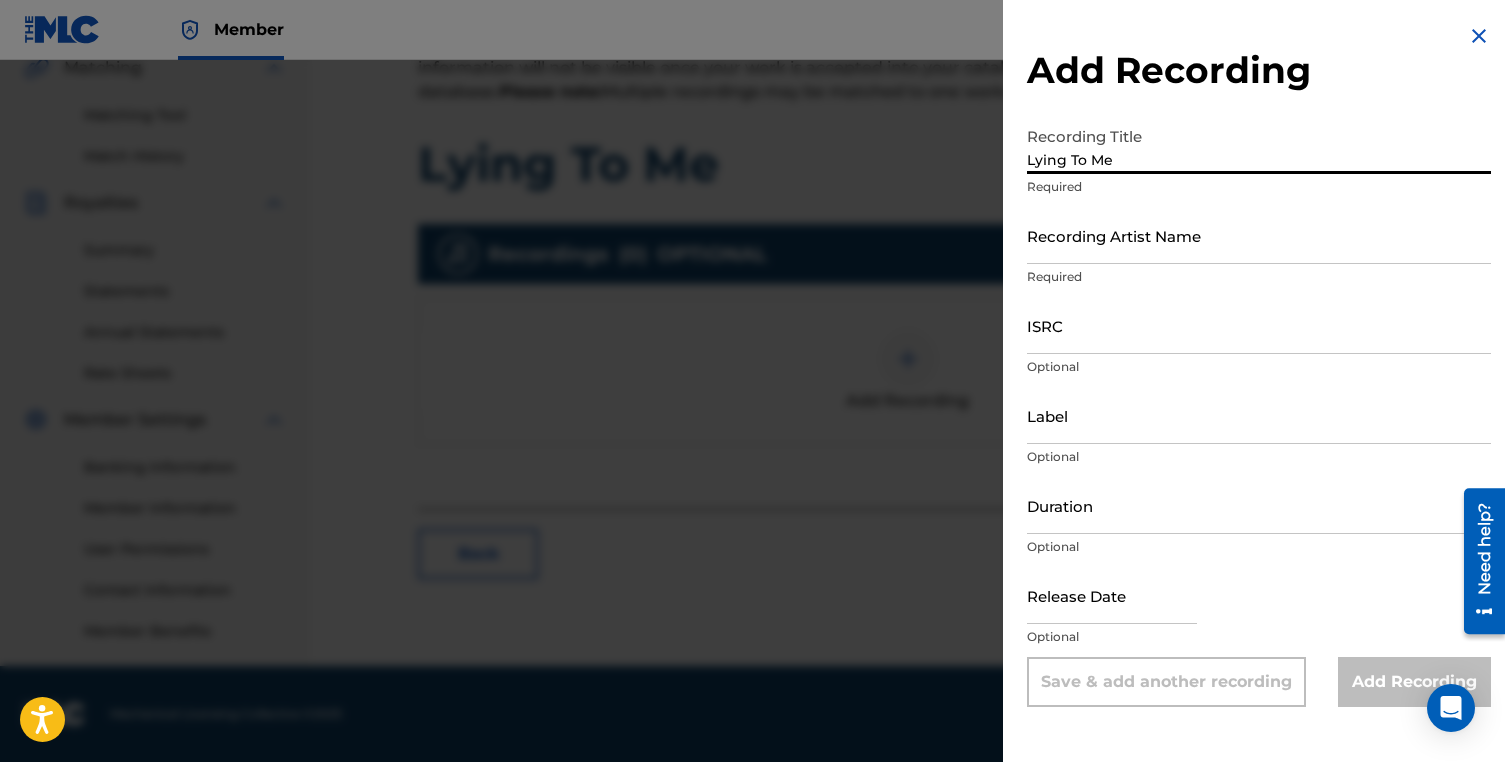 type on "Lying To Me" 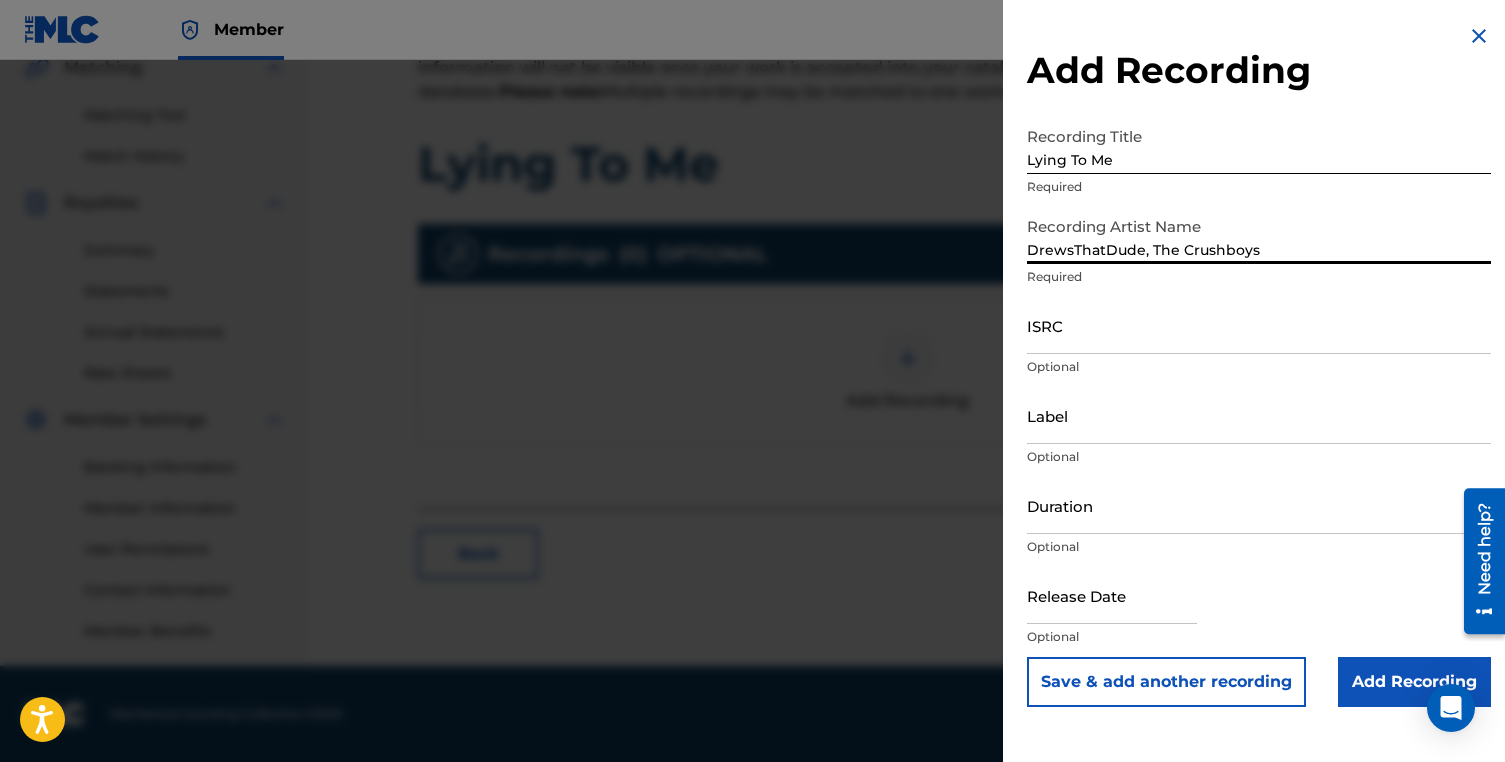 type on "DrewsThatDude, The Crushboys" 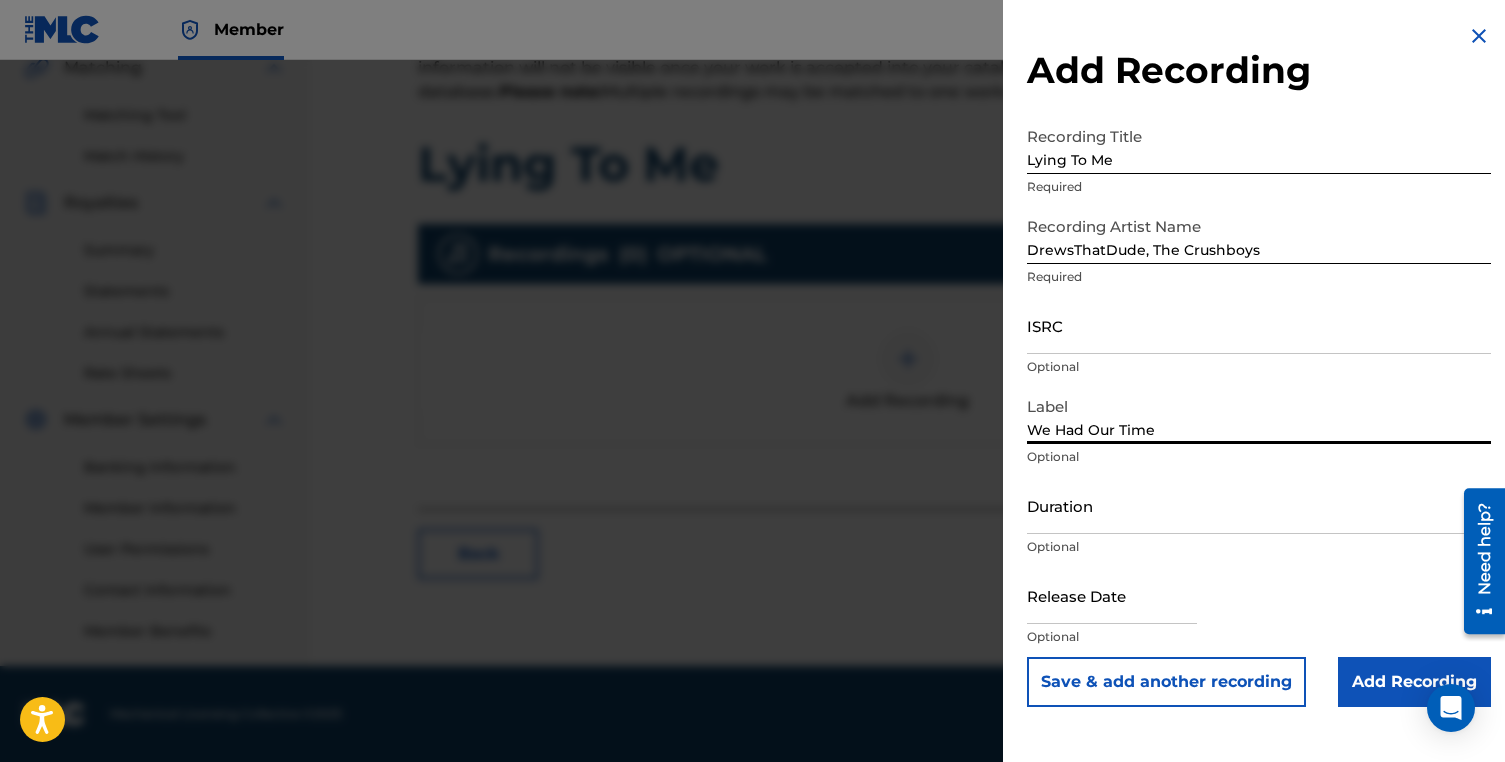 type on "We Had Our Time" 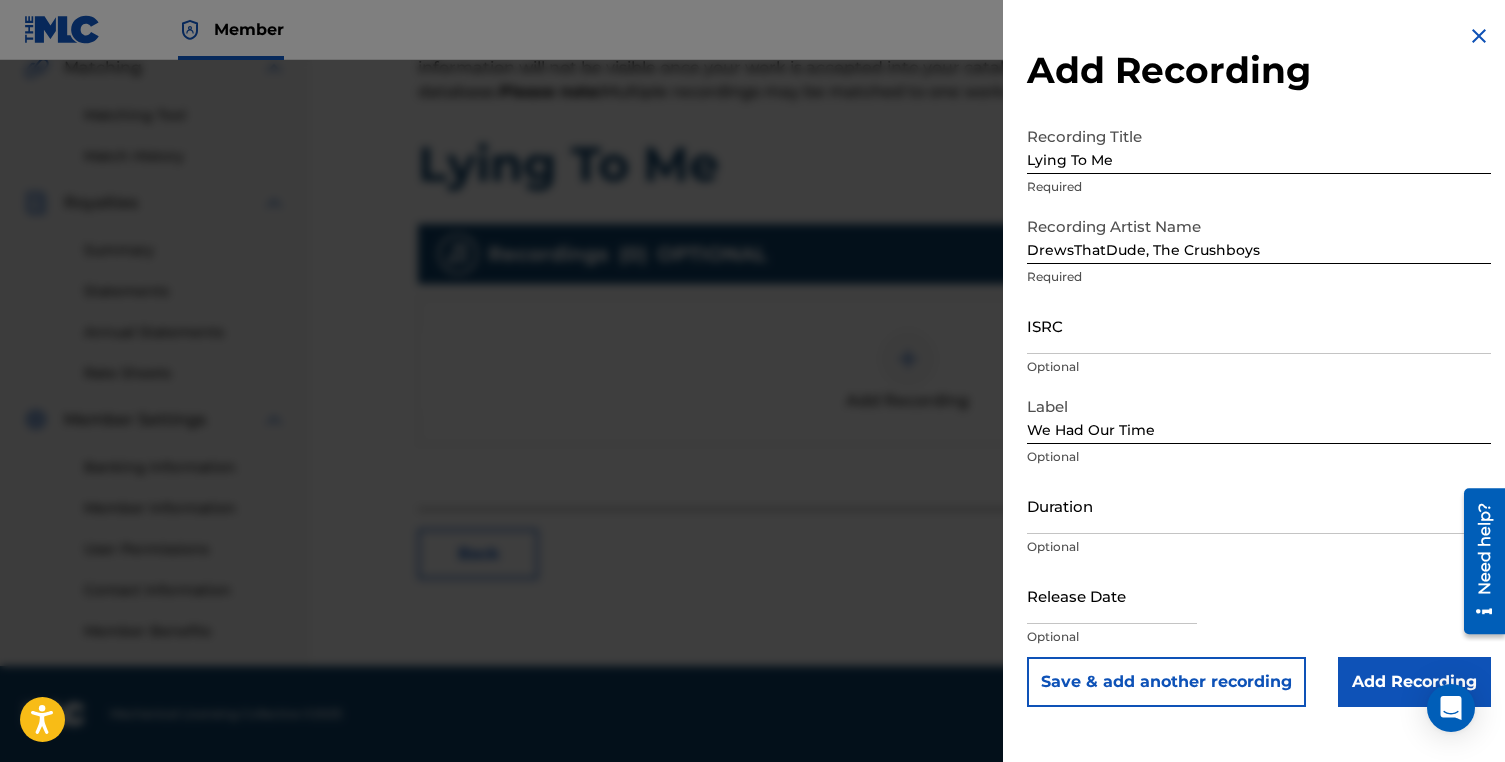 click on "Add Recording" at bounding box center (1414, 682) 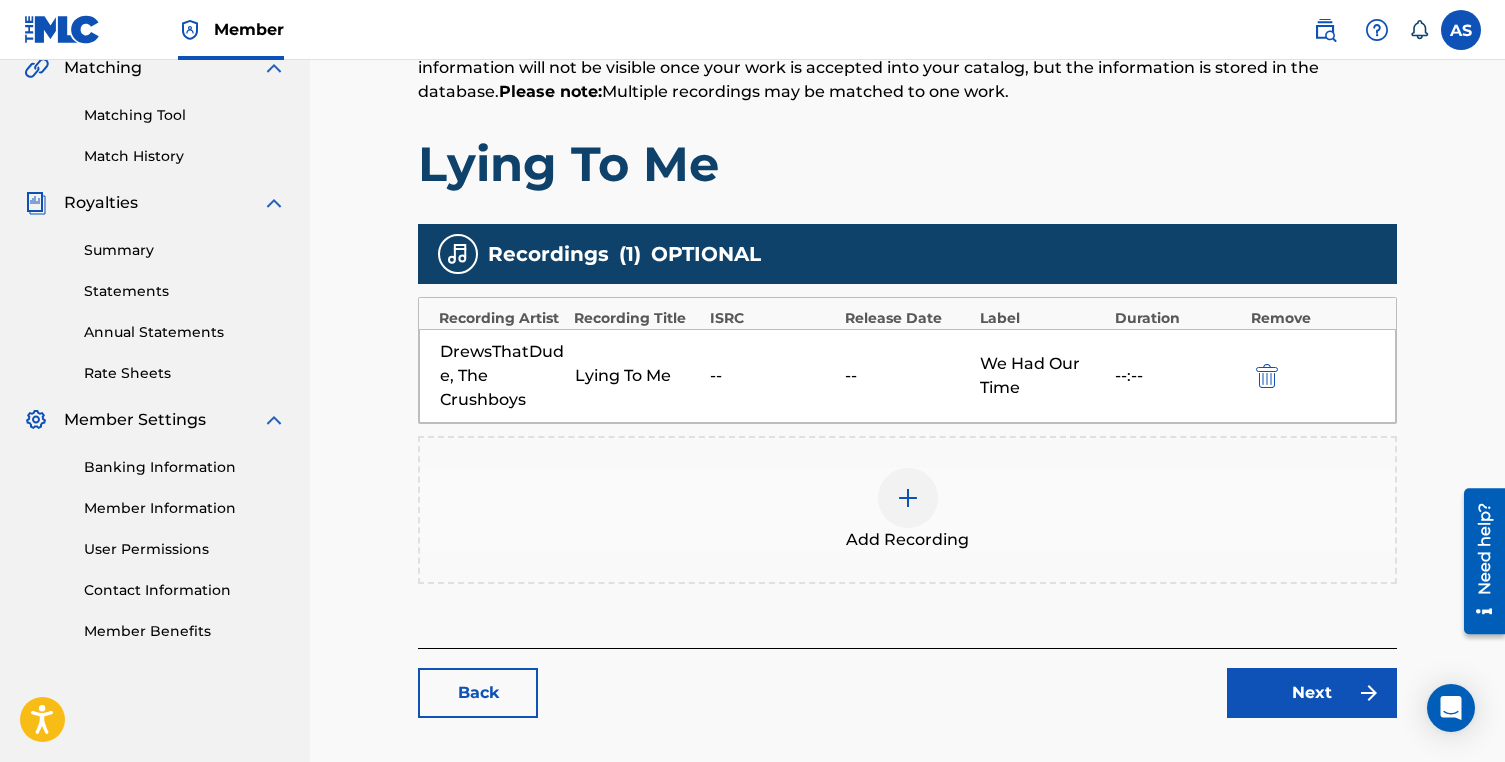 click on "Next" at bounding box center (1312, 693) 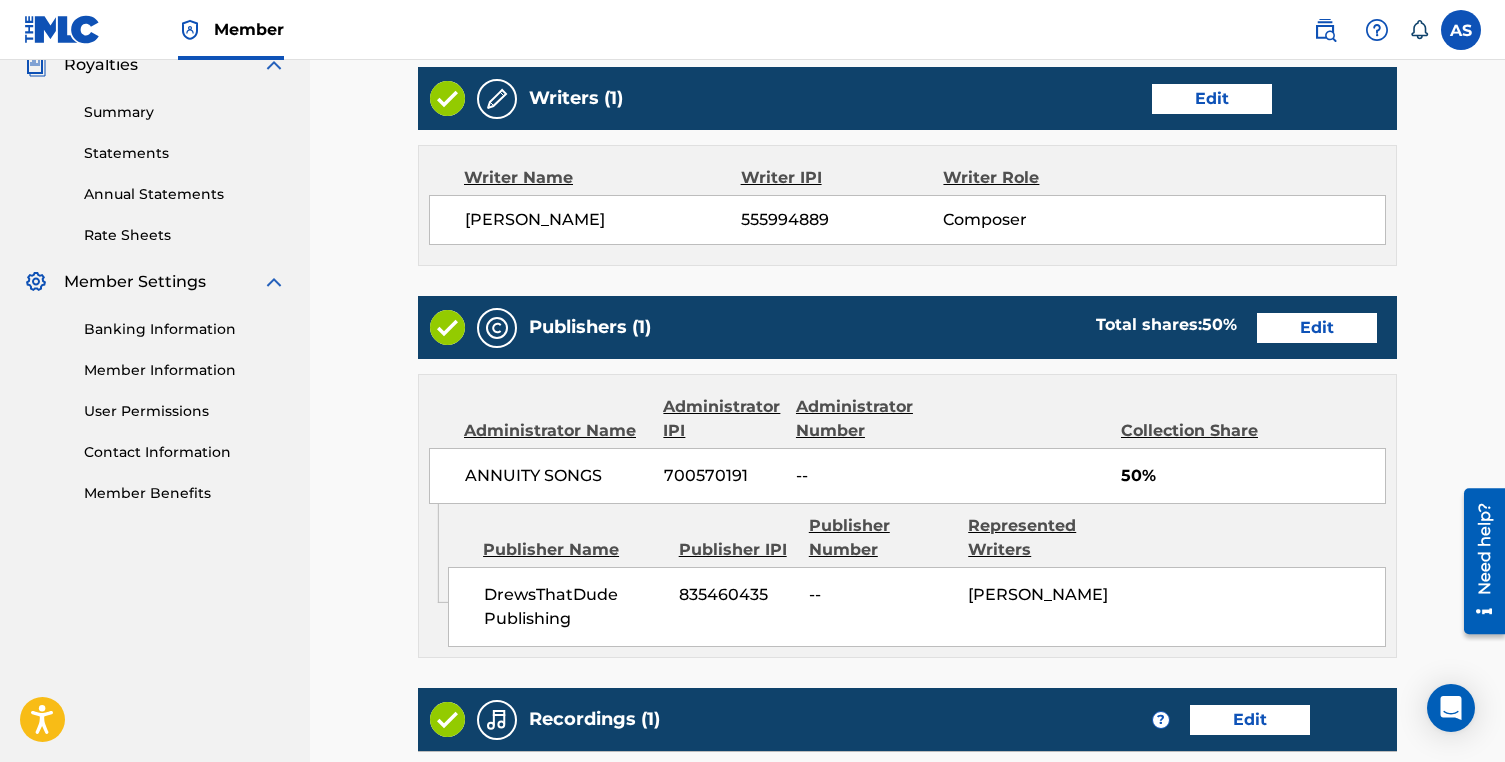 scroll, scrollTop: 998, scrollLeft: 0, axis: vertical 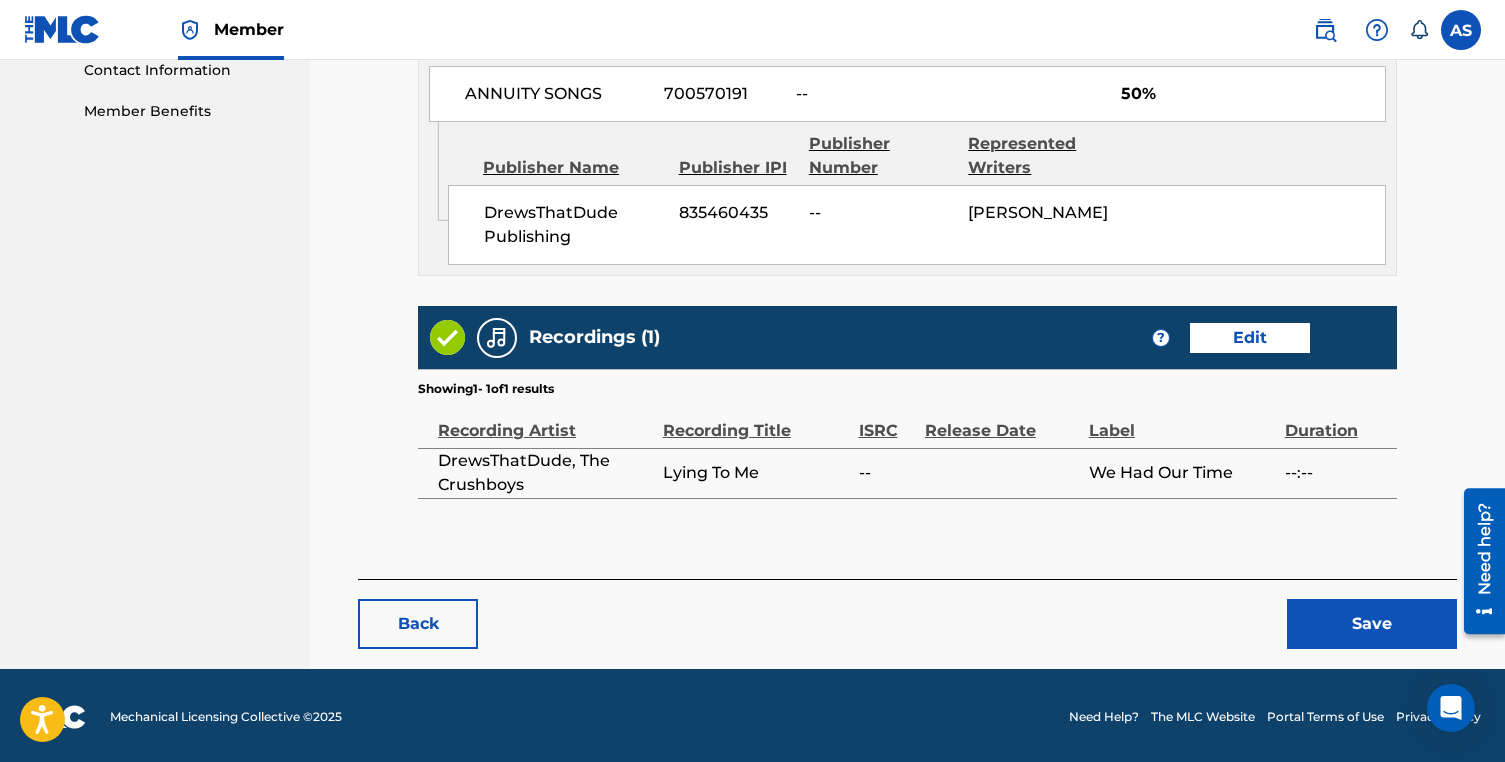 click on "Save" at bounding box center [1372, 624] 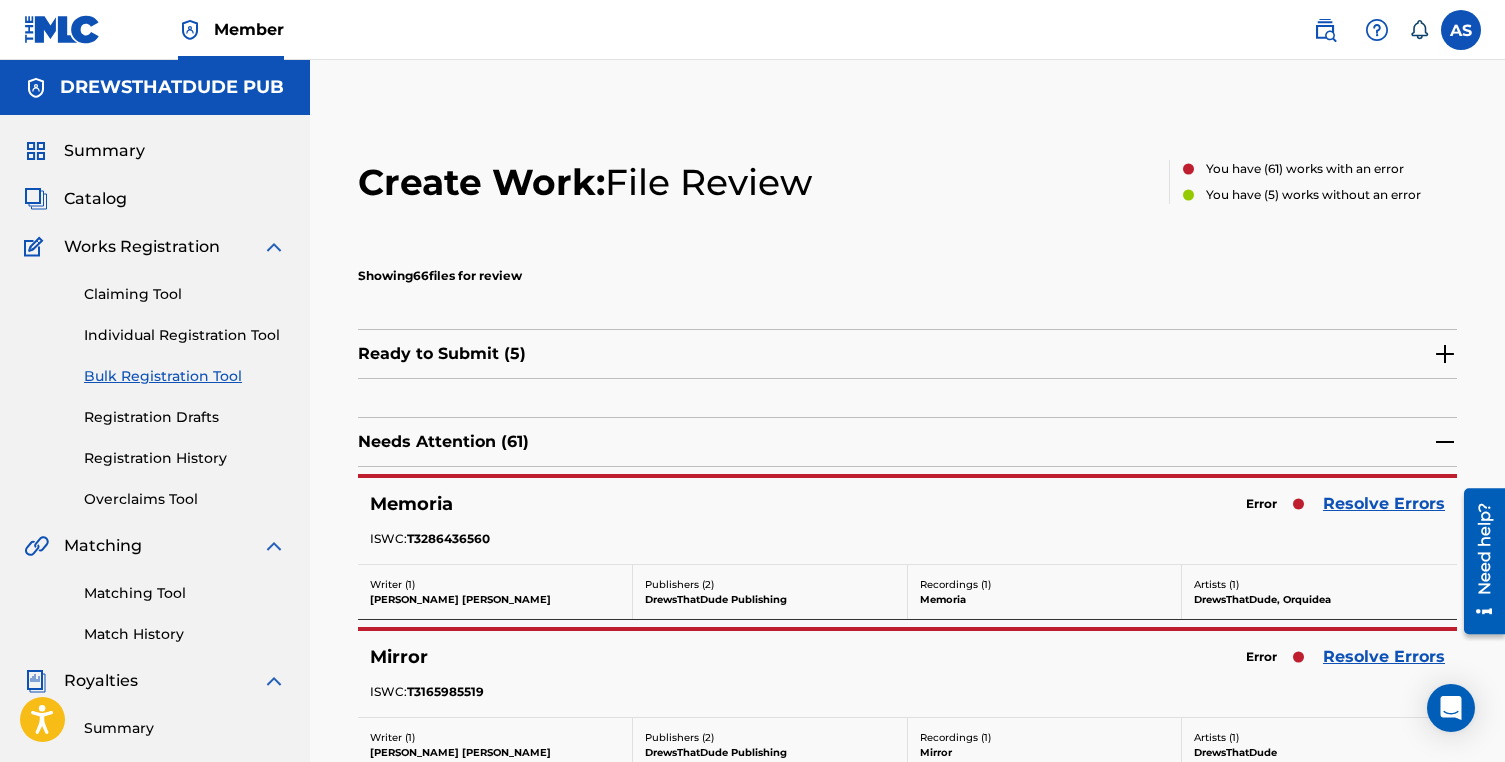 click on "Resolve Errors" at bounding box center [1384, 504] 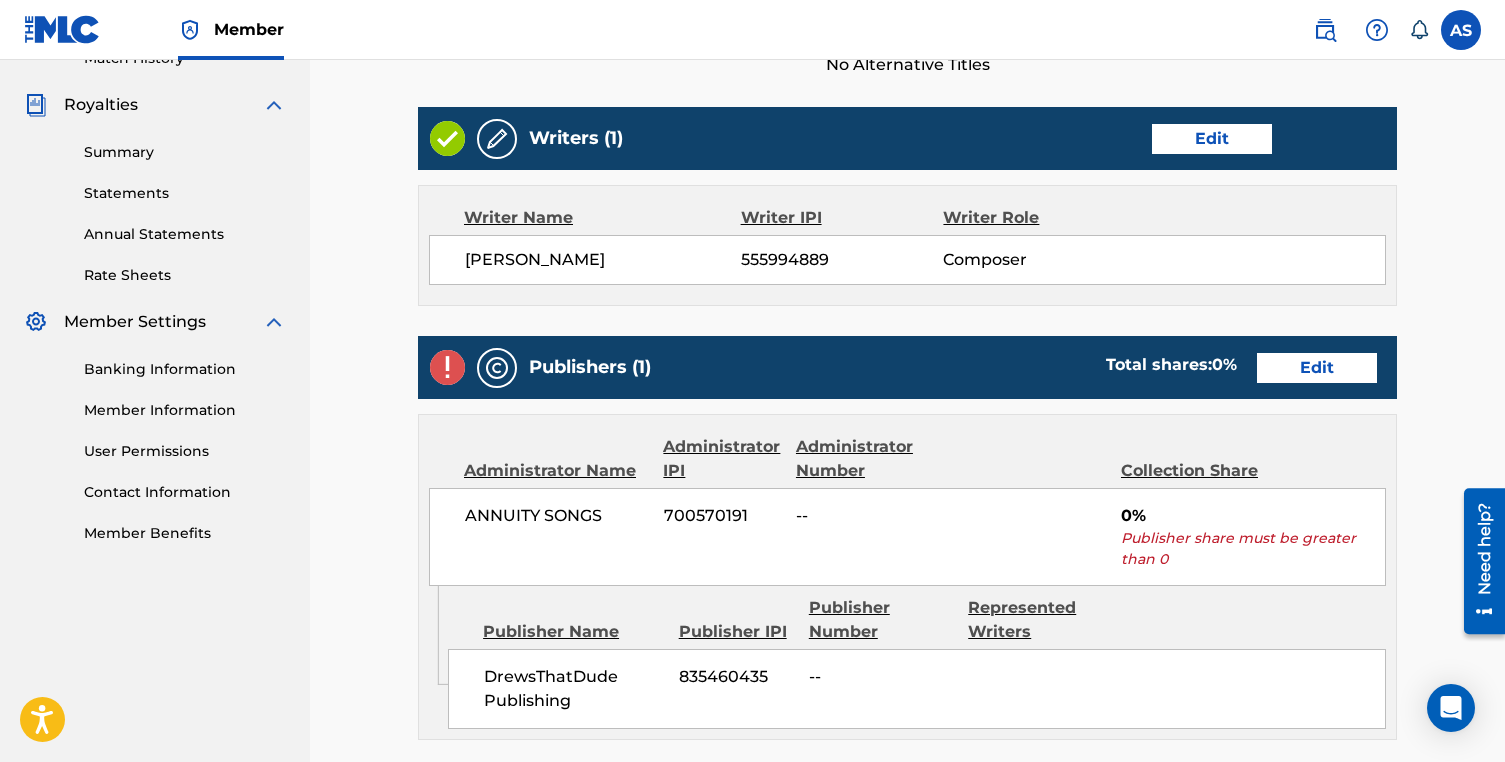 scroll, scrollTop: 607, scrollLeft: 0, axis: vertical 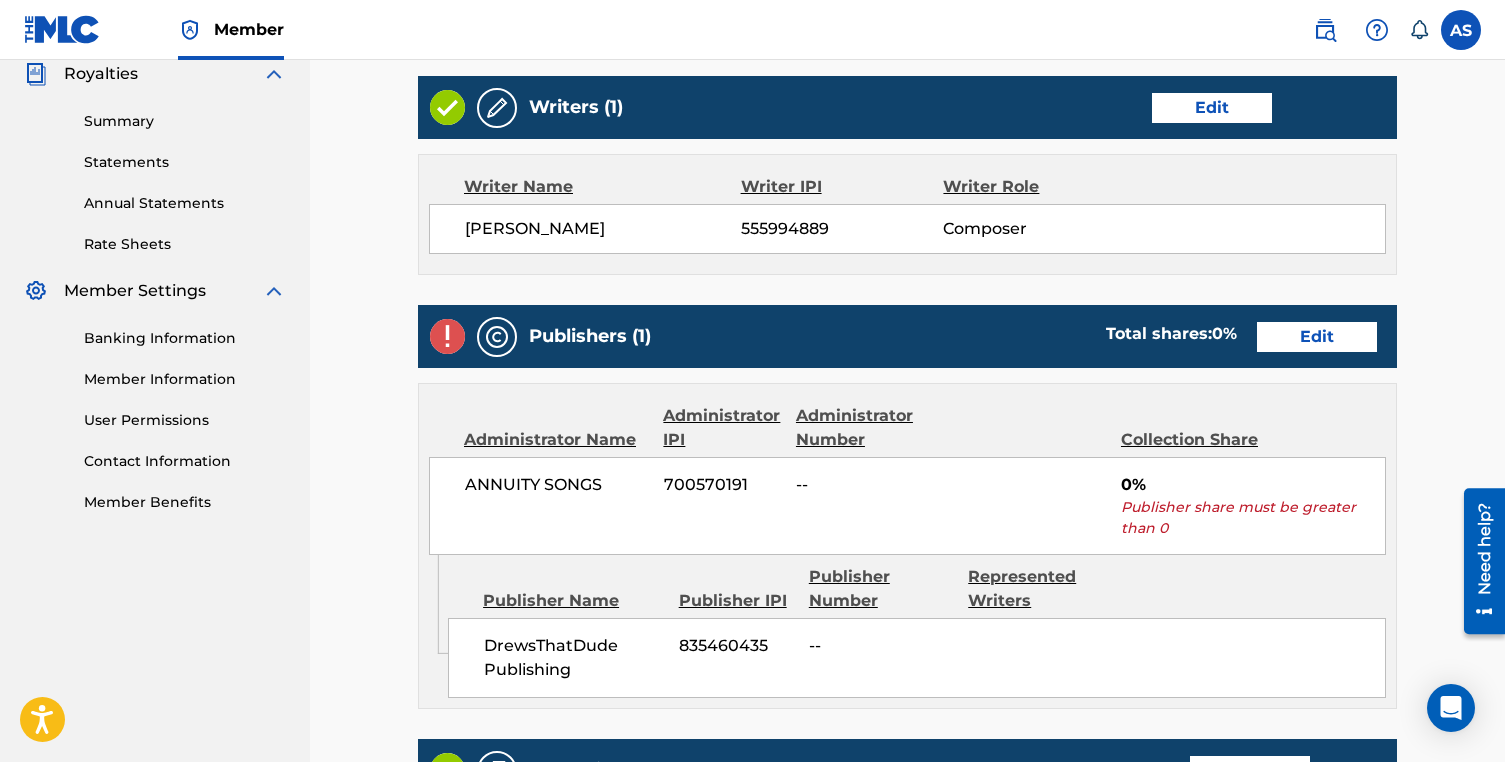 click on "Edit" at bounding box center (1317, 337) 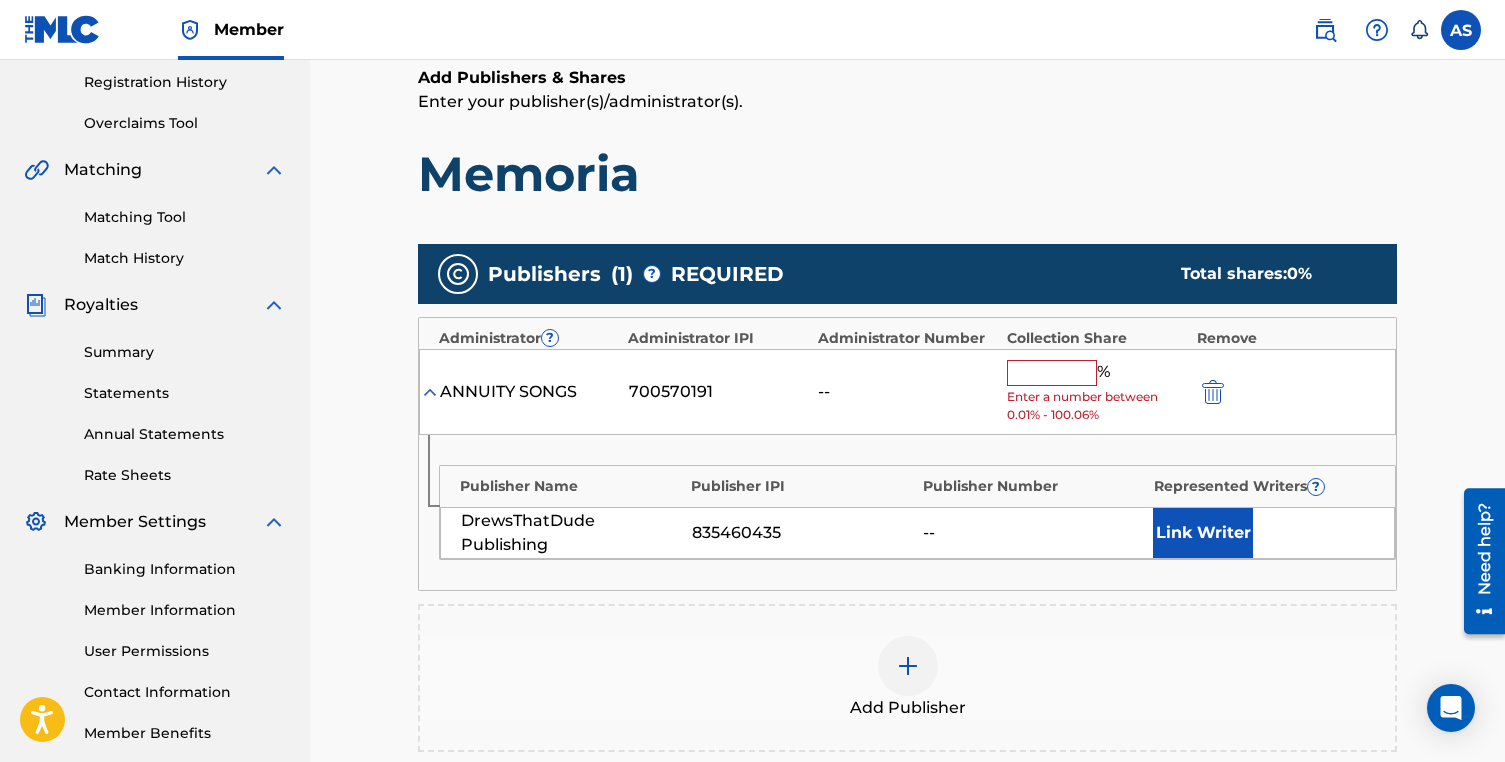 scroll, scrollTop: 383, scrollLeft: 0, axis: vertical 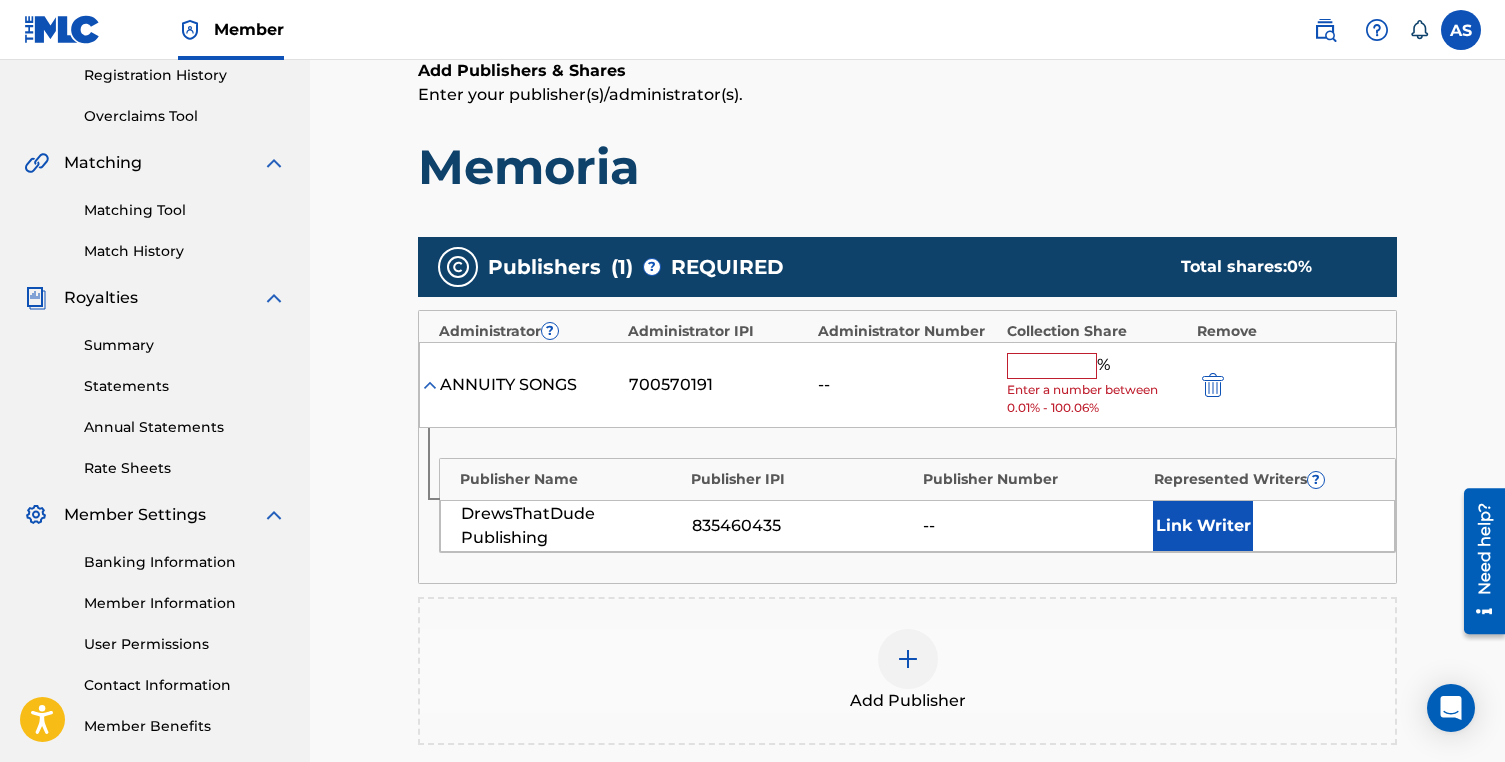 click on "Enter a number between 0.01% - 100.06%" at bounding box center (1096, 399) 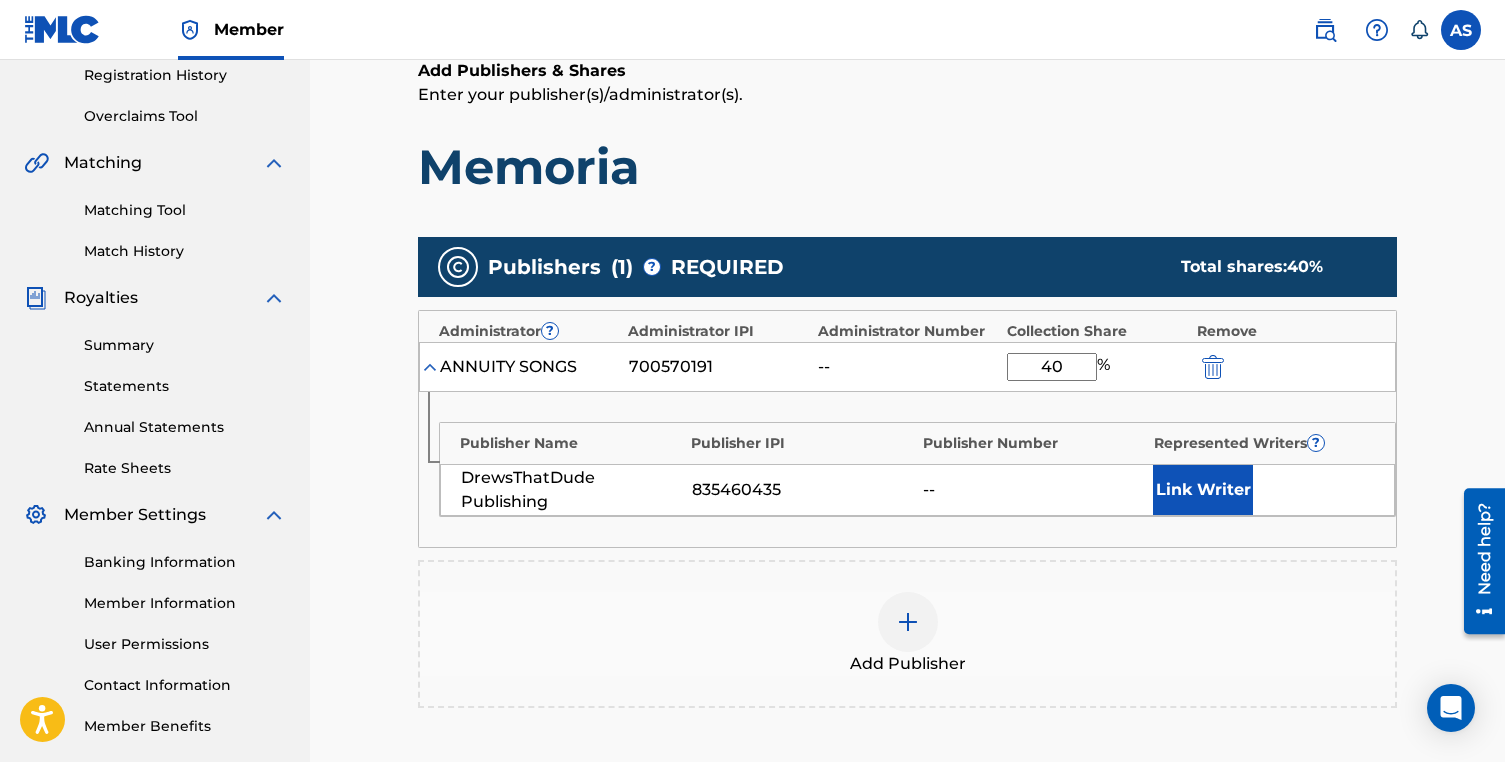 type on "40" 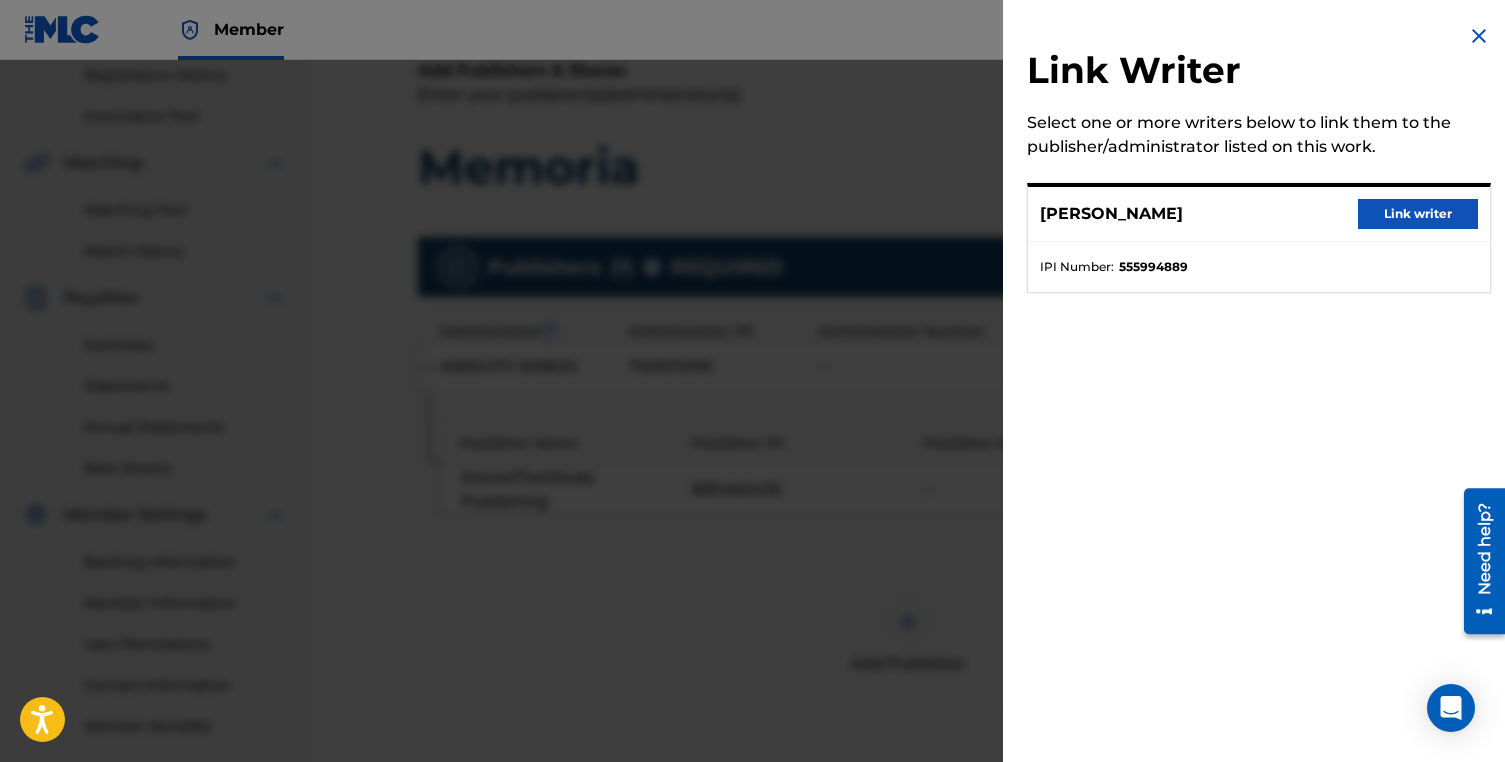 click on "Link writer" at bounding box center [1418, 214] 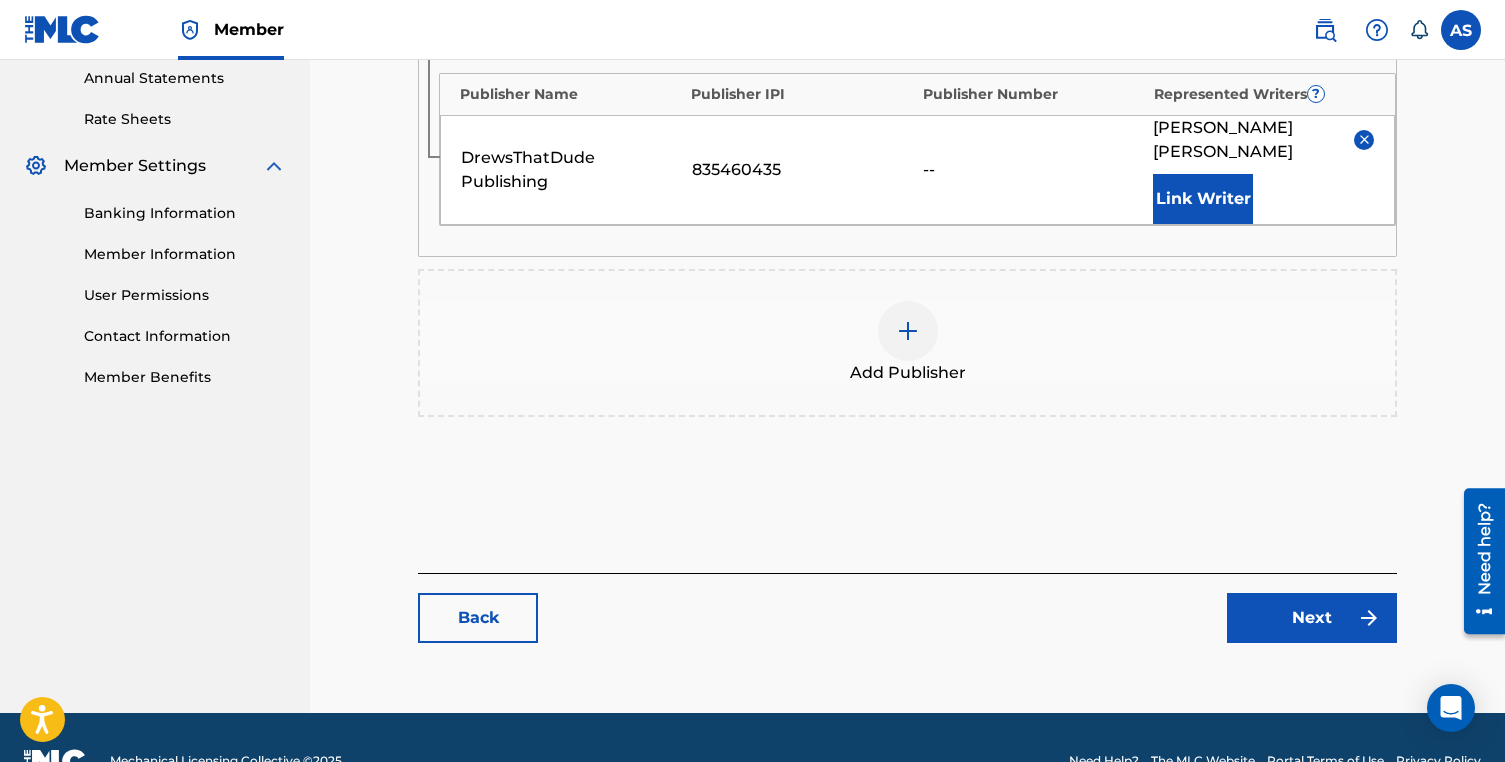 scroll, scrollTop: 755, scrollLeft: 0, axis: vertical 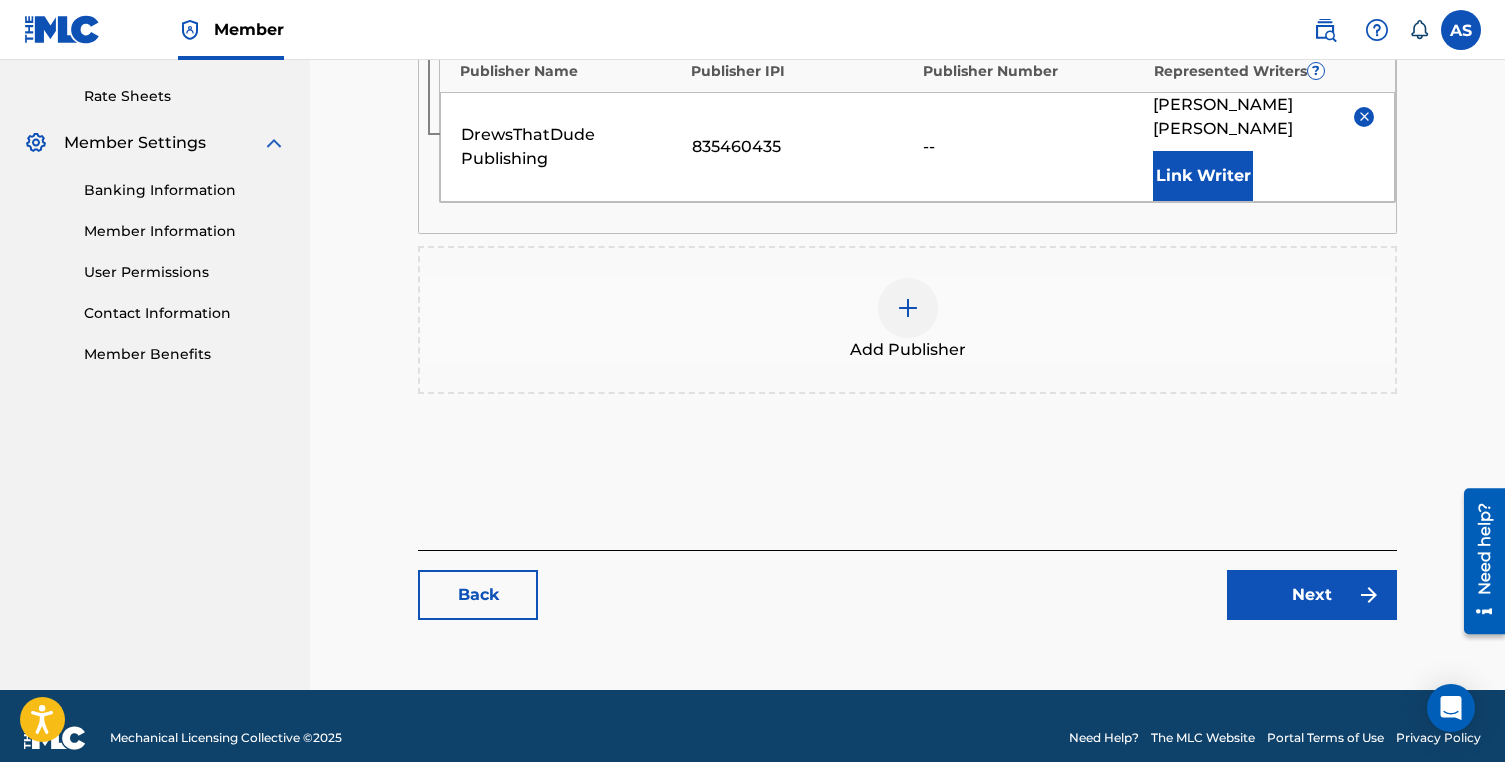 click on "Next" at bounding box center (1312, 595) 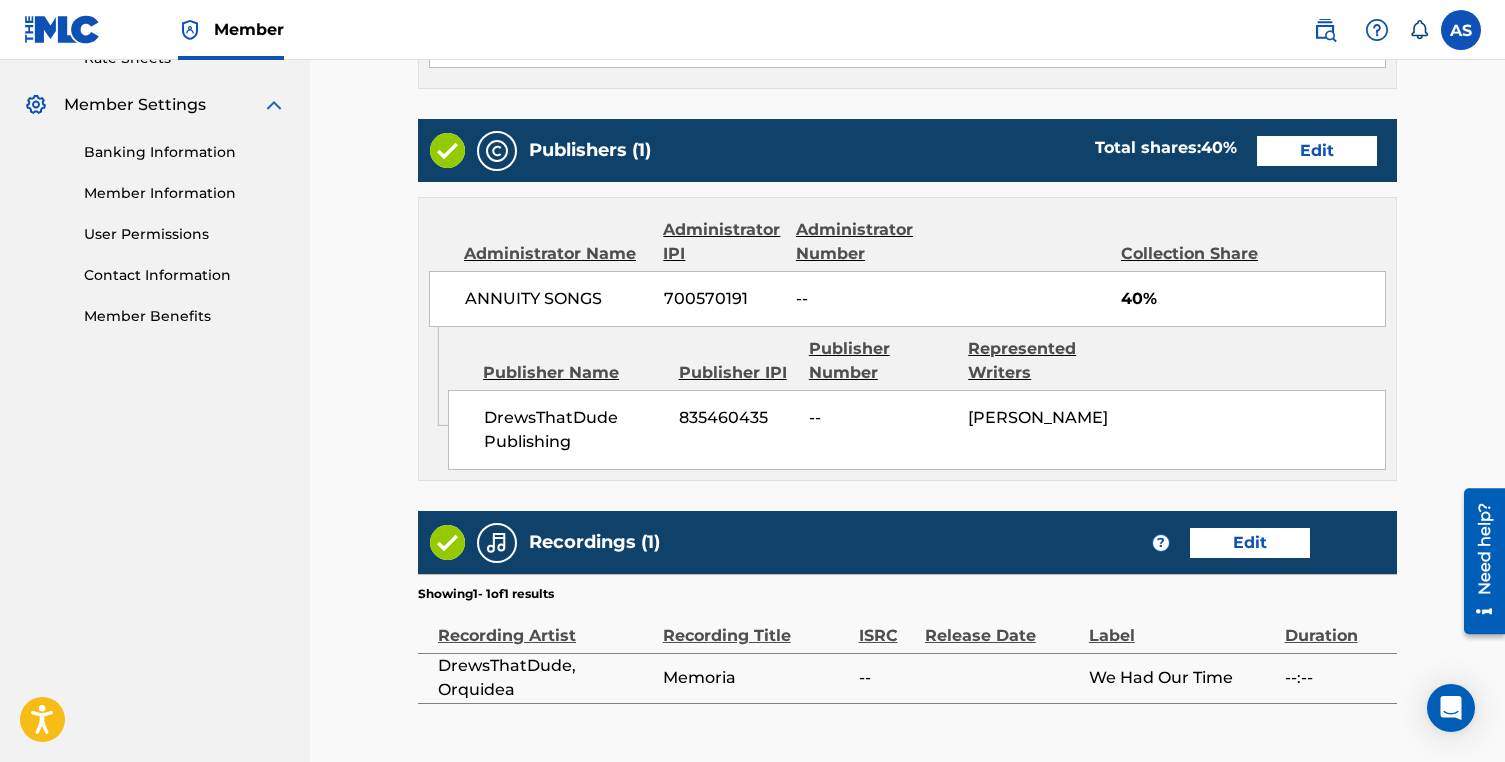 scroll, scrollTop: 998, scrollLeft: 0, axis: vertical 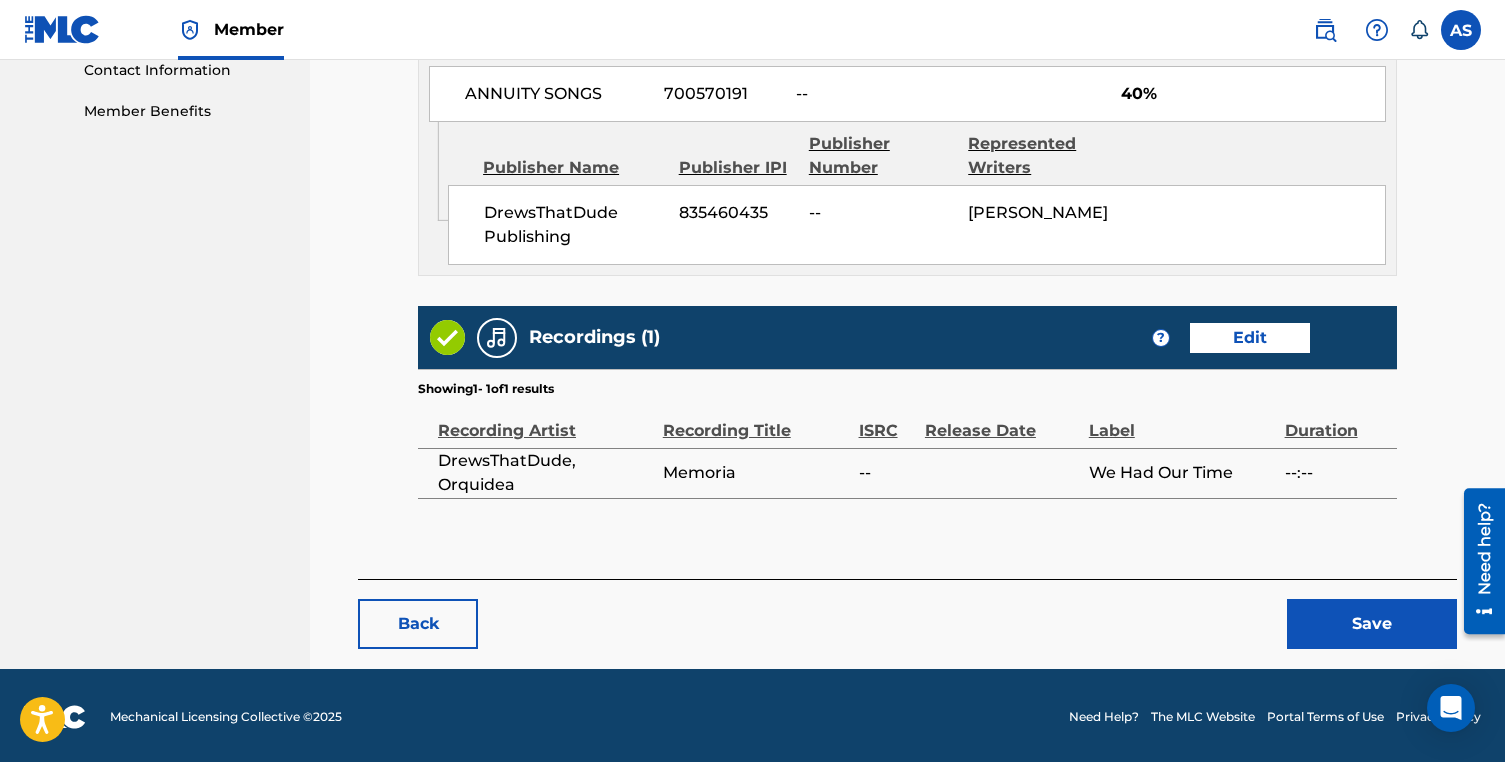click on "Save" at bounding box center [1372, 624] 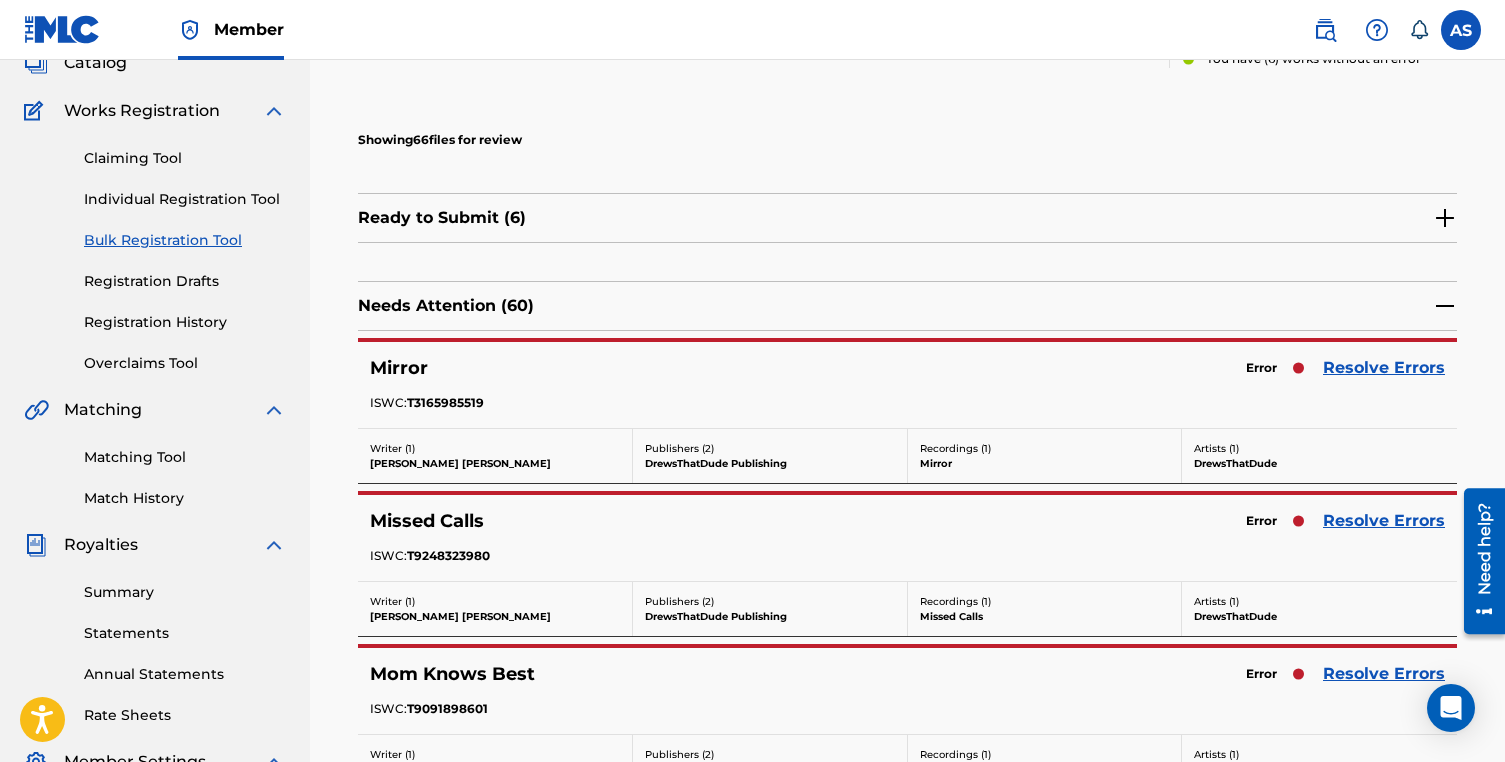 scroll, scrollTop: 138, scrollLeft: 0, axis: vertical 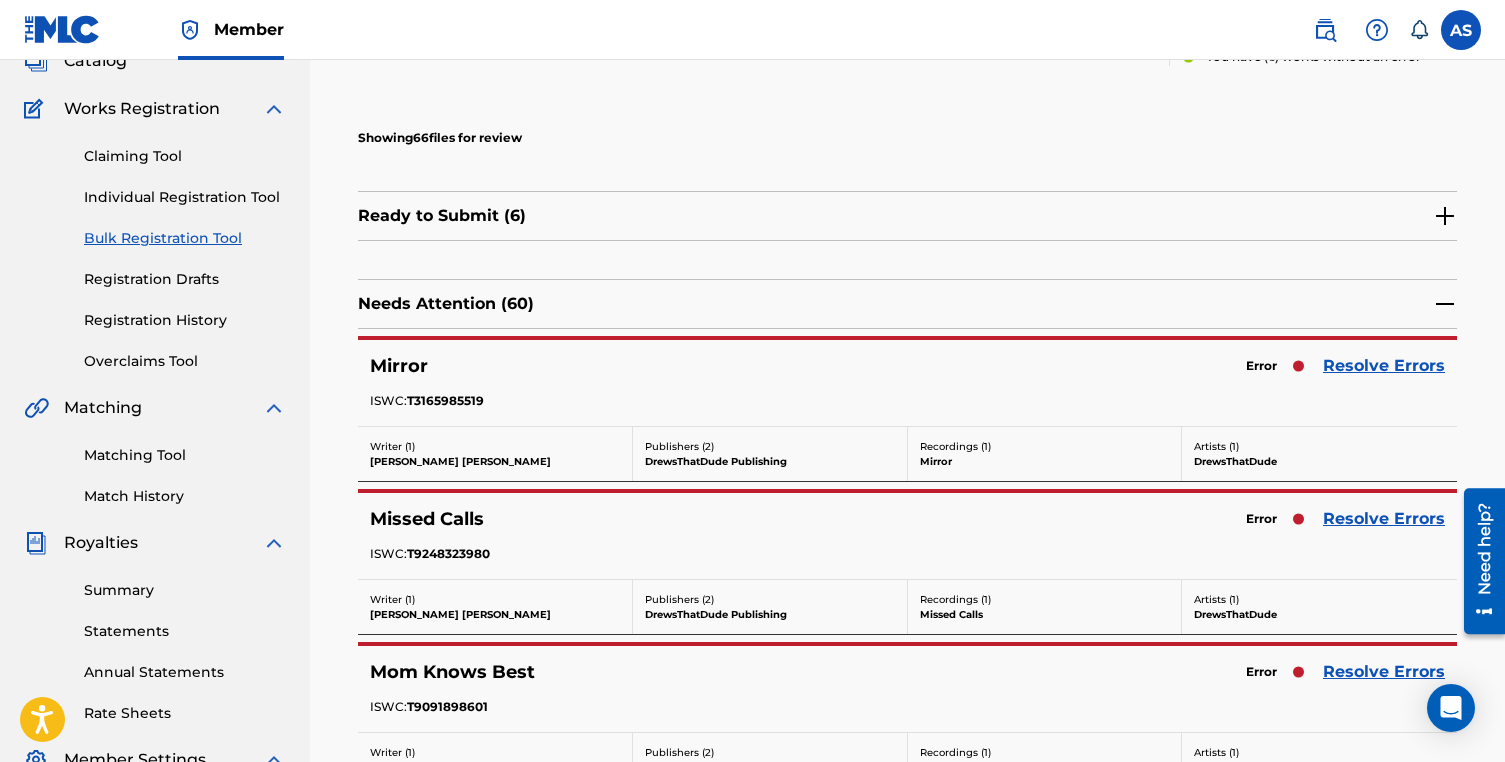 click on "Resolve Errors" at bounding box center [1384, 366] 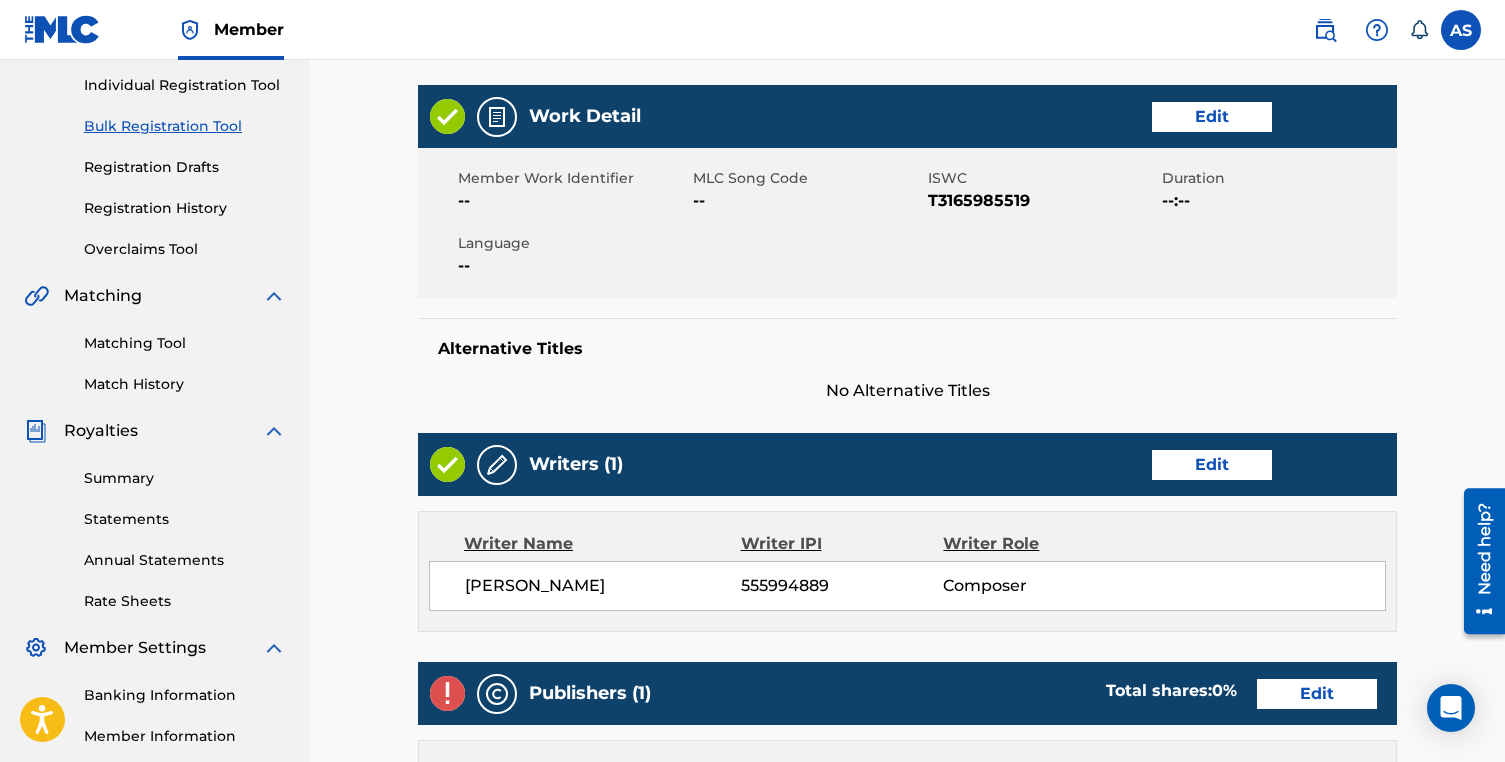 scroll, scrollTop: 607, scrollLeft: 0, axis: vertical 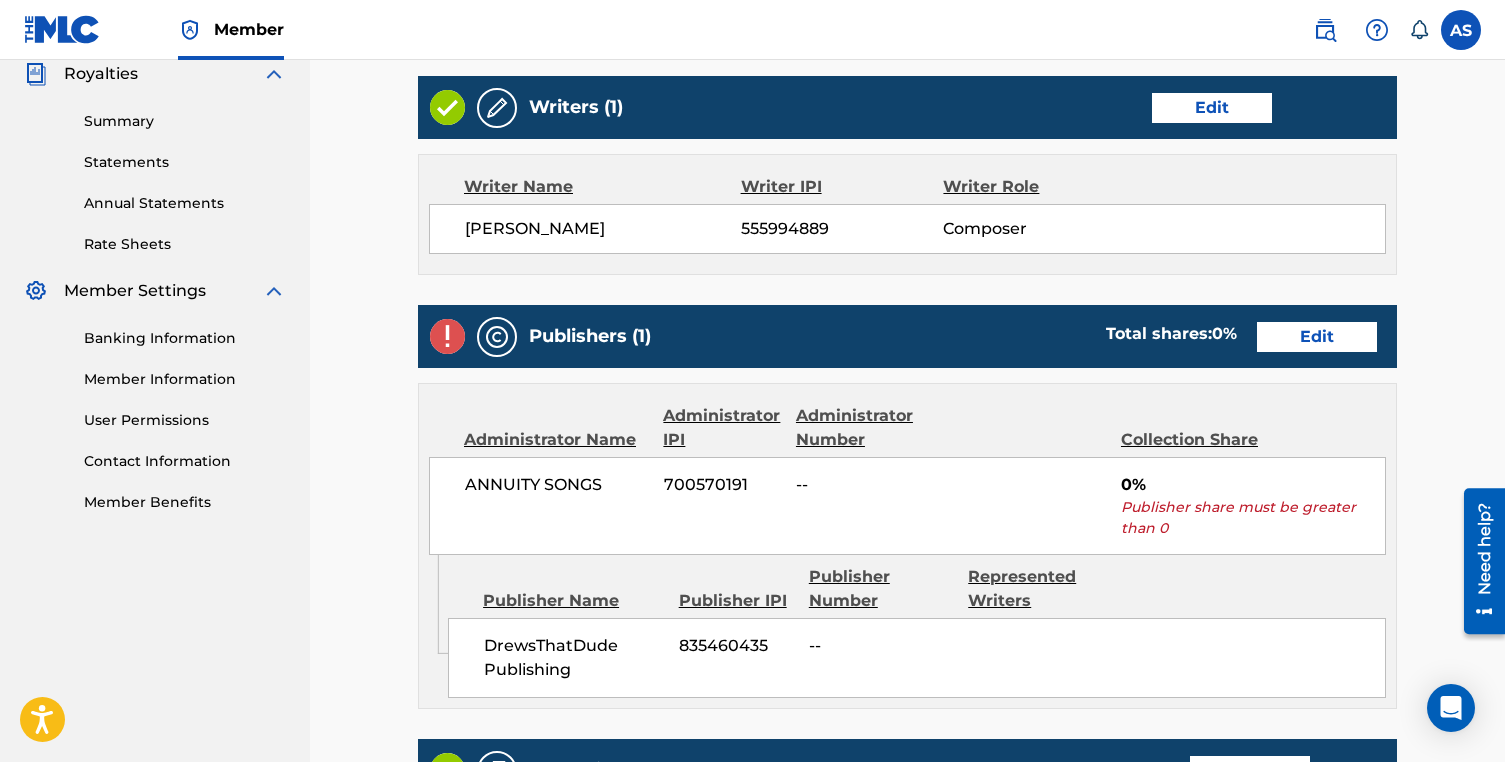 click on "Edit" at bounding box center [1317, 337] 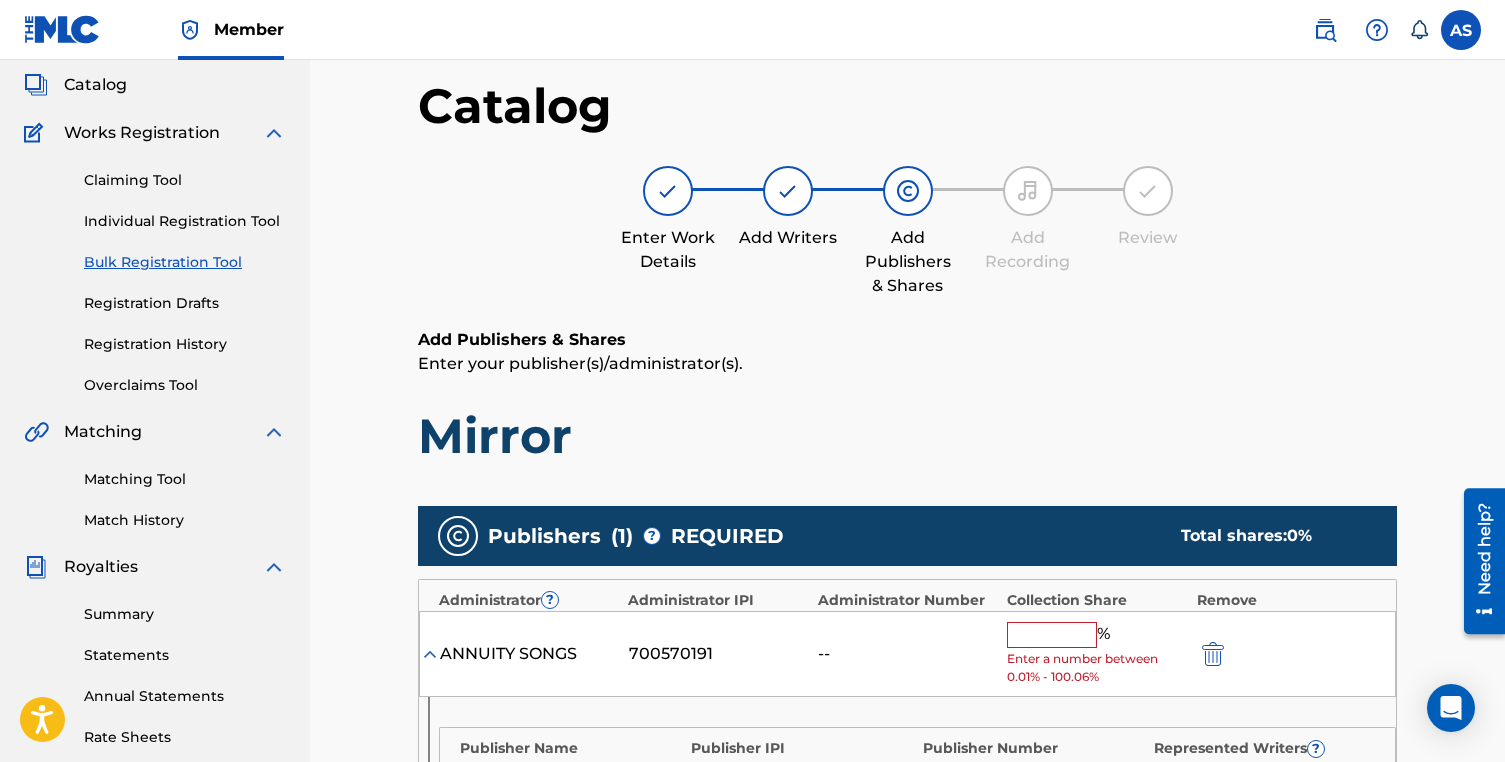 scroll, scrollTop: 216, scrollLeft: 0, axis: vertical 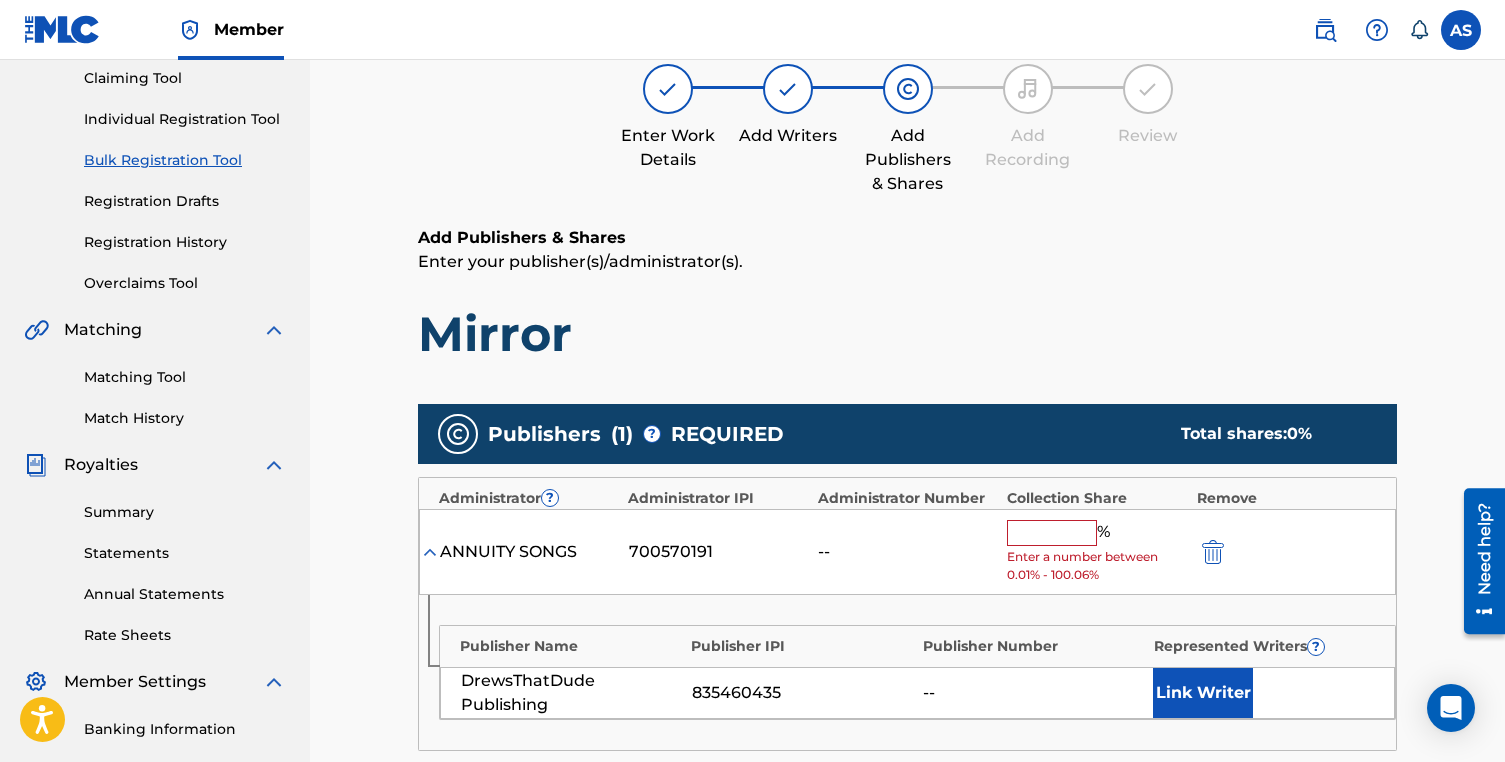 click at bounding box center [1052, 533] 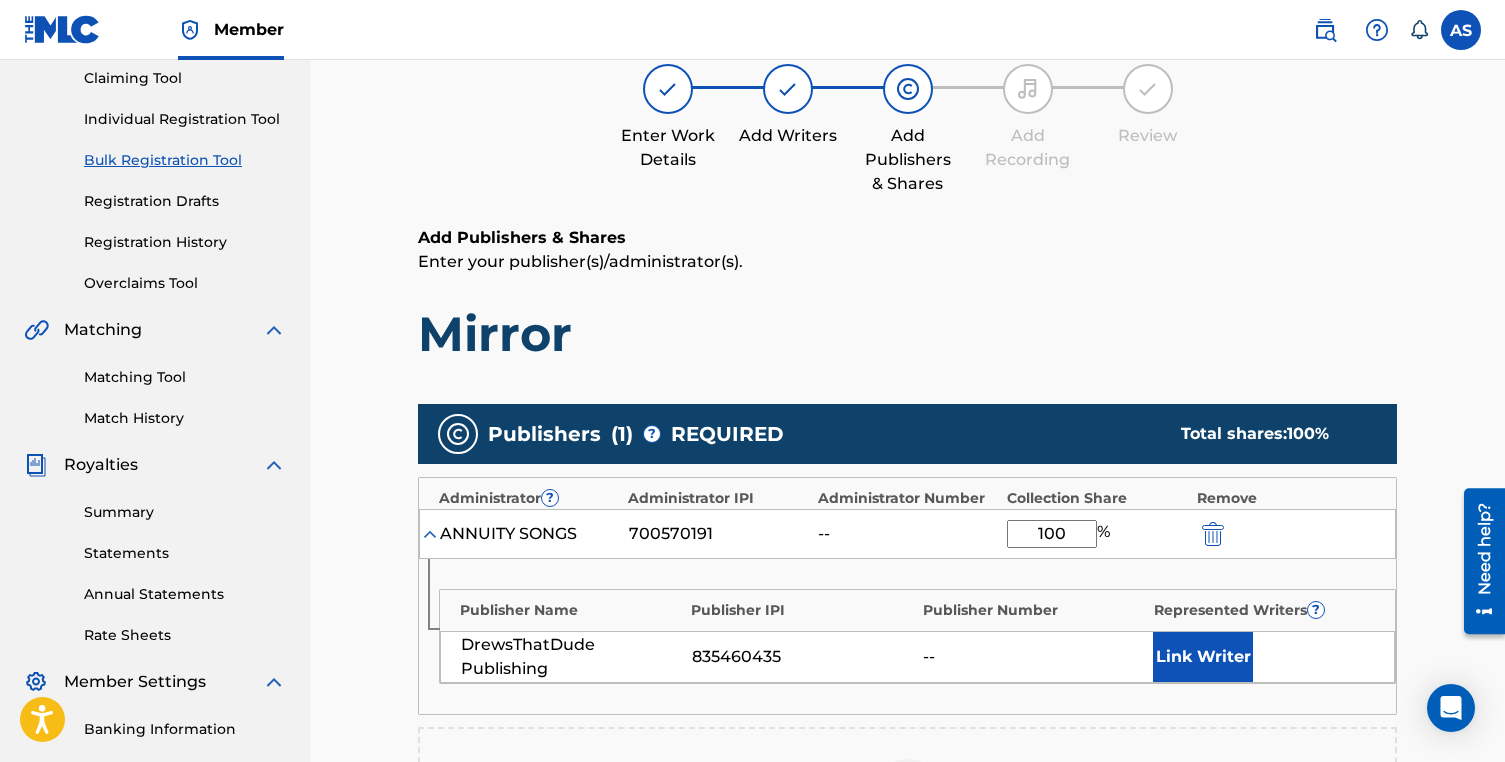 click on "Link Writer" at bounding box center [1203, 657] 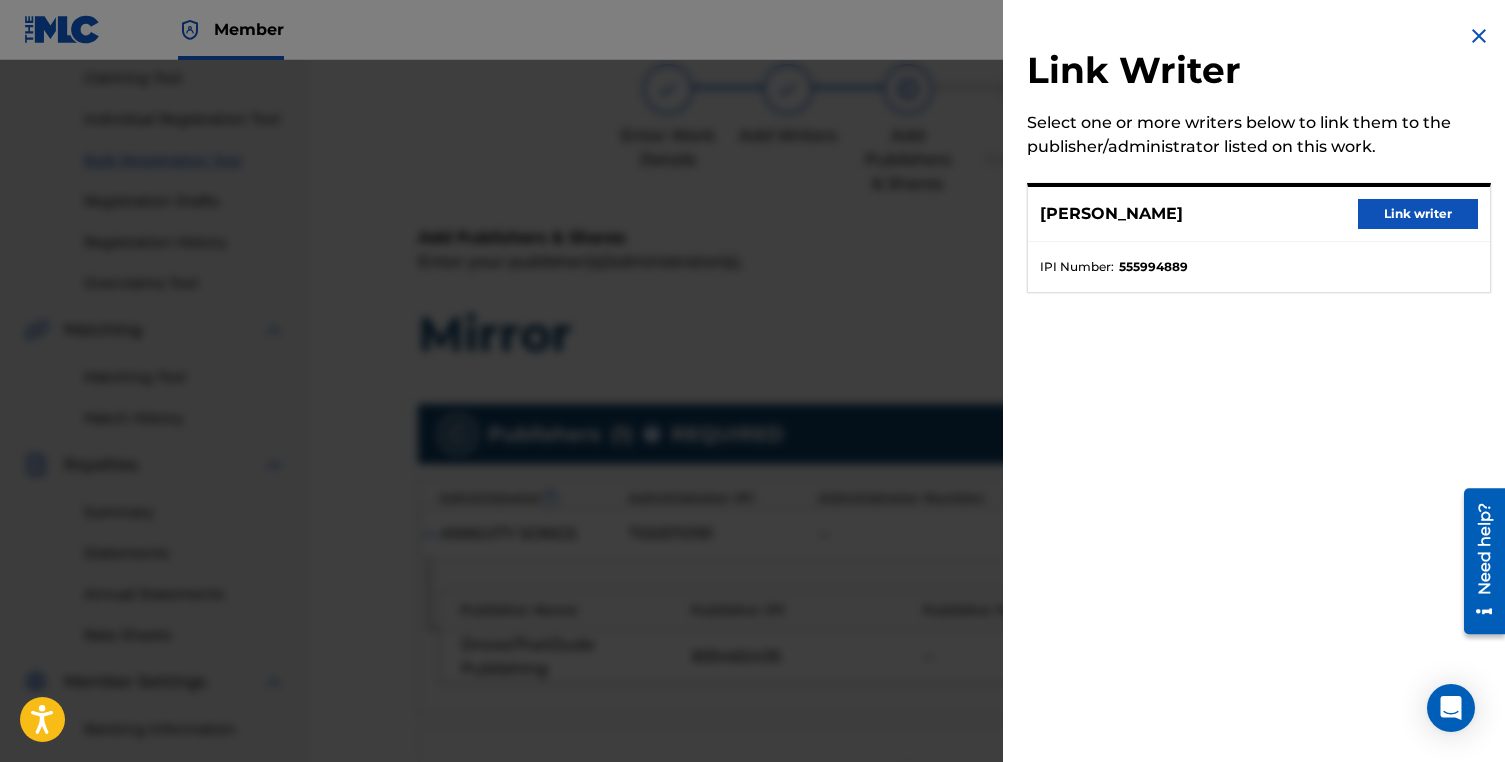 click on "Link writer" at bounding box center [1418, 214] 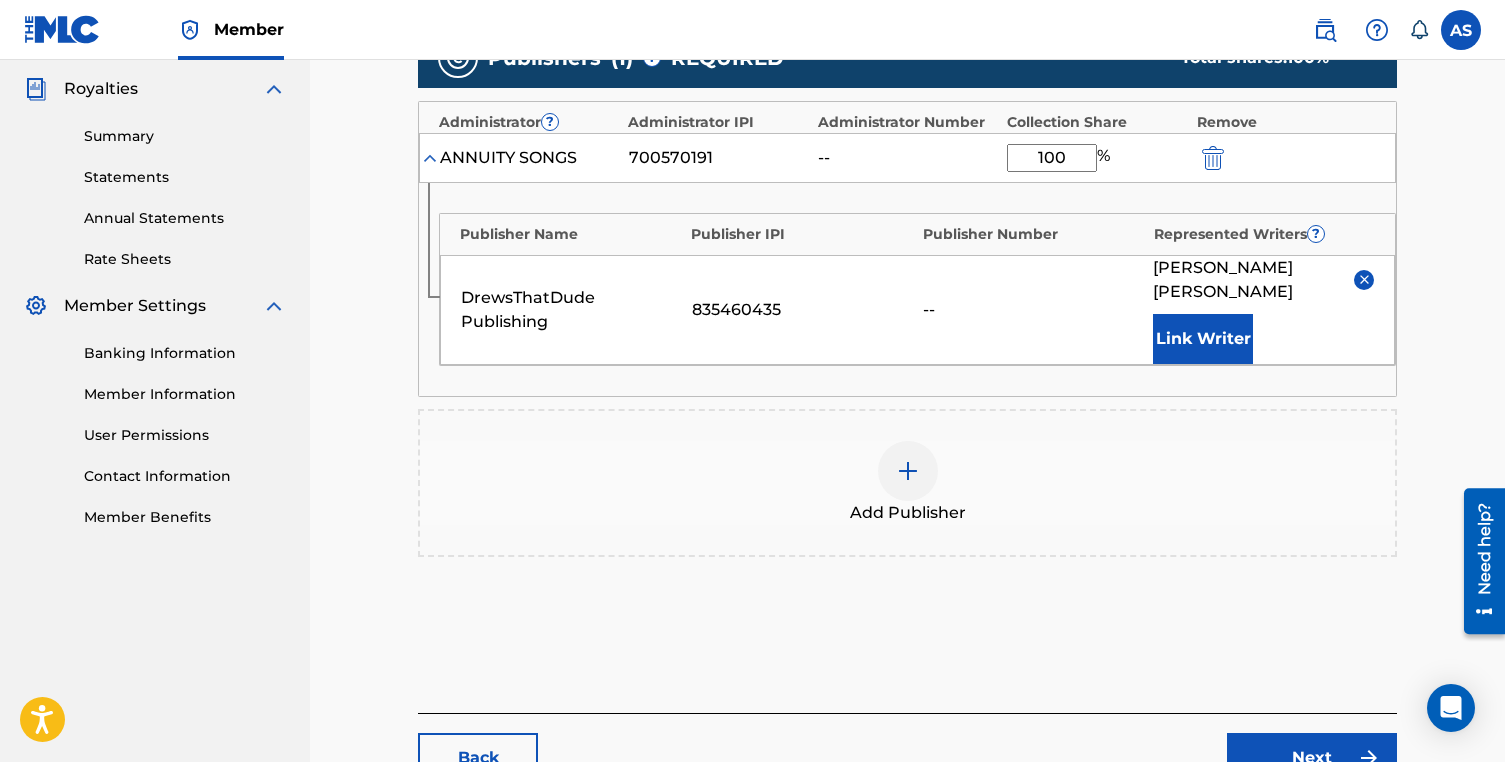 scroll, scrollTop: 755, scrollLeft: 0, axis: vertical 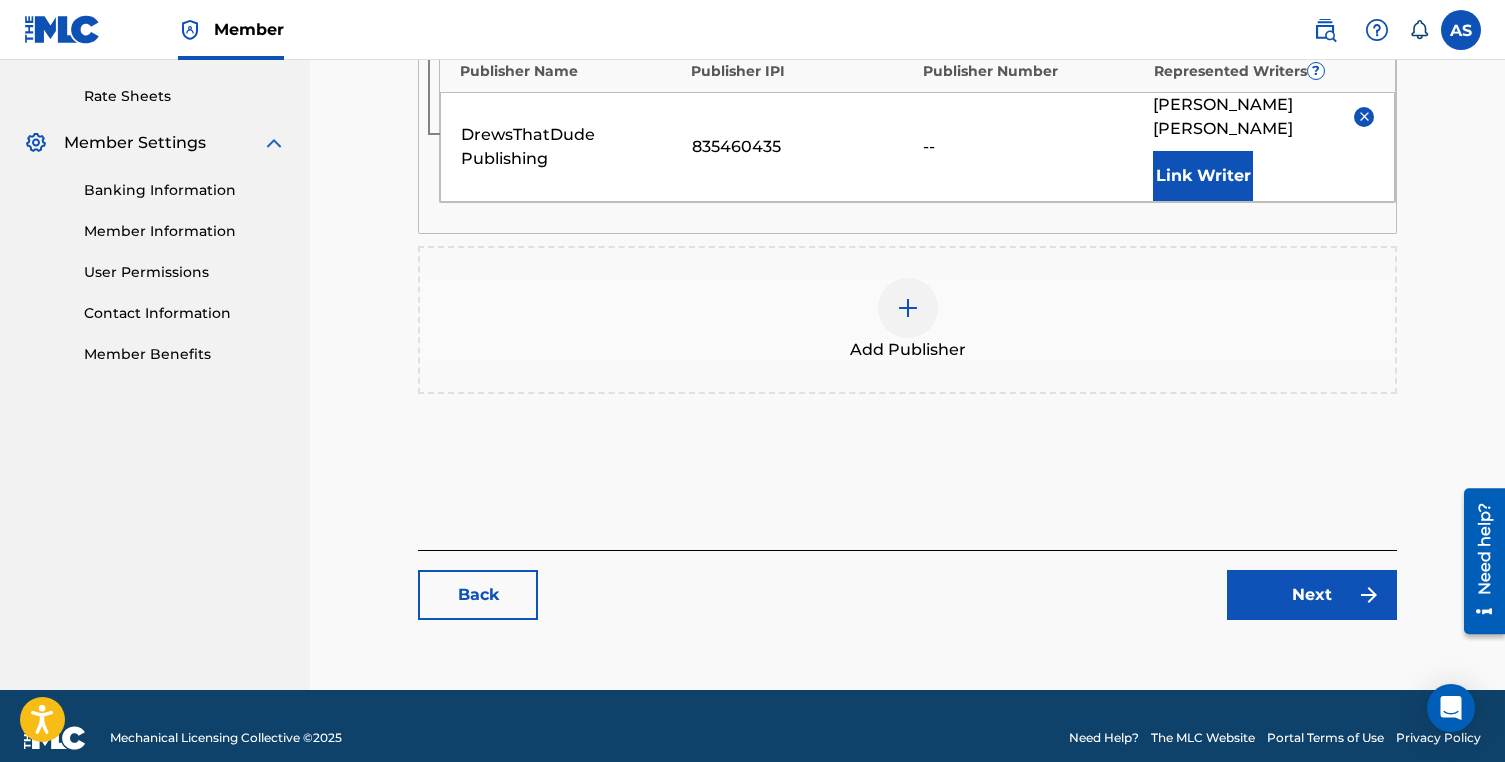 click on "Next" at bounding box center (1312, 595) 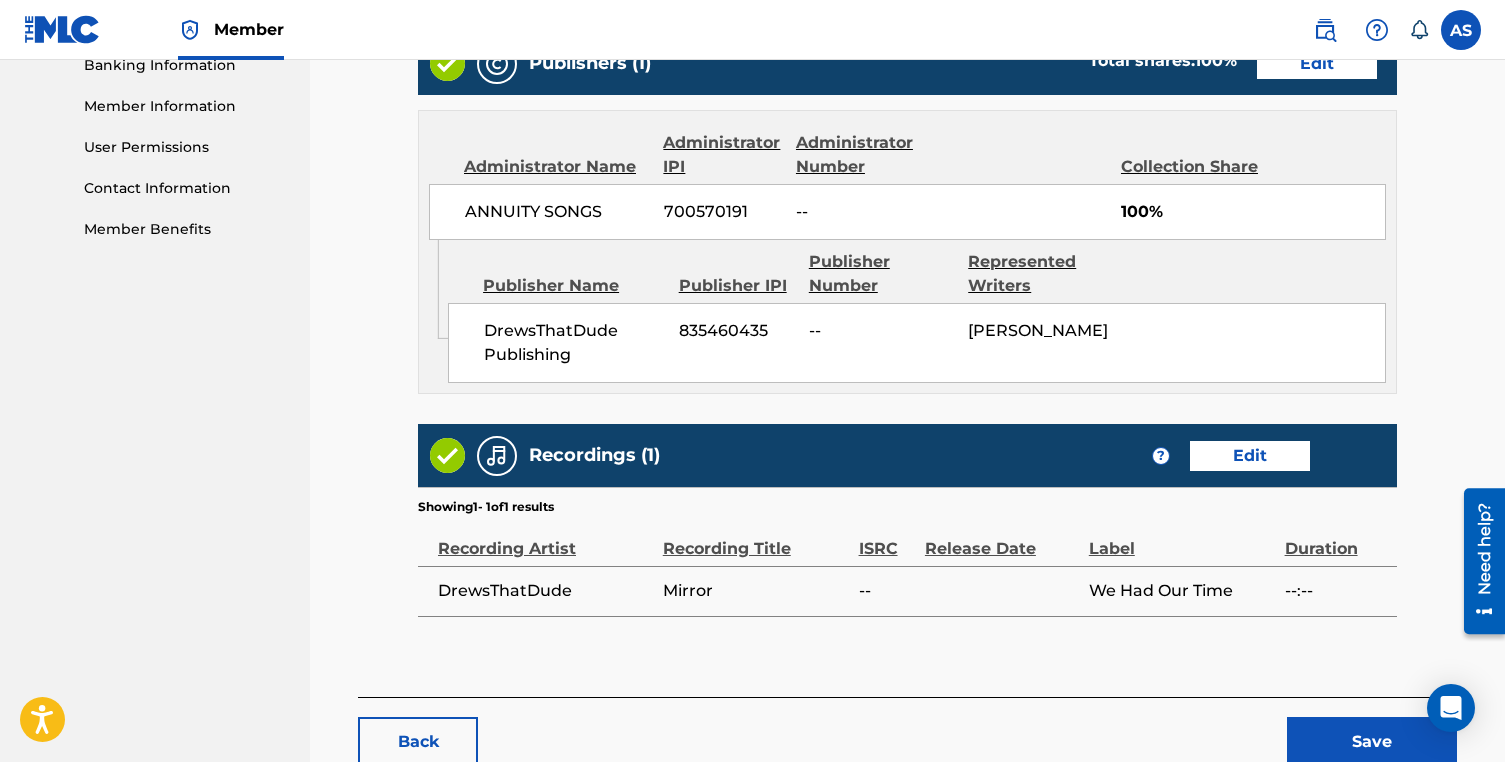 scroll, scrollTop: 998, scrollLeft: 0, axis: vertical 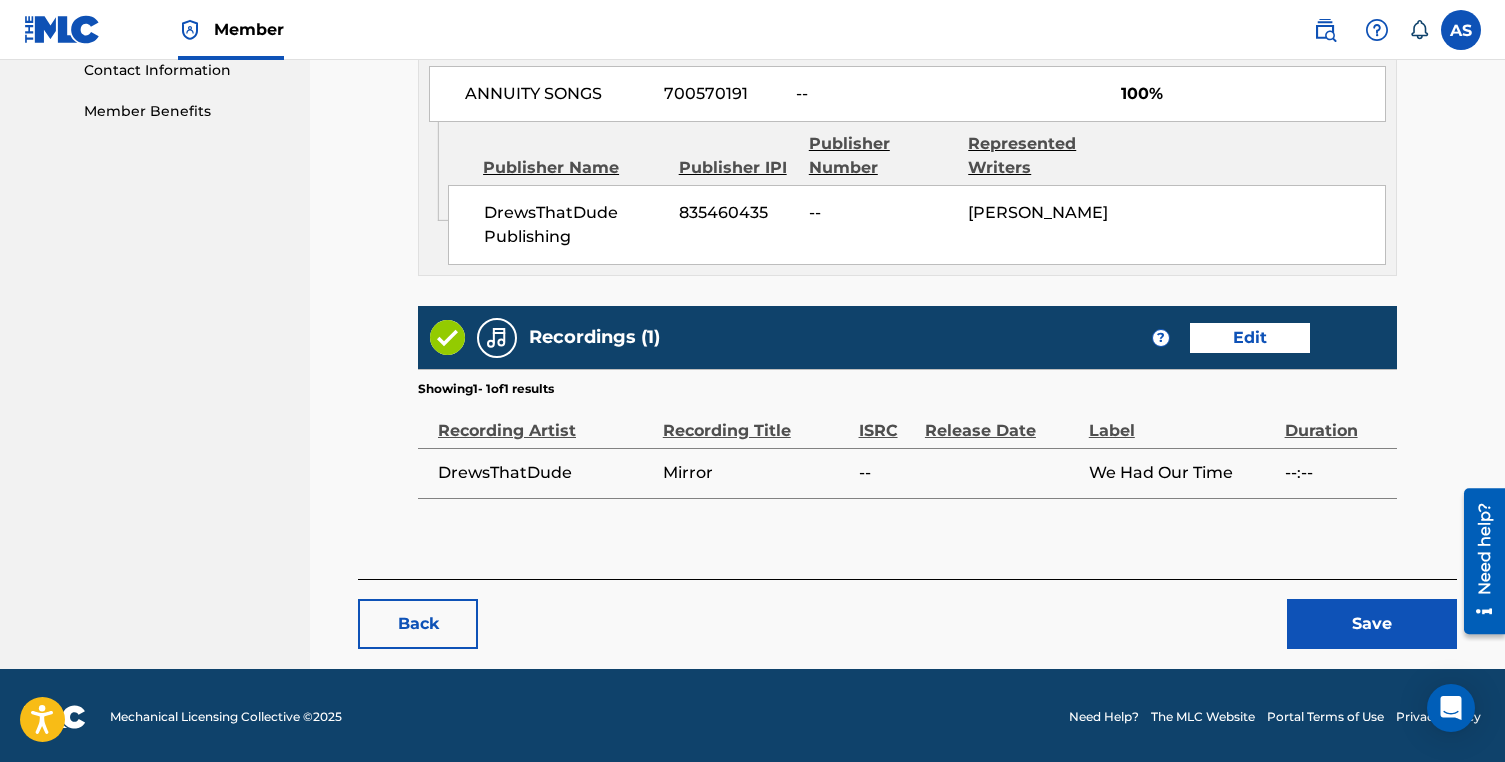 click on "Save" at bounding box center (1372, 624) 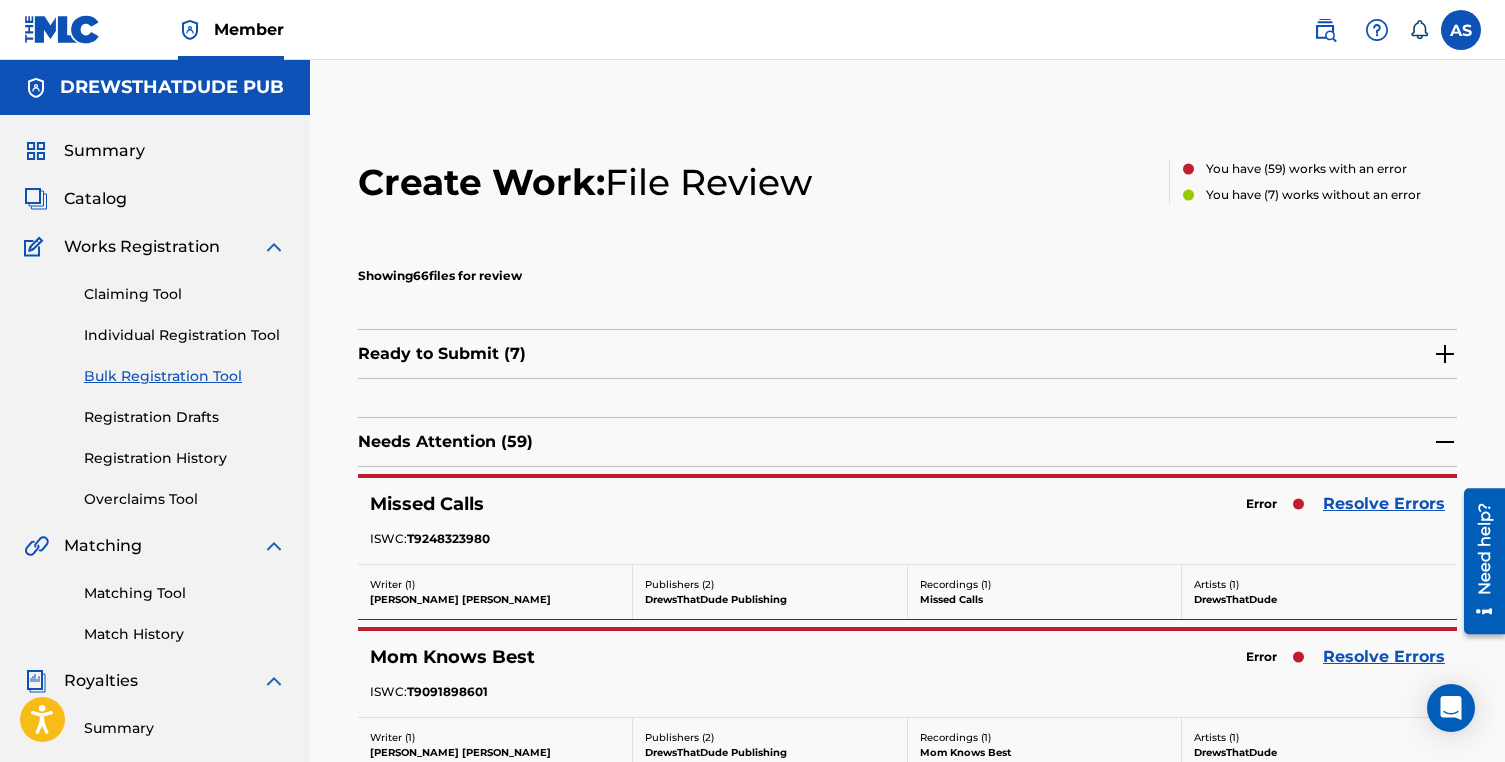 click on "Resolve Errors" at bounding box center [1384, 504] 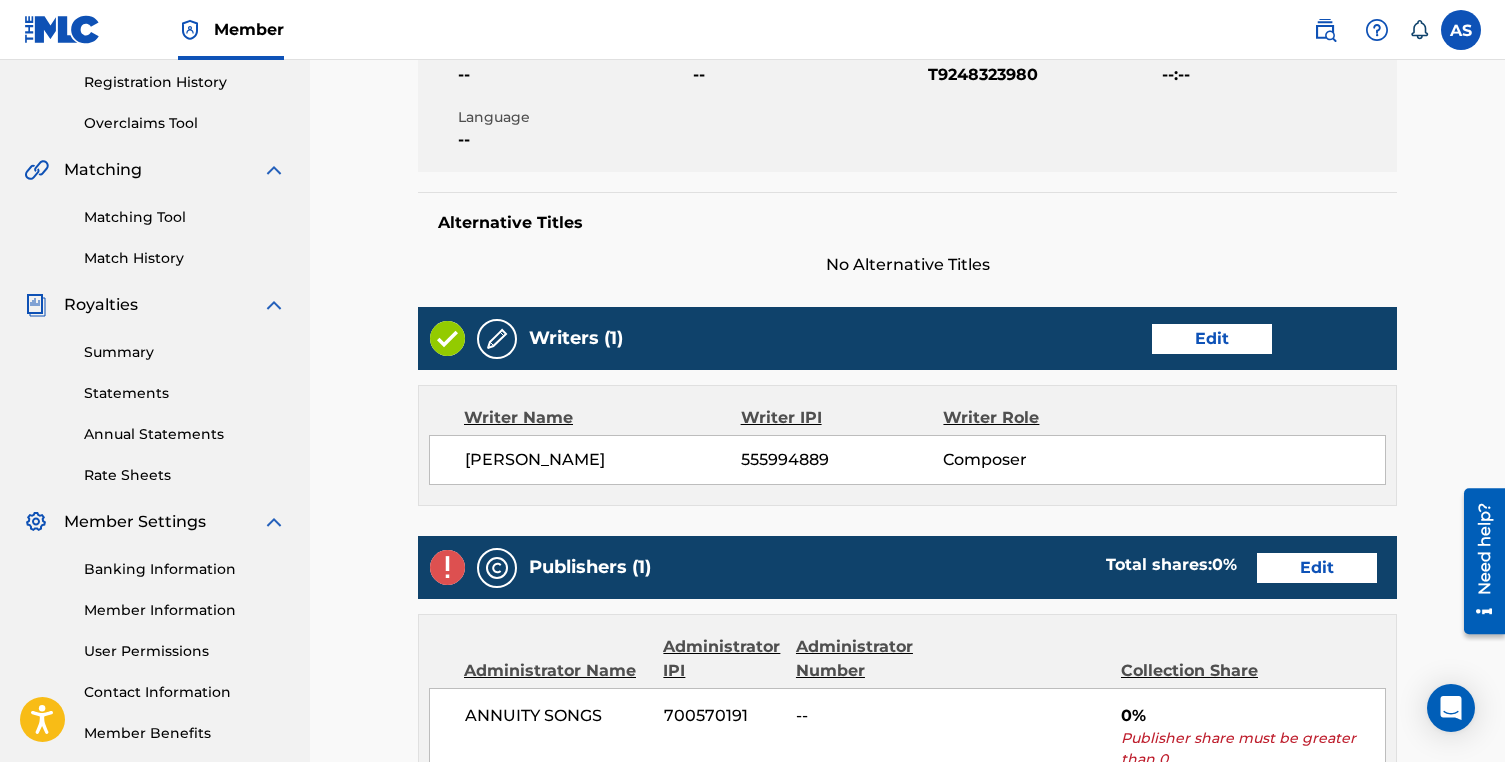 scroll, scrollTop: 426, scrollLeft: 0, axis: vertical 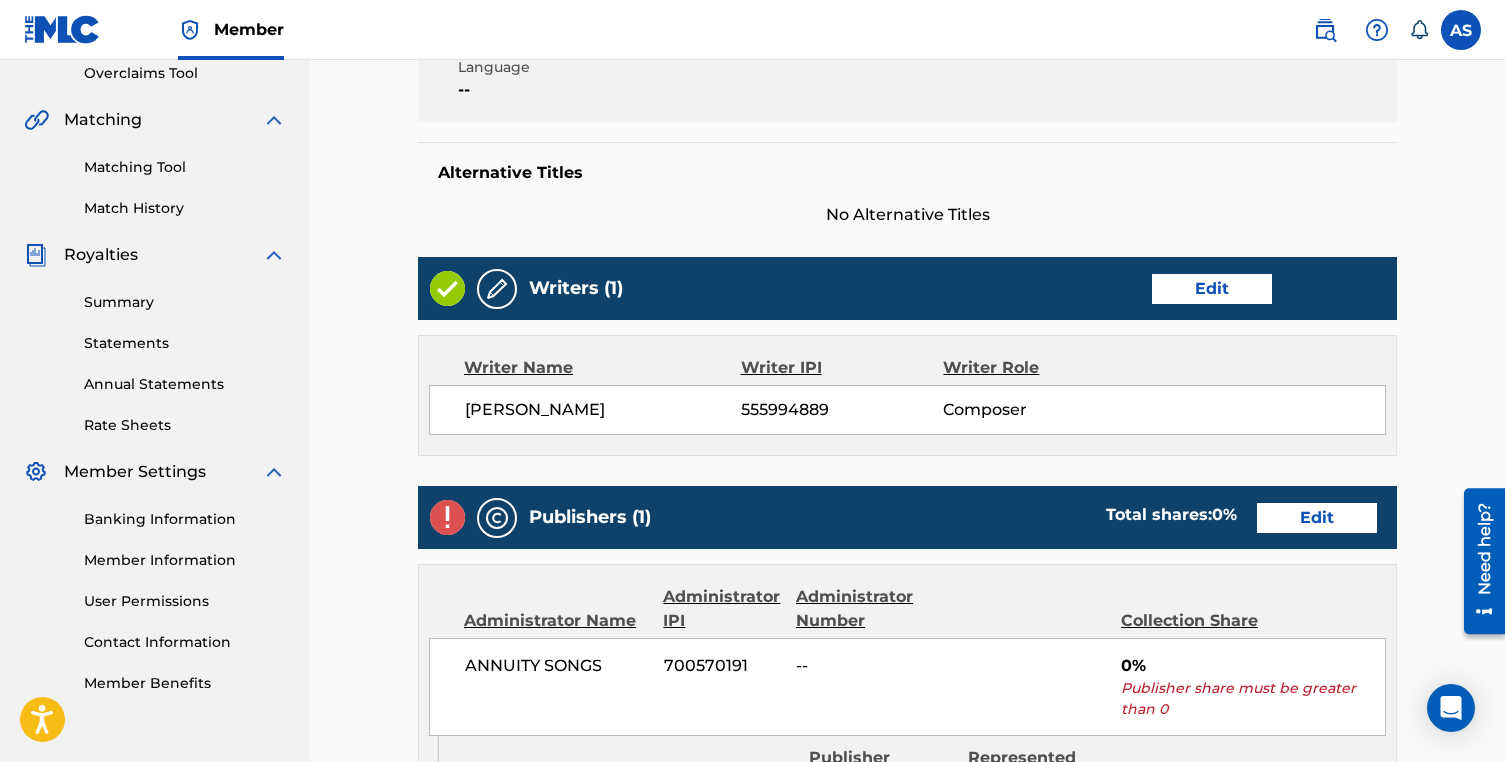 click on "Edit" at bounding box center [1317, 518] 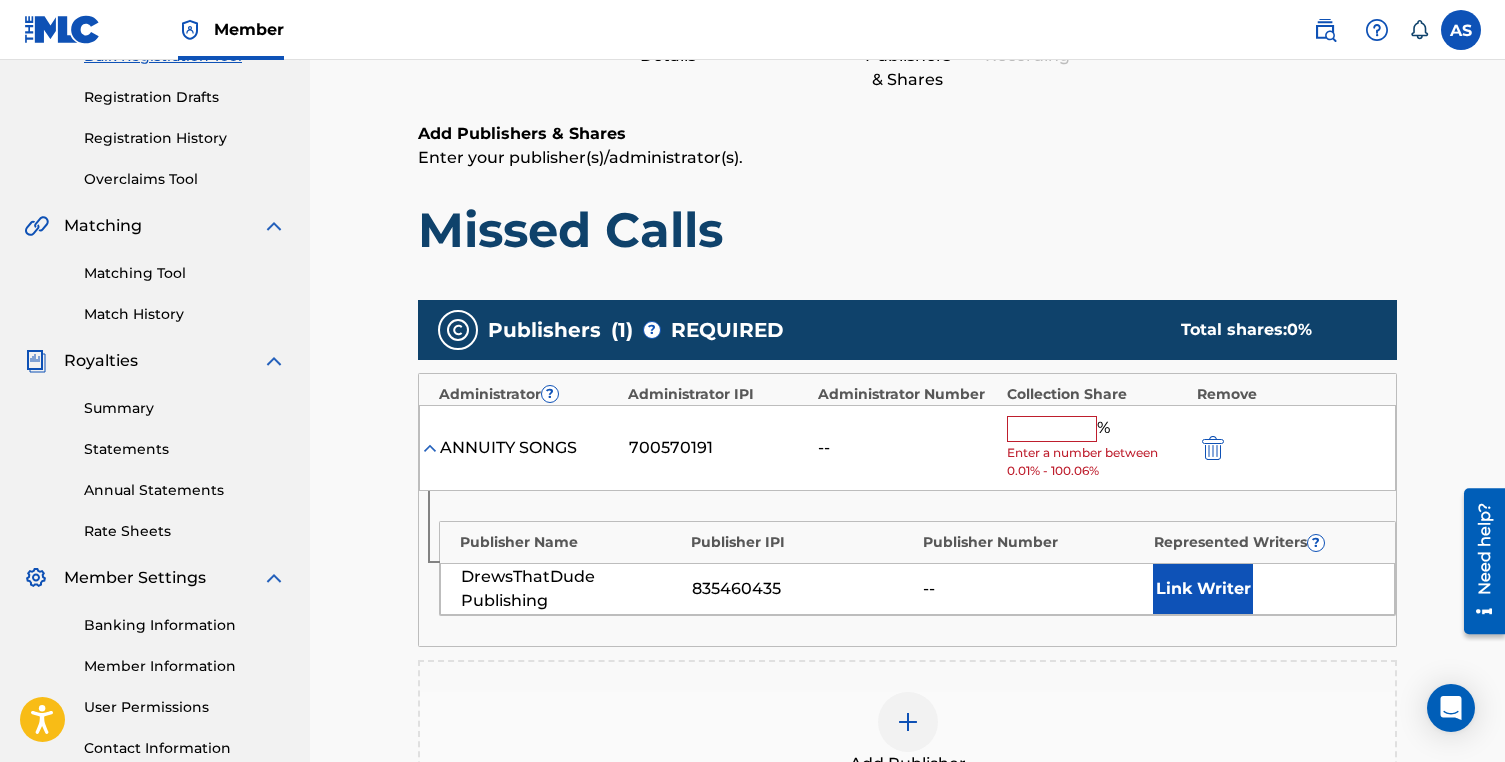 scroll, scrollTop: 463, scrollLeft: 0, axis: vertical 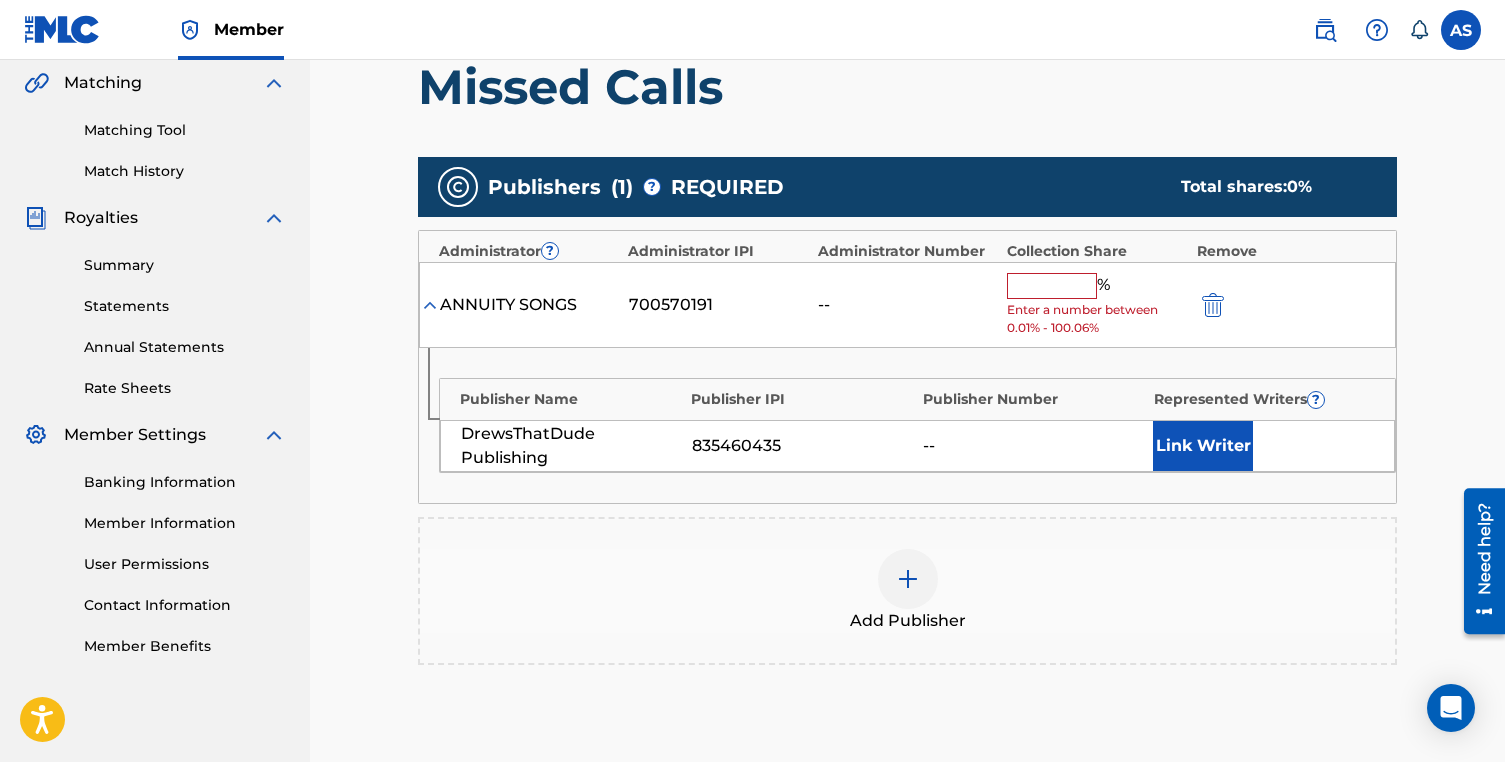 click at bounding box center (1052, 286) 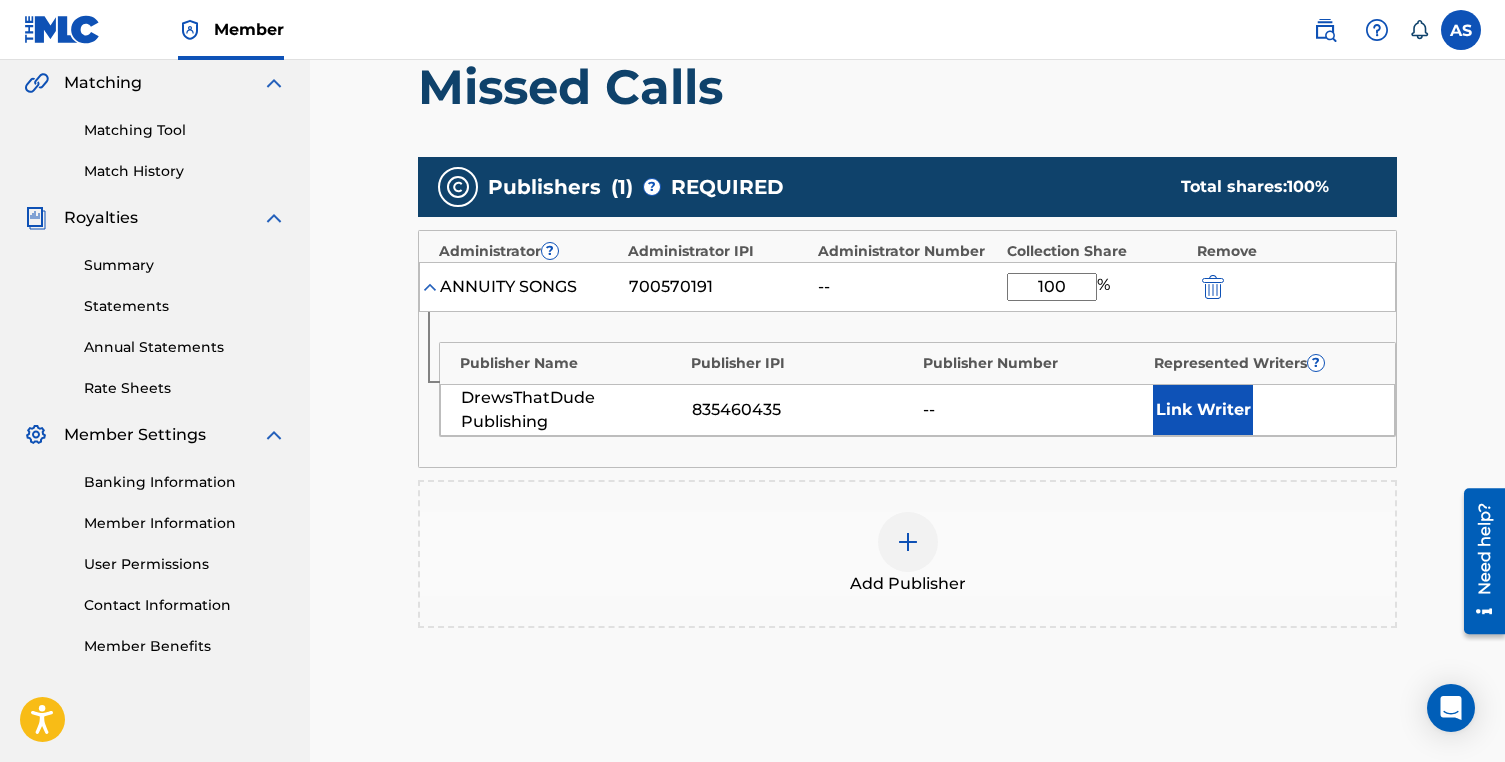 click on "Link Writer" at bounding box center (1203, 410) 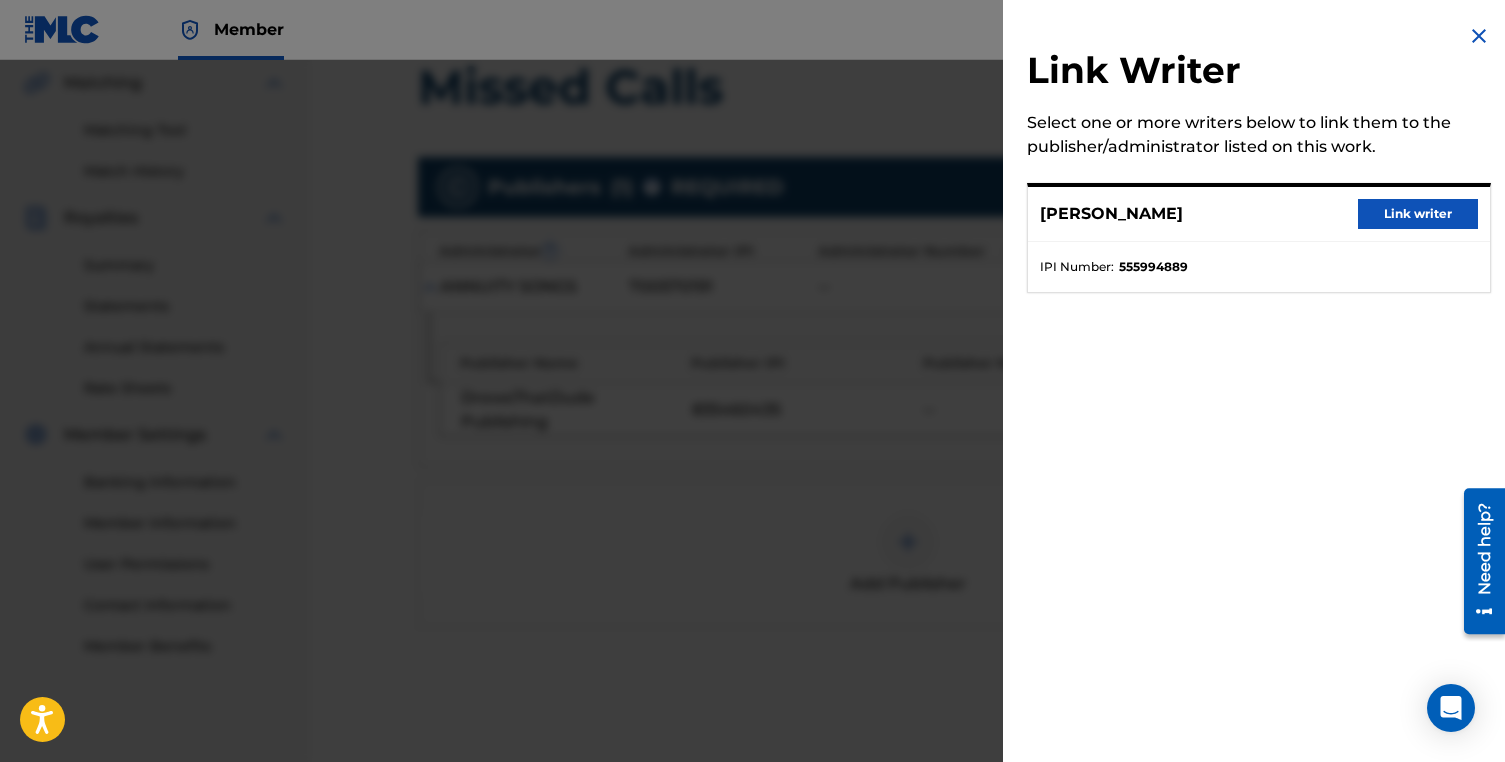 click on "Link writer" at bounding box center [1418, 214] 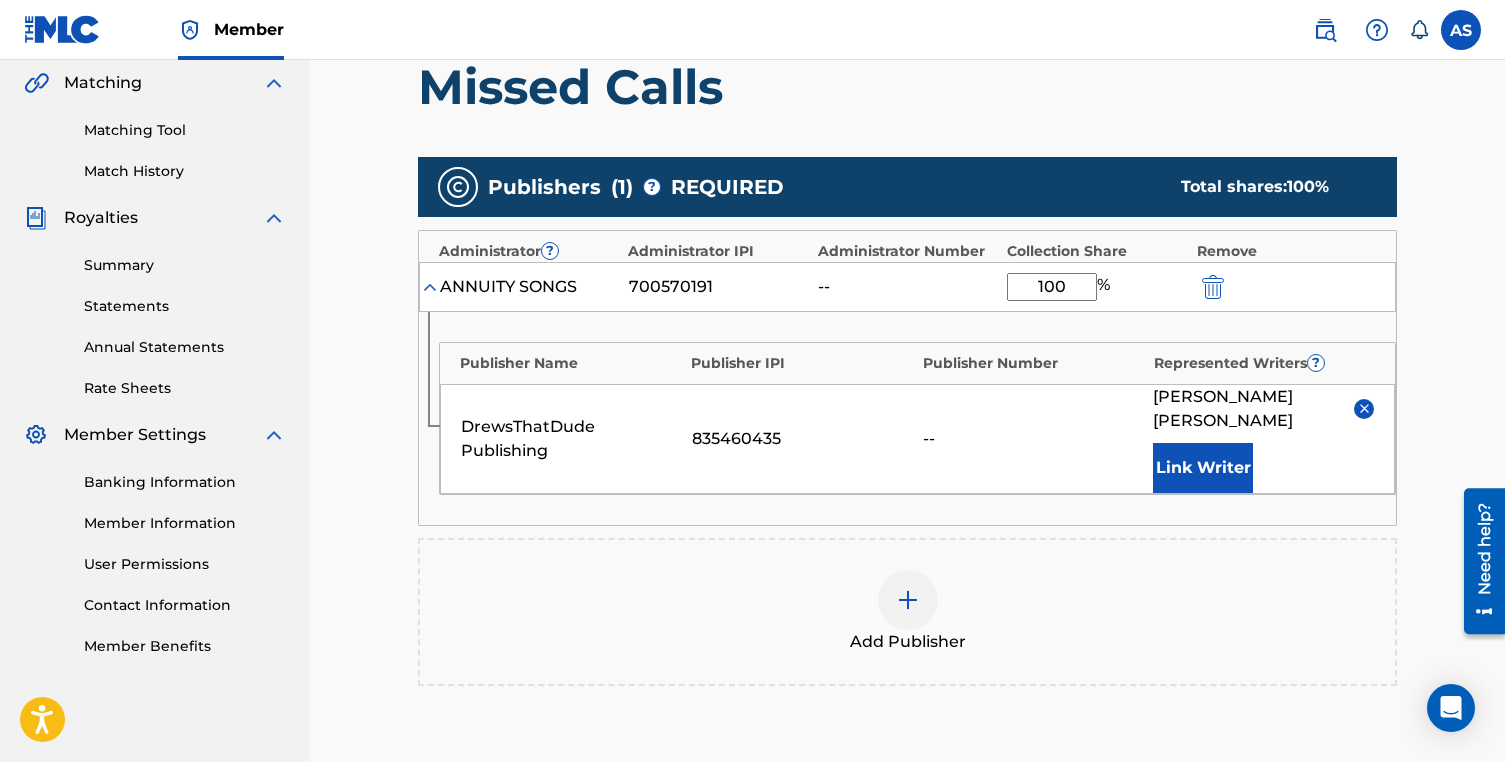 scroll, scrollTop: 755, scrollLeft: 0, axis: vertical 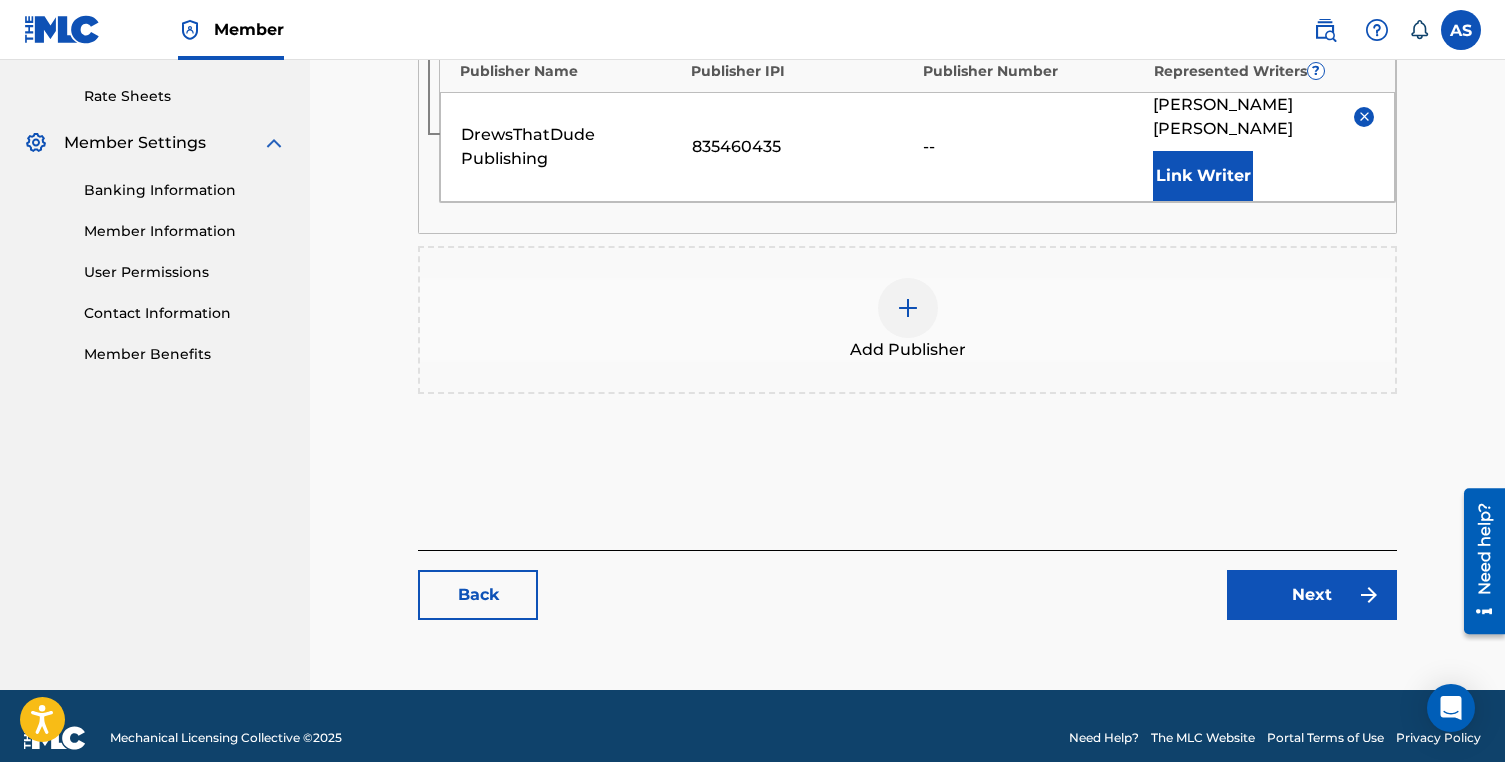 click on "Next" at bounding box center [1312, 595] 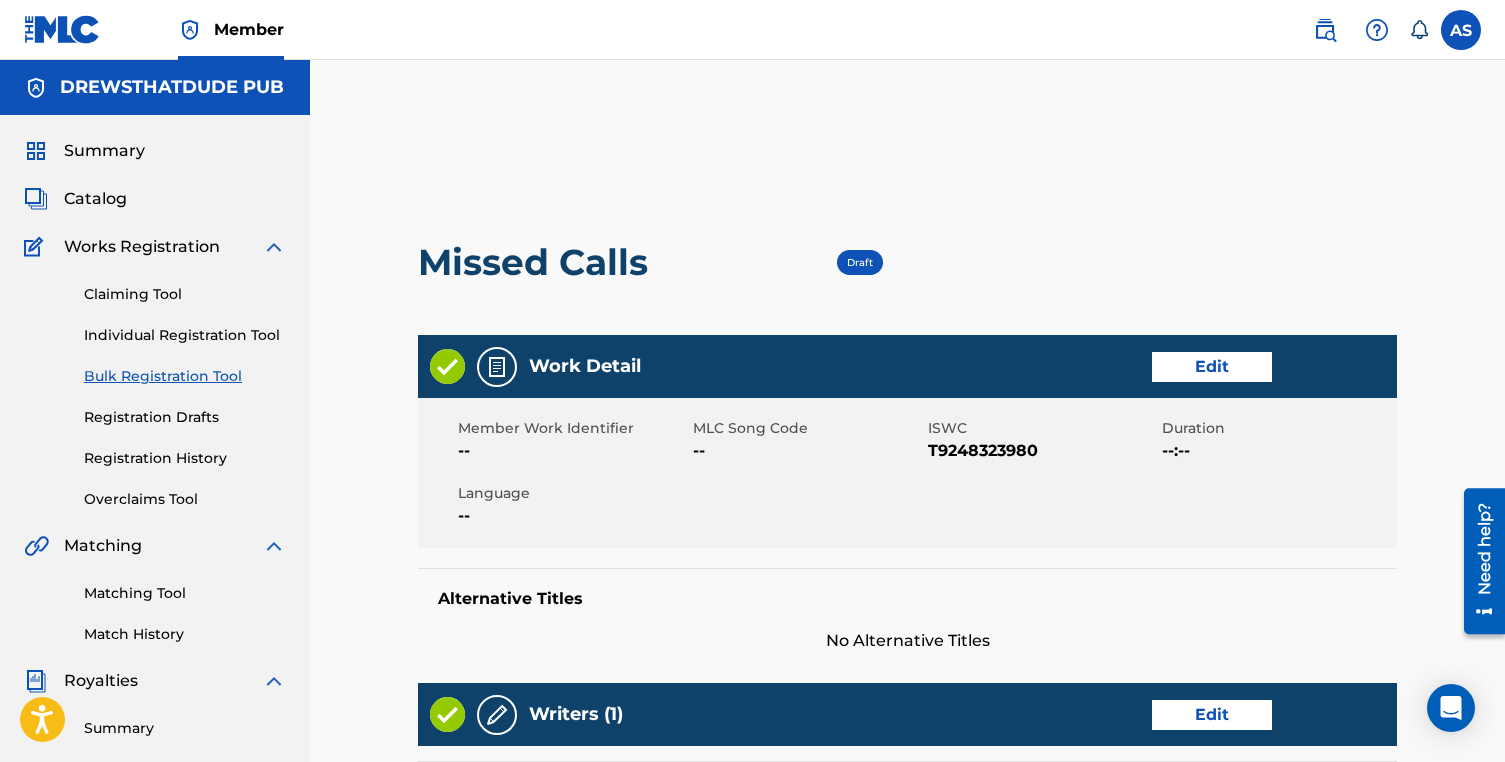 scroll, scrollTop: 998, scrollLeft: 0, axis: vertical 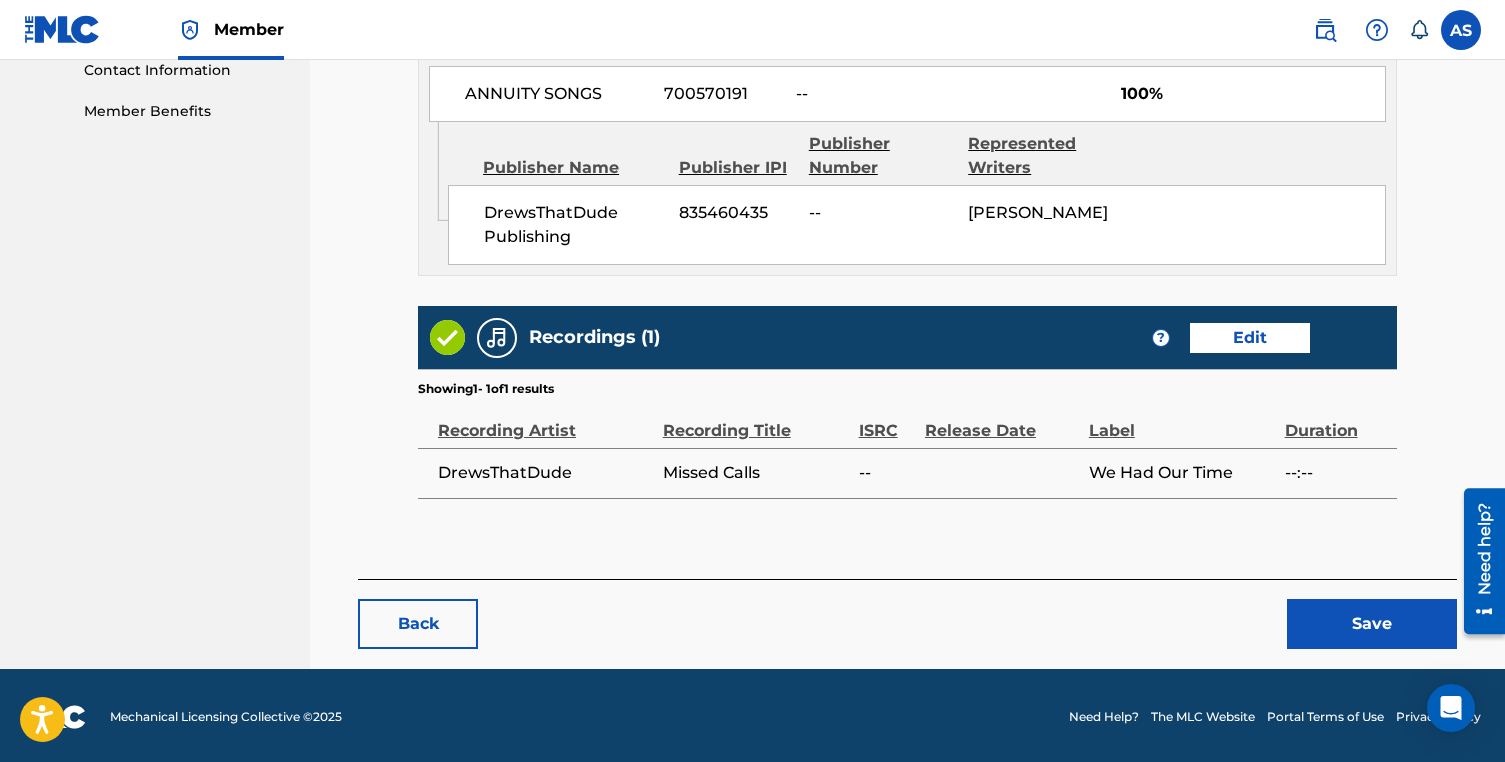 click on "Save" at bounding box center (1372, 624) 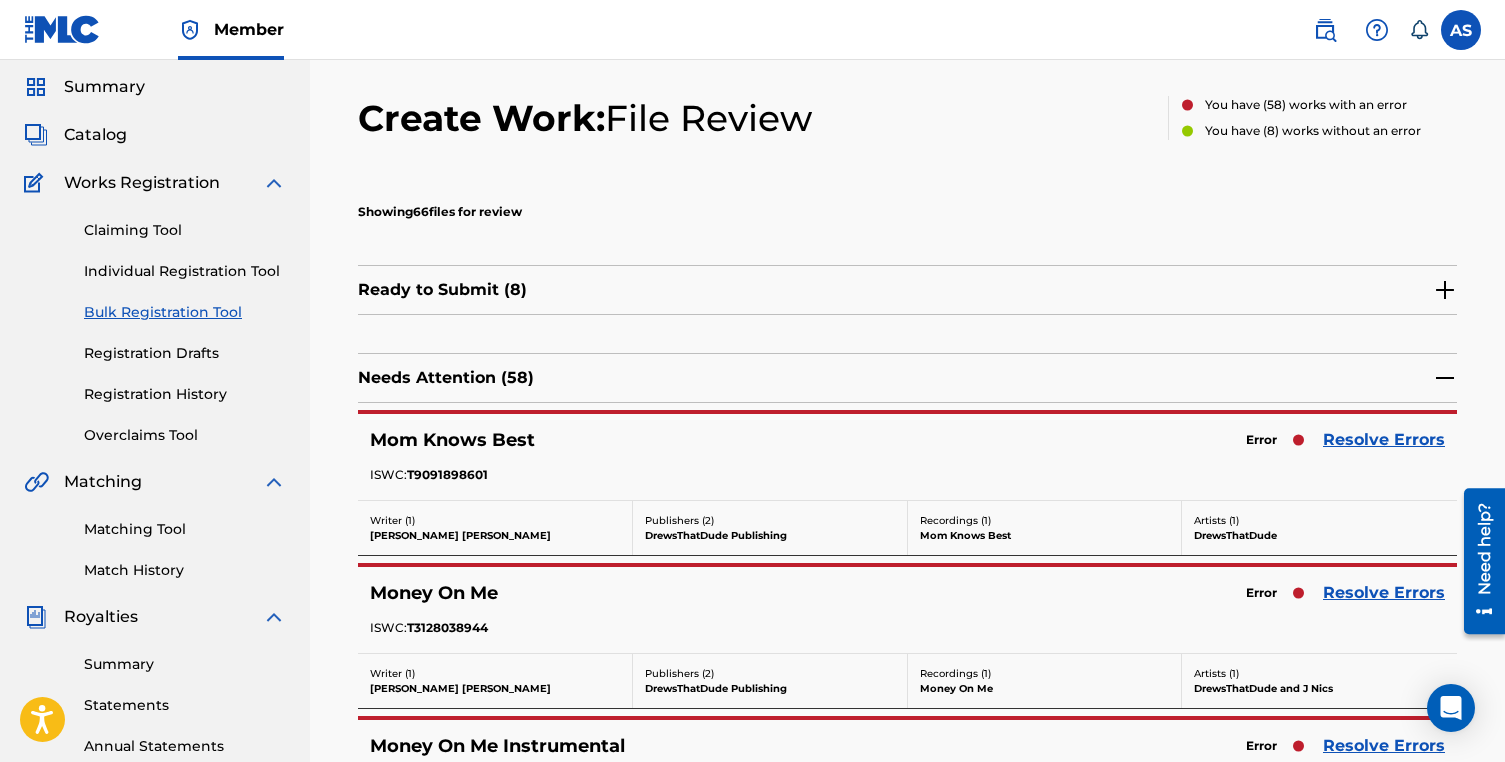 scroll, scrollTop: 75, scrollLeft: 0, axis: vertical 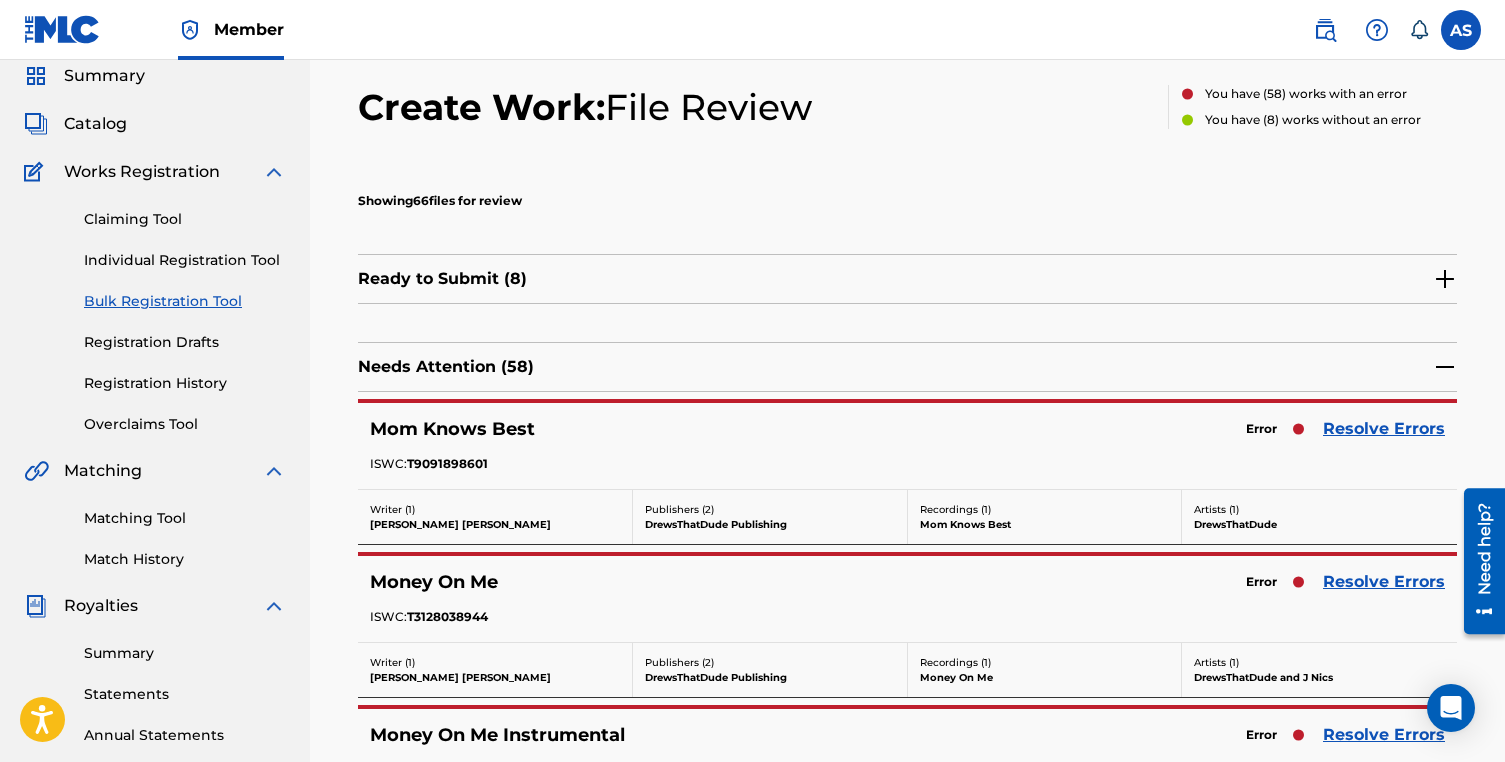 click on "Resolve Errors" at bounding box center (1384, 429) 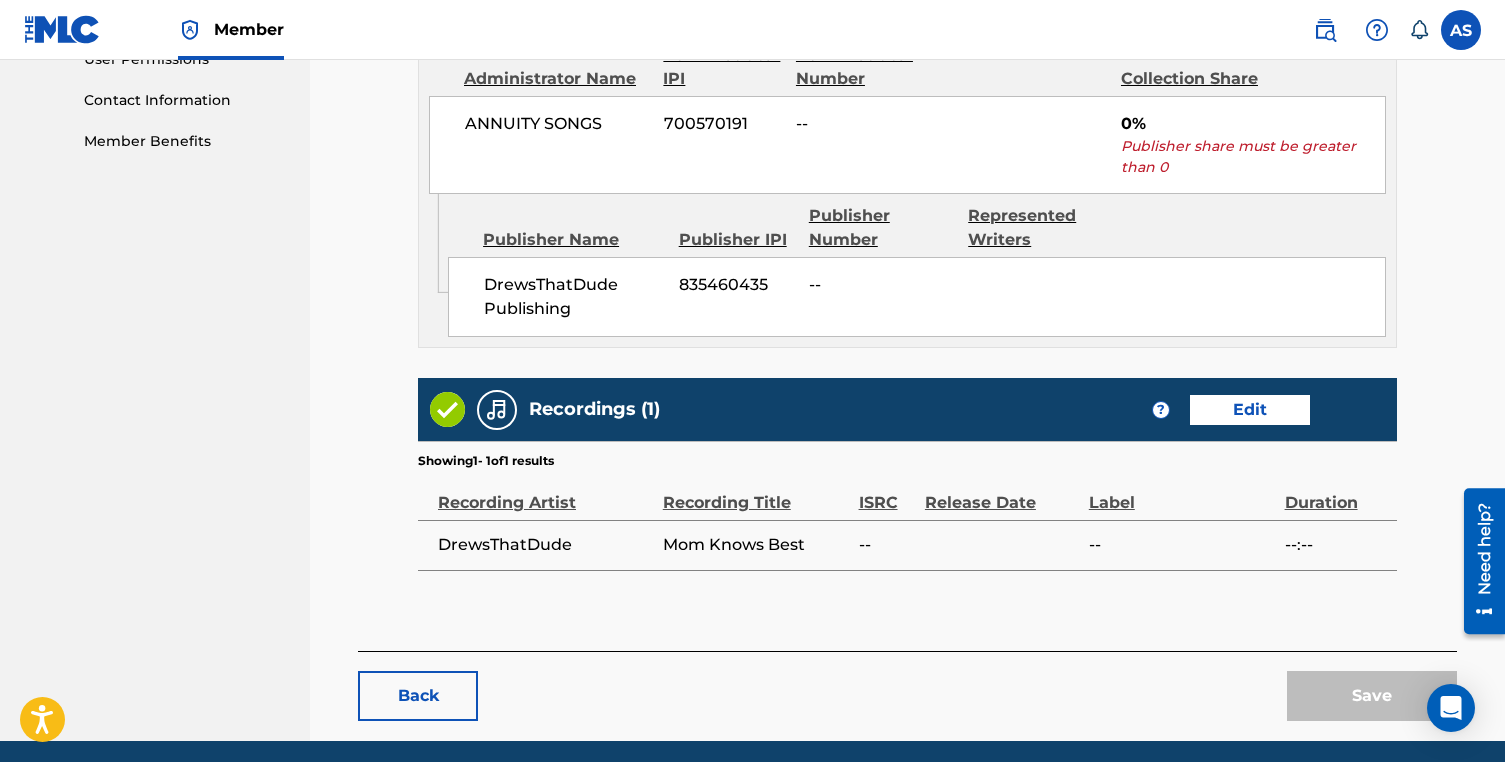 scroll, scrollTop: 977, scrollLeft: 0, axis: vertical 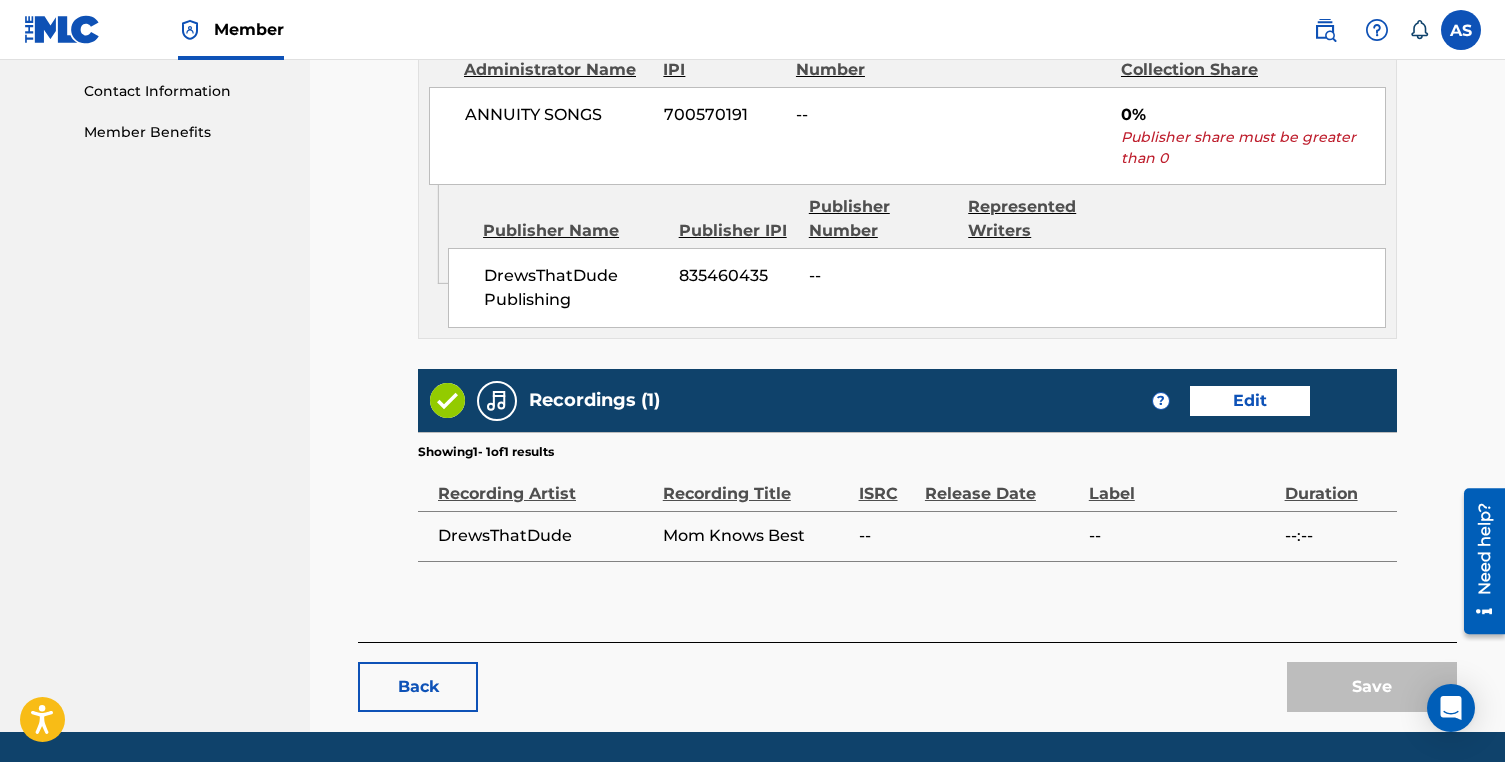 click on "Back" at bounding box center [418, 687] 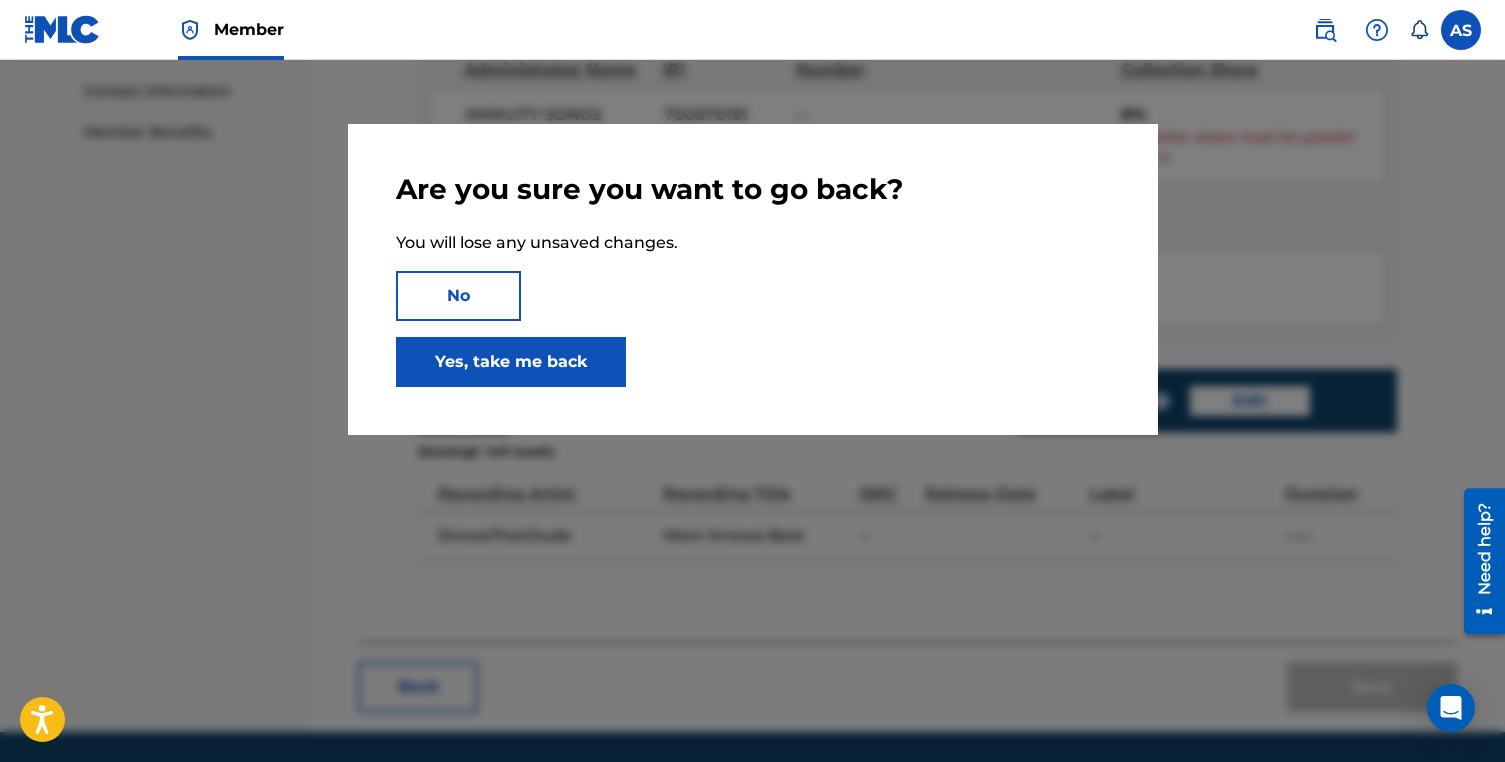 click on "Yes, take me back" at bounding box center (511, 362) 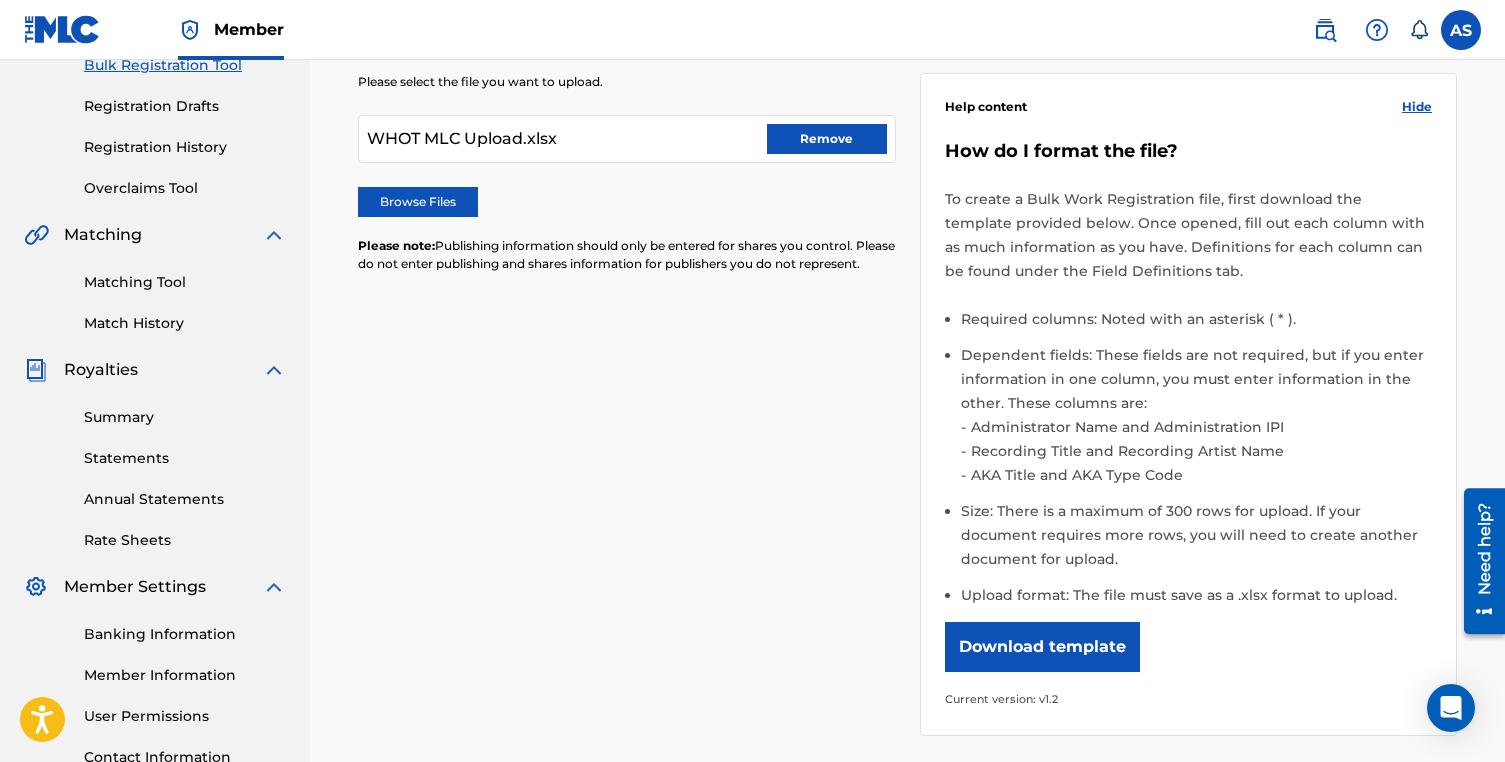 scroll, scrollTop: 582, scrollLeft: 0, axis: vertical 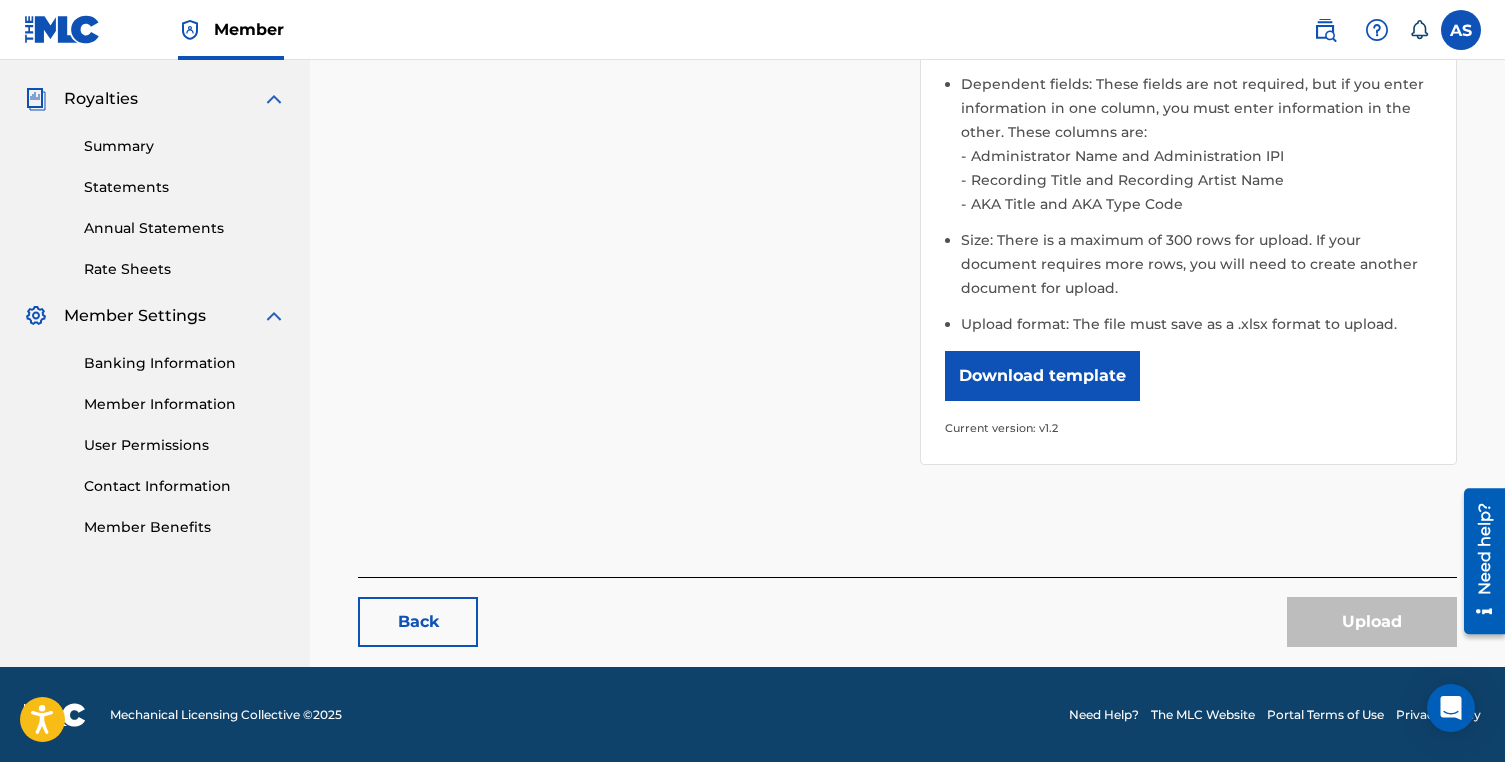 click on "Please select the file you want to upload. WHOT MLC Upload.xlsx Remove Browse Files Please note:  Publishing information should only be entered for shares you control. Please do not enter publishing and shares information for publishers you do not represent. Help content Hide   How do I format the file? To create a Bulk Work Registration file, first download the template provided below. Once opened, fill out each column with as much information as you have. Definitions for each column can be found under the Field Definitions tab. Required columns: Noted with an asterisk ( * ). Dependent fields: These fields are not required, but if you enter information in one column, you must enter information in the other. These columns are: Administrator Name and Administration IPI Recording Title and Recording Artist Name AKA Title and AKA Type Code Size: There is a maximum of 300 rows for upload. If your document requires more rows, you will need to create another document for upload. Download template" at bounding box center (907, 165) 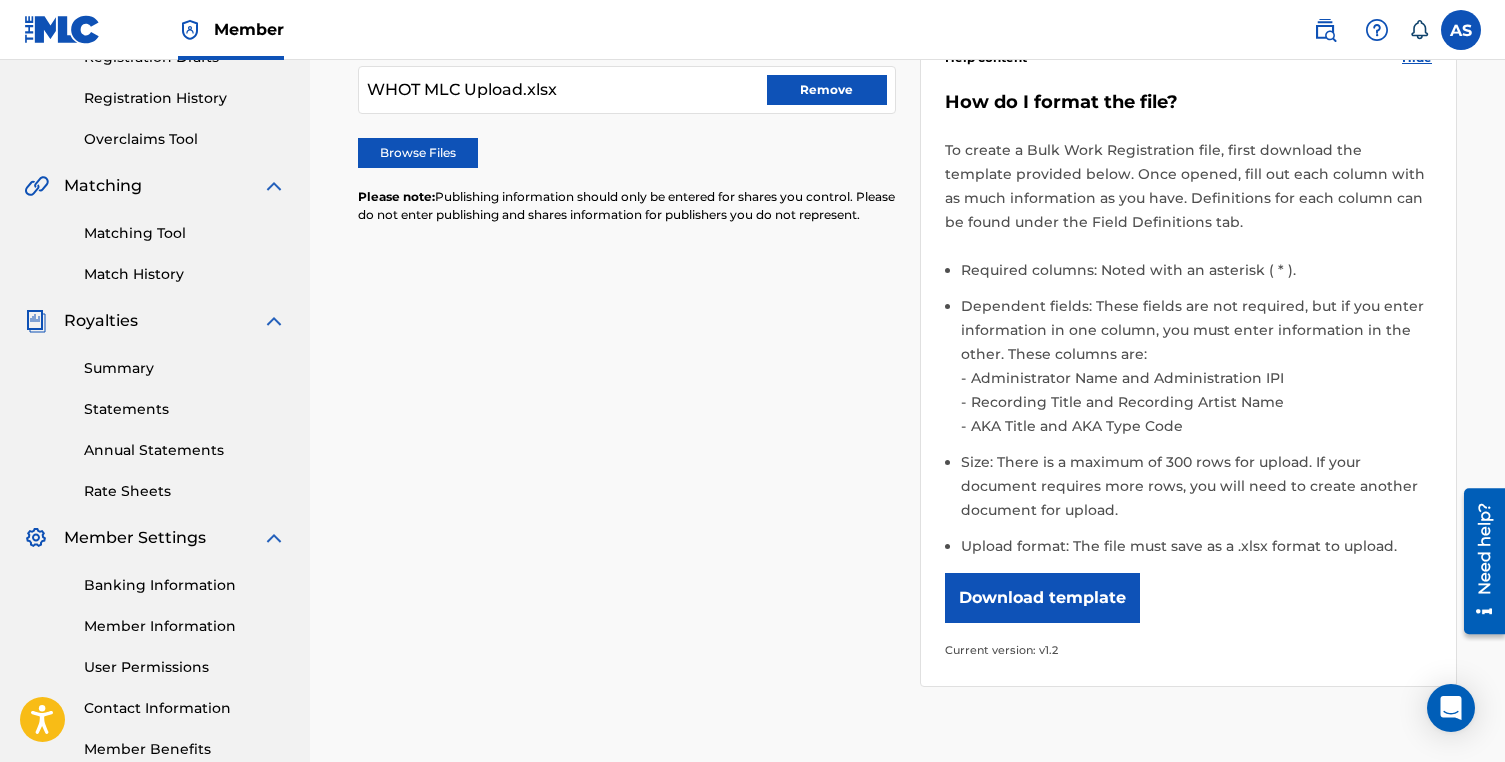 scroll, scrollTop: 213, scrollLeft: 0, axis: vertical 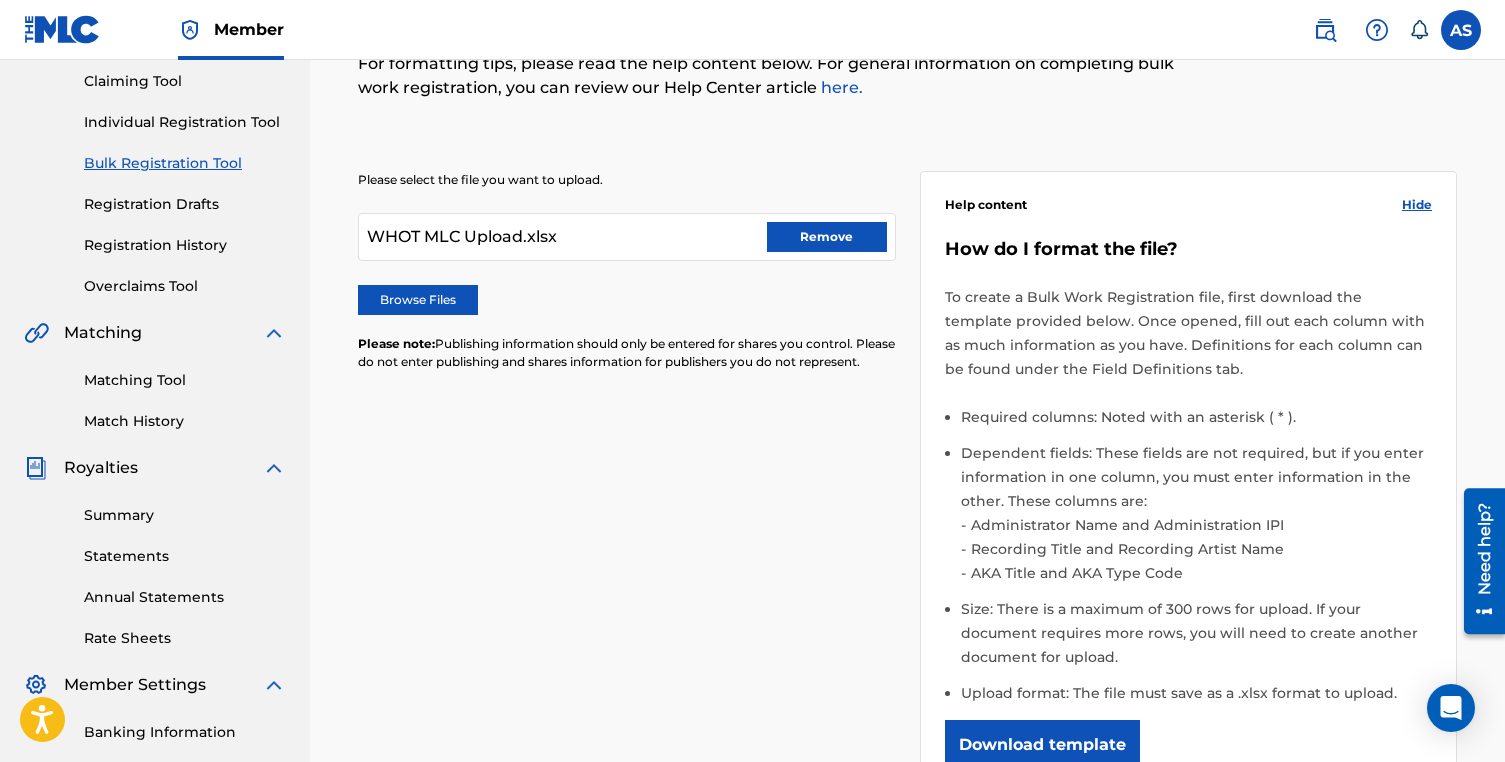 click on "Remove" at bounding box center (827, 237) 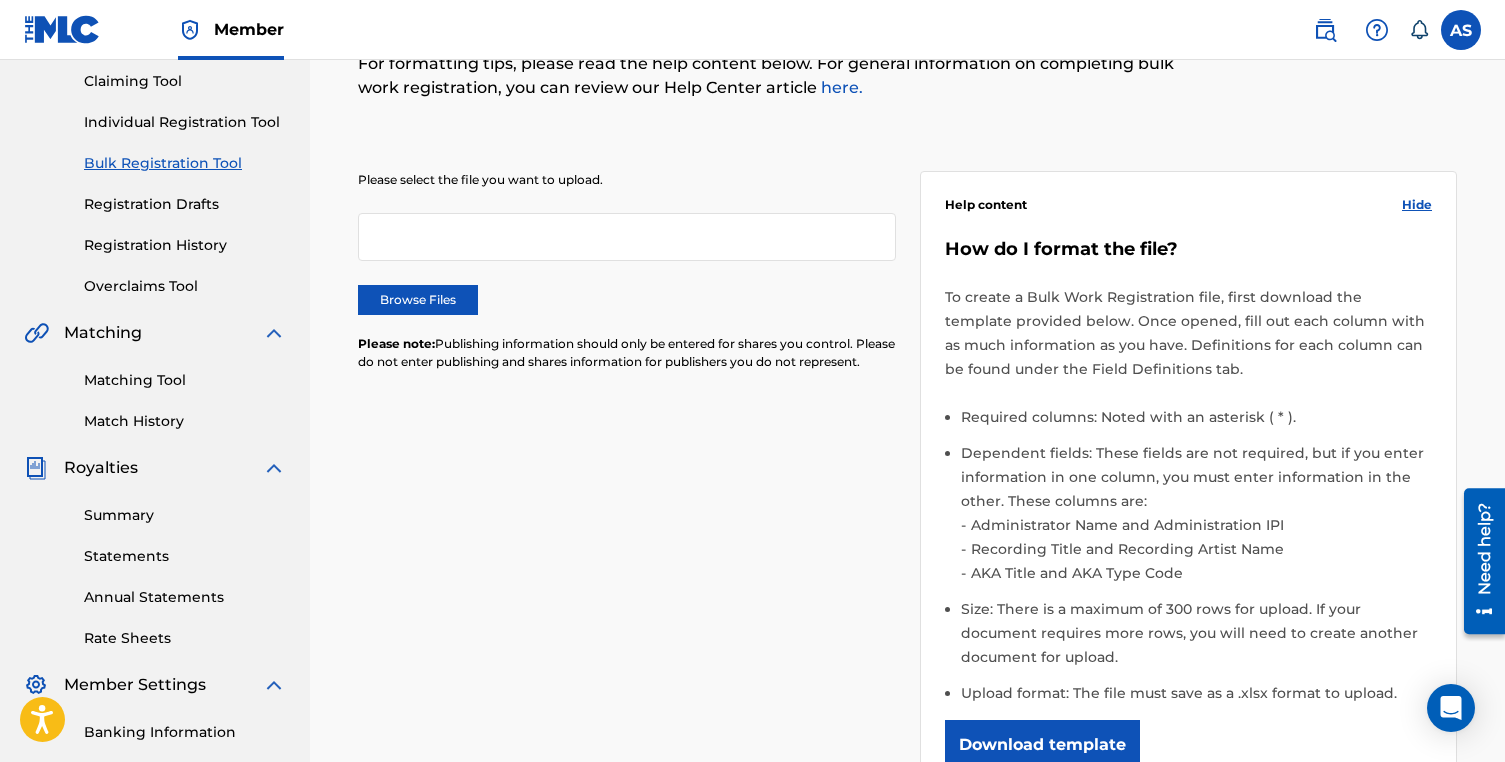 click on "Browse Files" at bounding box center (418, 300) 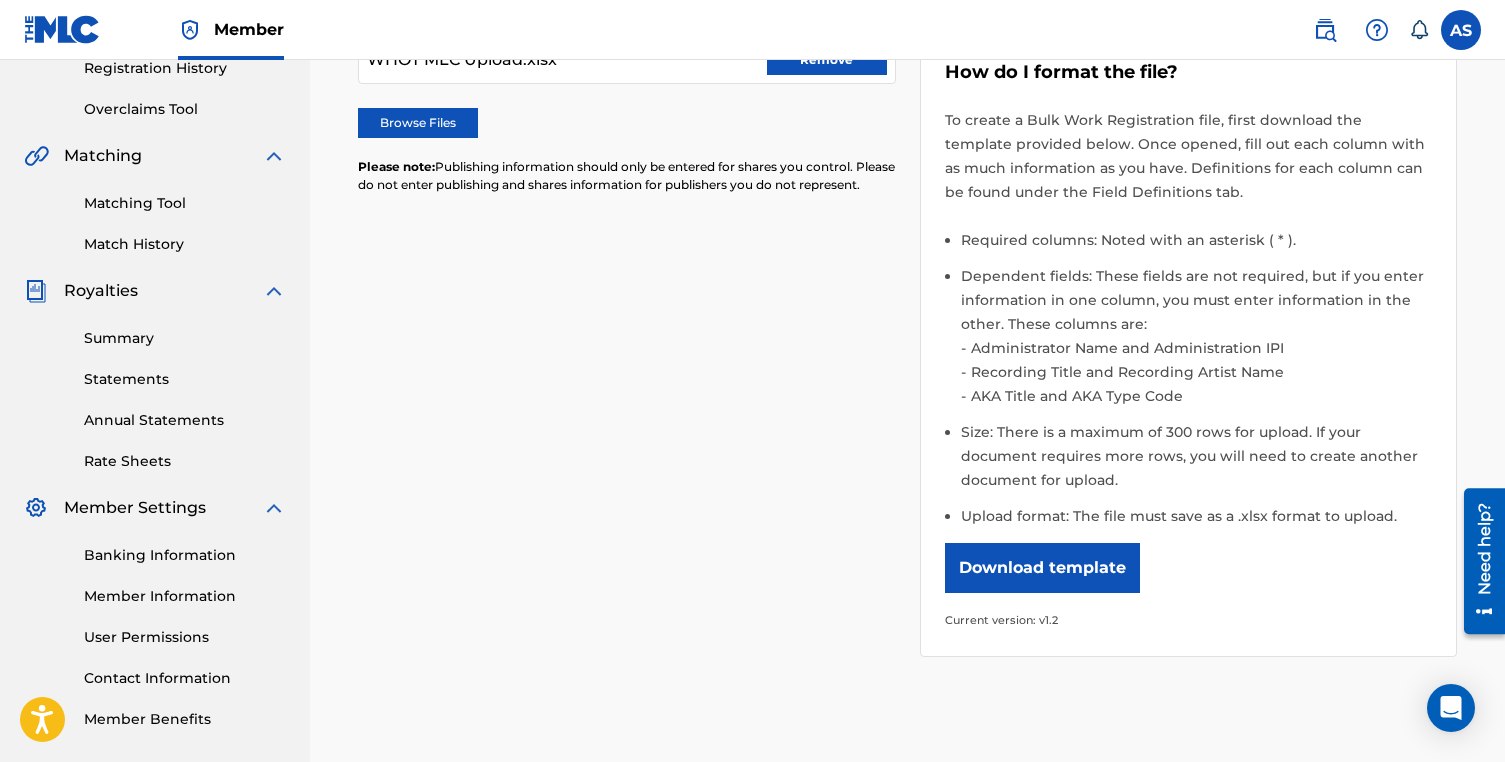 scroll, scrollTop: 582, scrollLeft: 0, axis: vertical 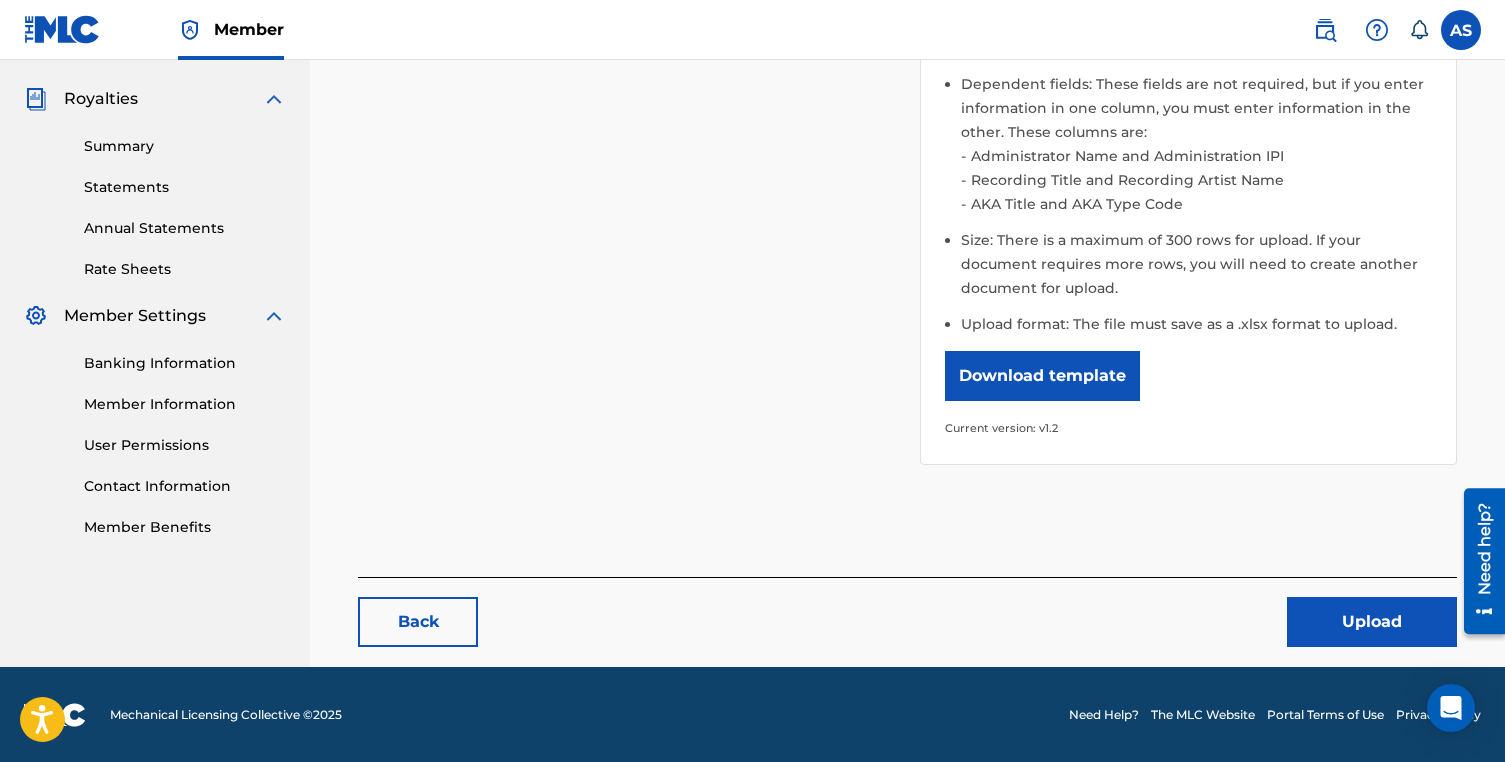 click on "Upload" at bounding box center [1372, 622] 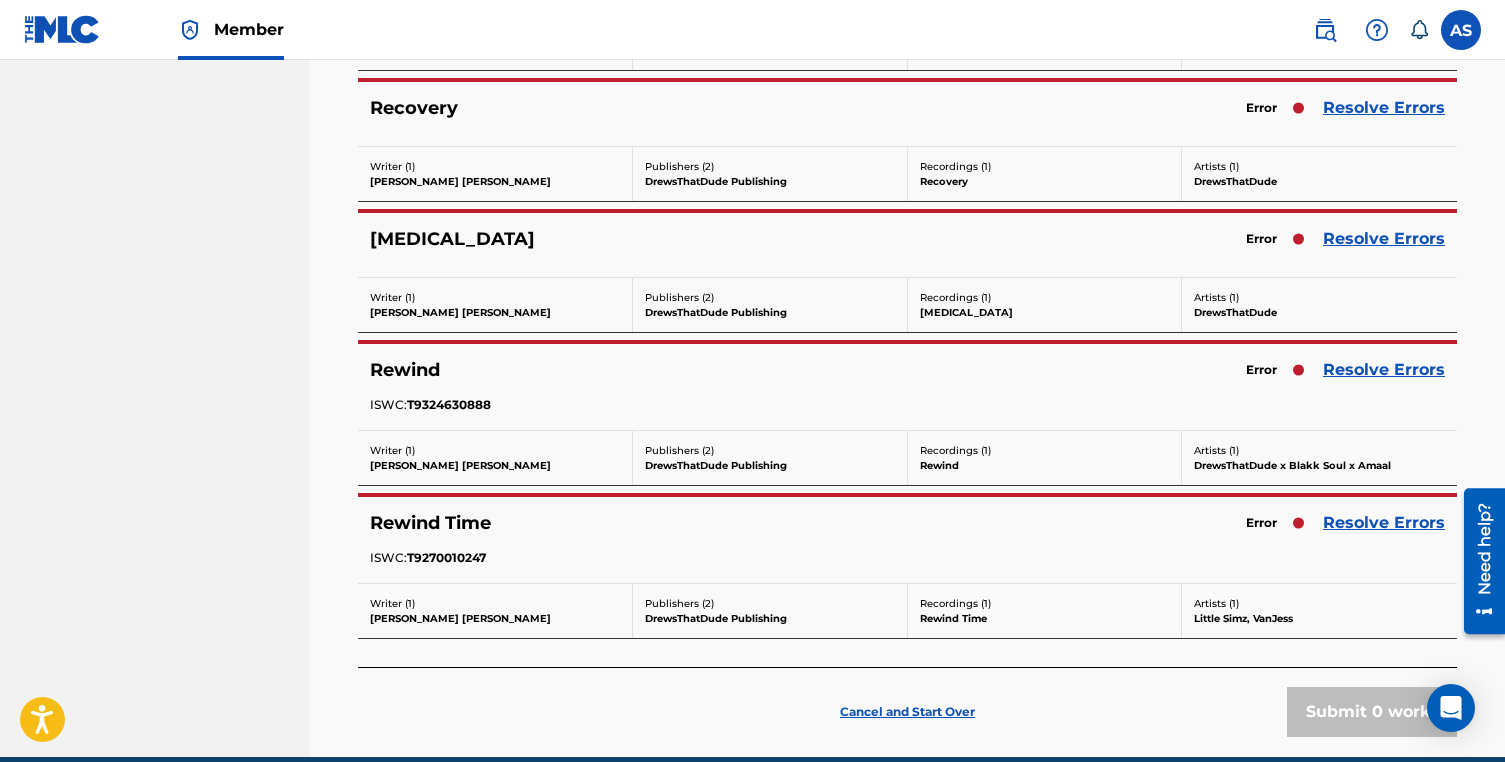 scroll, scrollTop: 9841, scrollLeft: 0, axis: vertical 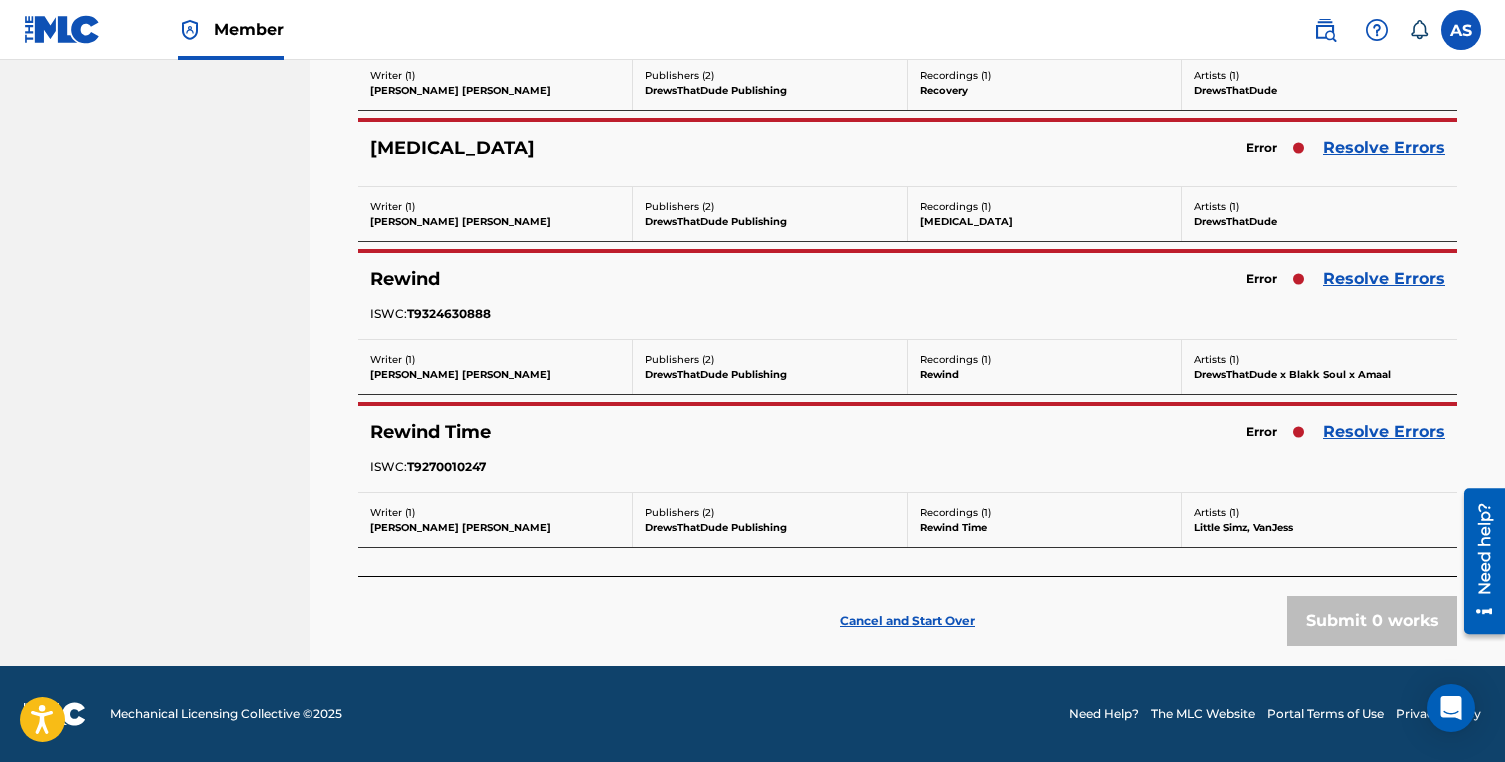 click on "Resolve Errors" at bounding box center [1384, 432] 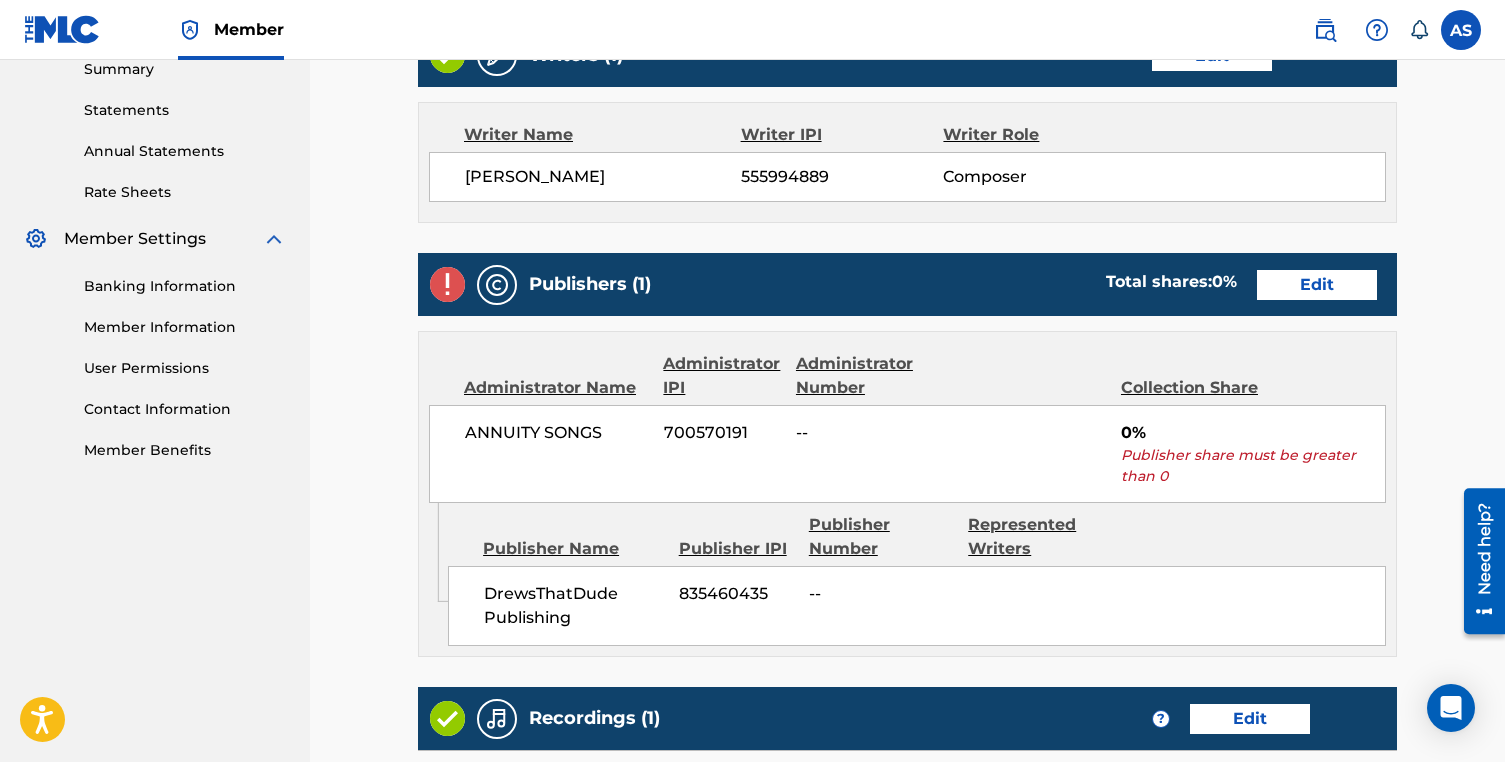 scroll, scrollTop: 1040, scrollLeft: 0, axis: vertical 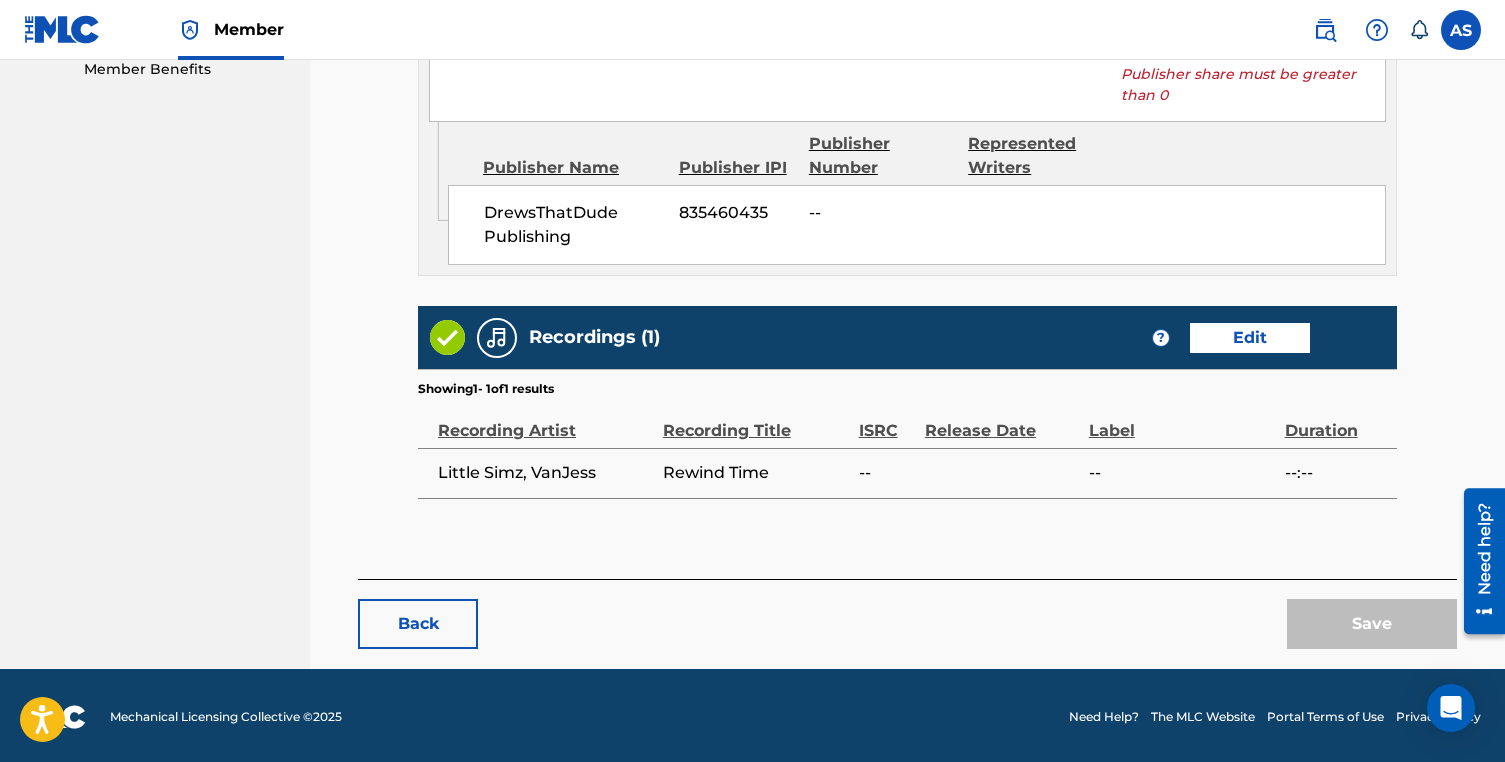 click on "Back" at bounding box center [418, 624] 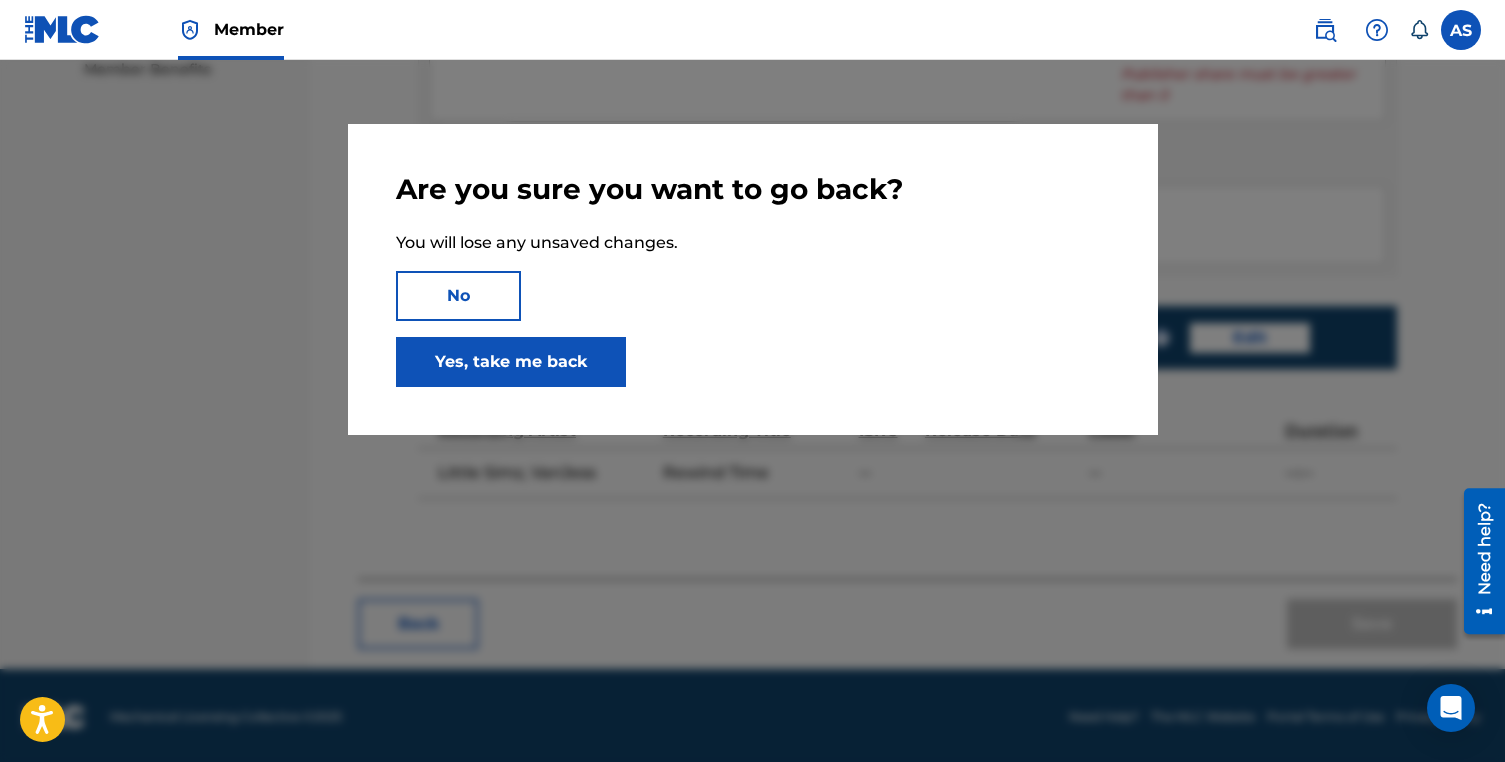 click on "Are you sure you want to go back? You will lose any unsaved changes. No Yes, take me back" at bounding box center (753, 279) 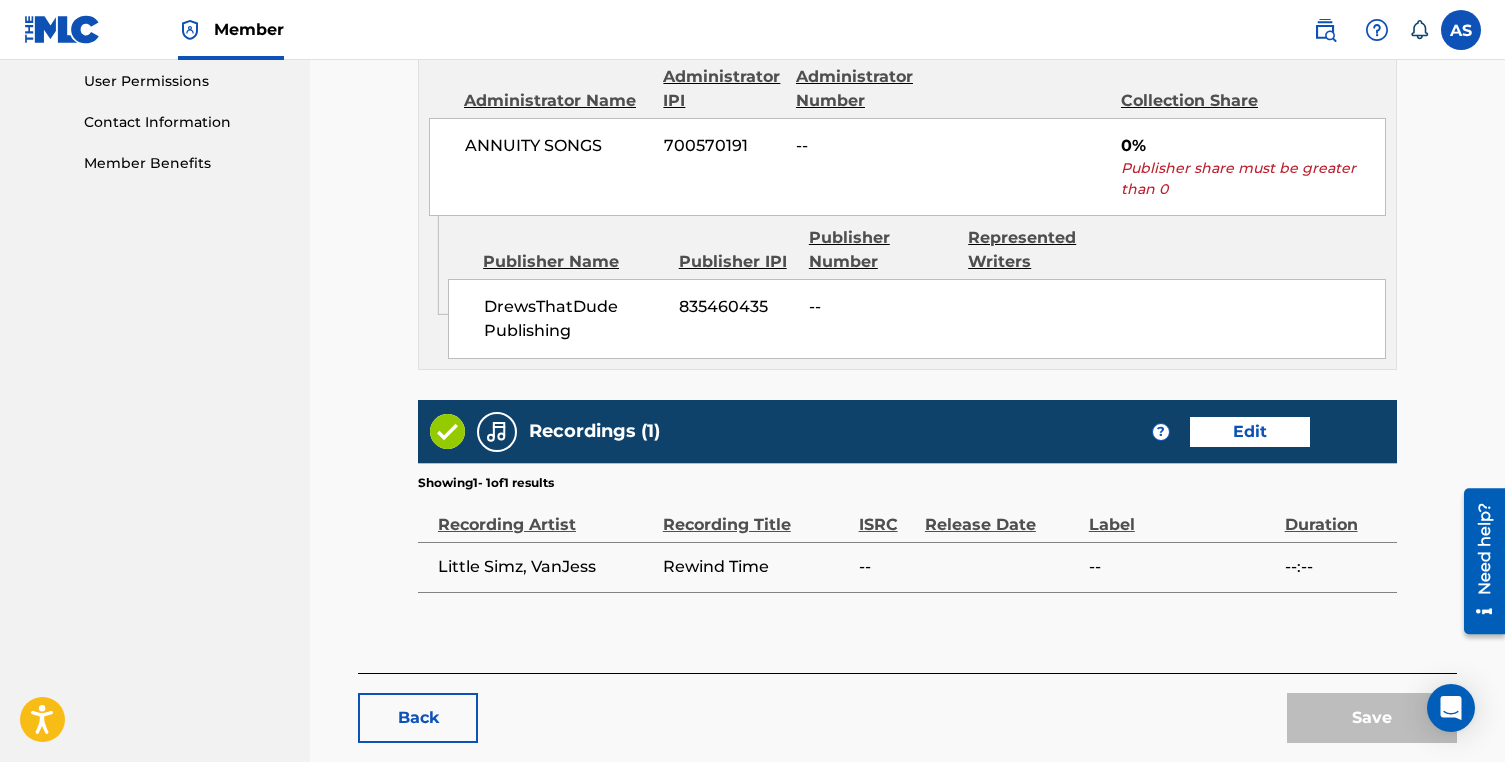 scroll, scrollTop: 962, scrollLeft: 0, axis: vertical 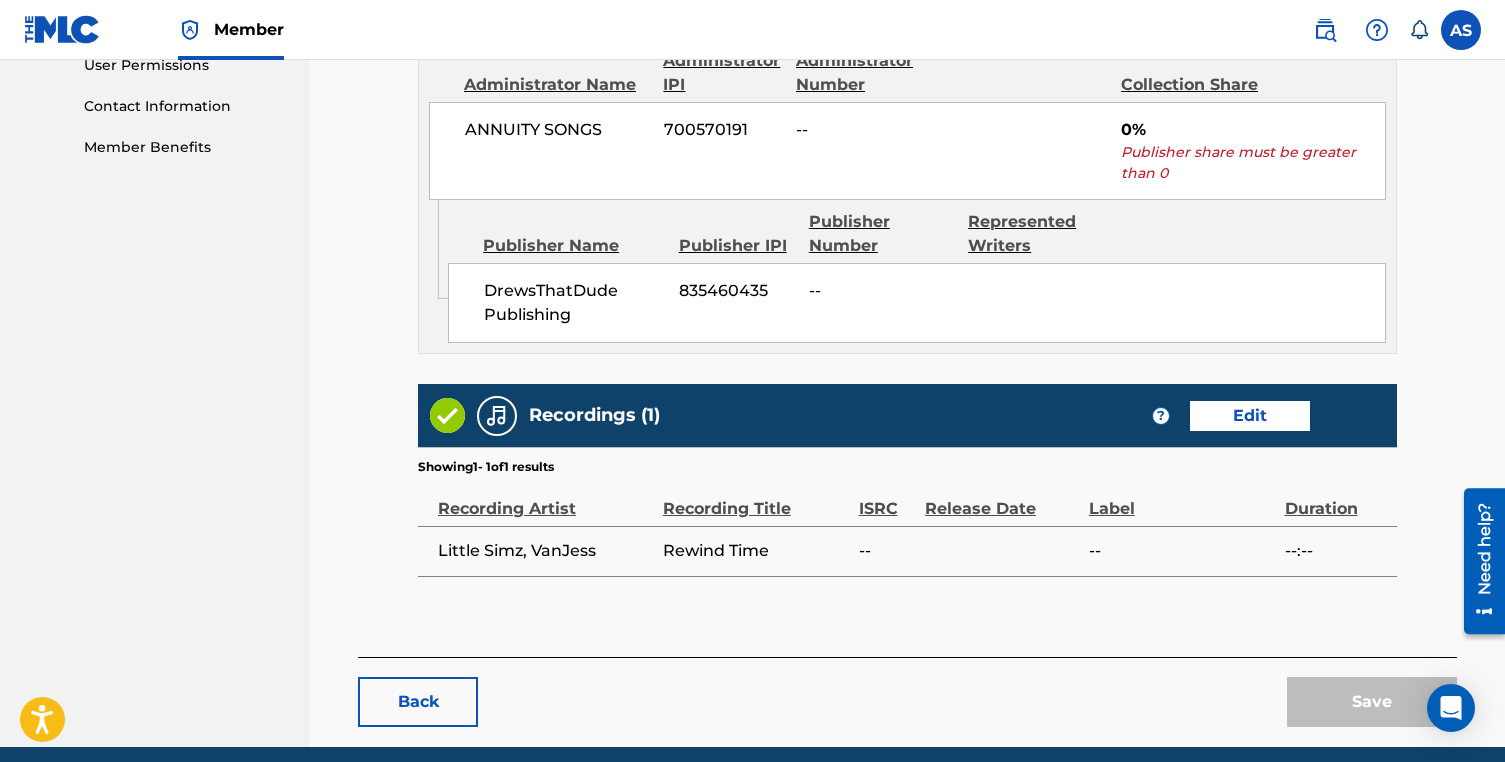 click on "Back" at bounding box center (418, 702) 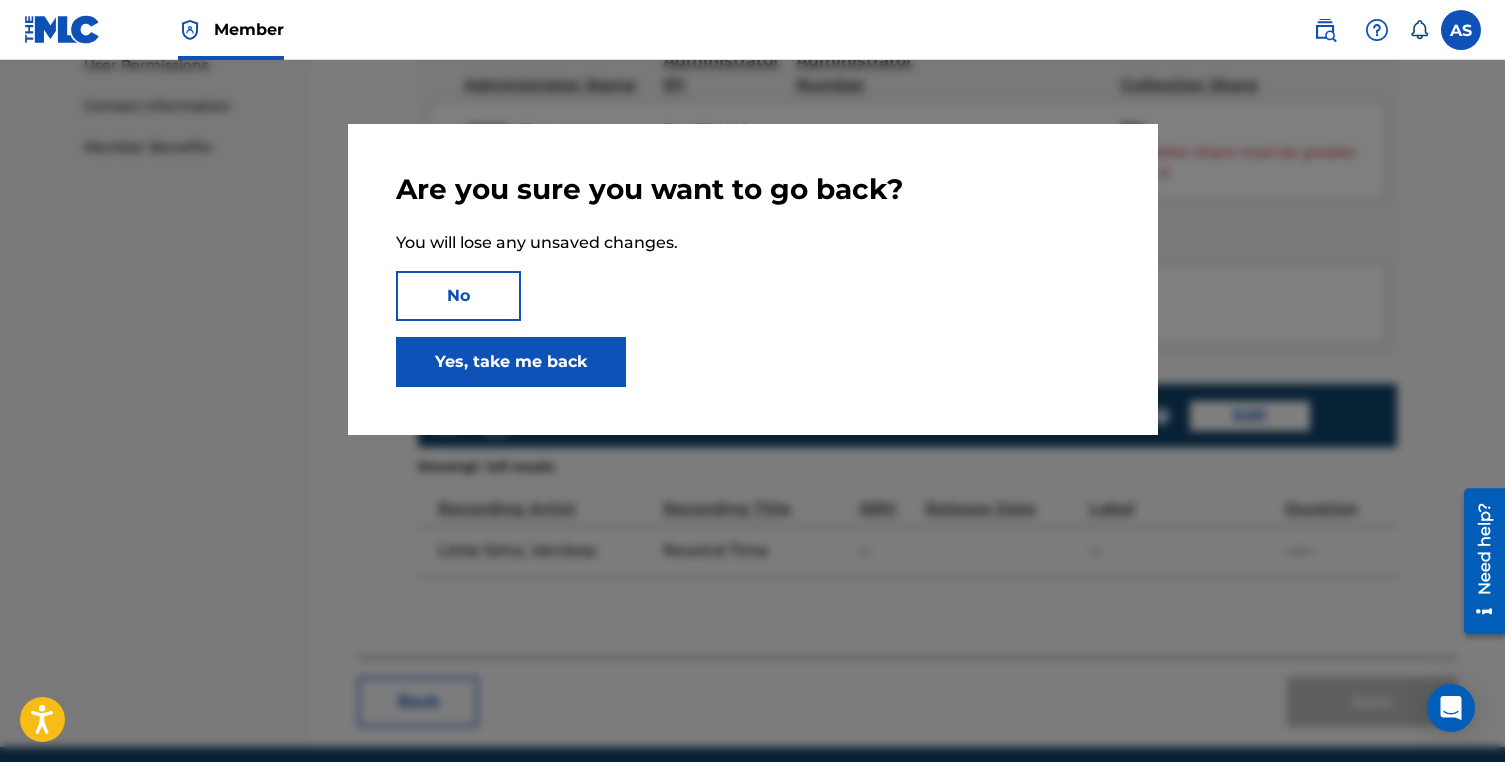 click on "Yes, take me back" at bounding box center [511, 362] 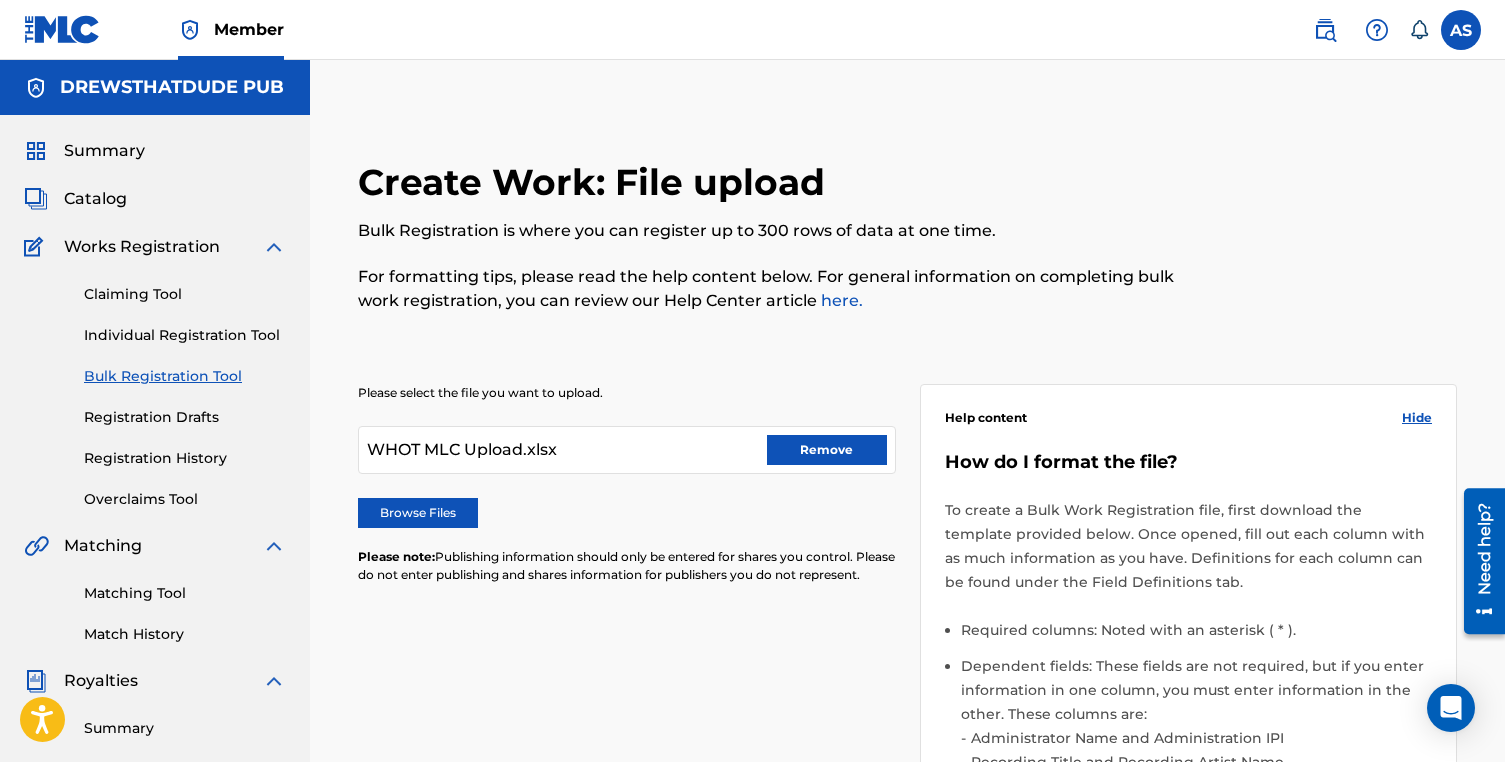 click on "Browse Files" at bounding box center [418, 513] 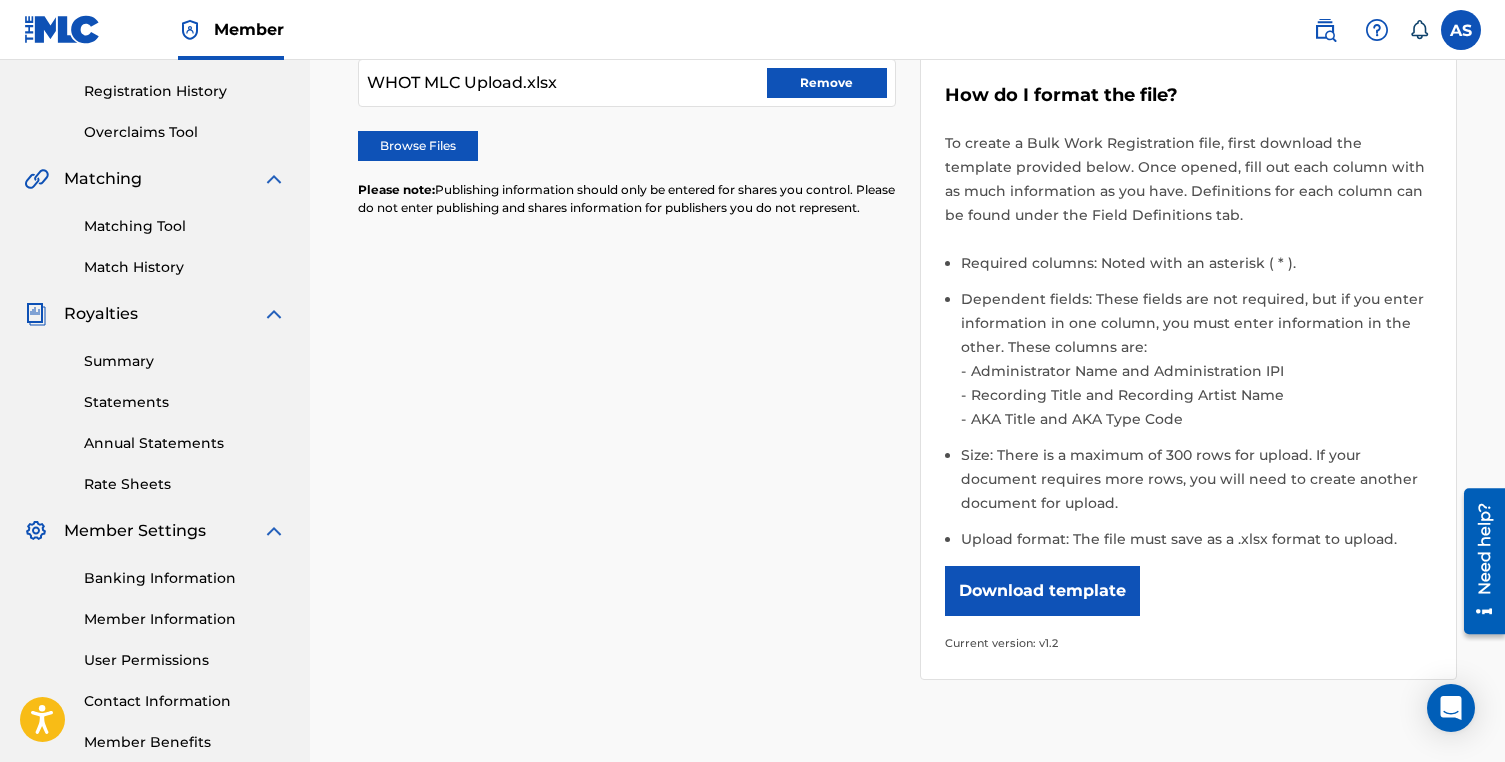 scroll, scrollTop: 582, scrollLeft: 0, axis: vertical 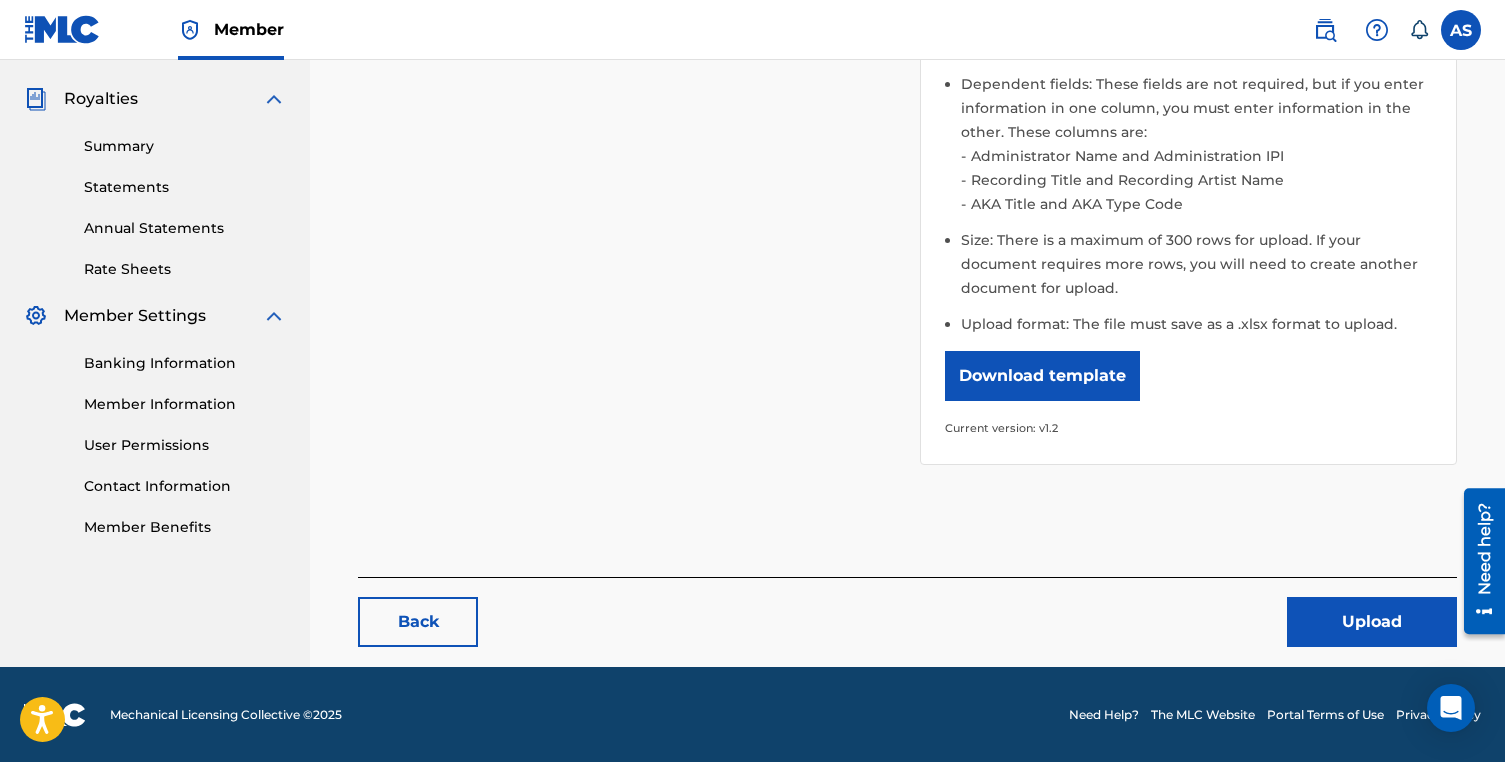 click on "Upload" at bounding box center [1372, 622] 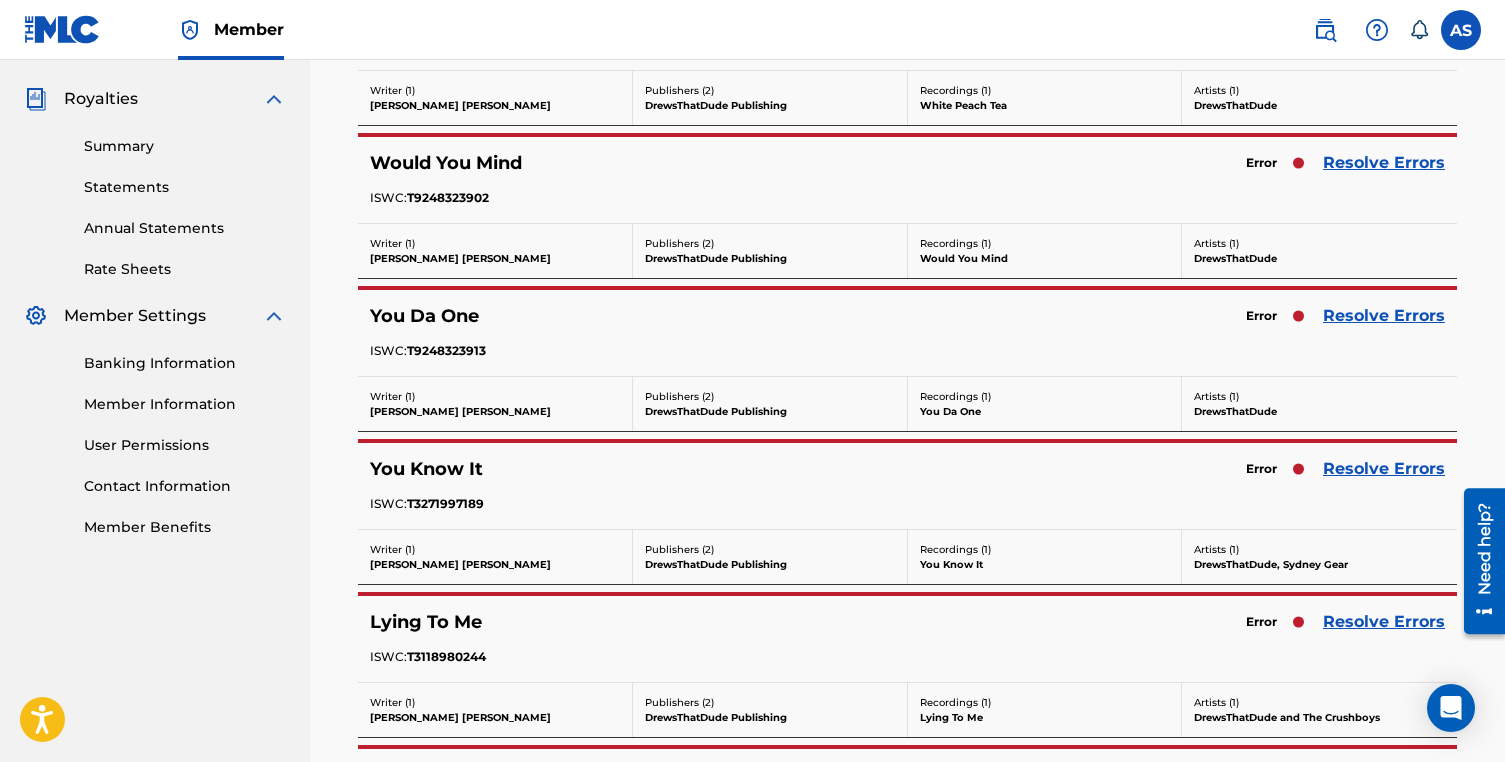 scroll, scrollTop: 0, scrollLeft: 0, axis: both 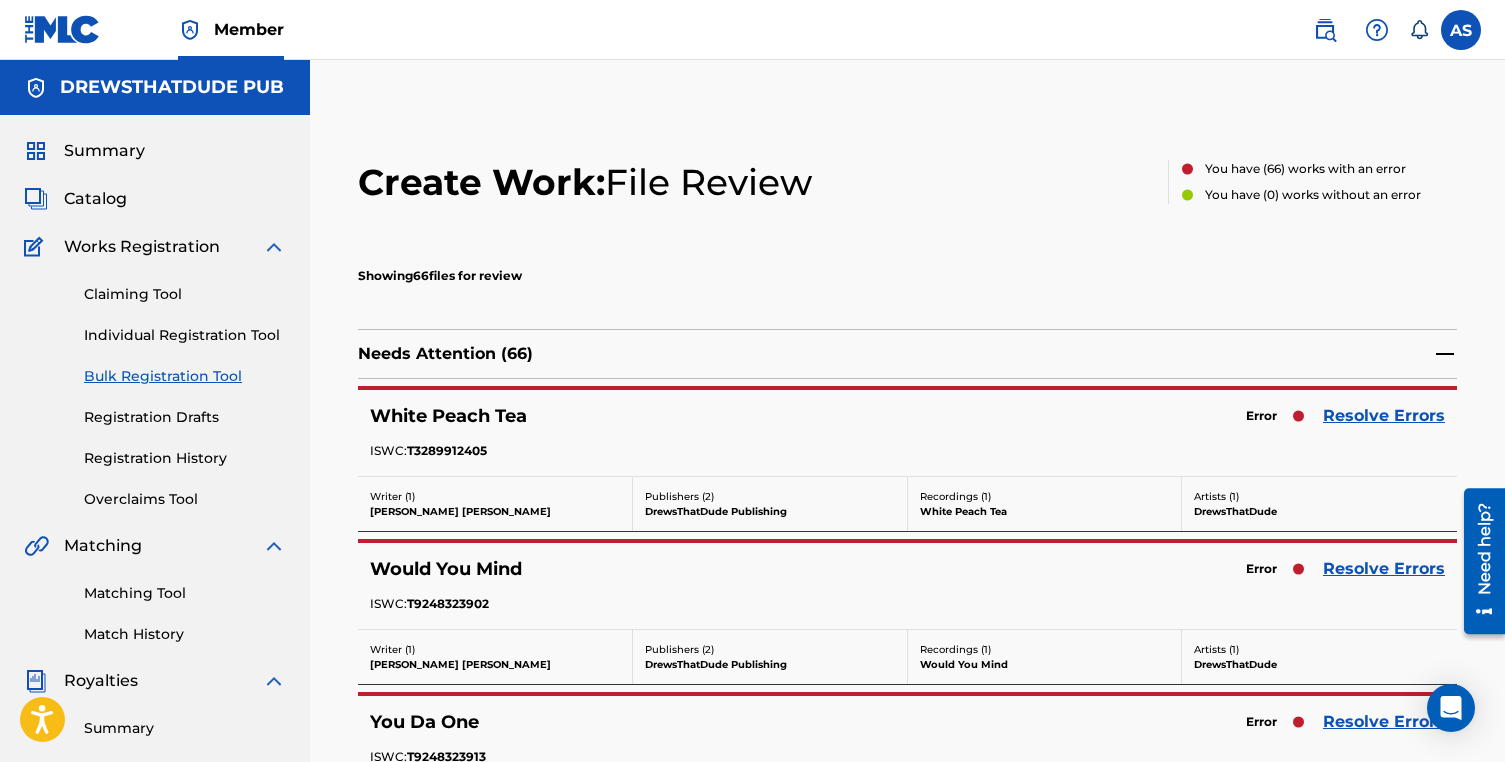 click on "Resolve Errors" at bounding box center [1384, 416] 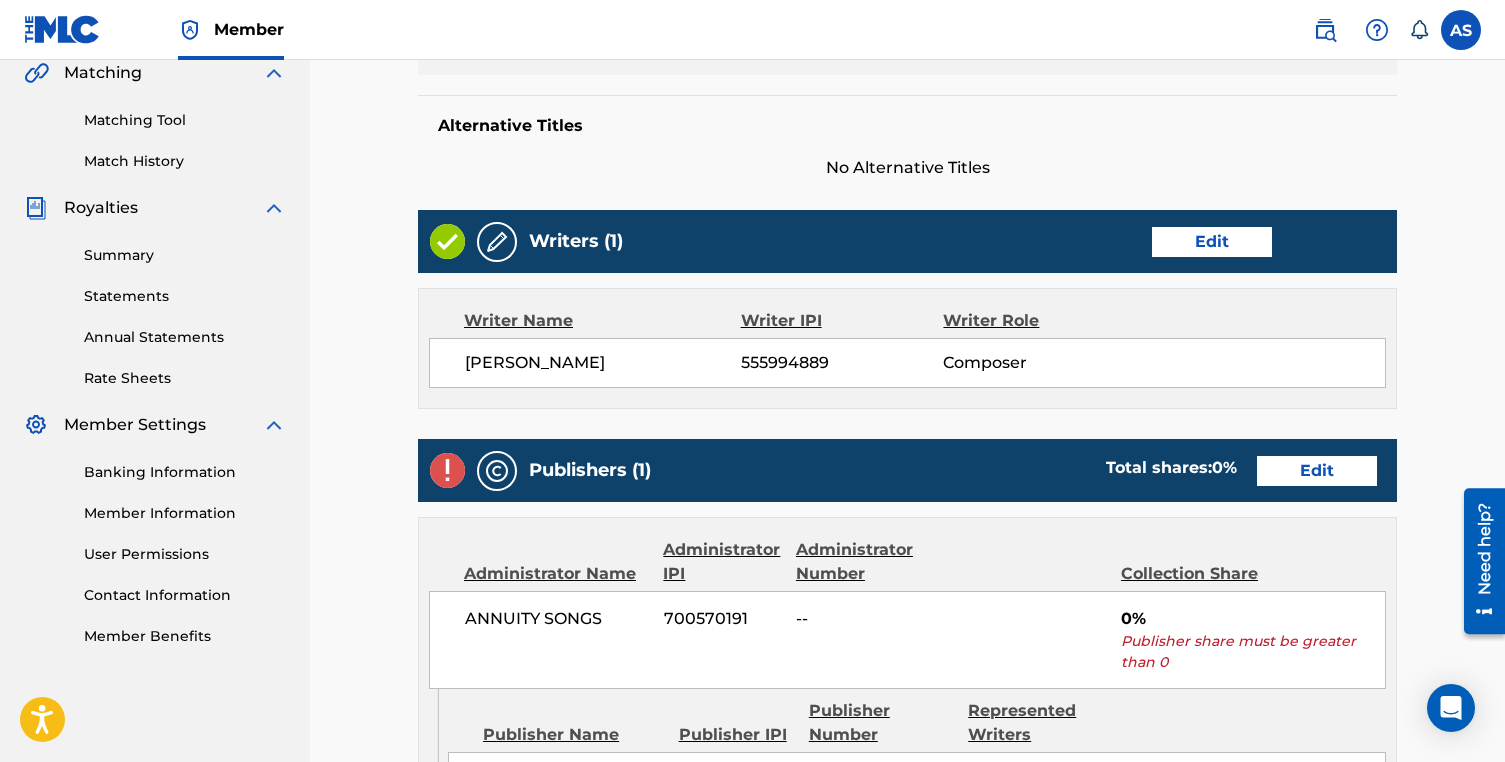 scroll, scrollTop: 541, scrollLeft: 0, axis: vertical 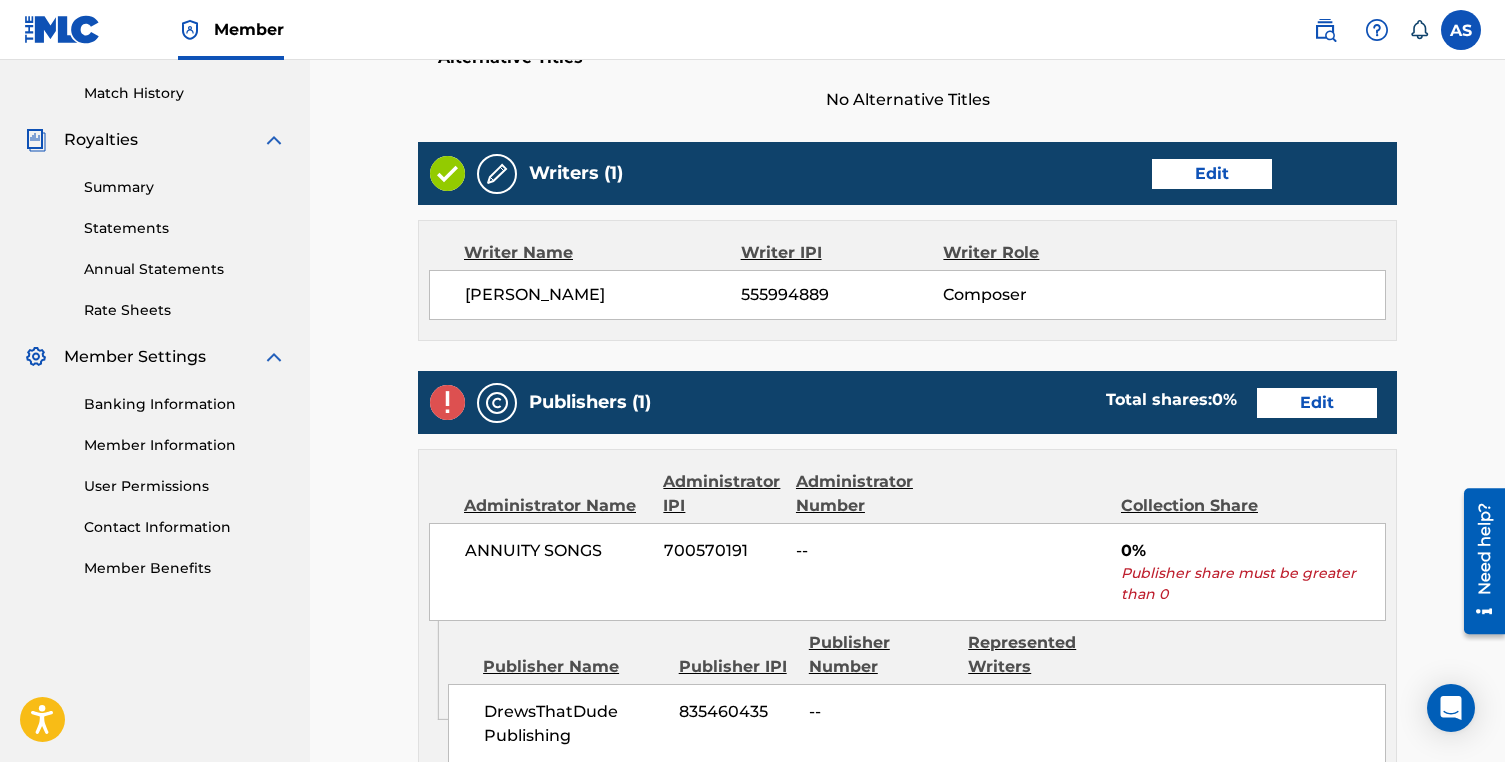 click on "Edit" at bounding box center (1317, 403) 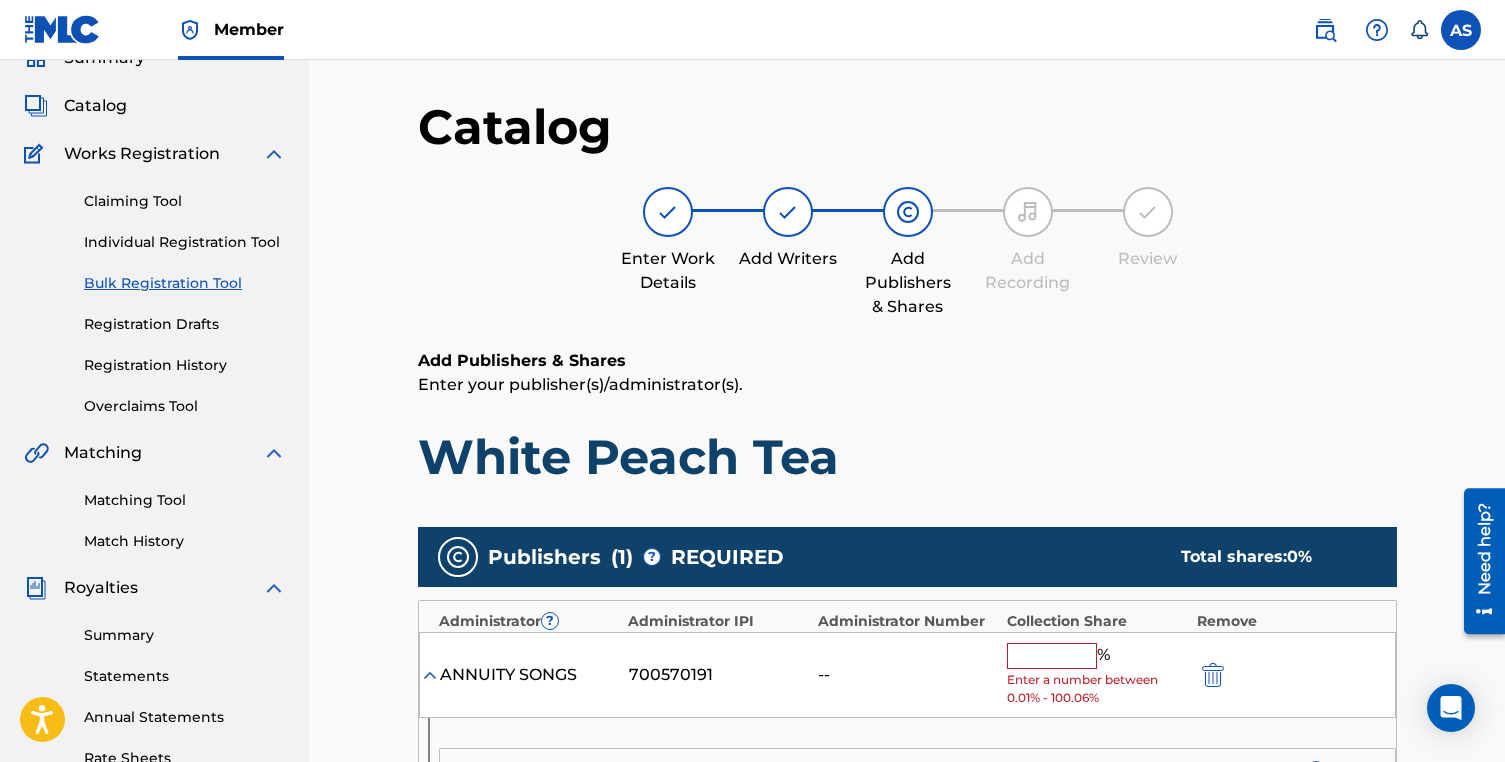 scroll, scrollTop: 145, scrollLeft: 0, axis: vertical 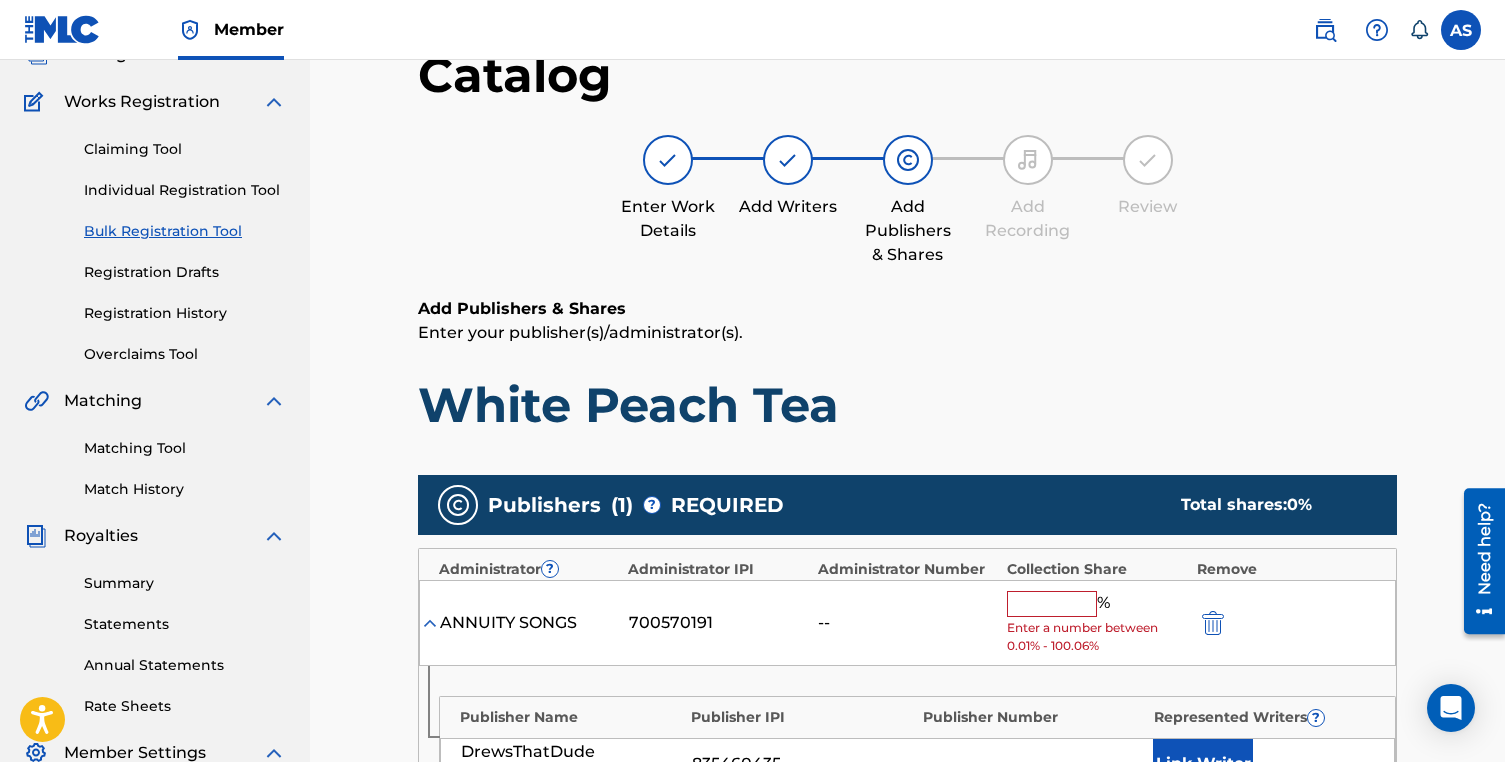 click at bounding box center (1052, 604) 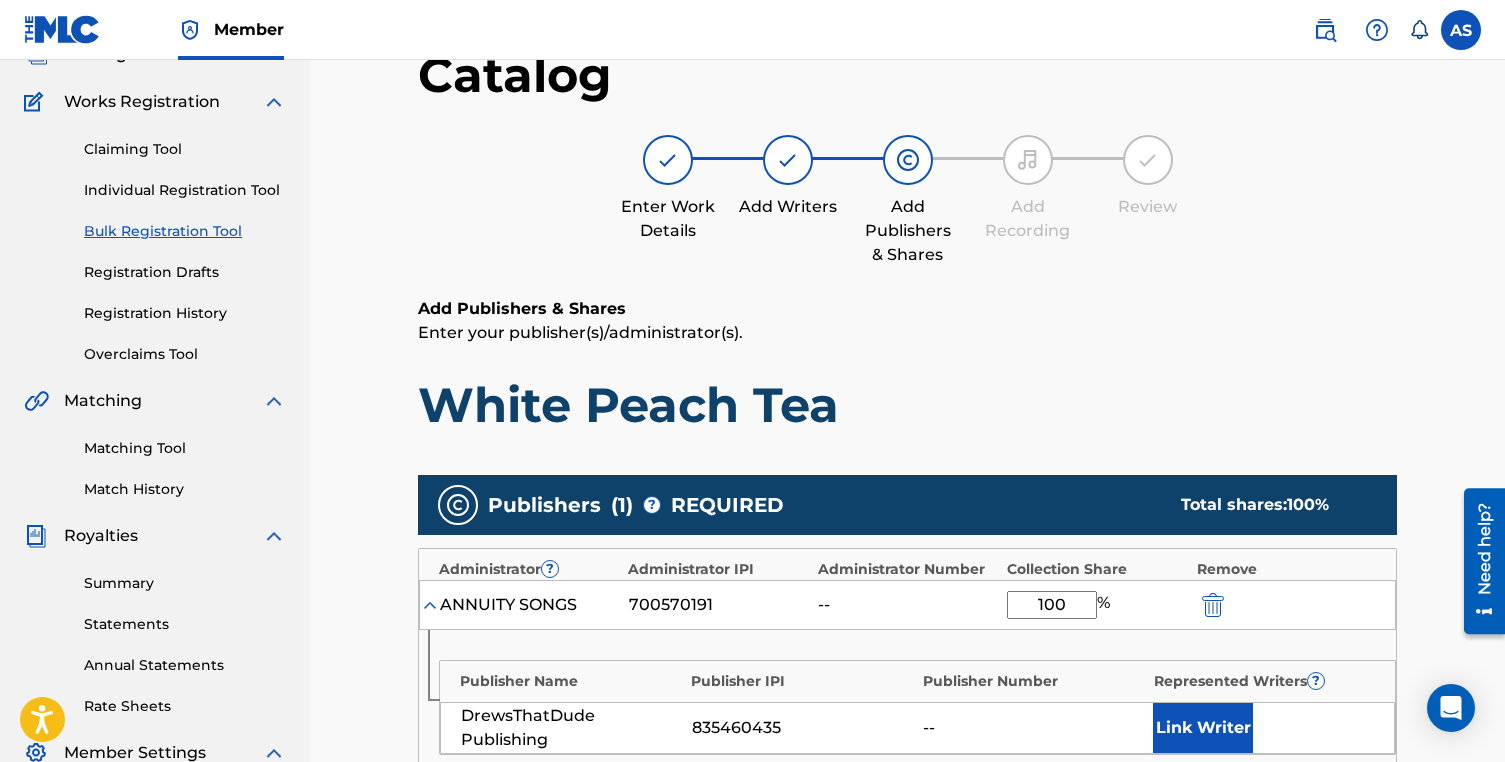 click on "Link Writer" at bounding box center [1203, 728] 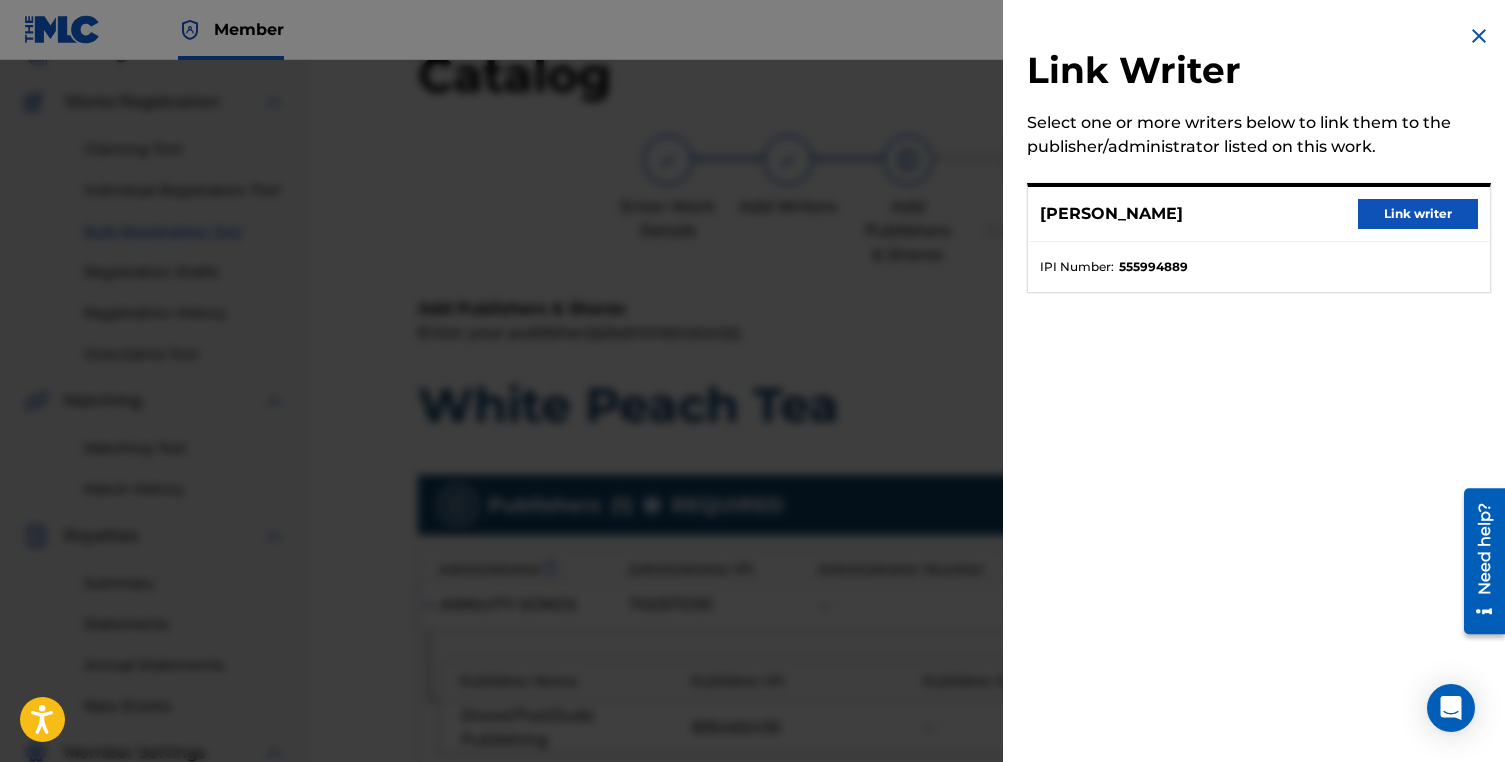 click on "Link writer" at bounding box center [1418, 214] 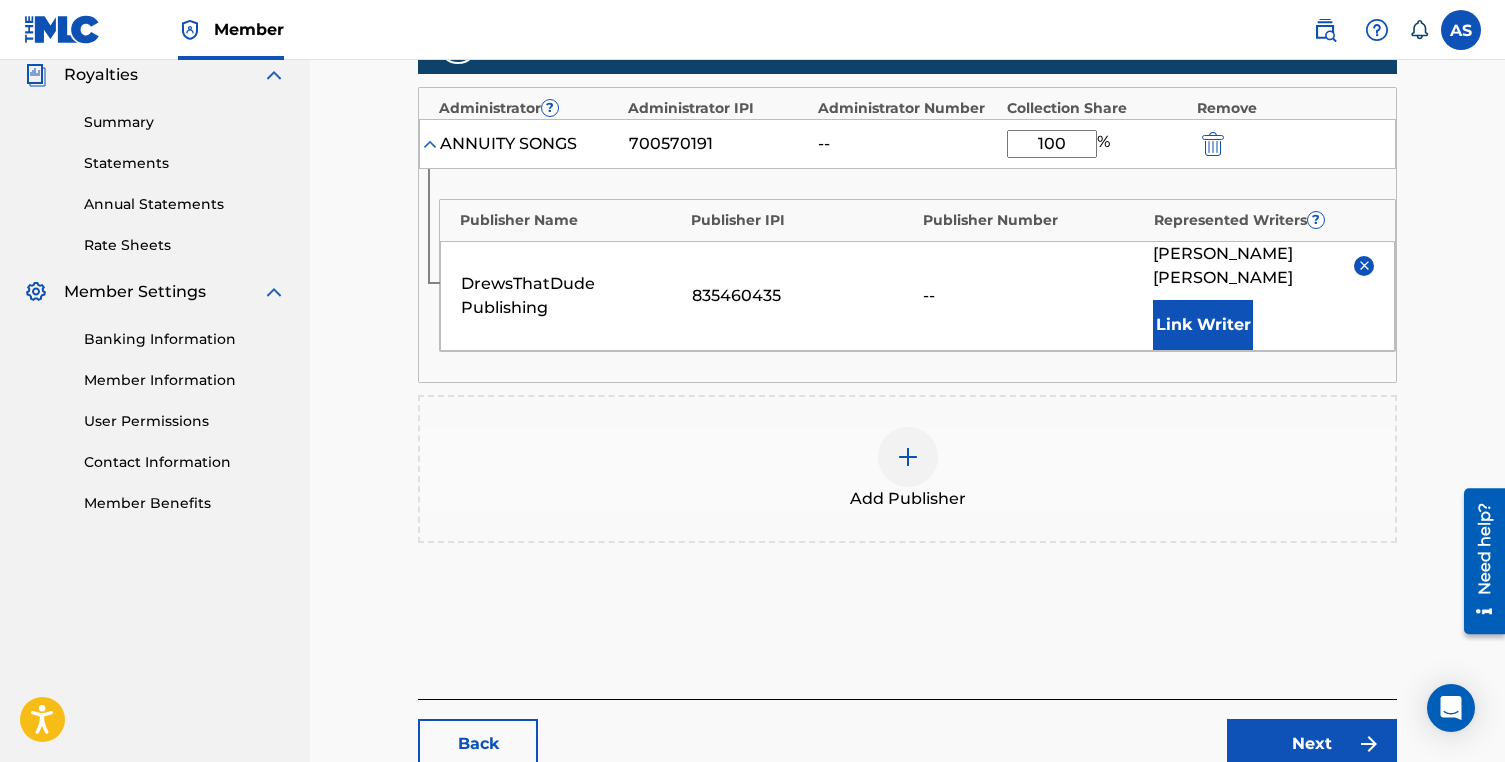 scroll, scrollTop: 585, scrollLeft: 0, axis: vertical 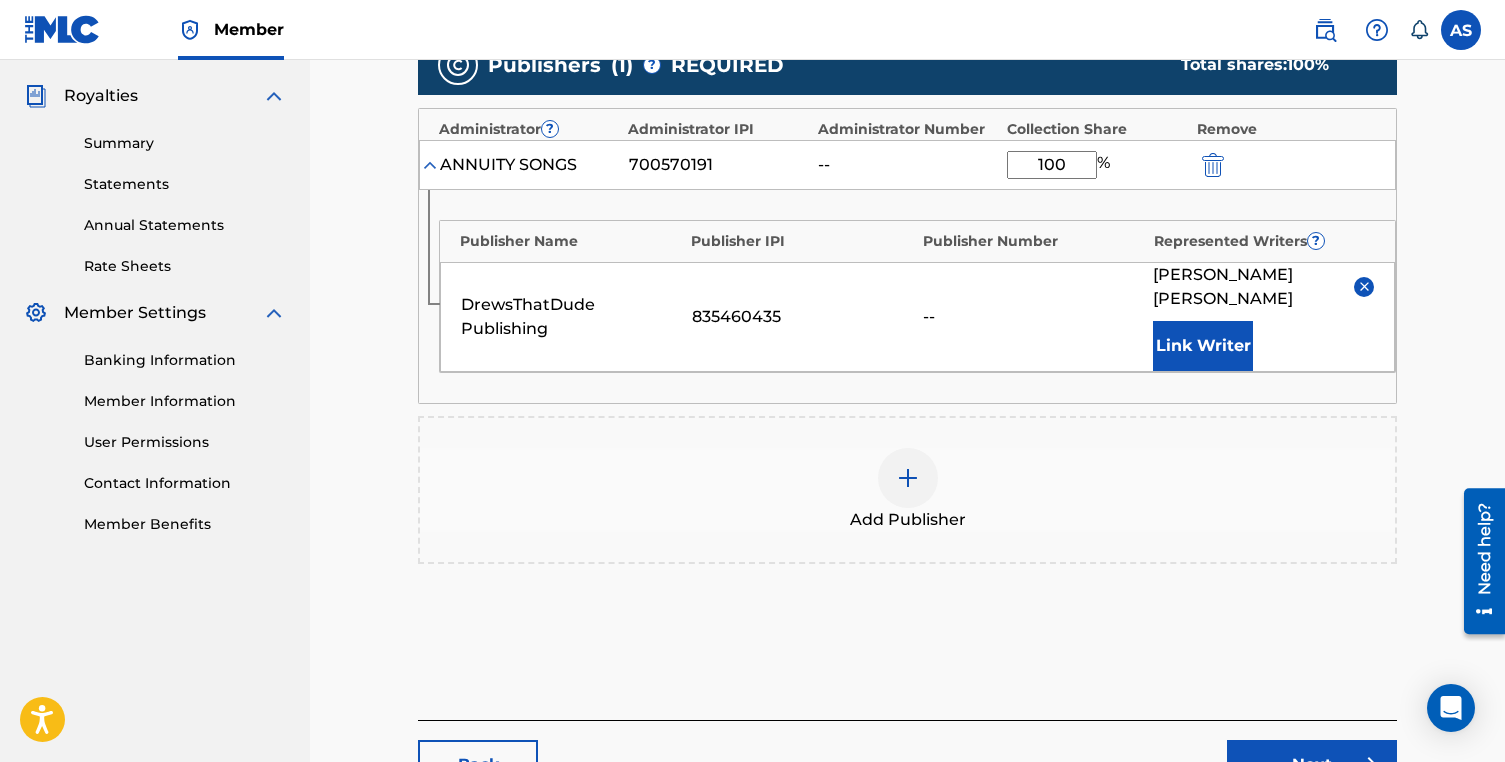 click on "Next" at bounding box center (1312, 765) 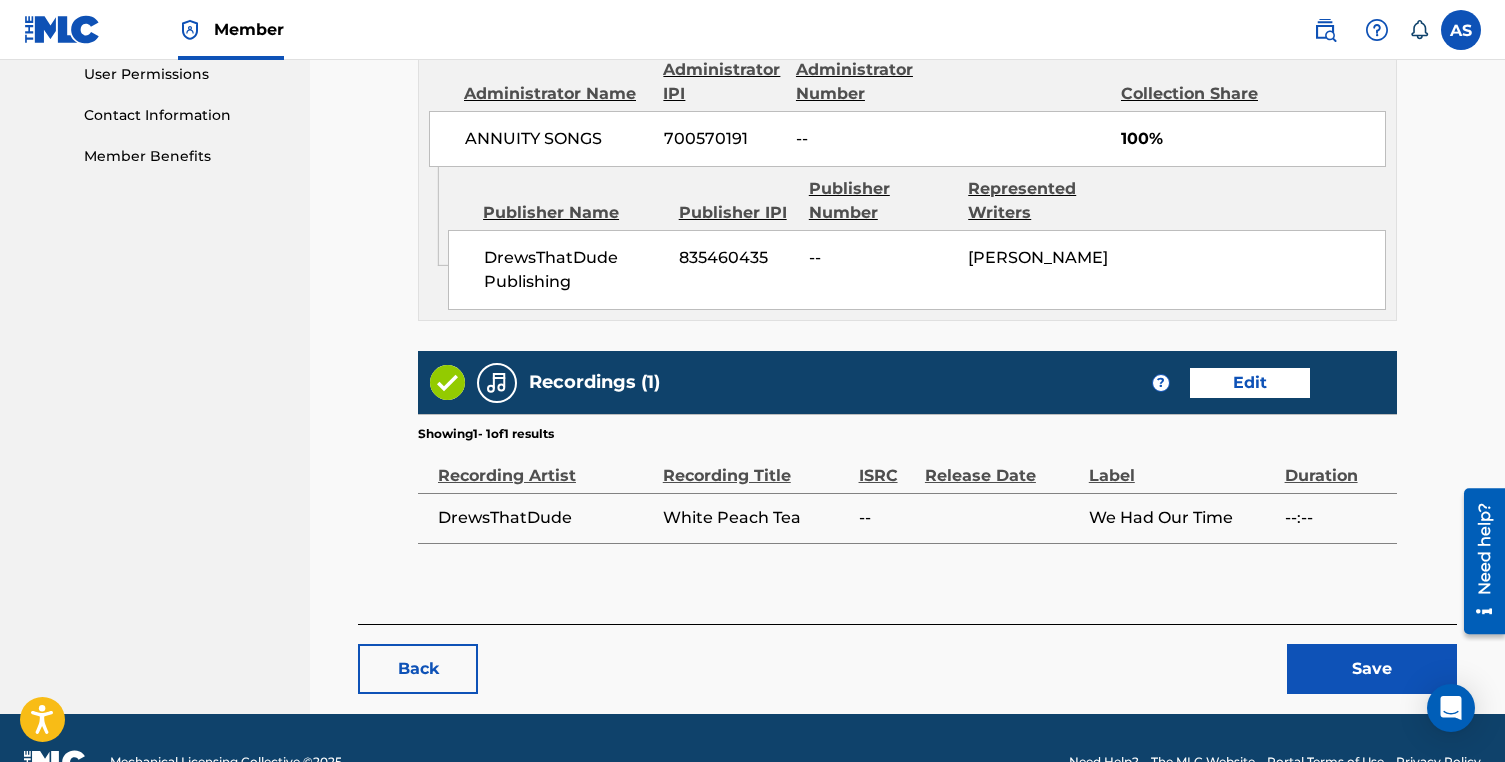 scroll, scrollTop: 954, scrollLeft: 0, axis: vertical 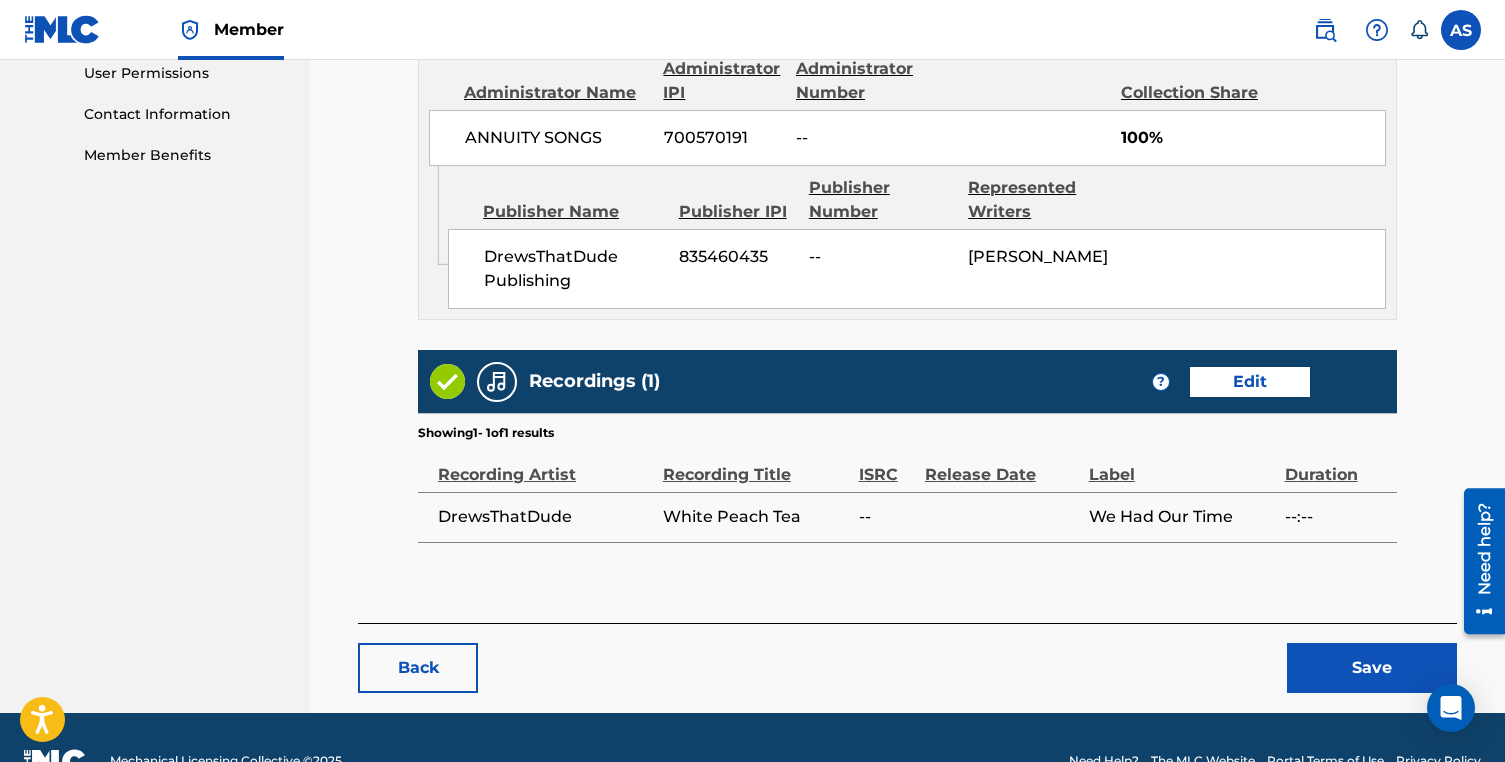 click on "Save" at bounding box center [1372, 668] 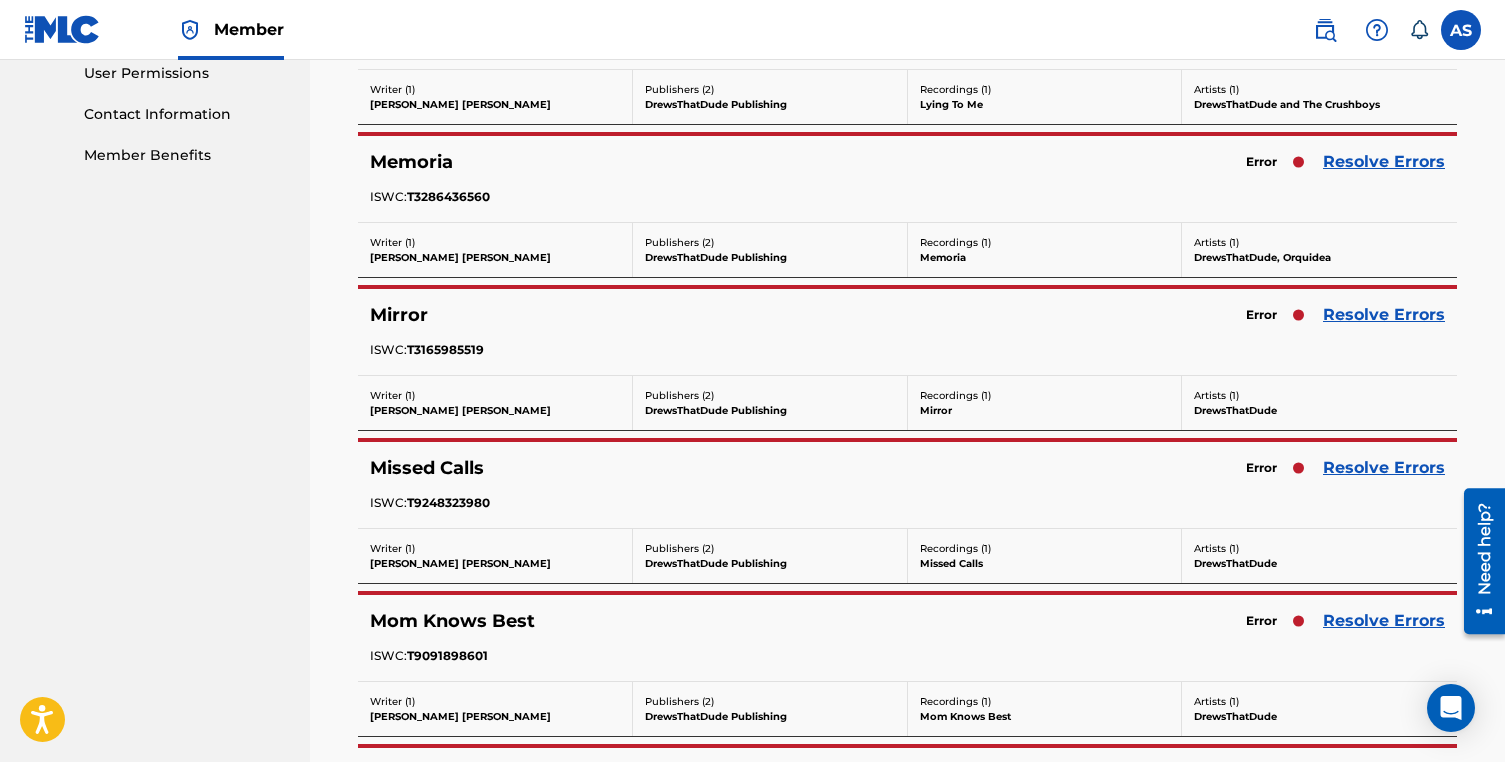 scroll, scrollTop: 0, scrollLeft: 0, axis: both 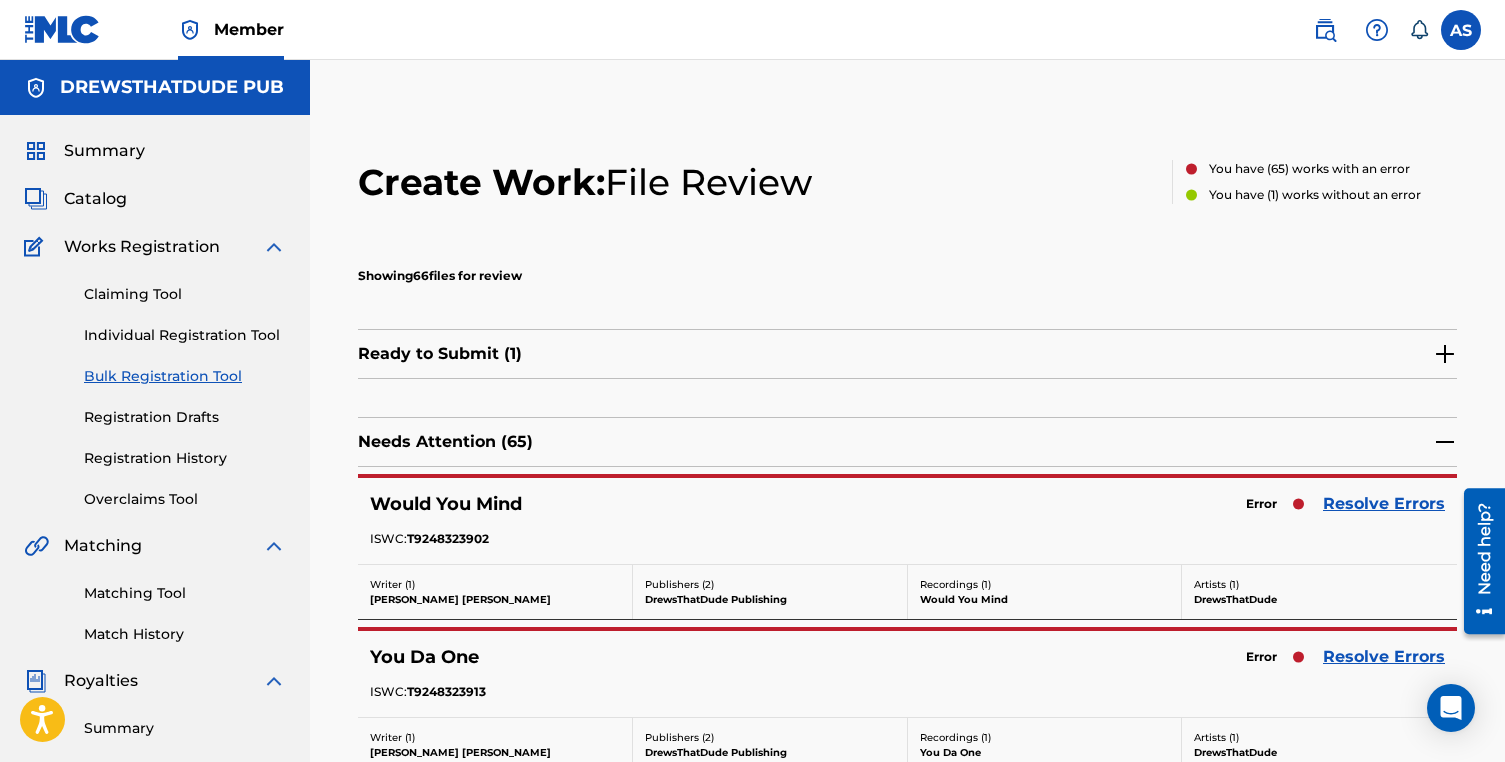 click on "Showing  66  files for review" at bounding box center (907, 274) 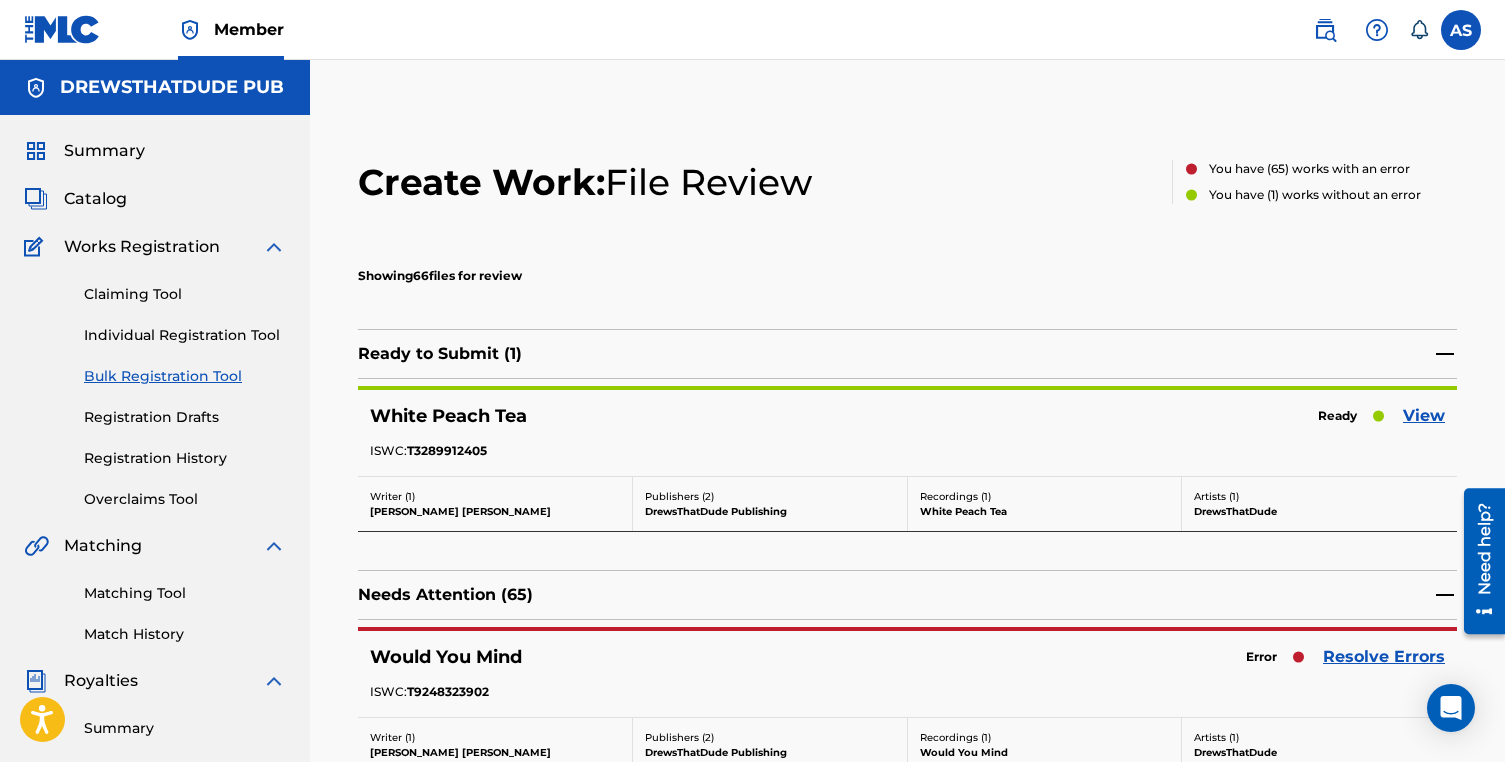 click on "View" at bounding box center [1424, 416] 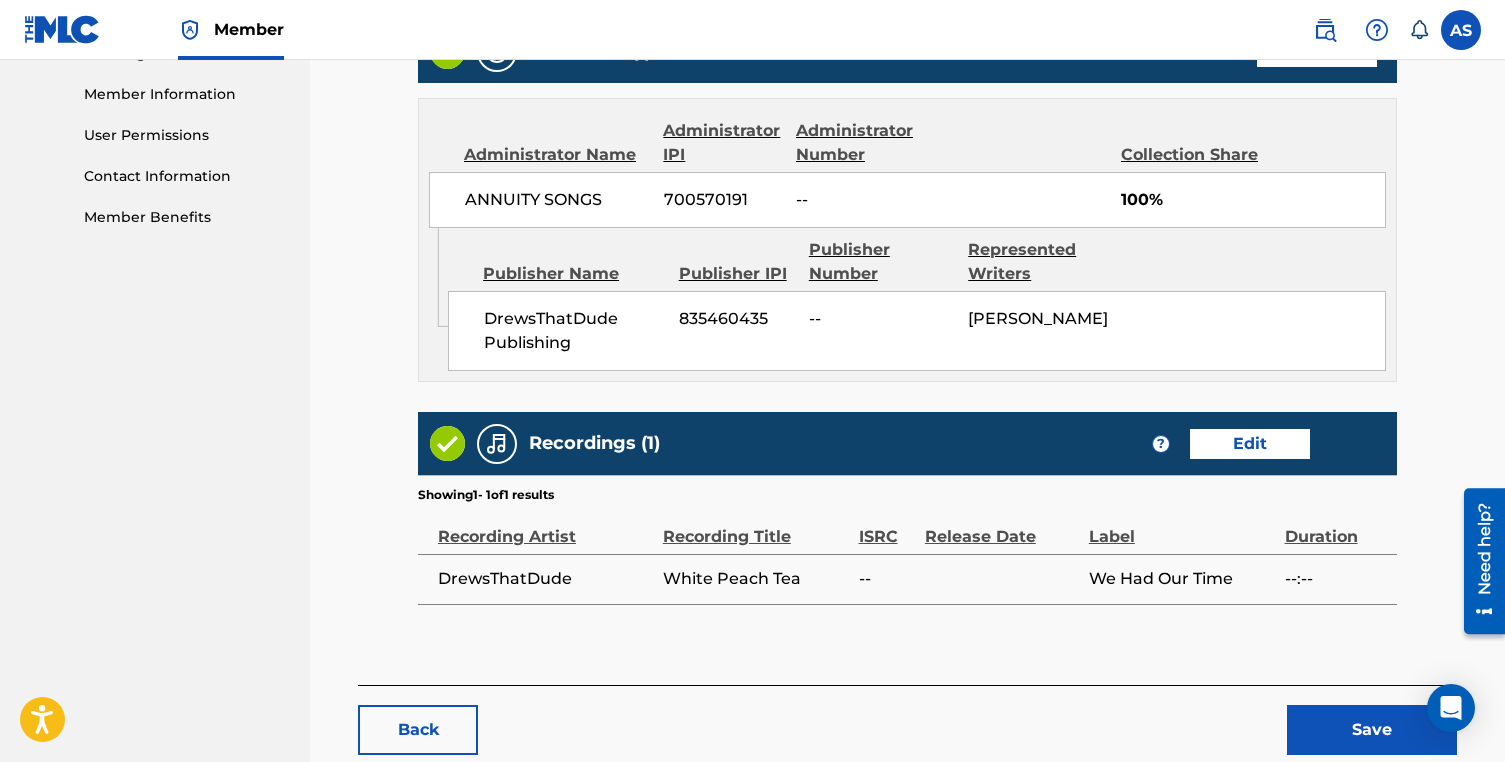 scroll, scrollTop: 998, scrollLeft: 0, axis: vertical 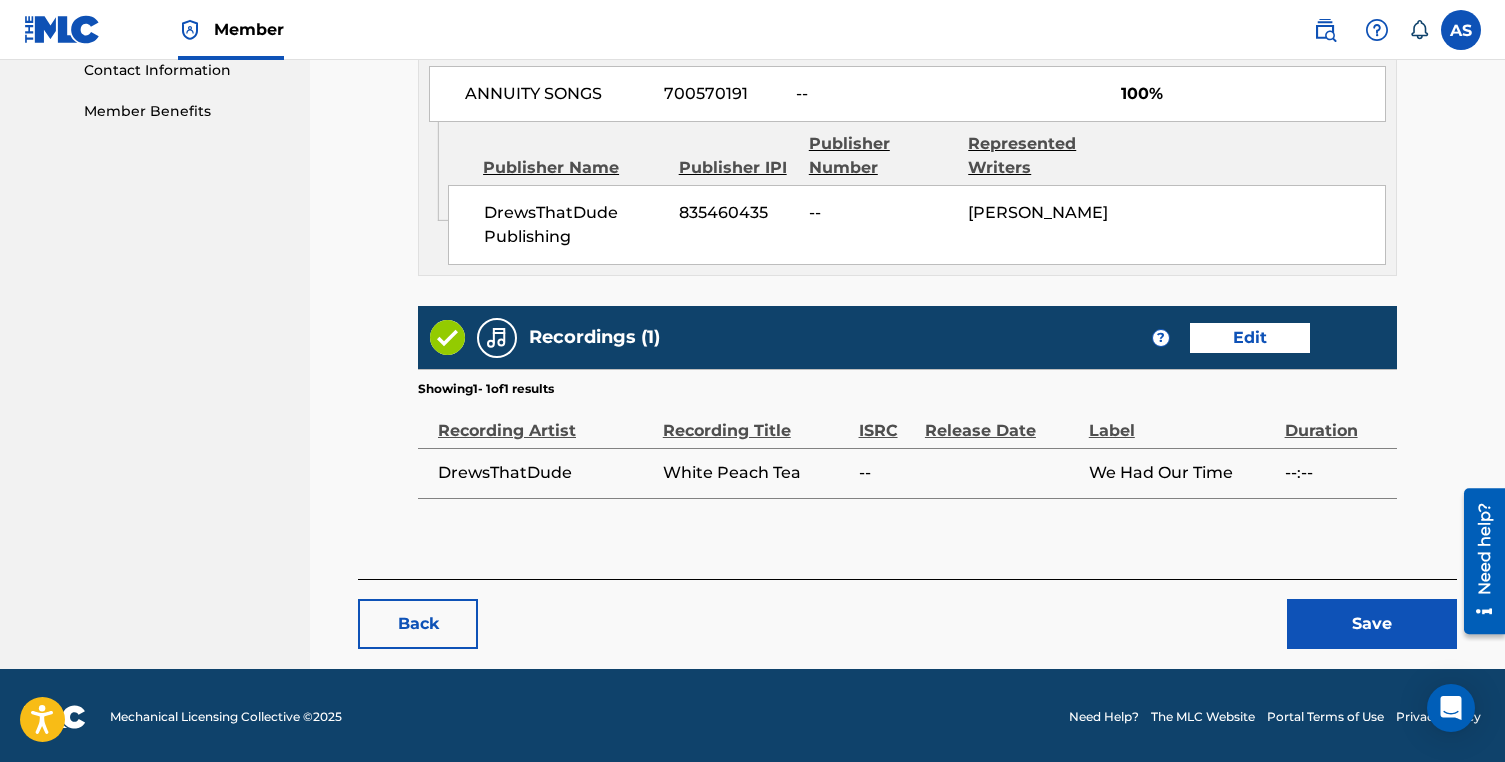 click on "Save" at bounding box center [1372, 624] 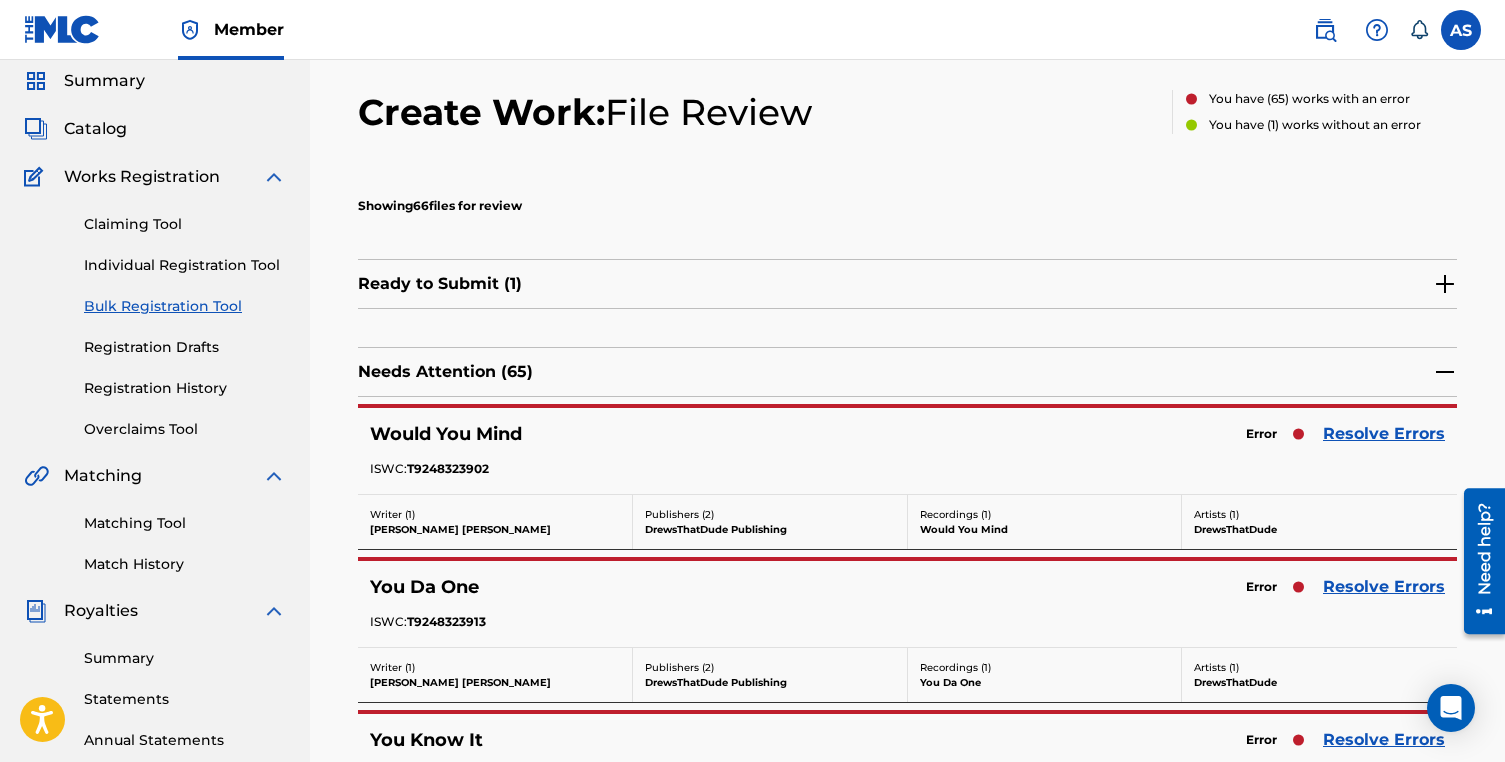 scroll, scrollTop: 83, scrollLeft: 0, axis: vertical 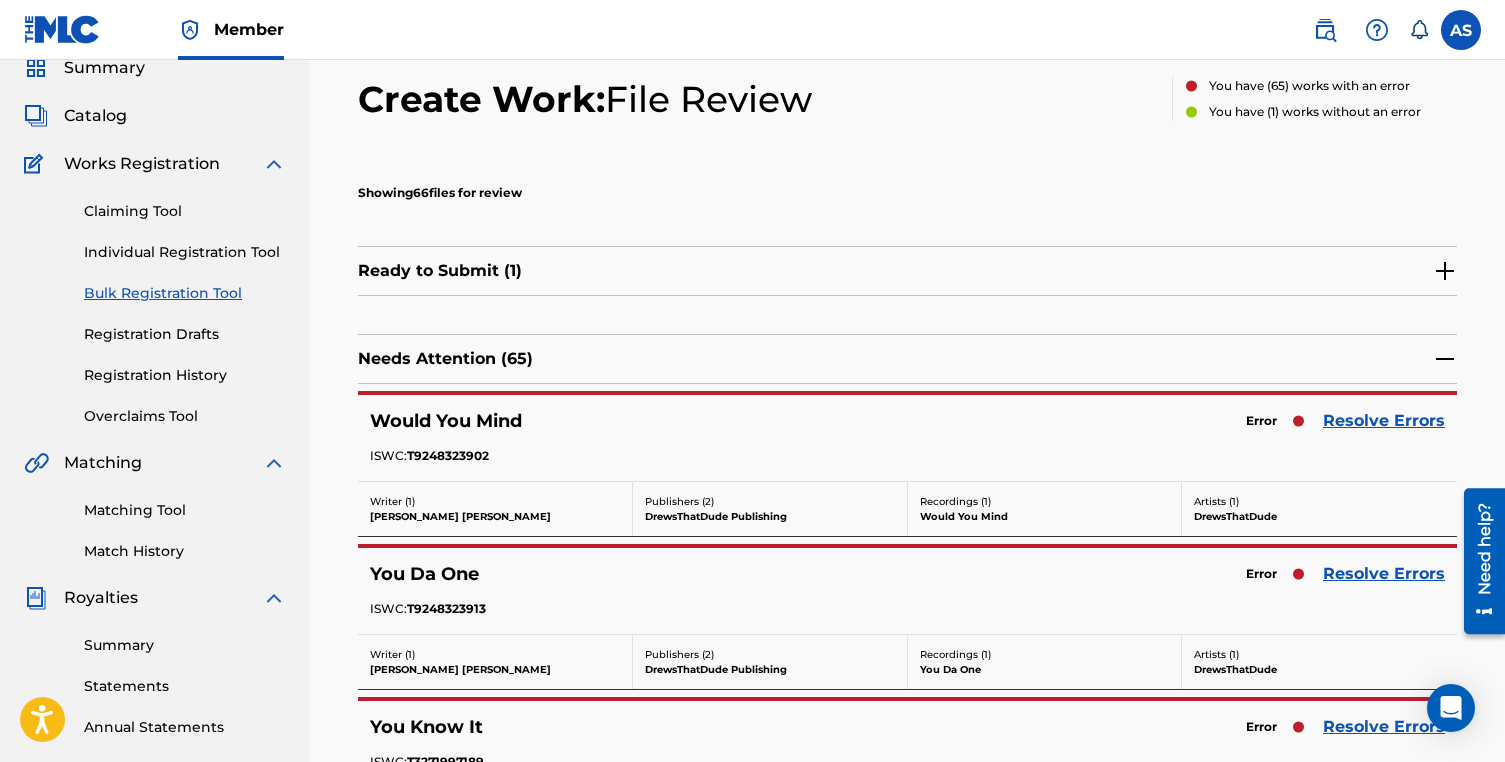click on "Resolve Errors" at bounding box center [1384, 421] 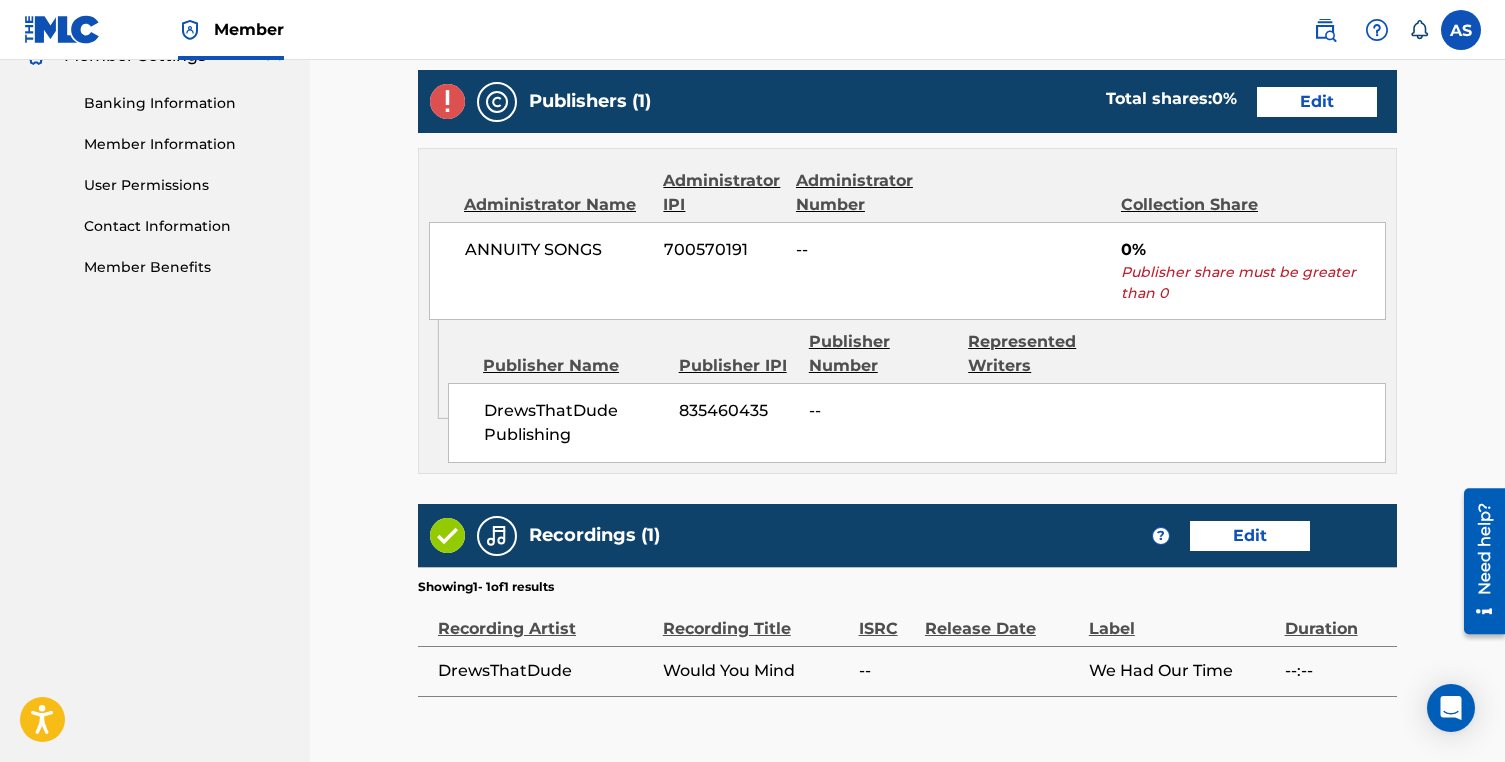 scroll, scrollTop: 847, scrollLeft: 0, axis: vertical 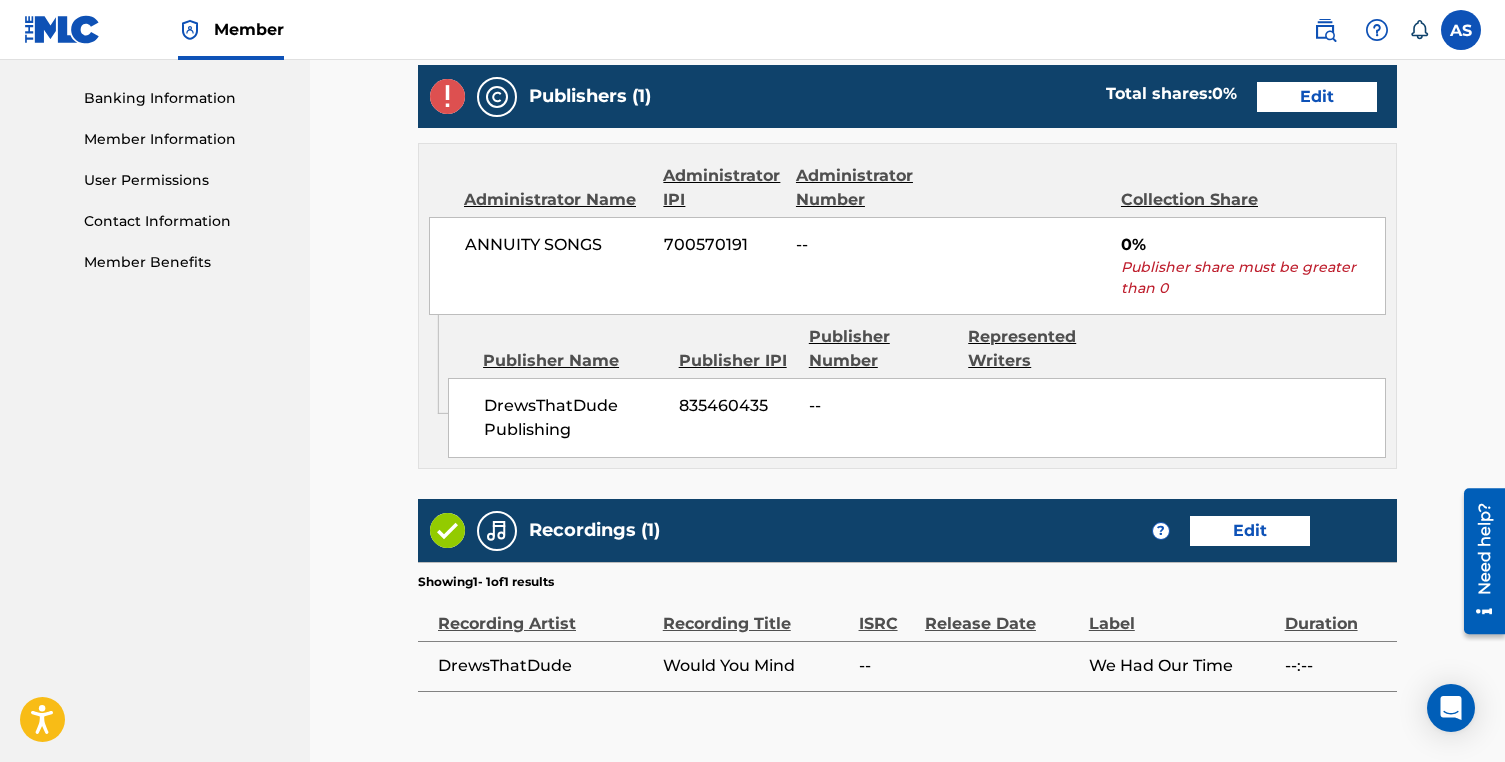 click on "Edit" at bounding box center [1317, 97] 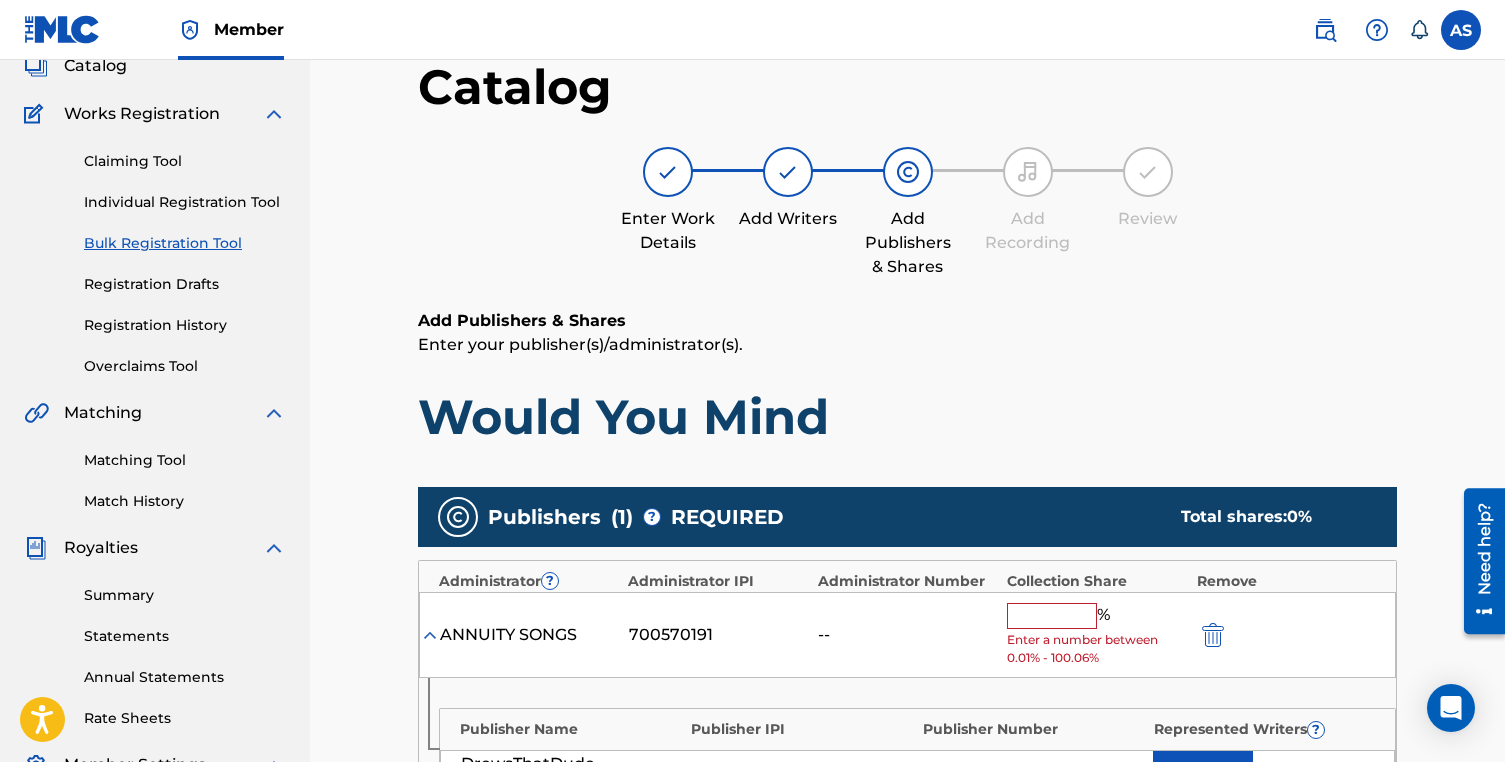 scroll, scrollTop: 190, scrollLeft: 0, axis: vertical 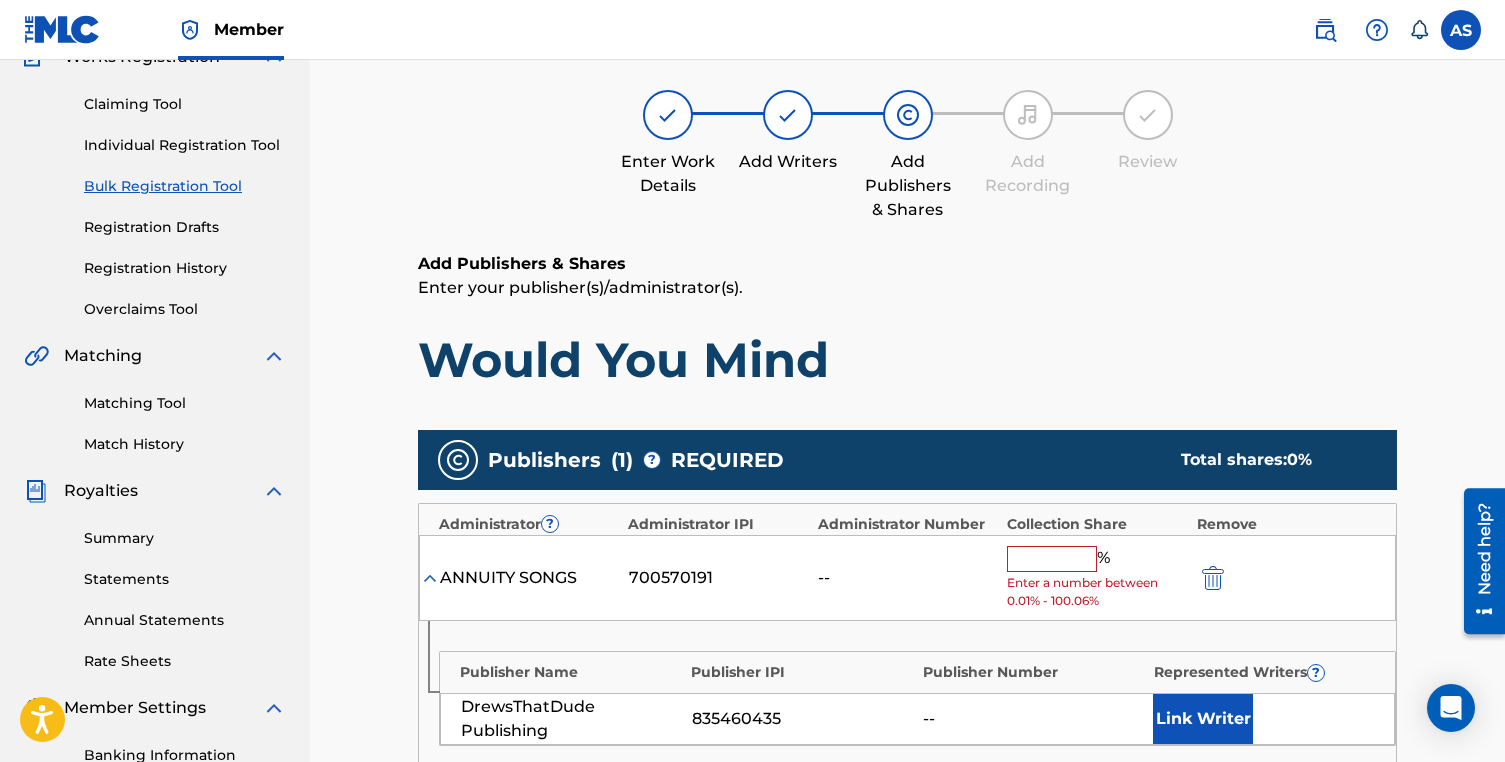 click at bounding box center (1052, 559) 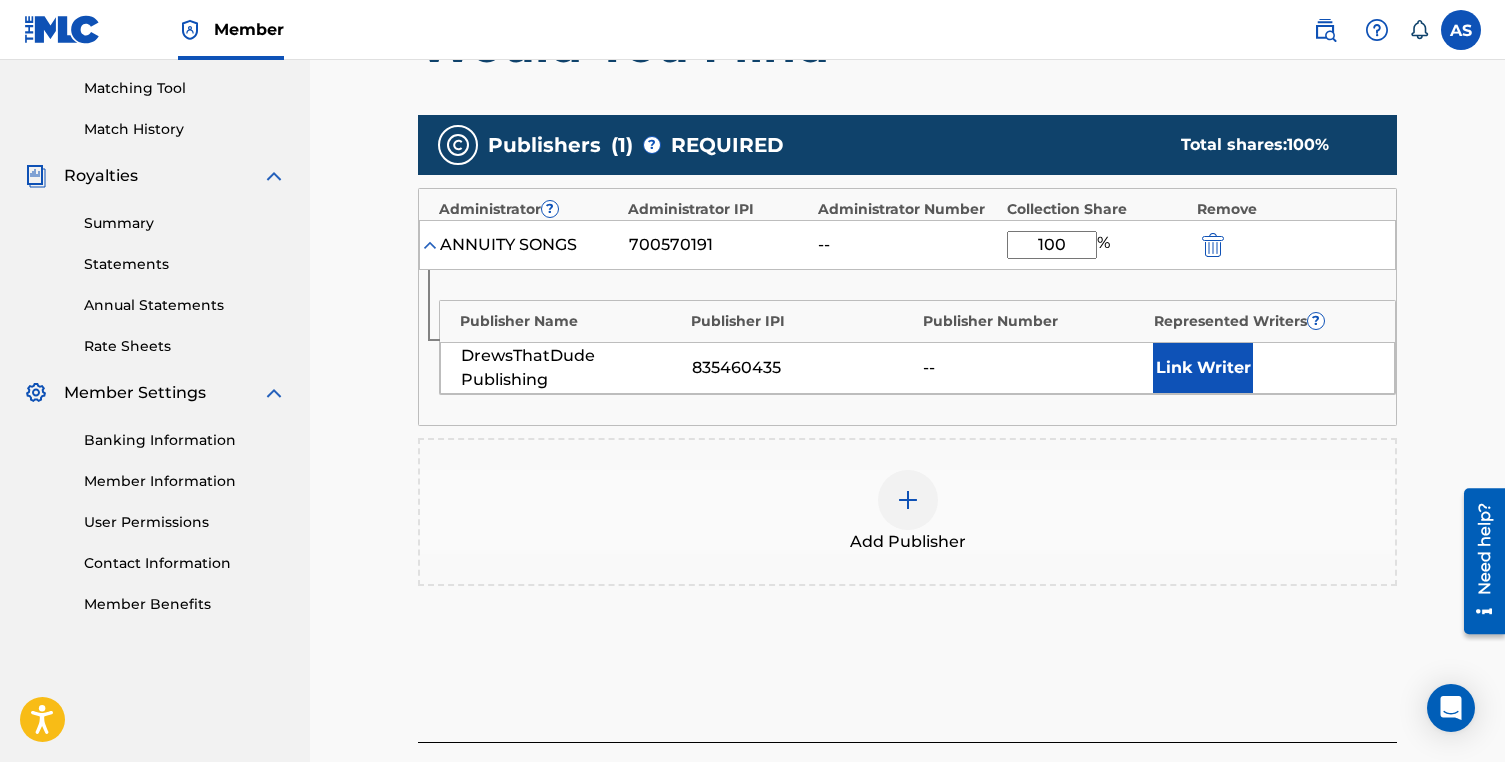 scroll, scrollTop: 514, scrollLeft: 0, axis: vertical 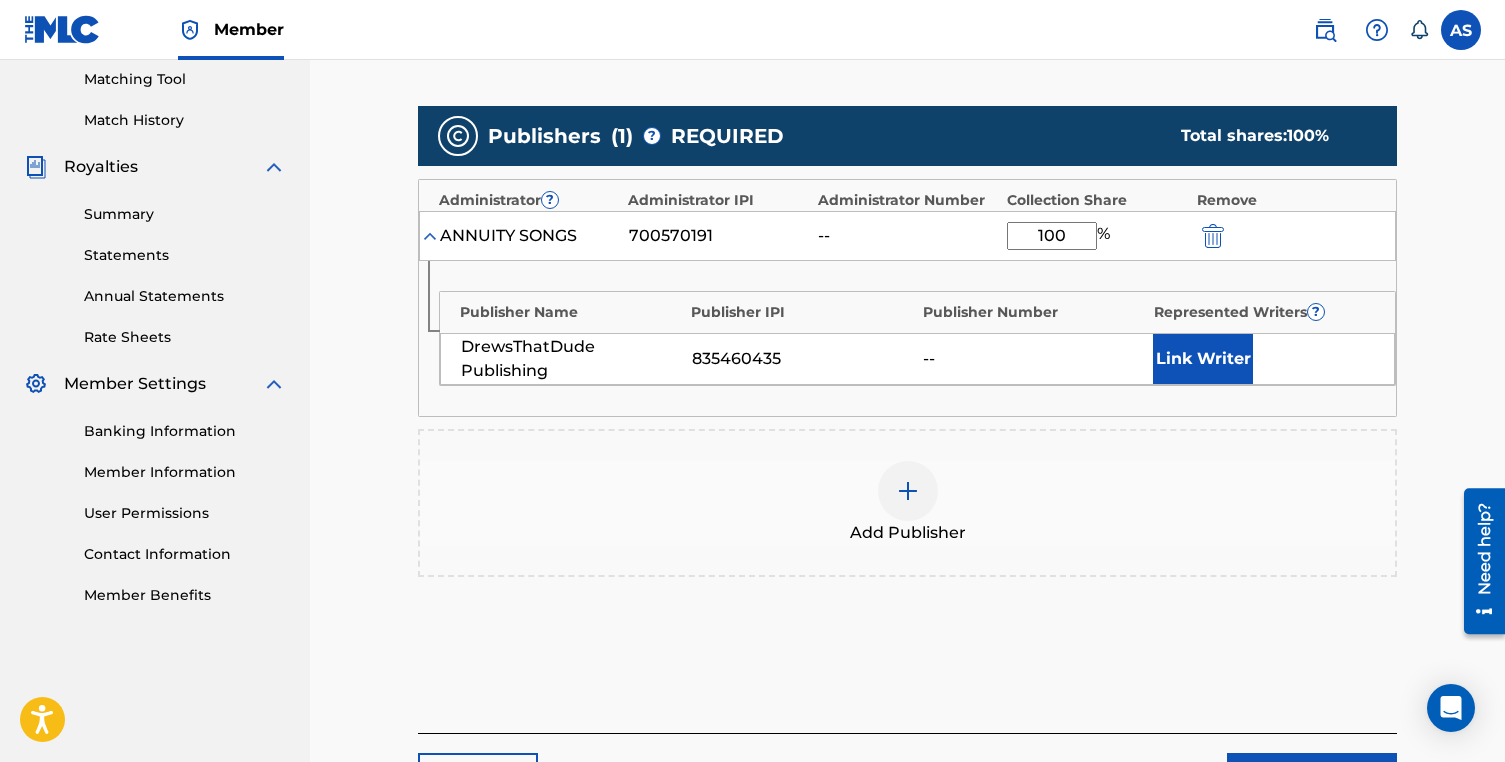 click on "Link Writer" at bounding box center [1203, 359] 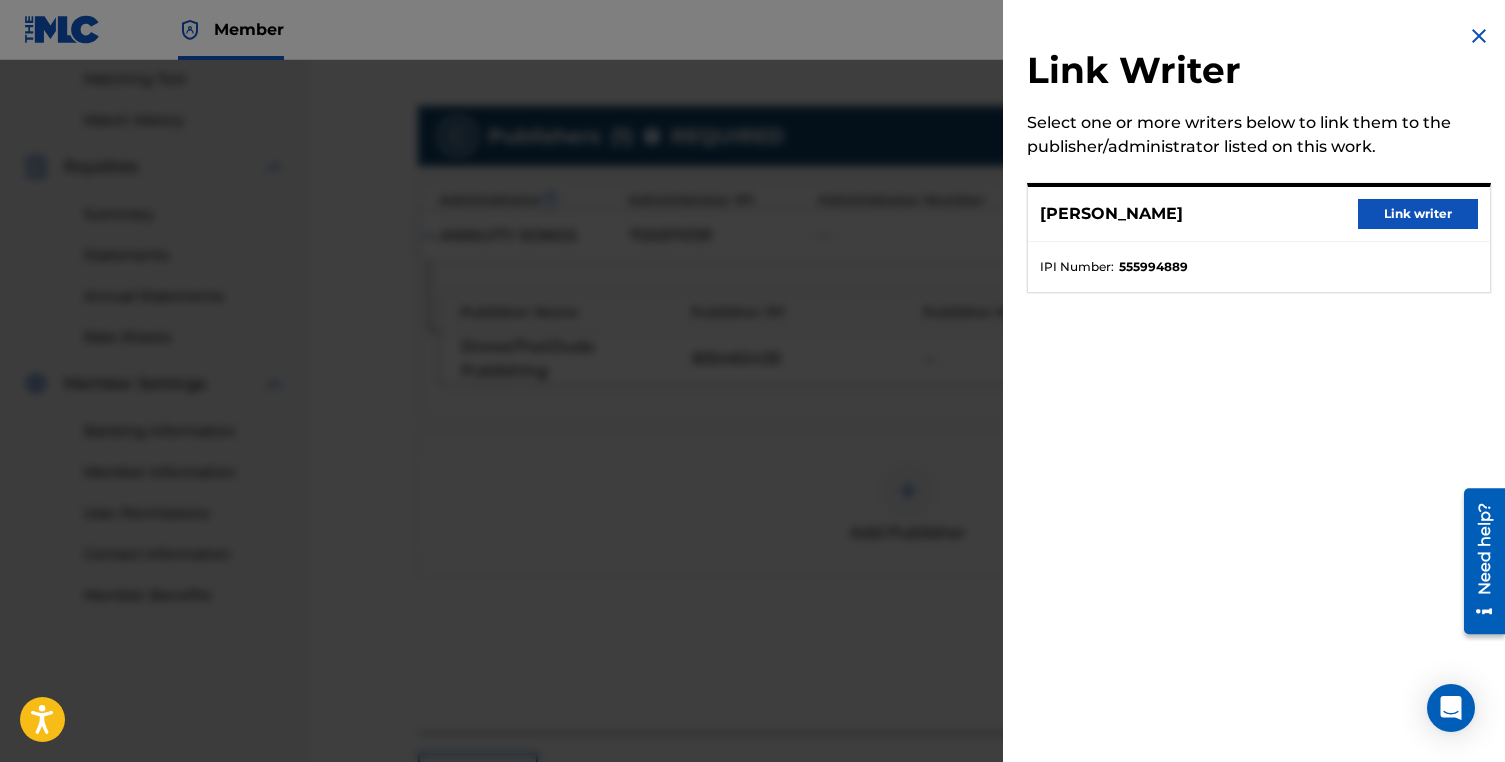click on "Link writer" at bounding box center (1418, 214) 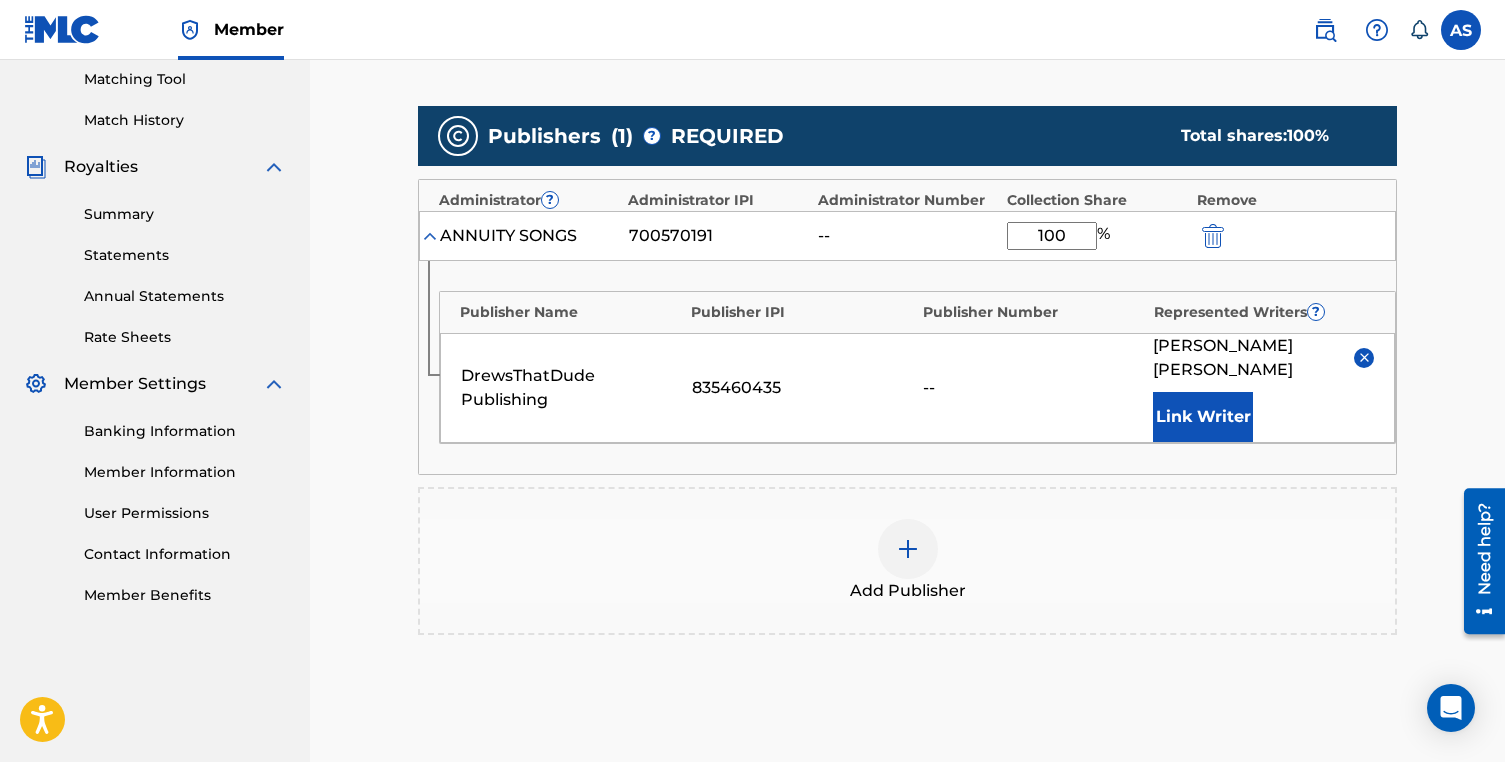 scroll, scrollTop: 755, scrollLeft: 0, axis: vertical 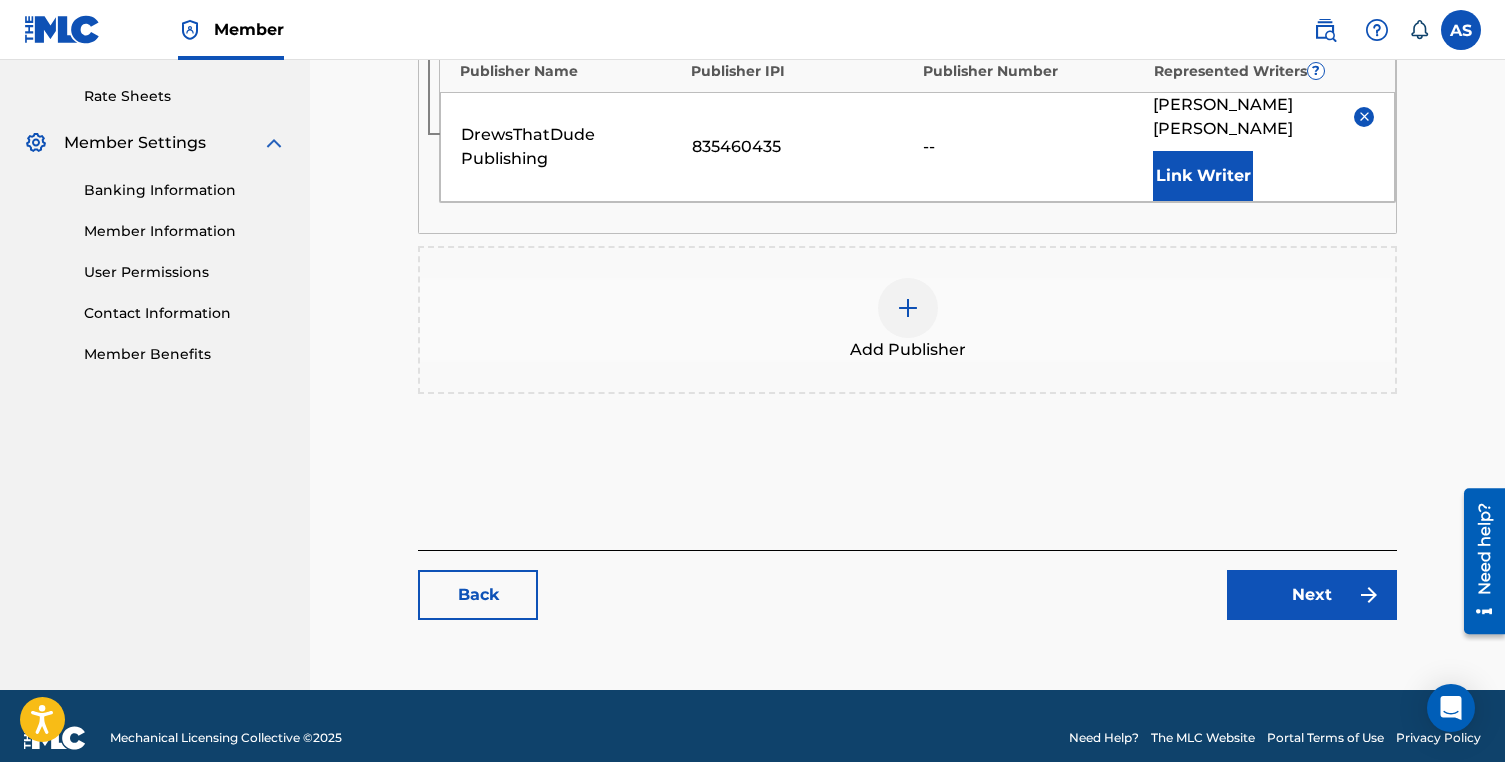 click on "Next" at bounding box center (1312, 595) 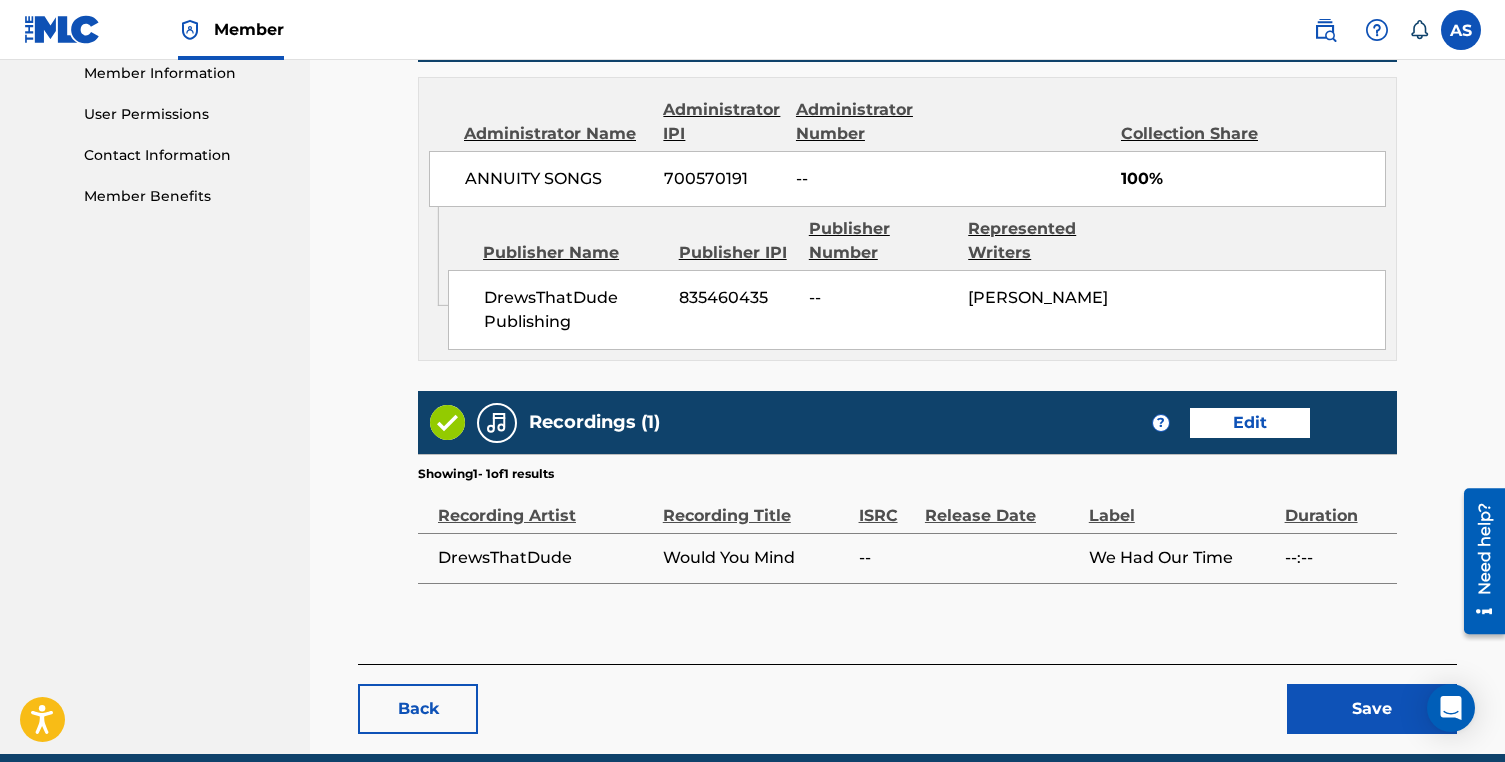 scroll, scrollTop: 998, scrollLeft: 0, axis: vertical 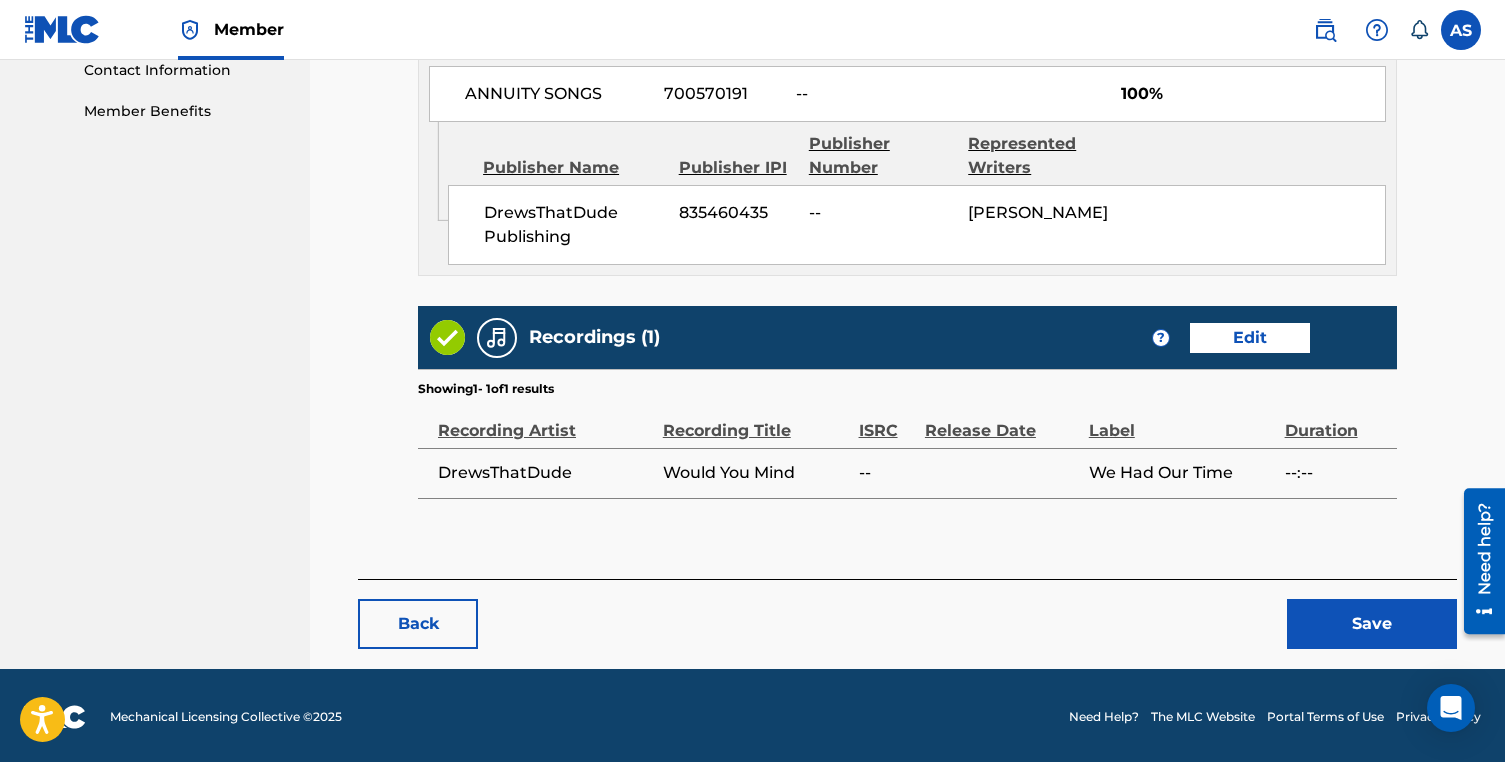 click on "Save" at bounding box center (1372, 624) 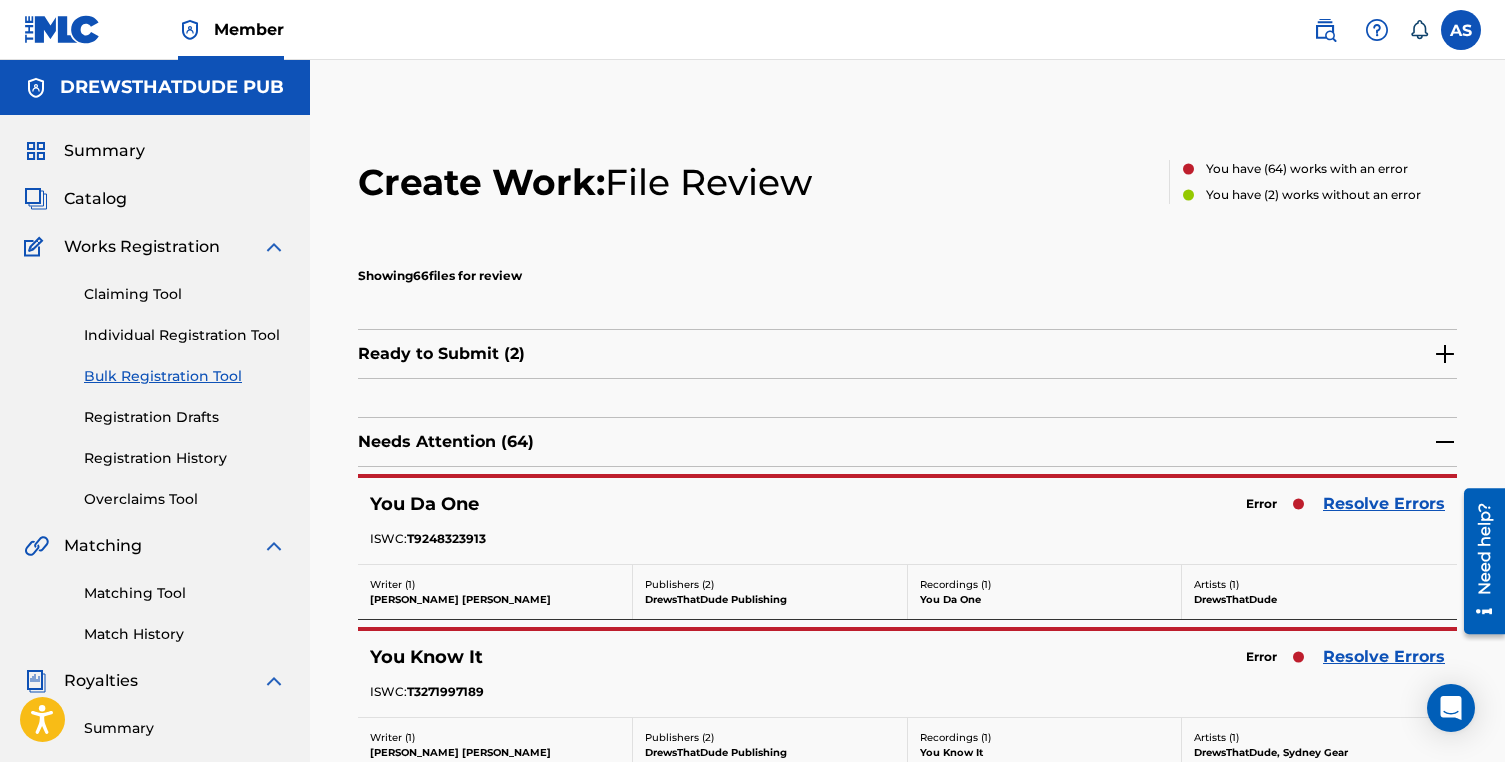 scroll, scrollTop: 89, scrollLeft: 0, axis: vertical 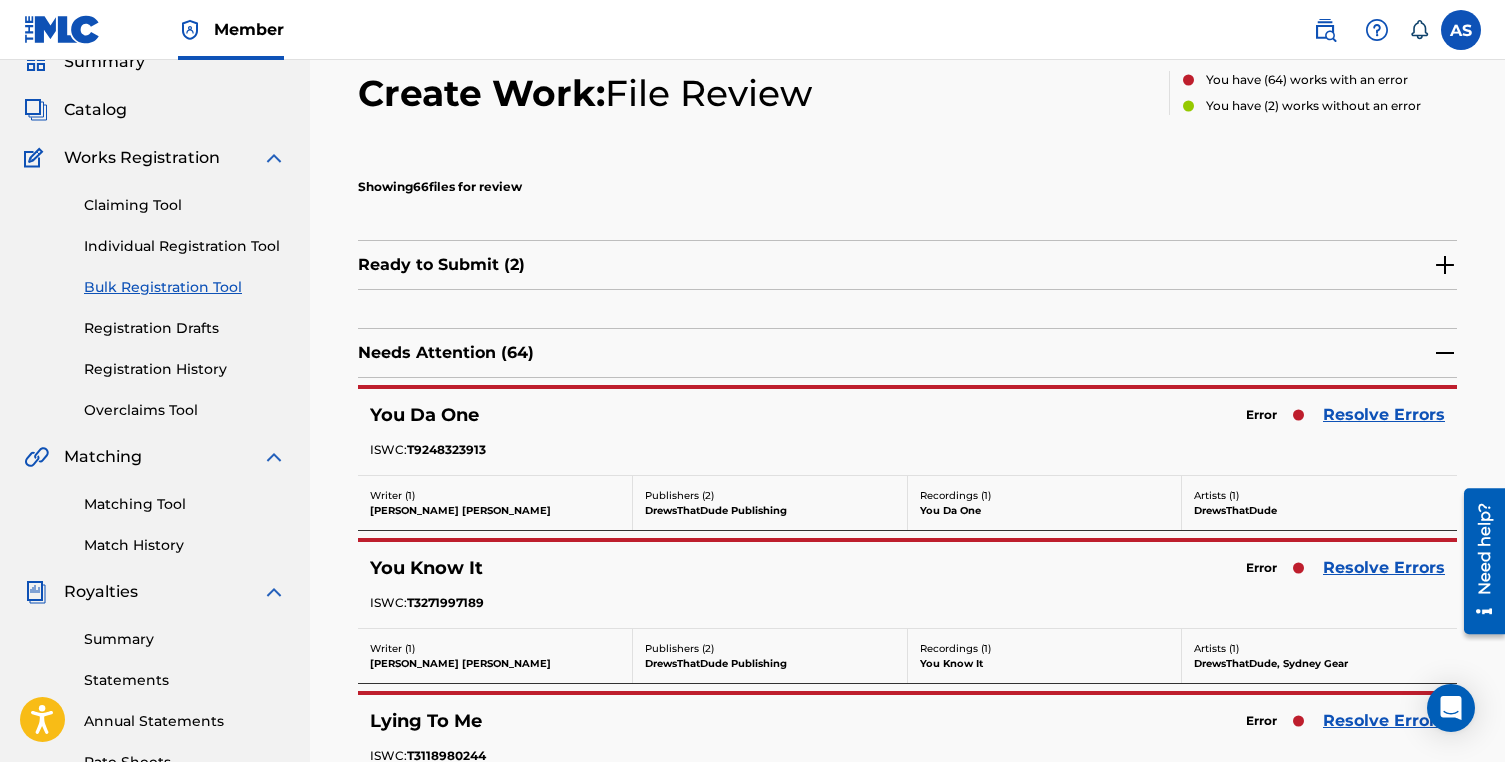 click on "Resolve Errors" at bounding box center [1384, 415] 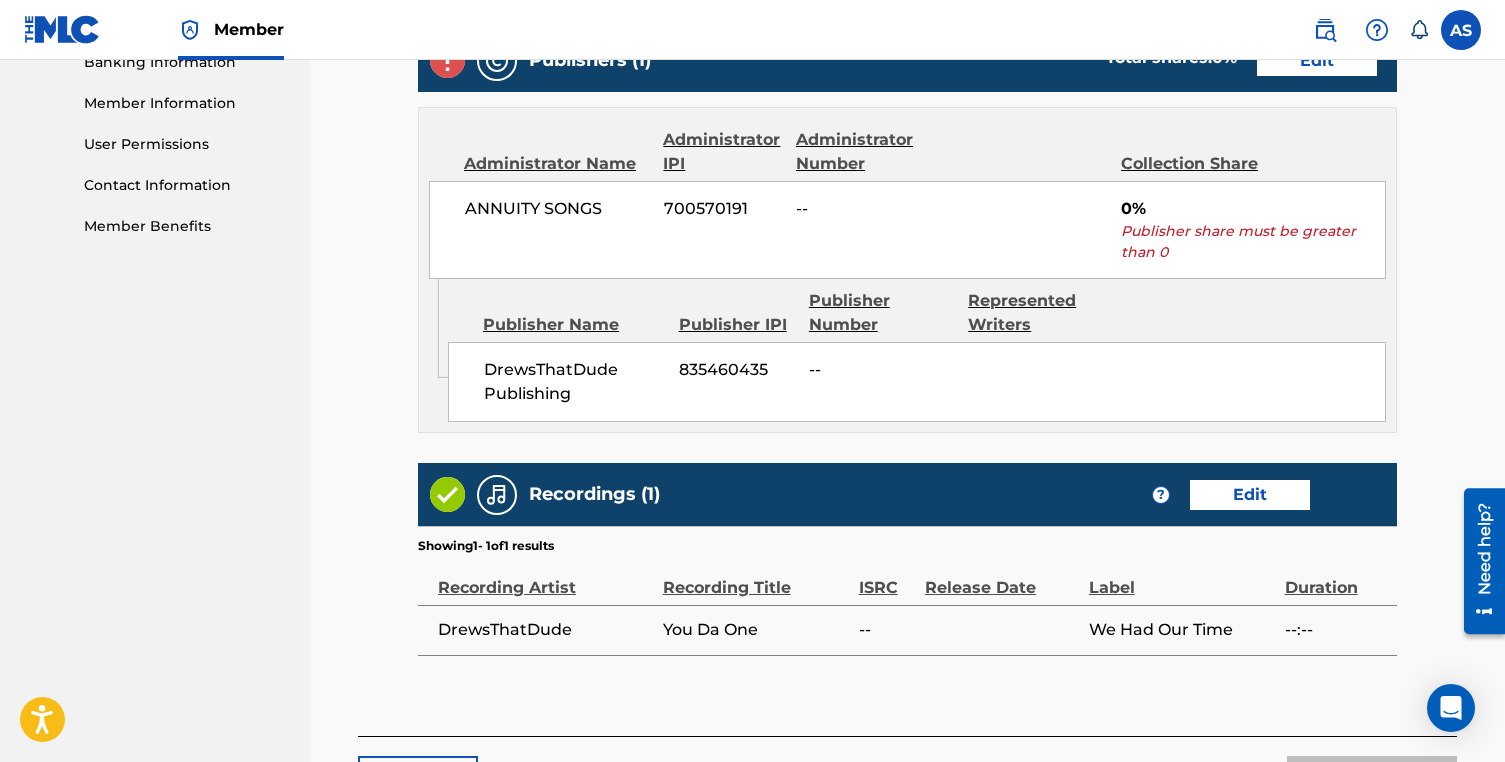 scroll, scrollTop: 724, scrollLeft: 0, axis: vertical 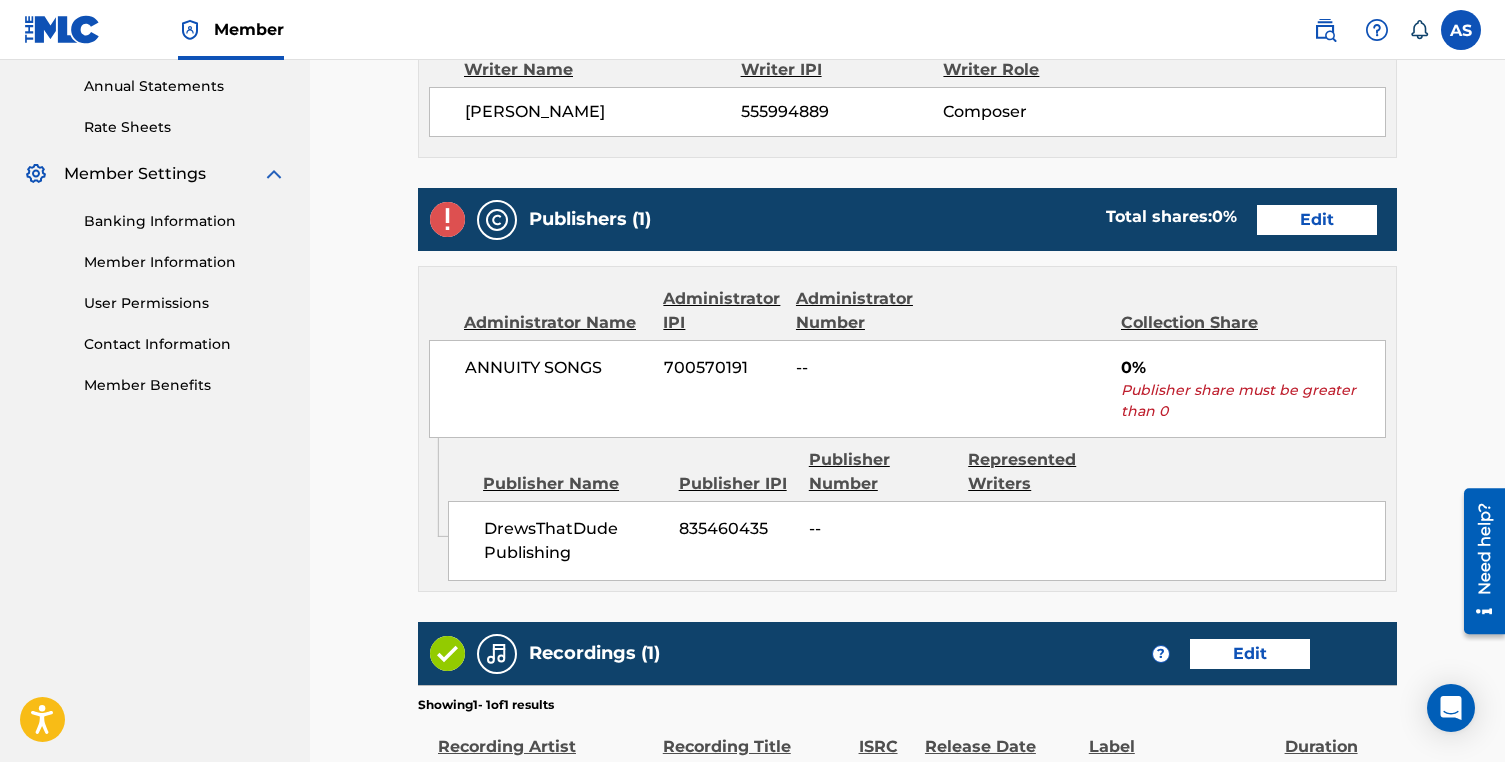 click on "Edit" at bounding box center [1317, 220] 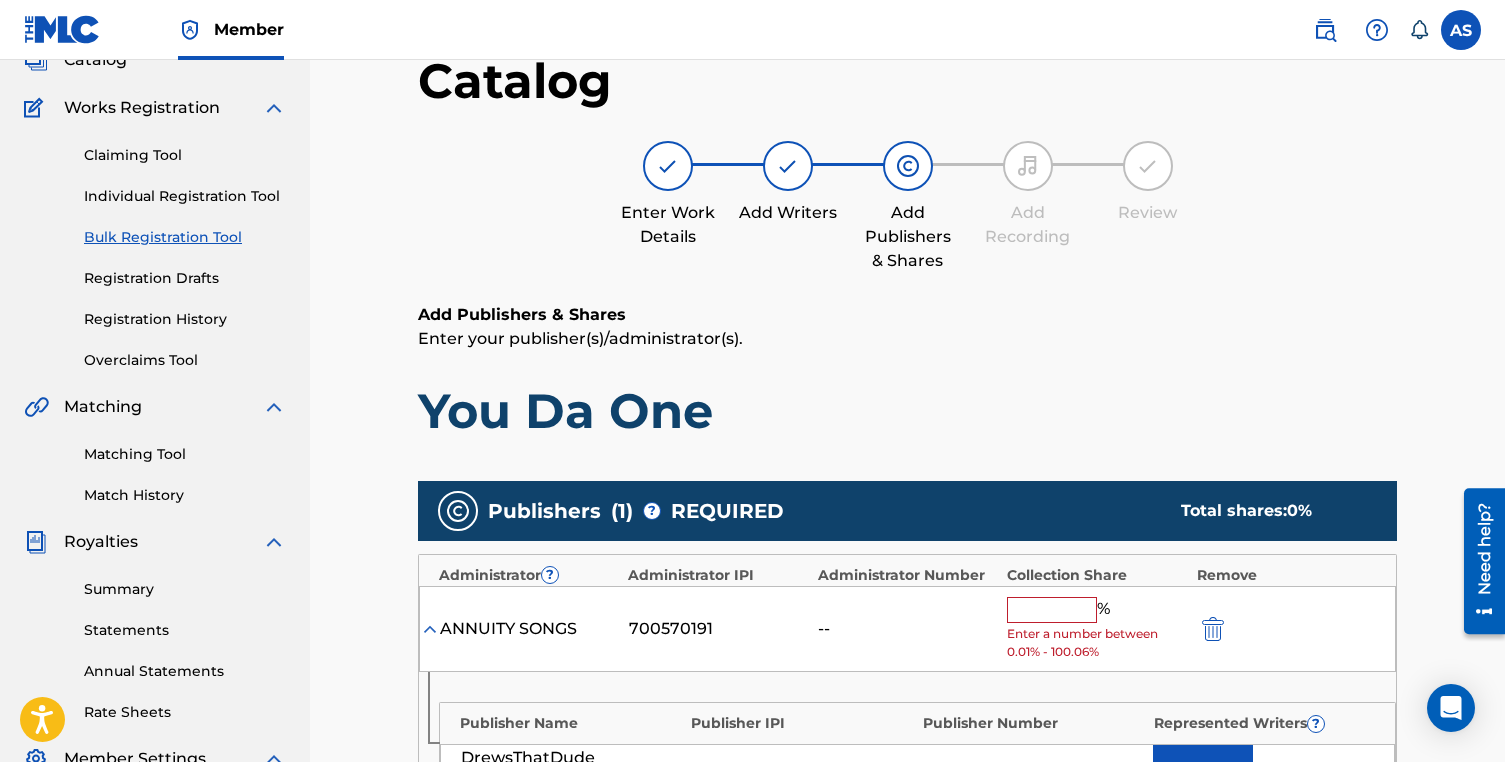 scroll, scrollTop: 212, scrollLeft: 0, axis: vertical 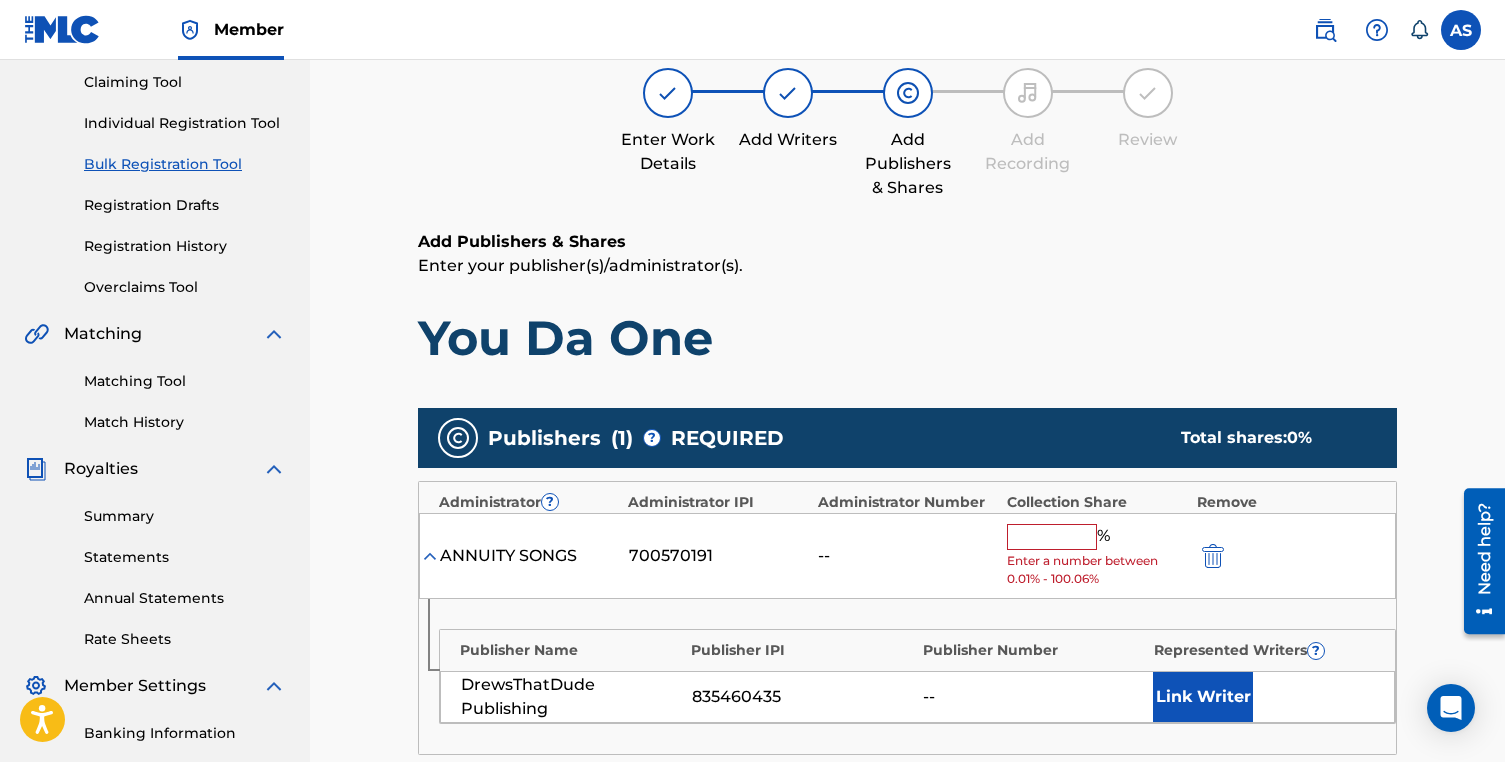click at bounding box center (1052, 537) 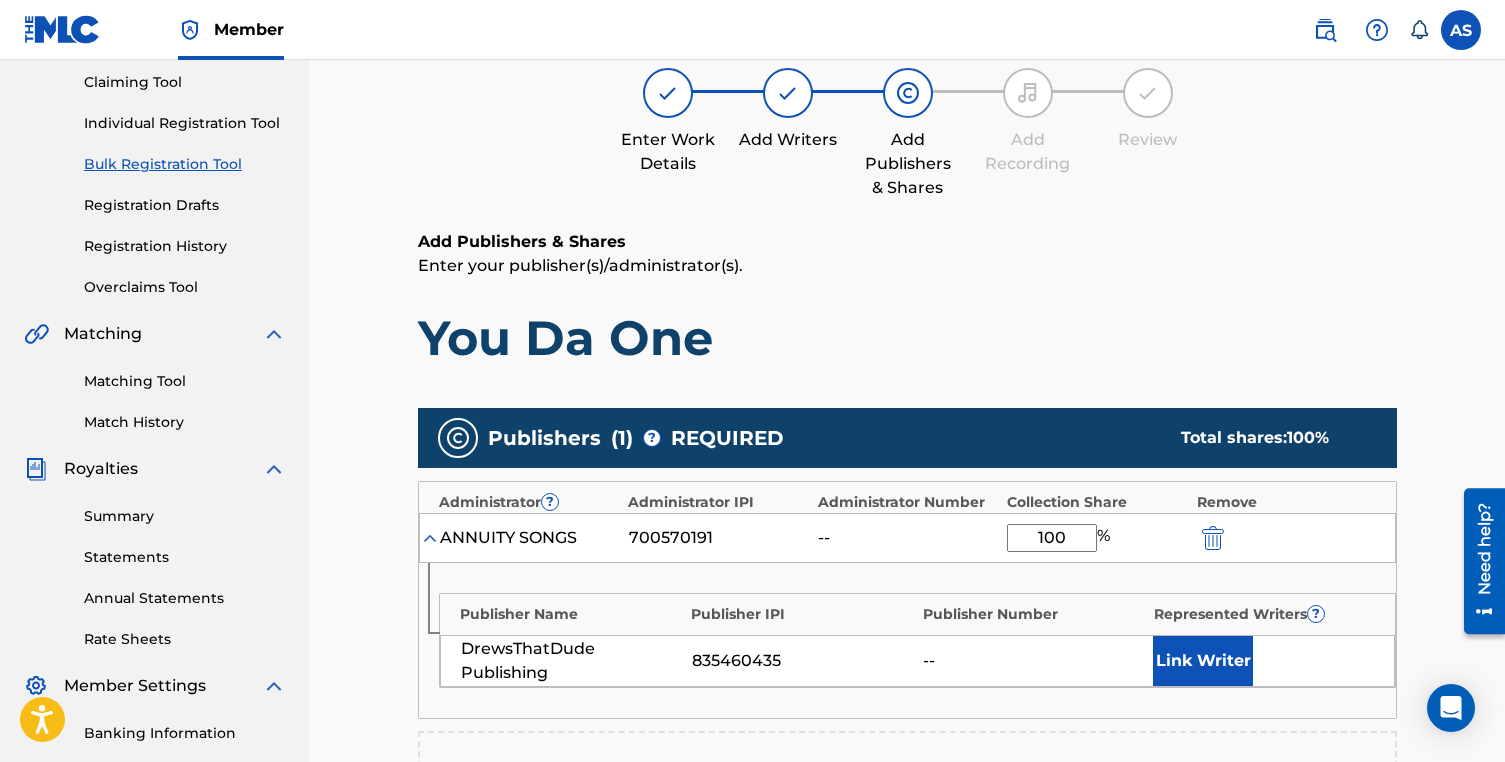click on "Link Writer" at bounding box center (1203, 661) 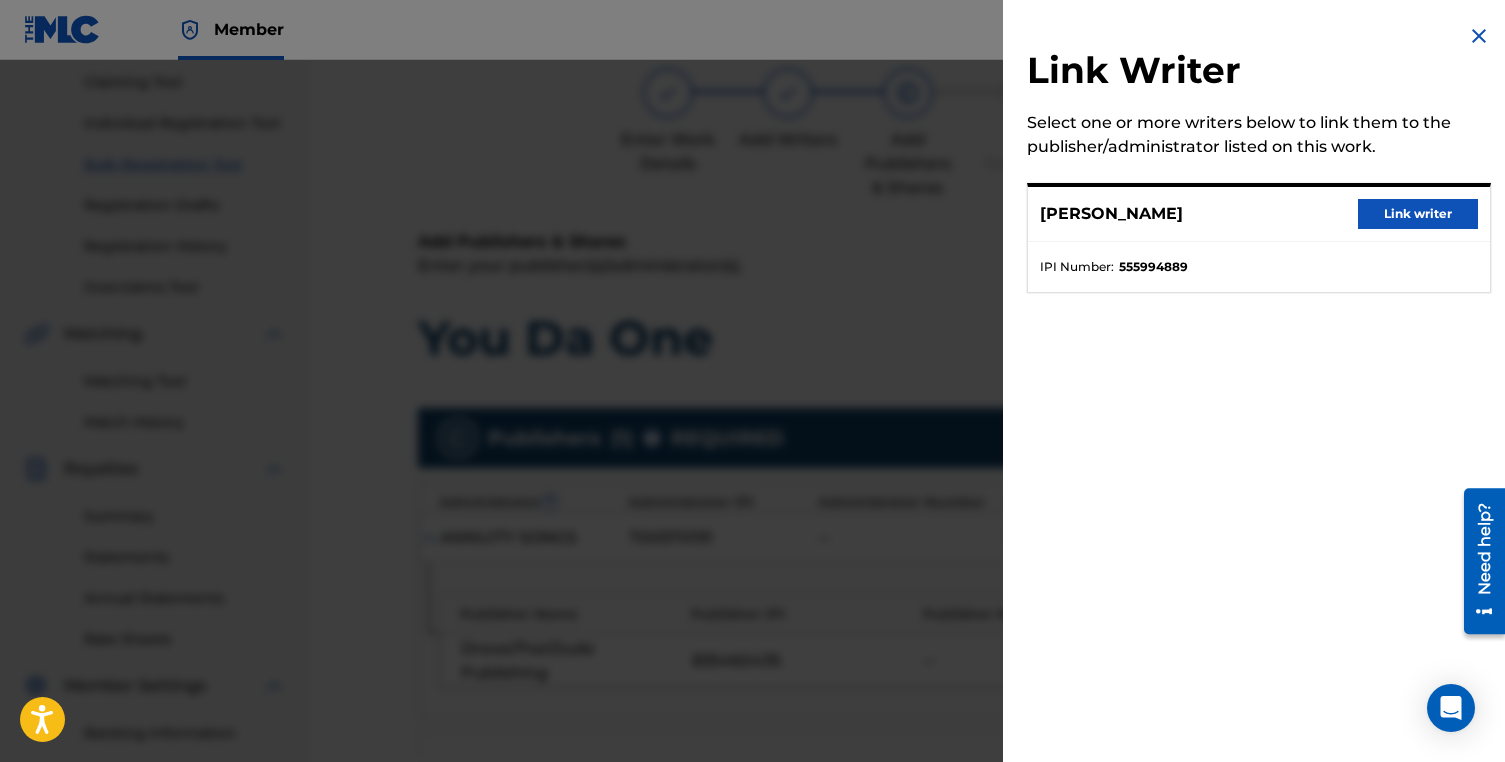 click on "Link writer" at bounding box center (1418, 214) 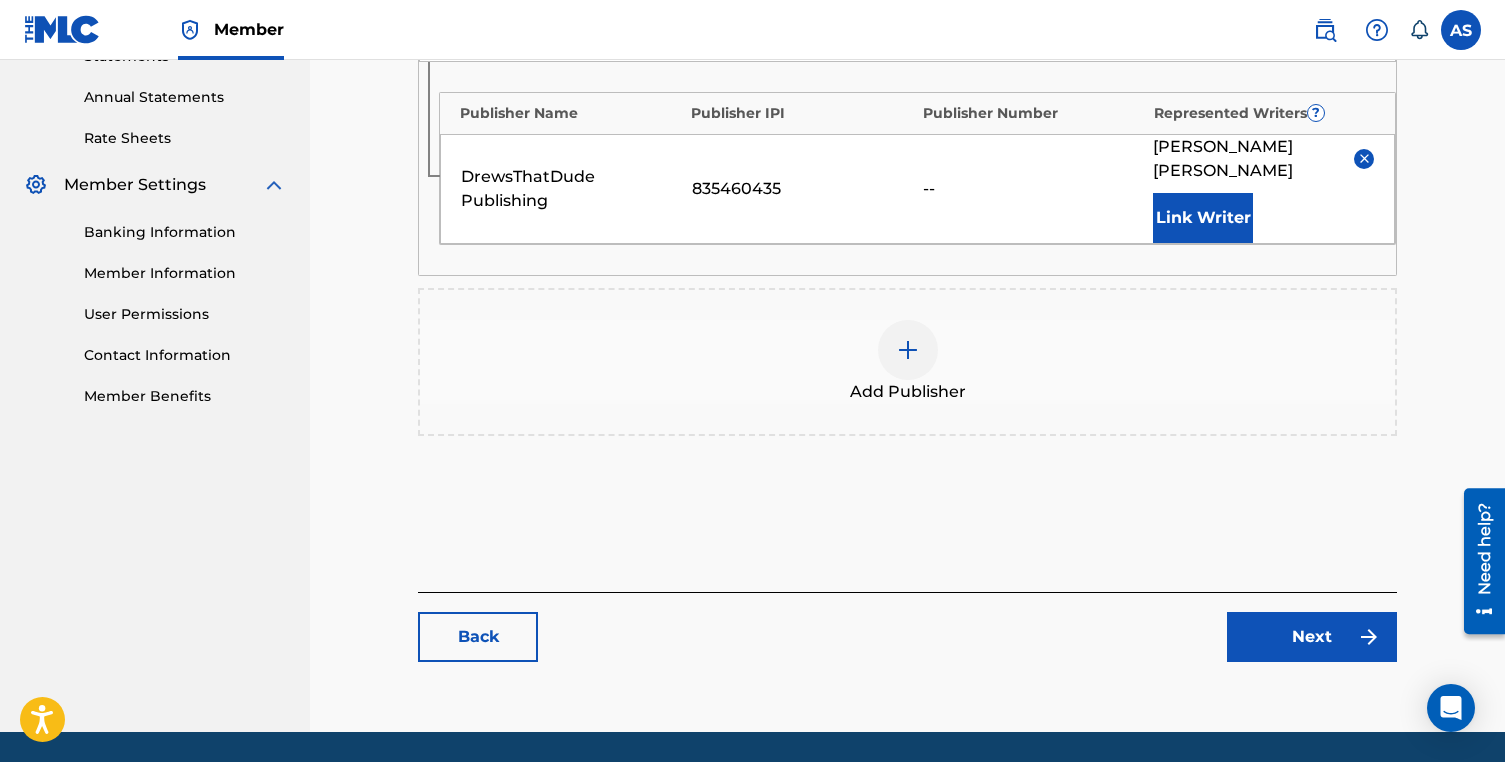 scroll, scrollTop: 755, scrollLeft: 0, axis: vertical 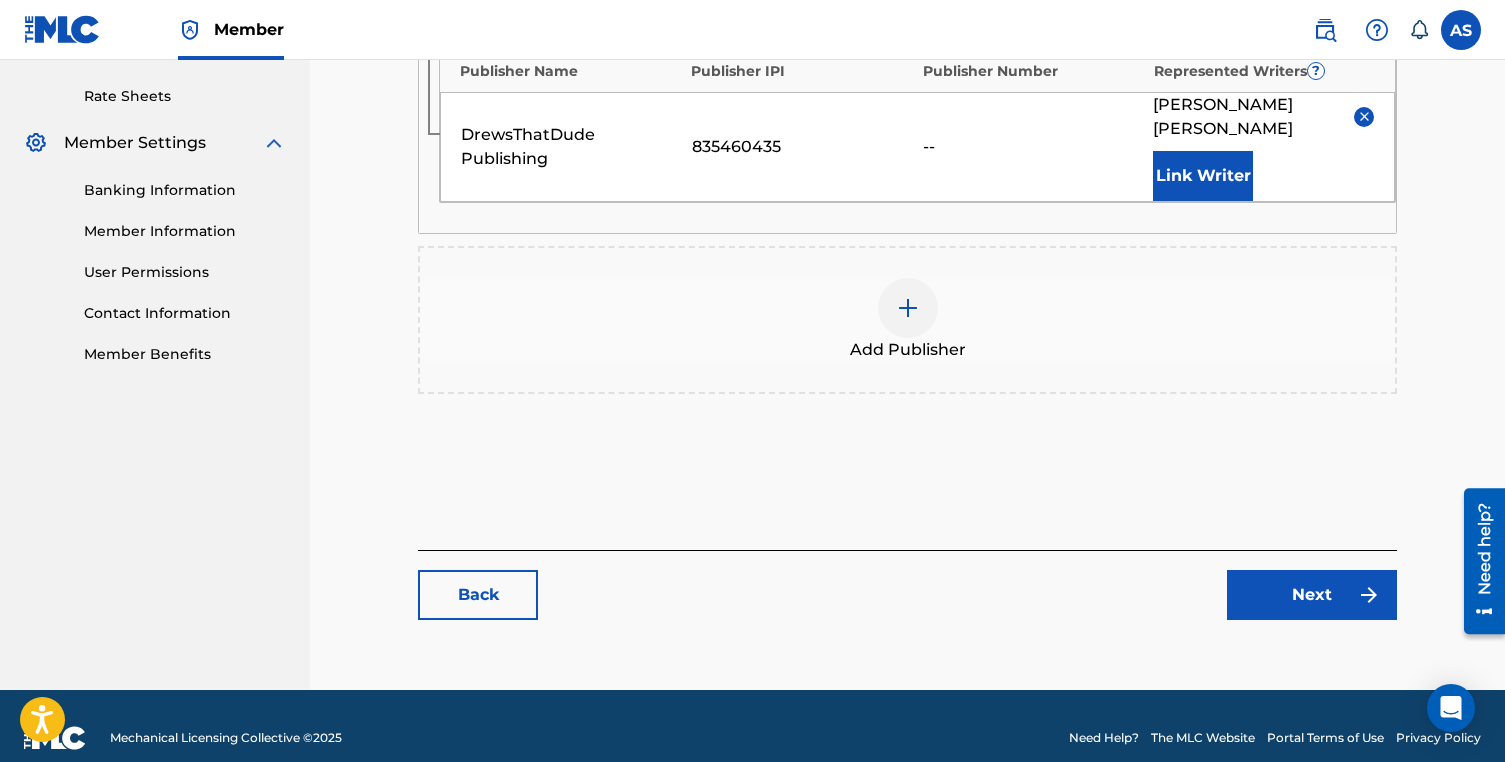 click on "Link Writer" at bounding box center (1203, 176) 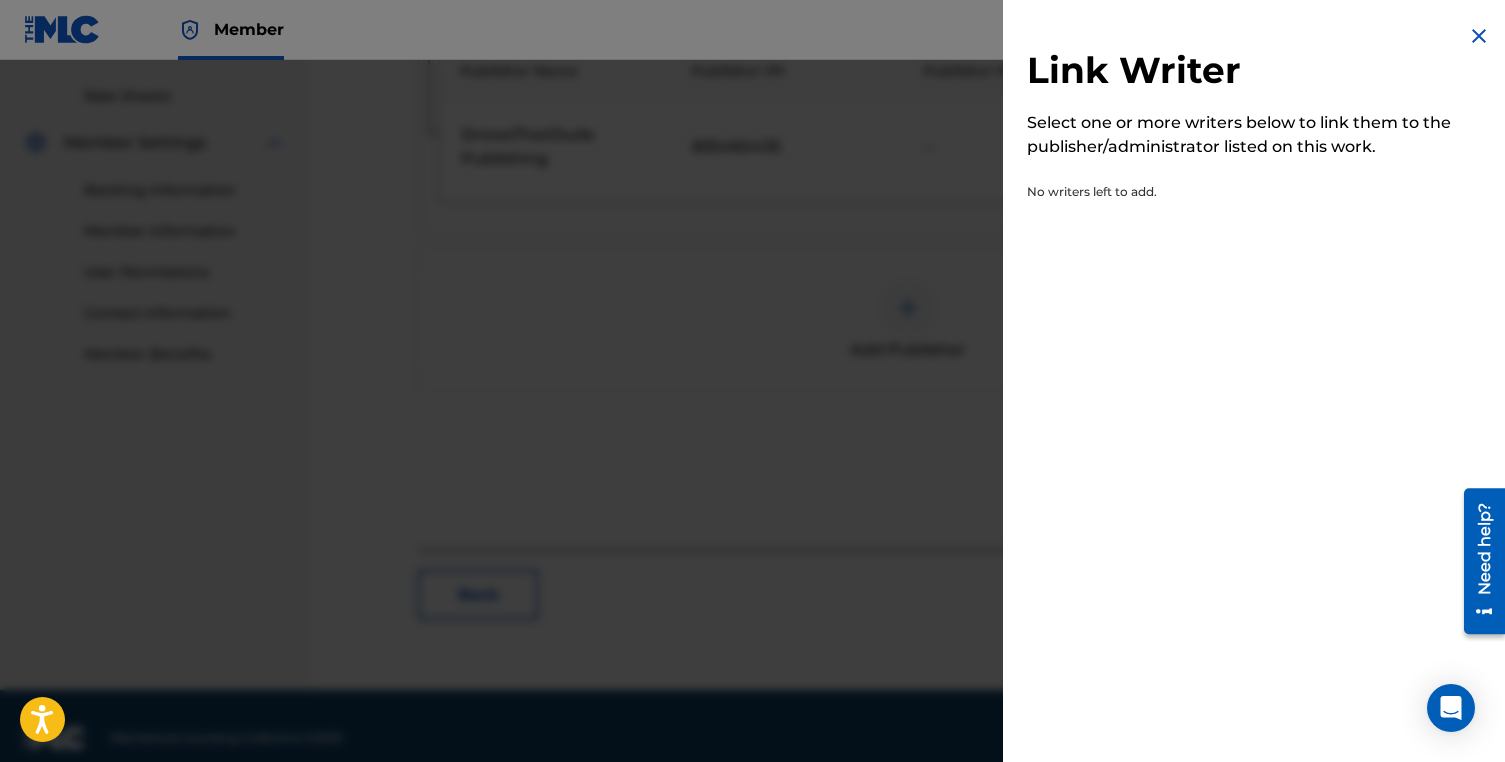 click at bounding box center (1479, 36) 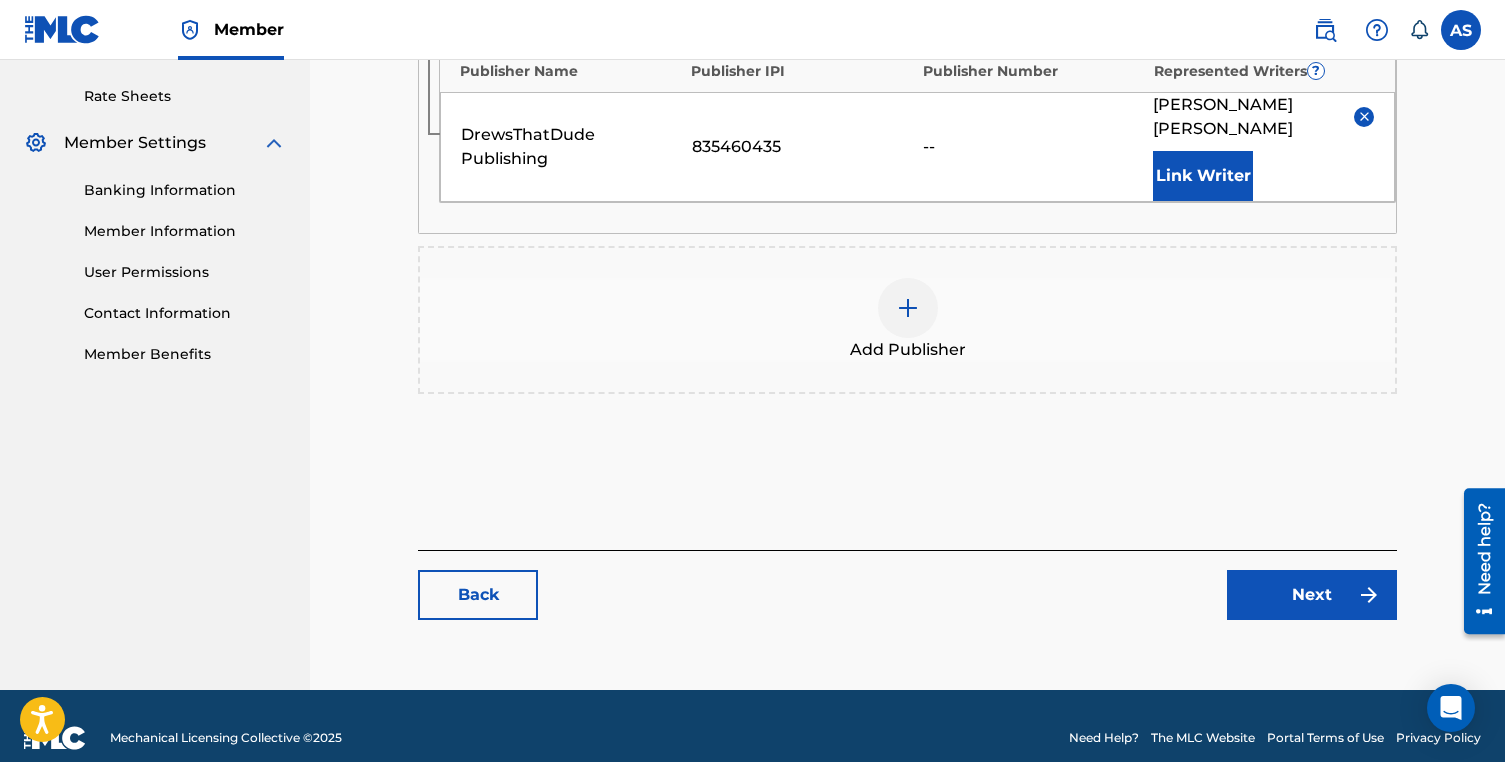 click on "Next" at bounding box center (1312, 595) 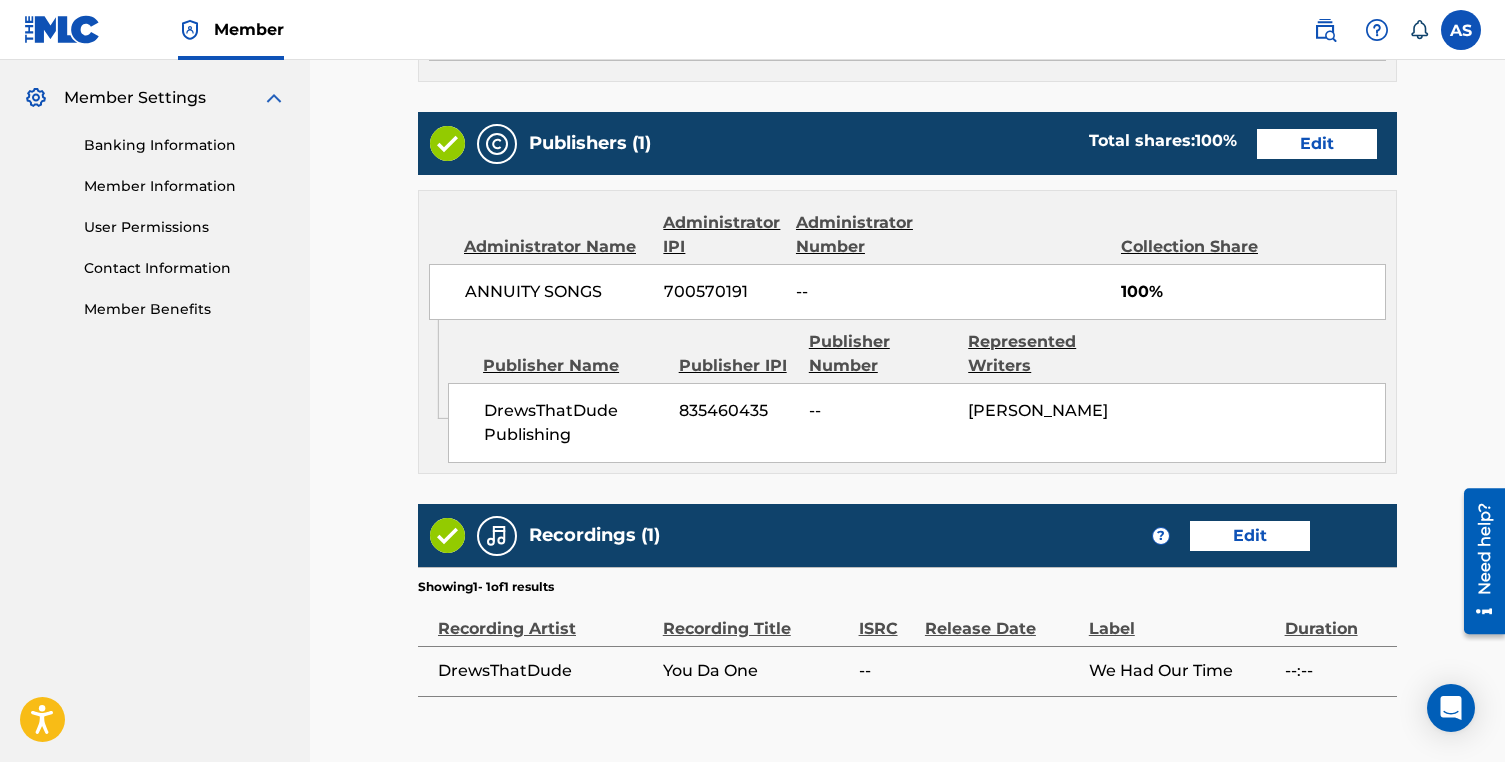 scroll, scrollTop: 998, scrollLeft: 0, axis: vertical 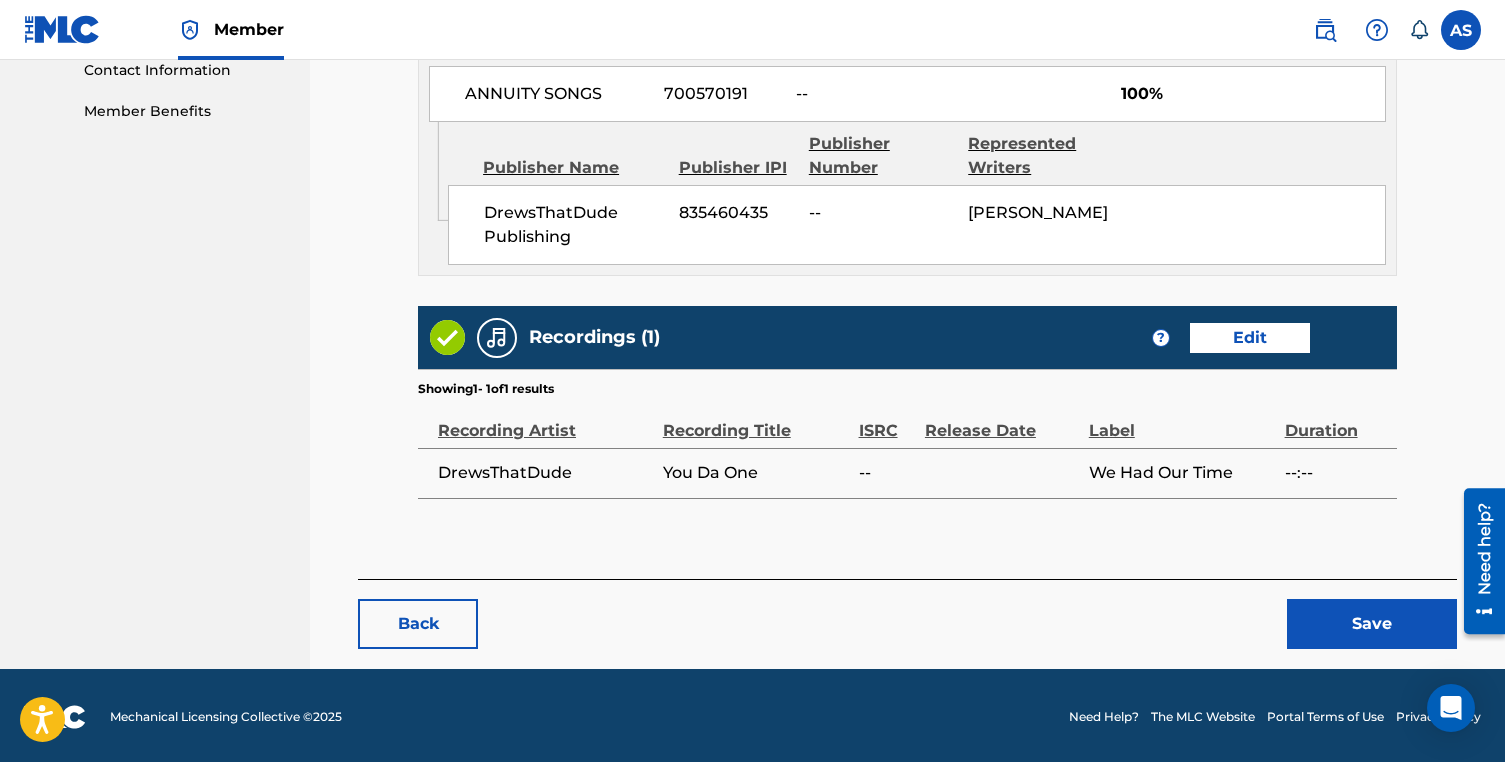 click on "Save" at bounding box center [1372, 624] 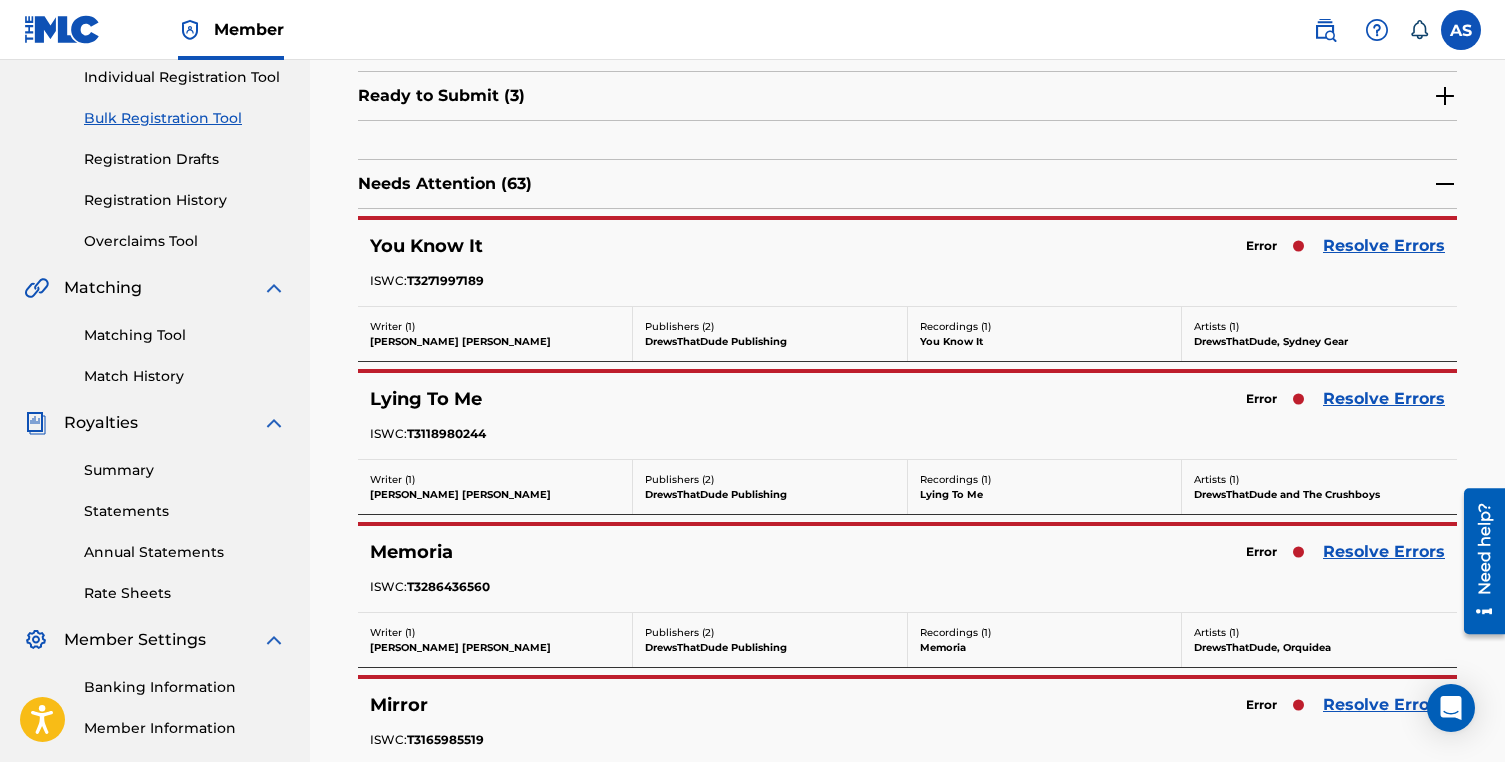 scroll, scrollTop: 296, scrollLeft: 0, axis: vertical 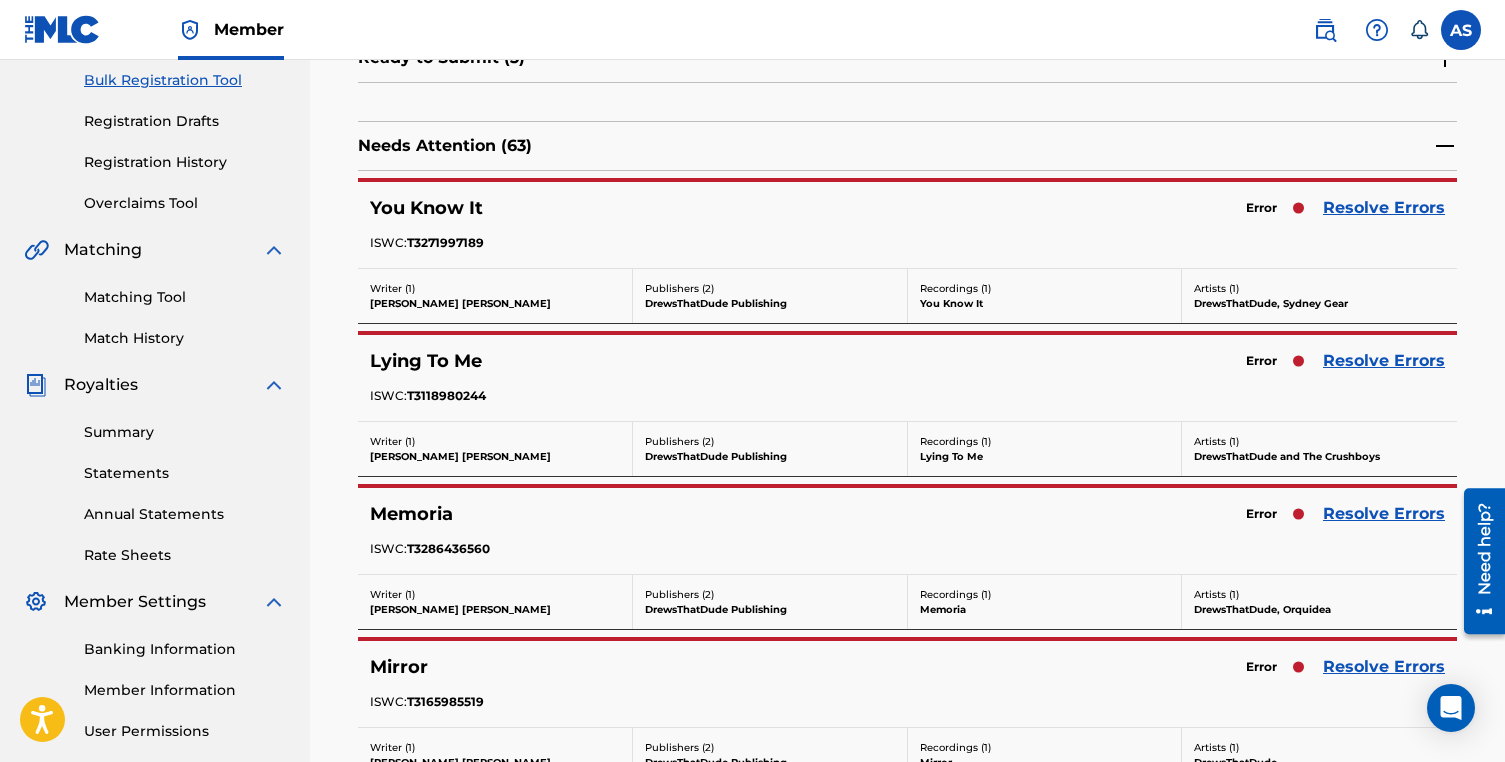 click on "Resolve Errors" at bounding box center (1384, 208) 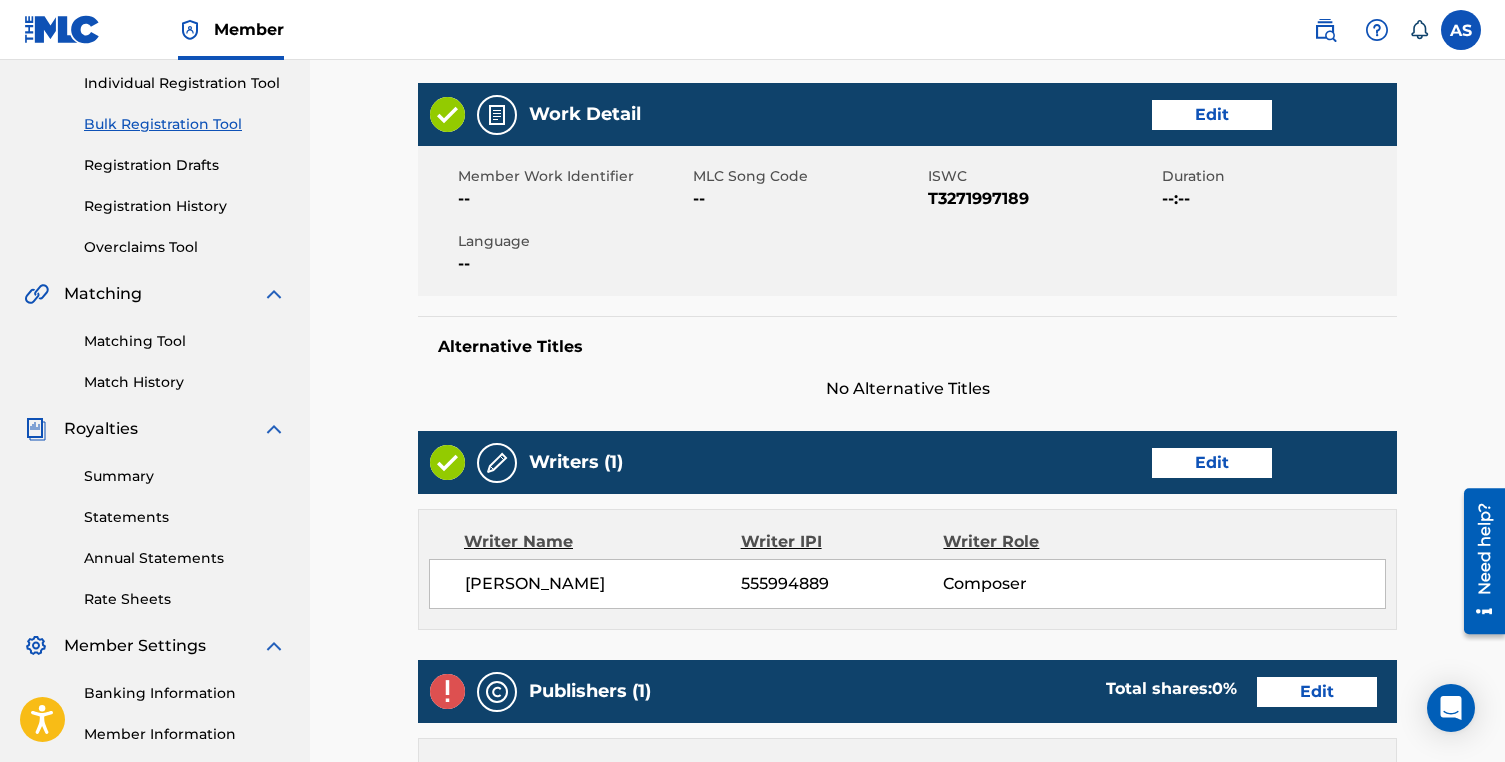 scroll, scrollTop: 541, scrollLeft: 0, axis: vertical 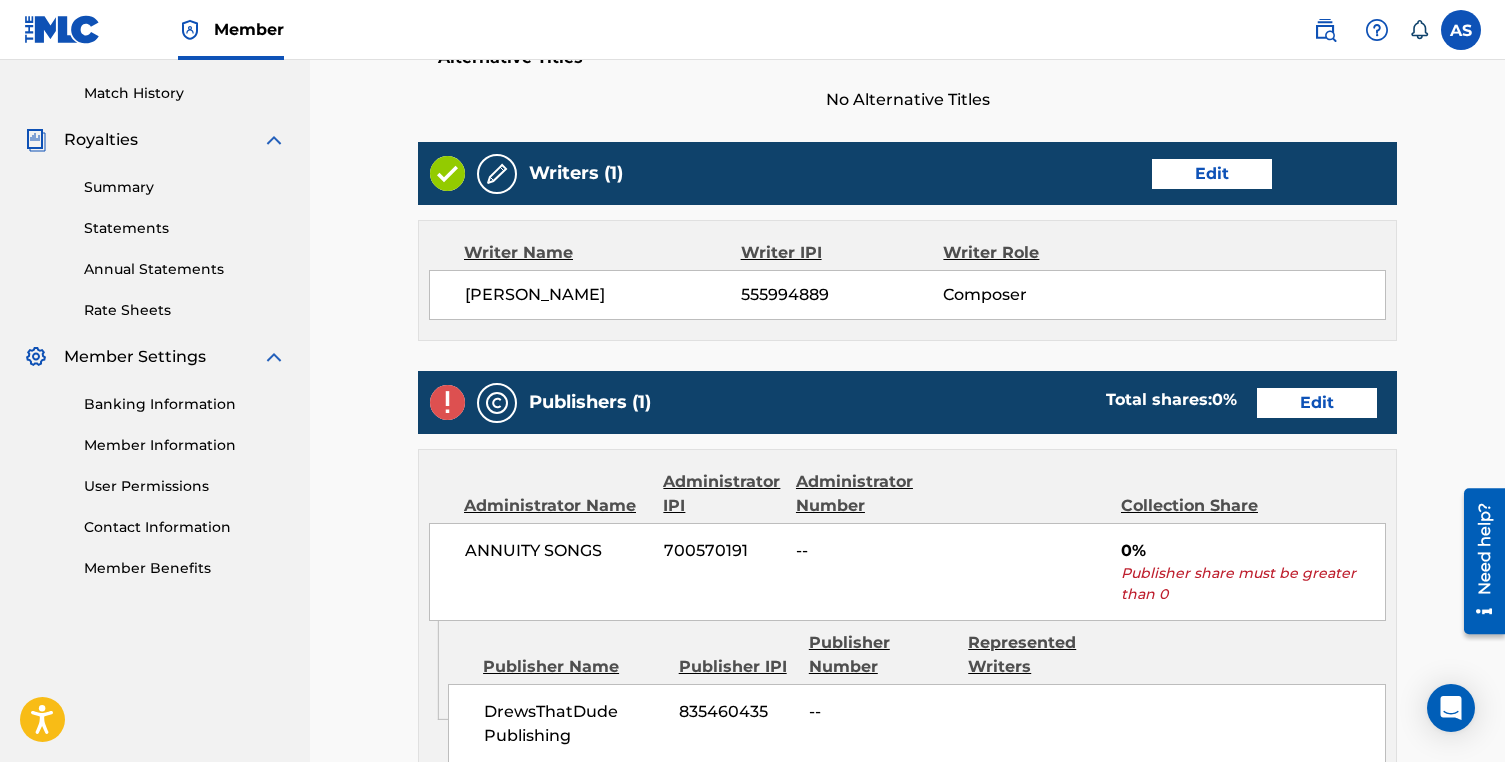 click on "Edit" at bounding box center (1317, 403) 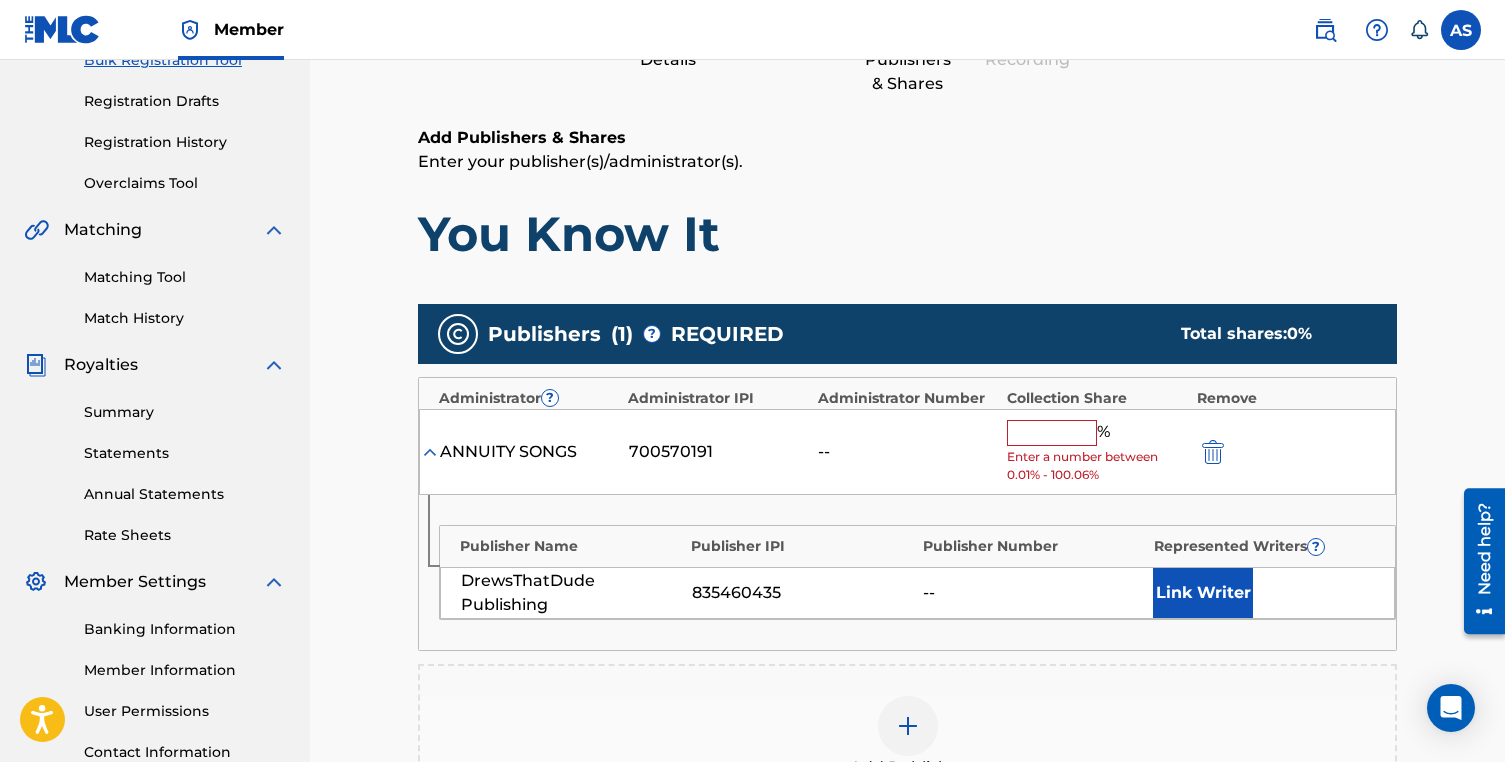 scroll, scrollTop: 347, scrollLeft: 0, axis: vertical 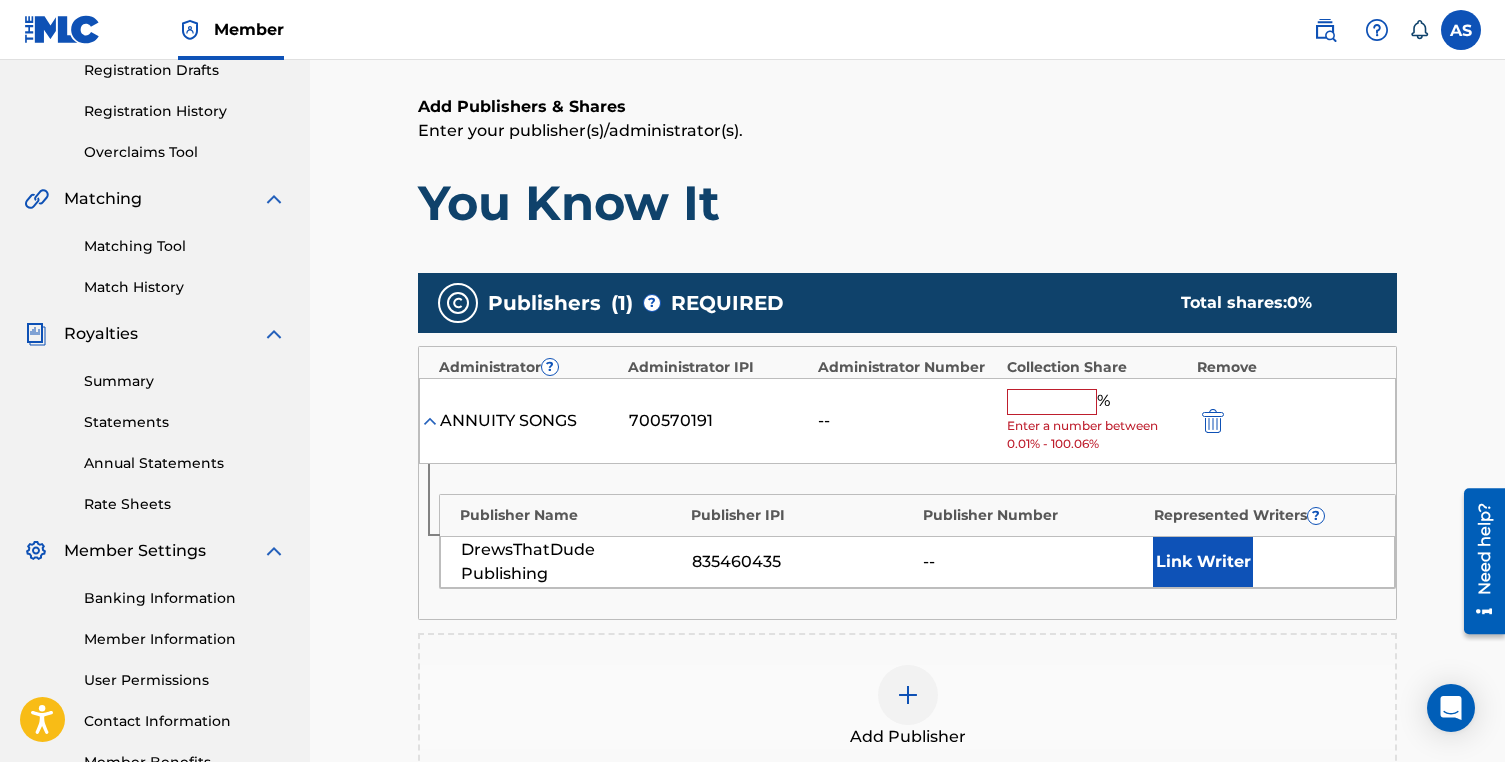 click at bounding box center [1052, 402] 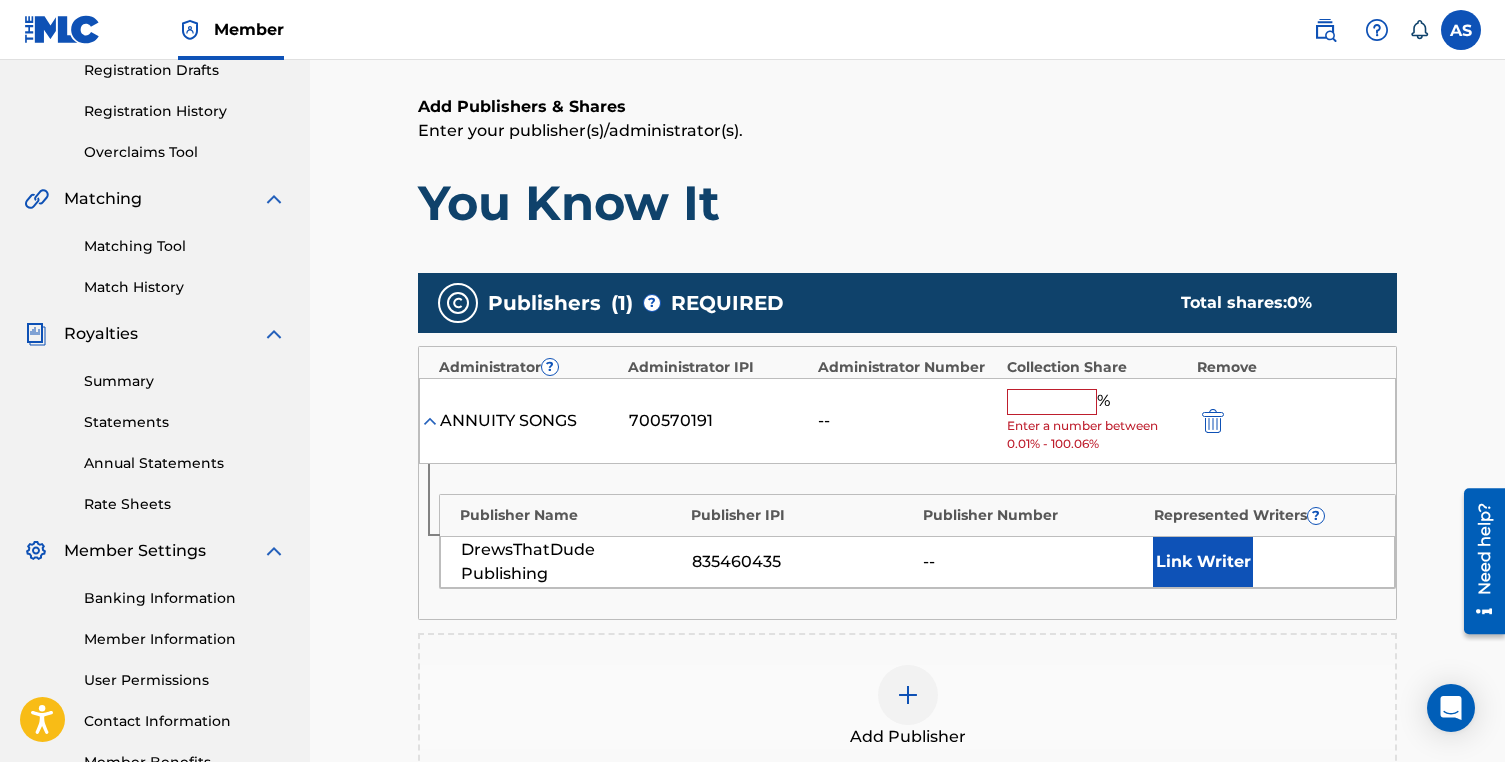 type on "100" 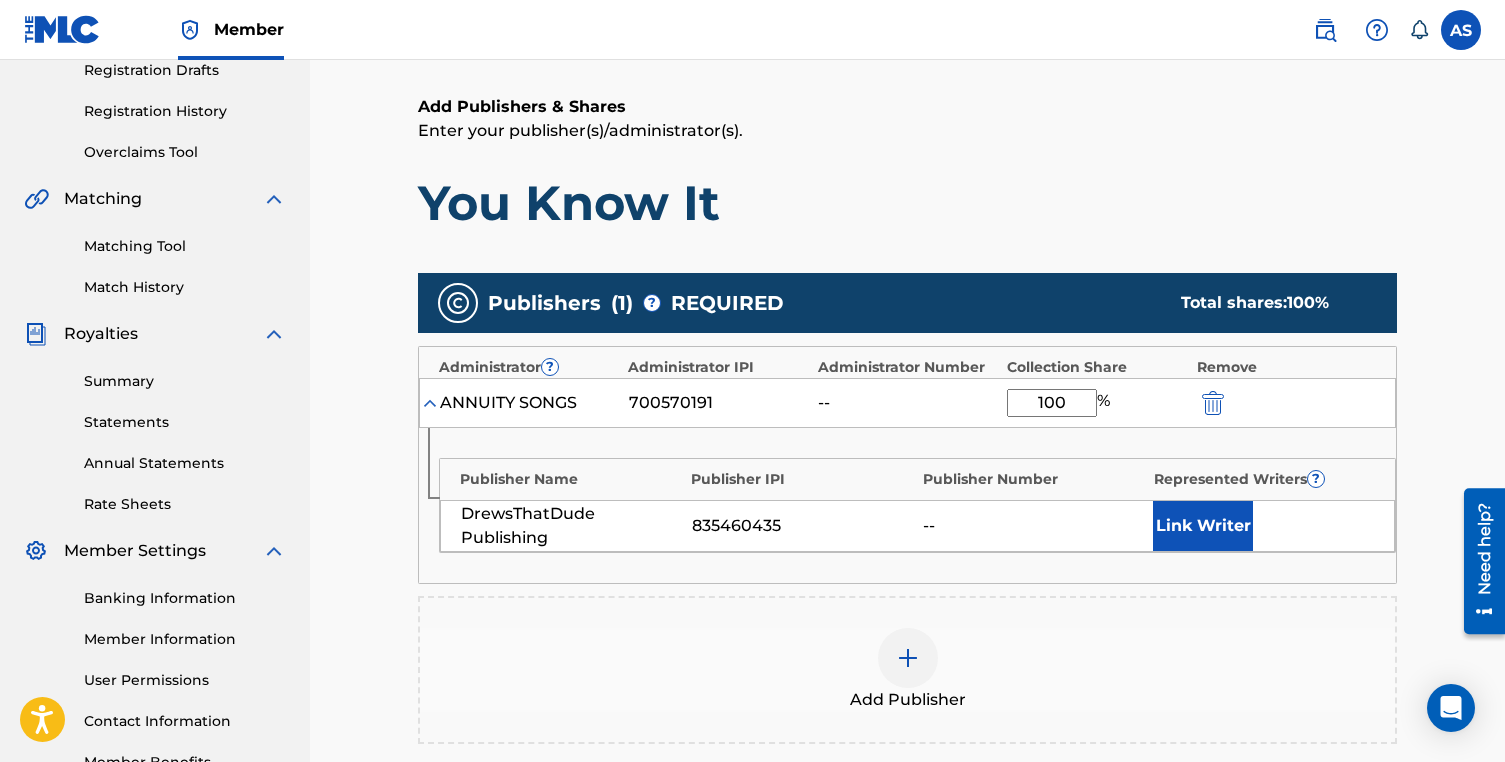 click on "Link Writer" at bounding box center [1203, 526] 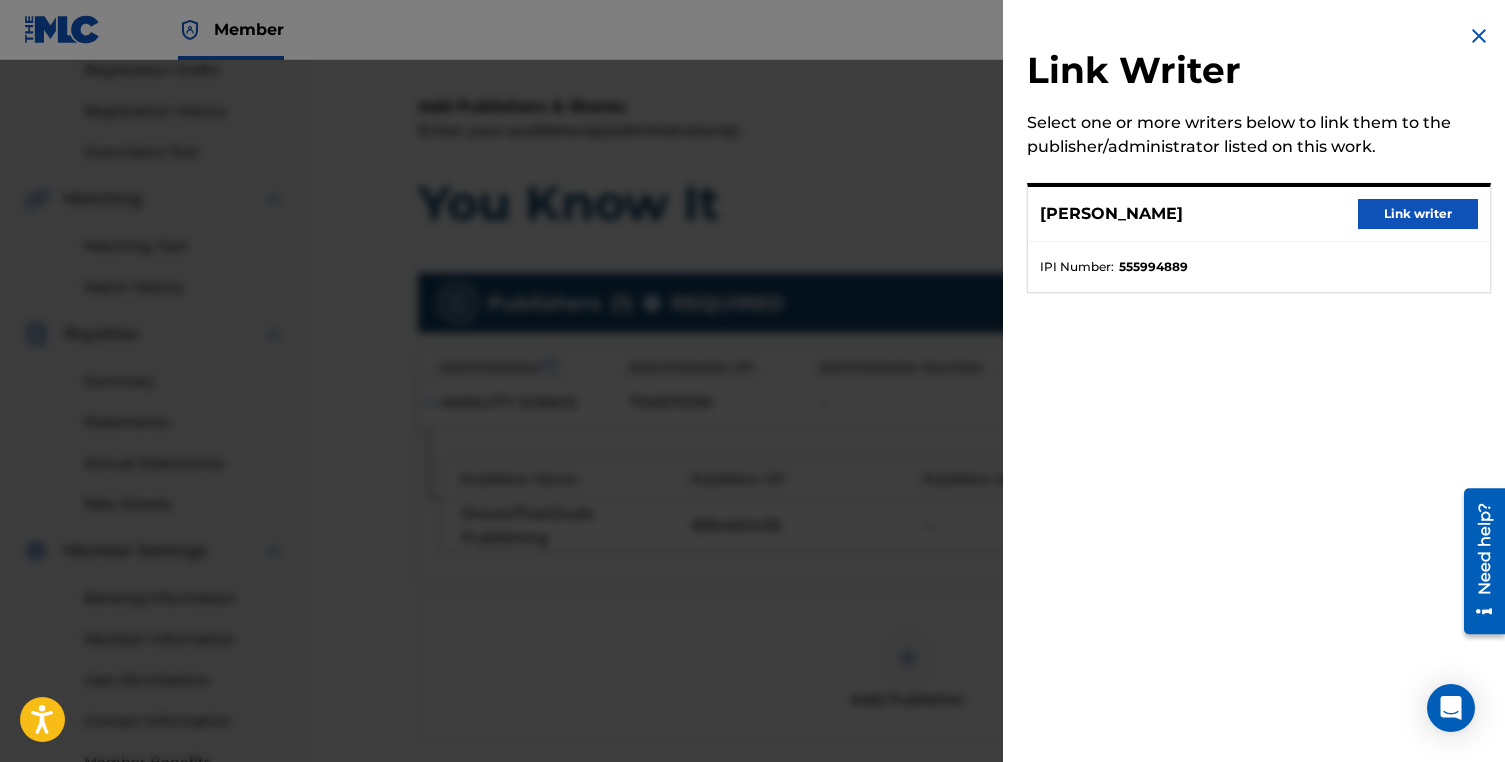 click on "Link writer" at bounding box center [1418, 214] 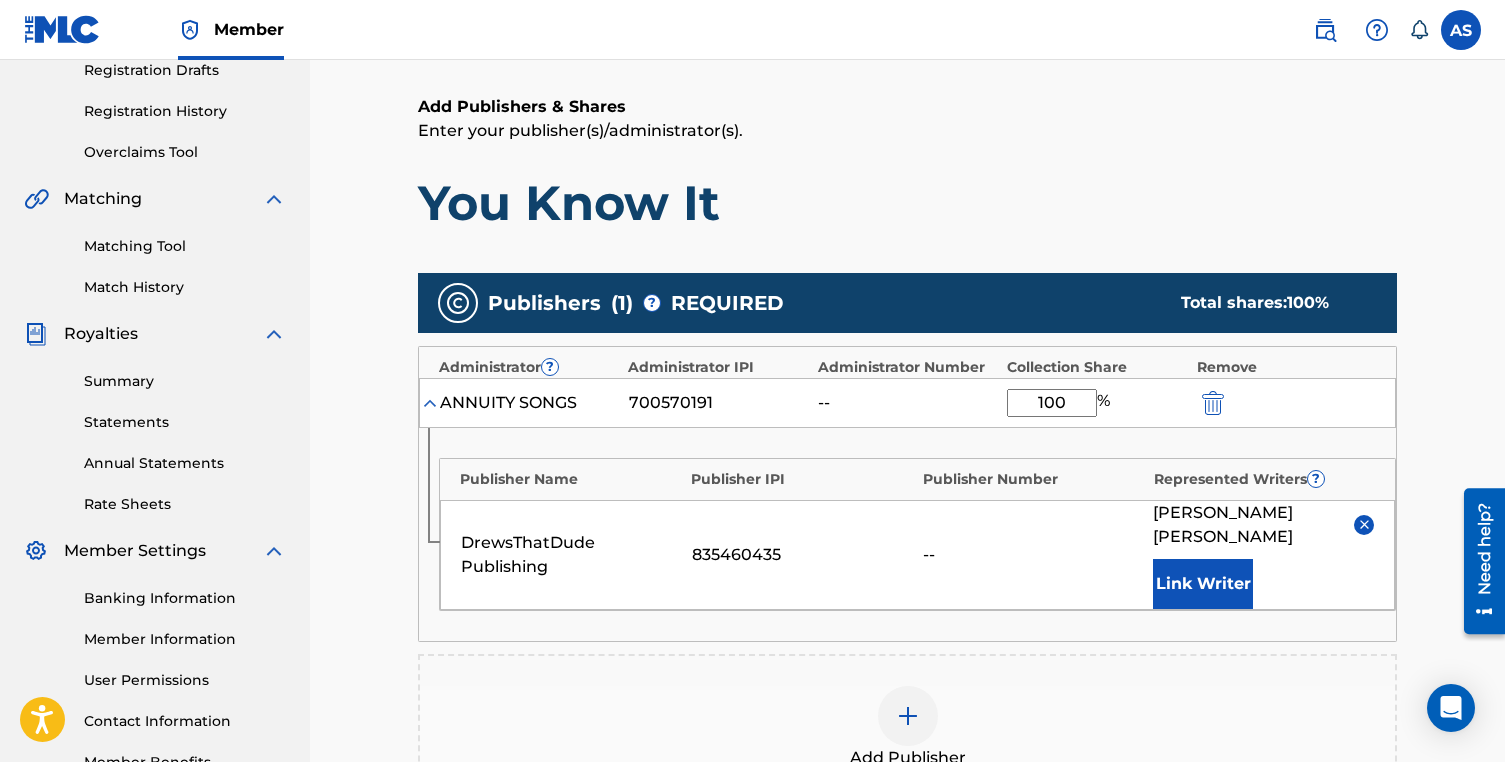 scroll, scrollTop: 755, scrollLeft: 0, axis: vertical 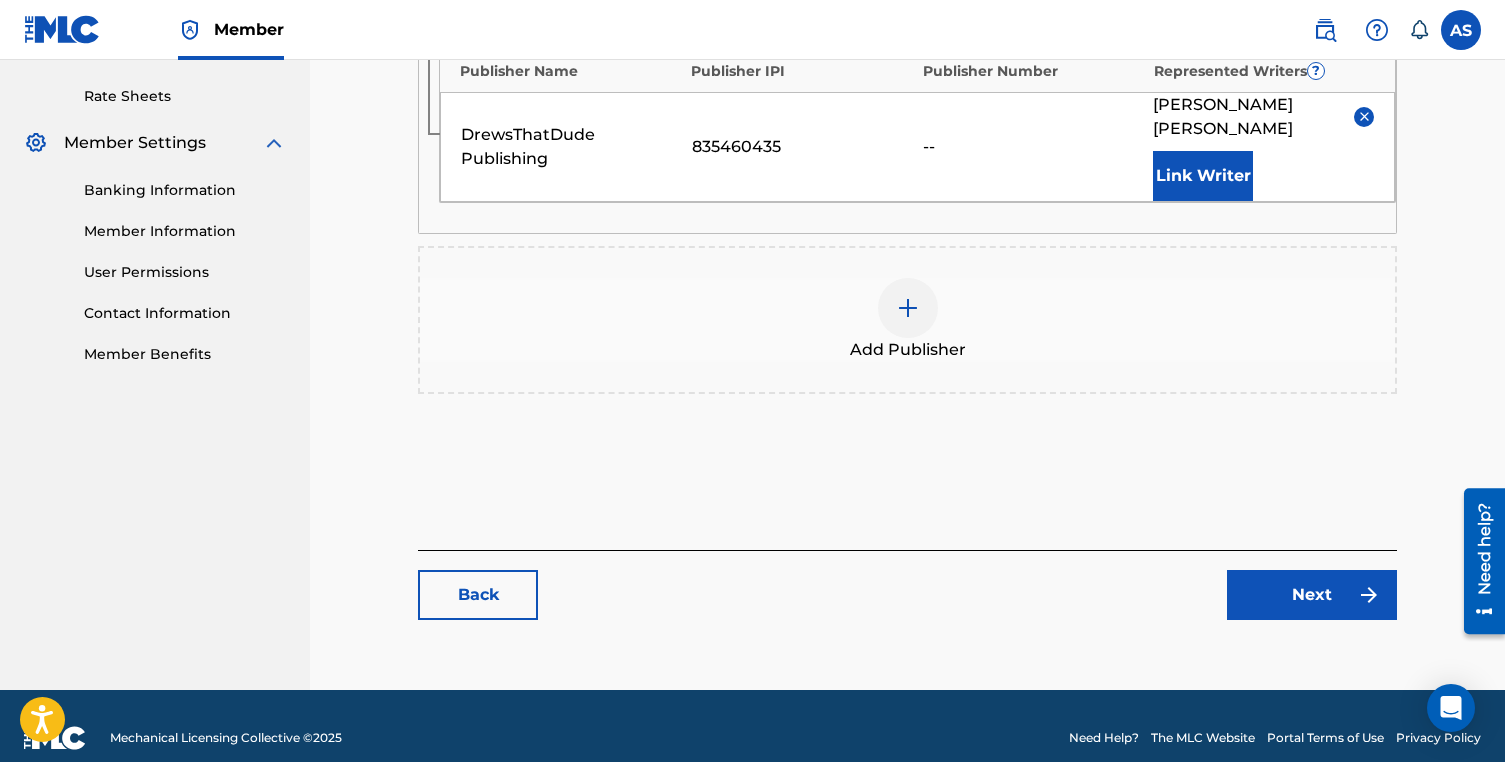 click on "Next" at bounding box center (1312, 595) 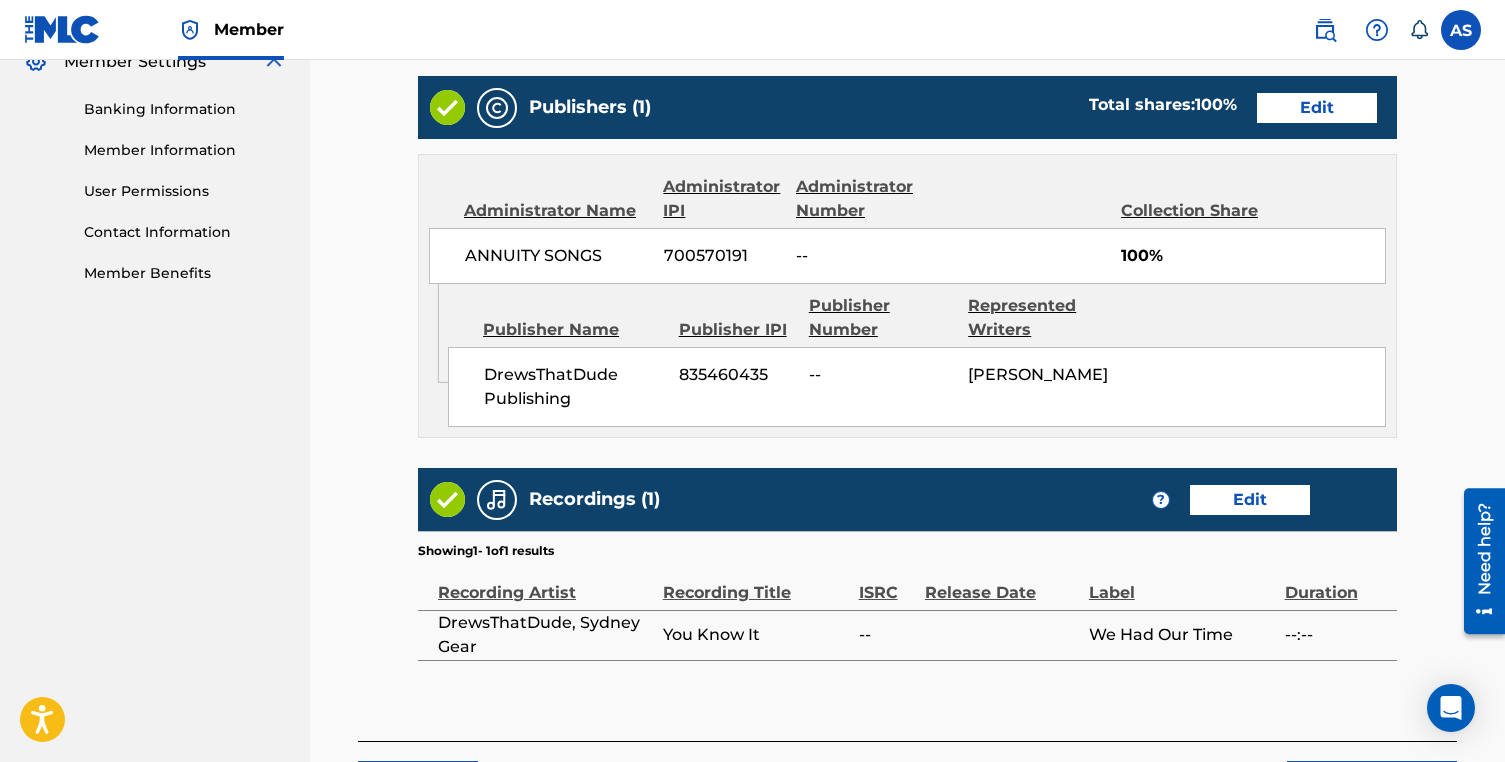 scroll, scrollTop: 998, scrollLeft: 0, axis: vertical 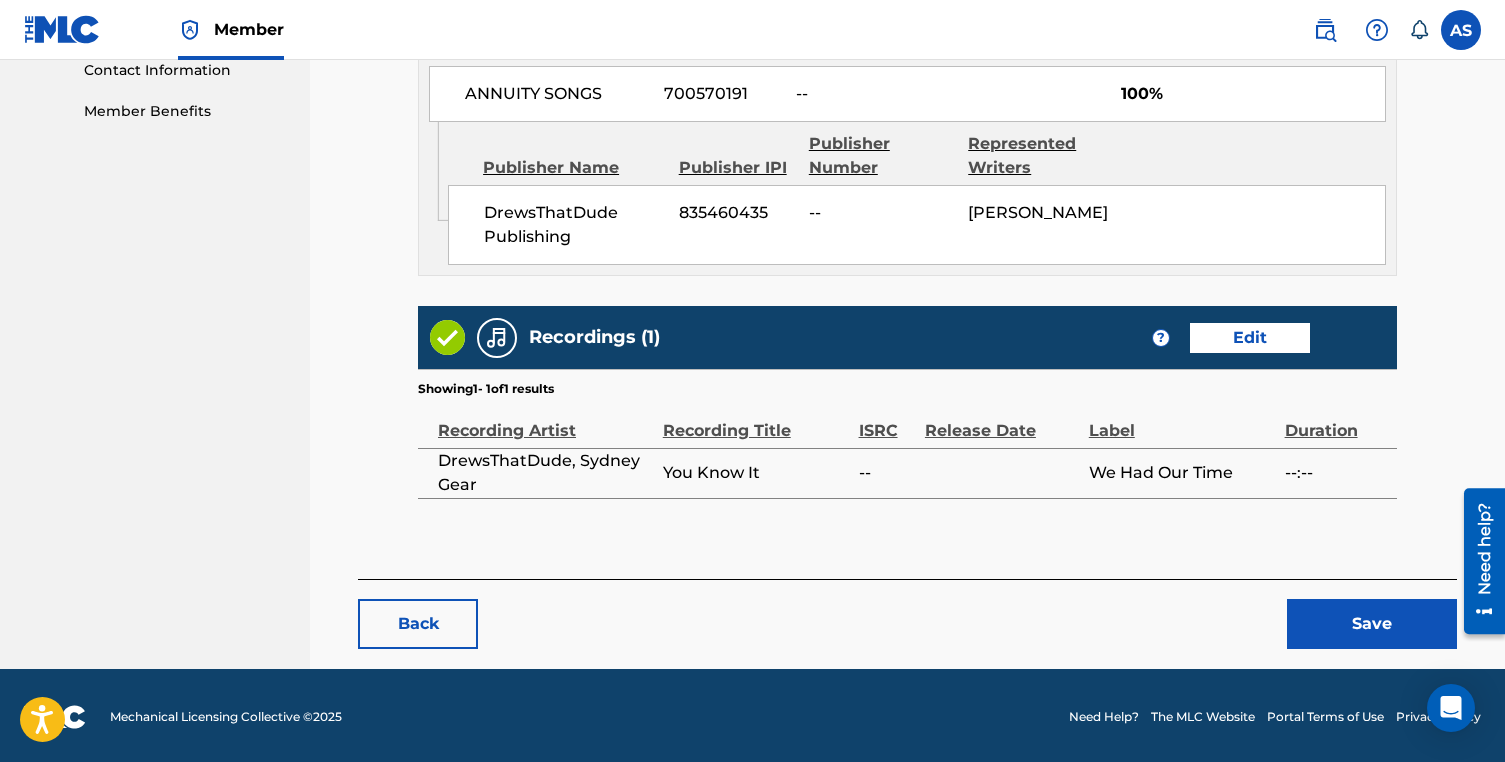click on "Save" at bounding box center (1372, 624) 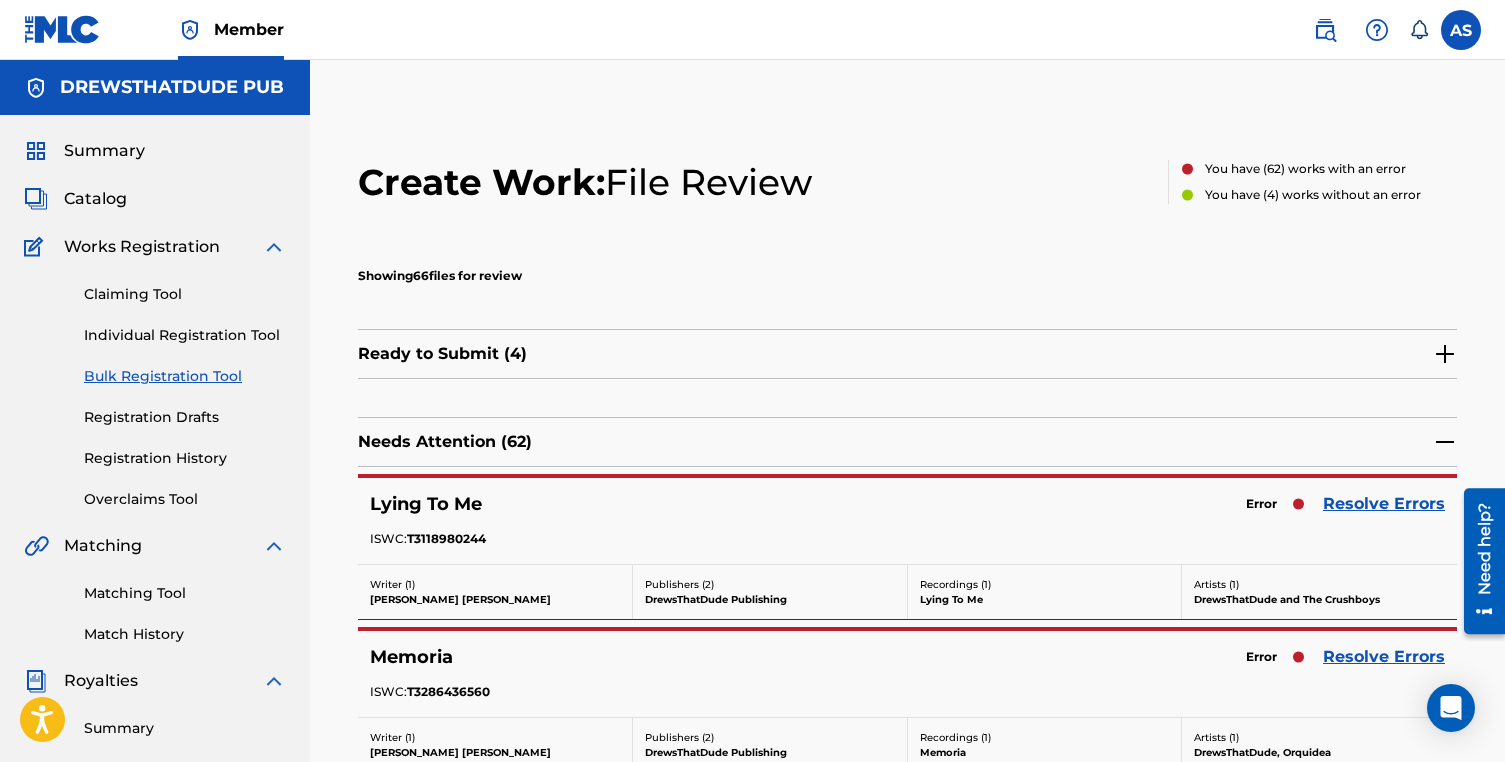 scroll, scrollTop: 89, scrollLeft: 0, axis: vertical 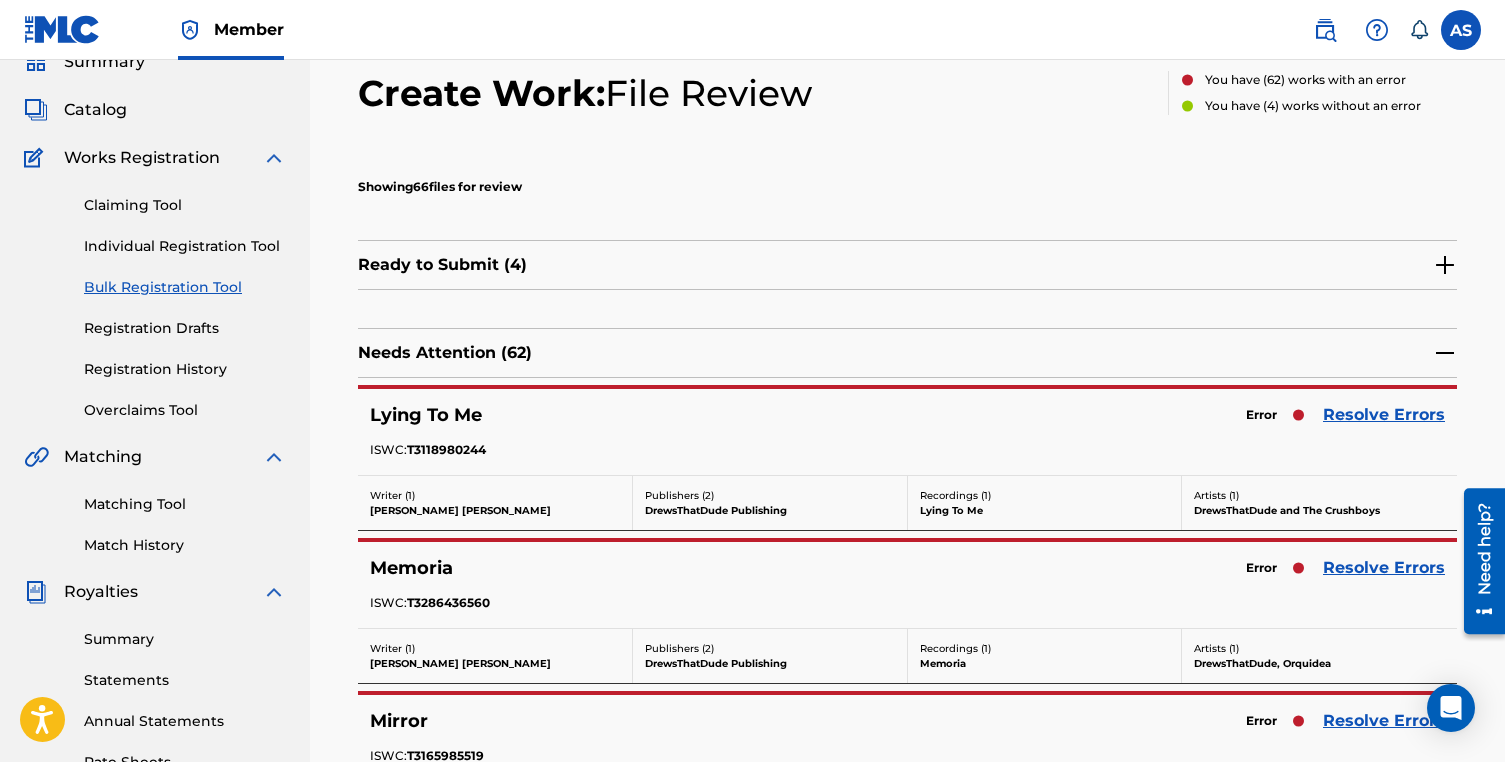 click on "Resolve Errors" at bounding box center (1384, 415) 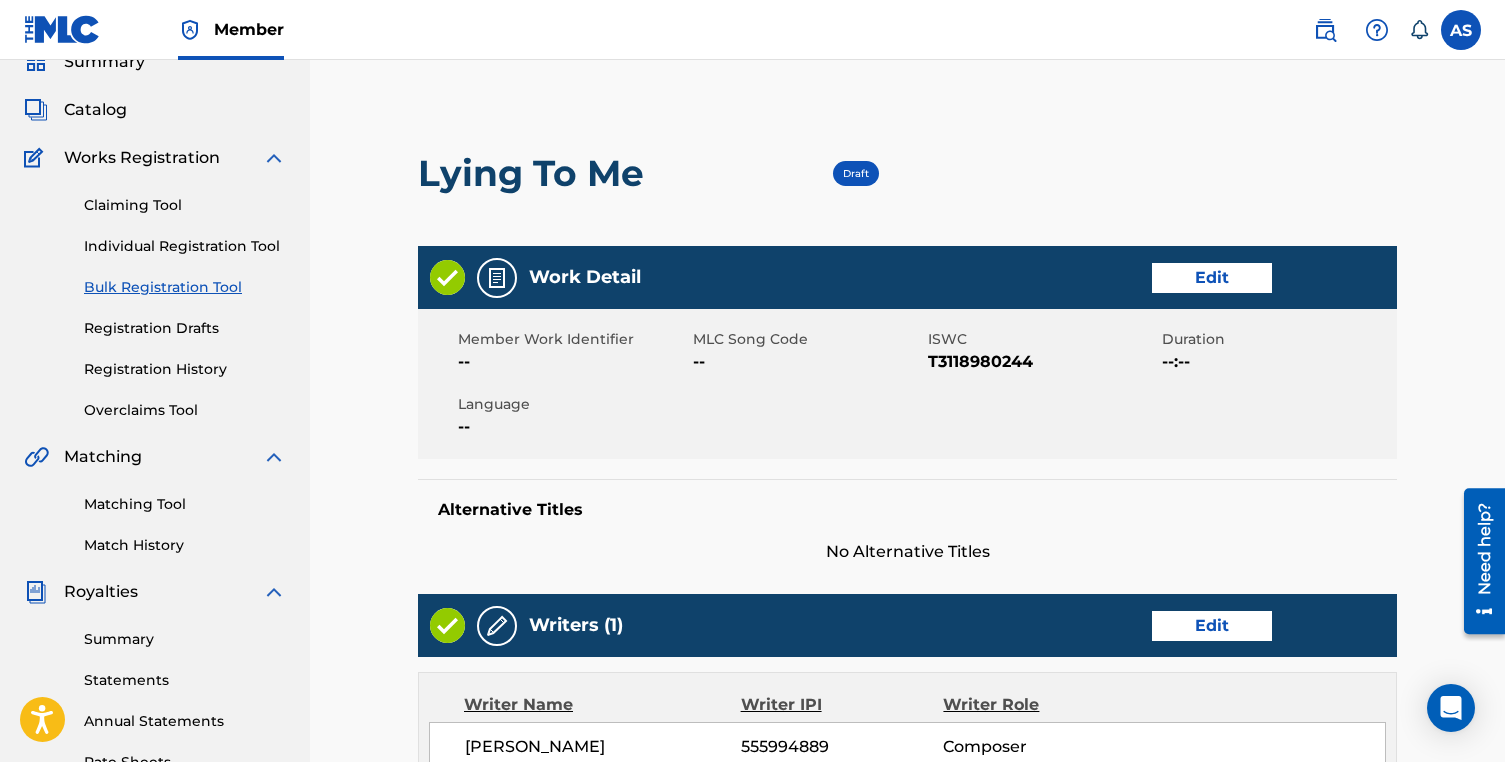 scroll, scrollTop: 0, scrollLeft: 0, axis: both 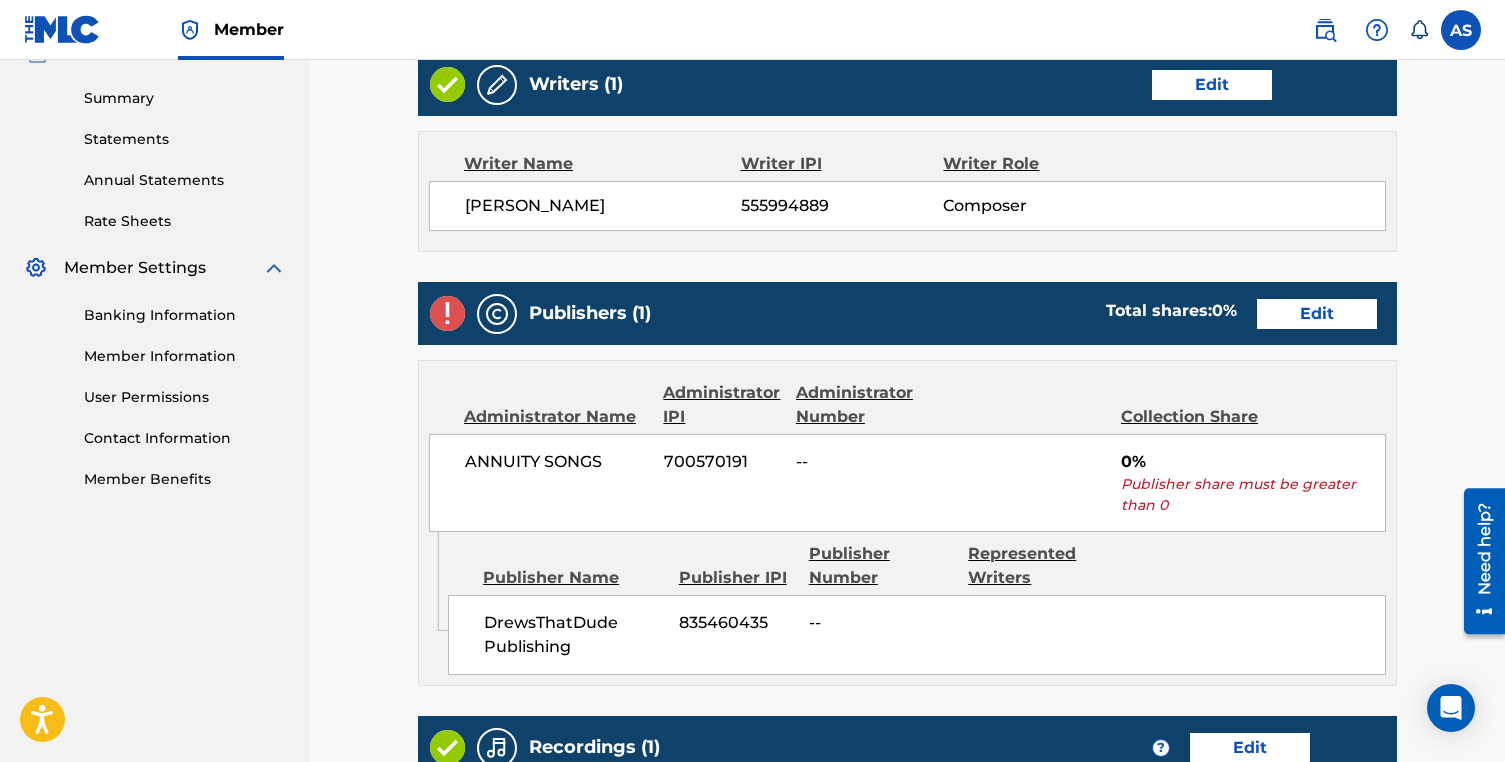 click on "Edit" at bounding box center (1212, 85) 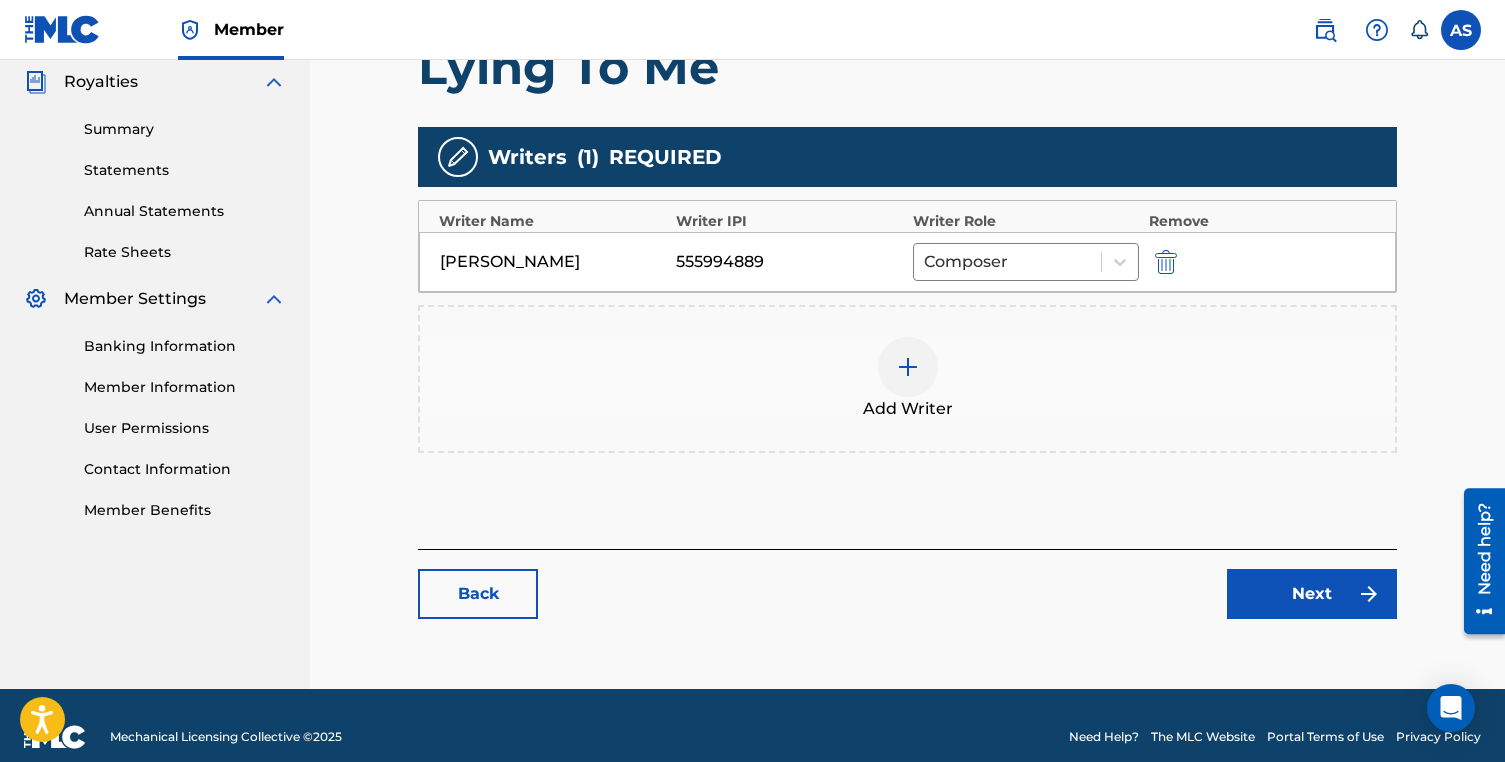 scroll, scrollTop: 622, scrollLeft: 0, axis: vertical 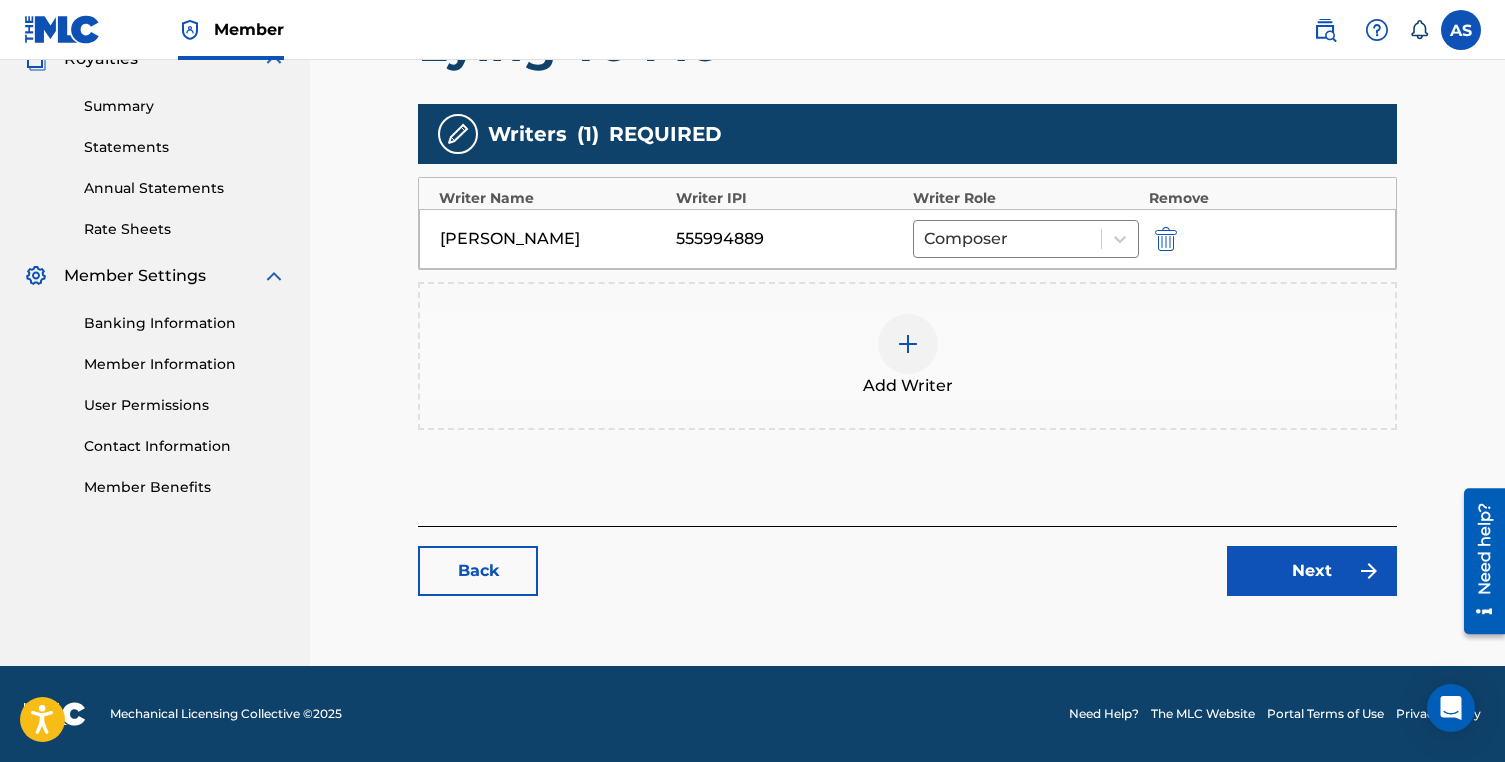 click on "Next" at bounding box center (1312, 571) 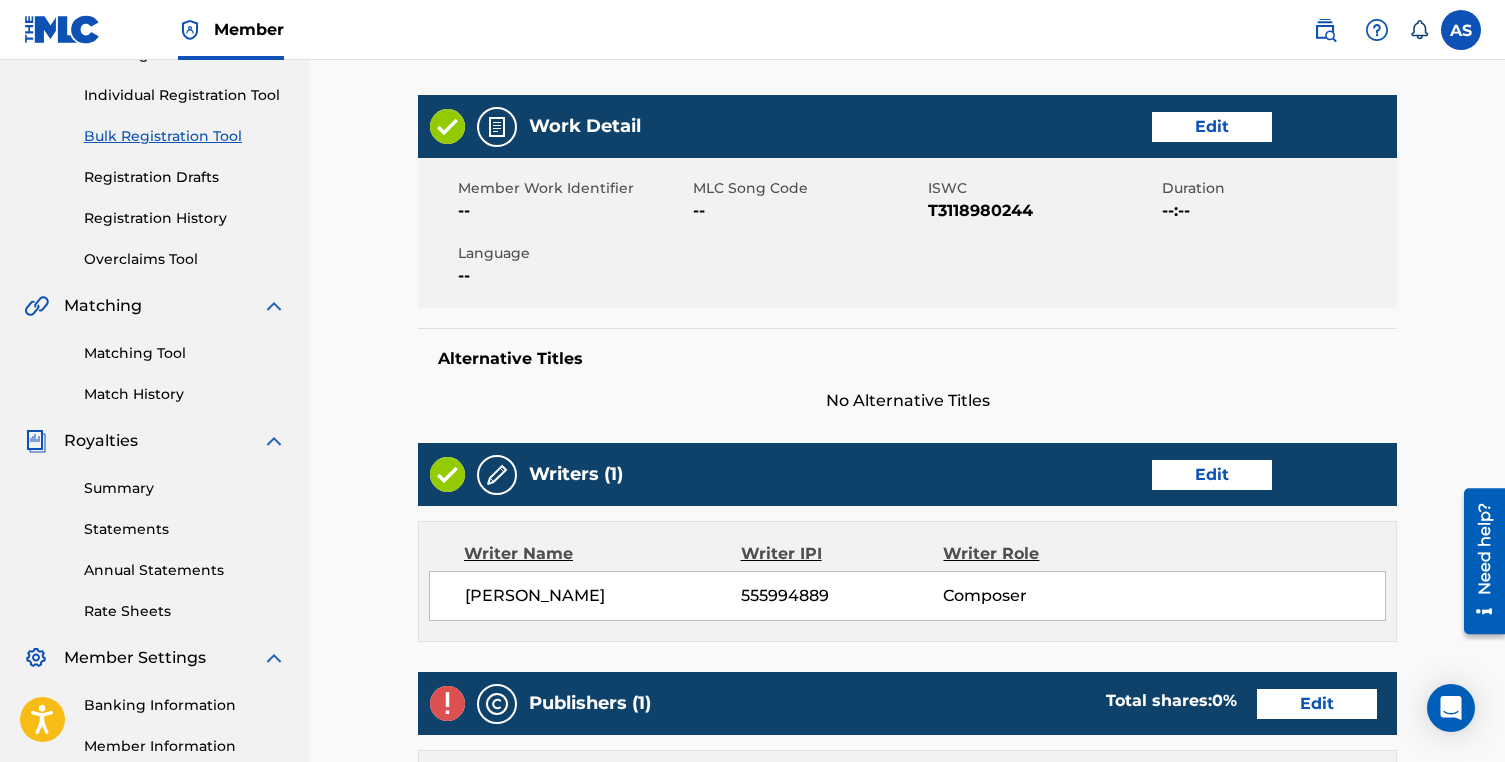scroll, scrollTop: 433, scrollLeft: 0, axis: vertical 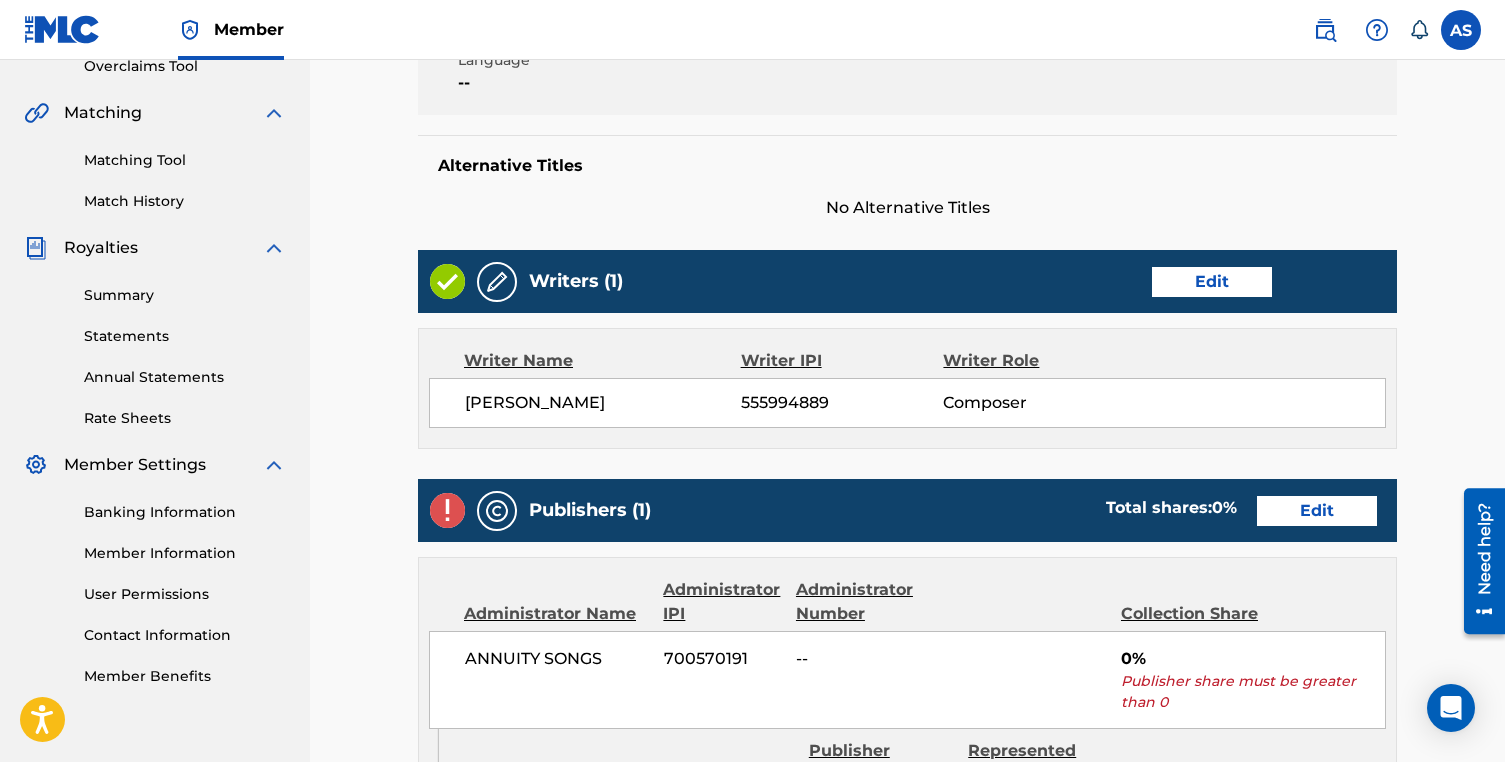 click on "Edit" at bounding box center [1317, 511] 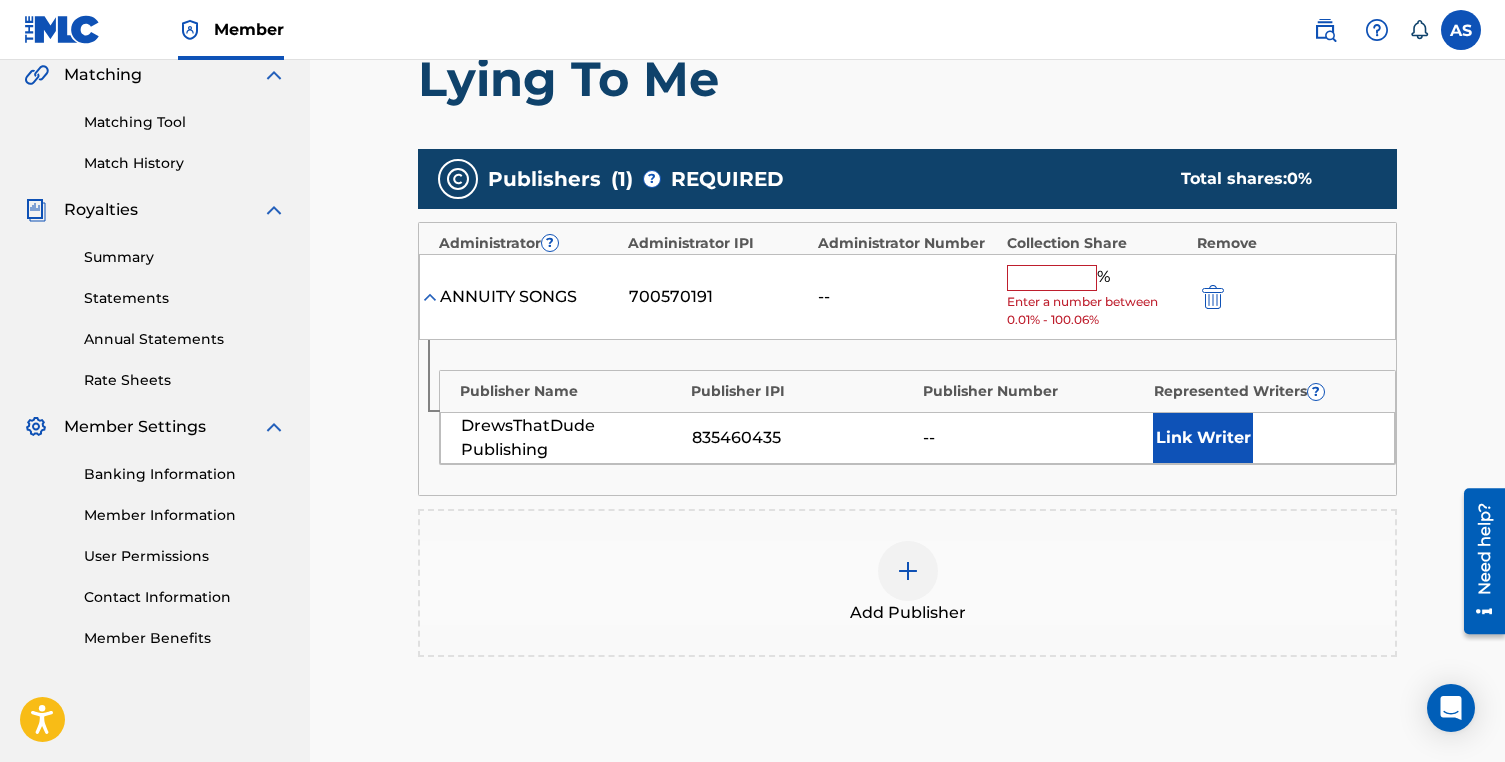 scroll, scrollTop: 510, scrollLeft: 0, axis: vertical 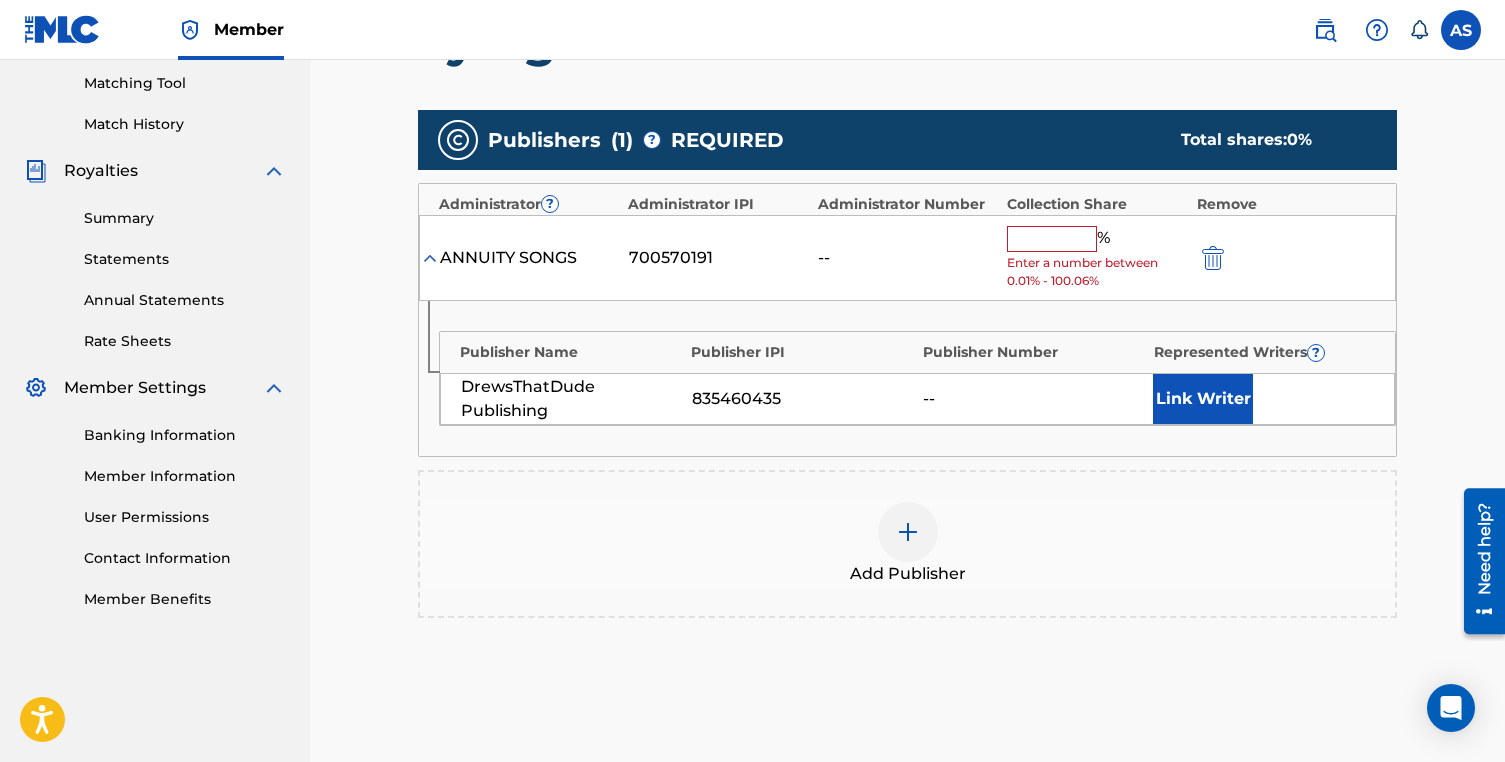 click at bounding box center [1052, 239] 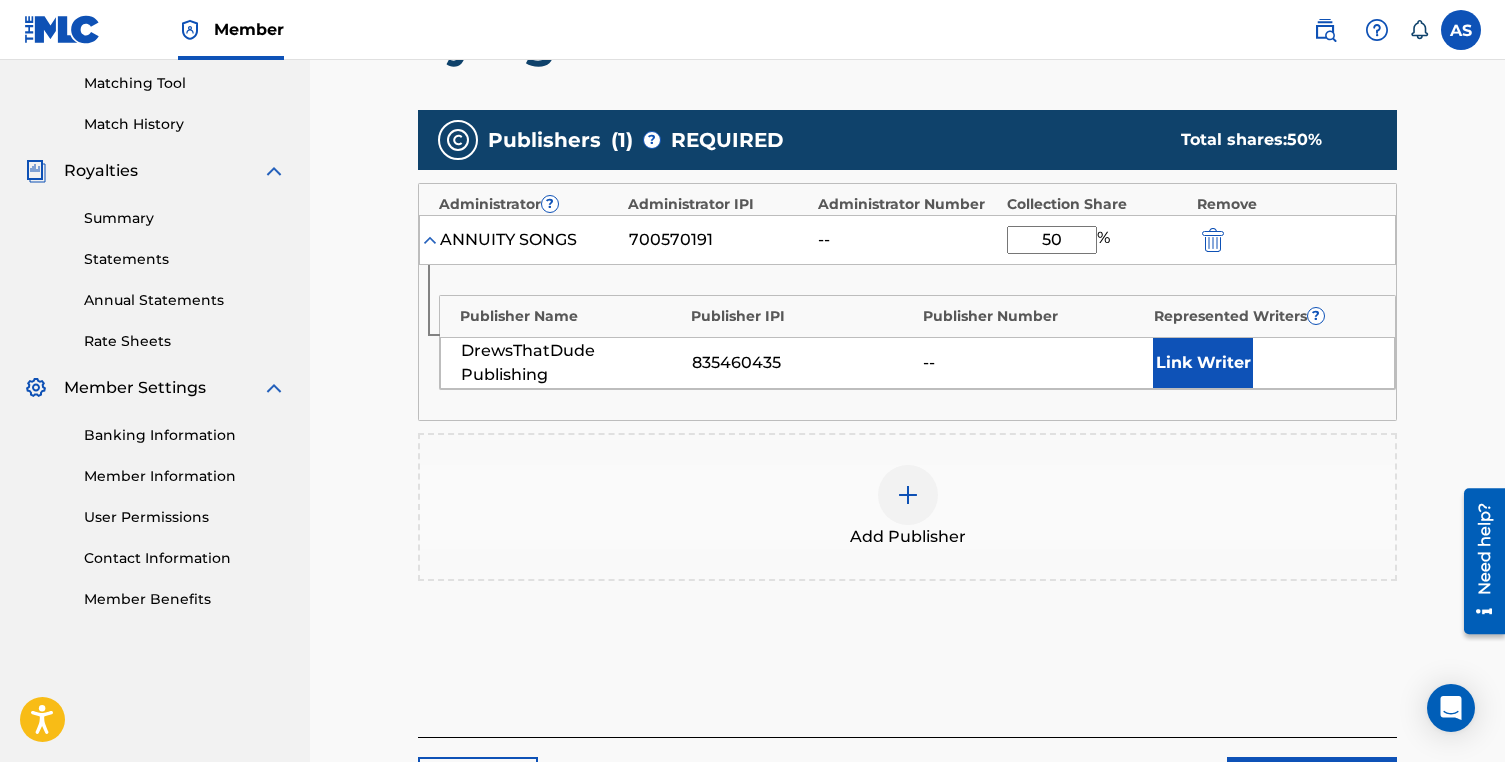 type on "50" 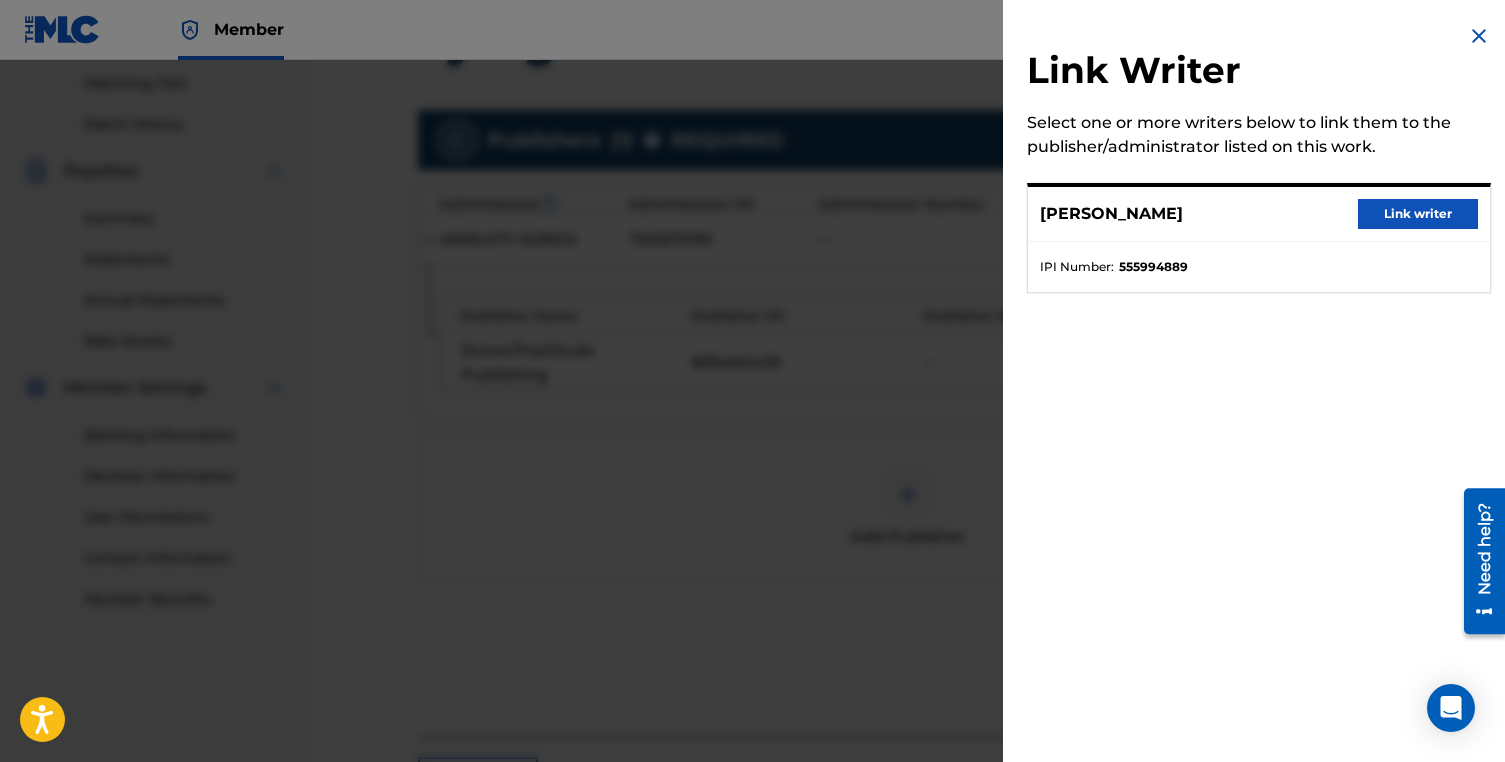 click on "Link writer" at bounding box center [1418, 214] 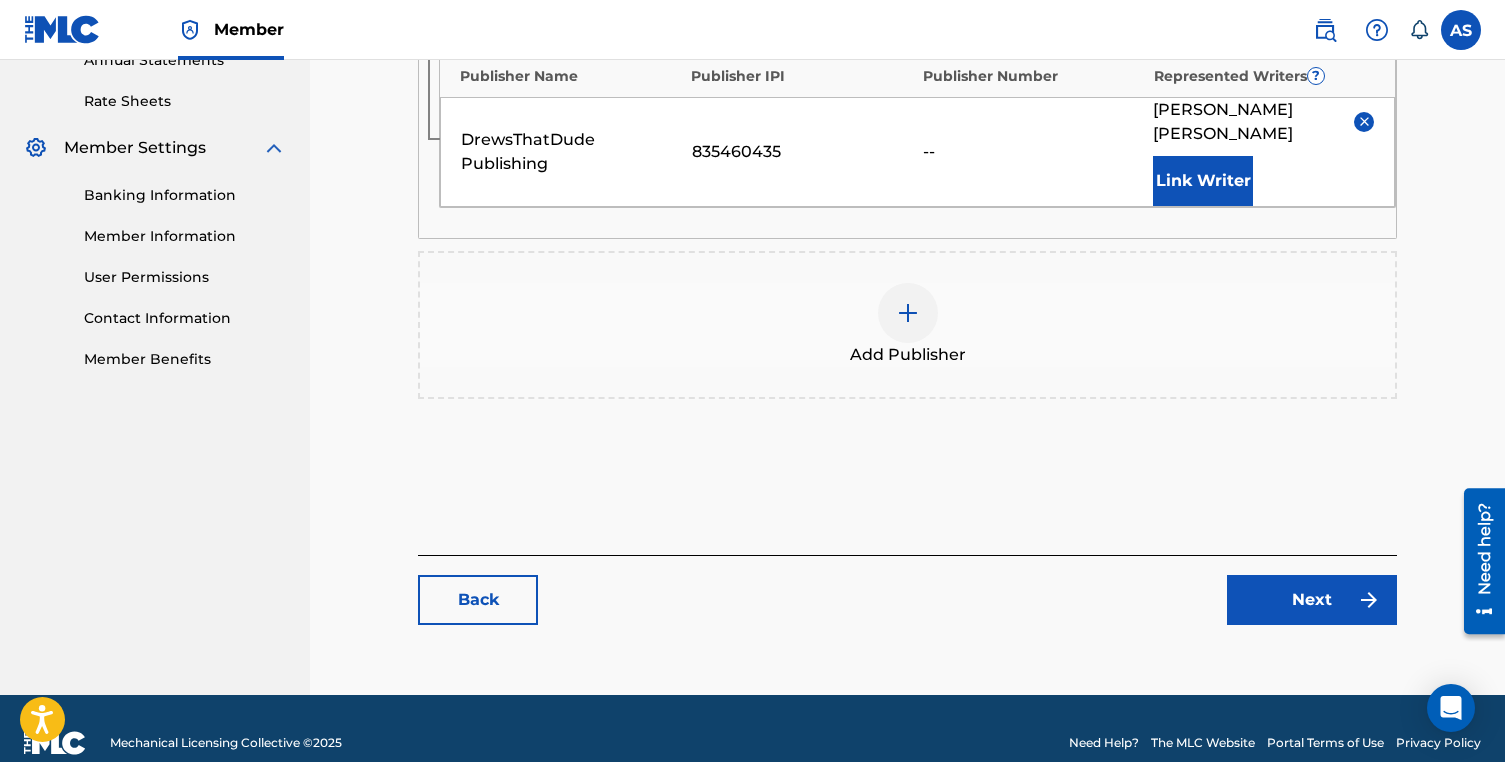 scroll, scrollTop: 755, scrollLeft: 0, axis: vertical 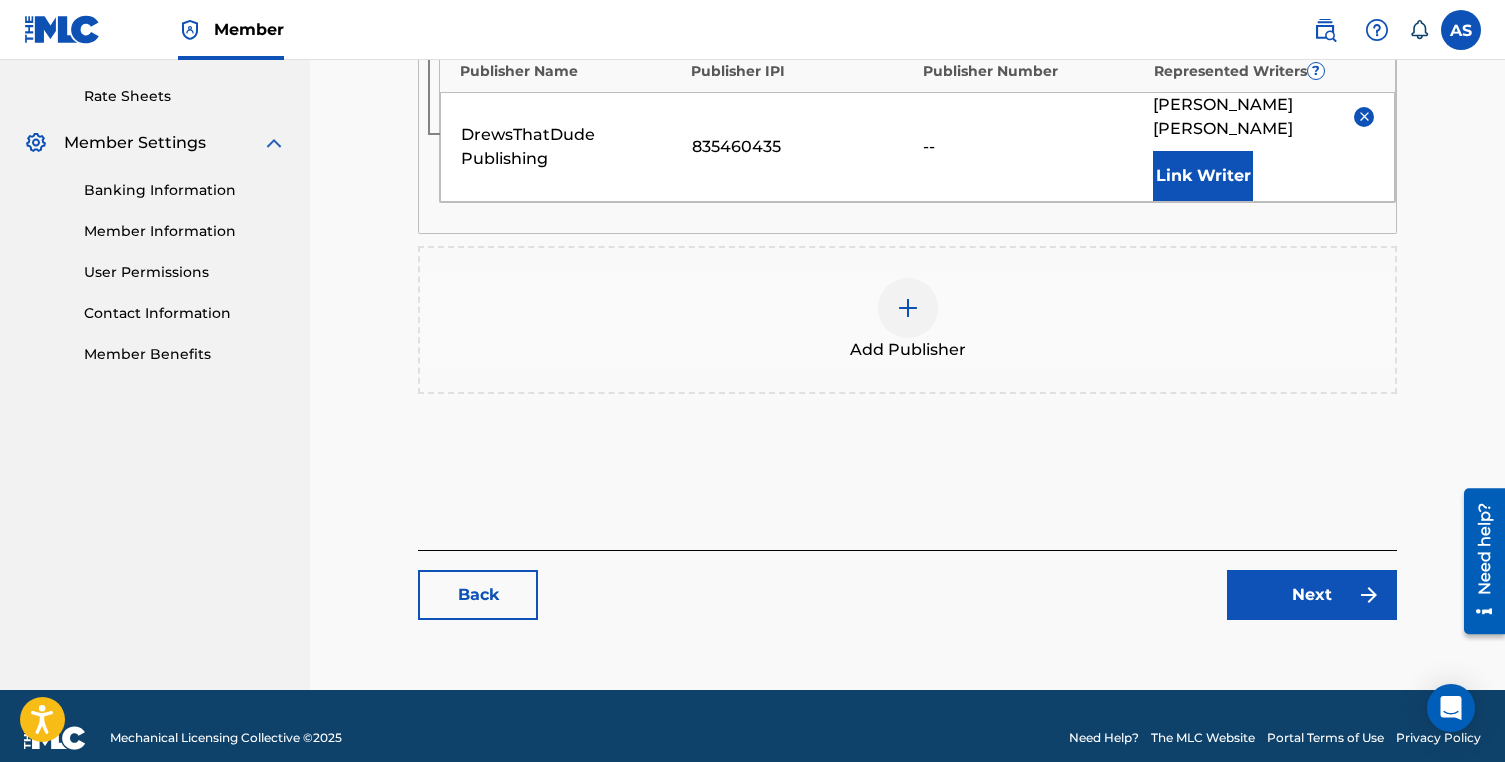 click on "Next" at bounding box center (1312, 595) 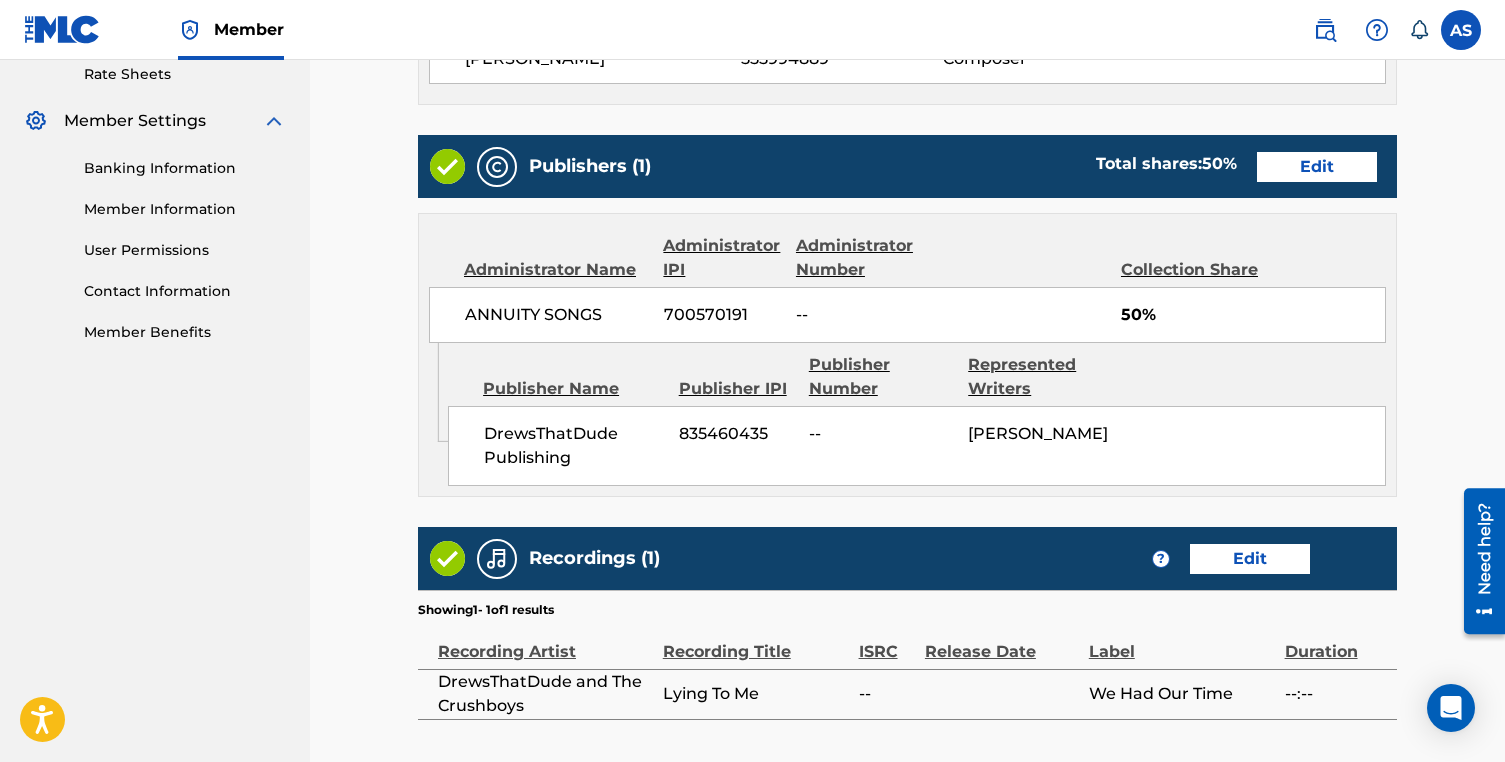 scroll, scrollTop: 918, scrollLeft: 0, axis: vertical 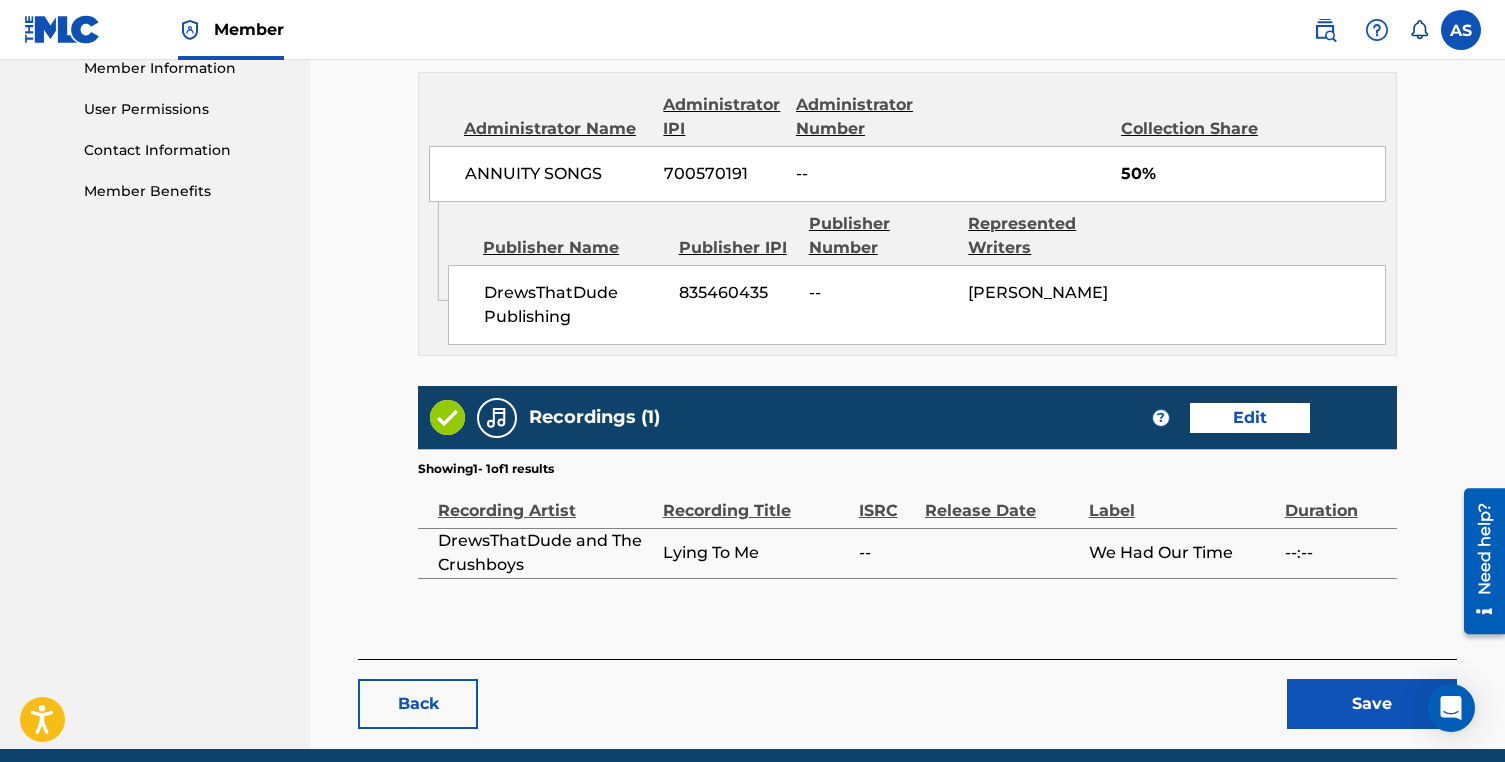 click on "Save" at bounding box center [1372, 704] 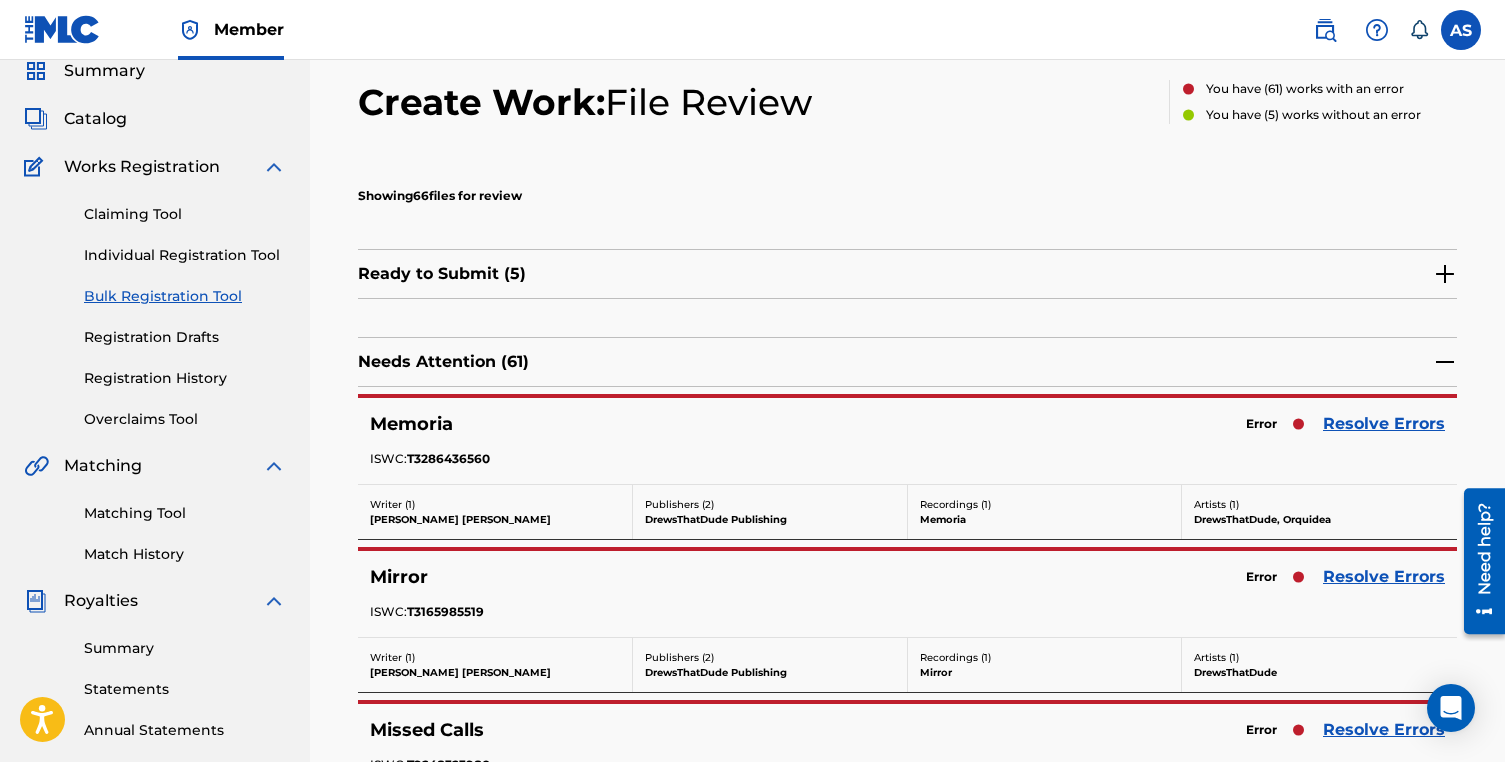 scroll, scrollTop: 85, scrollLeft: 0, axis: vertical 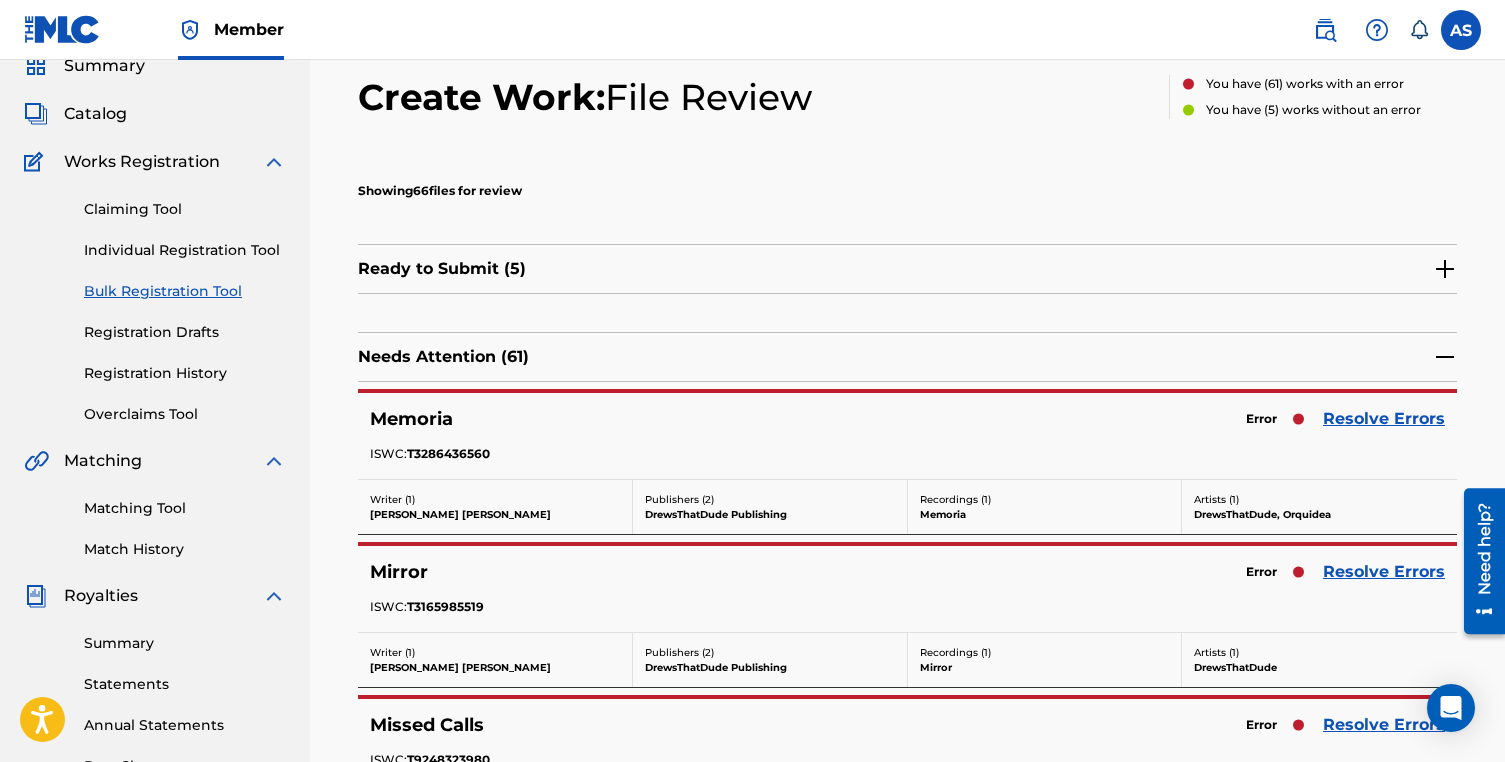click on "Resolve Errors" at bounding box center [1384, 419] 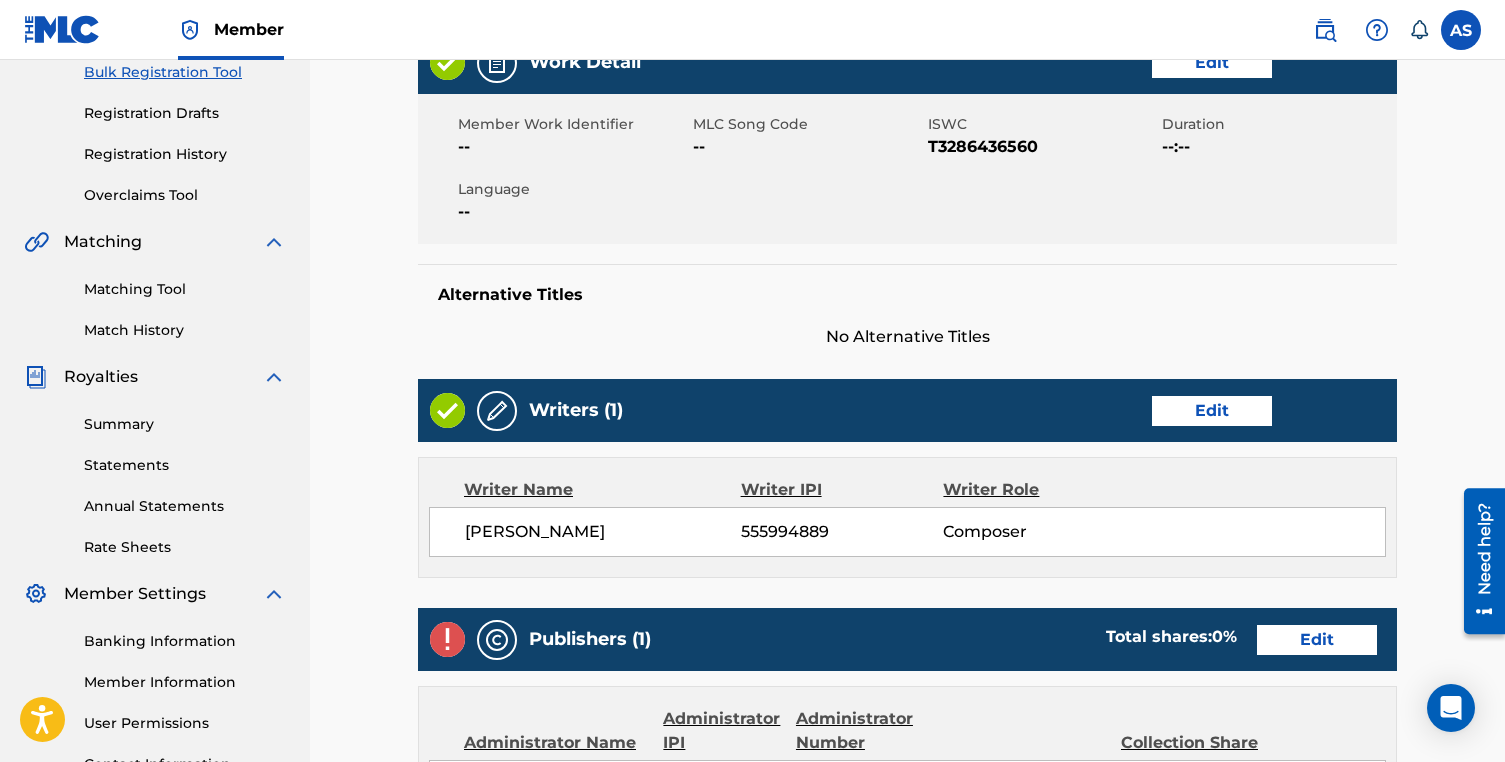 scroll, scrollTop: 313, scrollLeft: 0, axis: vertical 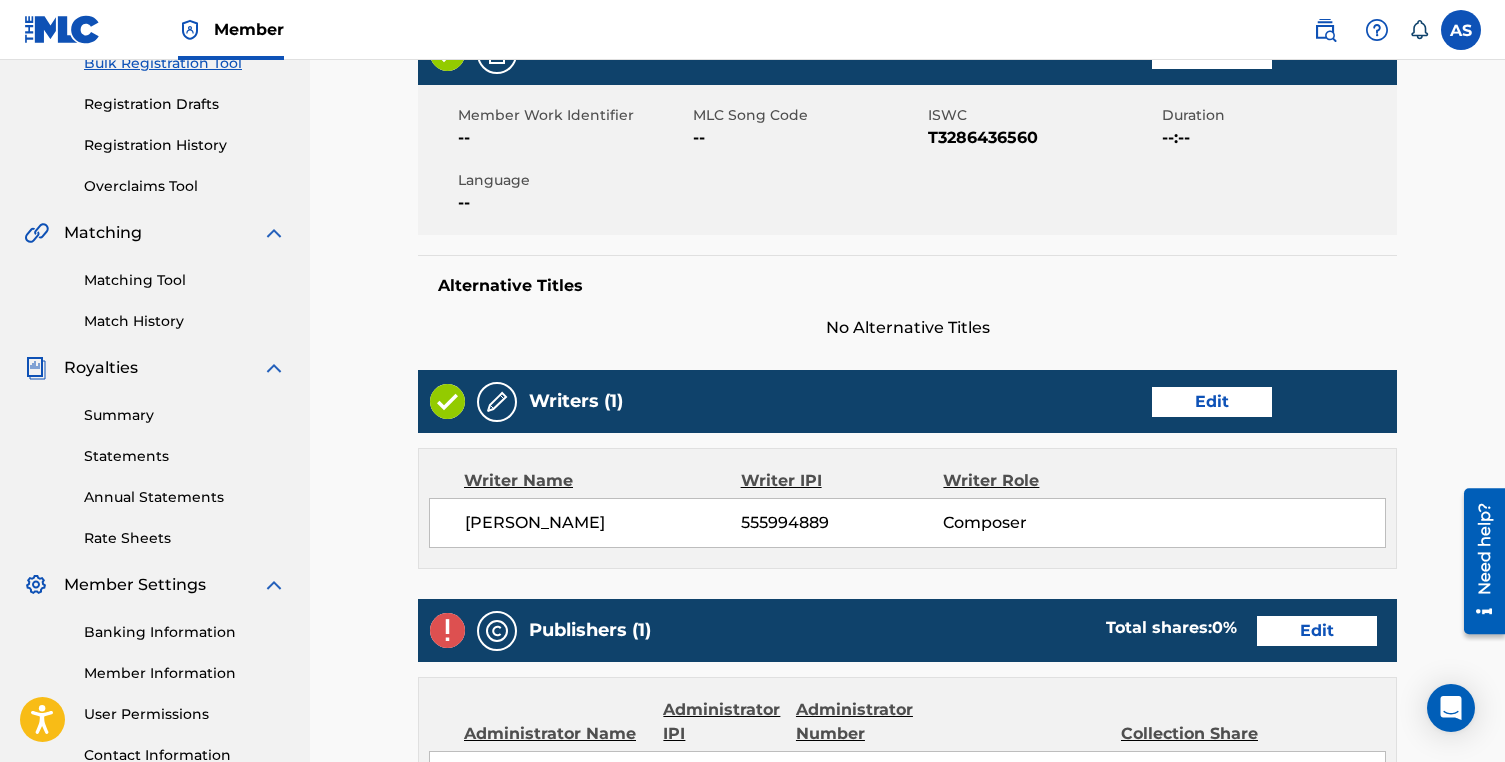 click on "Edit" at bounding box center (1317, 631) 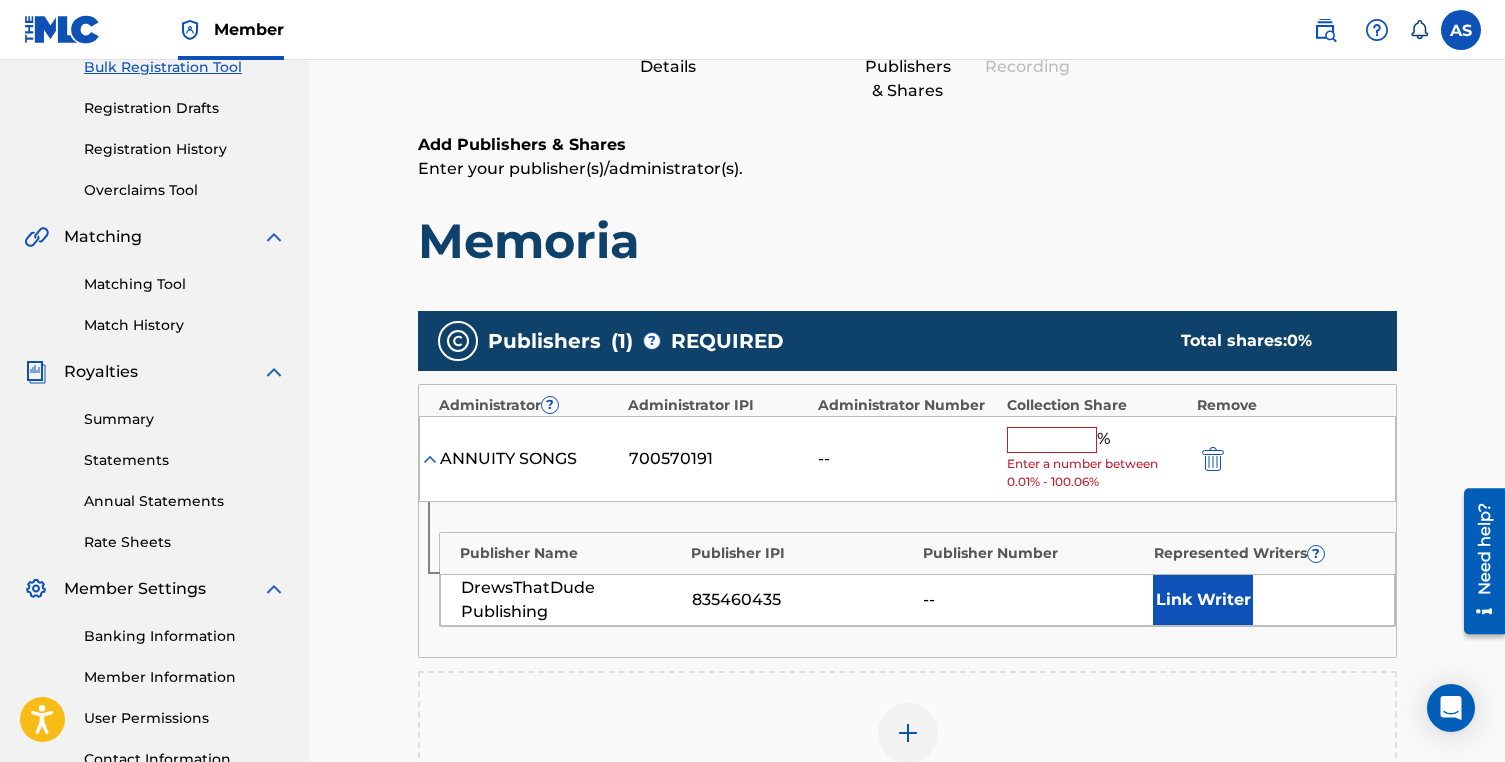 scroll, scrollTop: 356, scrollLeft: 0, axis: vertical 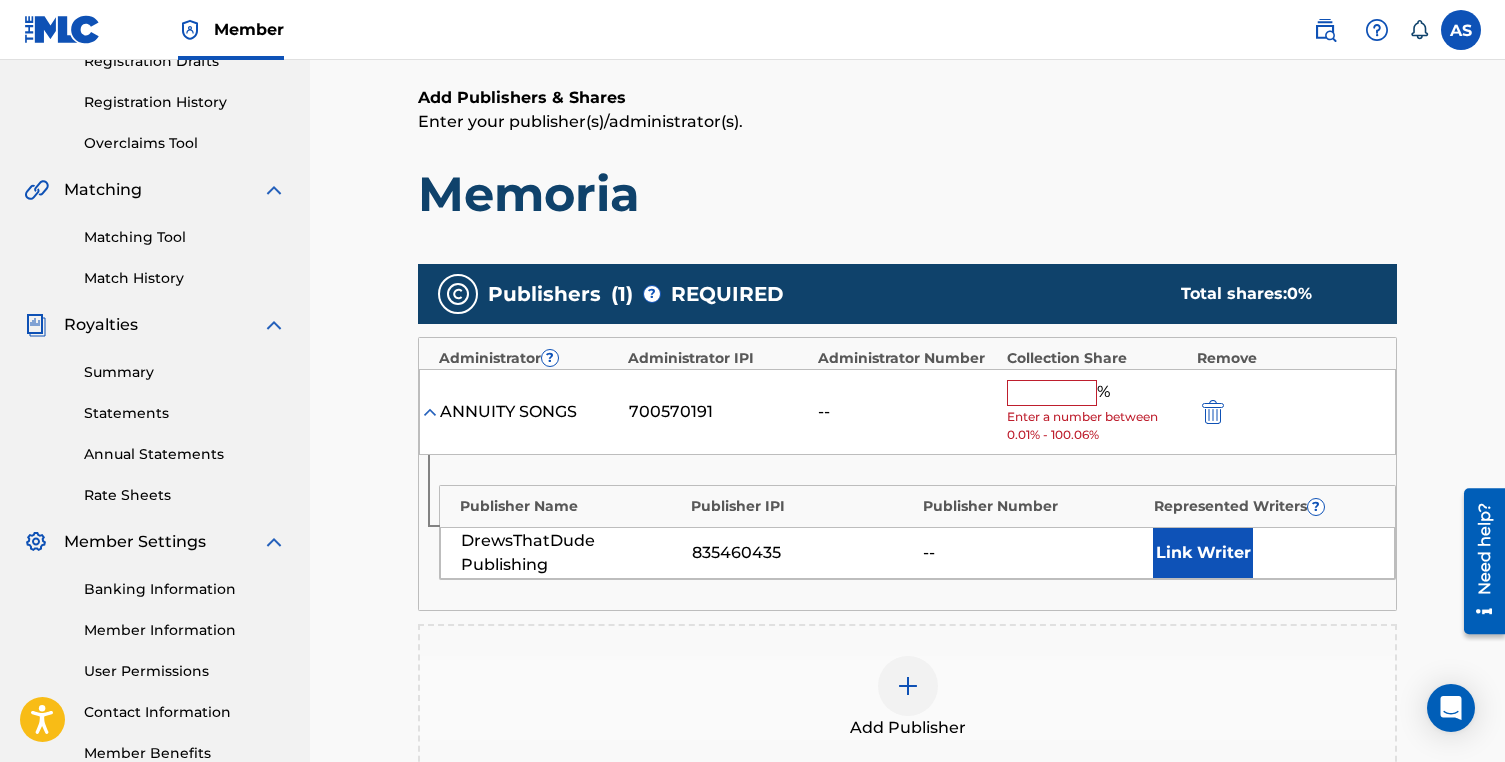 click at bounding box center [1052, 393] 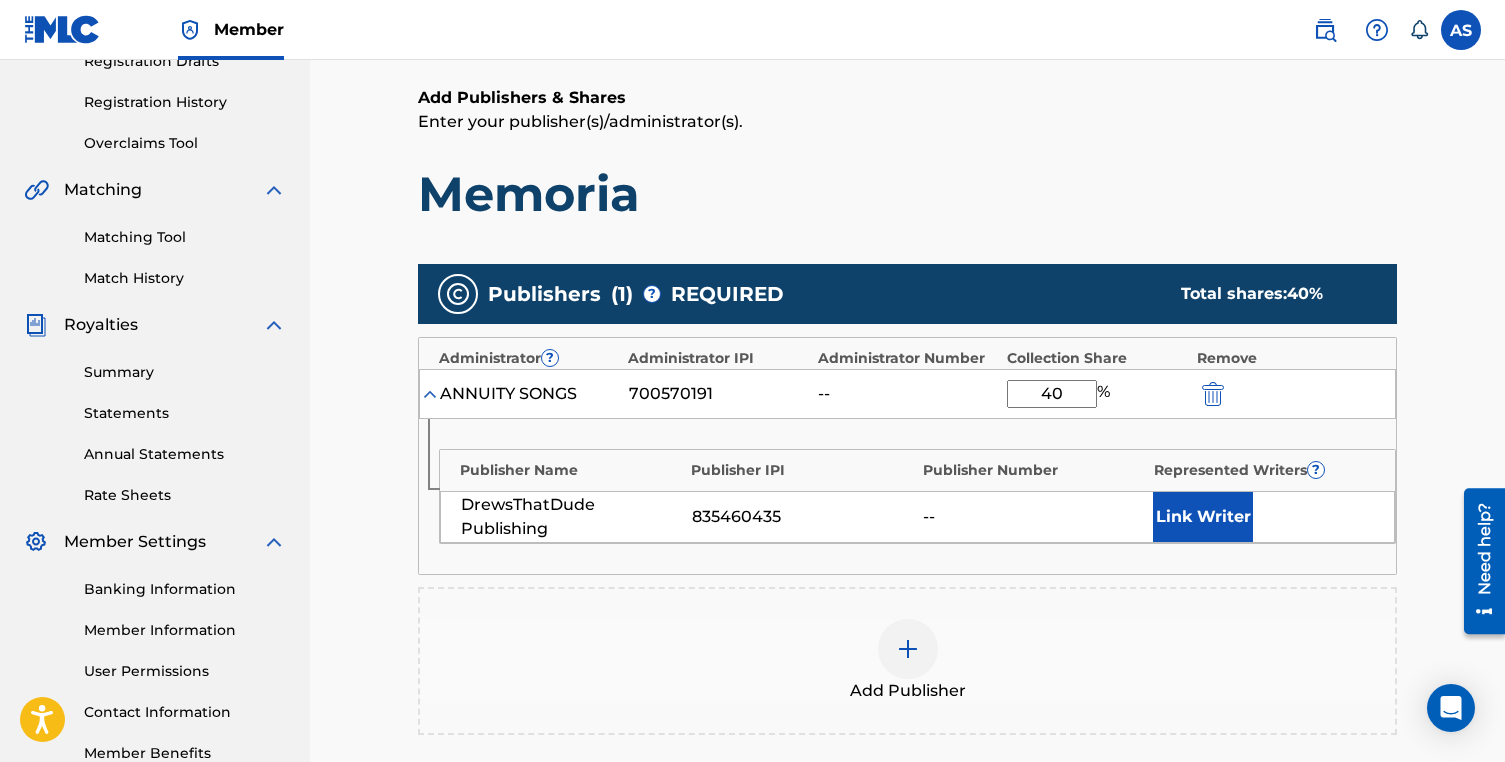 click on "Link Writer" at bounding box center (1203, 517) 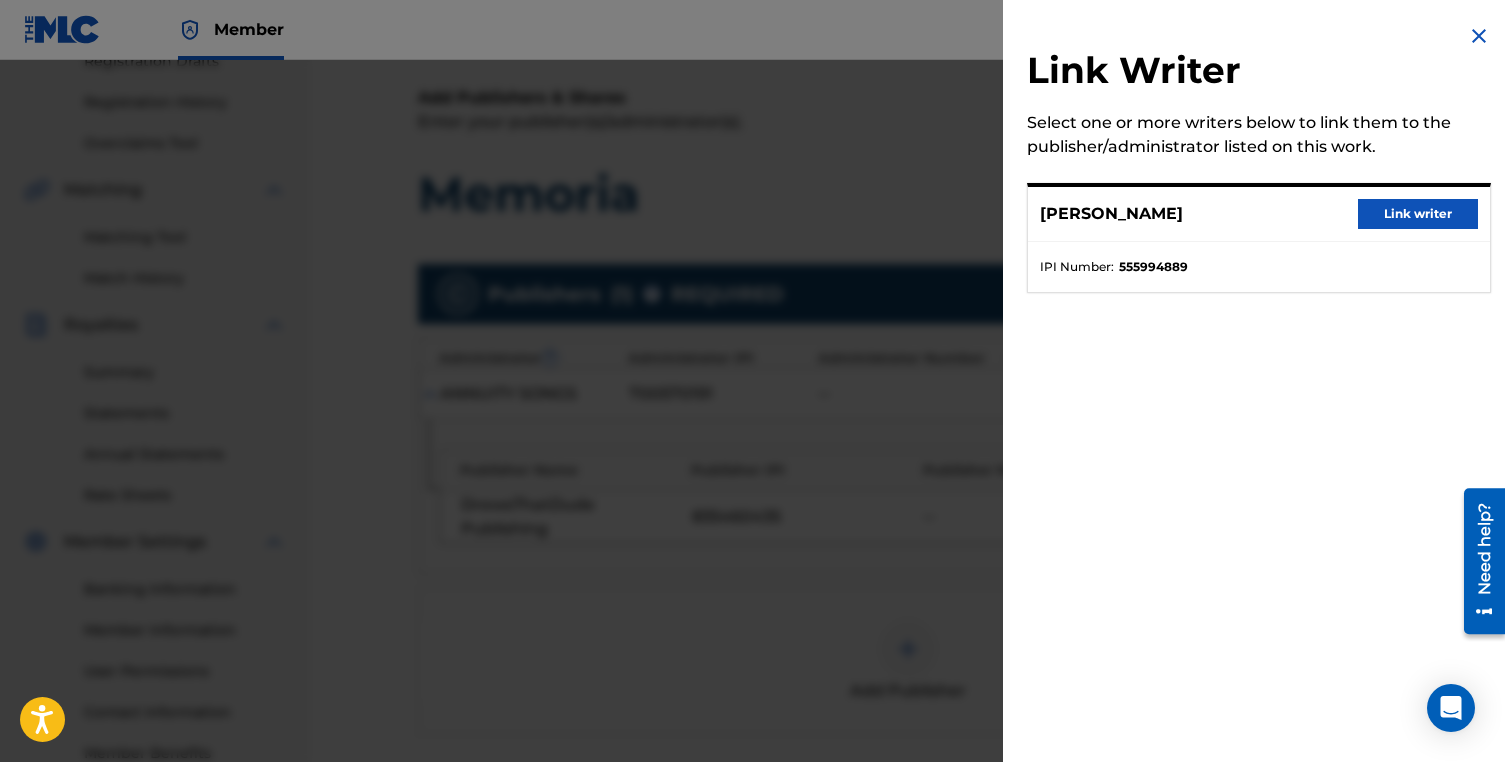 click on "Link writer" at bounding box center [1418, 214] 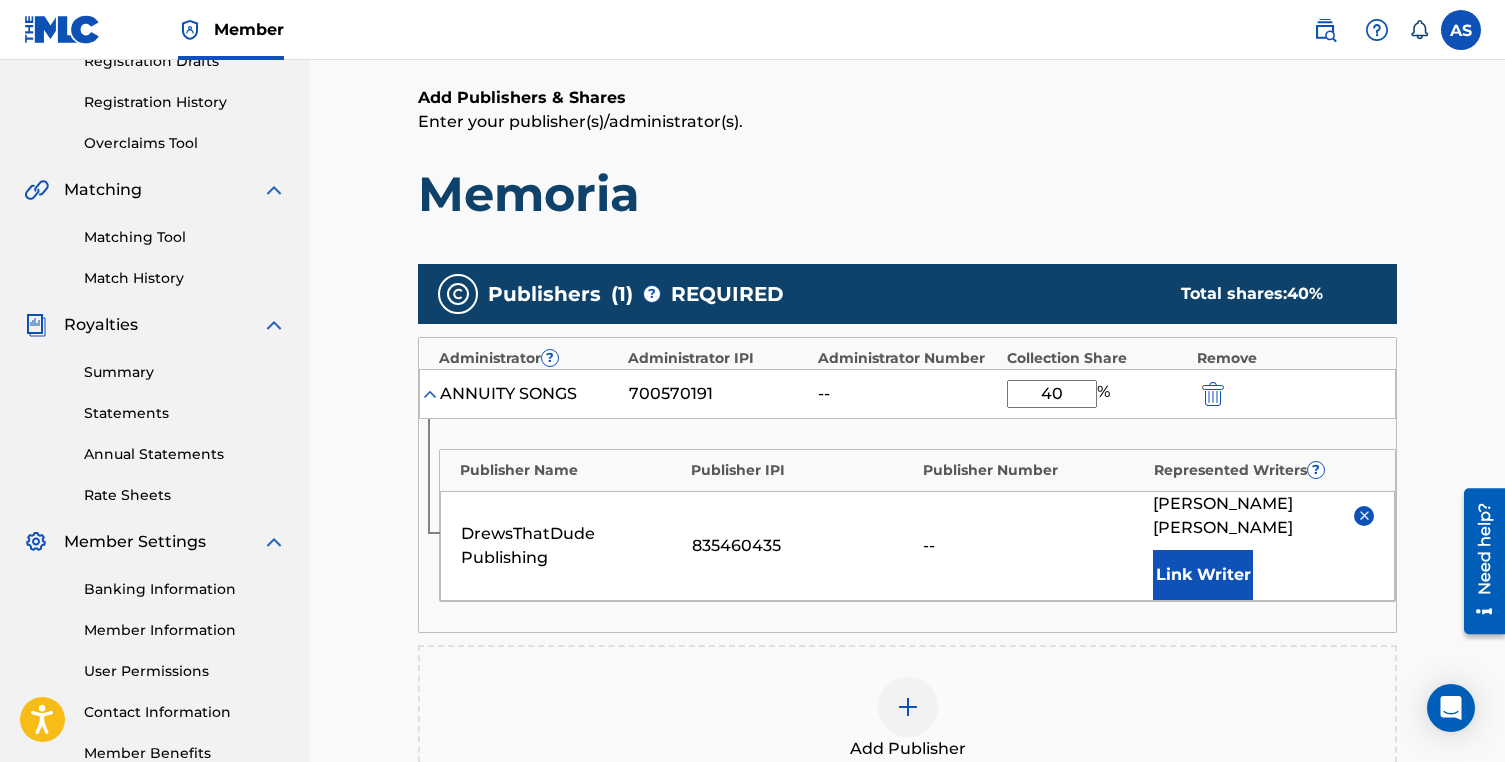 scroll, scrollTop: 755, scrollLeft: 0, axis: vertical 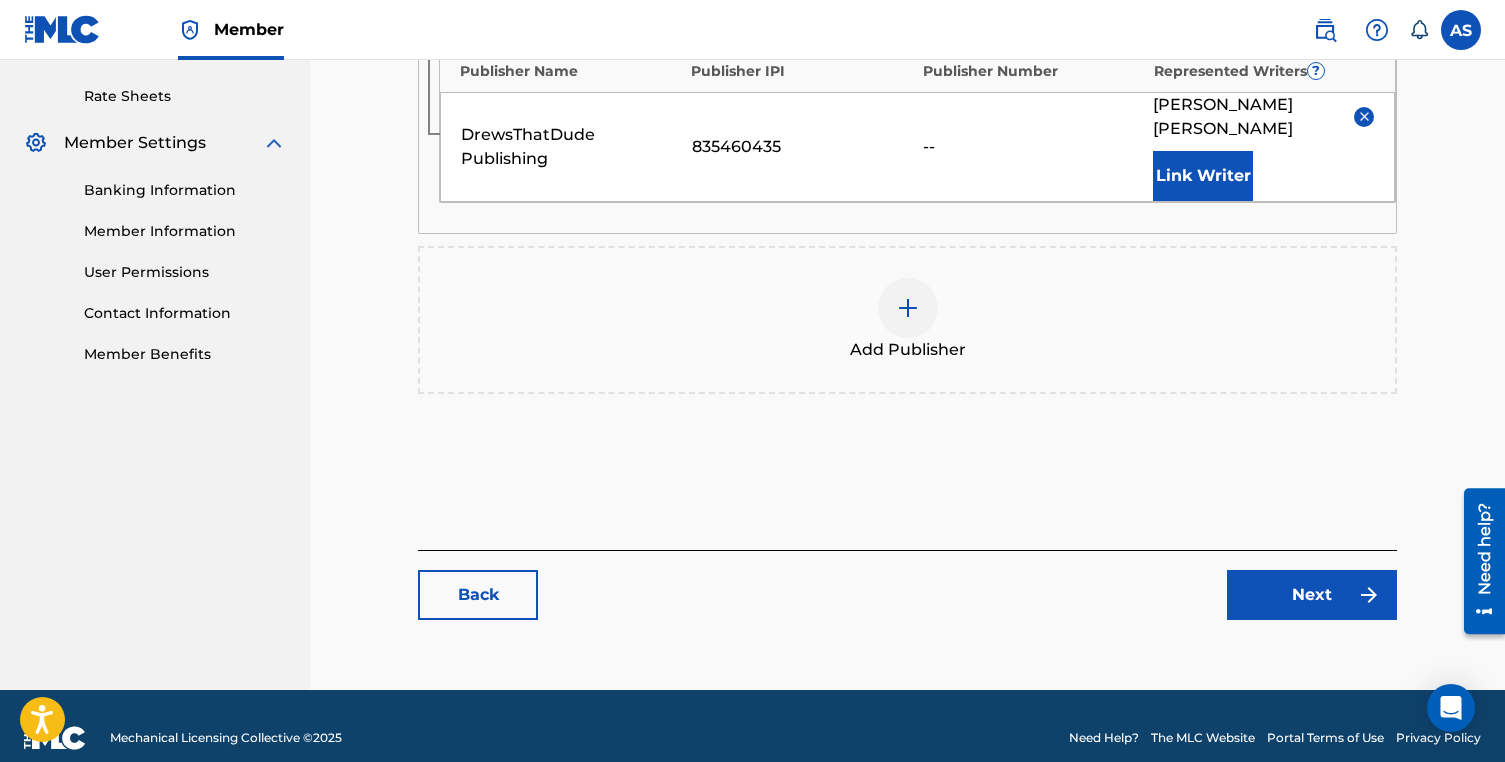 click on "Next" at bounding box center [1312, 595] 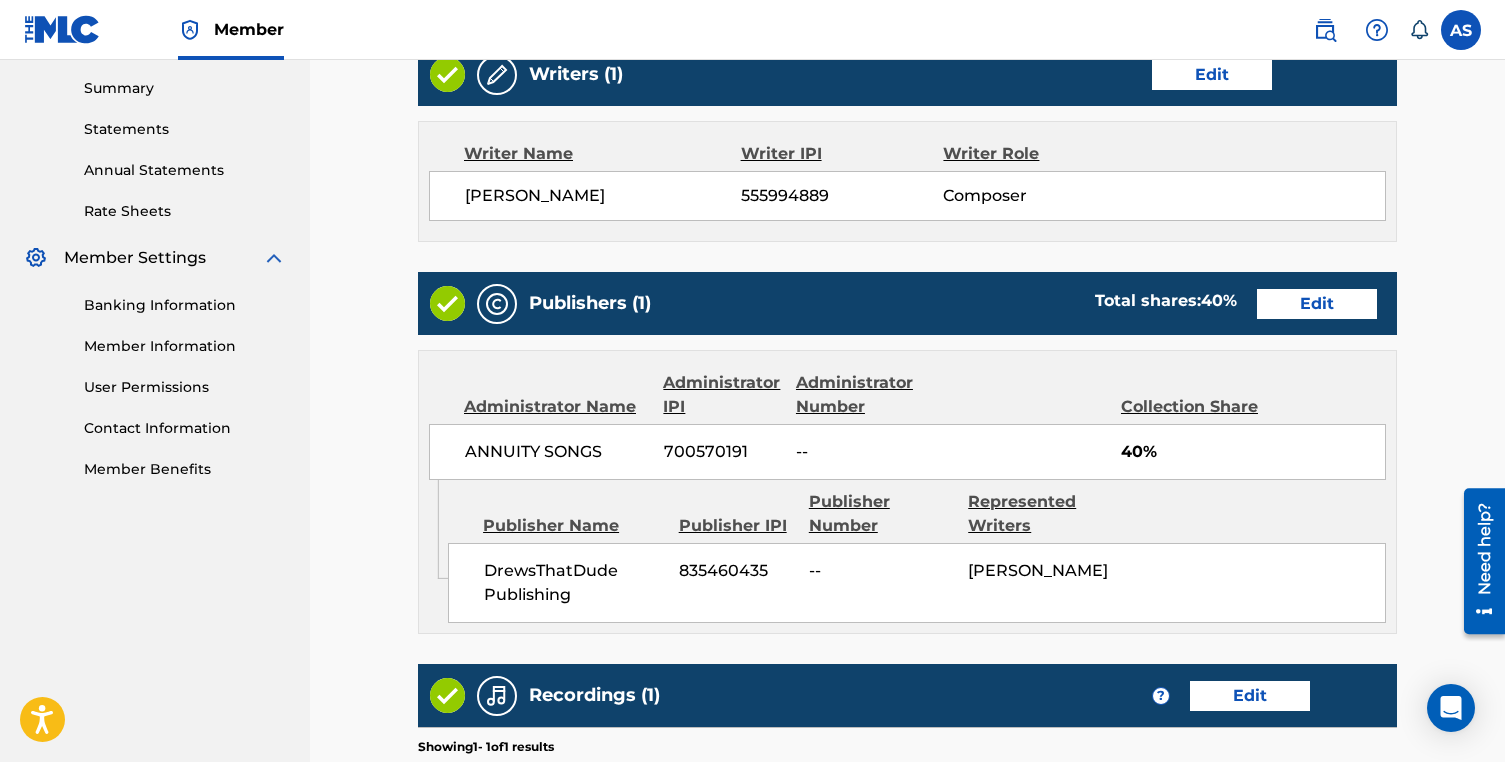 scroll, scrollTop: 998, scrollLeft: 0, axis: vertical 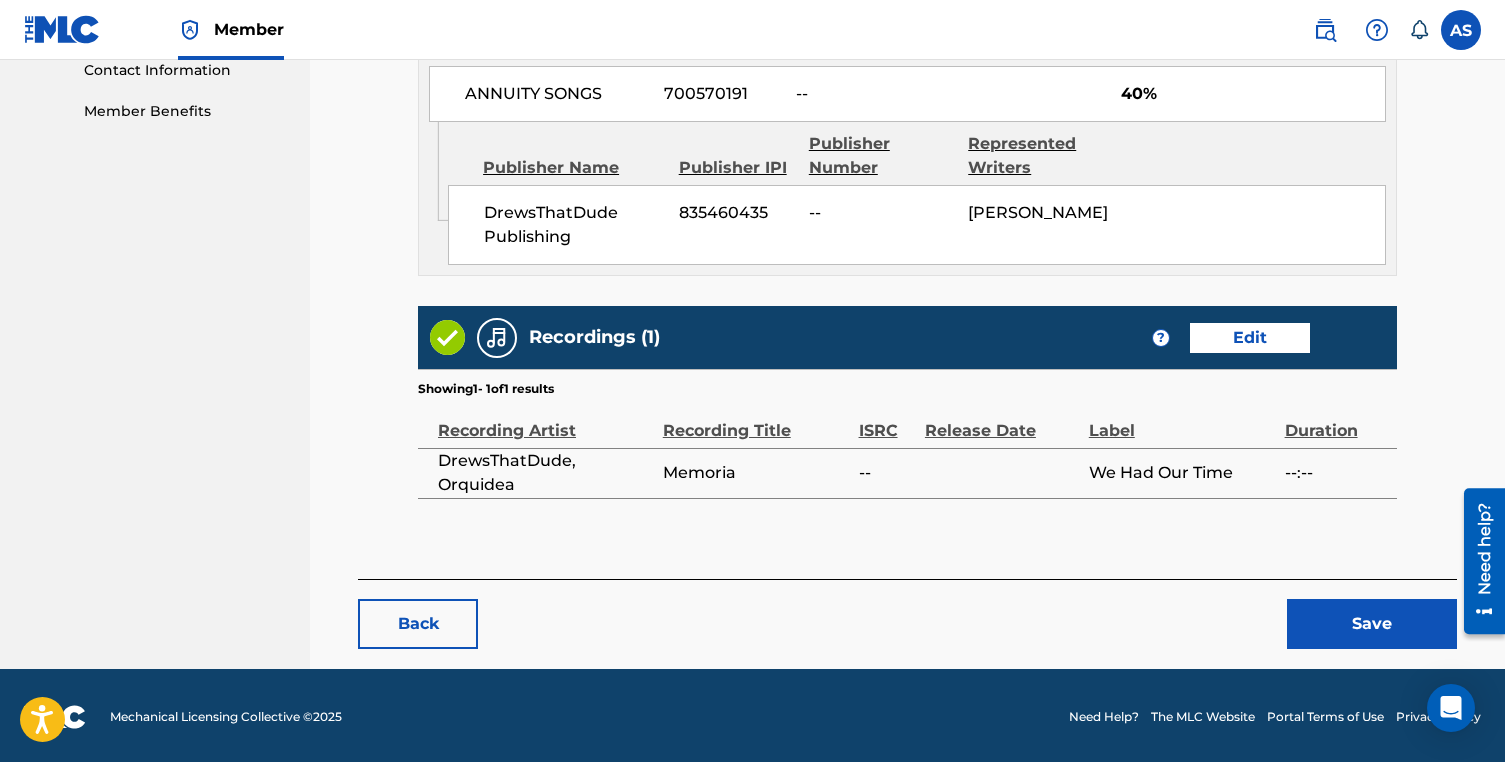 click on "Save" at bounding box center (1372, 624) 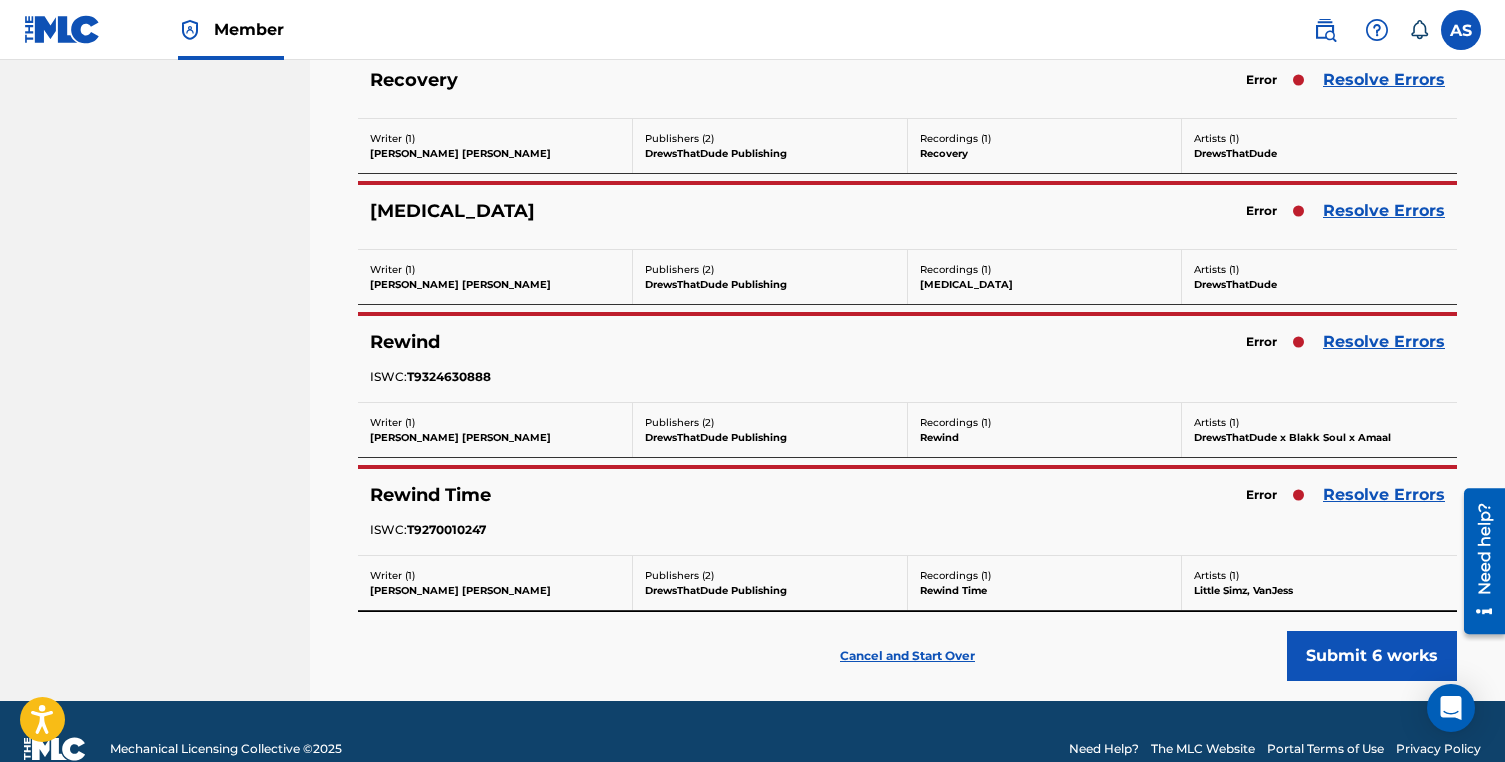 scroll, scrollTop: 8983, scrollLeft: 0, axis: vertical 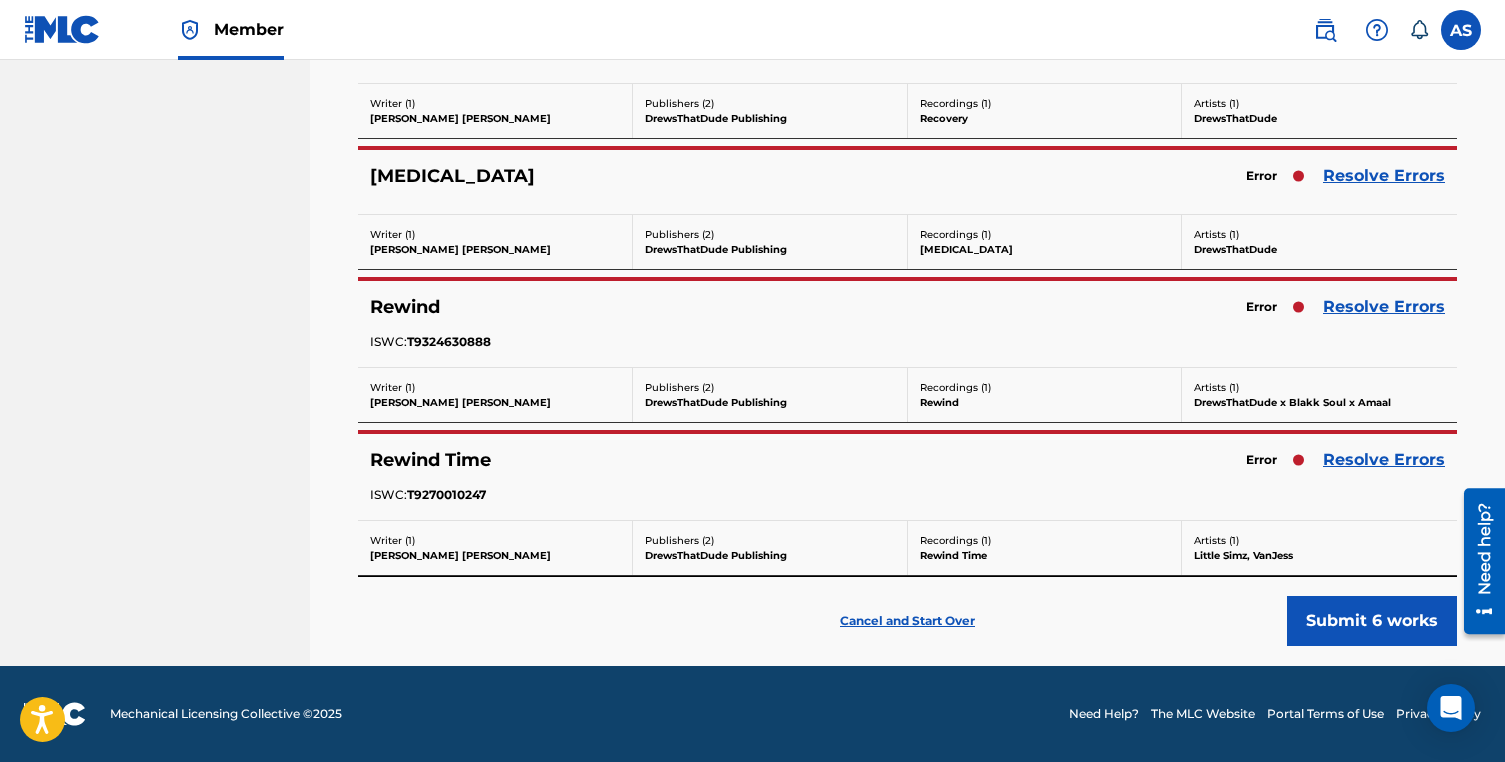 click on "Cancel and Start Over" at bounding box center [907, 621] 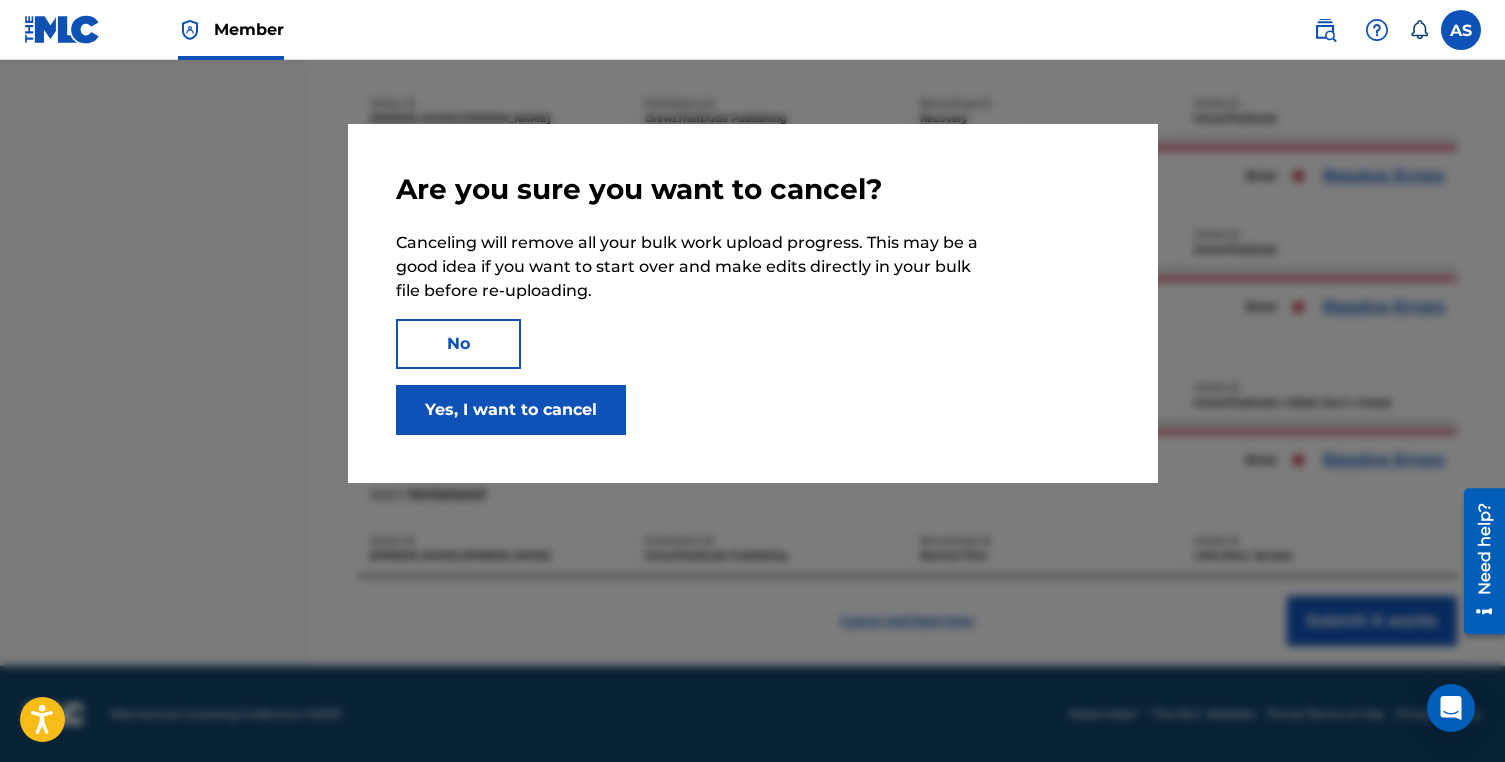 click on "Yes, I want to cancel" at bounding box center (511, 410) 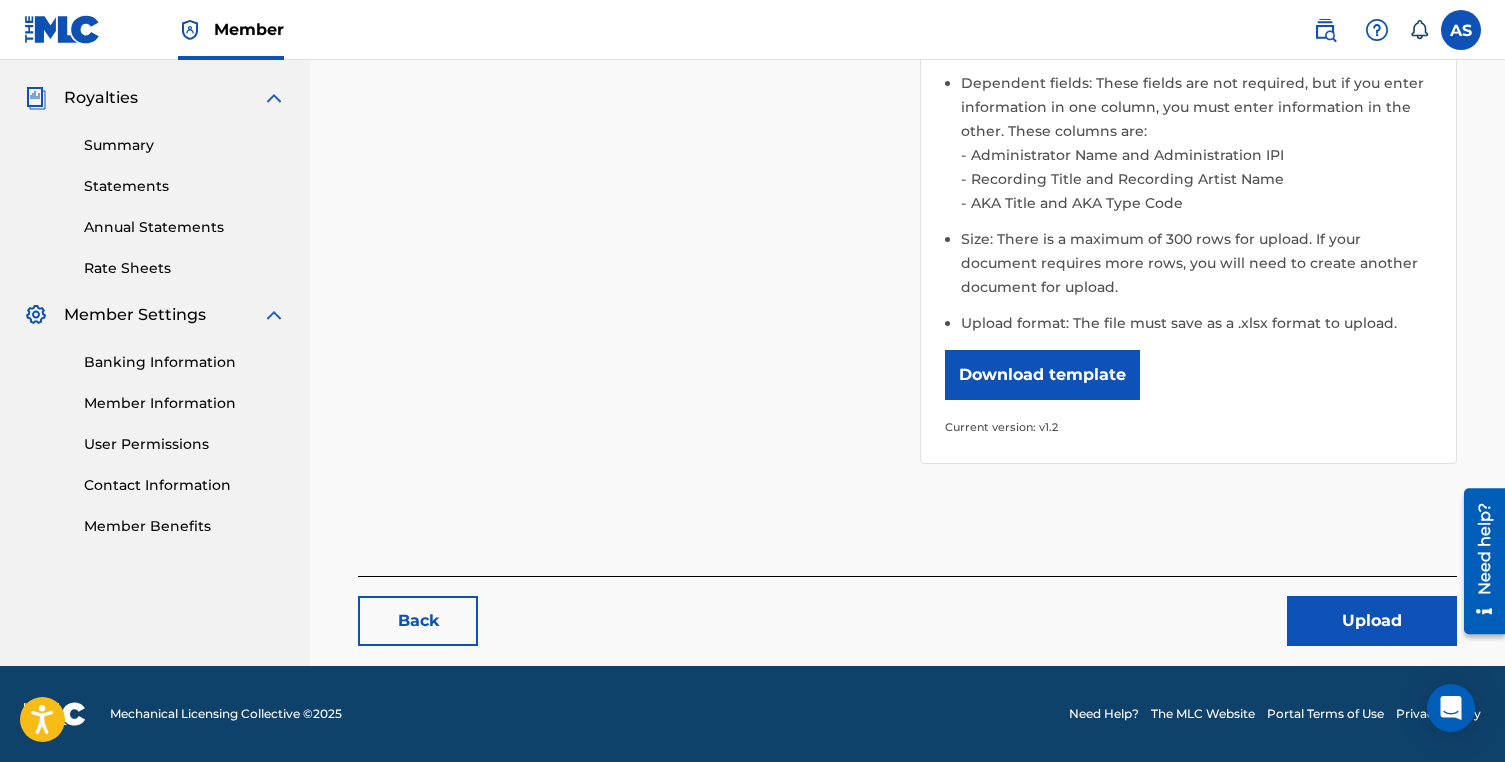 scroll, scrollTop: 0, scrollLeft: 0, axis: both 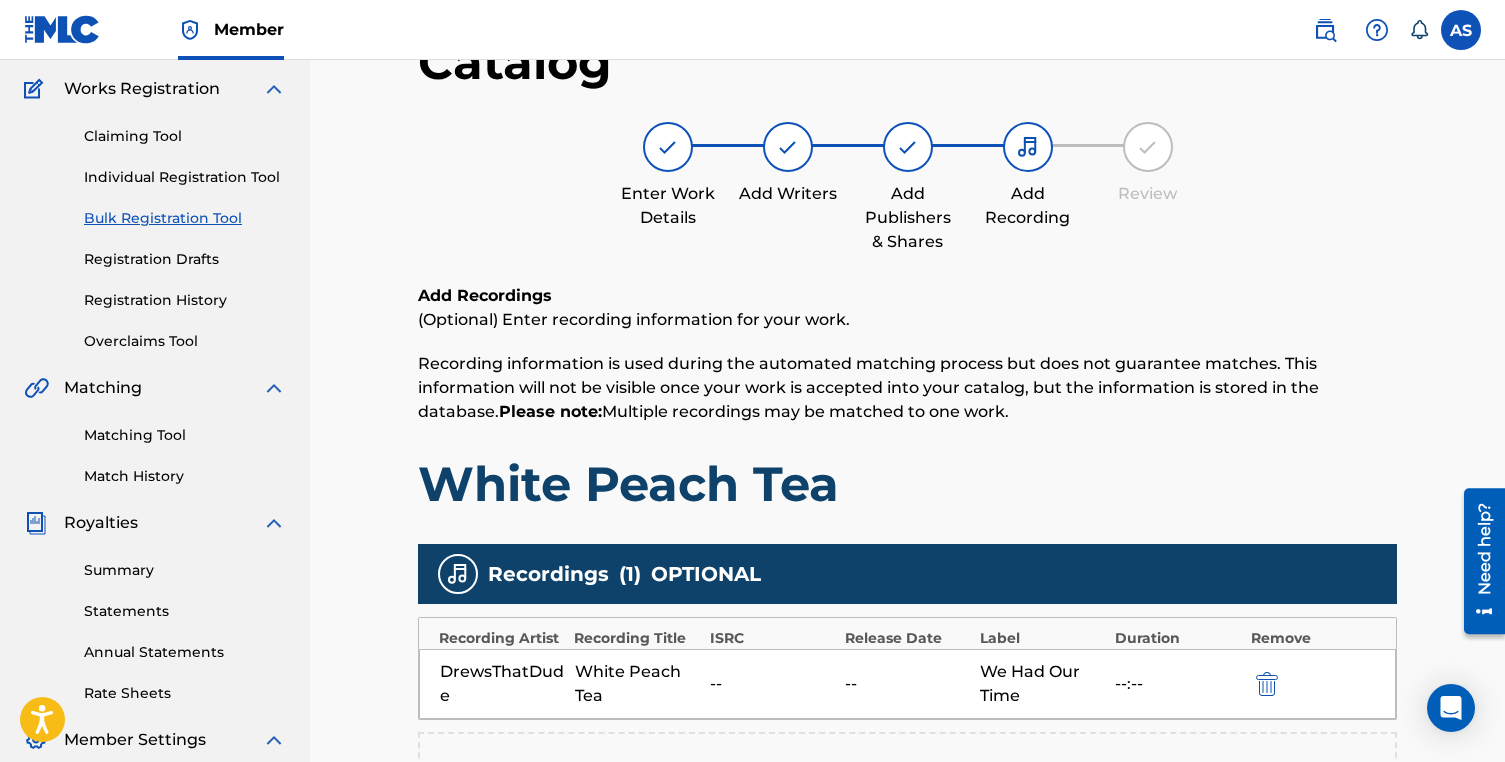click on "Claiming Tool" at bounding box center [185, 136] 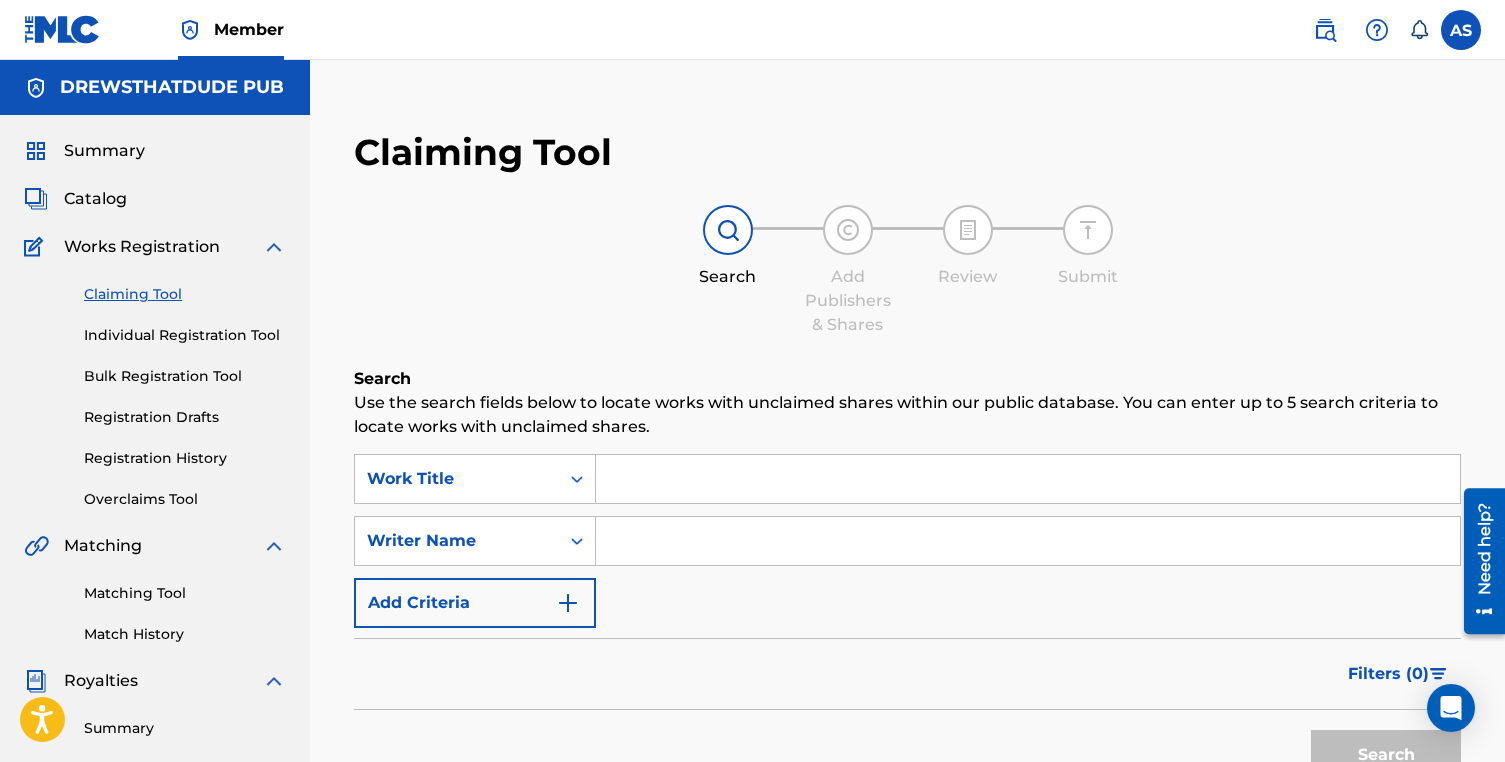 click on "Matching Tool" at bounding box center (185, 593) 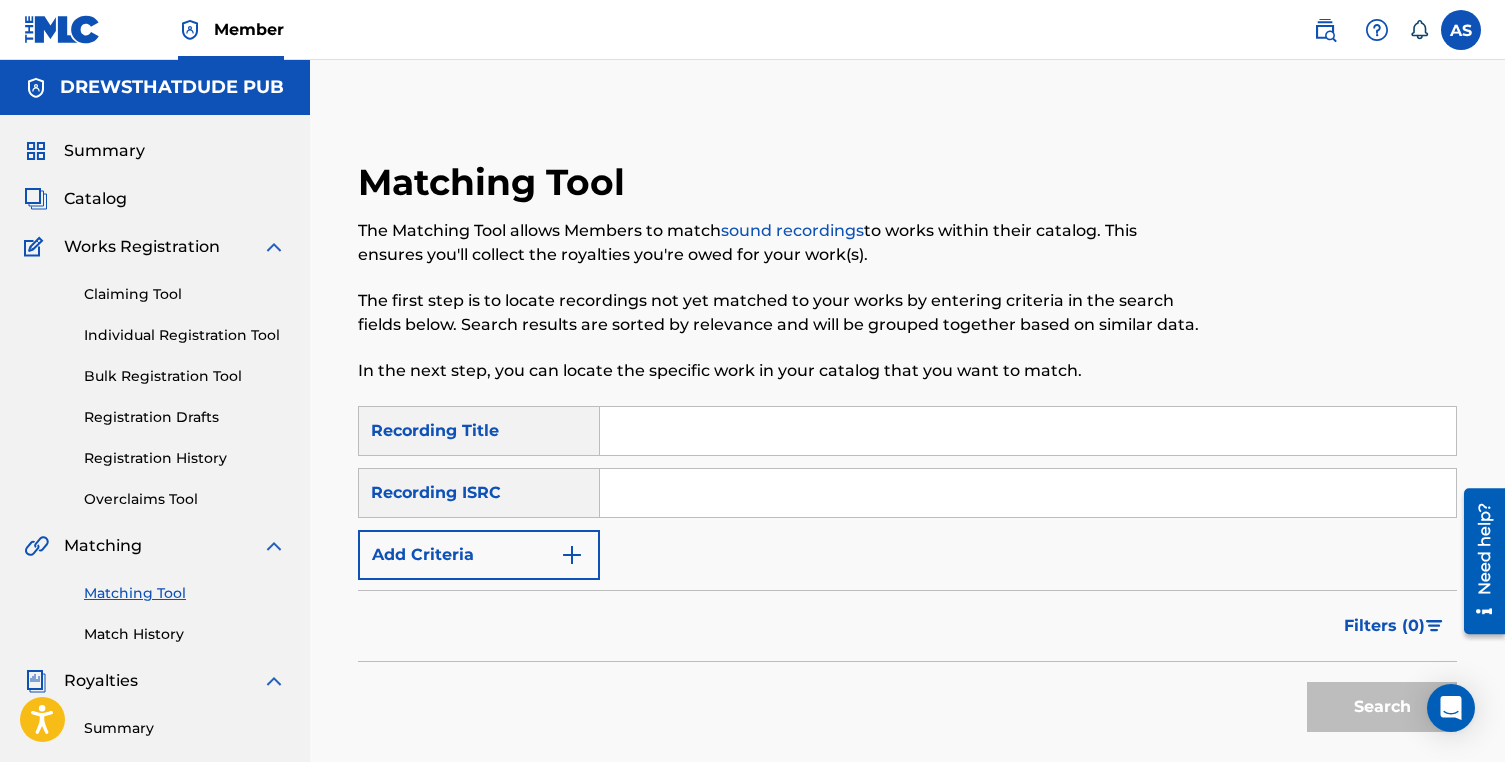 click on "Add Criteria" at bounding box center (479, 555) 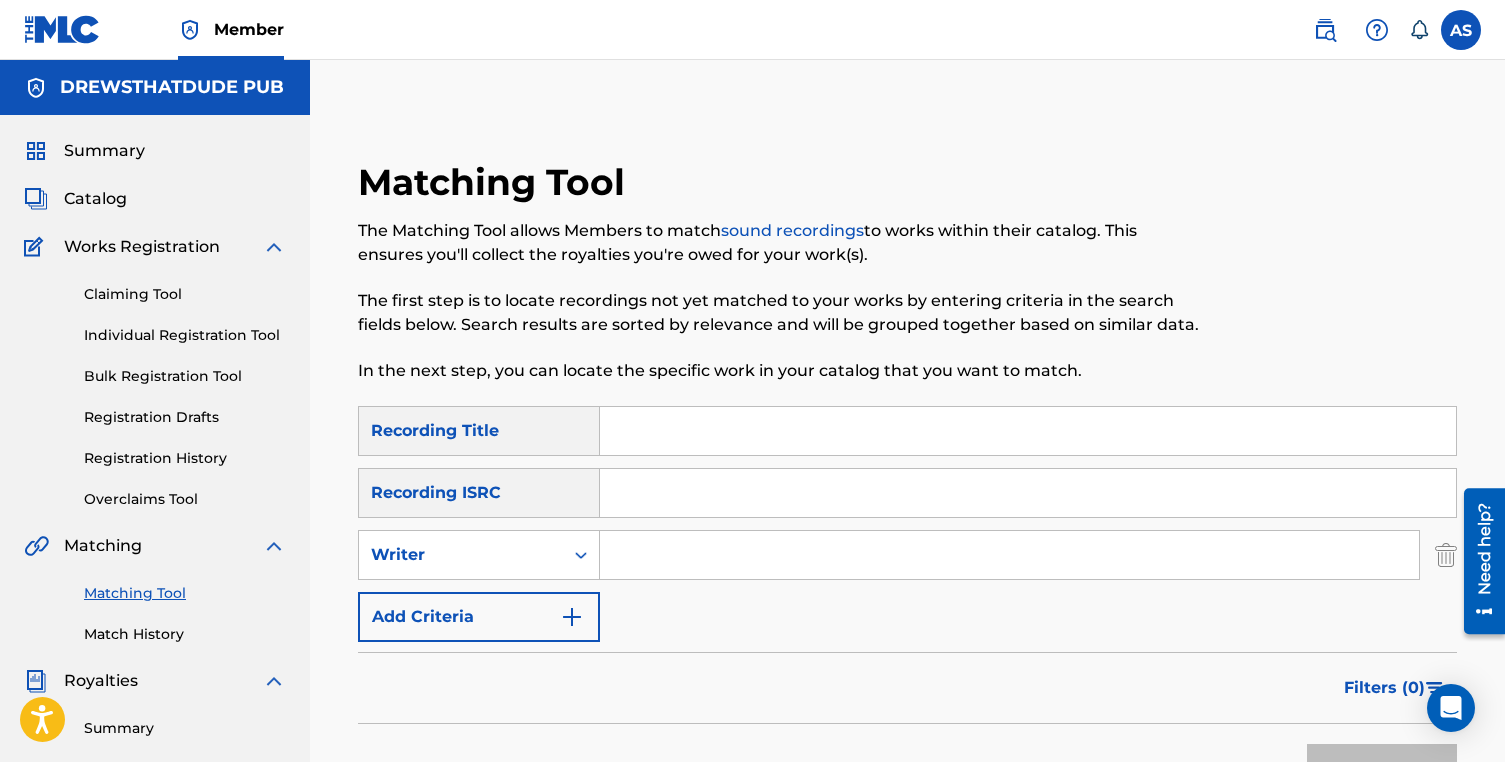 click on "Add Criteria" at bounding box center [479, 617] 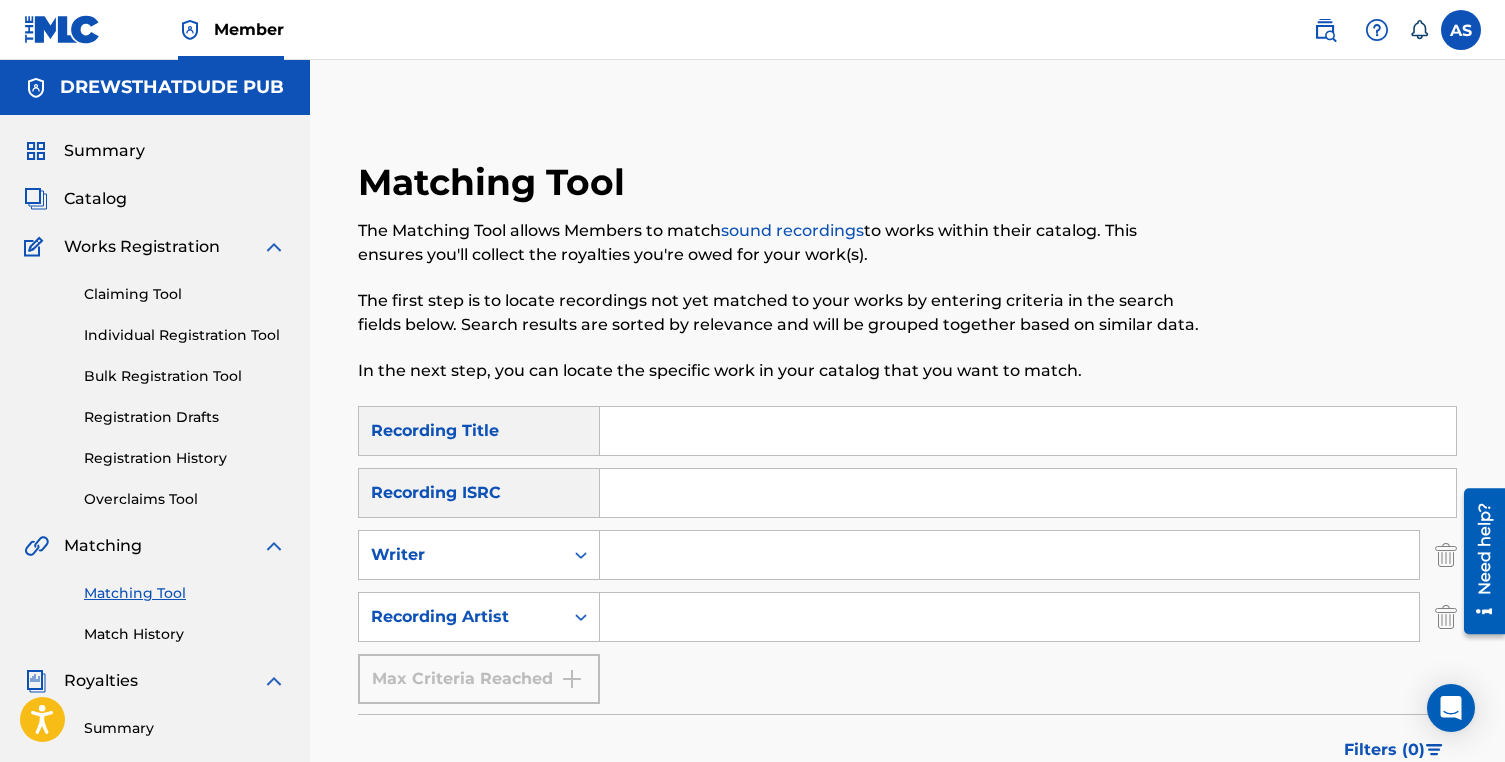 click on "Max Criteria Reached" at bounding box center [479, 679] 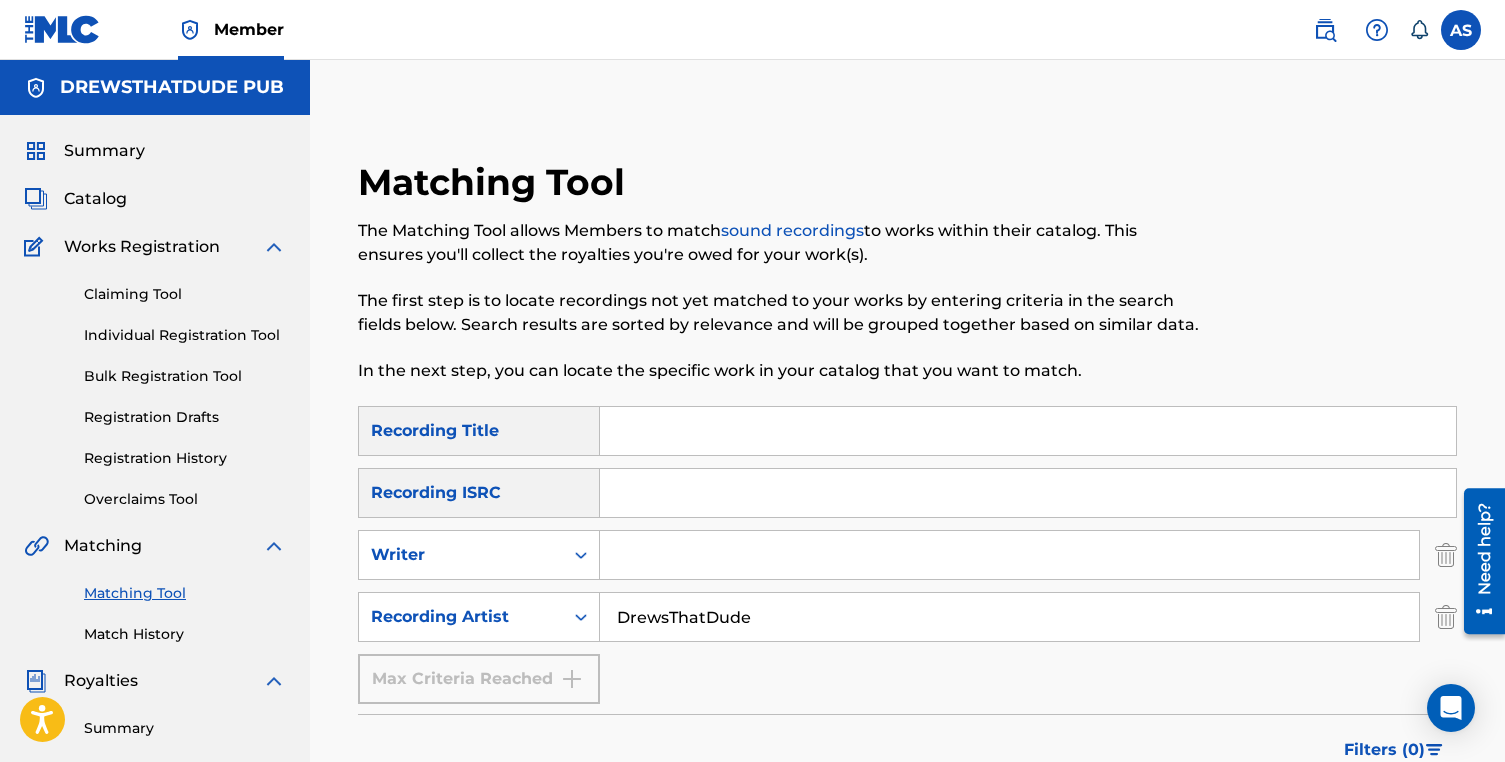click at bounding box center (1009, 555) 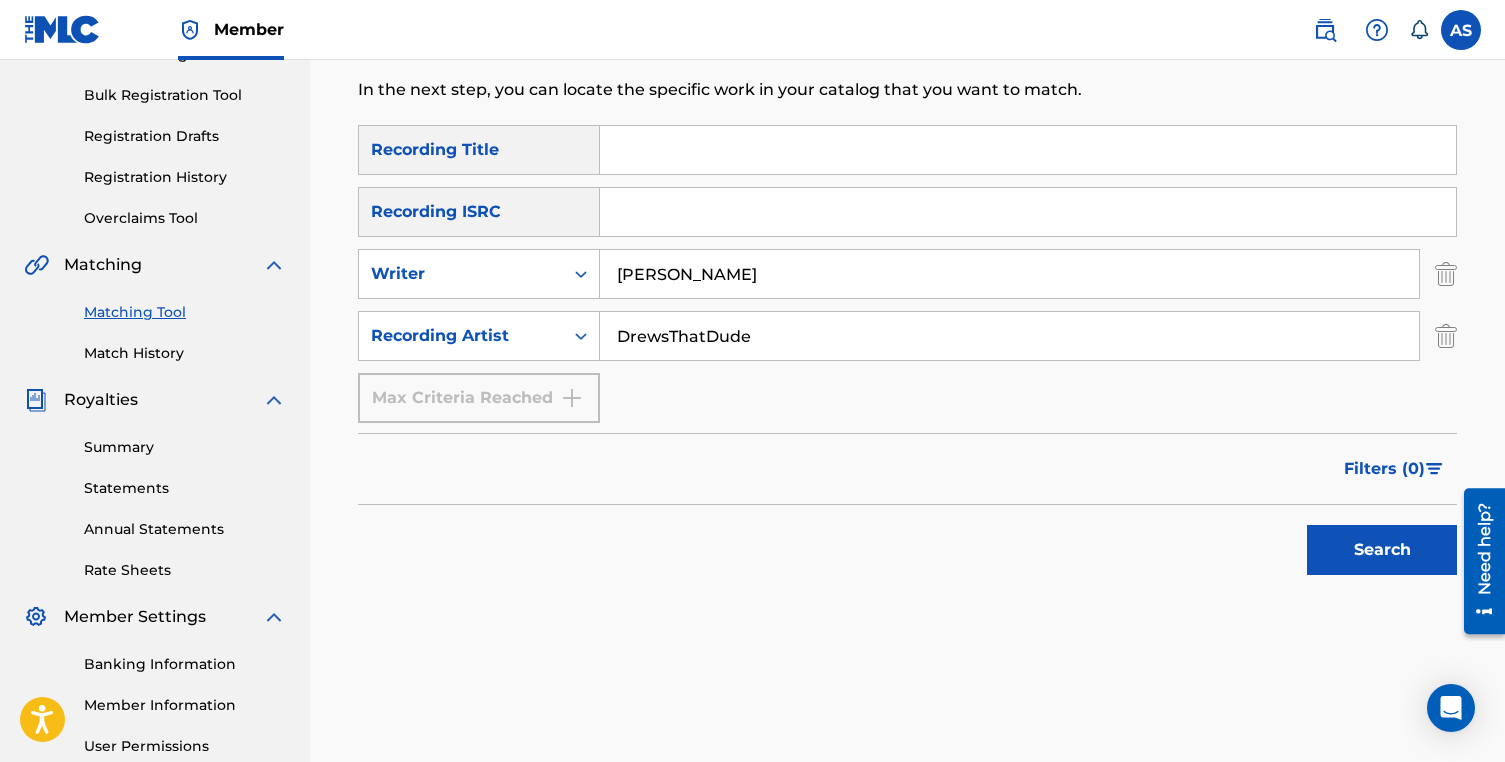 scroll, scrollTop: 478, scrollLeft: 0, axis: vertical 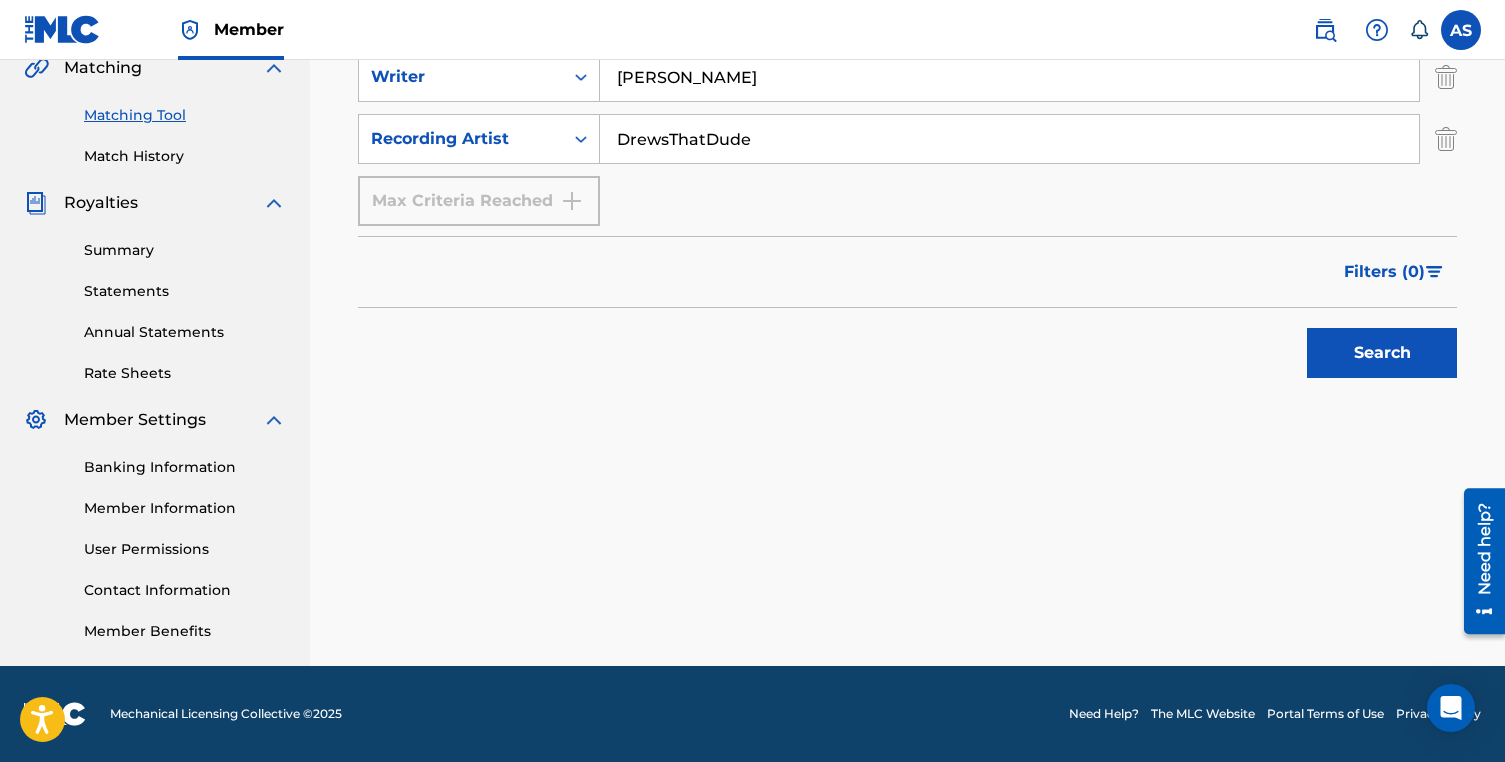 click on "Search" at bounding box center (1382, 353) 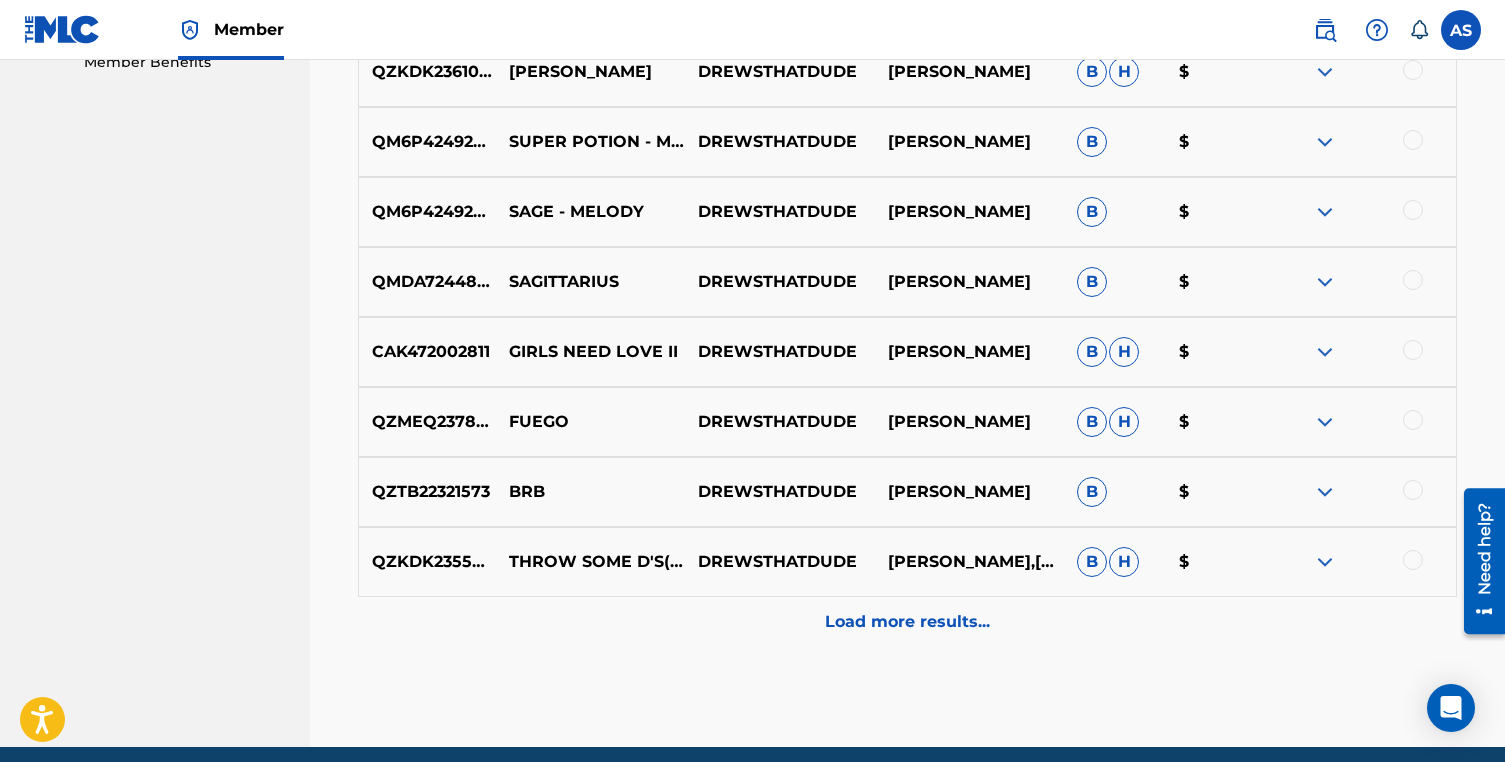 scroll, scrollTop: 1082, scrollLeft: 0, axis: vertical 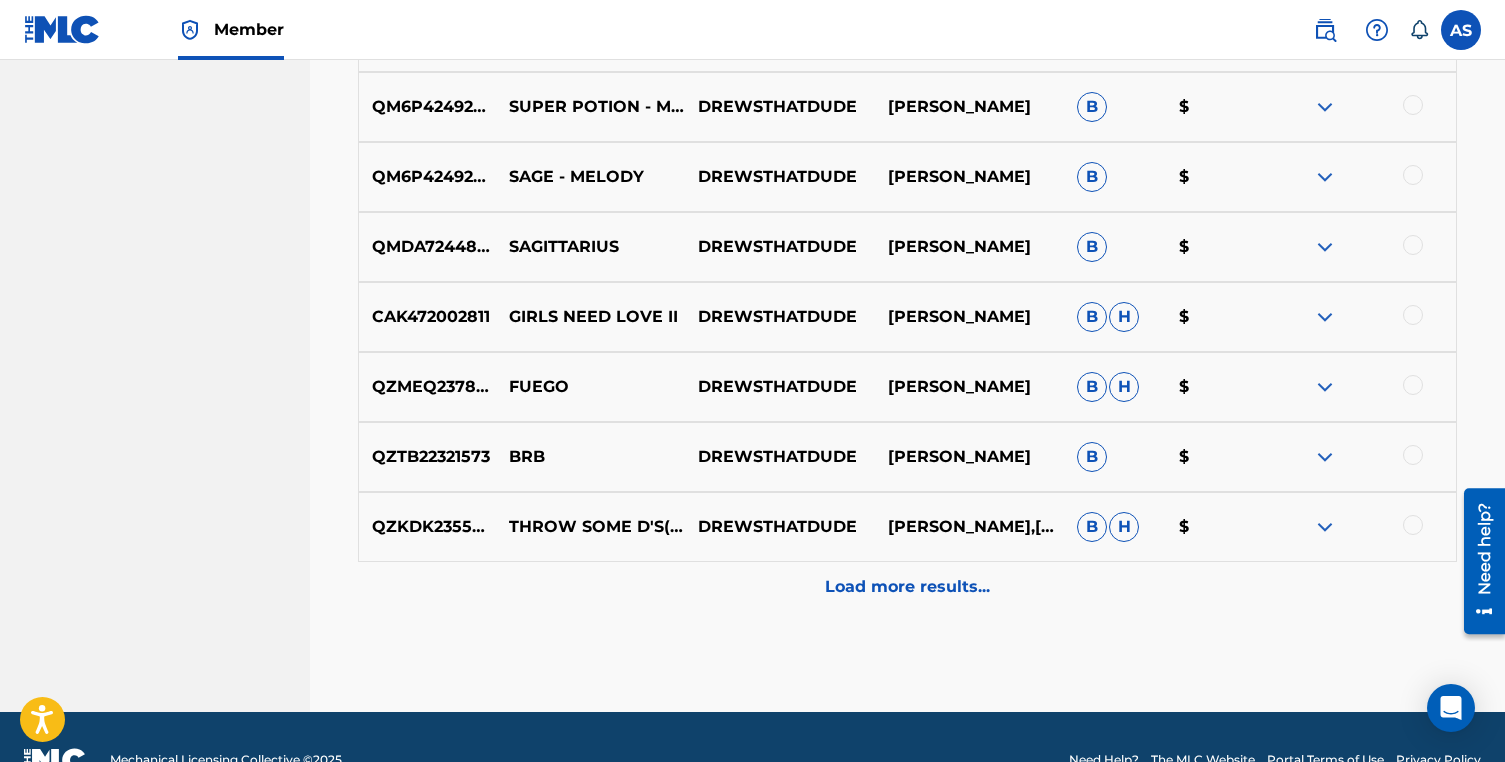 click on "Load more results..." at bounding box center (907, 587) 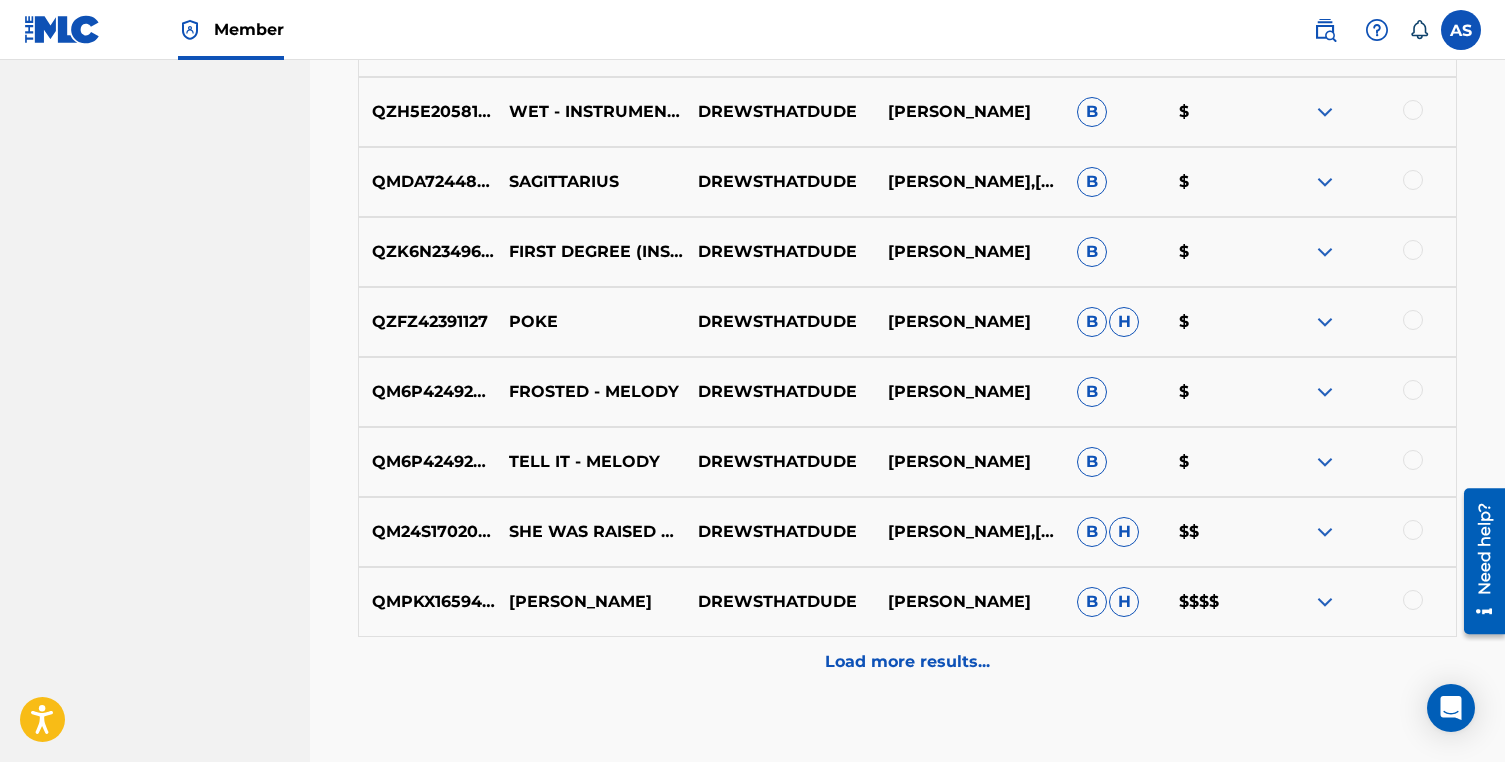 scroll, scrollTop: 1828, scrollLeft: 0, axis: vertical 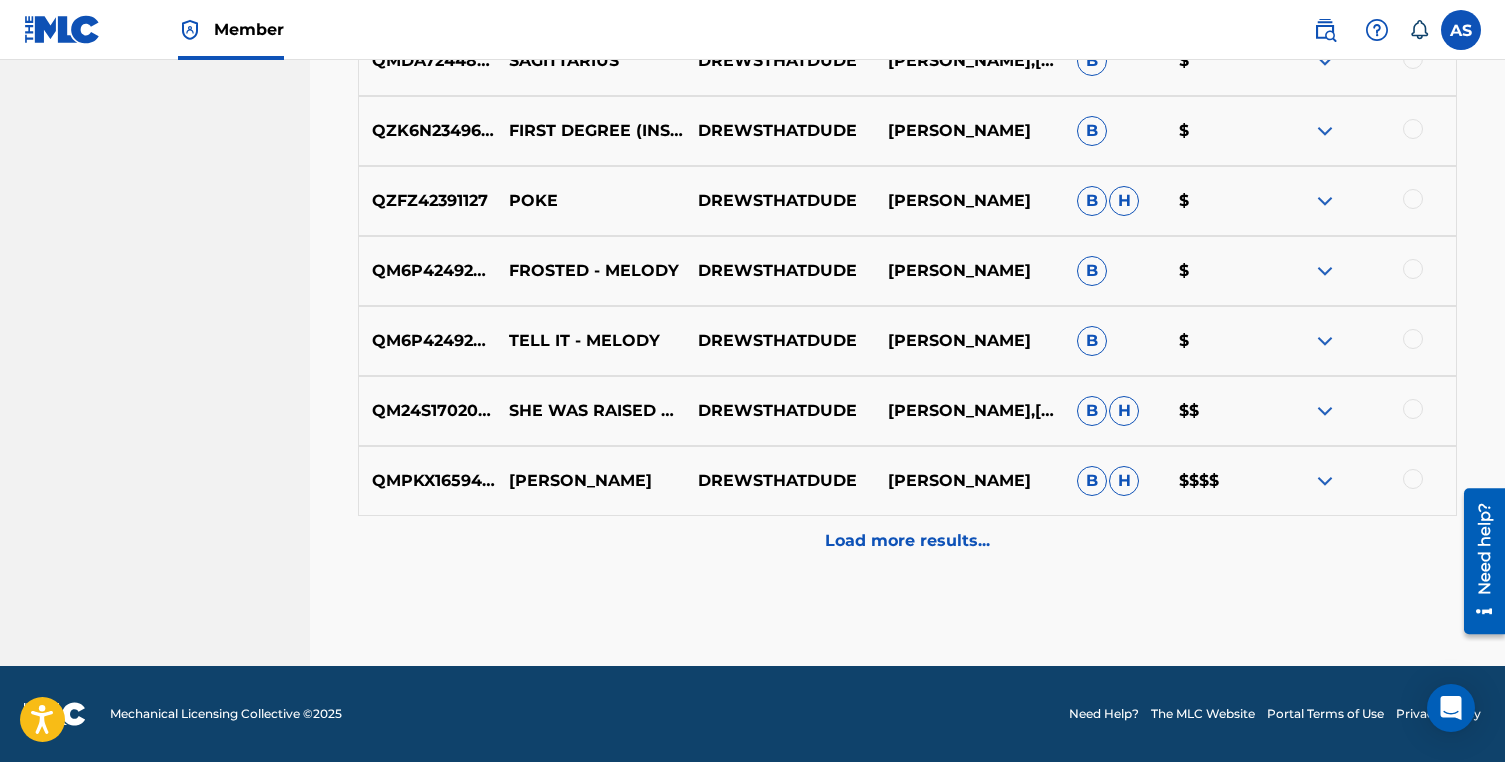 click on "Load more results..." at bounding box center (907, 541) 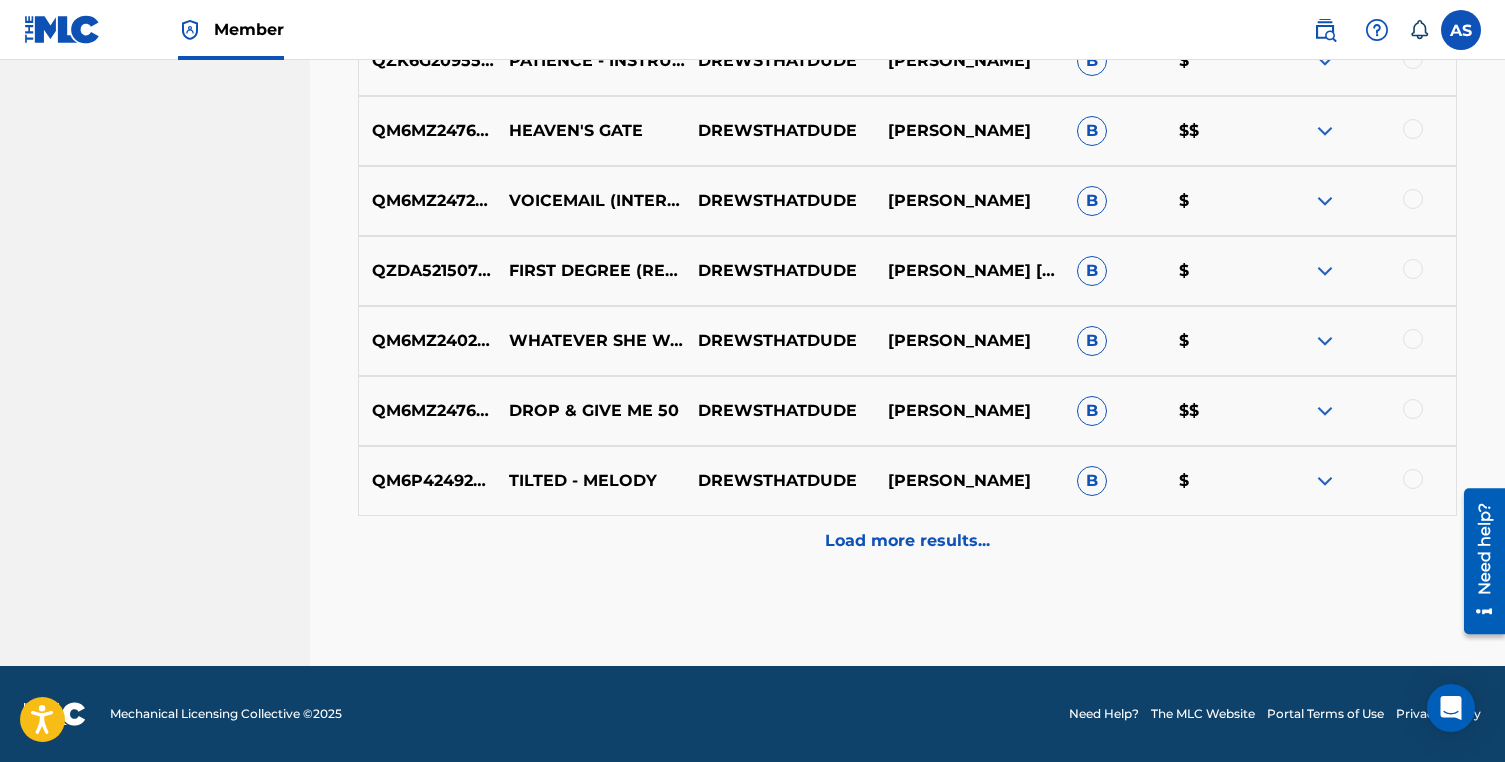 click on "Load more results..." at bounding box center [907, 541] 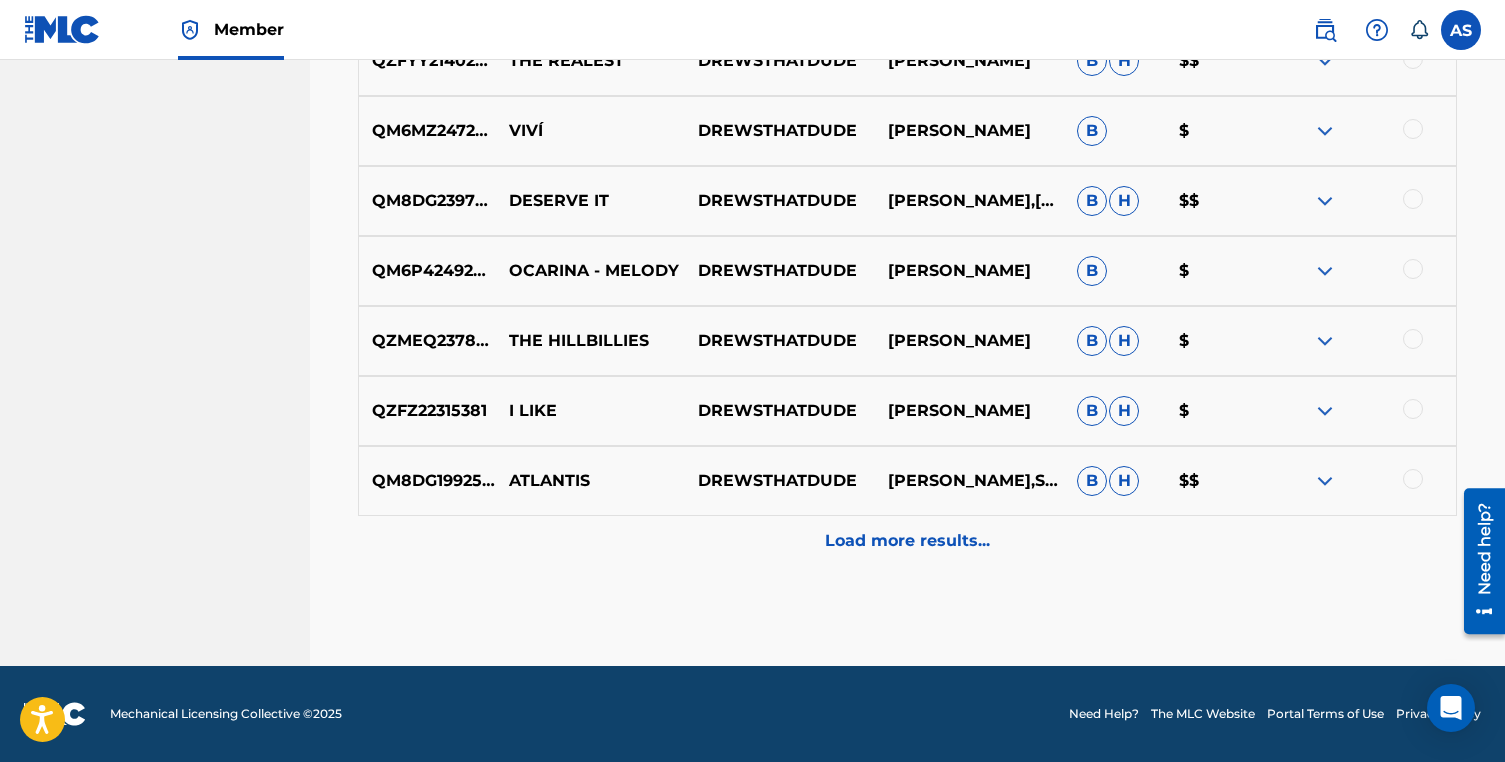click on "Load more results..." at bounding box center (907, 541) 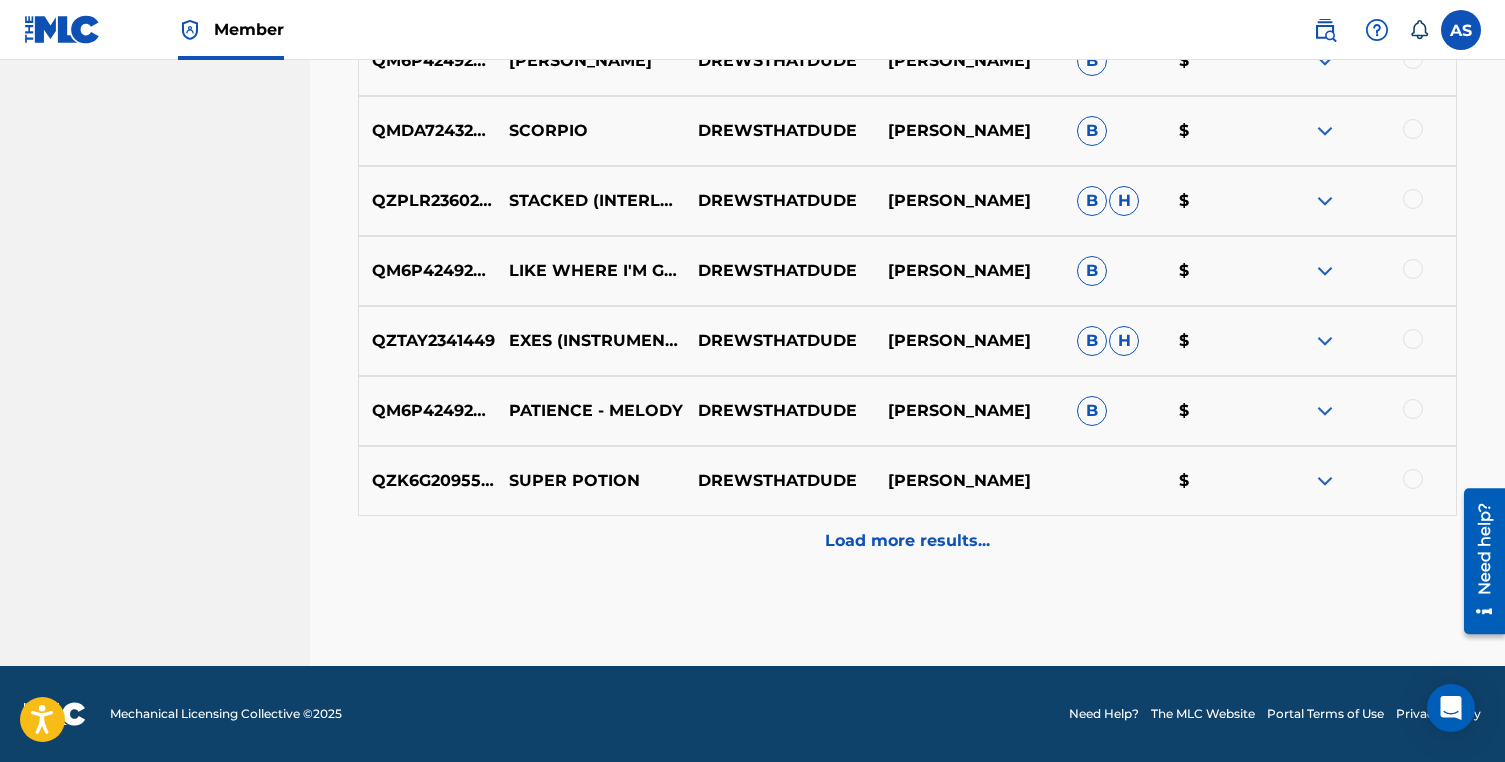 click on "Load more results..." at bounding box center [907, 541] 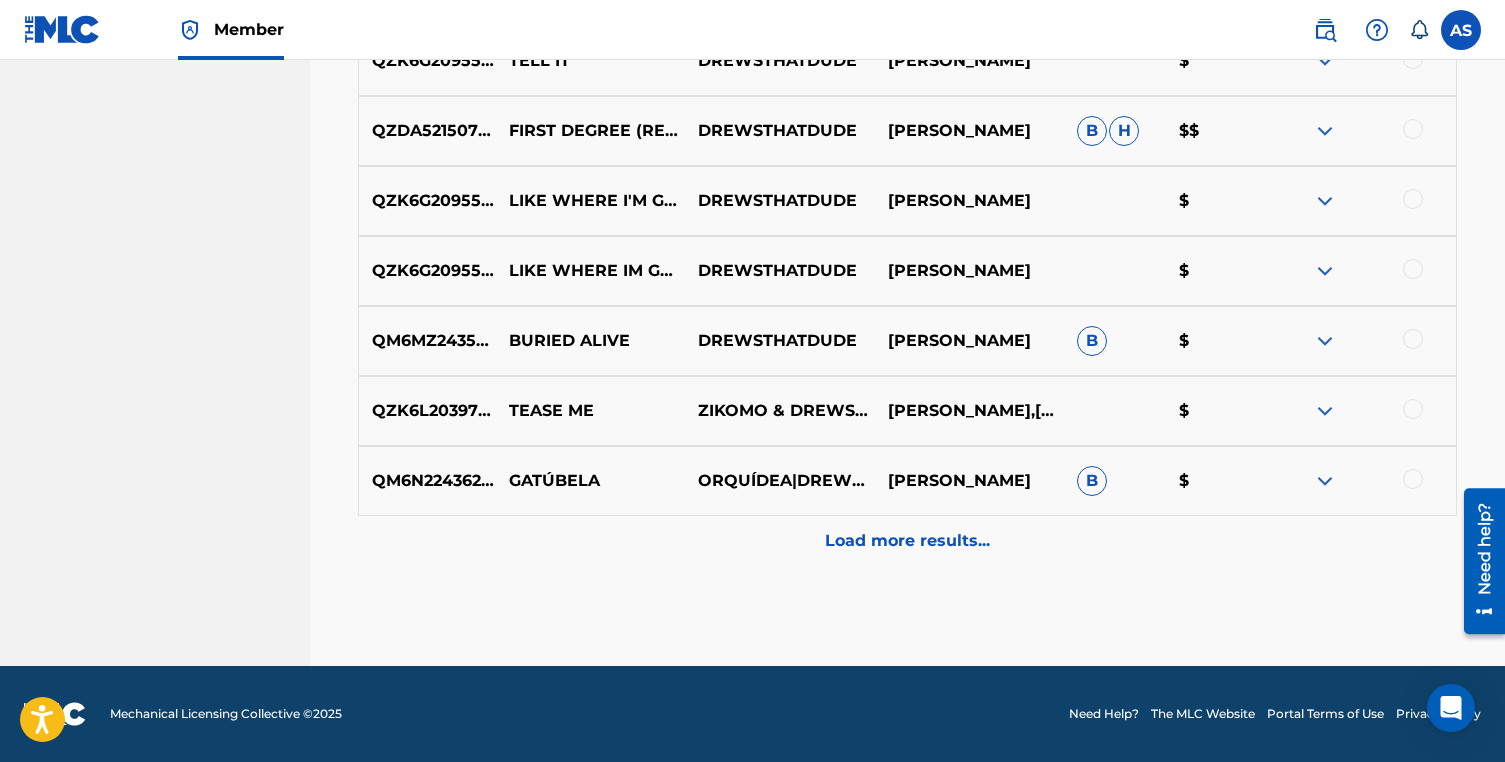 click on "Load more results..." at bounding box center [907, 541] 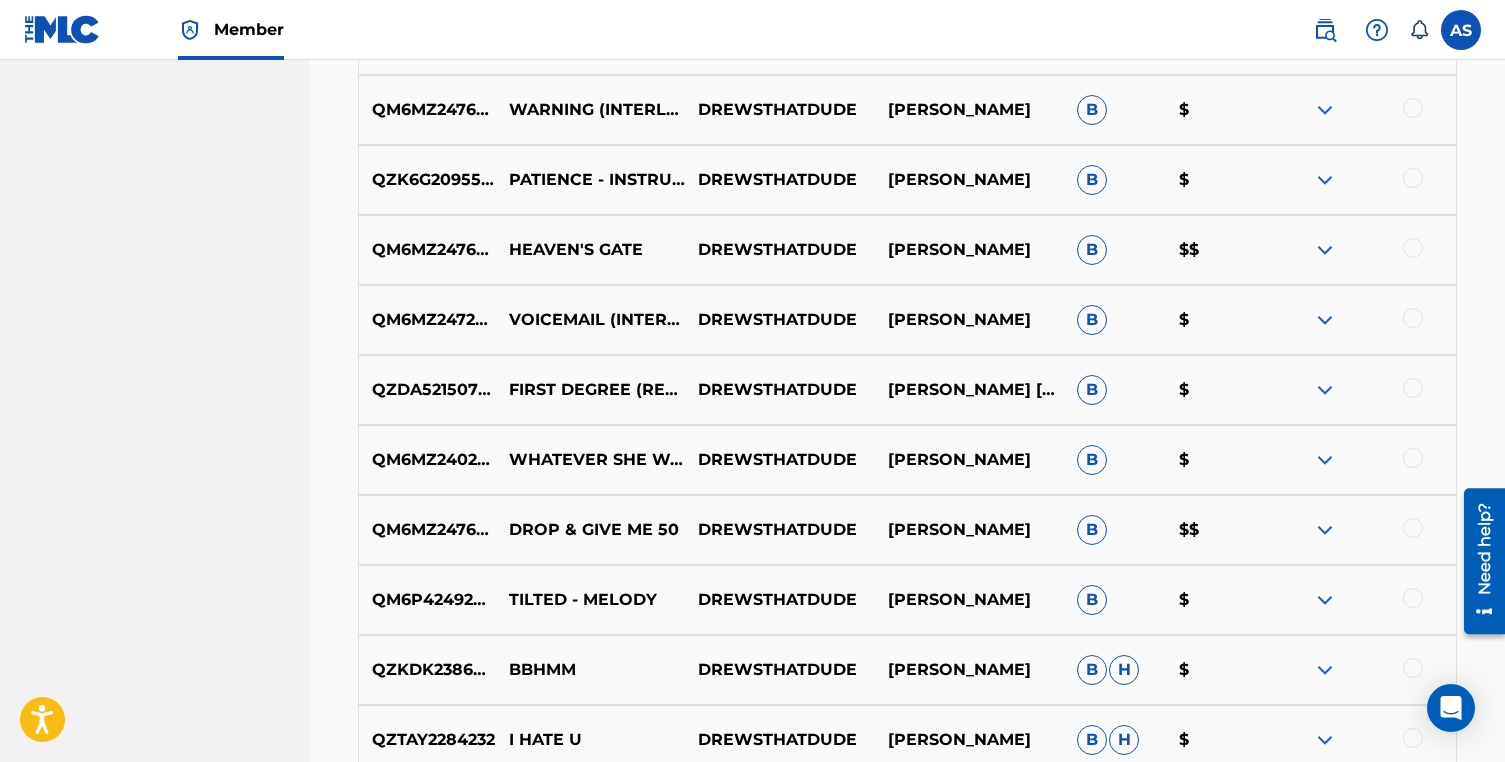 scroll, scrollTop: 2407, scrollLeft: 0, axis: vertical 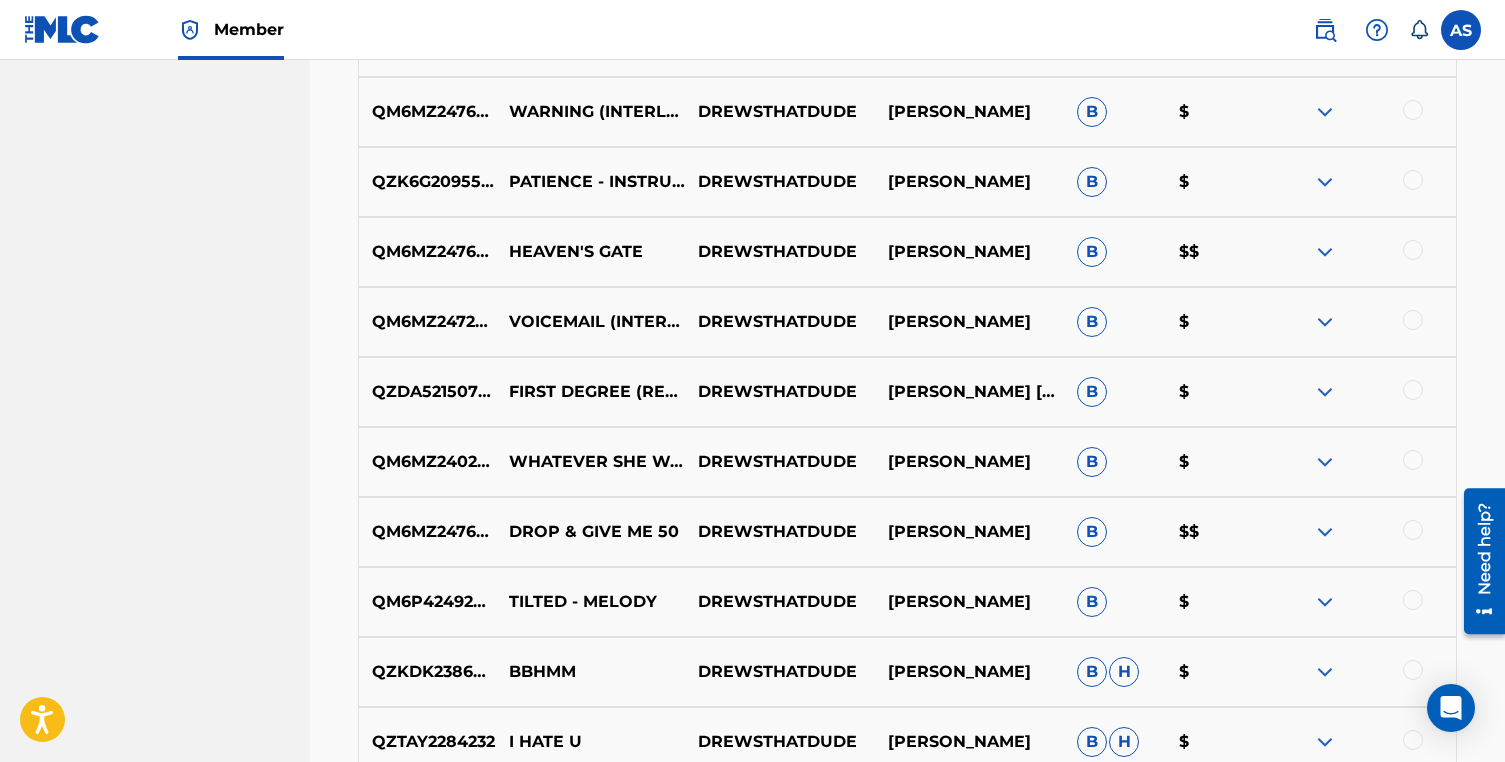 click at bounding box center [1325, 392] 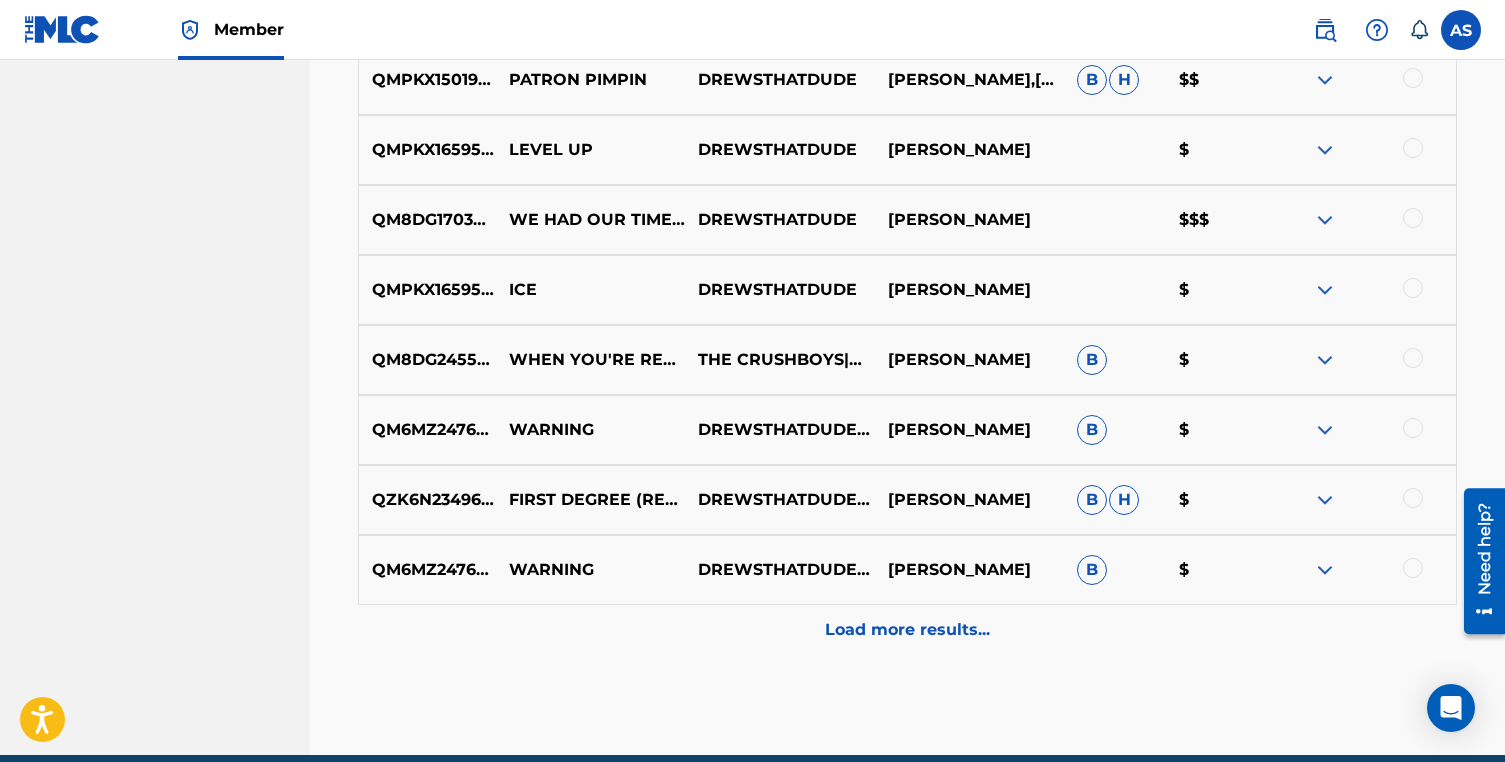scroll, scrollTop: 5390, scrollLeft: 0, axis: vertical 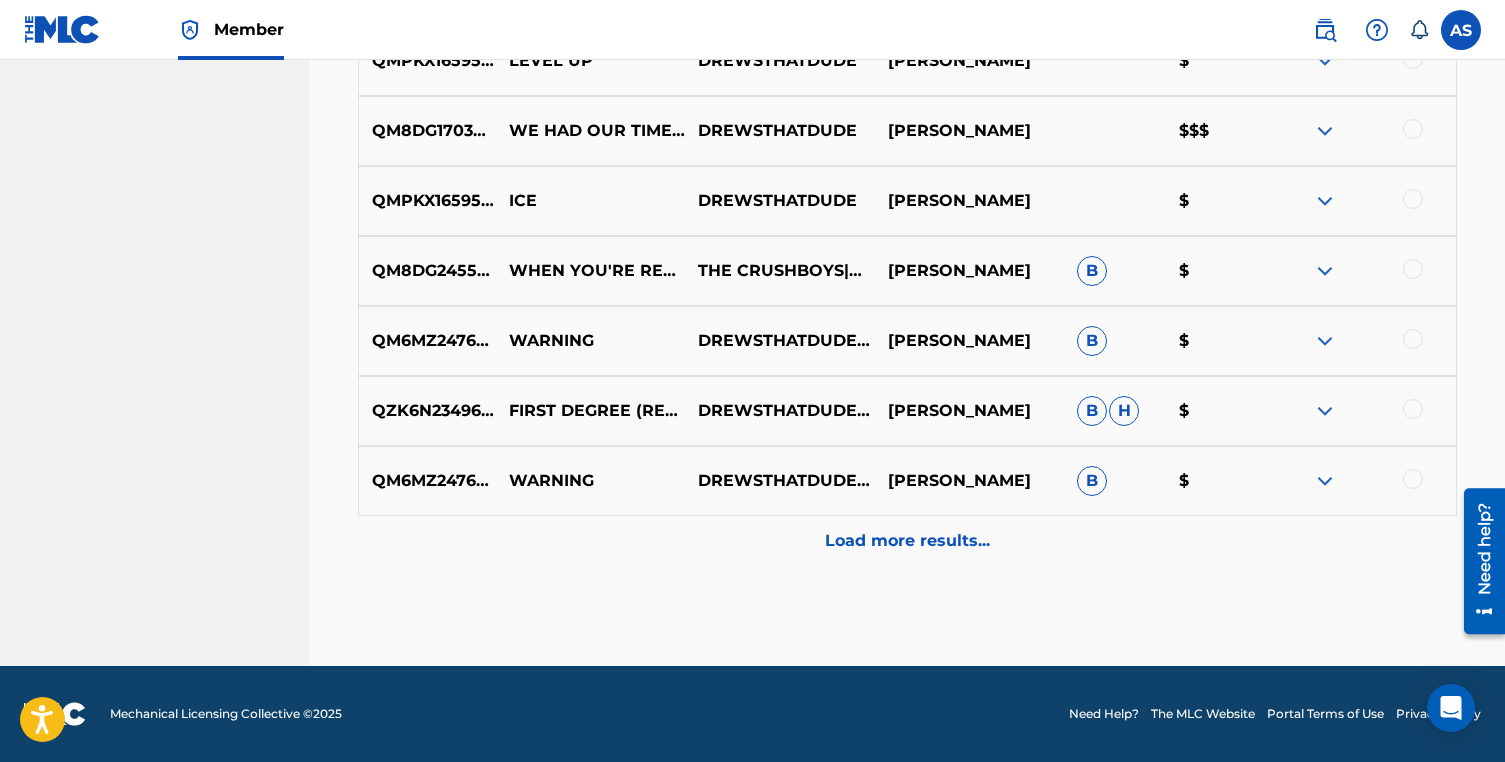 click on "Load more results..." at bounding box center (907, 541) 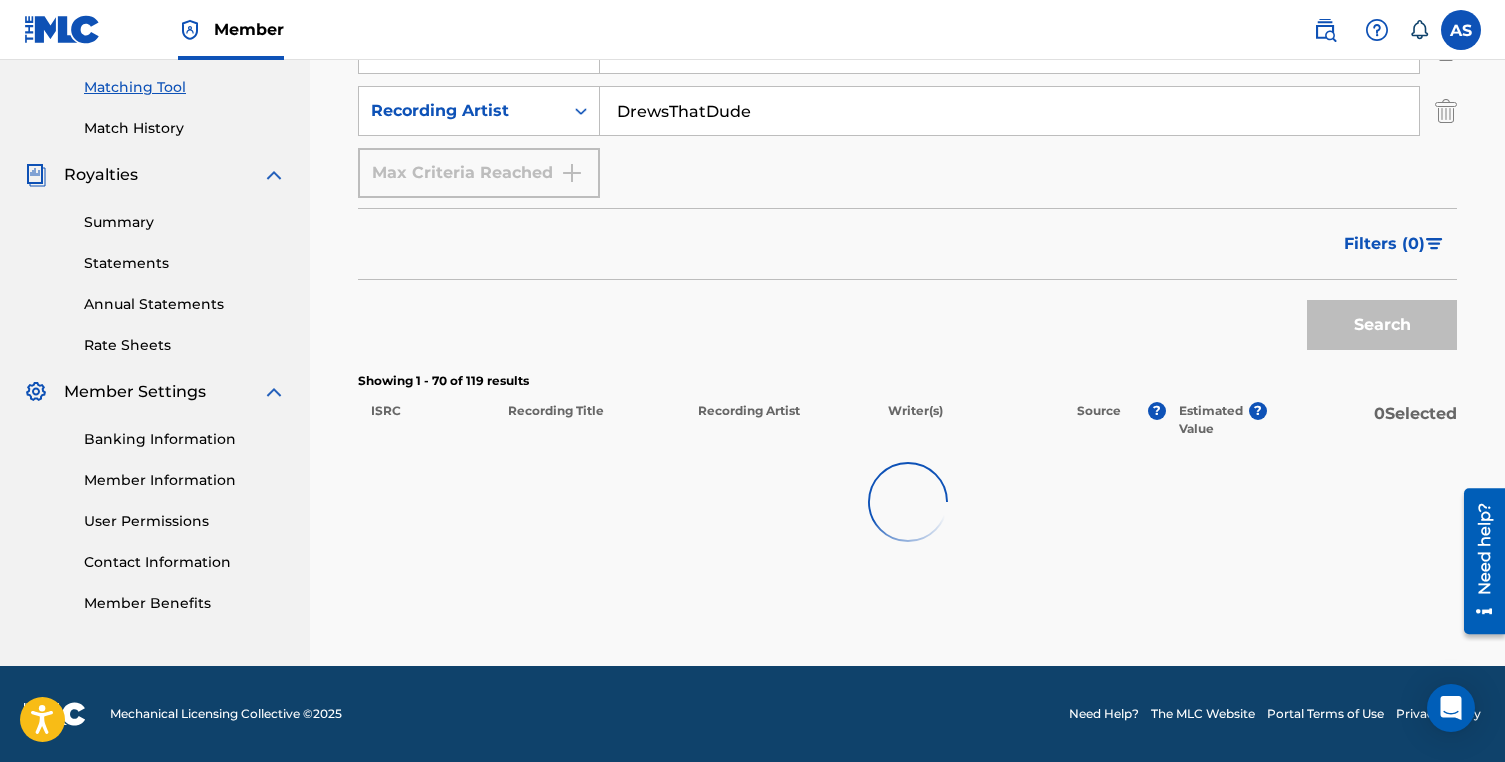 scroll, scrollTop: 5390, scrollLeft: 0, axis: vertical 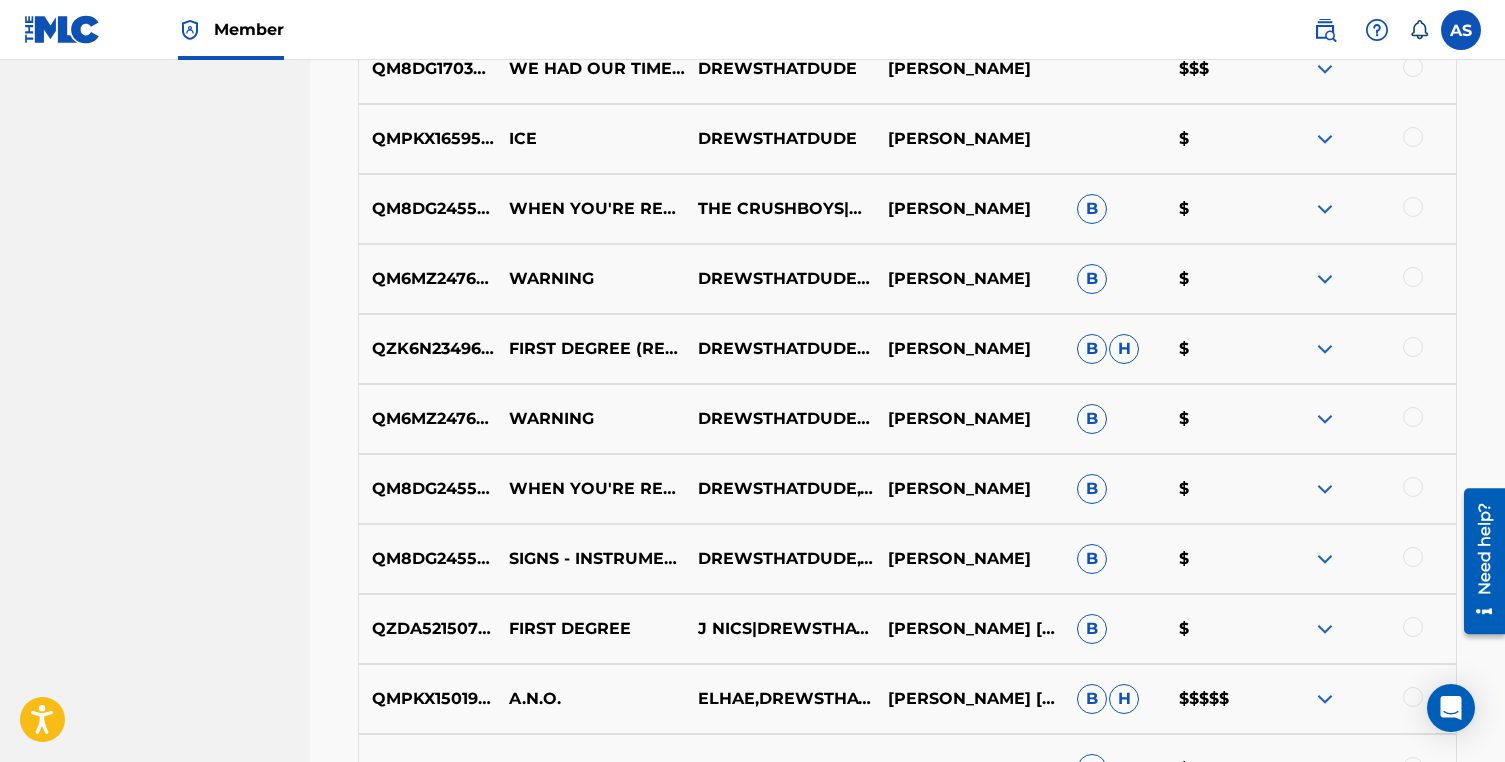 click at bounding box center (1413, 627) 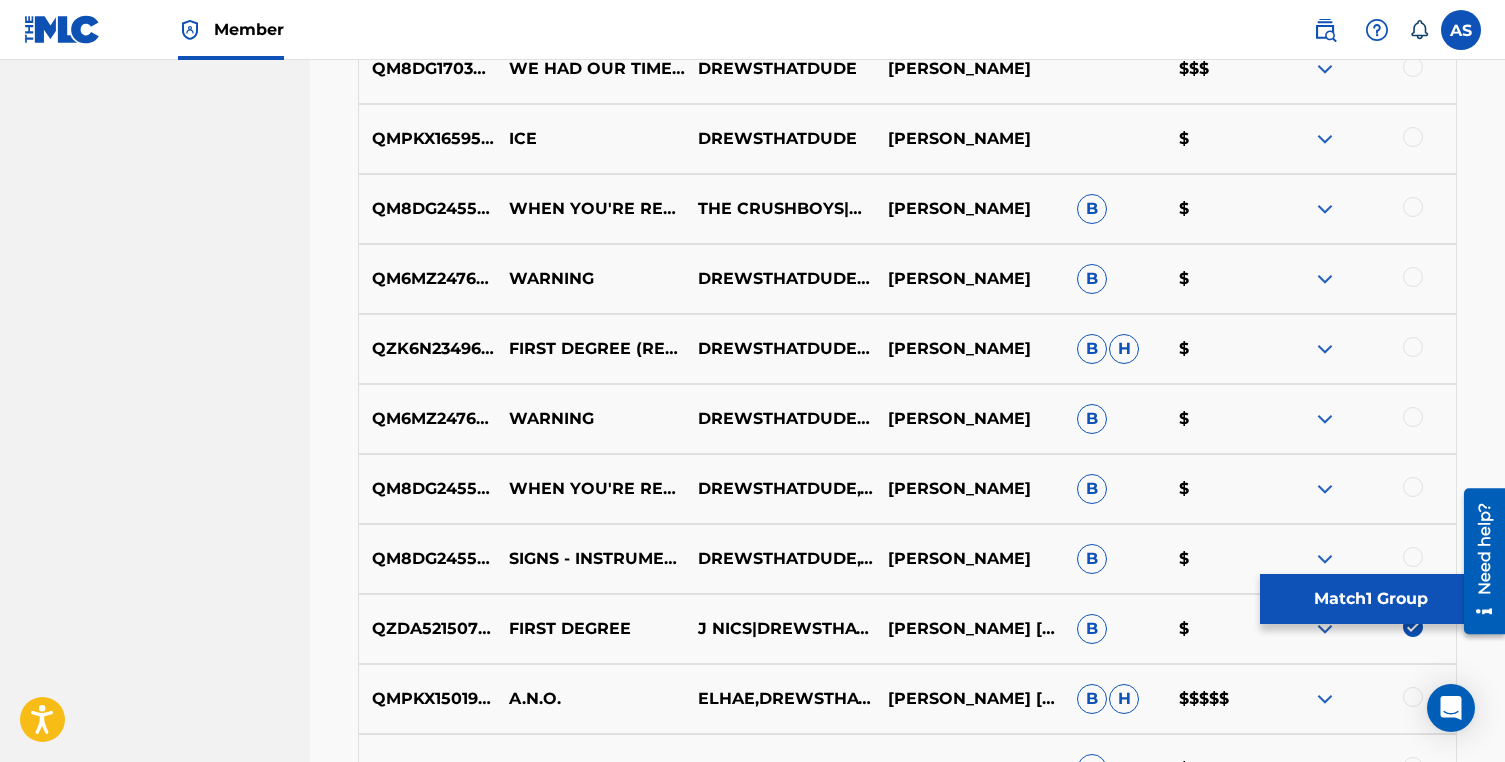 click at bounding box center [1413, 627] 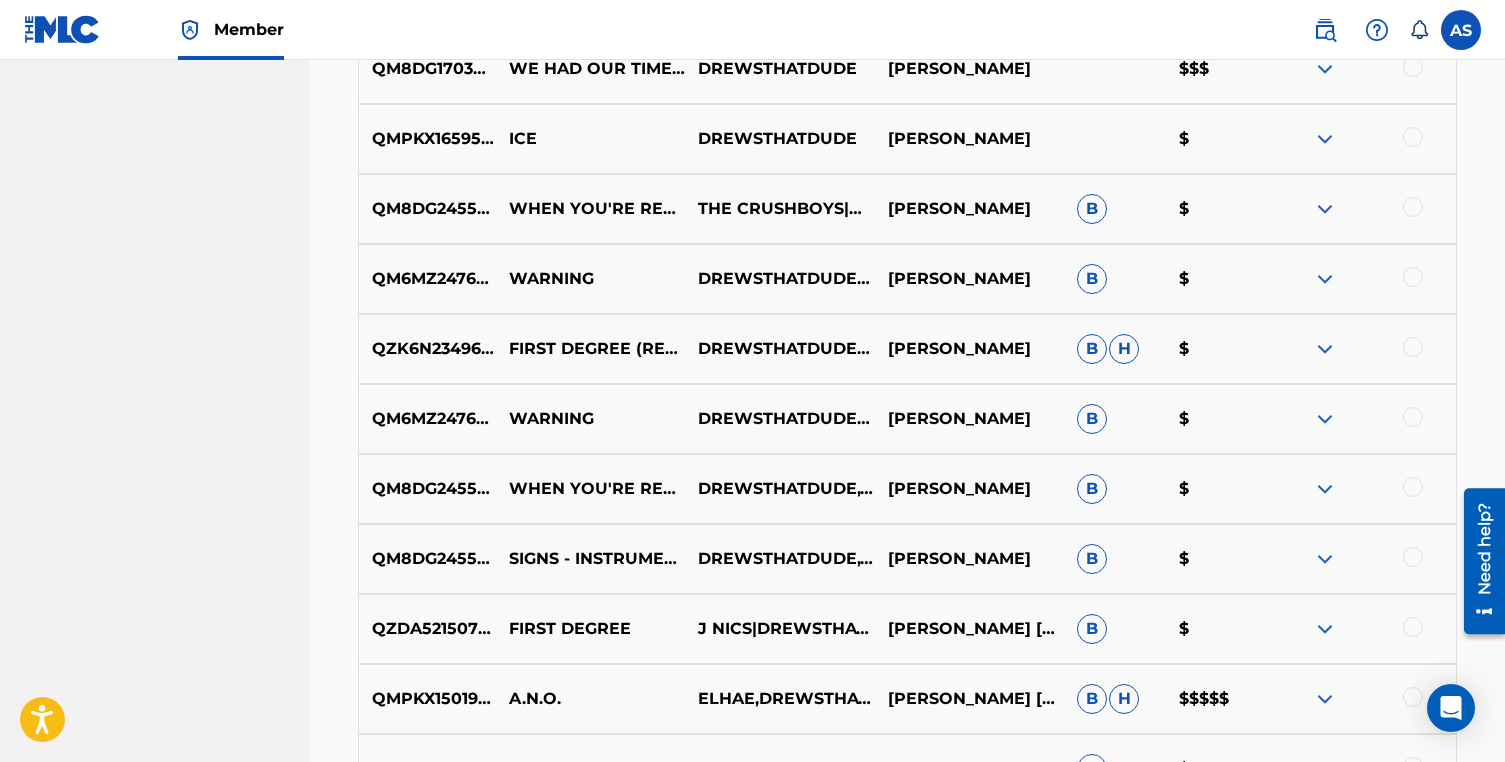 click on "QZDA52150799 FIRST DEGREE J NICS|DREWSTHATDUDE ANDREW LLOYD STEVENSON,JUSTIN COLBY NICHOLAS B $" at bounding box center (907, 629) 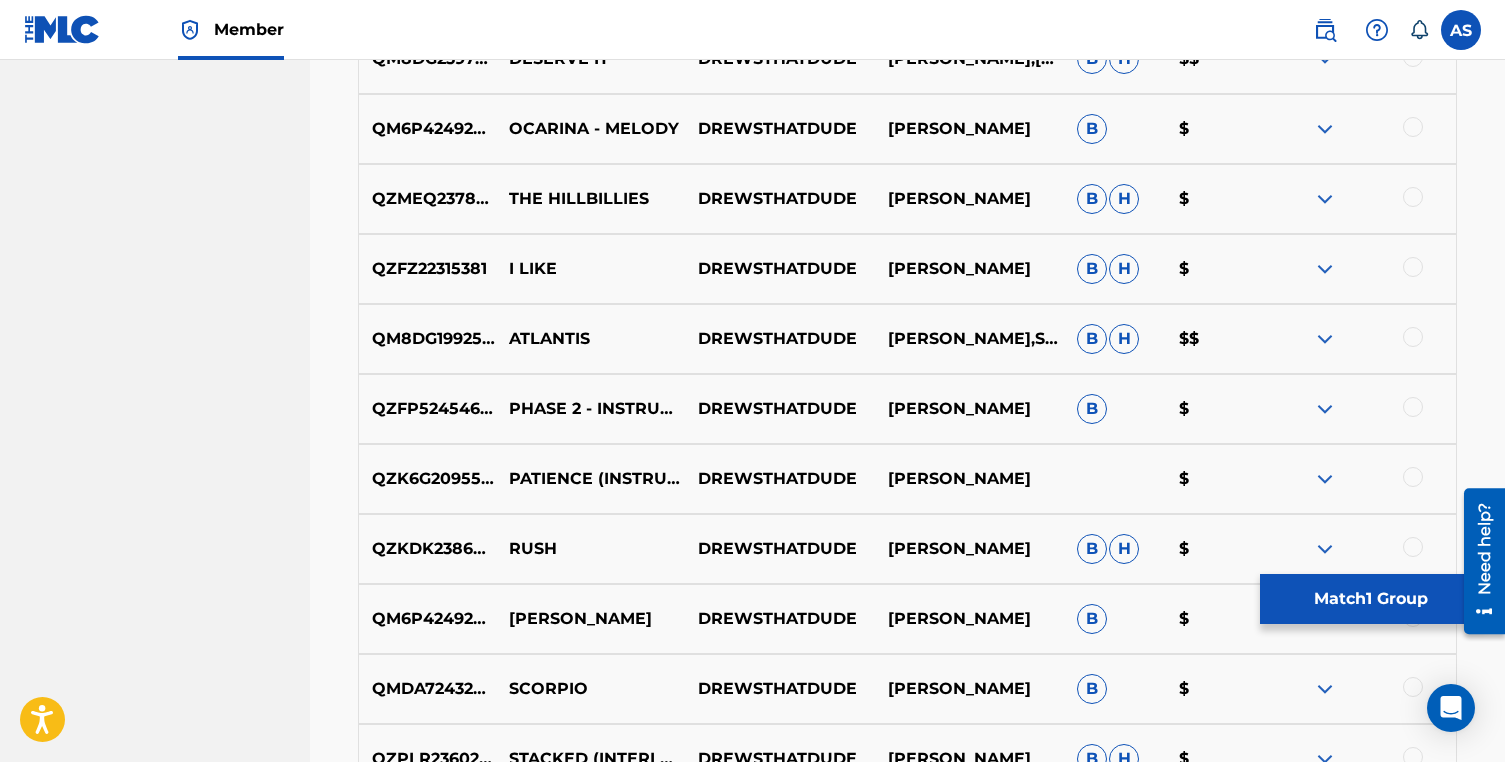 scroll, scrollTop: 3186, scrollLeft: 0, axis: vertical 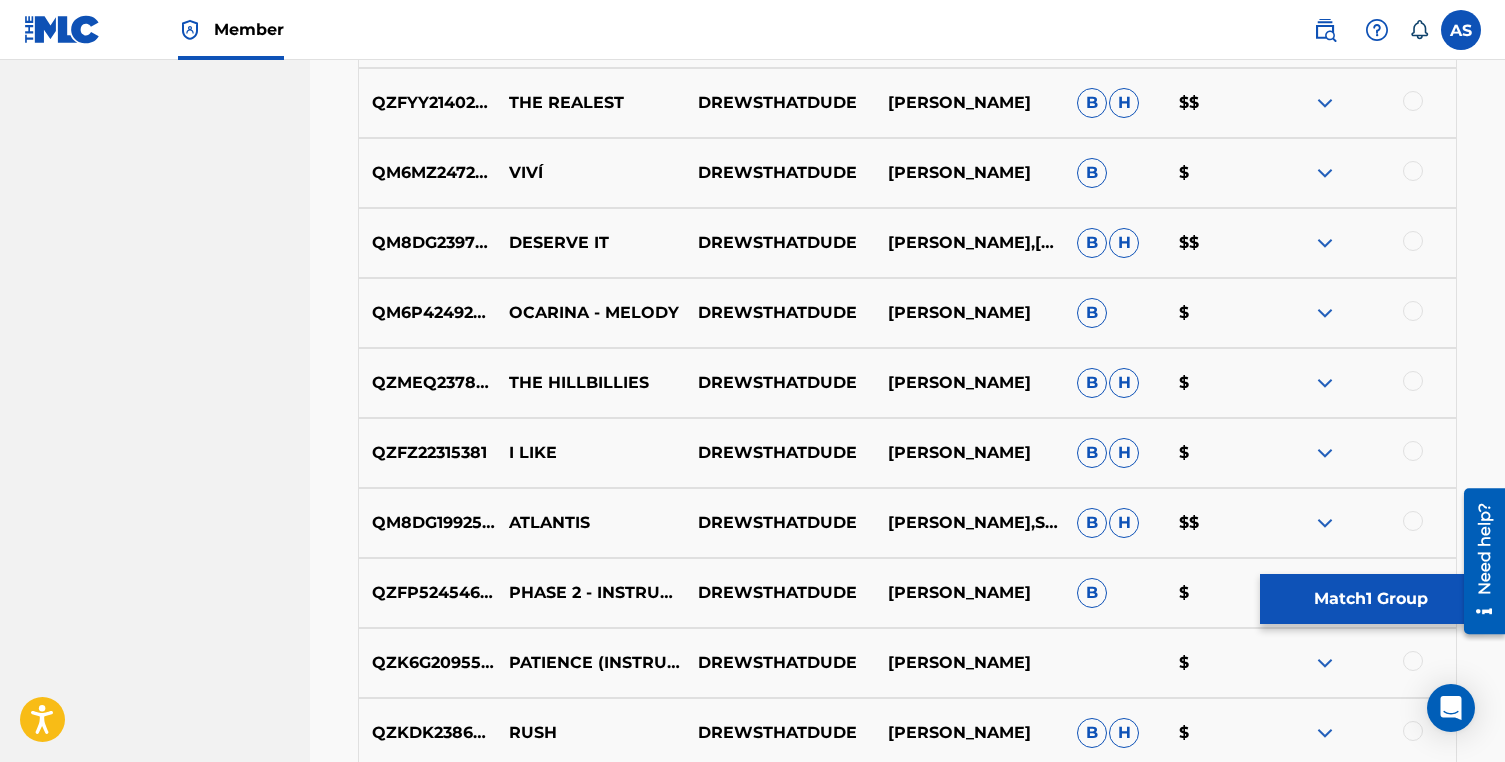 click on "Match  1 Group" at bounding box center [1370, 599] 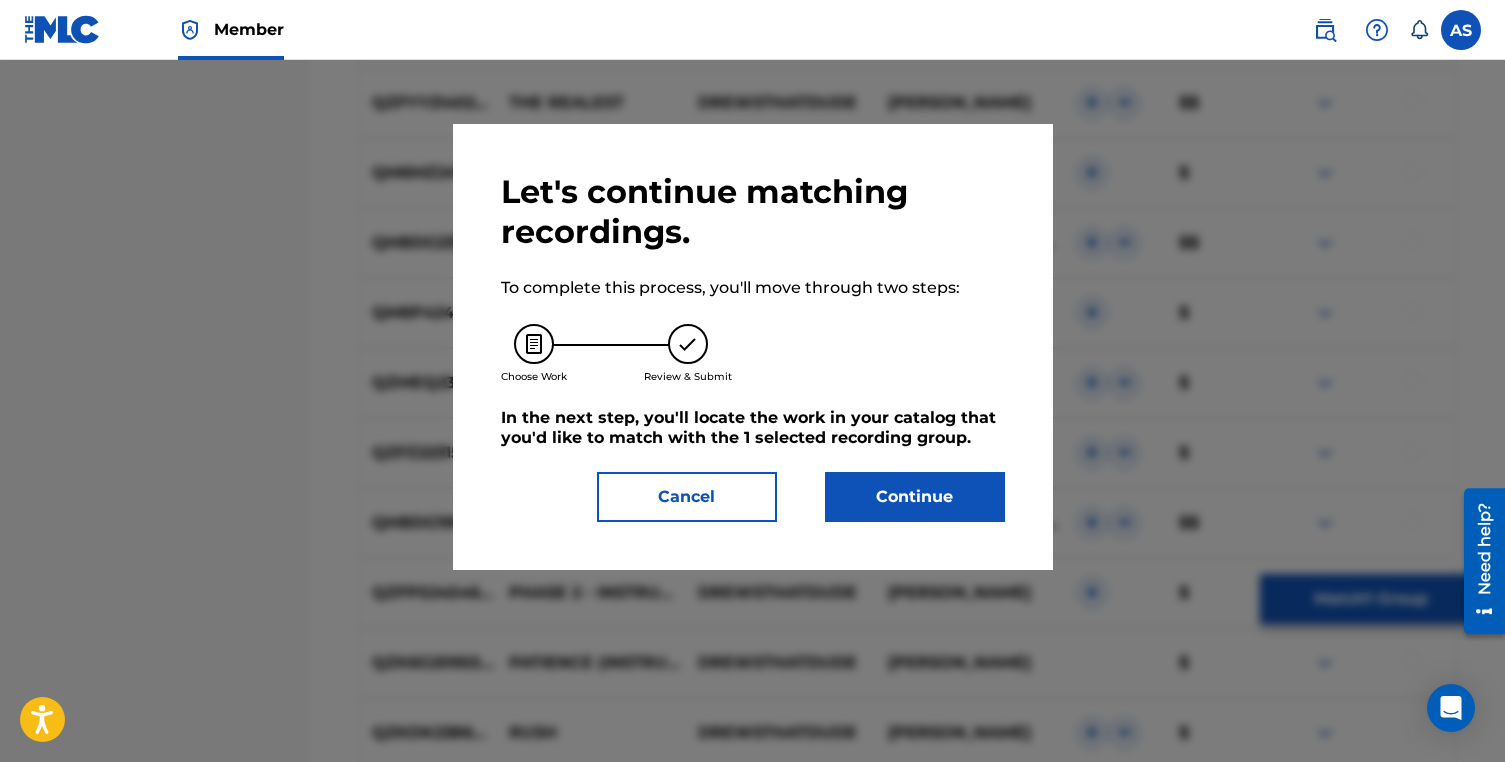 click on "Continue" at bounding box center (915, 497) 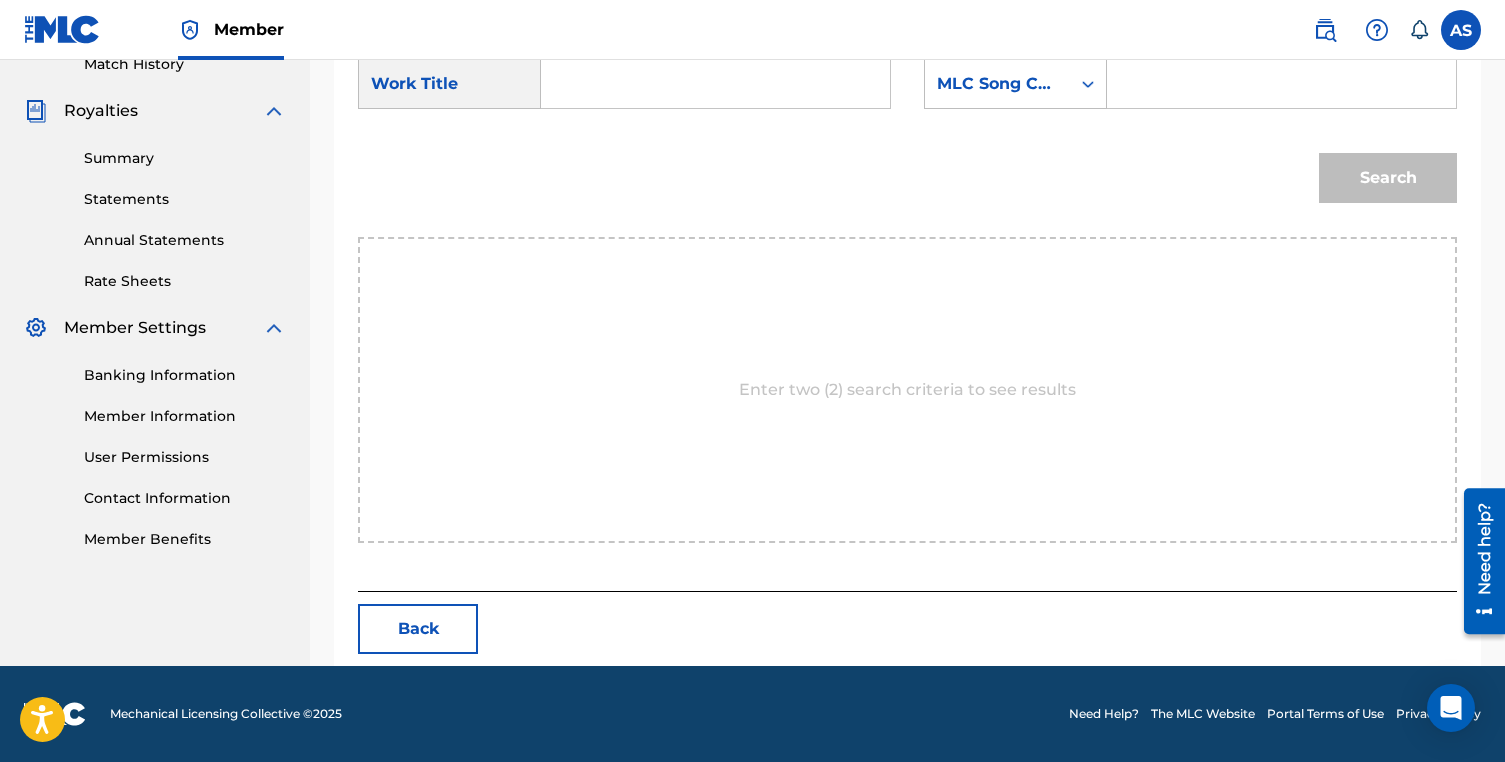 scroll, scrollTop: 570, scrollLeft: 0, axis: vertical 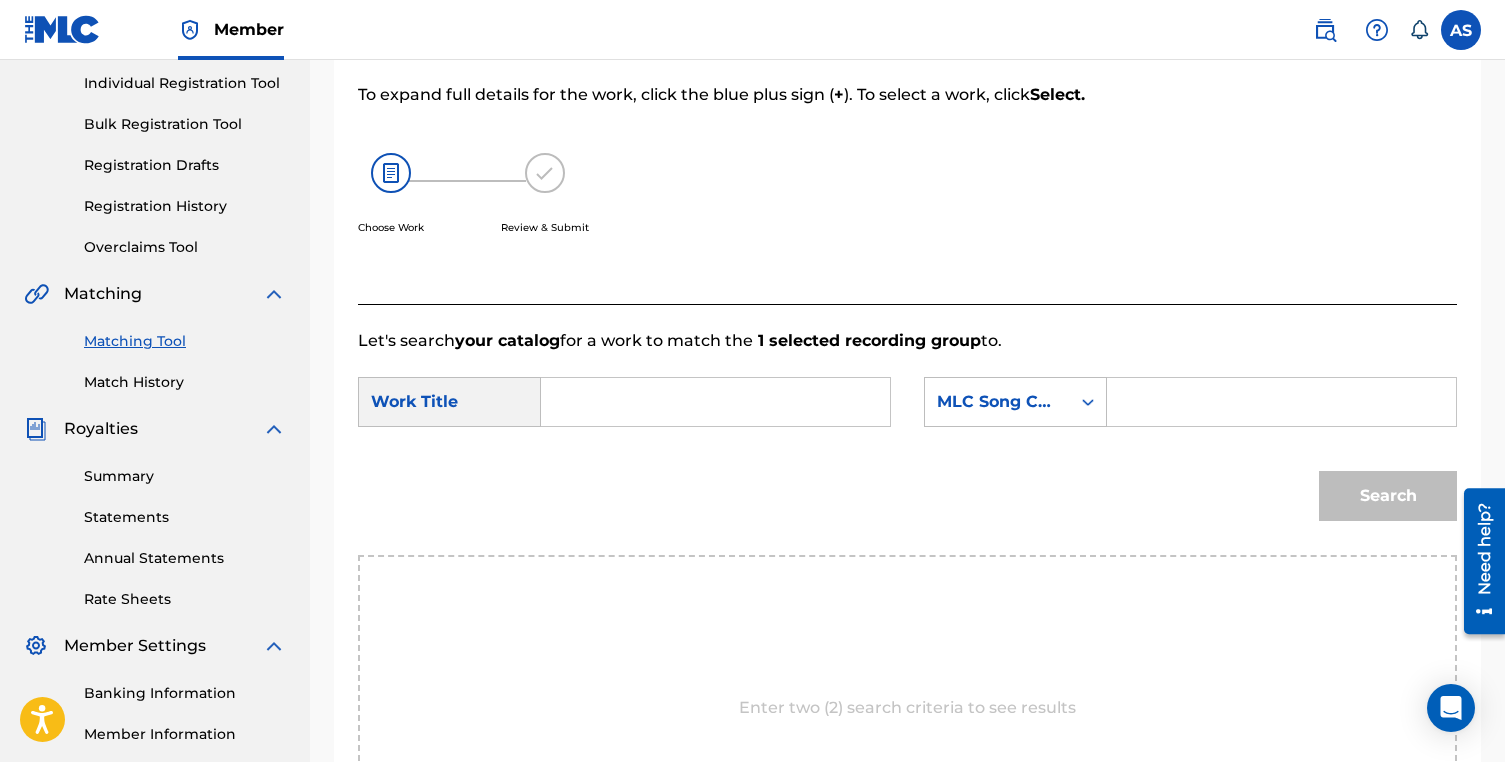 click on "SearchWithCriteriaadf8b25c-f0ed-4d43-a961-cded3ee36b54 Work Title SearchWithCriteria0c4f89d7-a2ee-41c7-977b-aa98c1eafaf1 MLC Song Code" at bounding box center (907, 408) 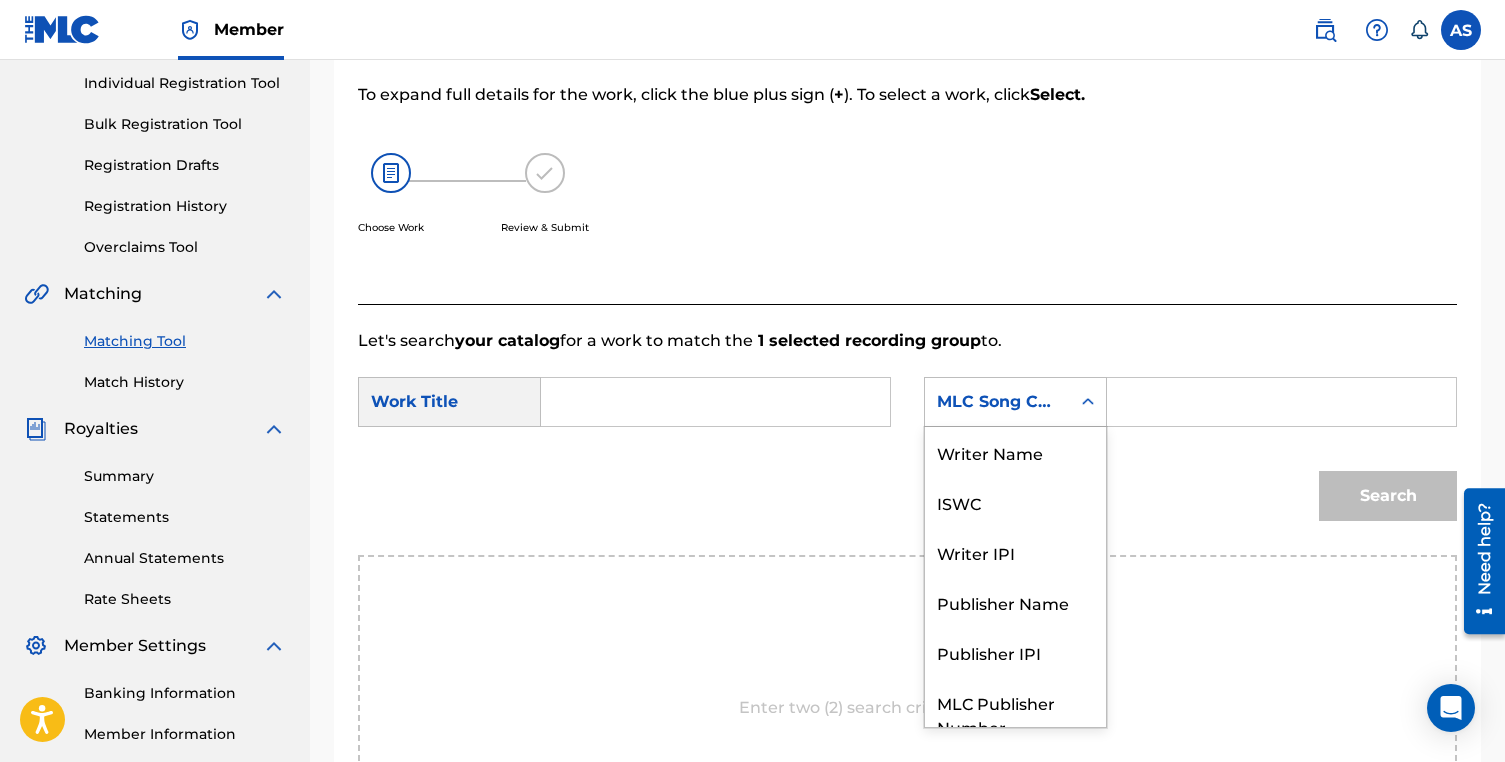 click on "MLC Song Code" at bounding box center [997, 402] 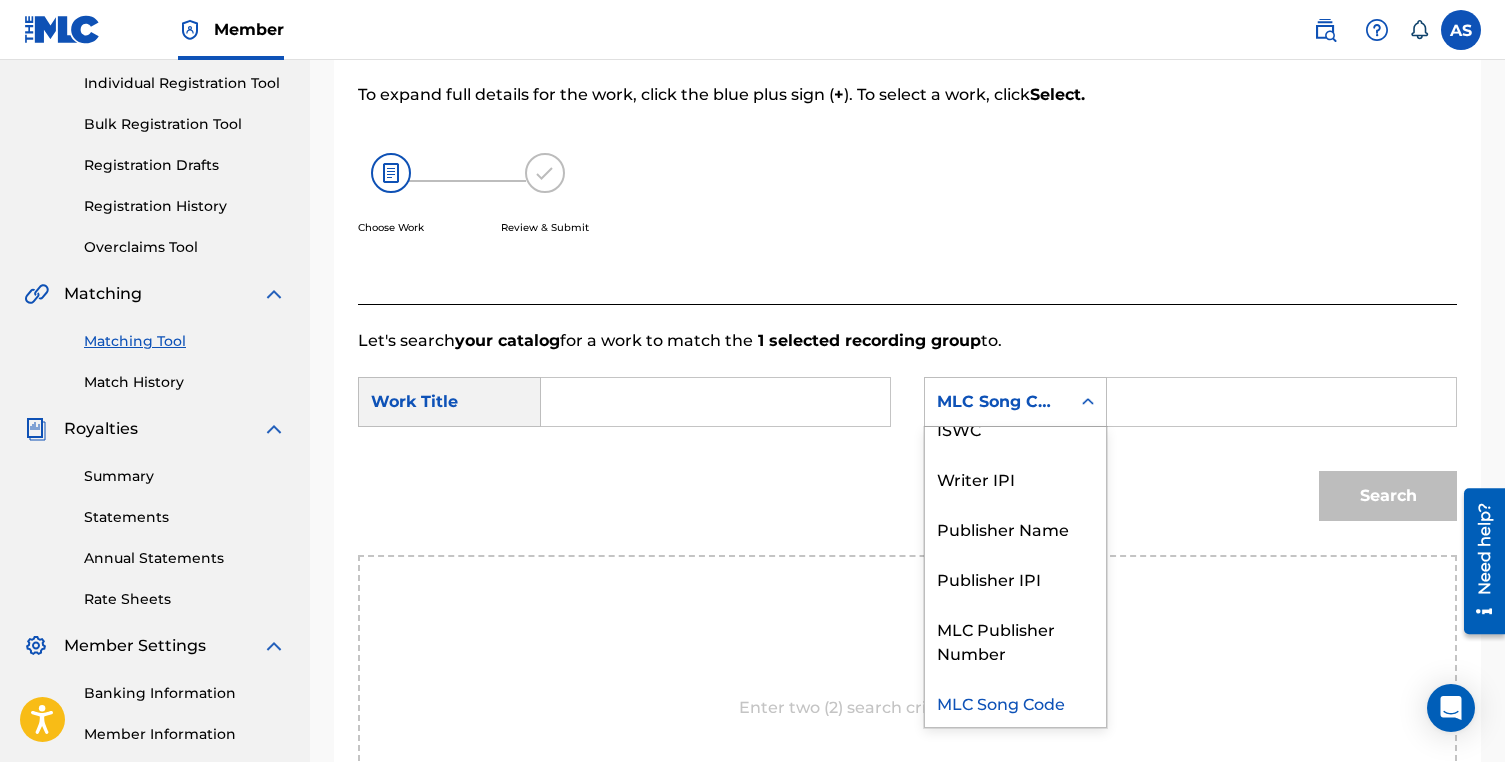 click on "MLC Song Code" at bounding box center (997, 402) 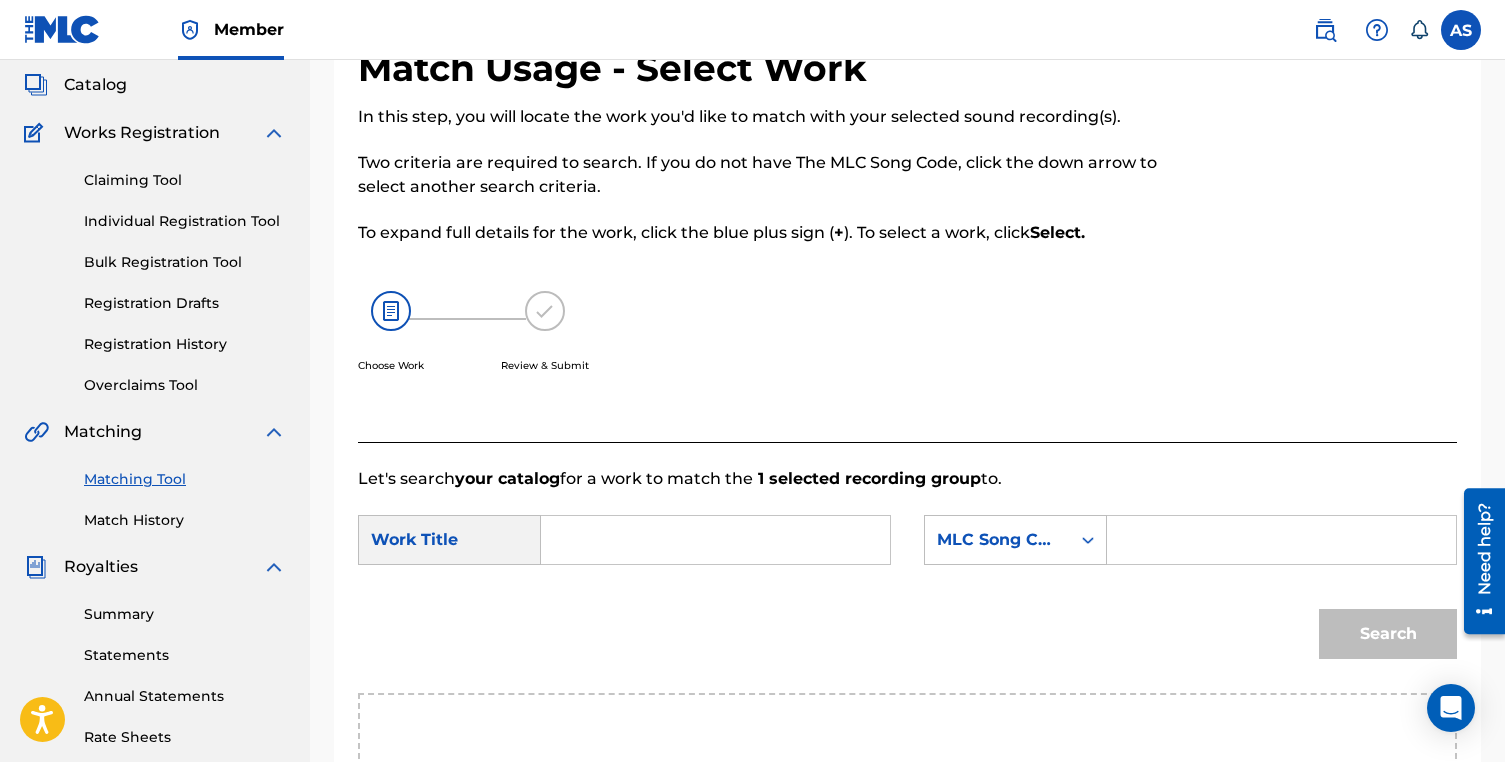 scroll, scrollTop: 106, scrollLeft: 0, axis: vertical 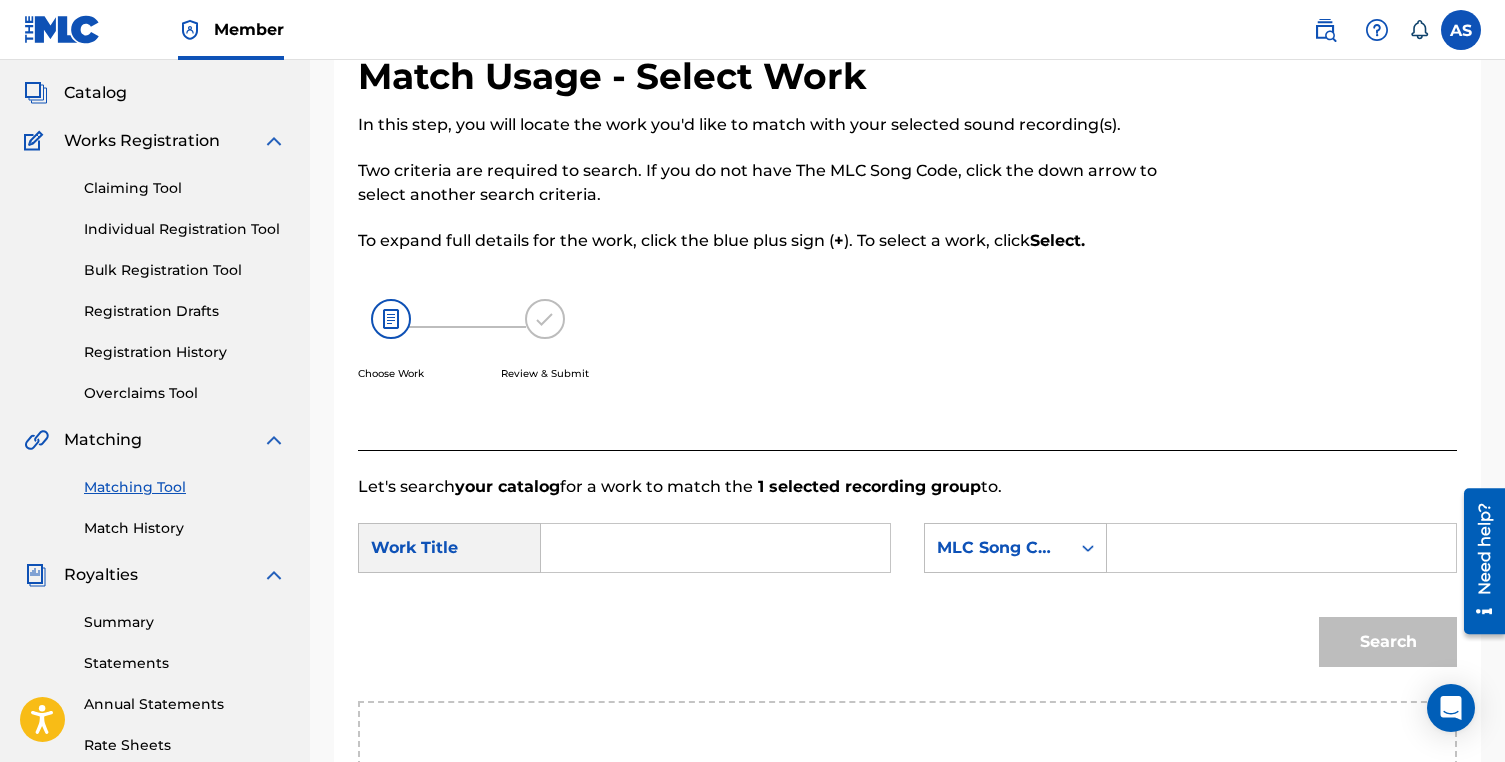 click on "Individual Registration Tool" at bounding box center [185, 229] 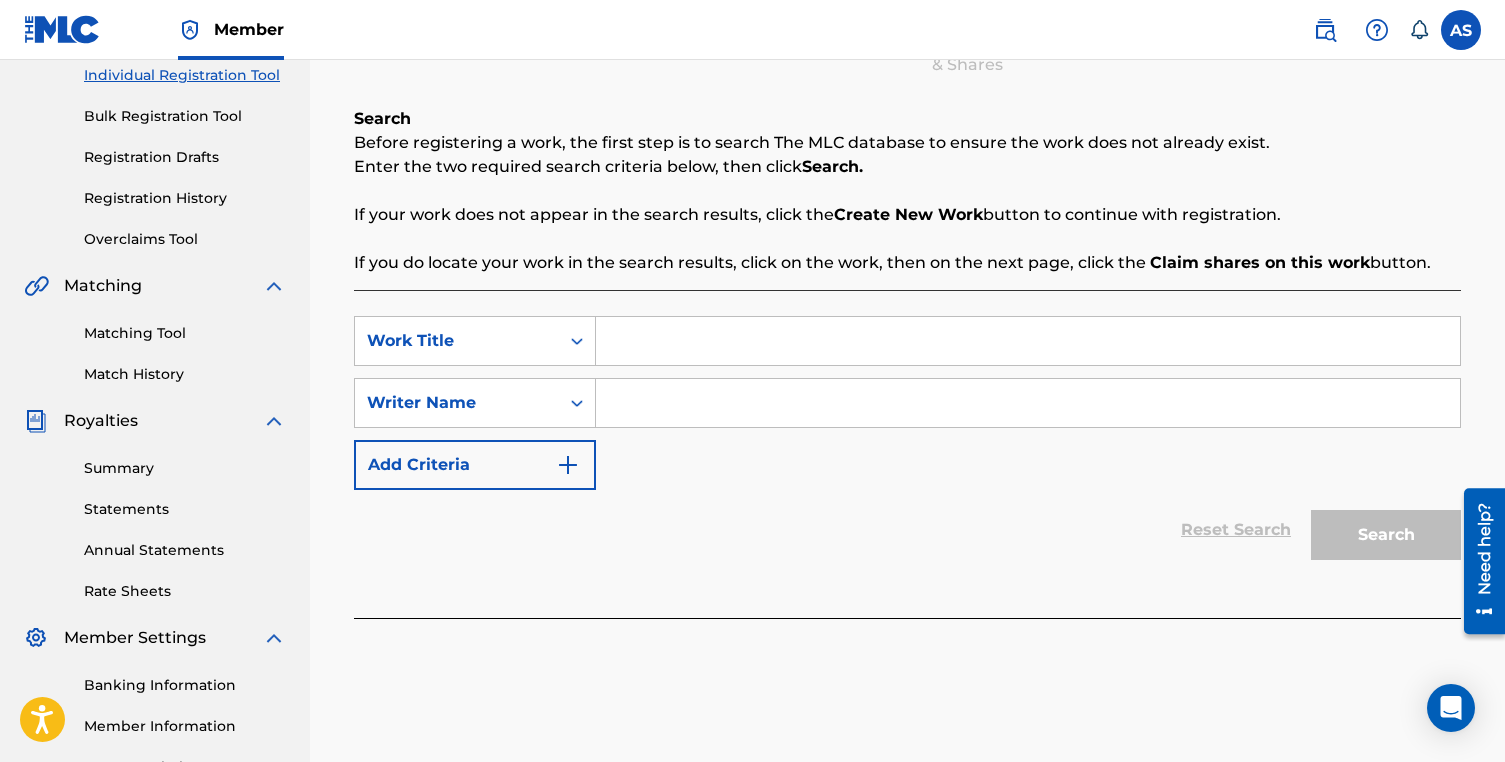 scroll, scrollTop: 125, scrollLeft: 0, axis: vertical 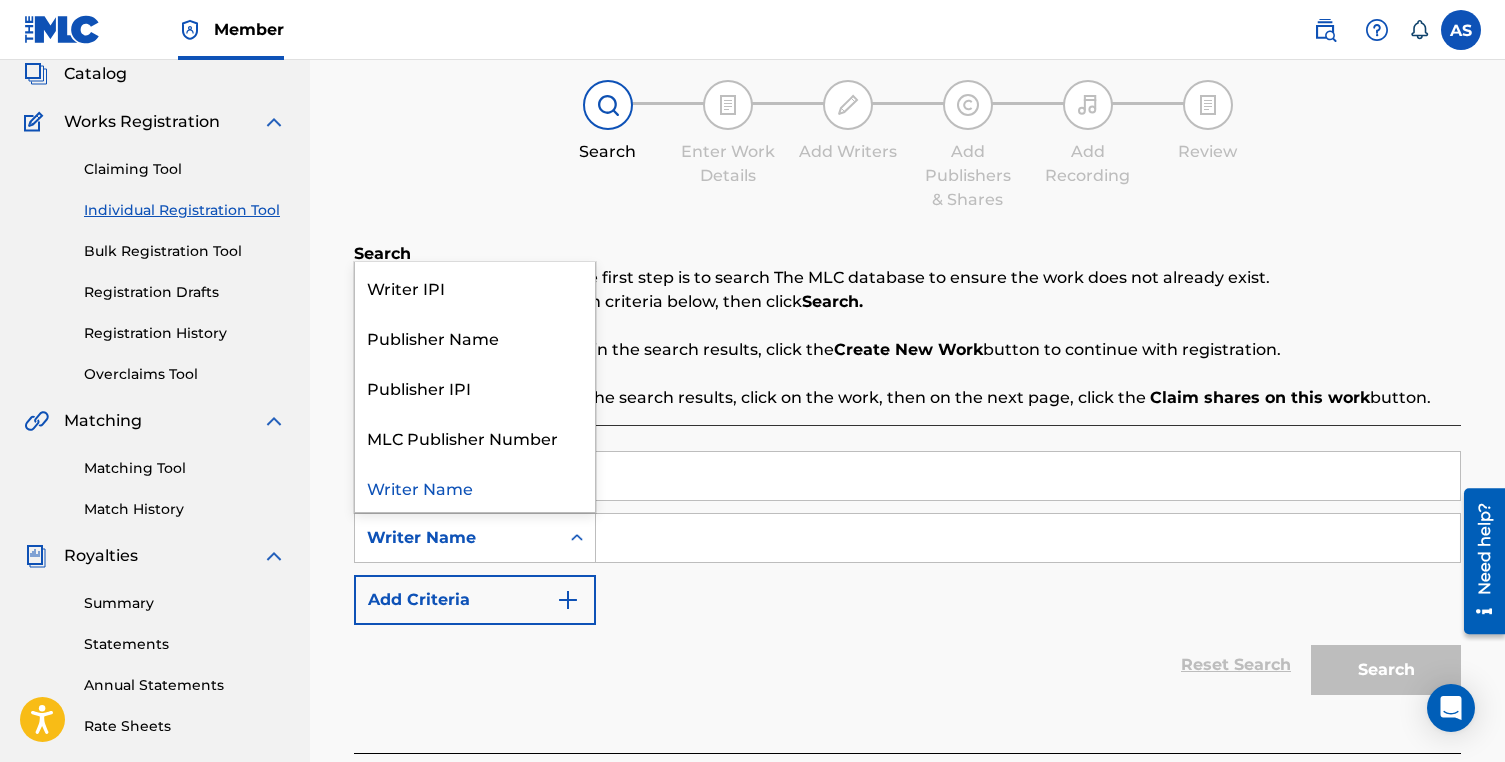 click 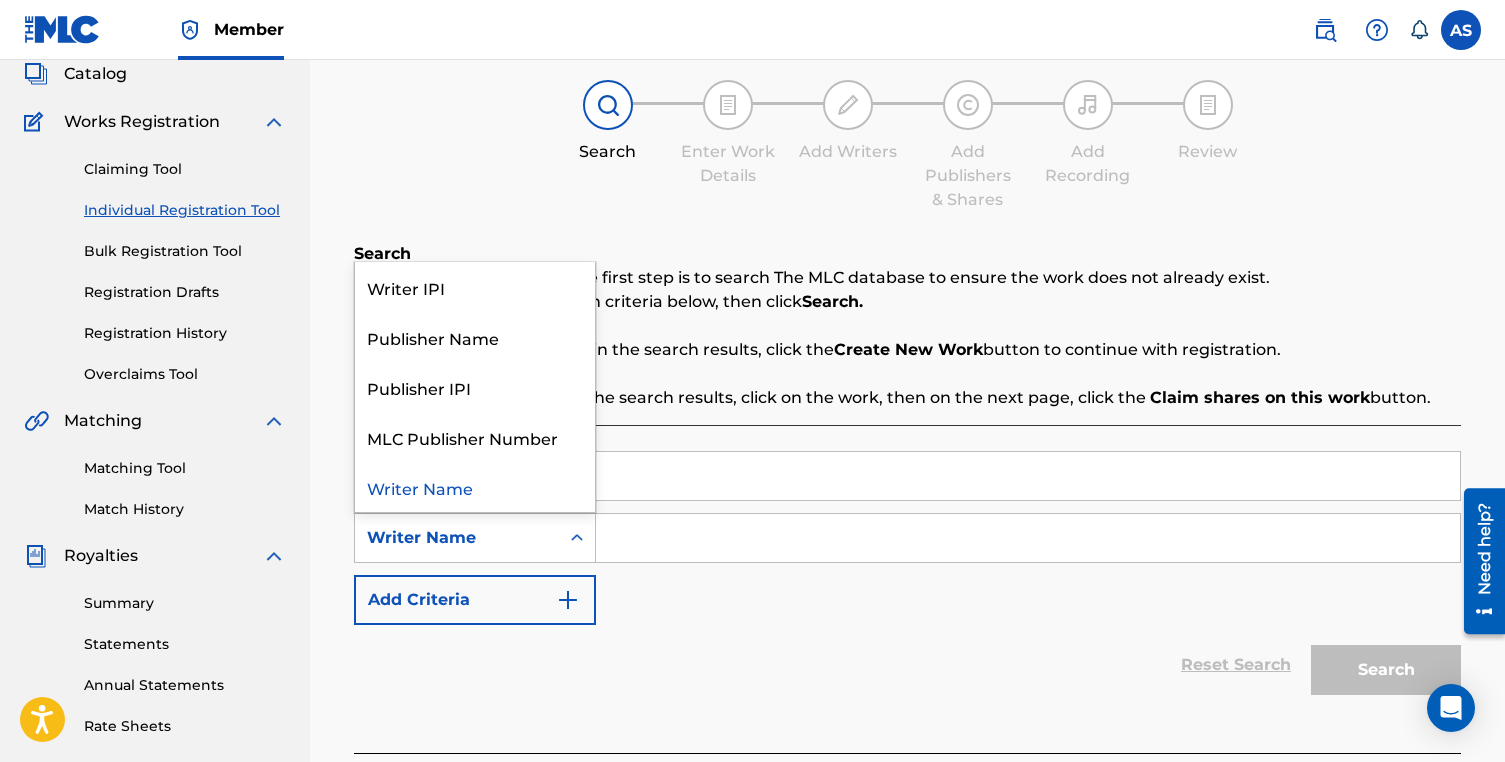 click on "Writer Name" at bounding box center (475, 487) 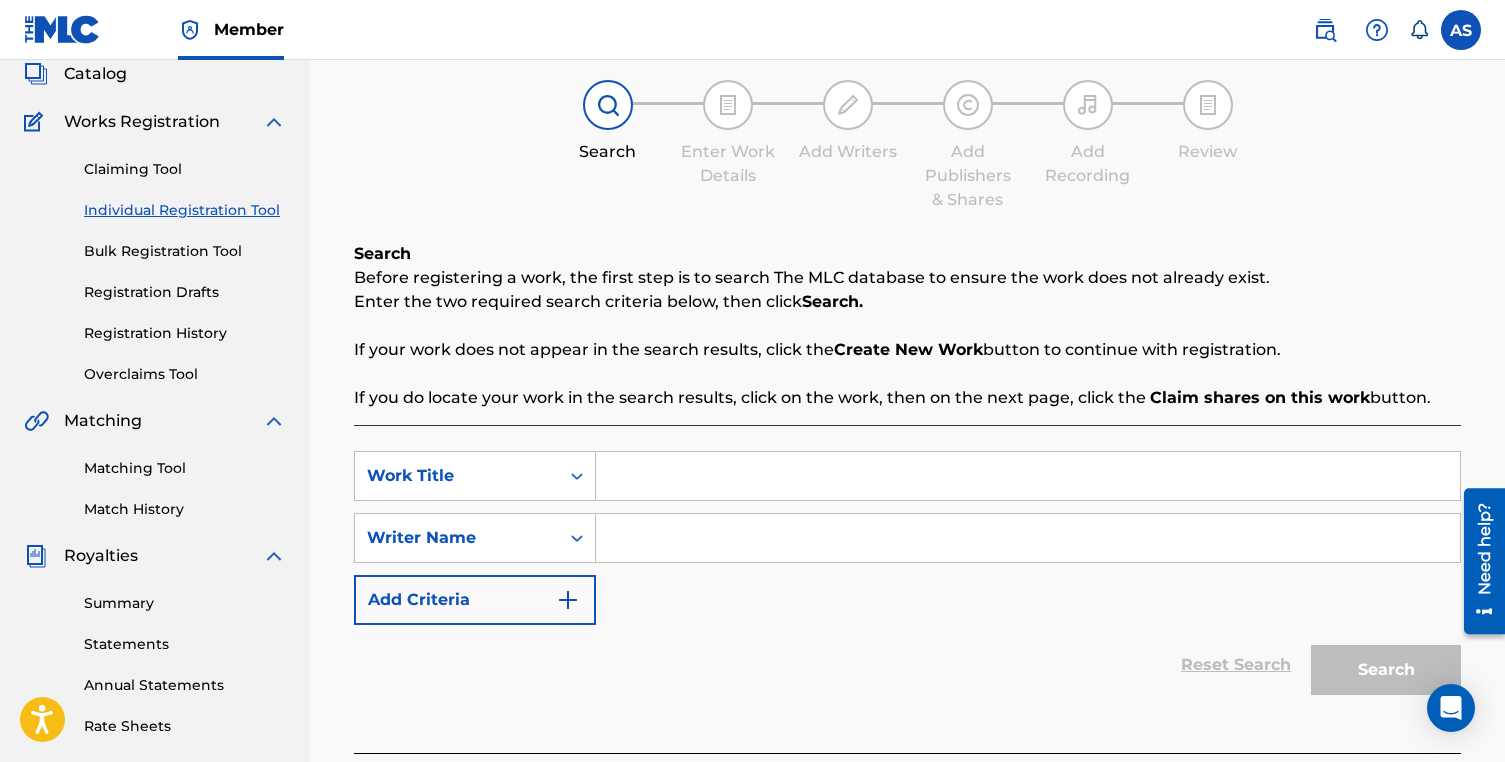 click on "Add Criteria" at bounding box center [475, 600] 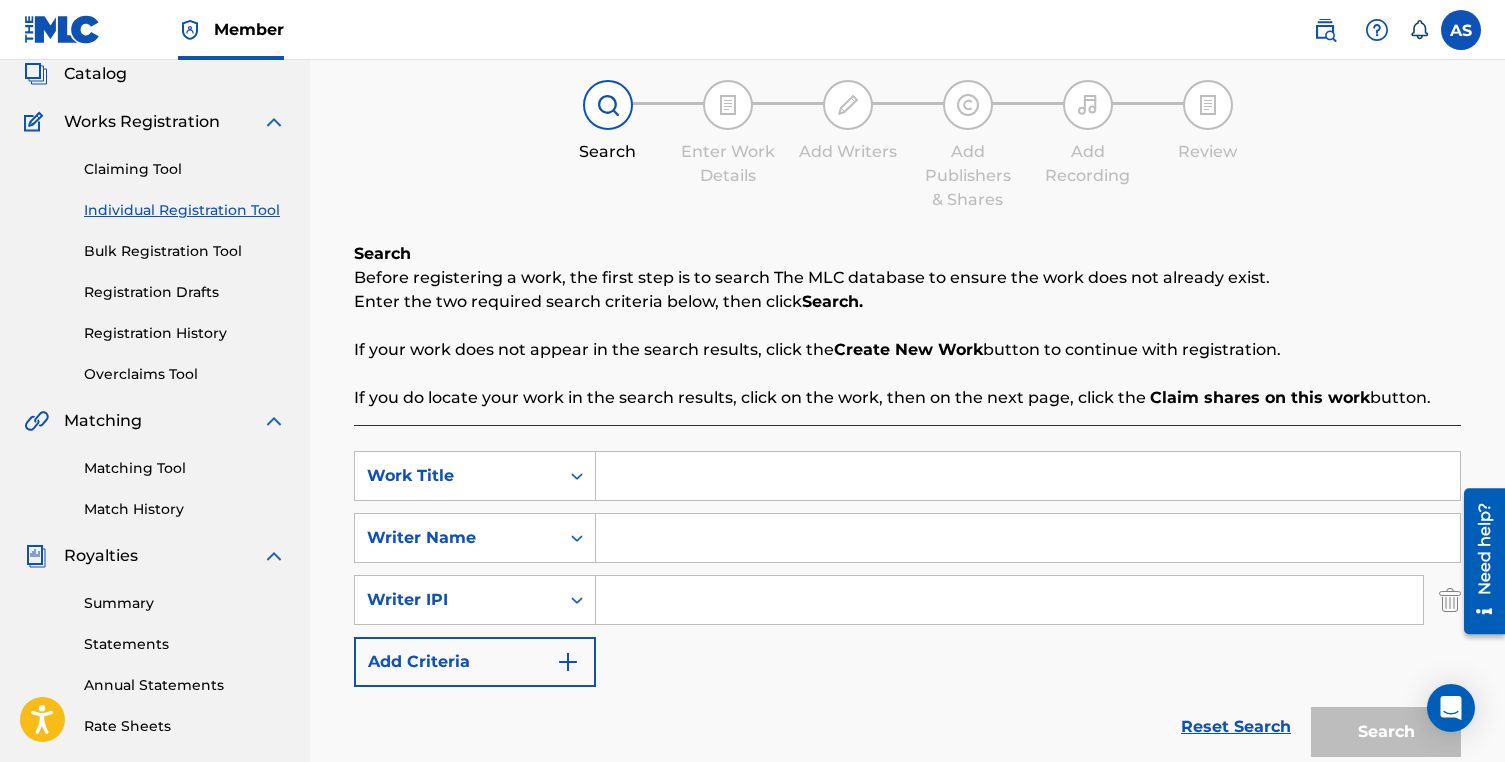 click at bounding box center (1009, 600) 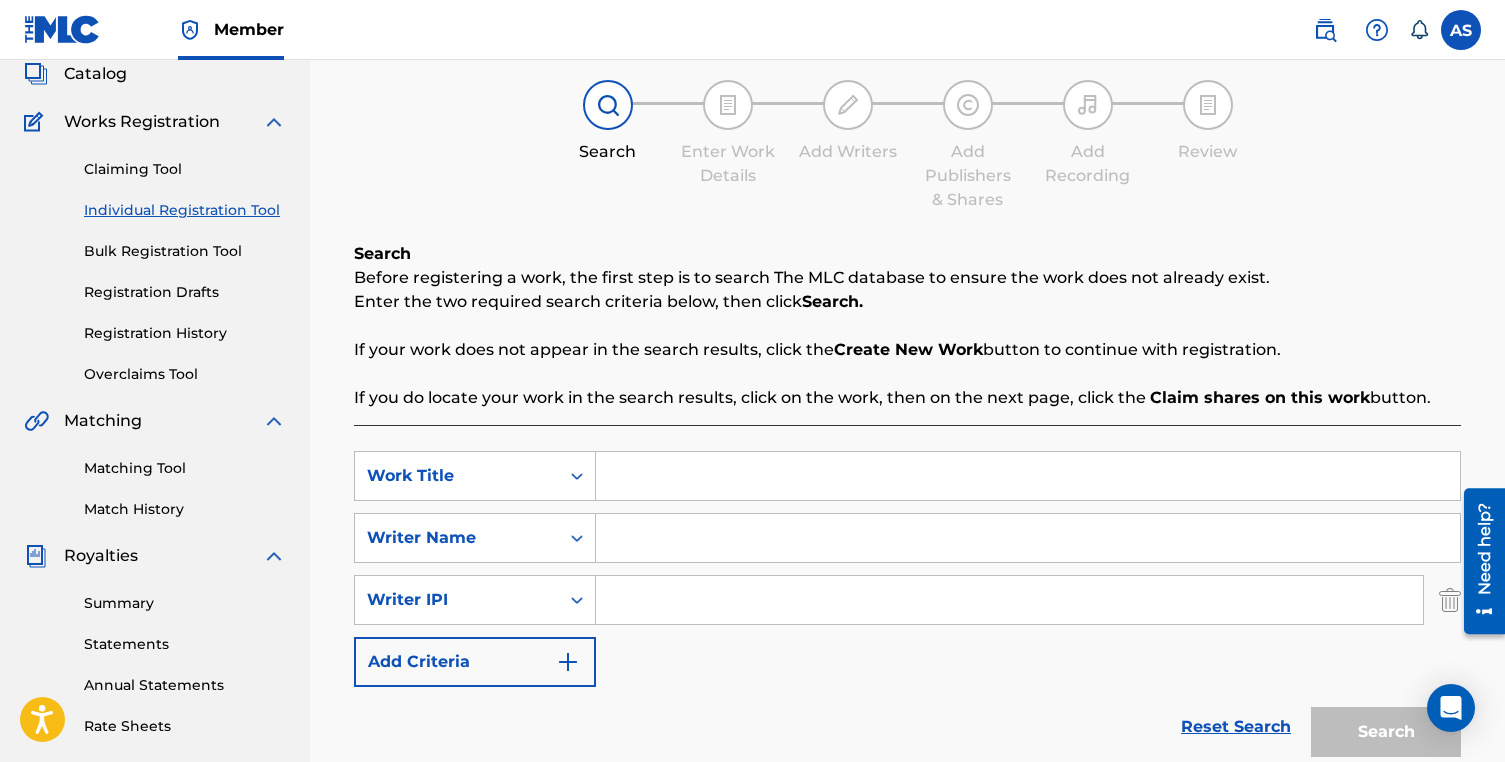 paste on "835460435" 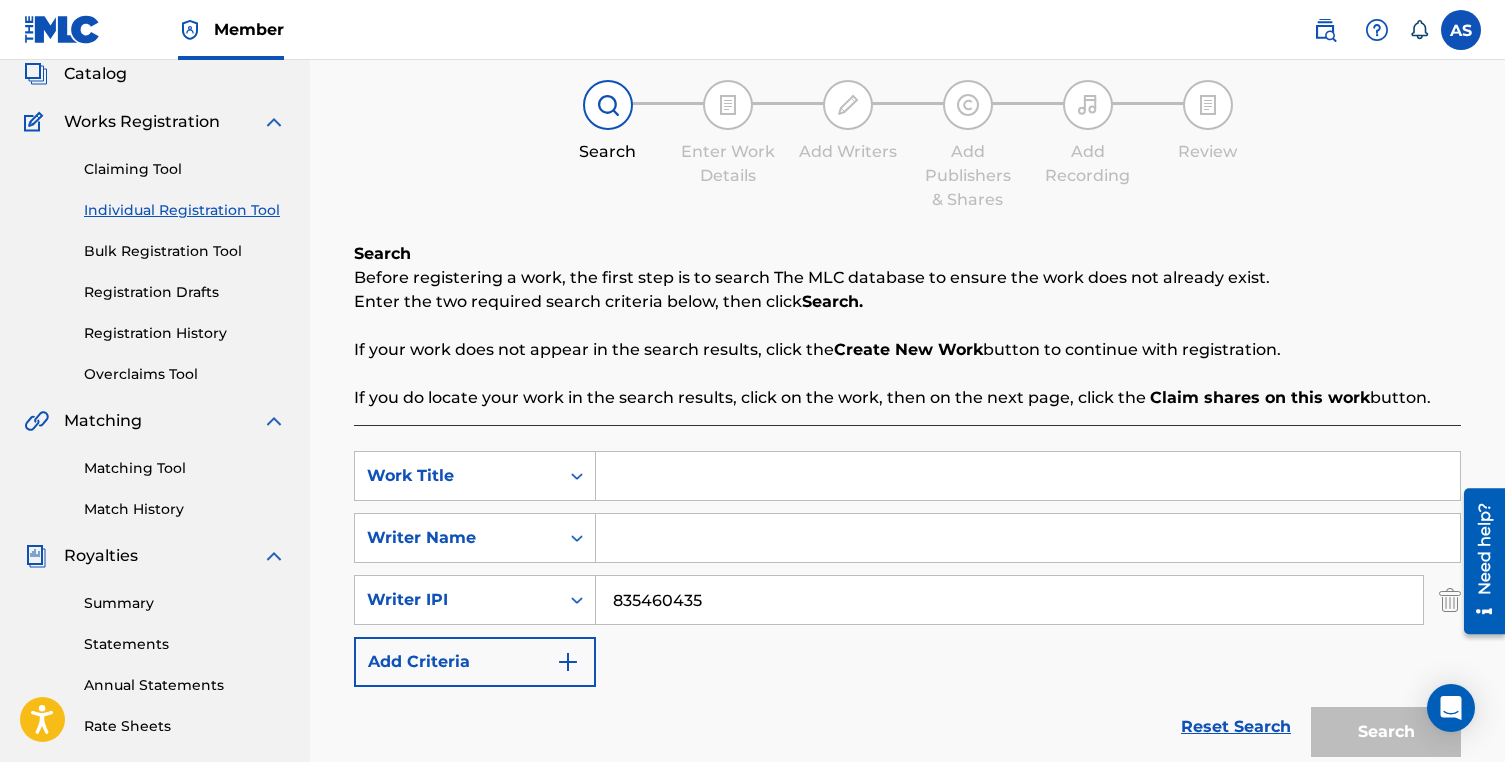 type on "835460435" 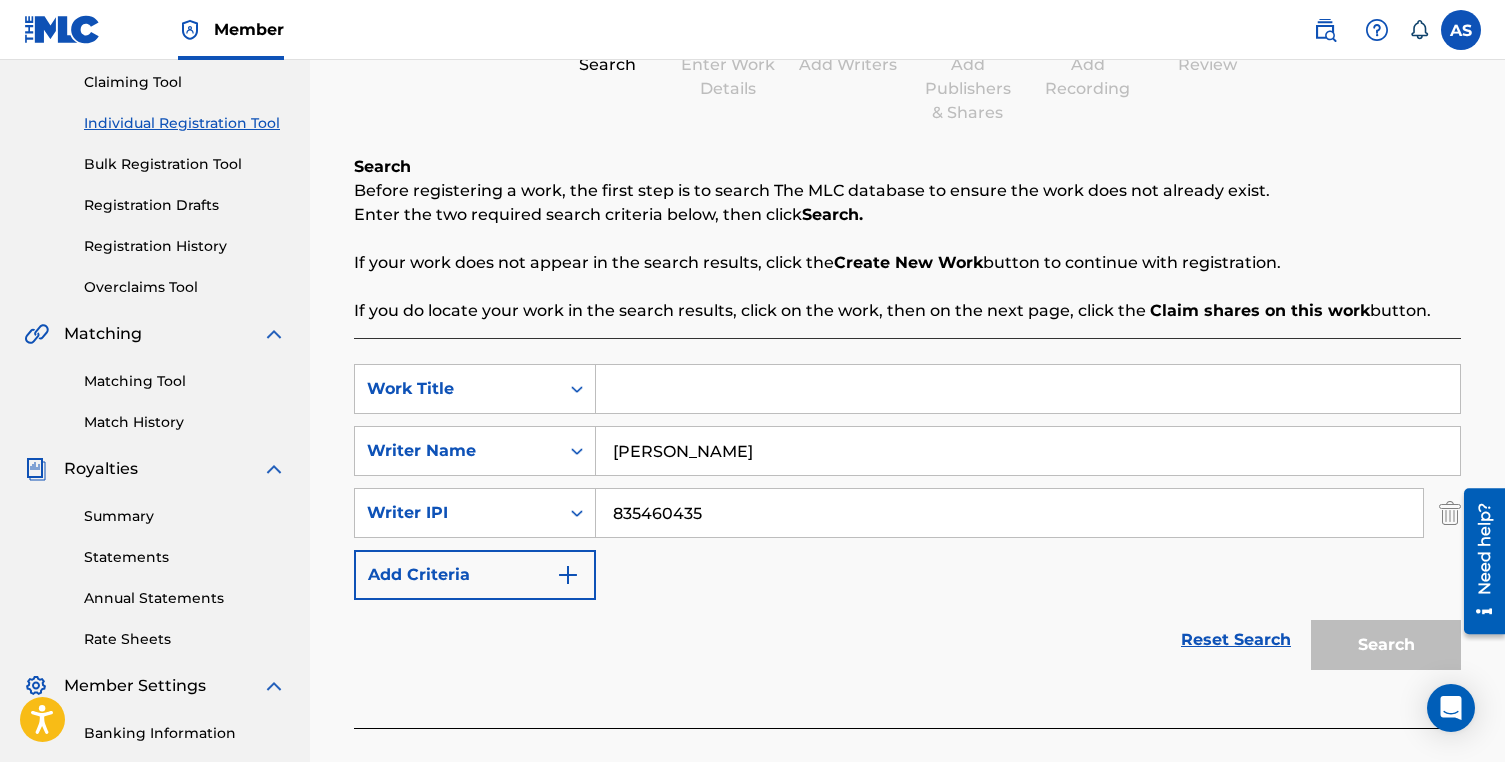 scroll, scrollTop: 252, scrollLeft: 0, axis: vertical 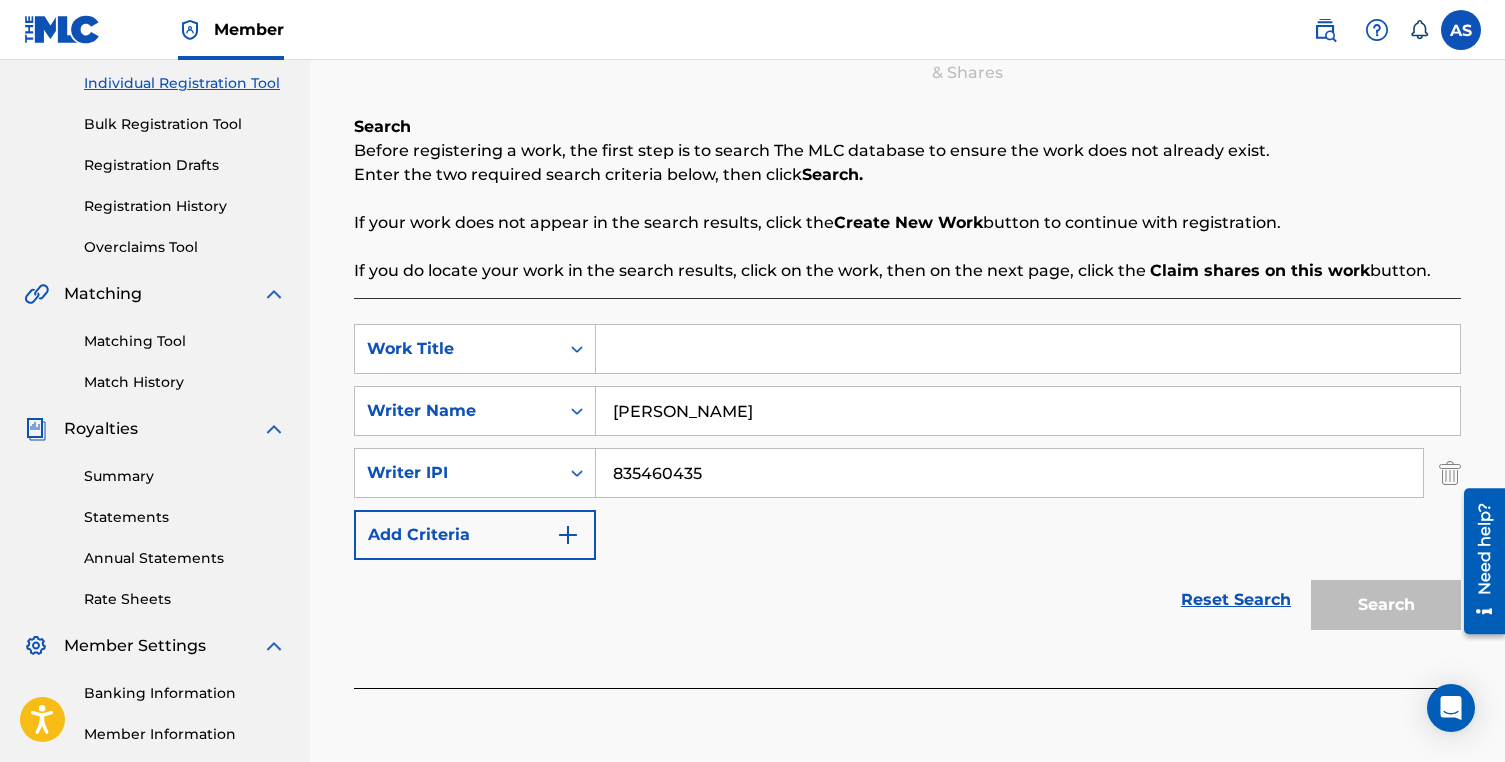 click at bounding box center [568, 535] 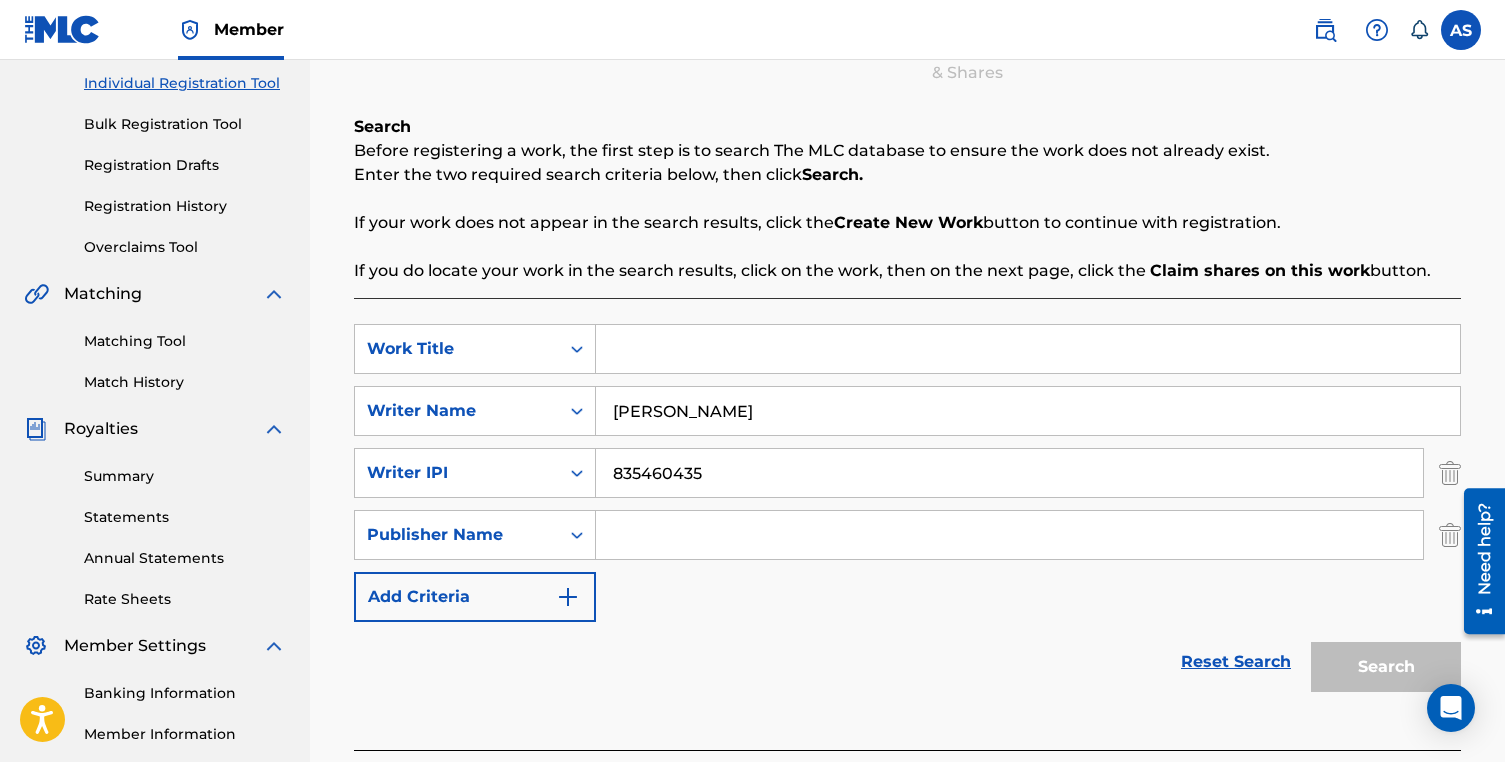 click on "SearchWithCriteriaadf8b25c-f0ed-4d43-a961-cded3ee36b54 Work Title SearchWithCriteria26934d49-3771-4f7e-b2c4-1090f4036d55 Writer Name andrew lloyd stevenson SearchWithCriteriaa47da9f9-4f9a-4981-a139-095665b01b75 Writer IPI 835460435 SearchWithCriteria513ed744-9c20-4722-9701-45d15f8c26a7 Publisher Name Add Criteria" at bounding box center (907, 473) 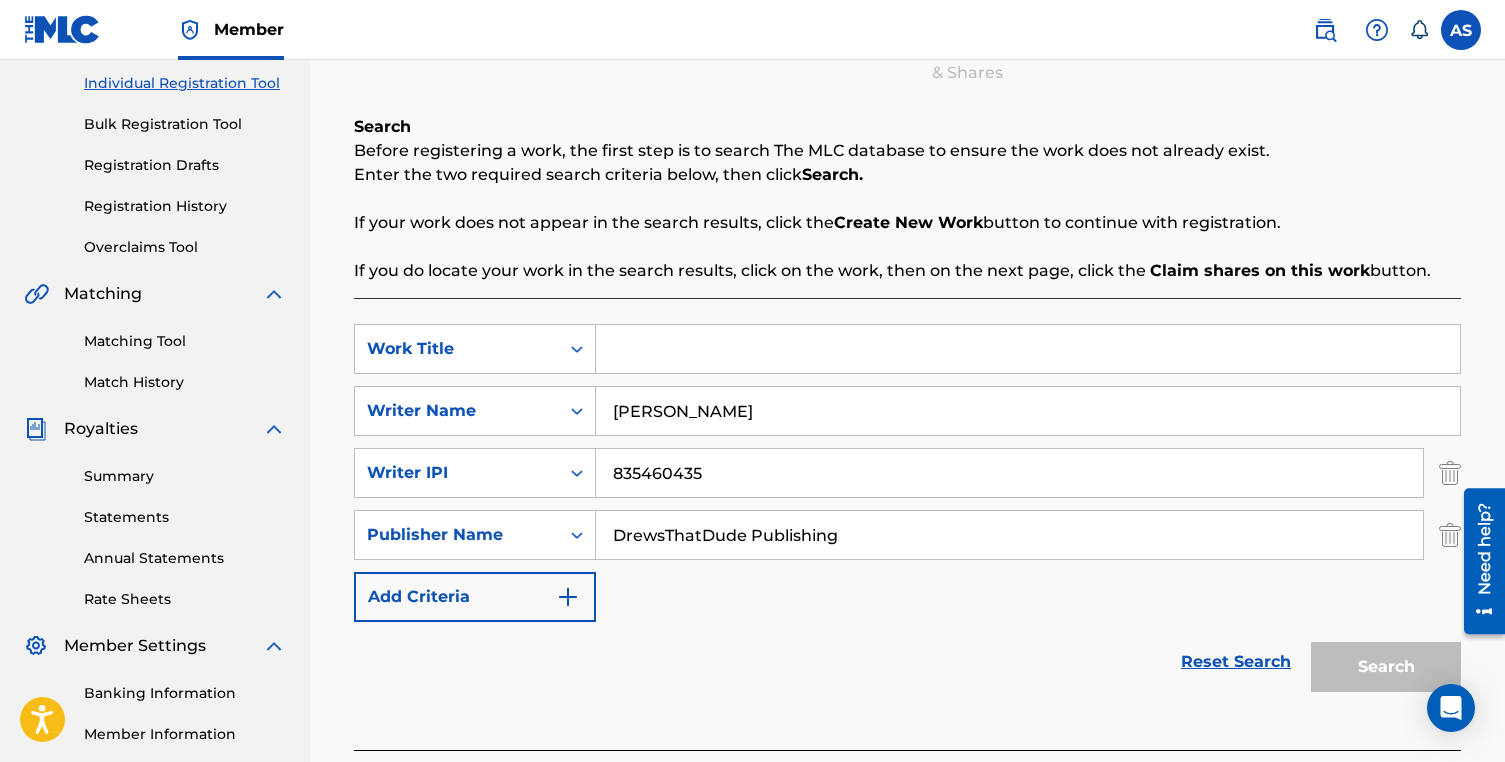 type on "DrewsThatDude Publishing" 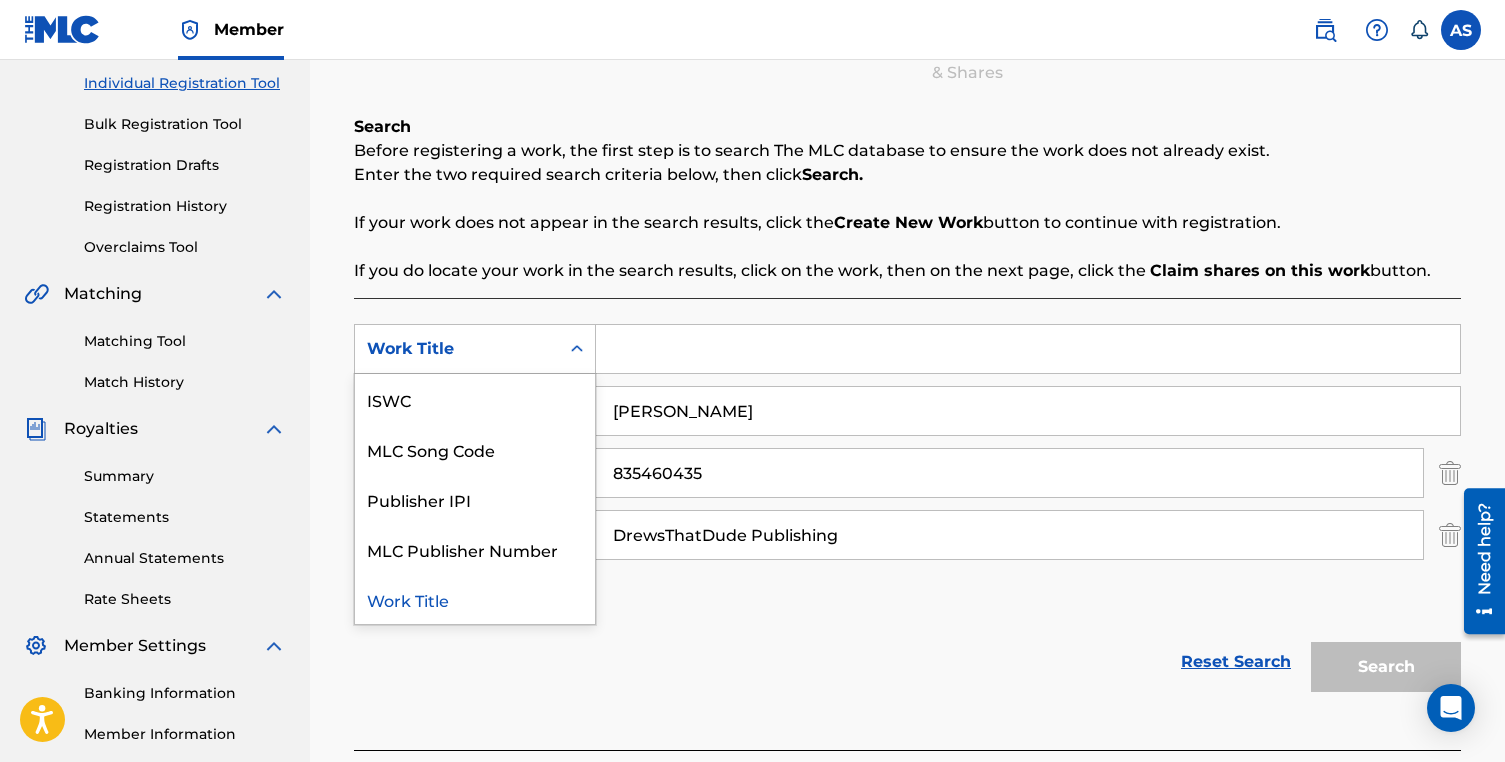 click on "Work Title" at bounding box center (457, 349) 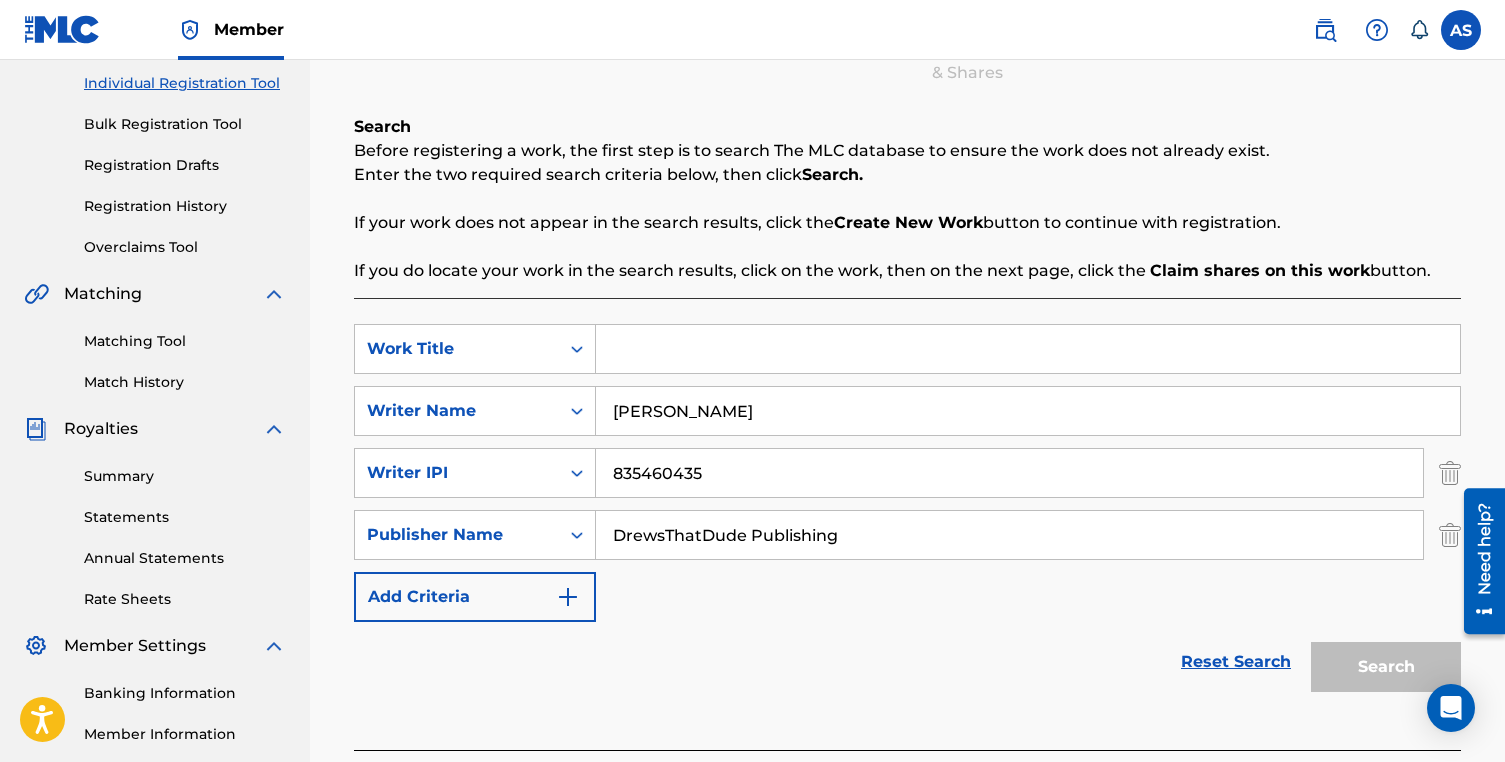 click on "Work Title" at bounding box center (457, 349) 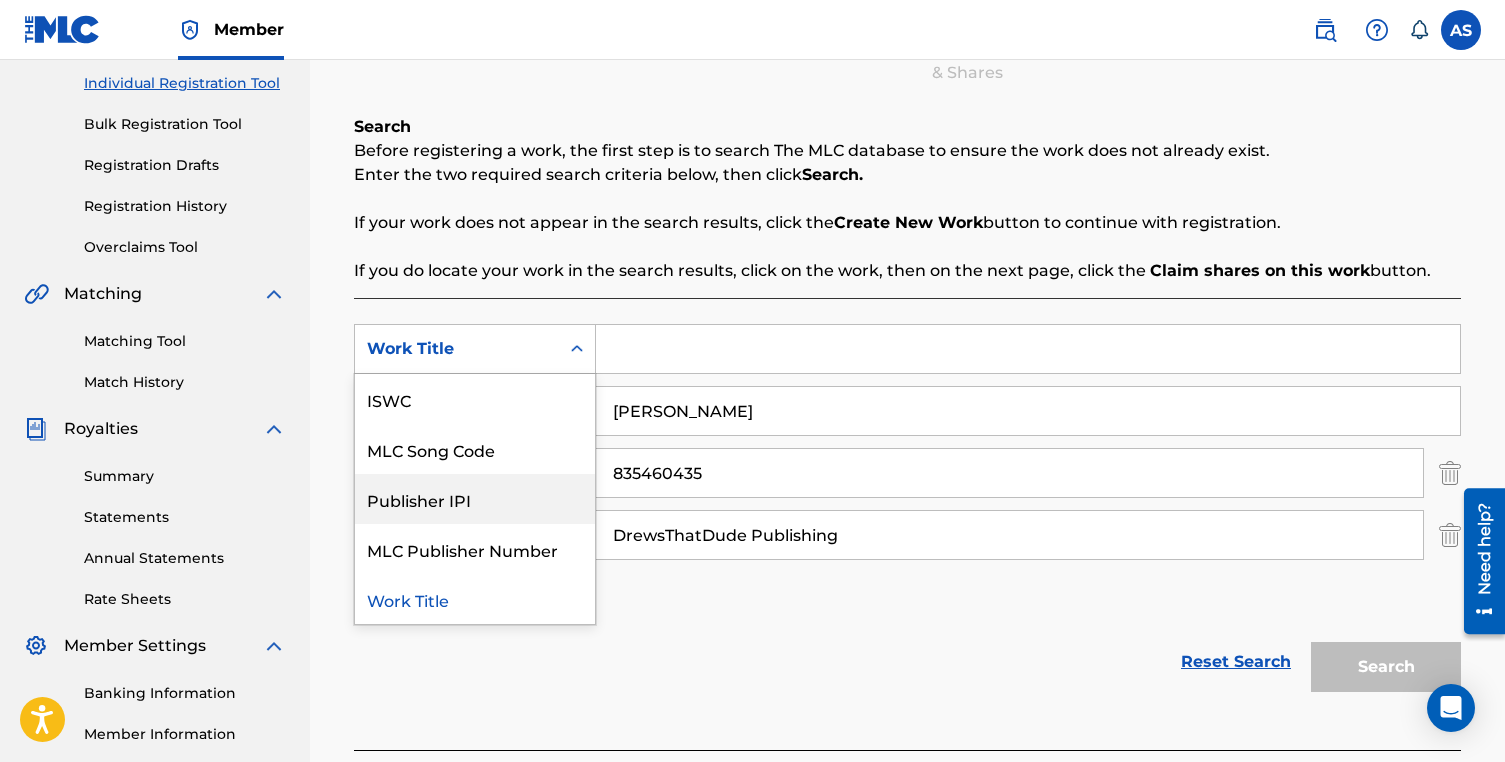 click on "Publisher IPI" at bounding box center [475, 499] 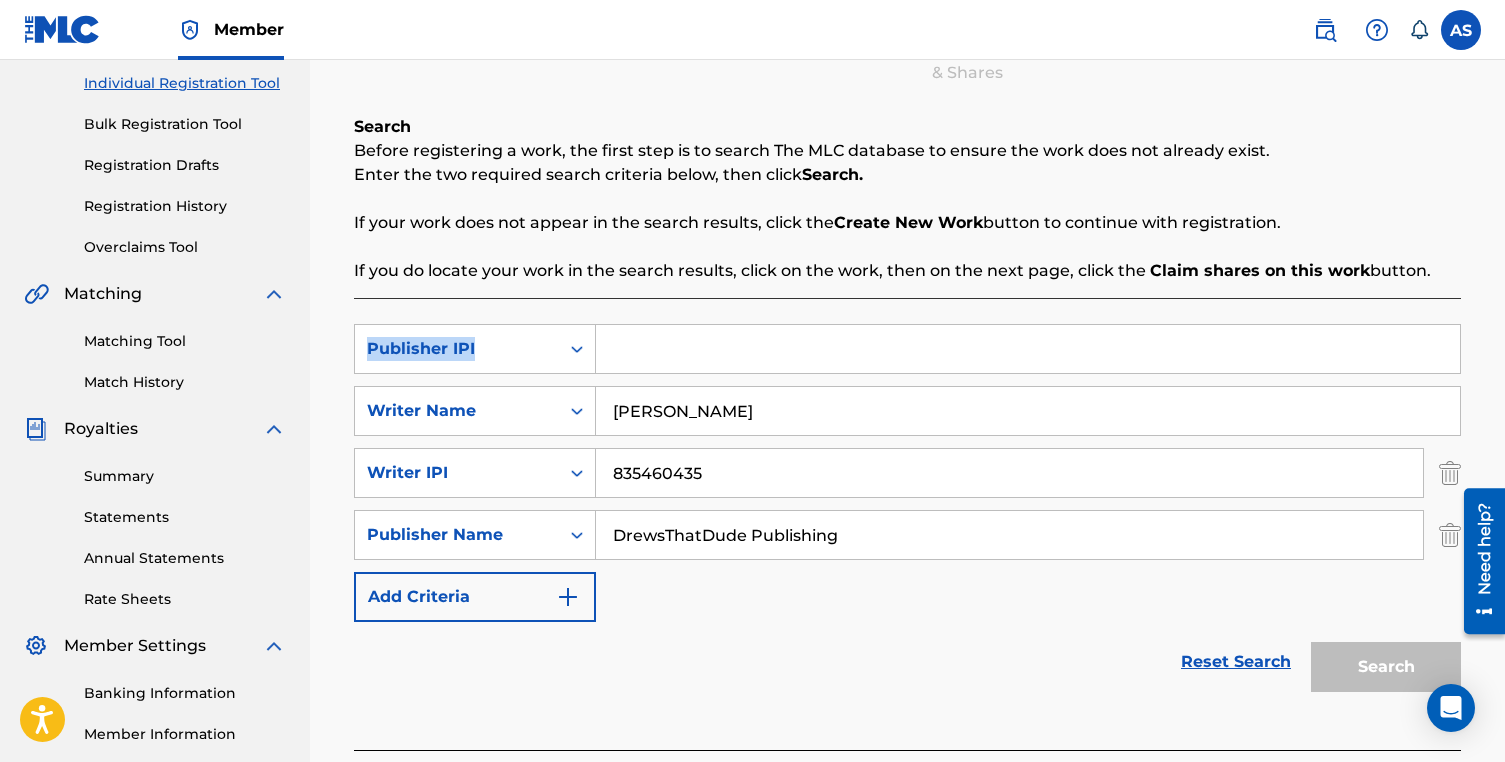click at bounding box center [1028, 349] 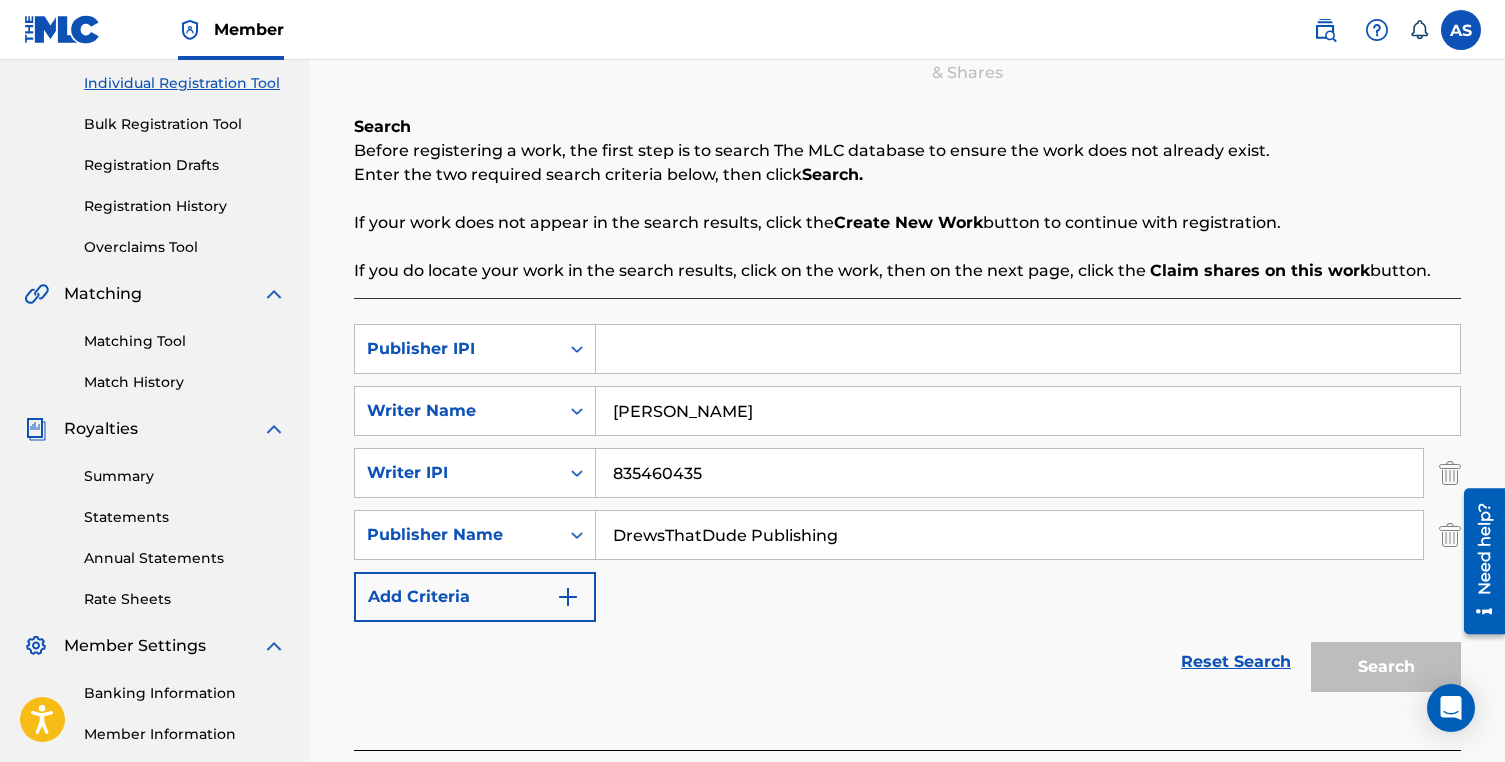paste on "835460435" 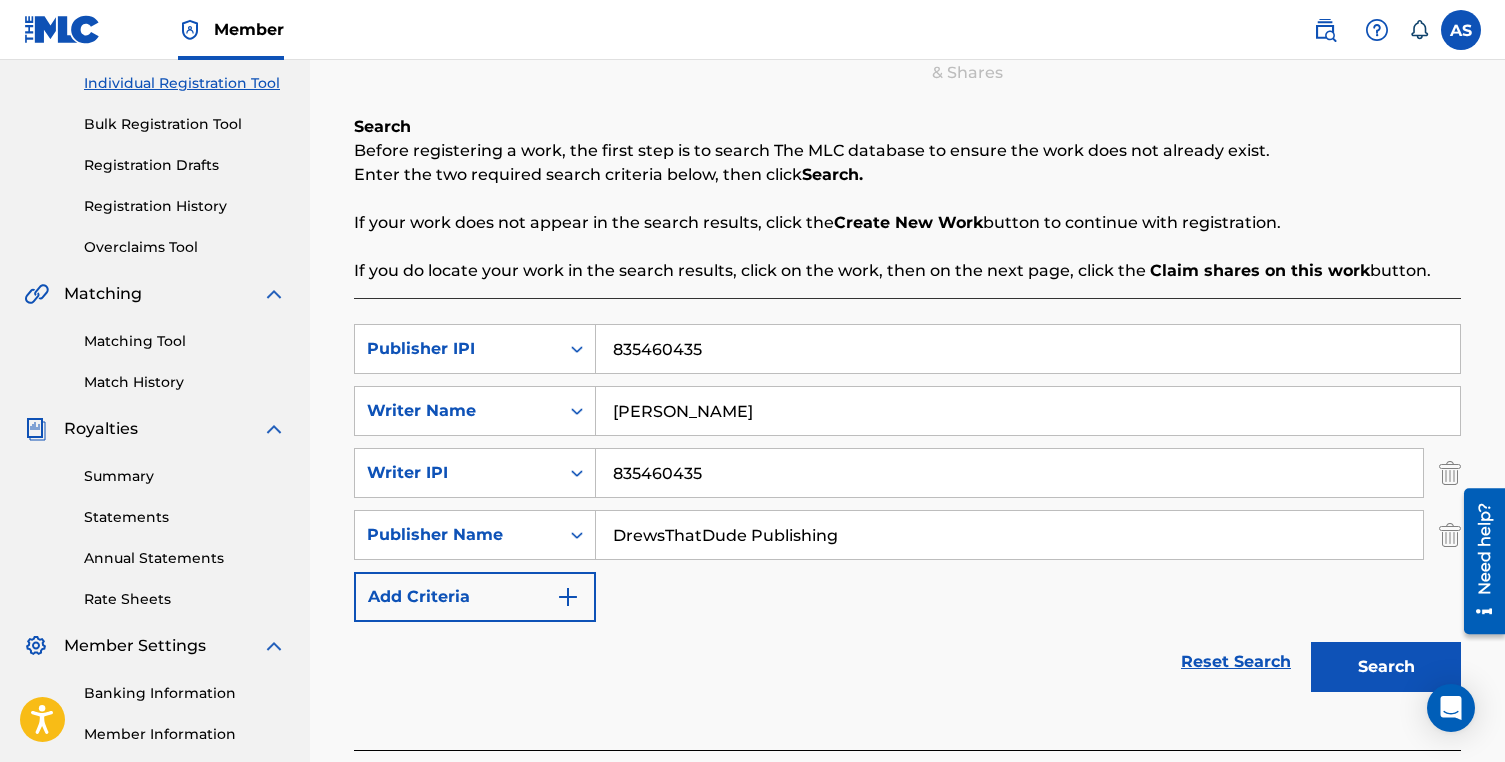 type on "835460435" 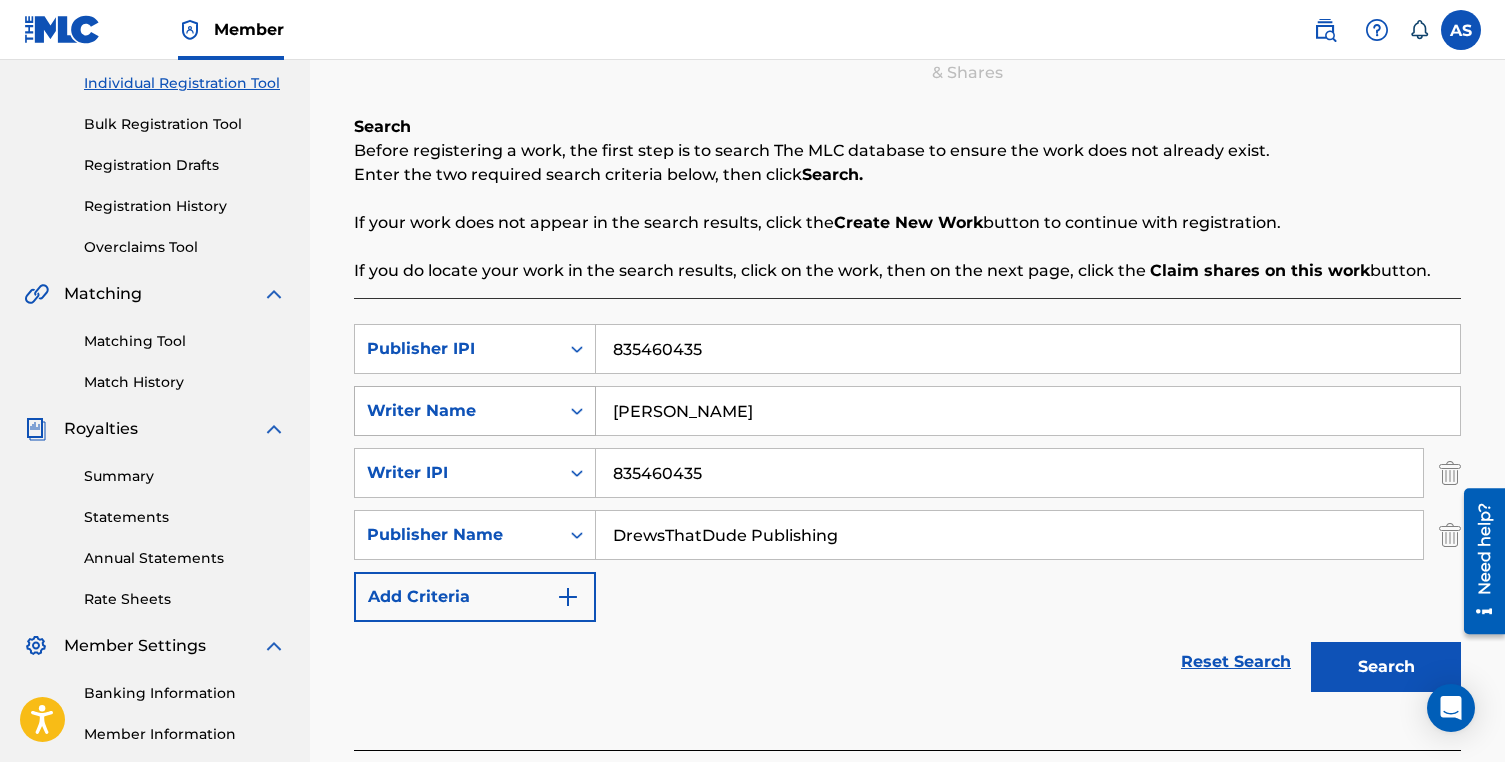 drag, startPoint x: 719, startPoint y: 476, endPoint x: 536, endPoint y: 434, distance: 187.75783 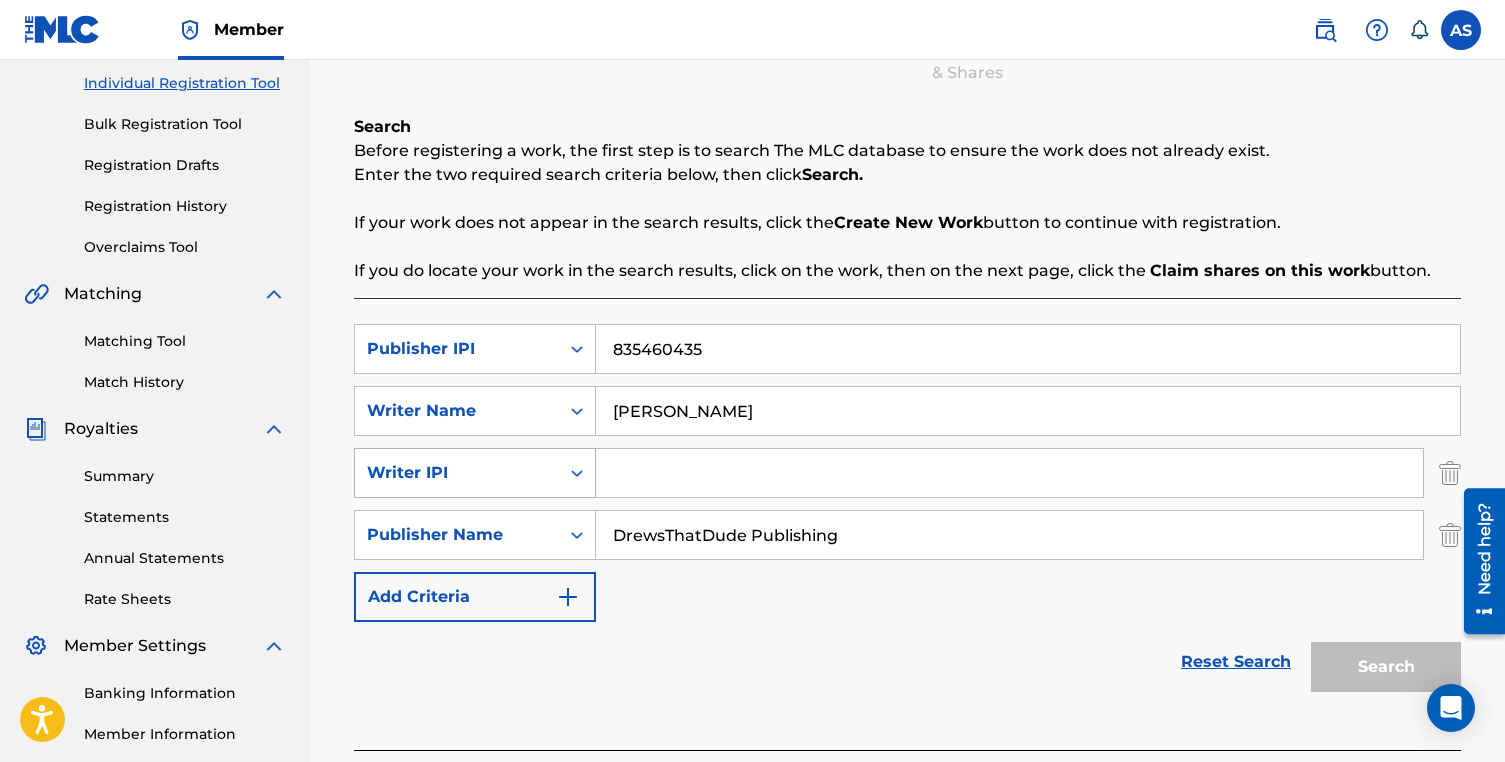 type 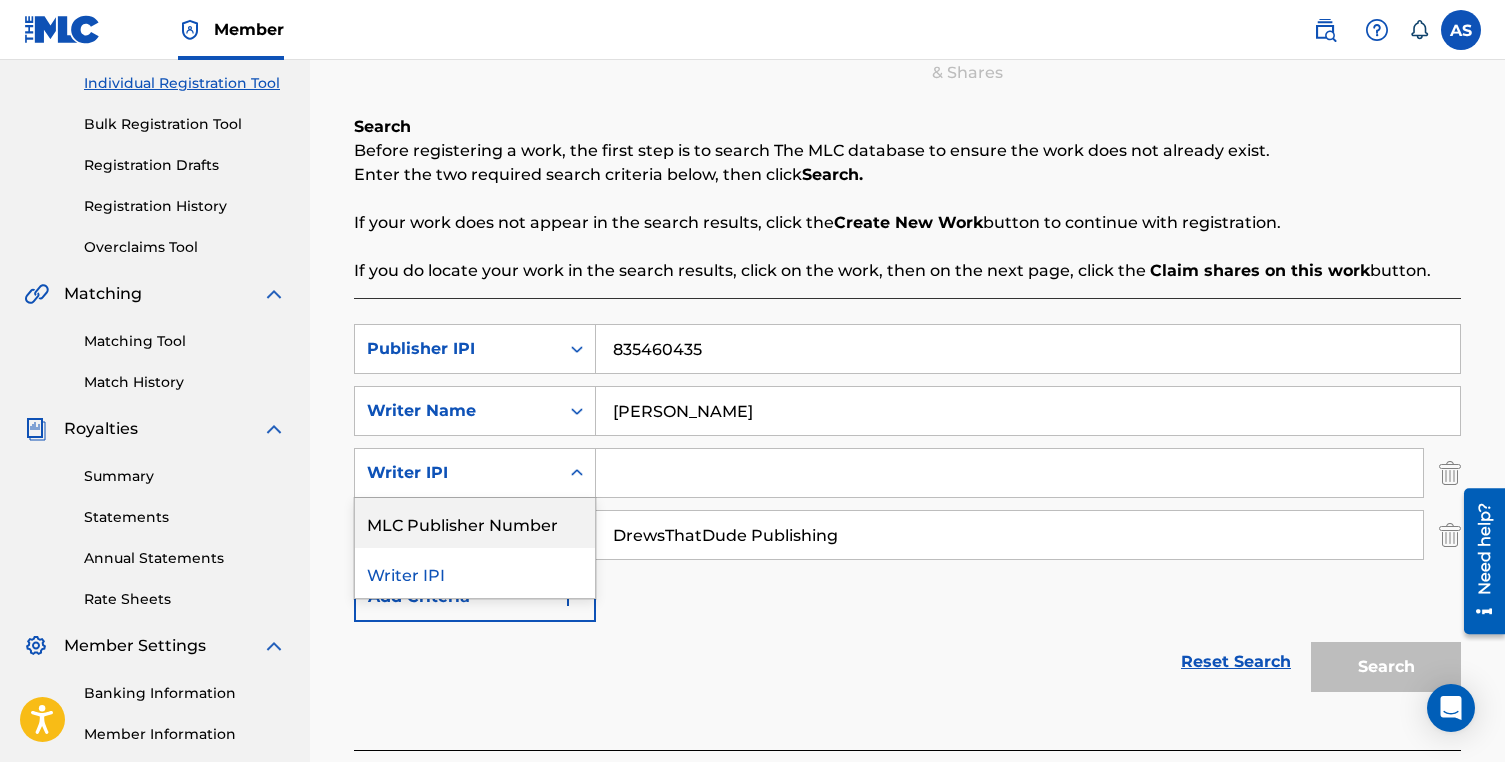 click on "MLC Publisher Number" at bounding box center (475, 523) 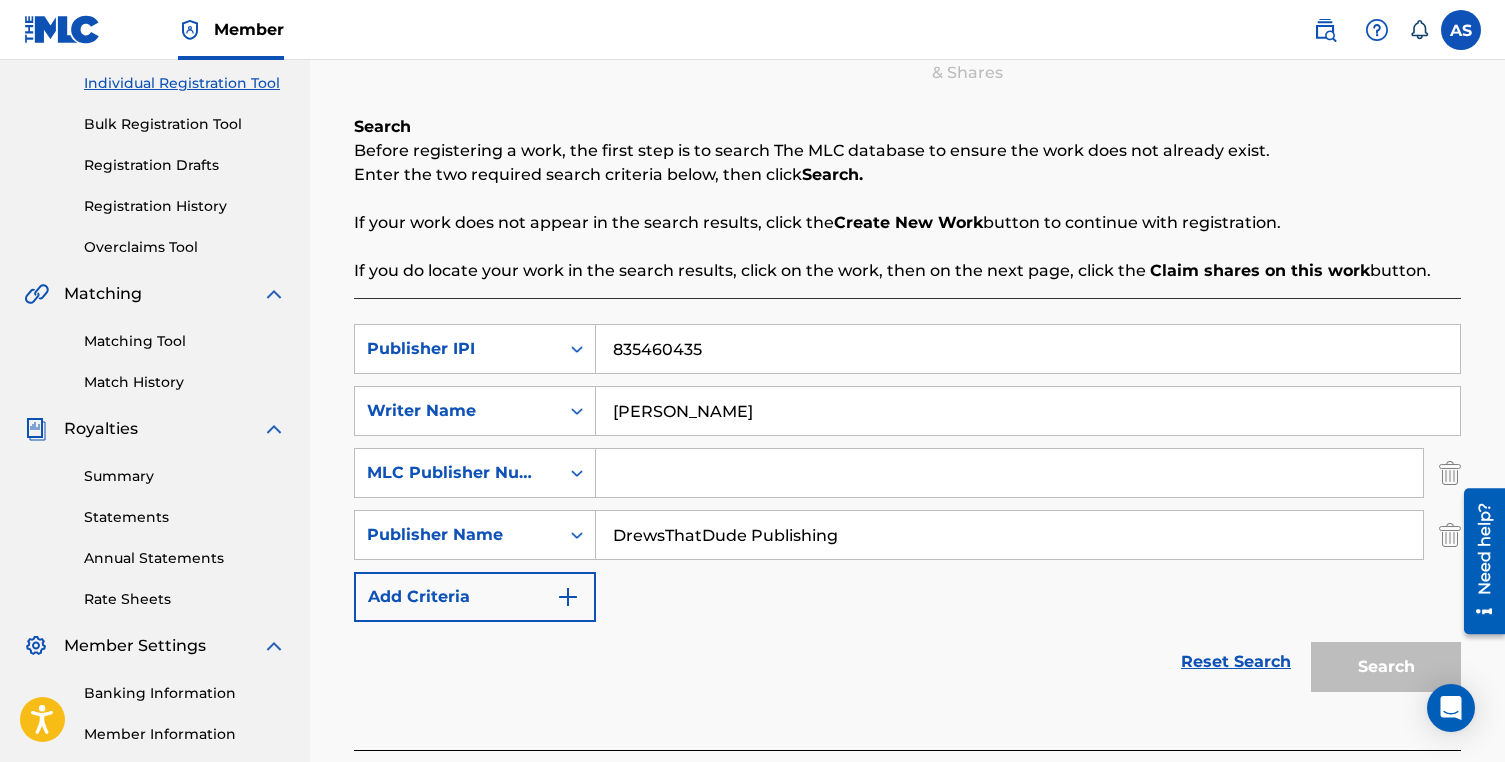 click at bounding box center (1009, 473) 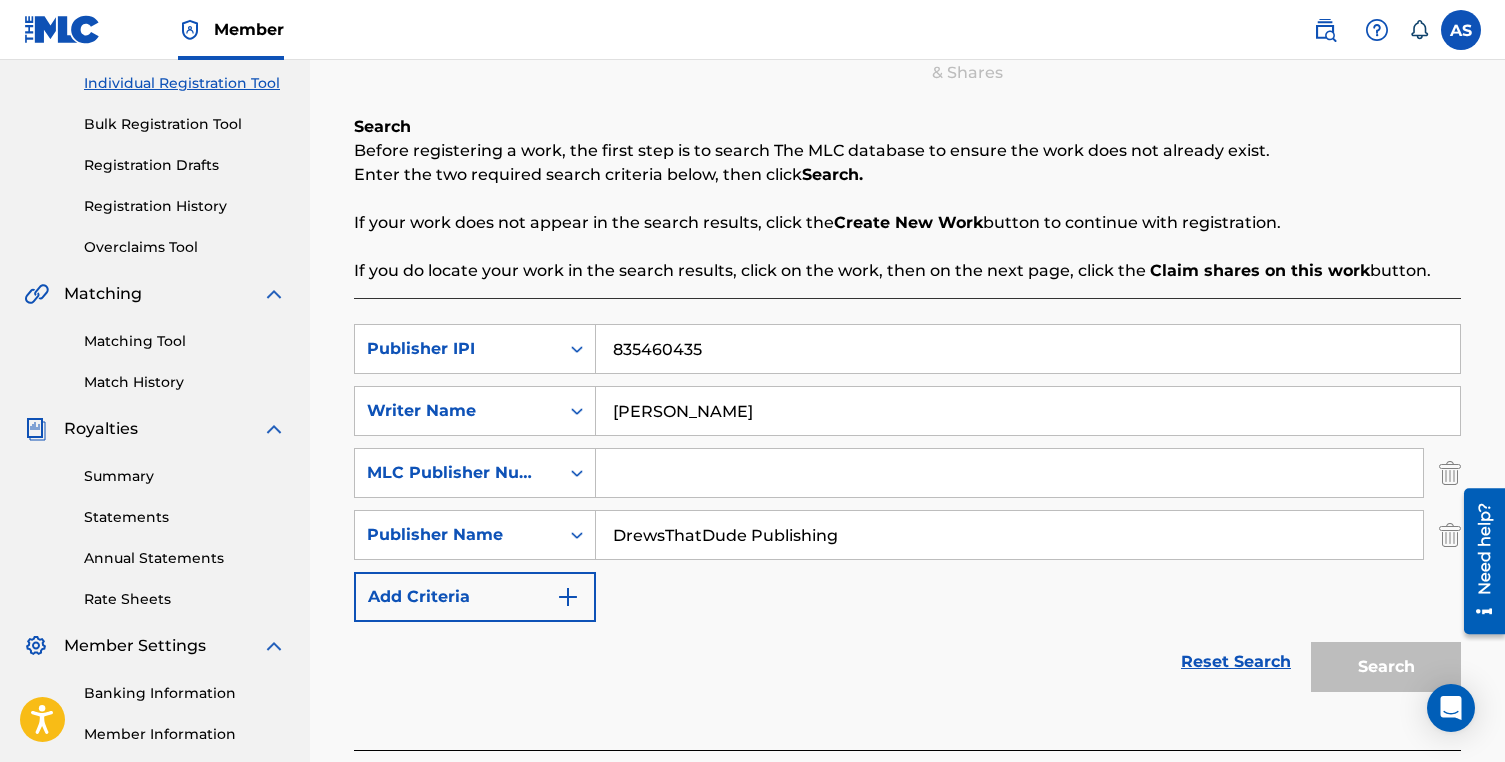 click at bounding box center [1450, 473] 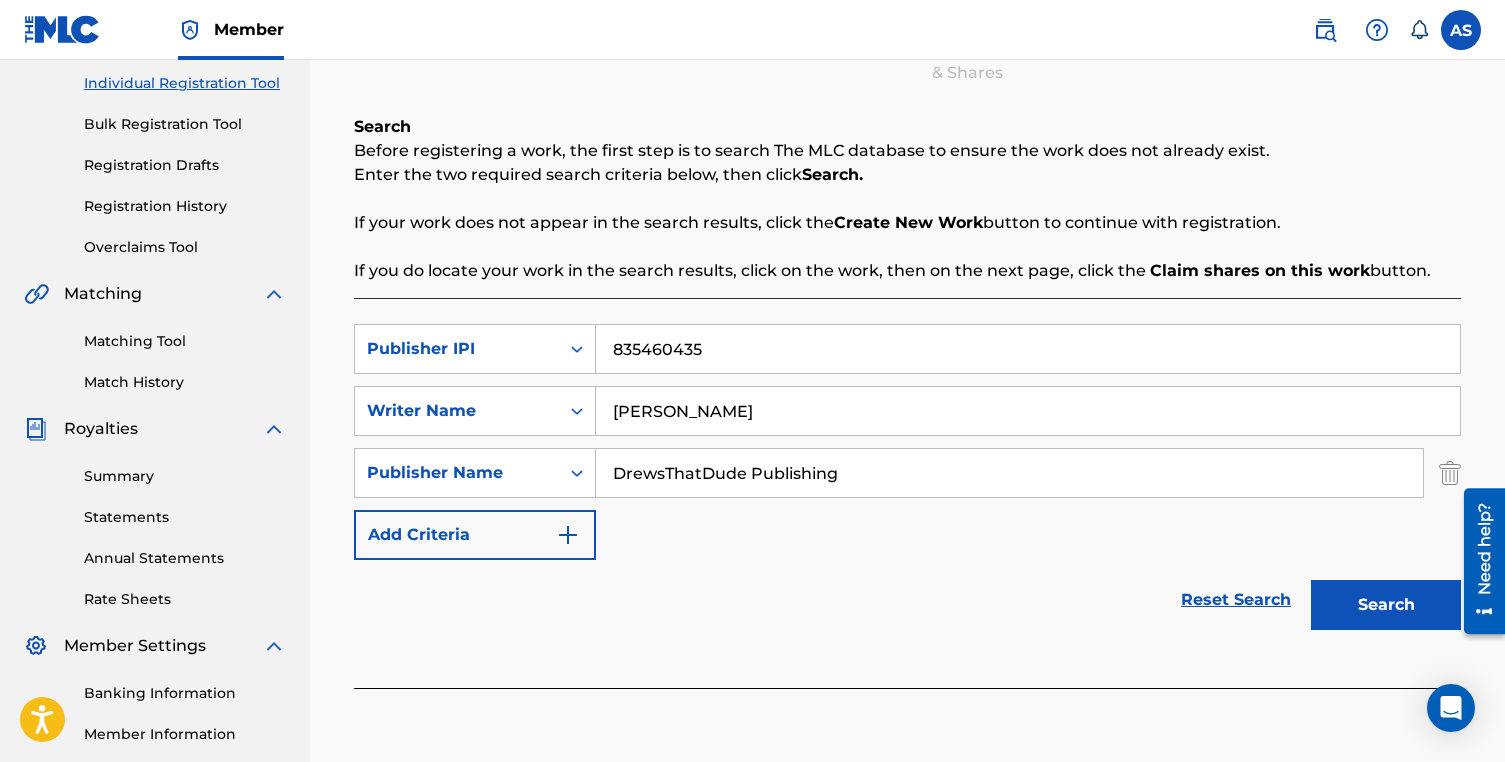 click on "Search" at bounding box center (1386, 605) 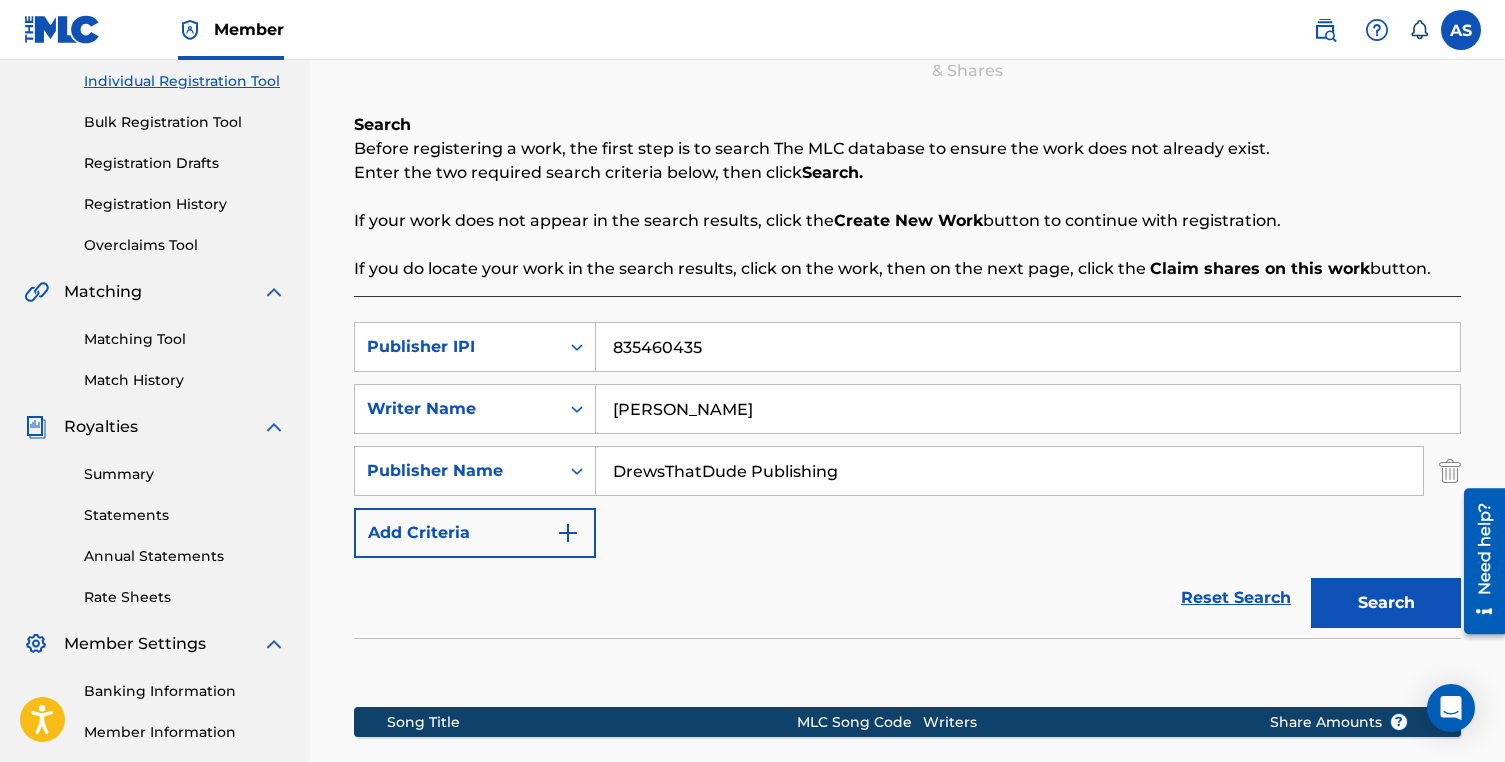scroll, scrollTop: 260, scrollLeft: 0, axis: vertical 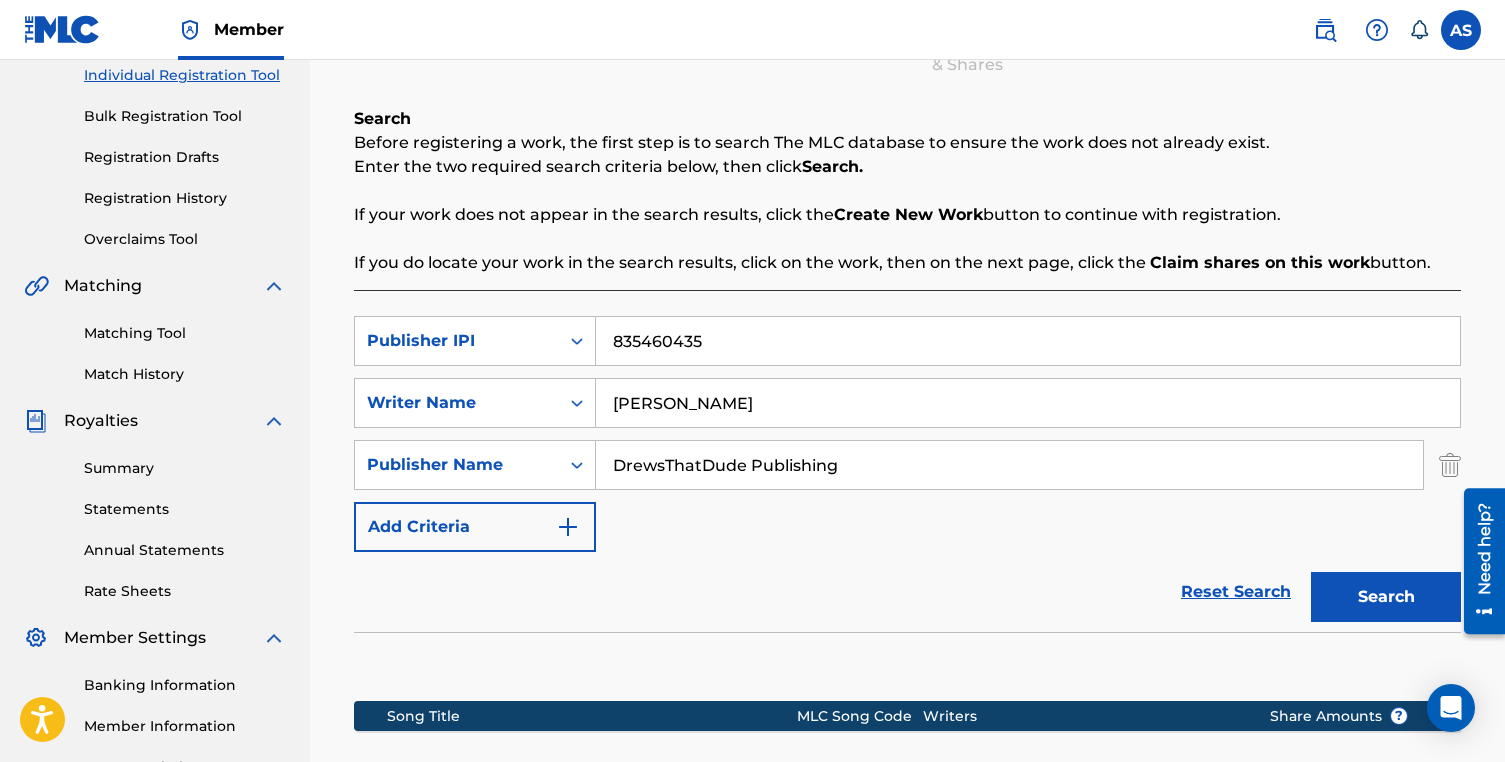 drag, startPoint x: 722, startPoint y: 351, endPoint x: 596, endPoint y: 324, distance: 128.86038 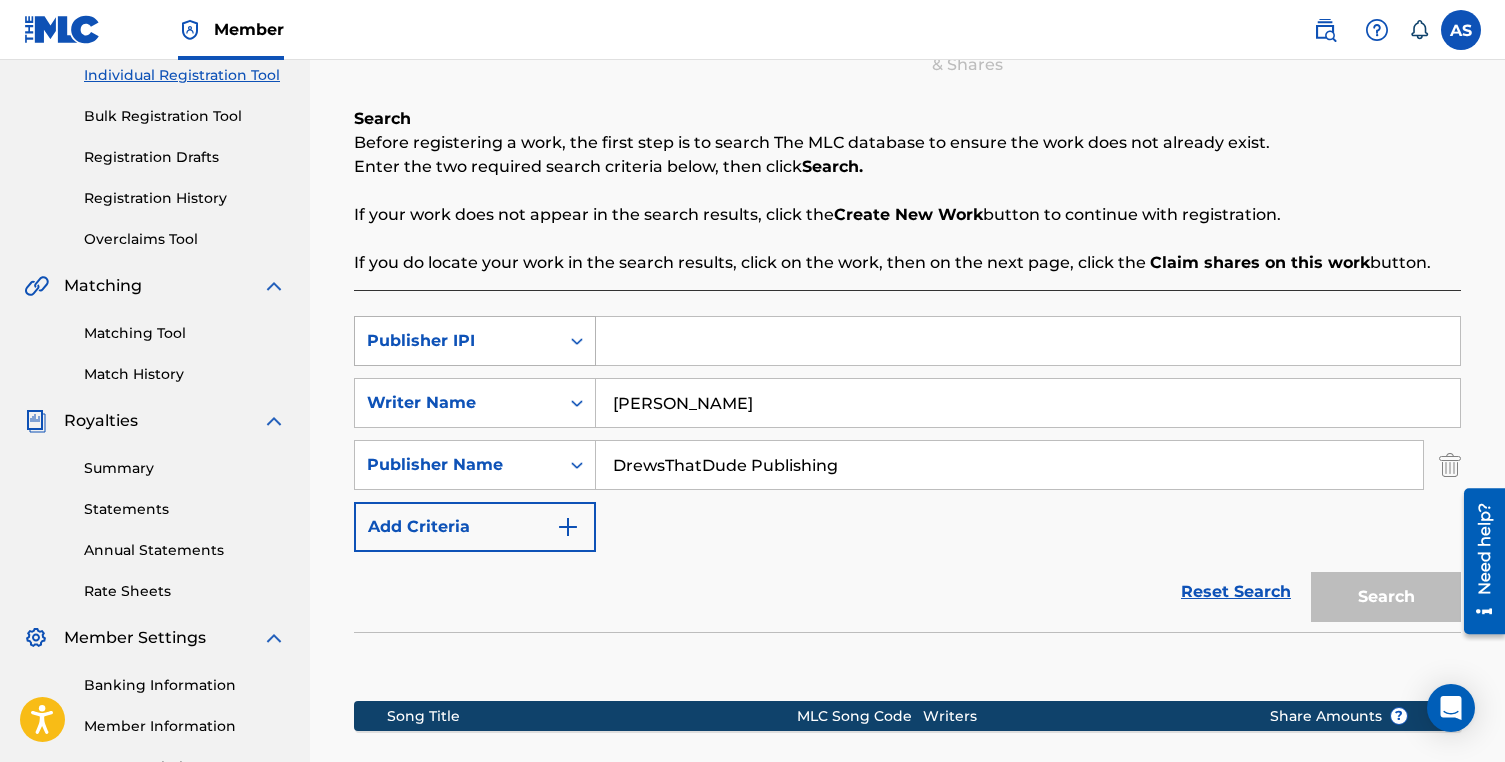 type 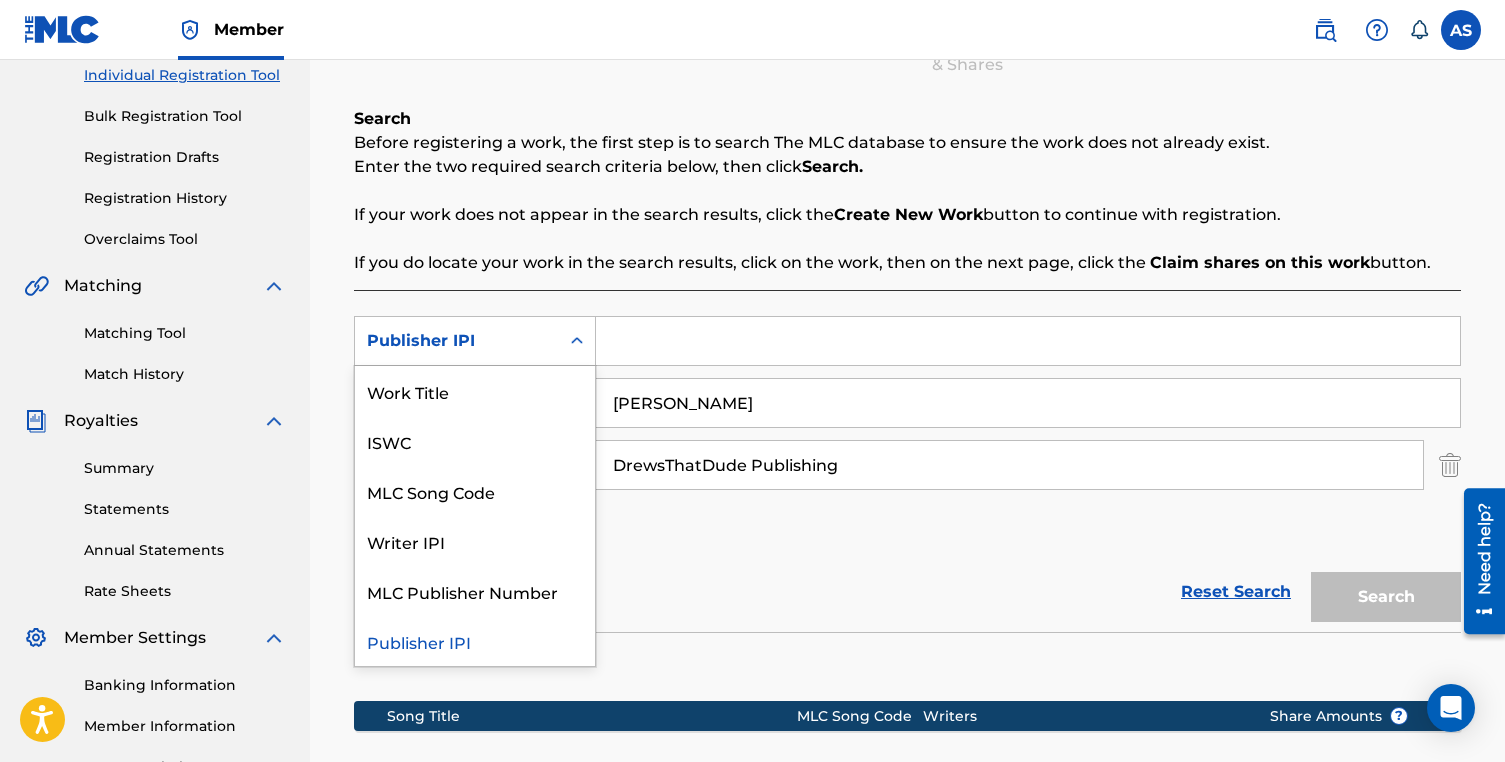 click at bounding box center [577, 341] 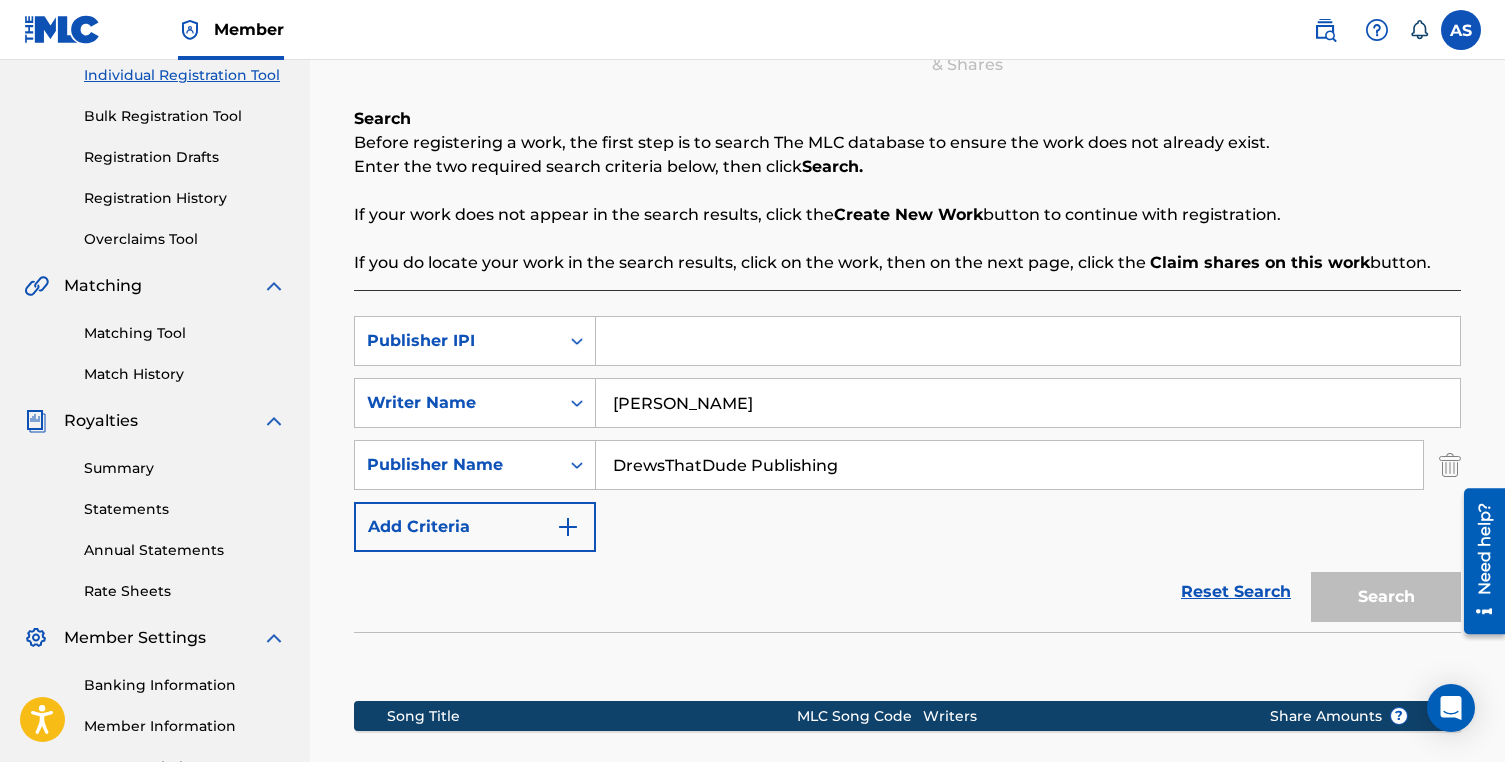 click on "andrew lloyd stevenson" at bounding box center [1028, 403] 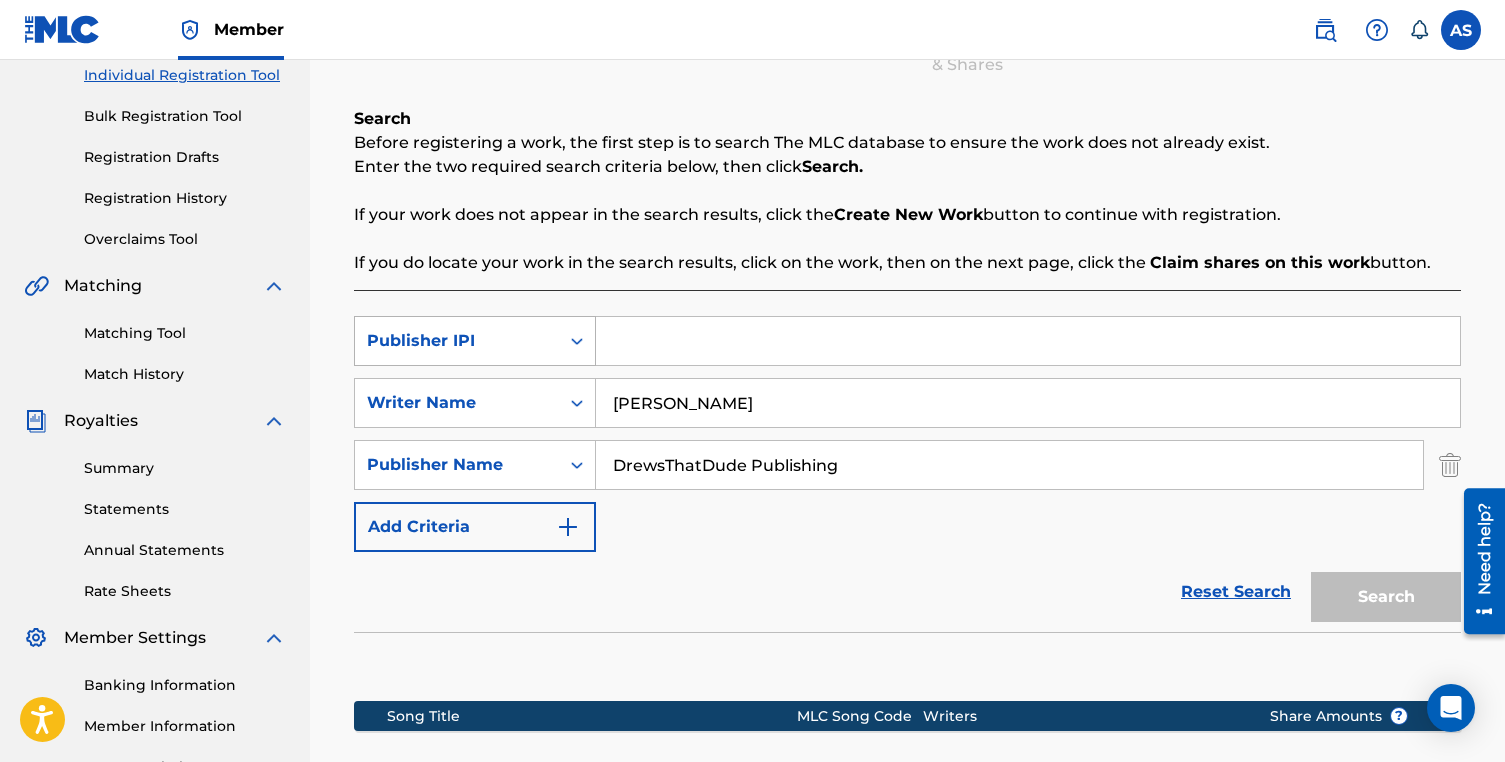 type on "andrew  stevenson" 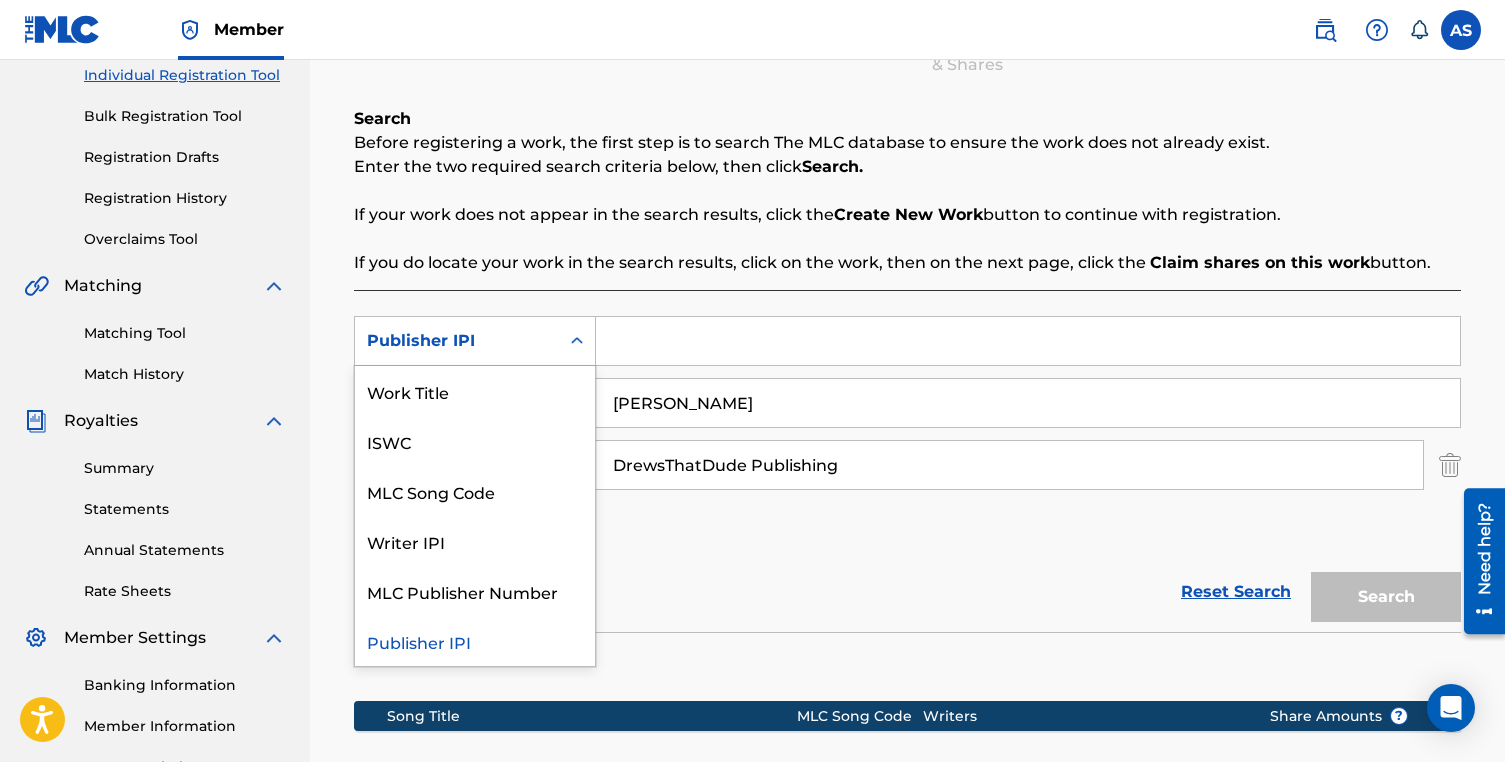 click on "Publisher IPI" at bounding box center [457, 341] 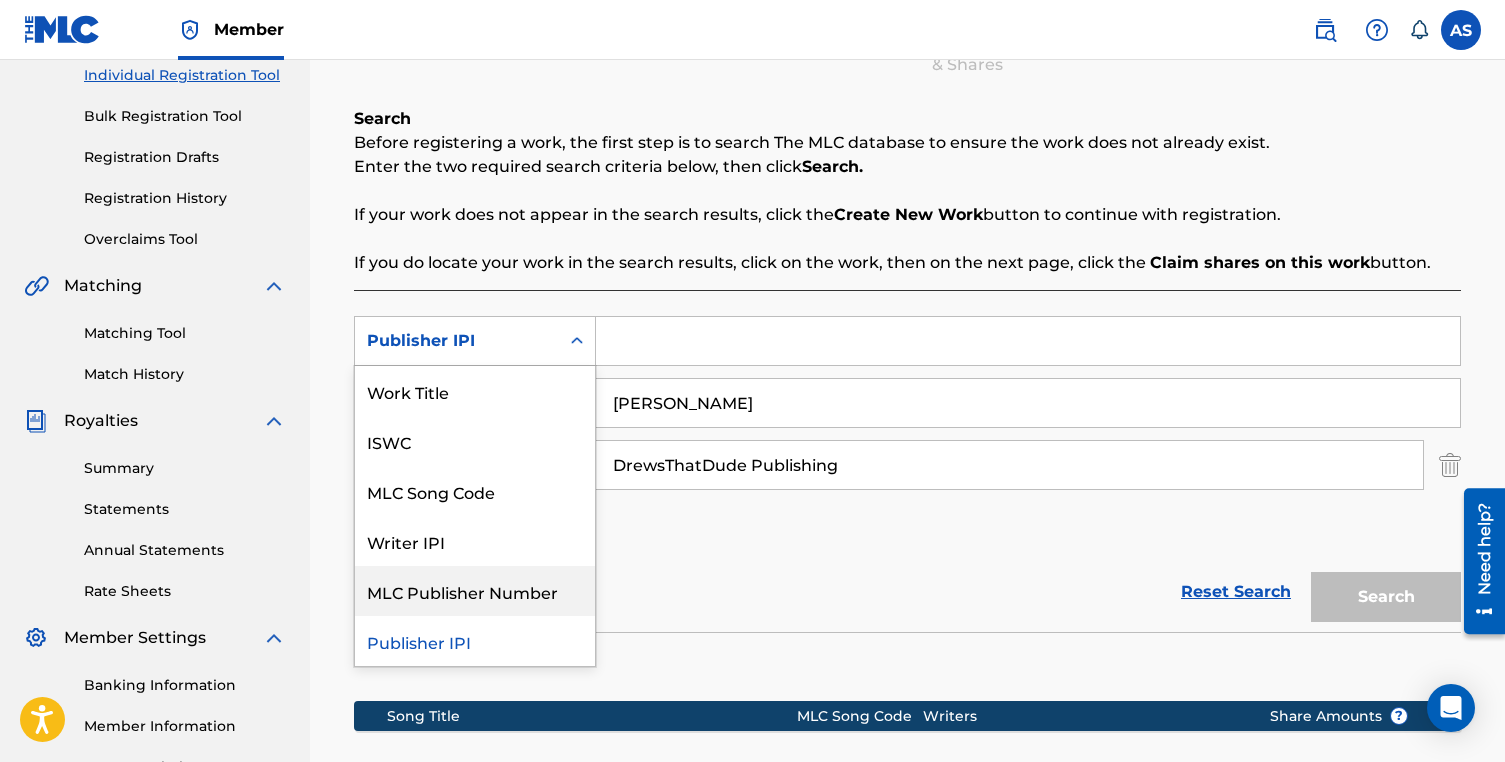 click on "MLC Publisher Number" at bounding box center [475, 591] 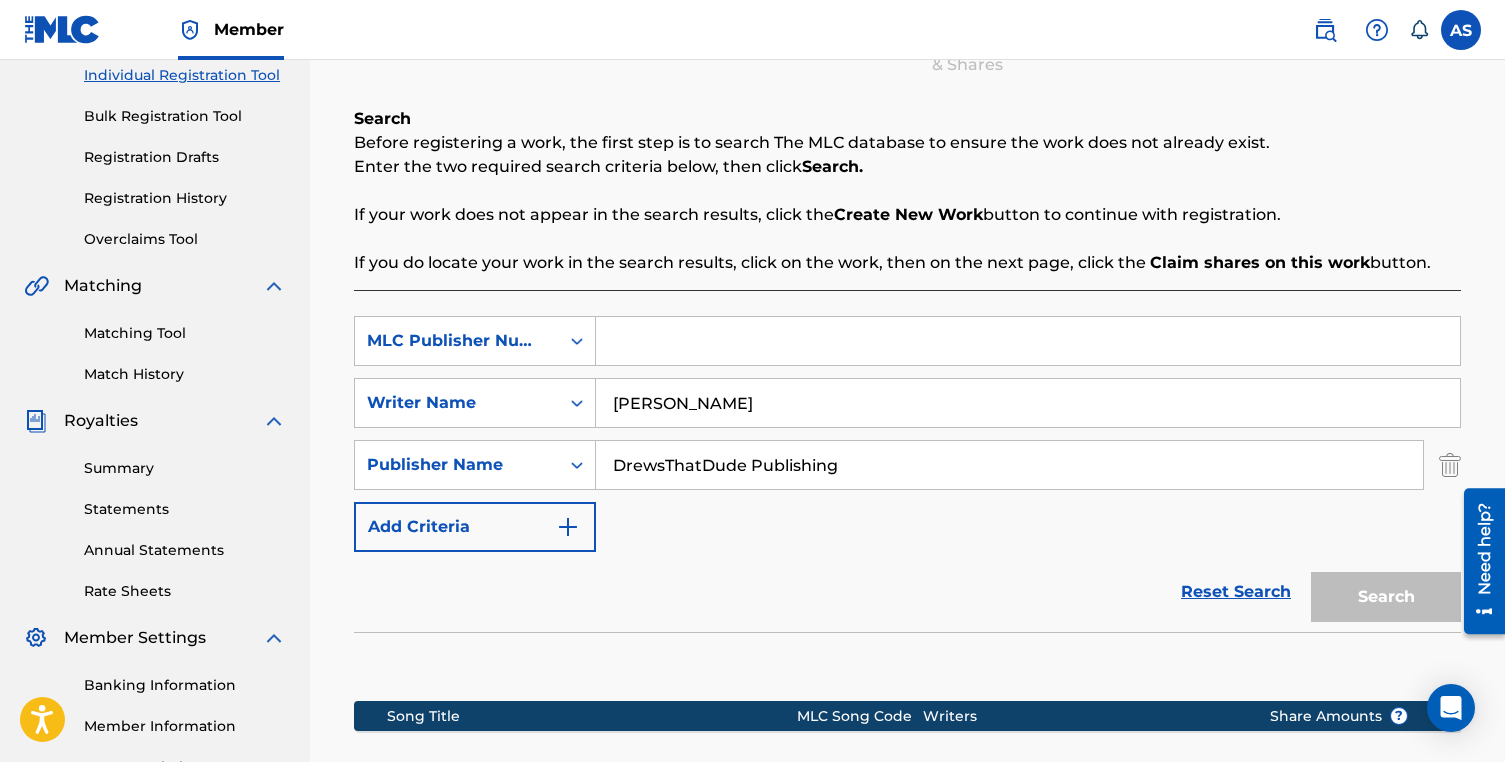 click at bounding box center [1028, 341] 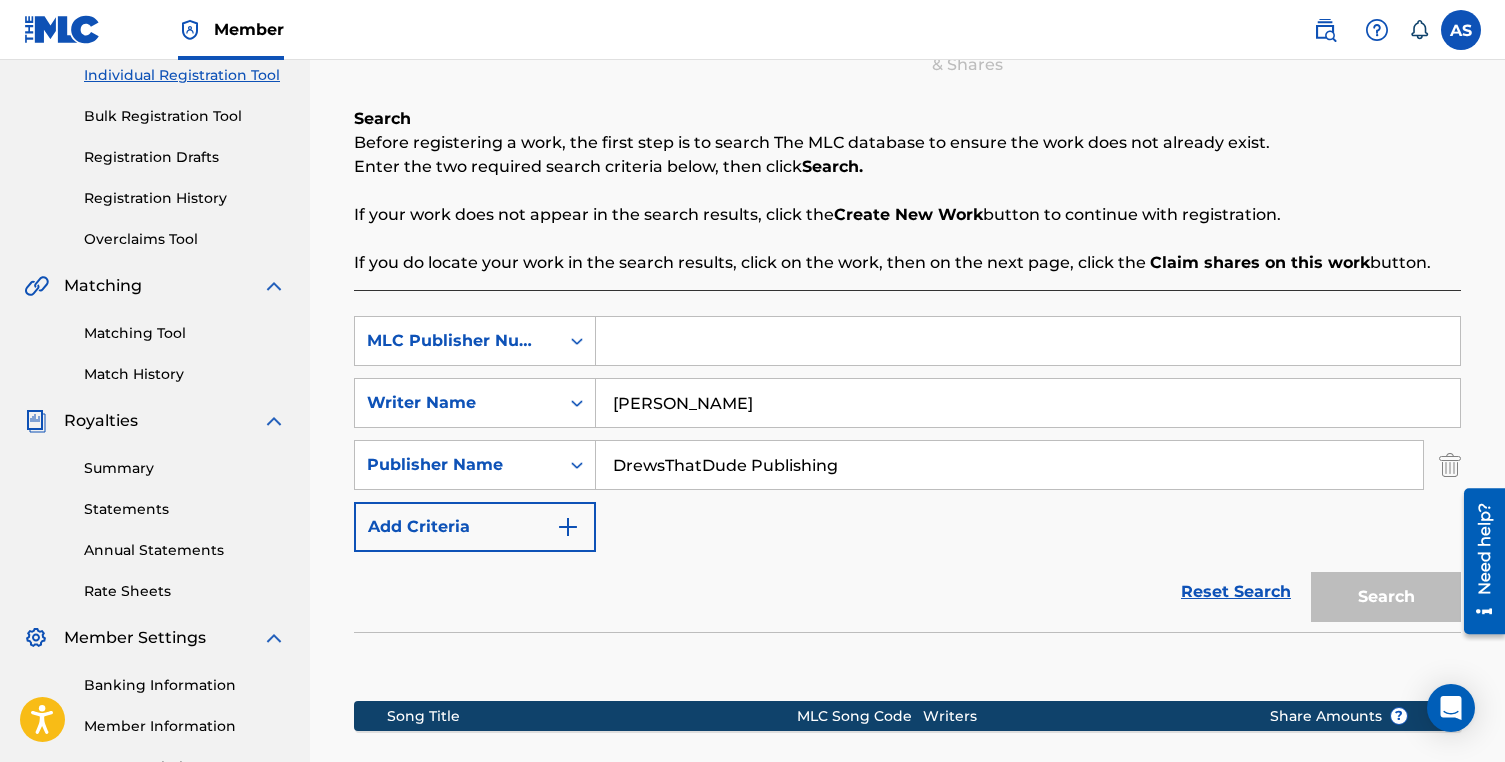 click at bounding box center [1028, 341] 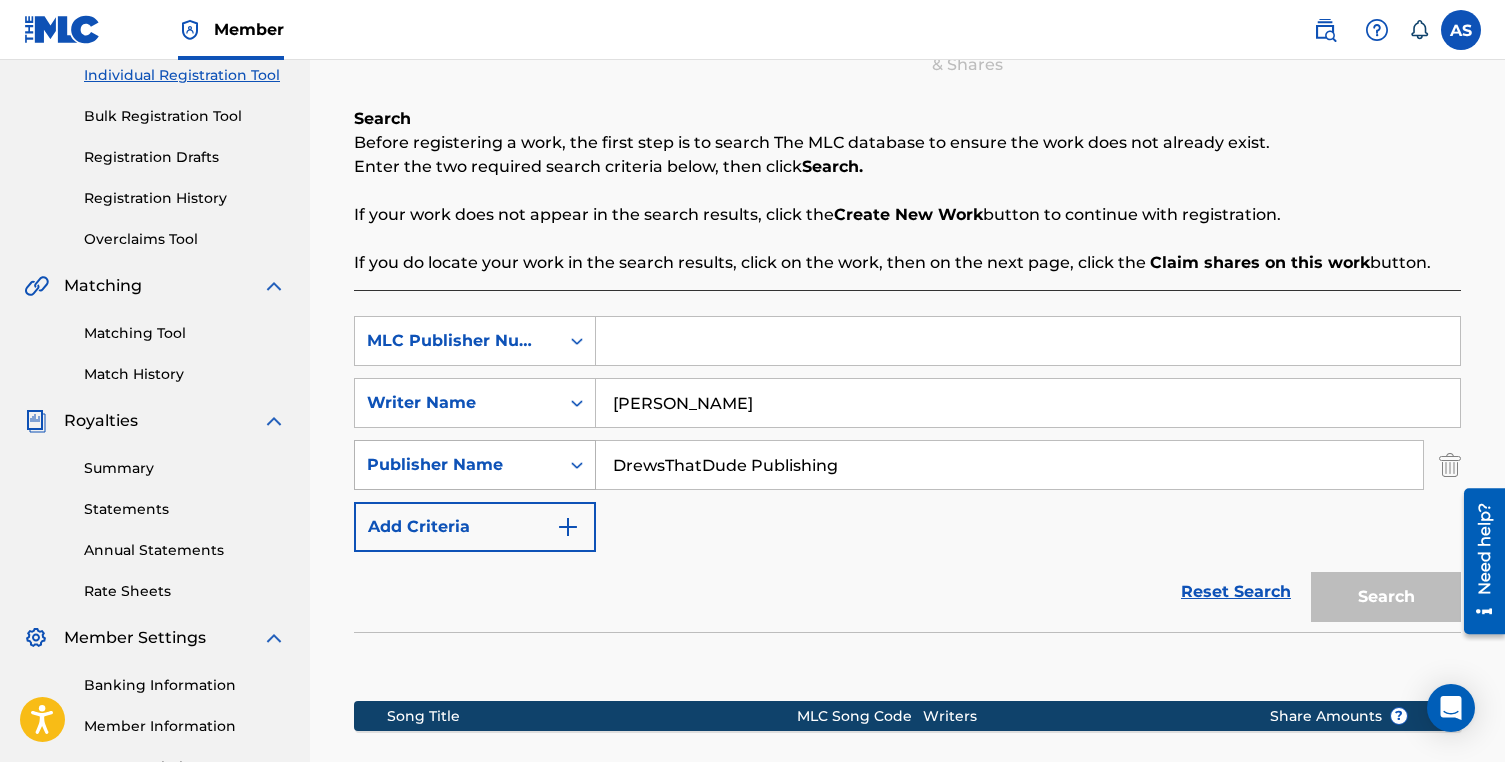 paste on "835460435" 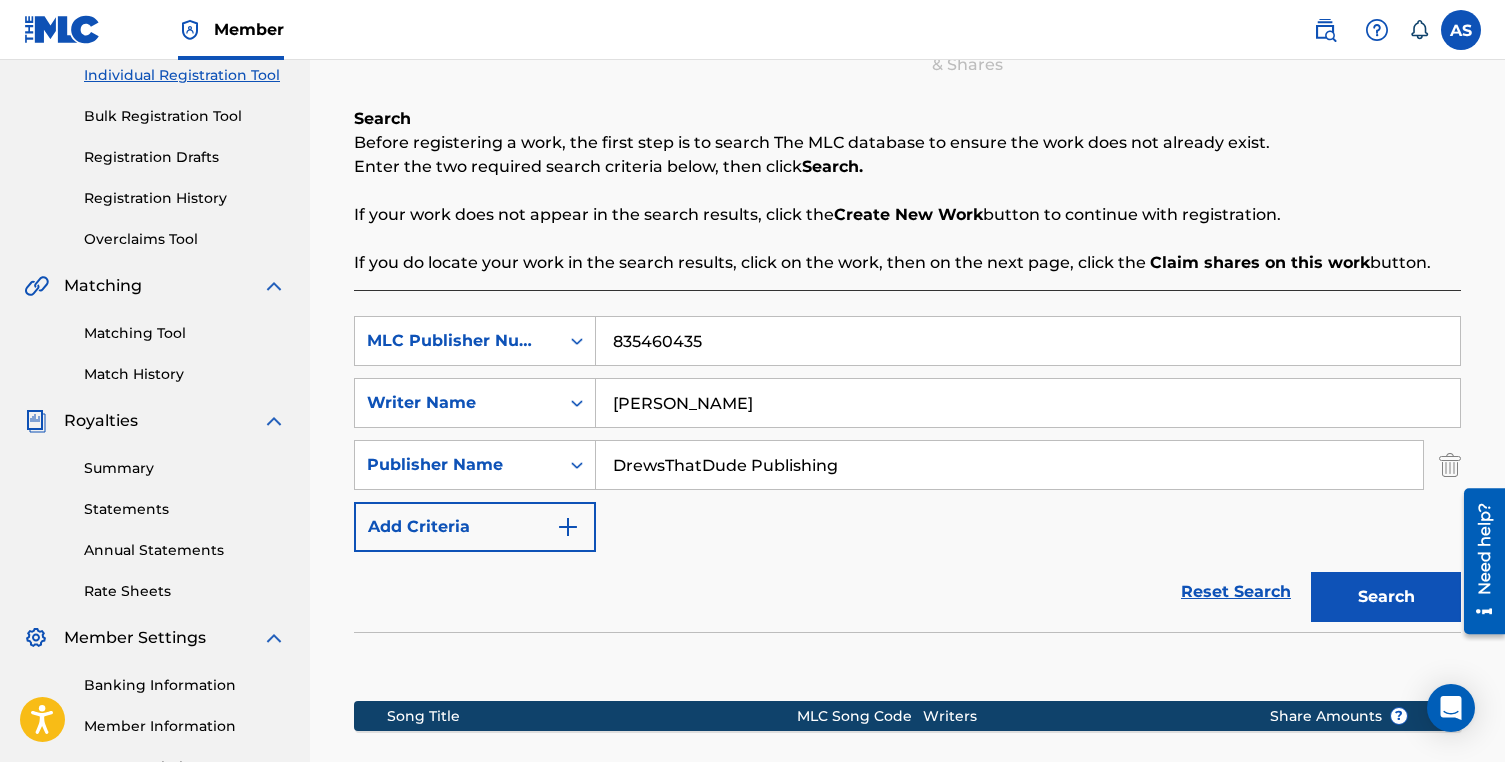 click on "Search" at bounding box center (1386, 597) 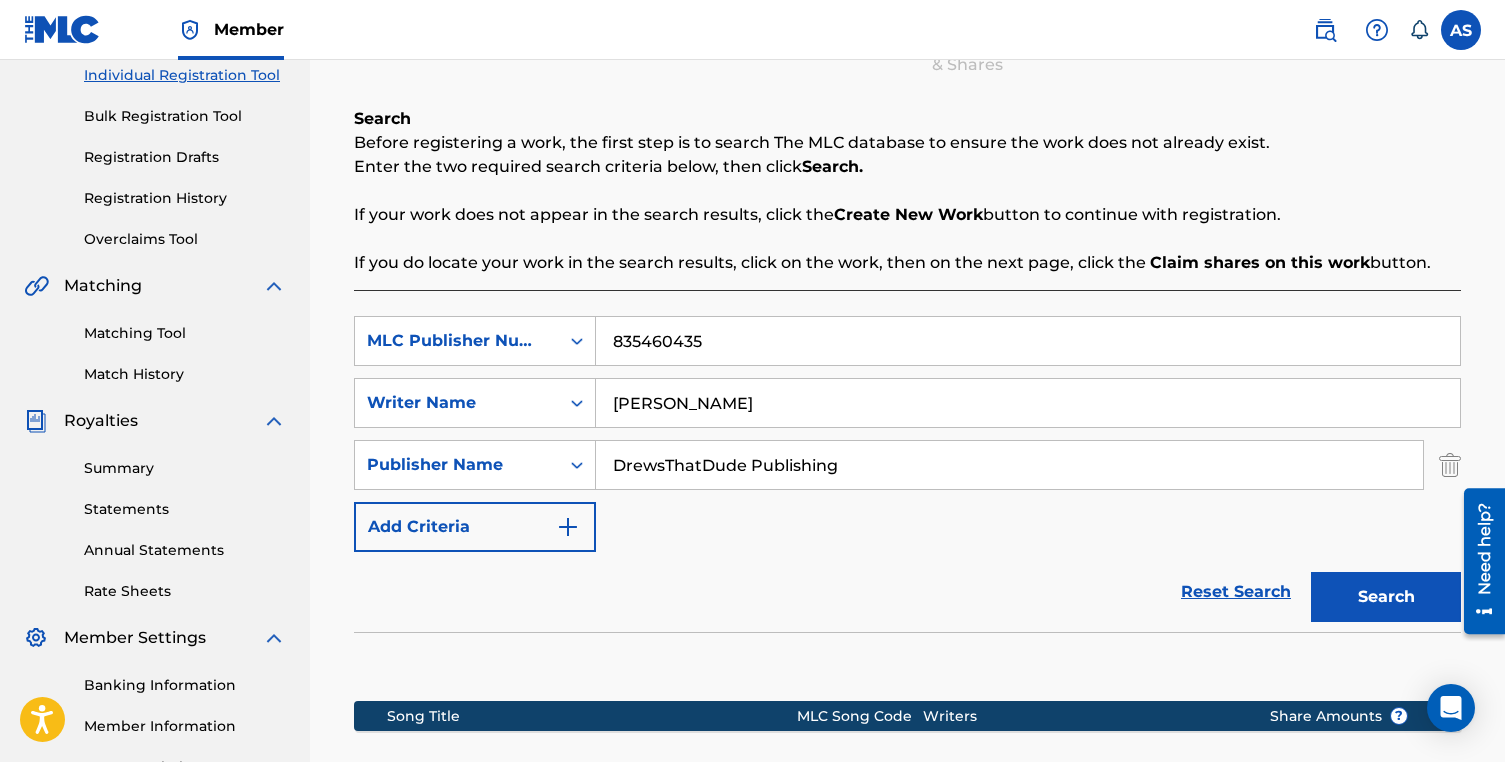 click on "Before registering a work, the first step is to search The MLC database to ensure the work does not already exist." at bounding box center [907, 143] 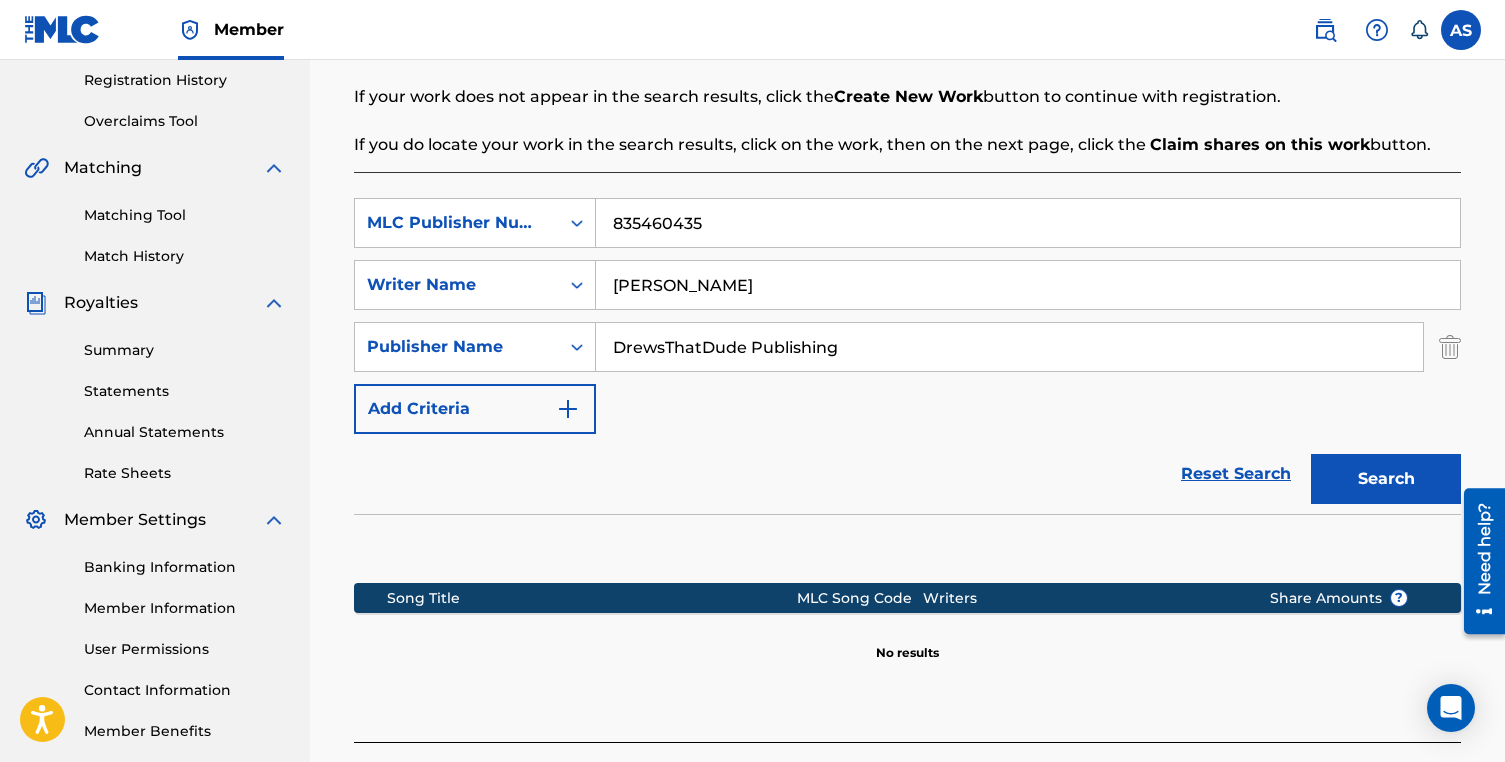 scroll, scrollTop: 380, scrollLeft: 0, axis: vertical 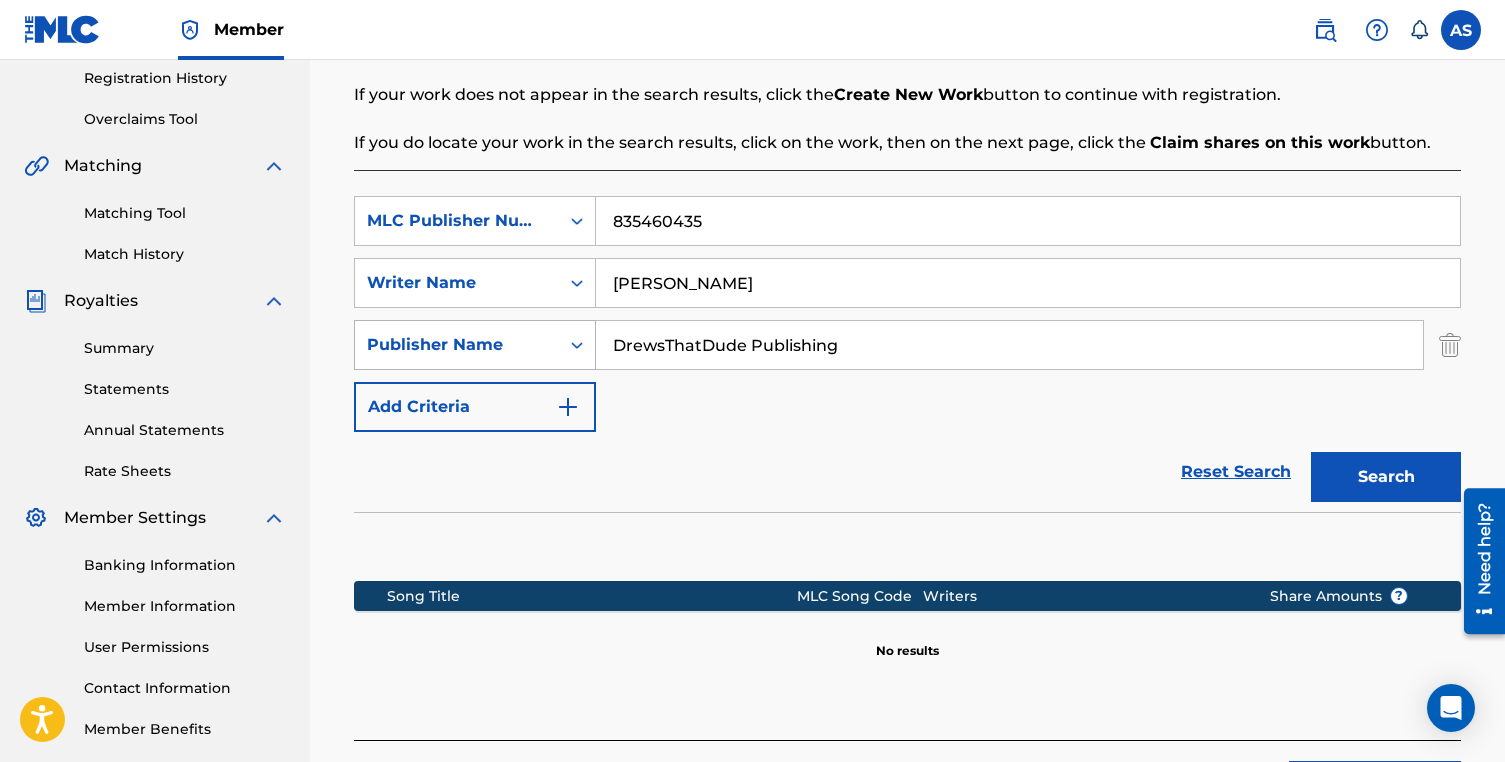 click on "Publisher Name" at bounding box center (457, 345) 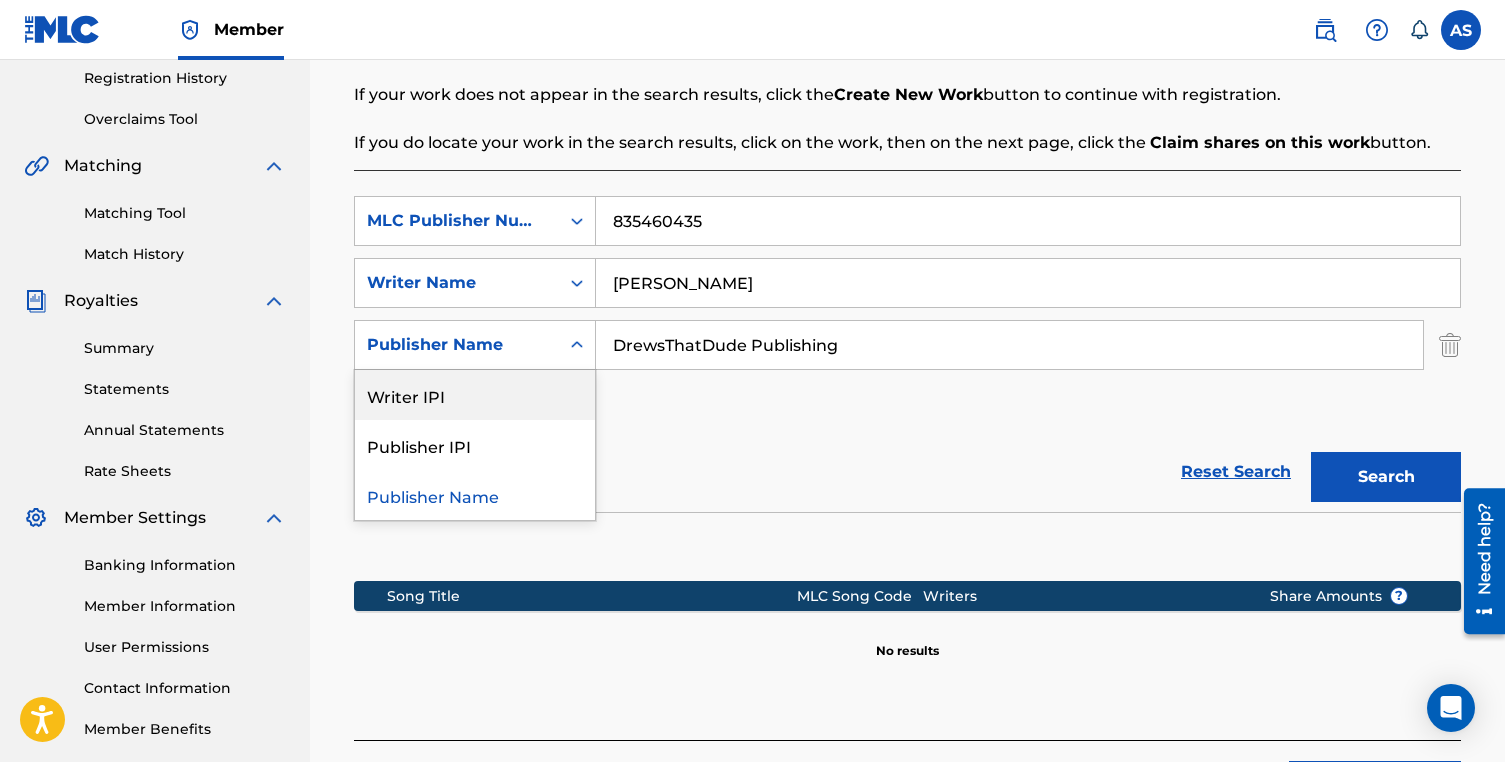drag, startPoint x: 535, startPoint y: 433, endPoint x: 686, endPoint y: 388, distance: 157.56268 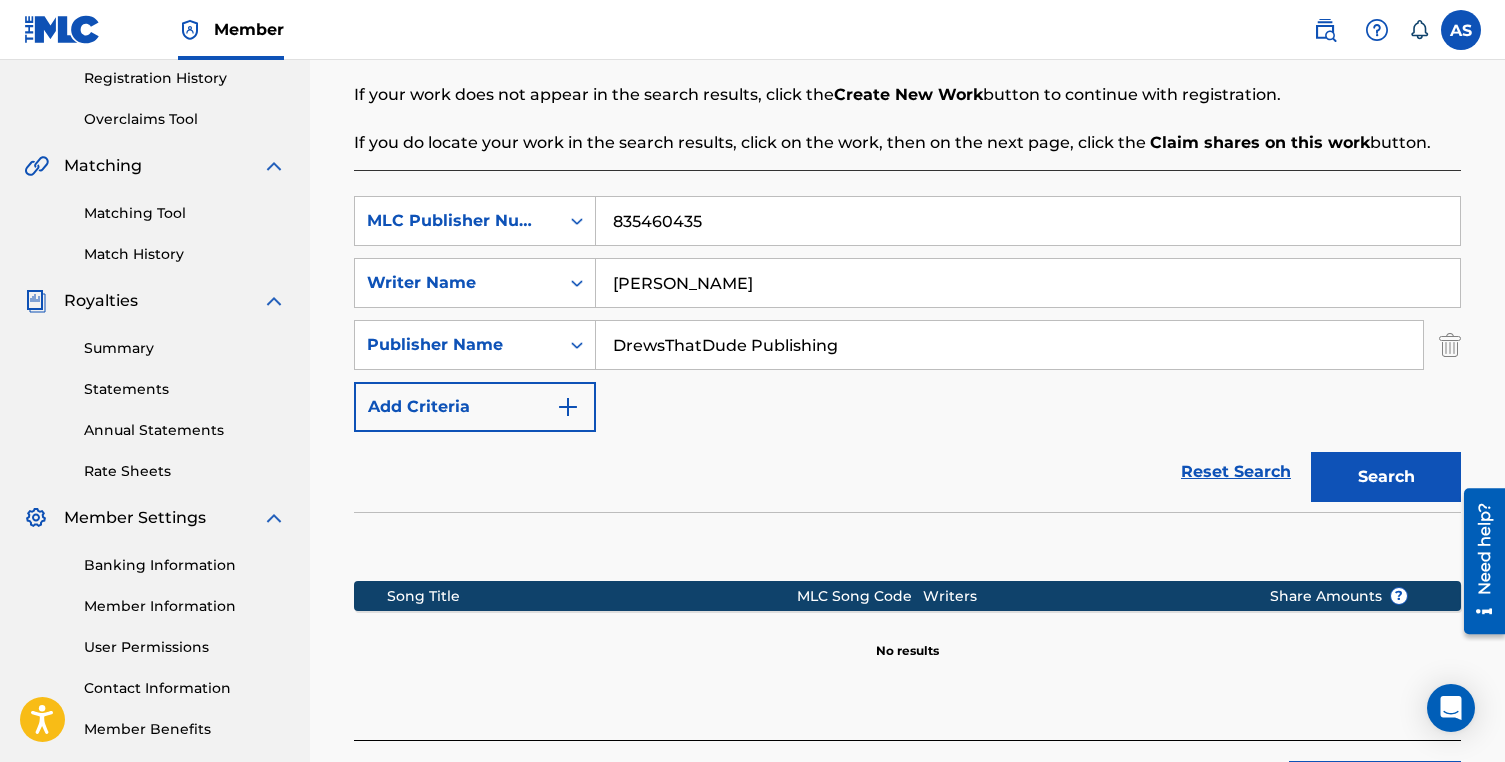 drag, startPoint x: 732, startPoint y: 211, endPoint x: 599, endPoint y: 201, distance: 133.37541 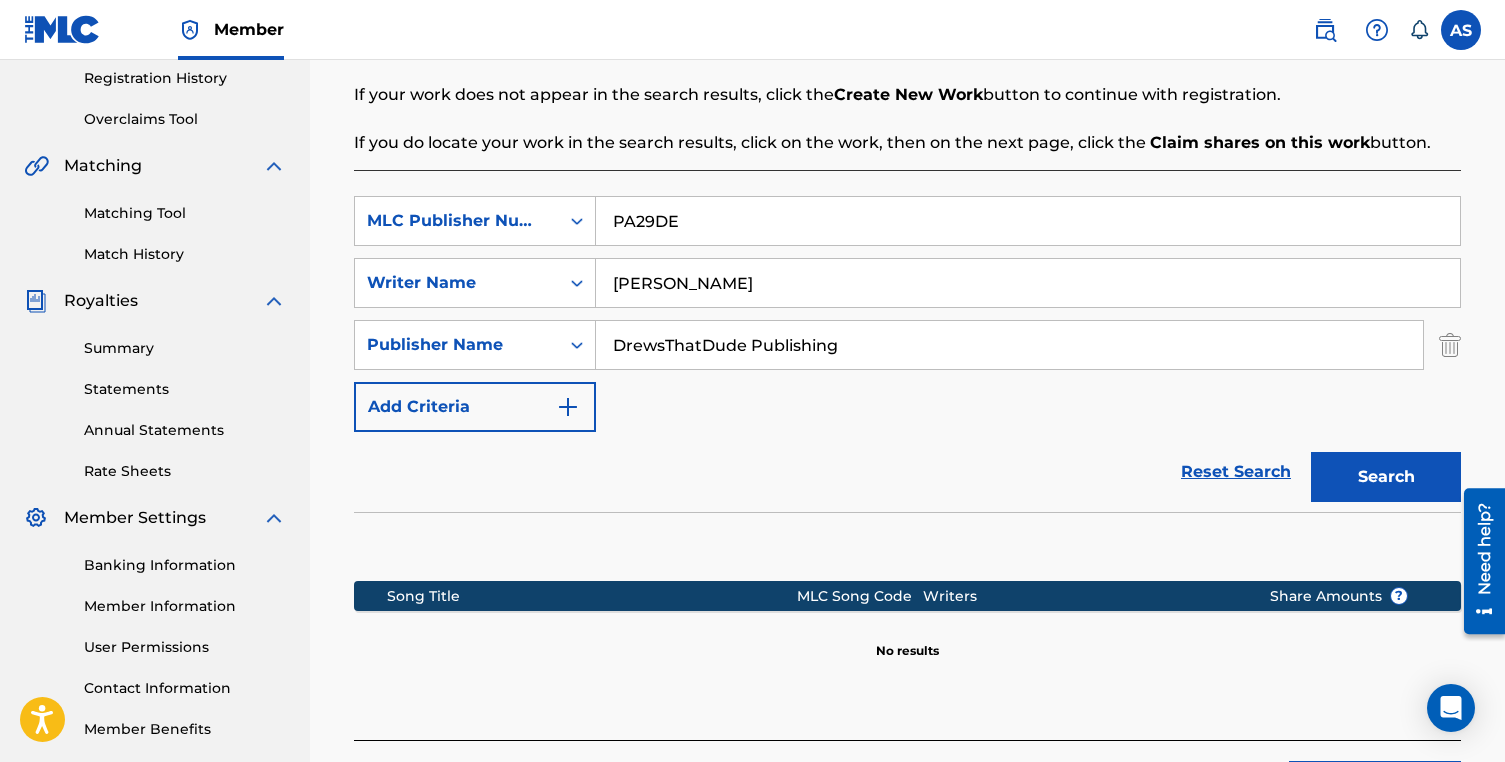 type on "PA29DE" 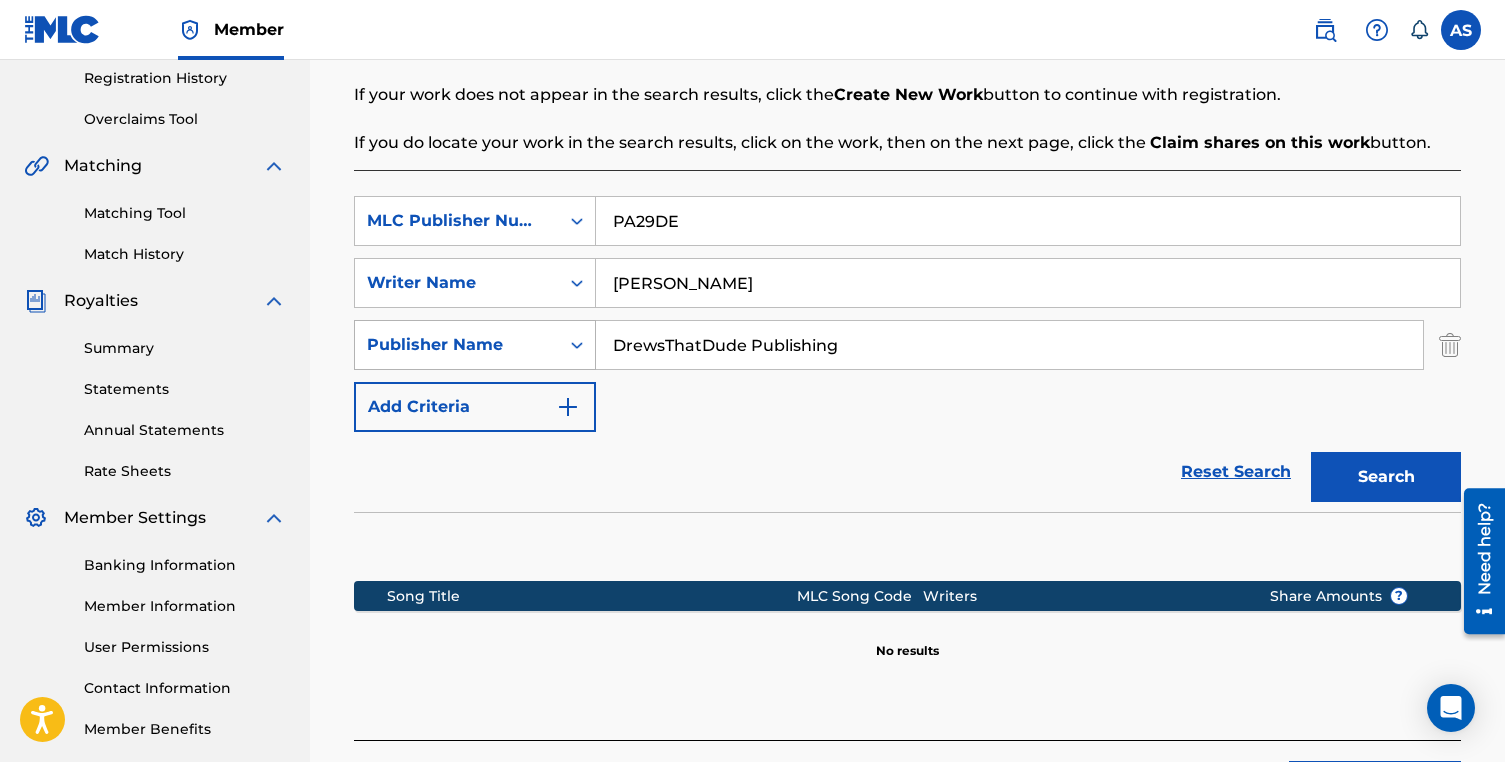 drag, startPoint x: 831, startPoint y: 340, endPoint x: 541, endPoint y: 326, distance: 290.33774 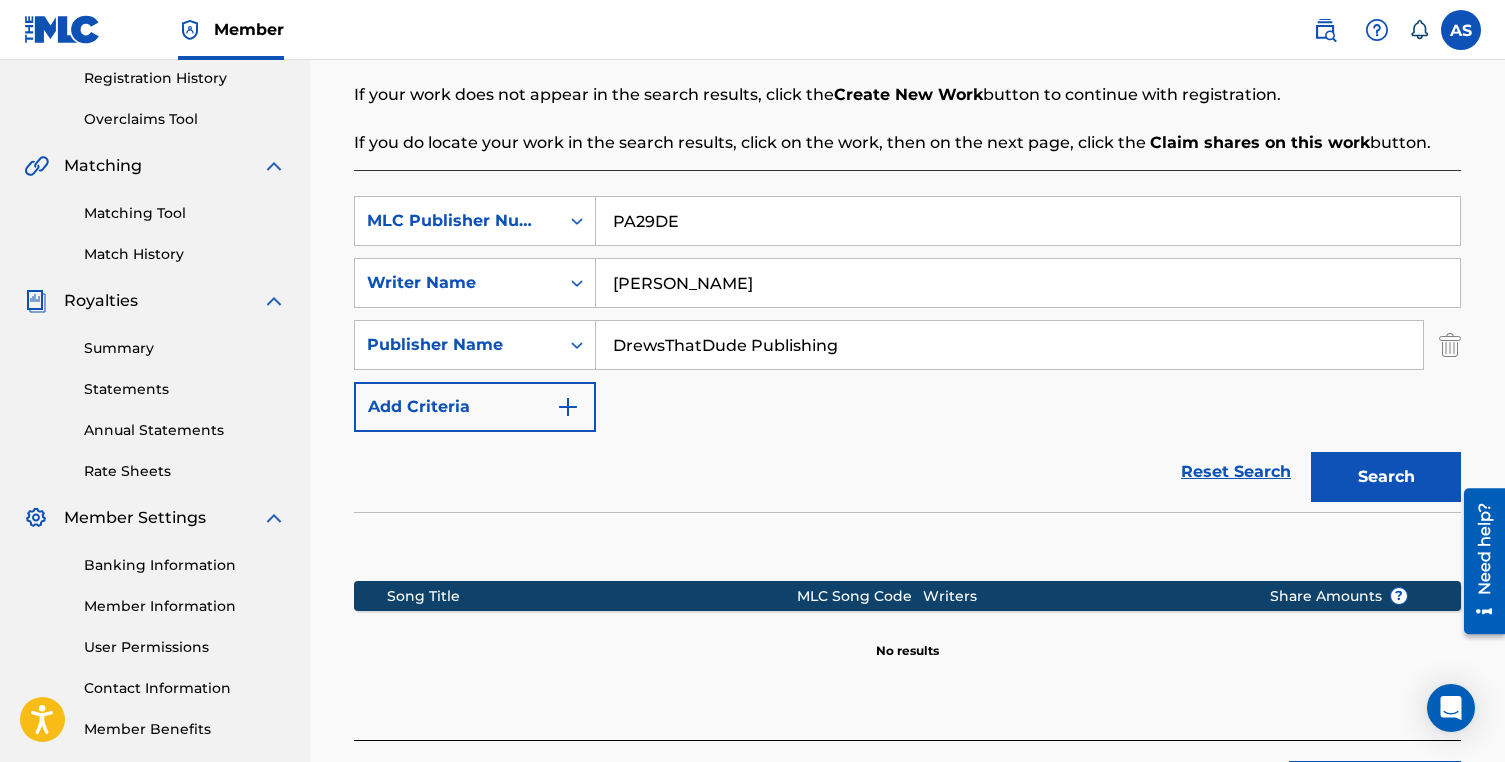 click at bounding box center [1450, 345] 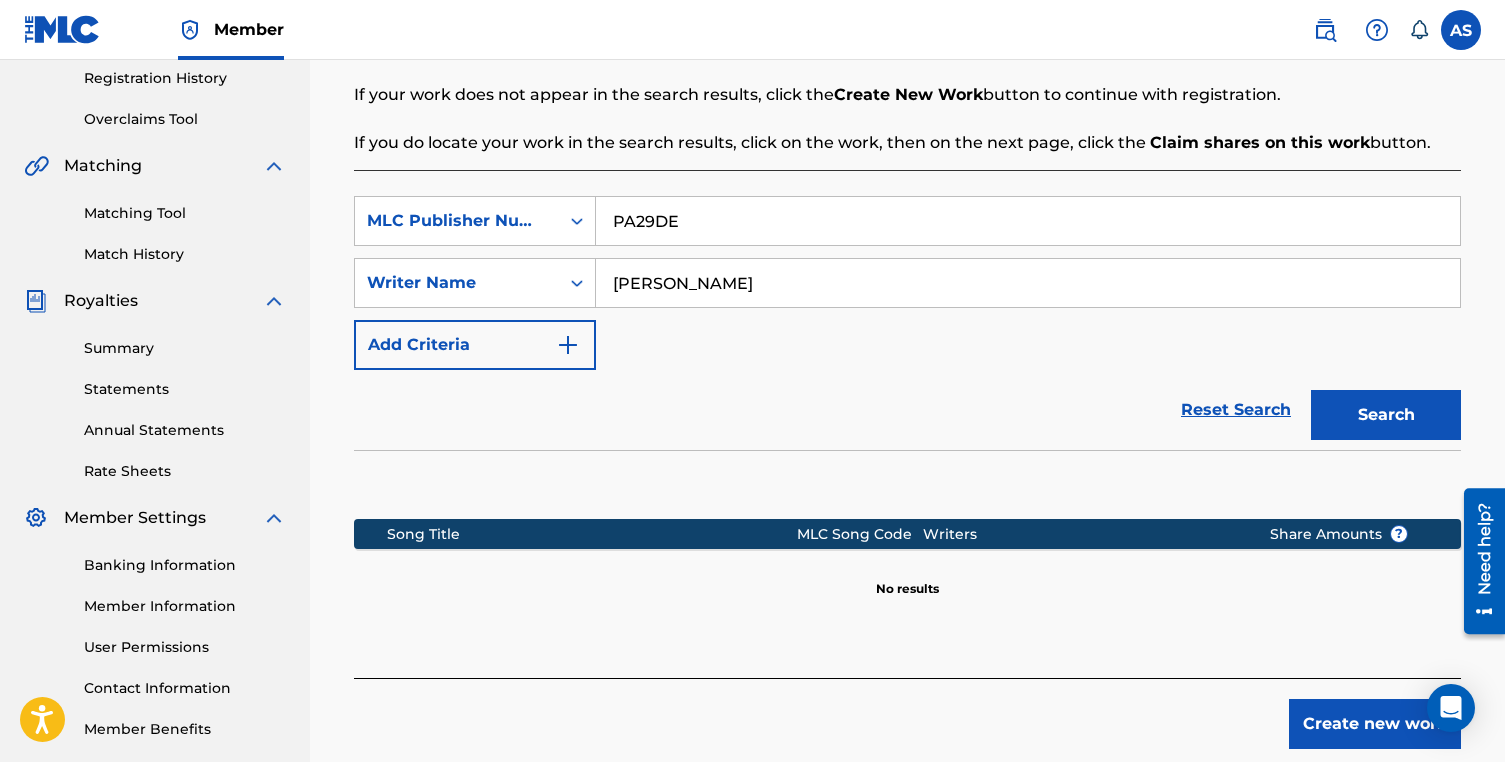 click on "Search" at bounding box center [1386, 415] 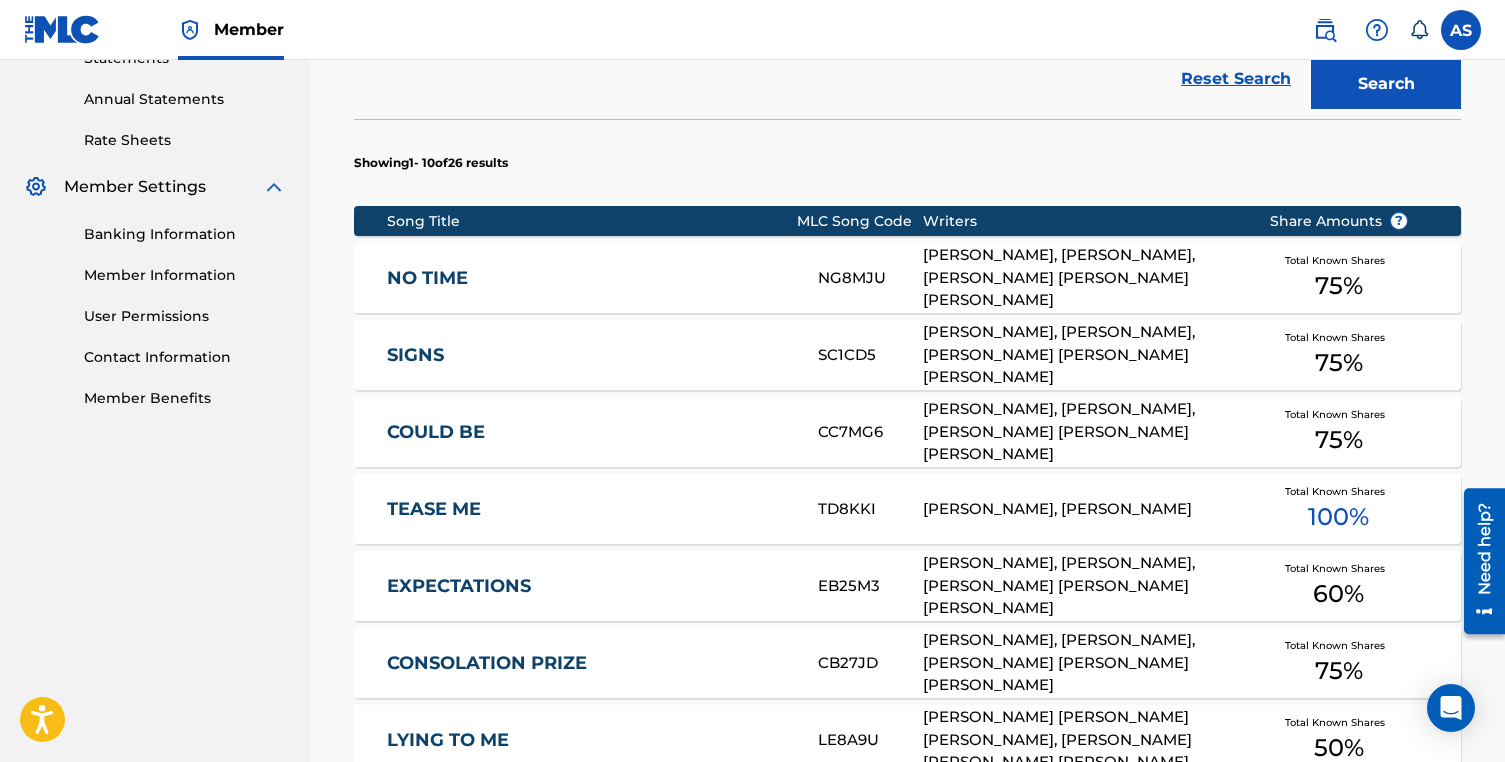 scroll, scrollTop: 728, scrollLeft: 0, axis: vertical 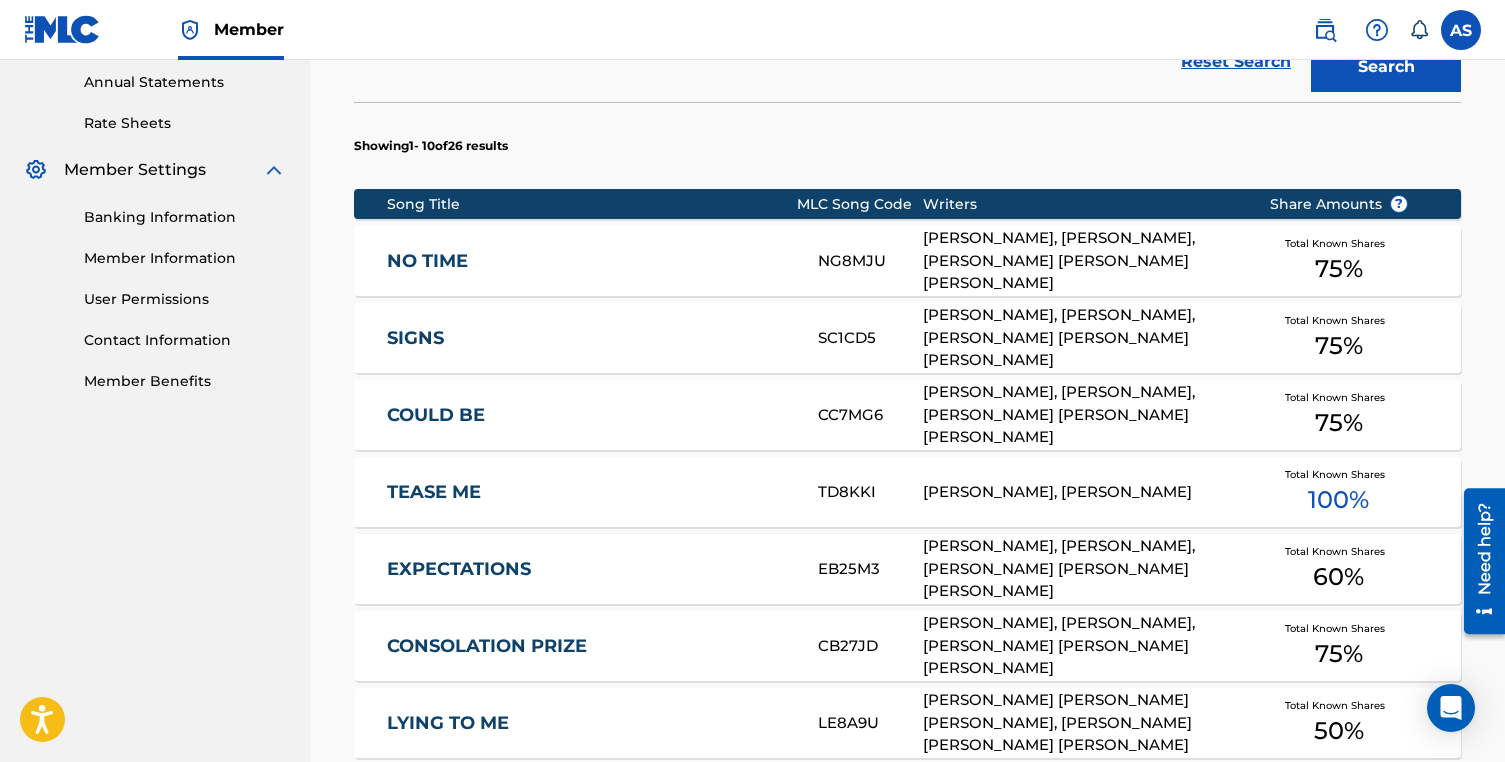 click on "Total Known Shares 75 %" at bounding box center (1339, 338) 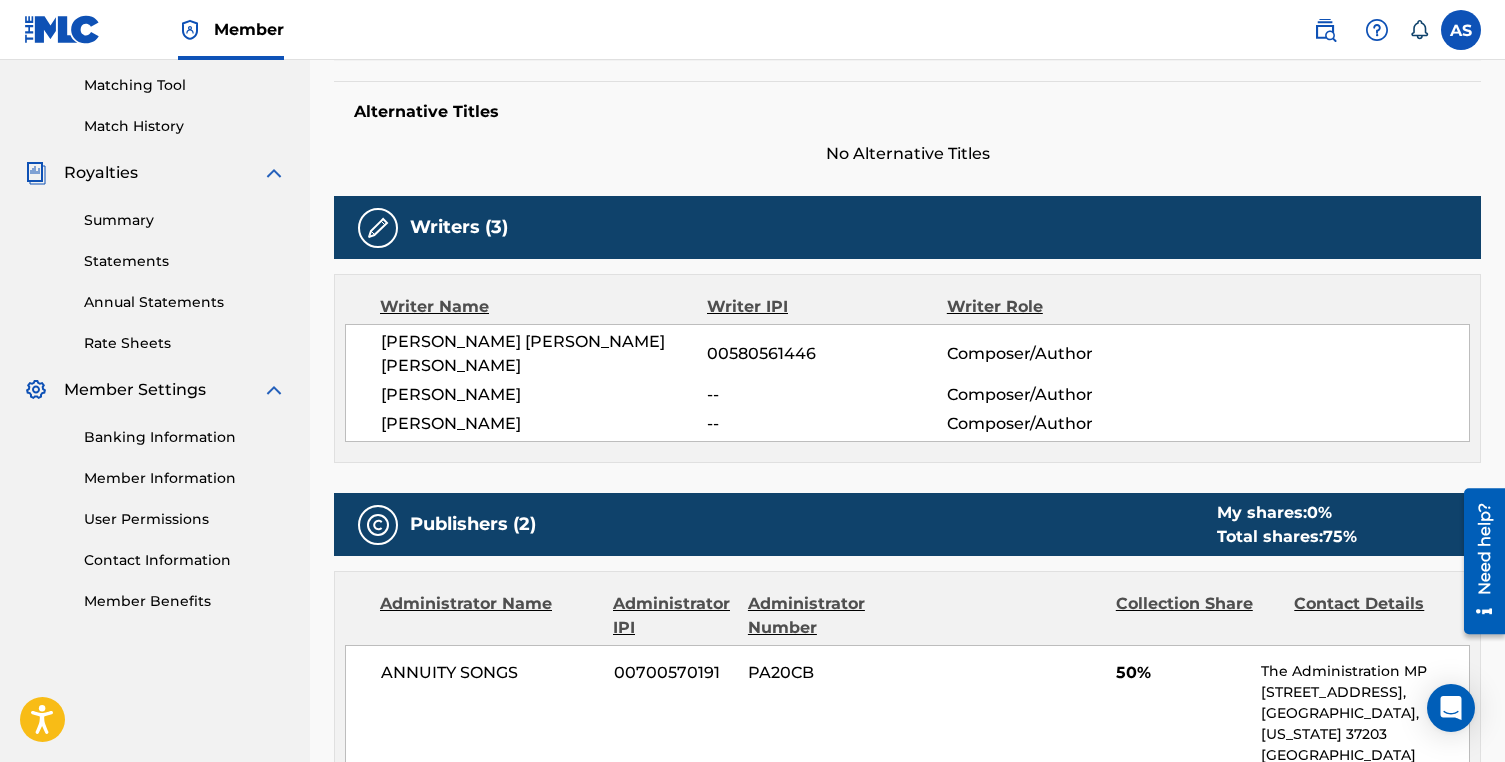 scroll, scrollTop: 519, scrollLeft: 0, axis: vertical 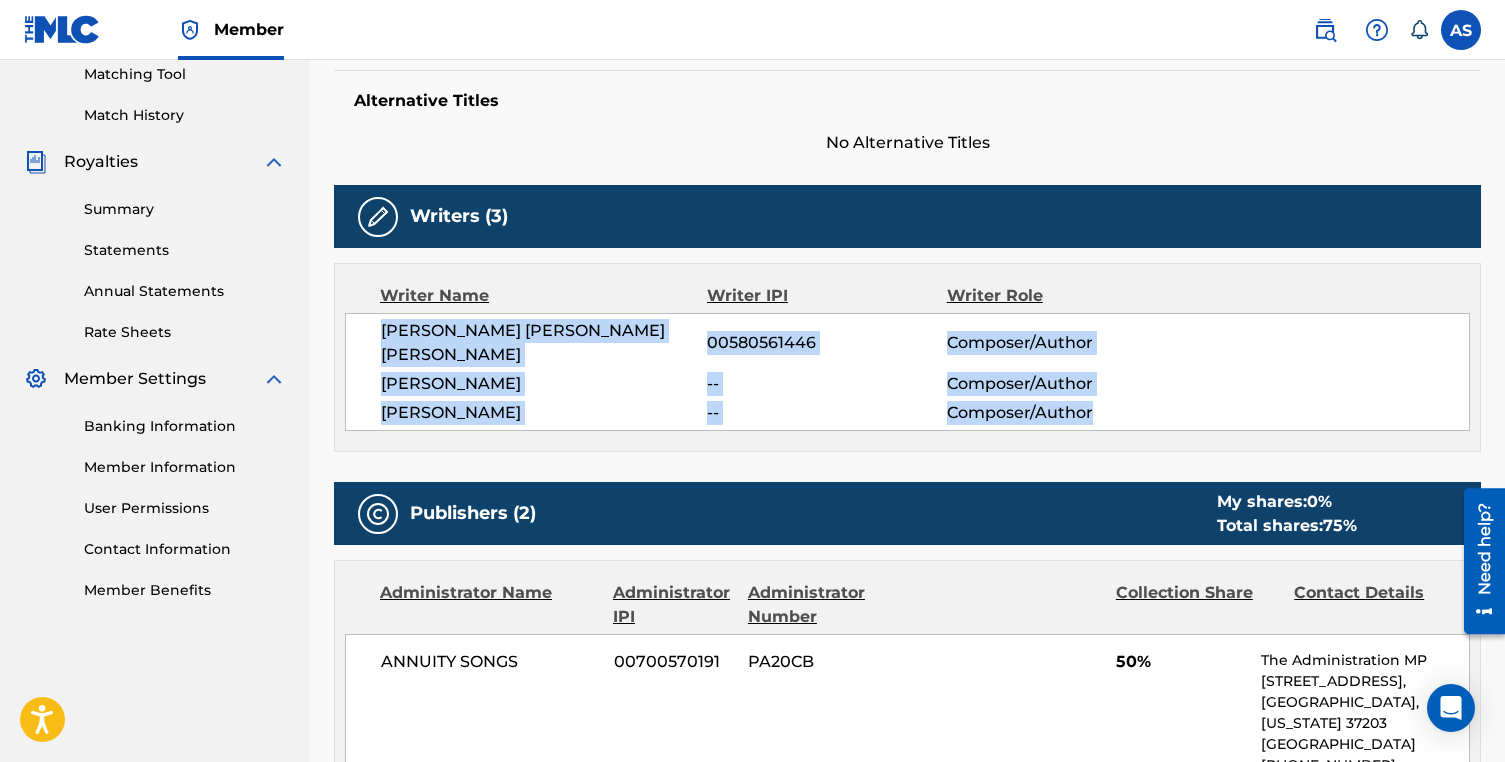 drag, startPoint x: 1105, startPoint y: 386, endPoint x: 377, endPoint y: 325, distance: 730.55115 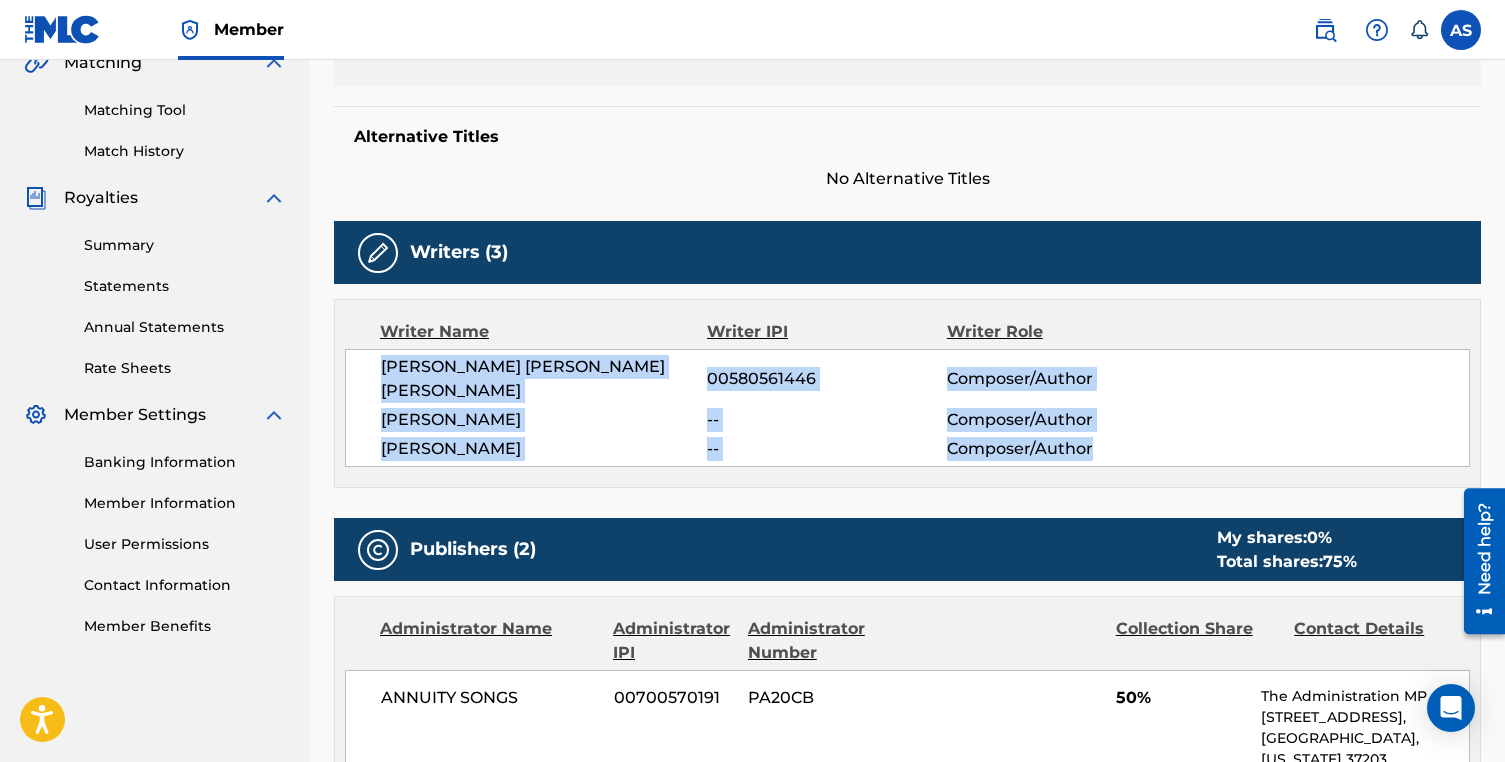 scroll, scrollTop: 520, scrollLeft: 0, axis: vertical 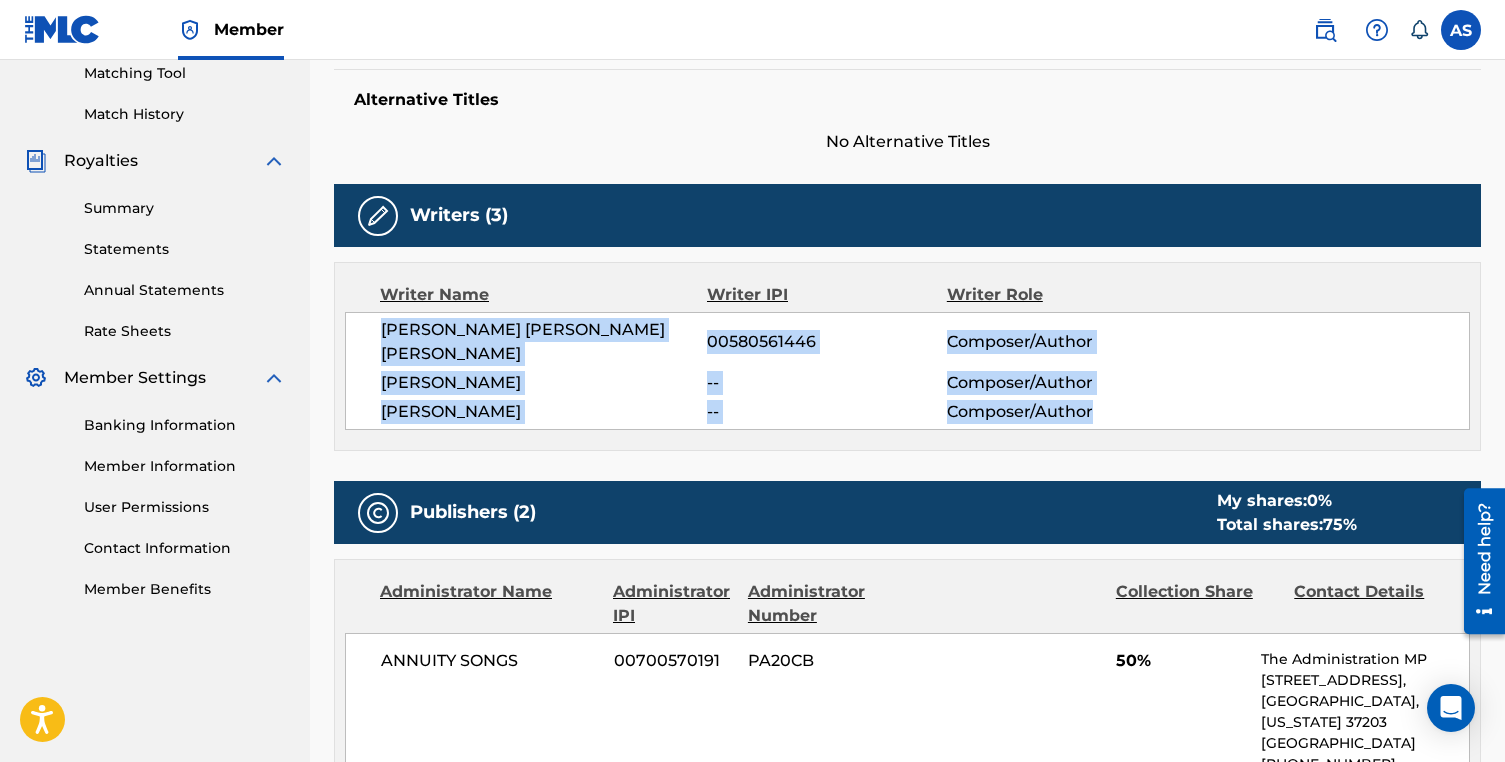 click on "Composer/Author" at bounding box center [1056, 412] 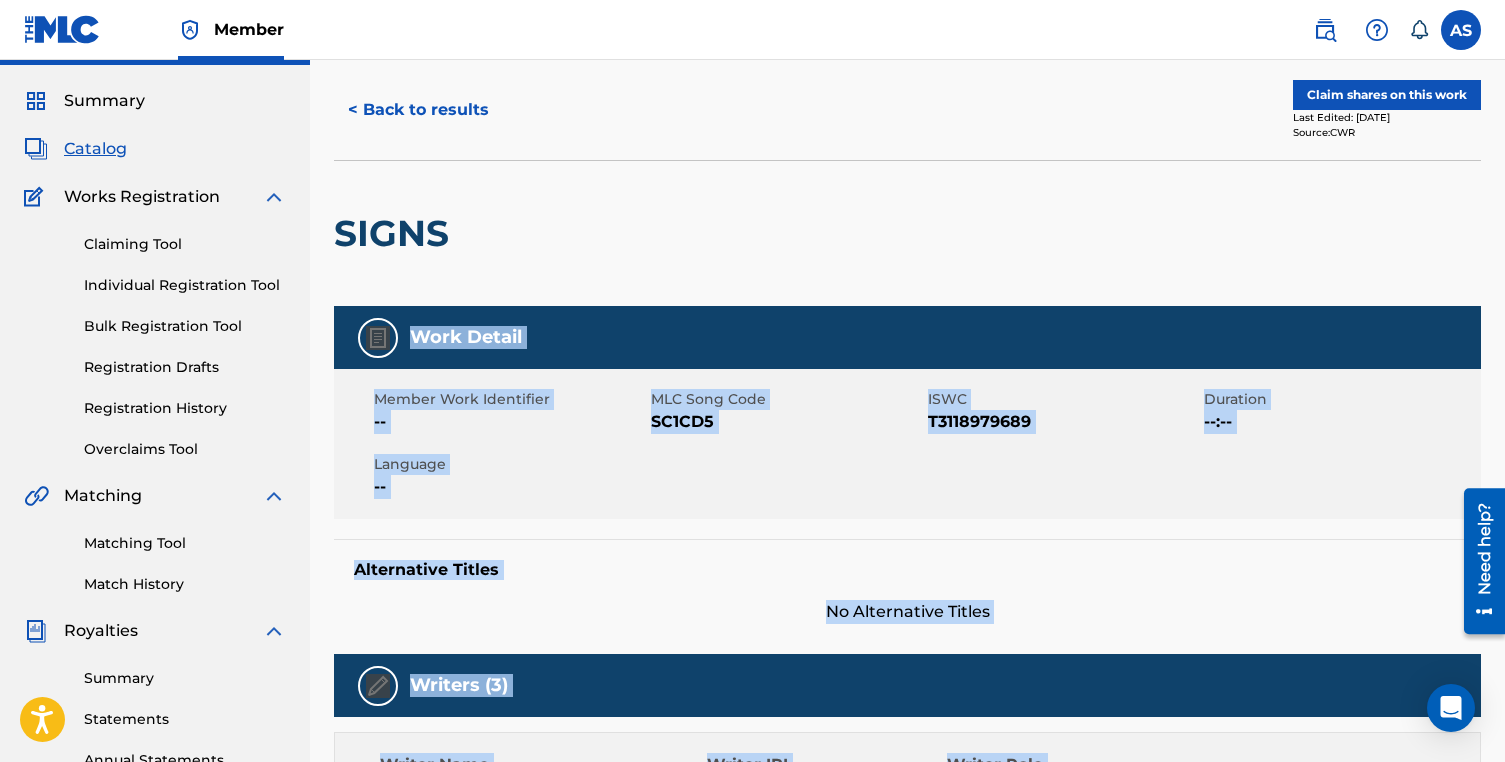 scroll, scrollTop: 9, scrollLeft: 0, axis: vertical 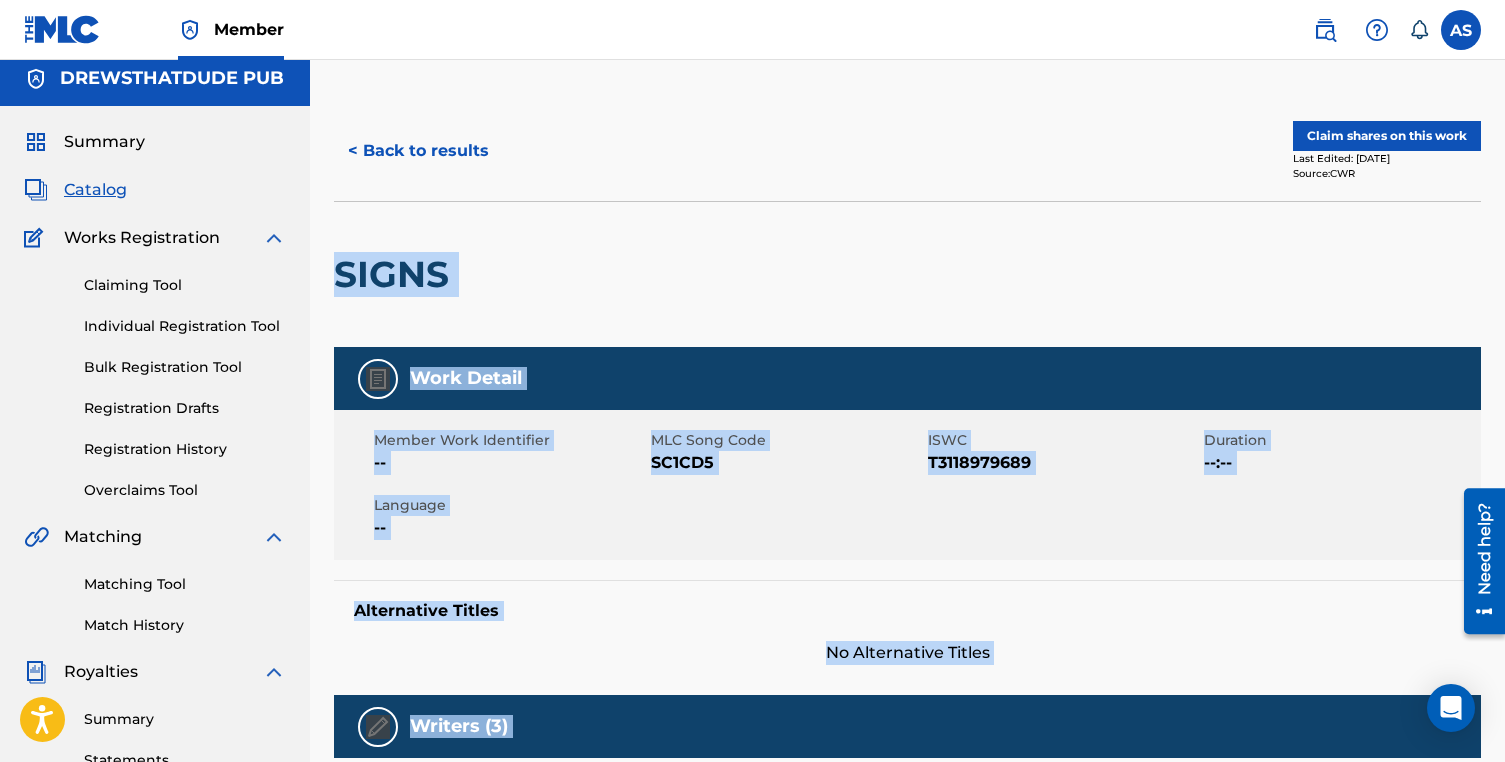 drag, startPoint x: 1138, startPoint y: 387, endPoint x: 359, endPoint y: 258, distance: 789.60876 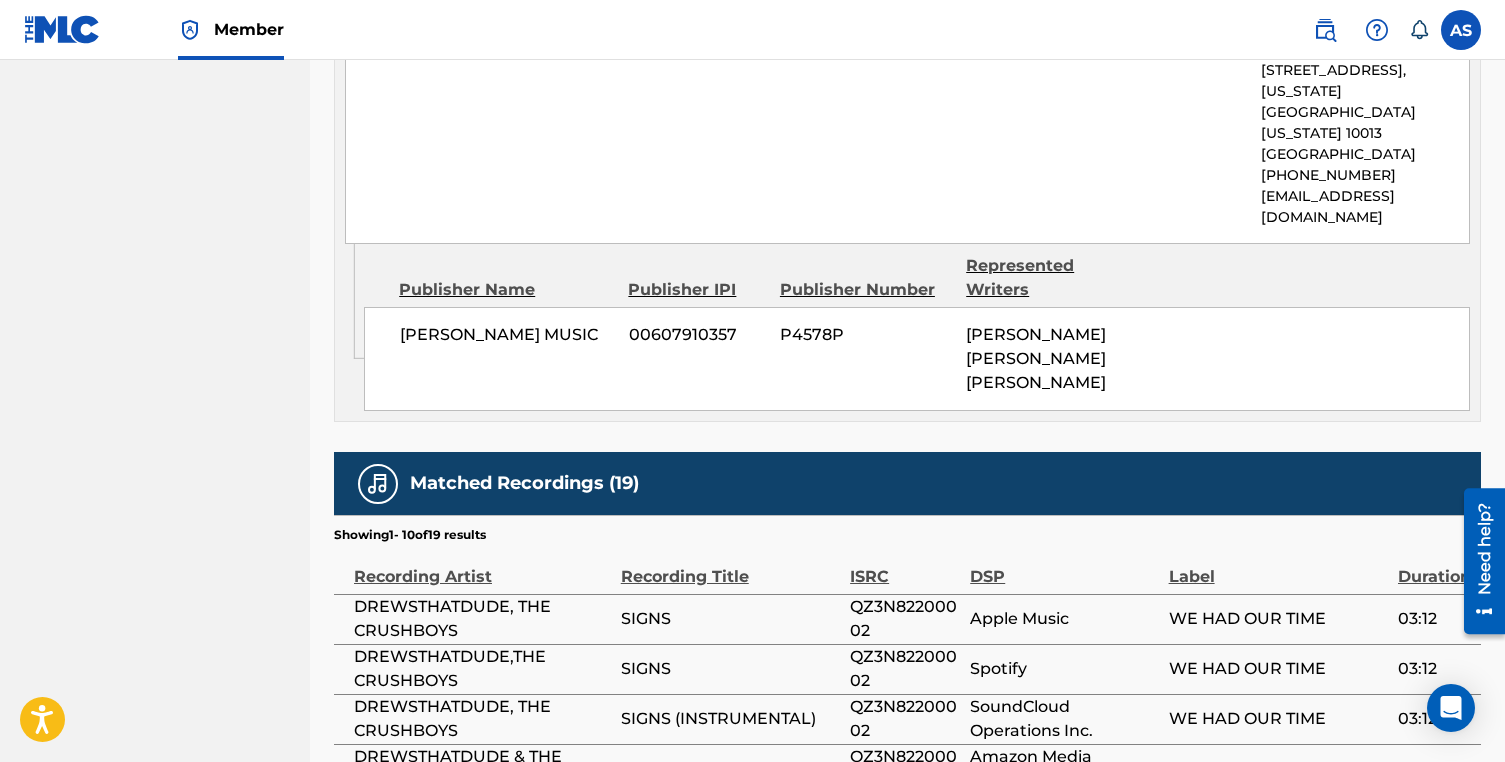 scroll, scrollTop: 1561, scrollLeft: 0, axis: vertical 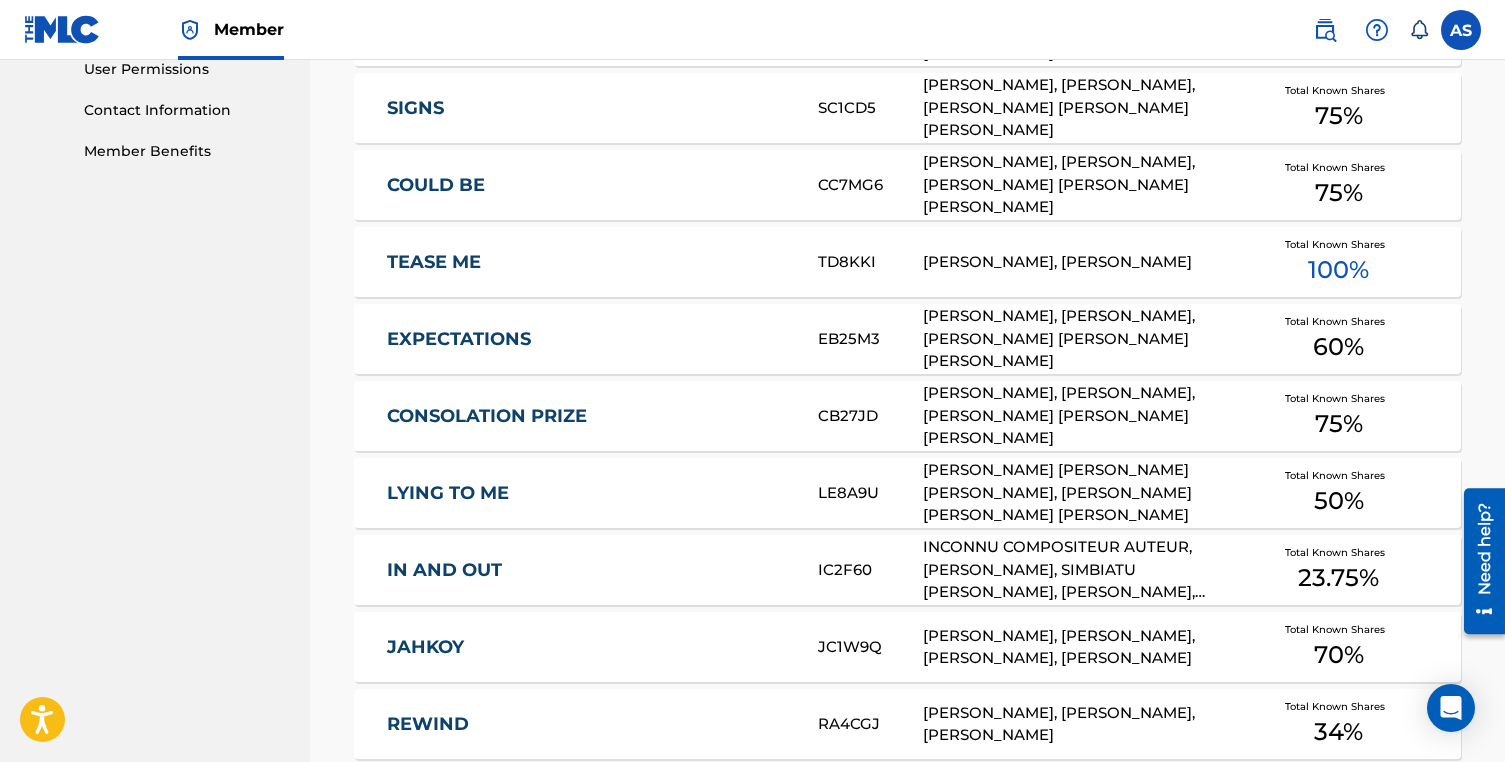 click on "EXPECTATIONS" at bounding box center (589, 339) 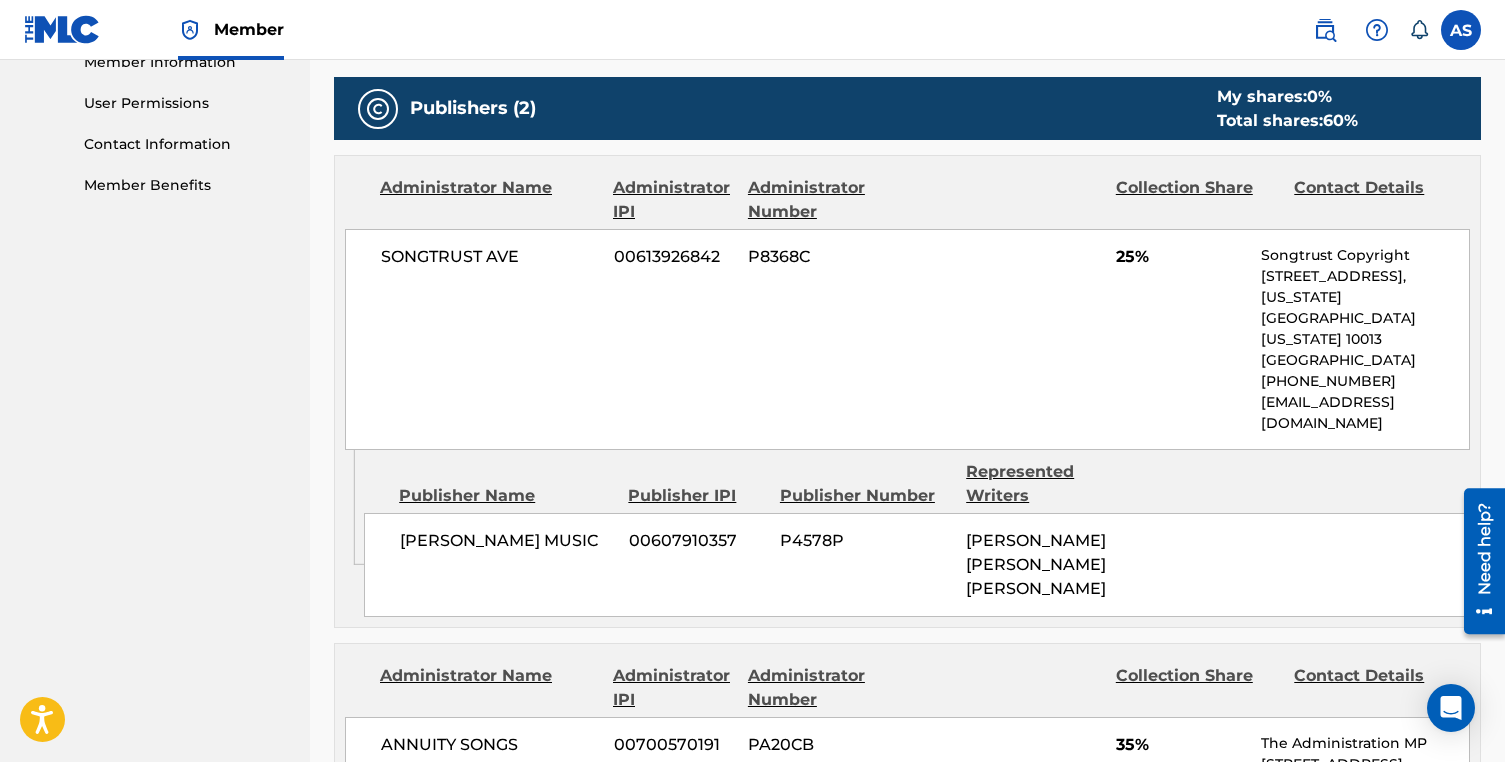scroll, scrollTop: 936, scrollLeft: 0, axis: vertical 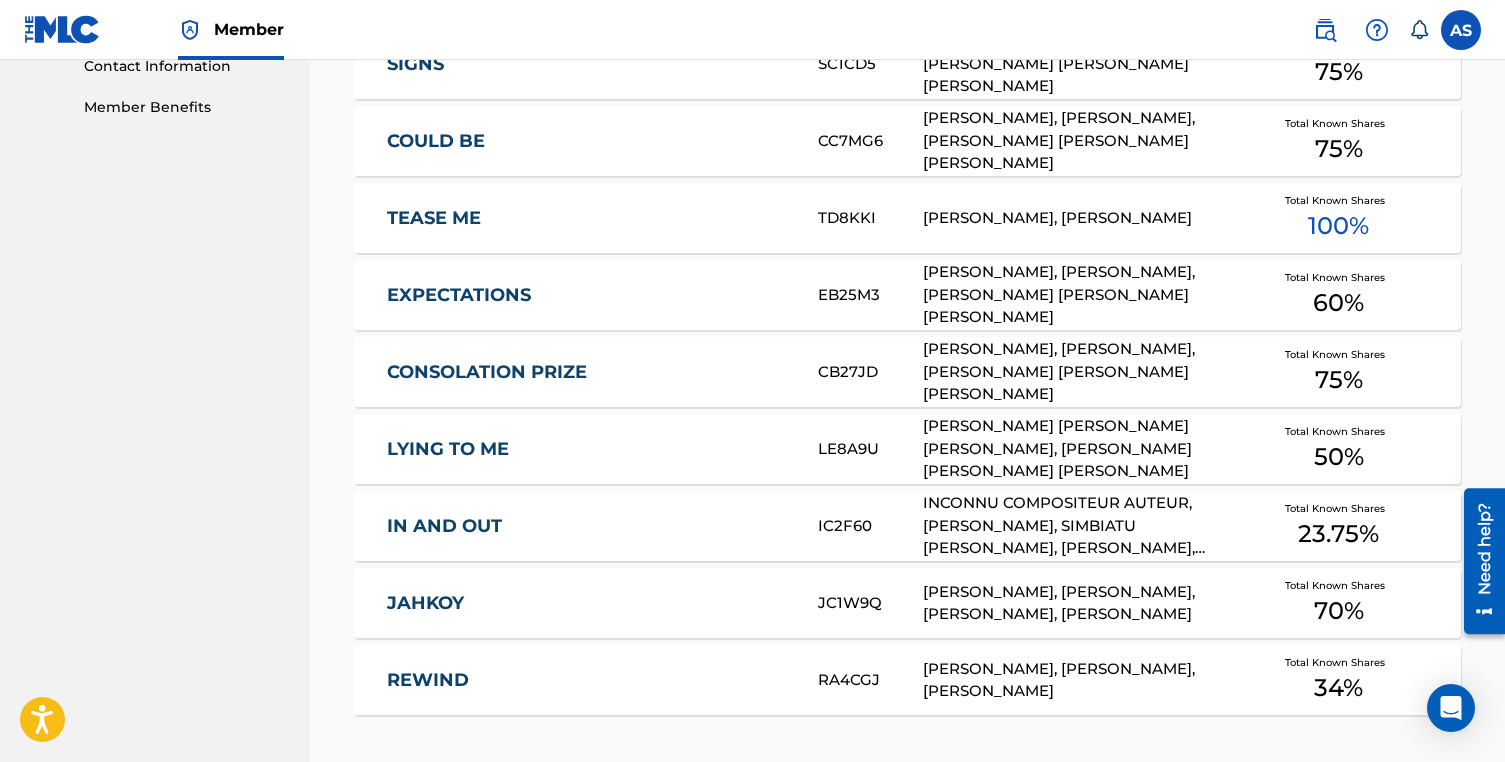 click on "CONSOLATION PRIZE" at bounding box center [589, 372] 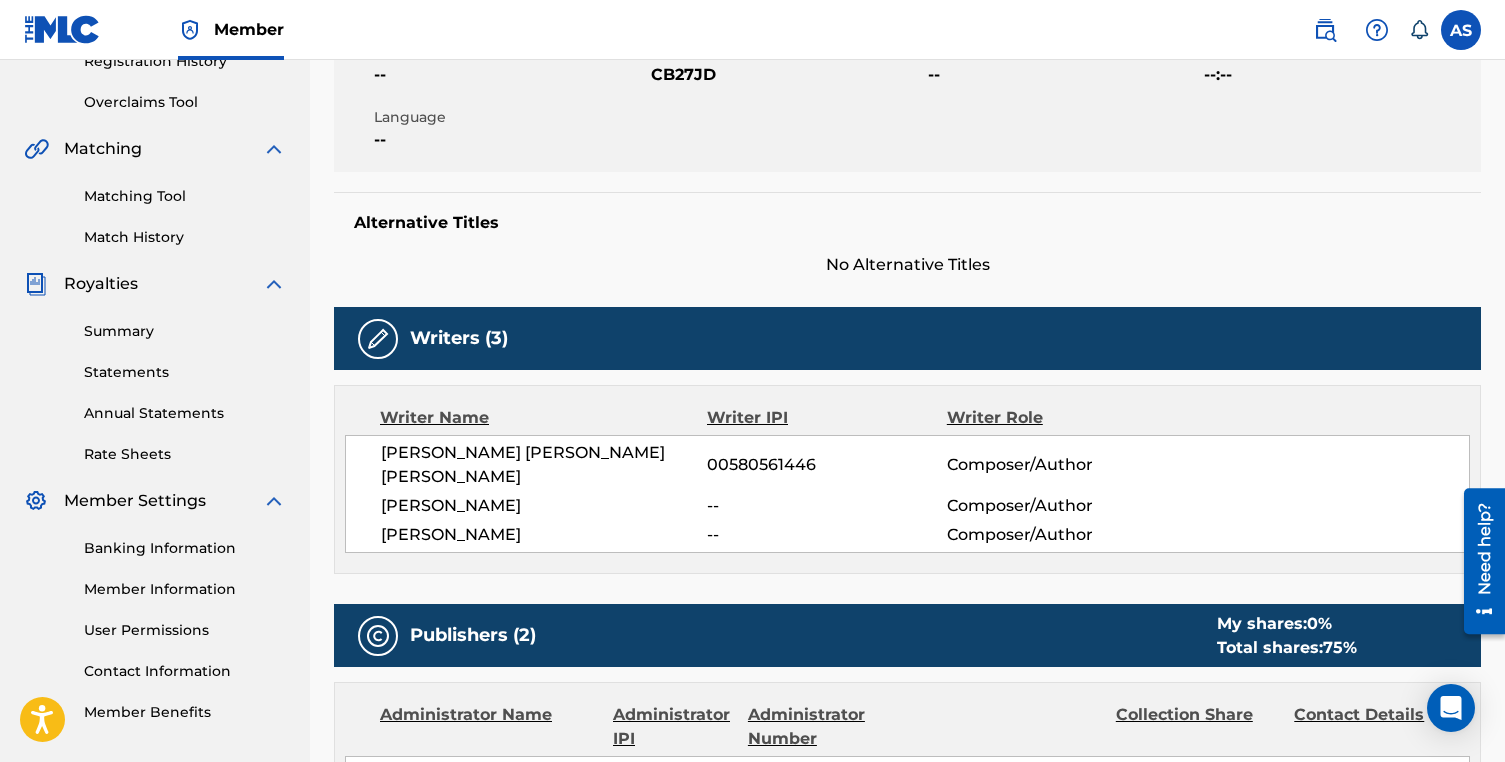 scroll, scrollTop: 624, scrollLeft: 0, axis: vertical 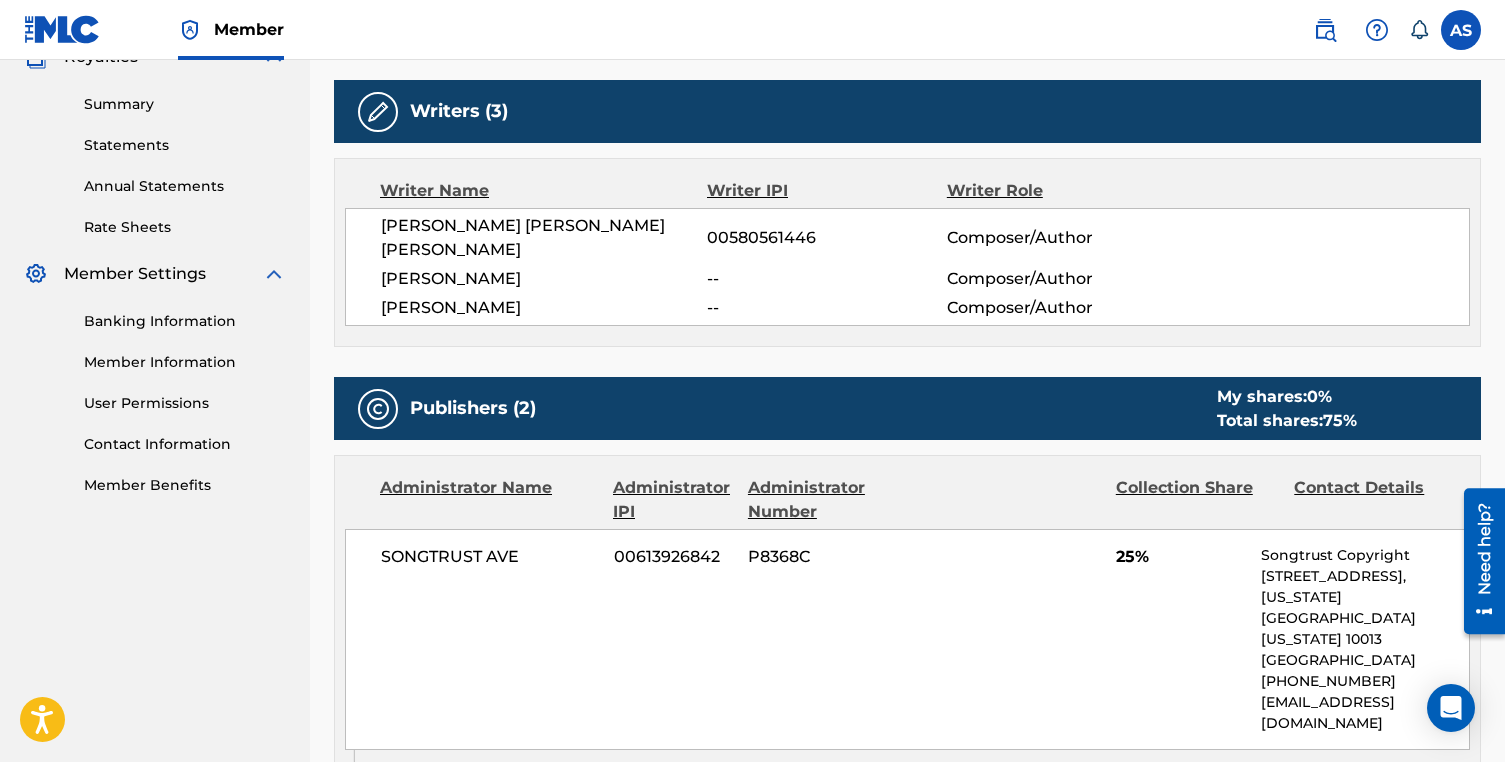 drag, startPoint x: 556, startPoint y: 254, endPoint x: 375, endPoint y: 245, distance: 181.22362 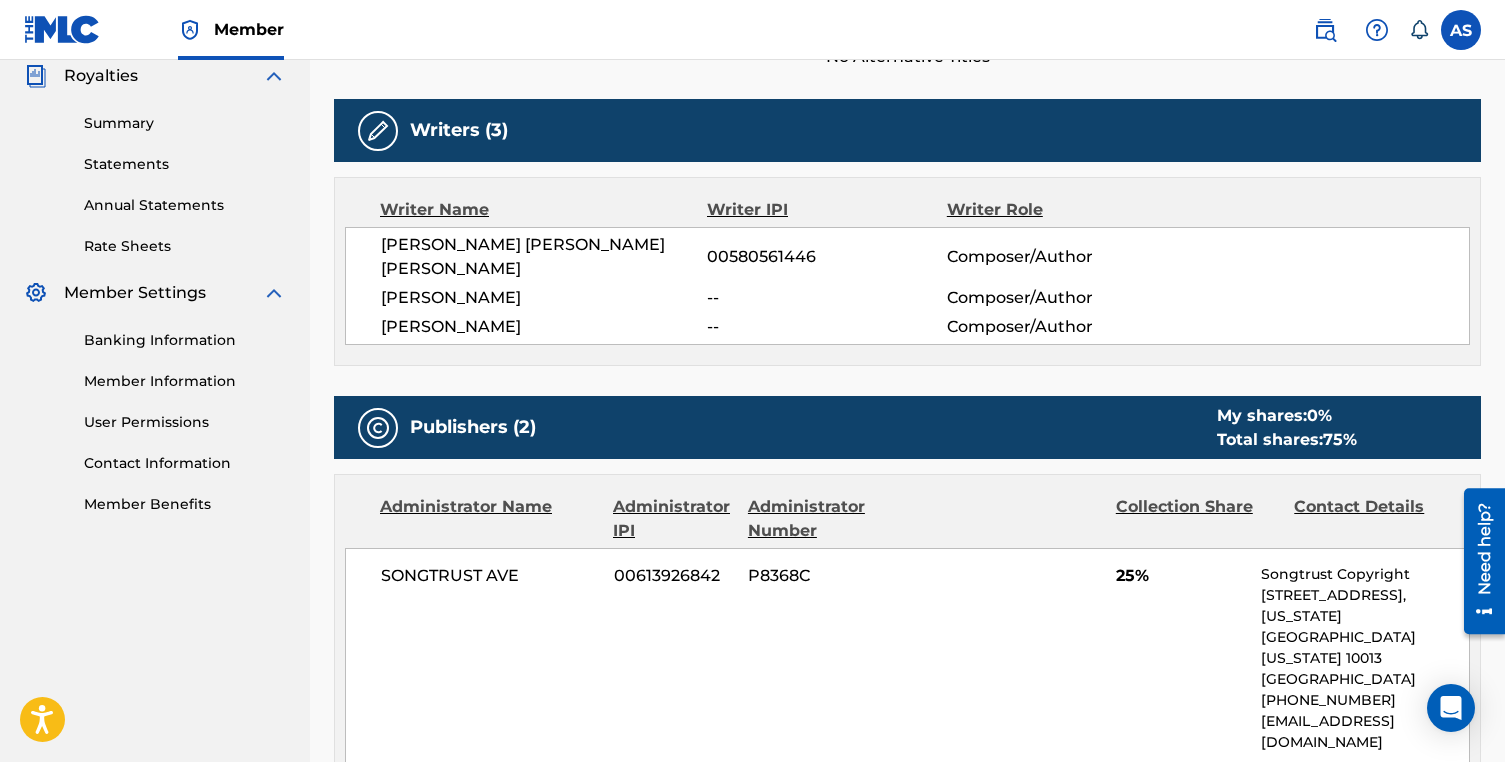 scroll, scrollTop: 0, scrollLeft: 0, axis: both 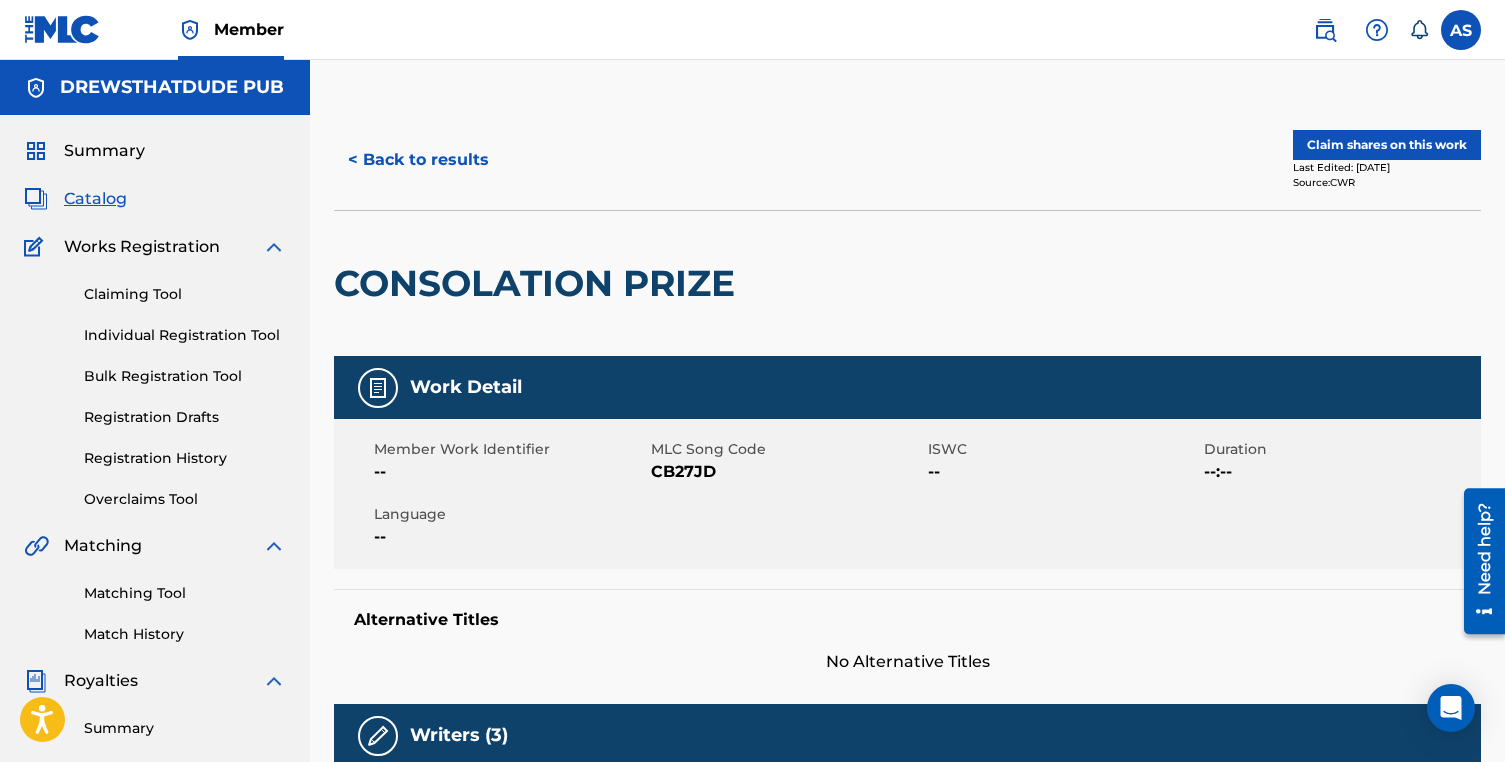 click on "< Back to results" at bounding box center [418, 160] 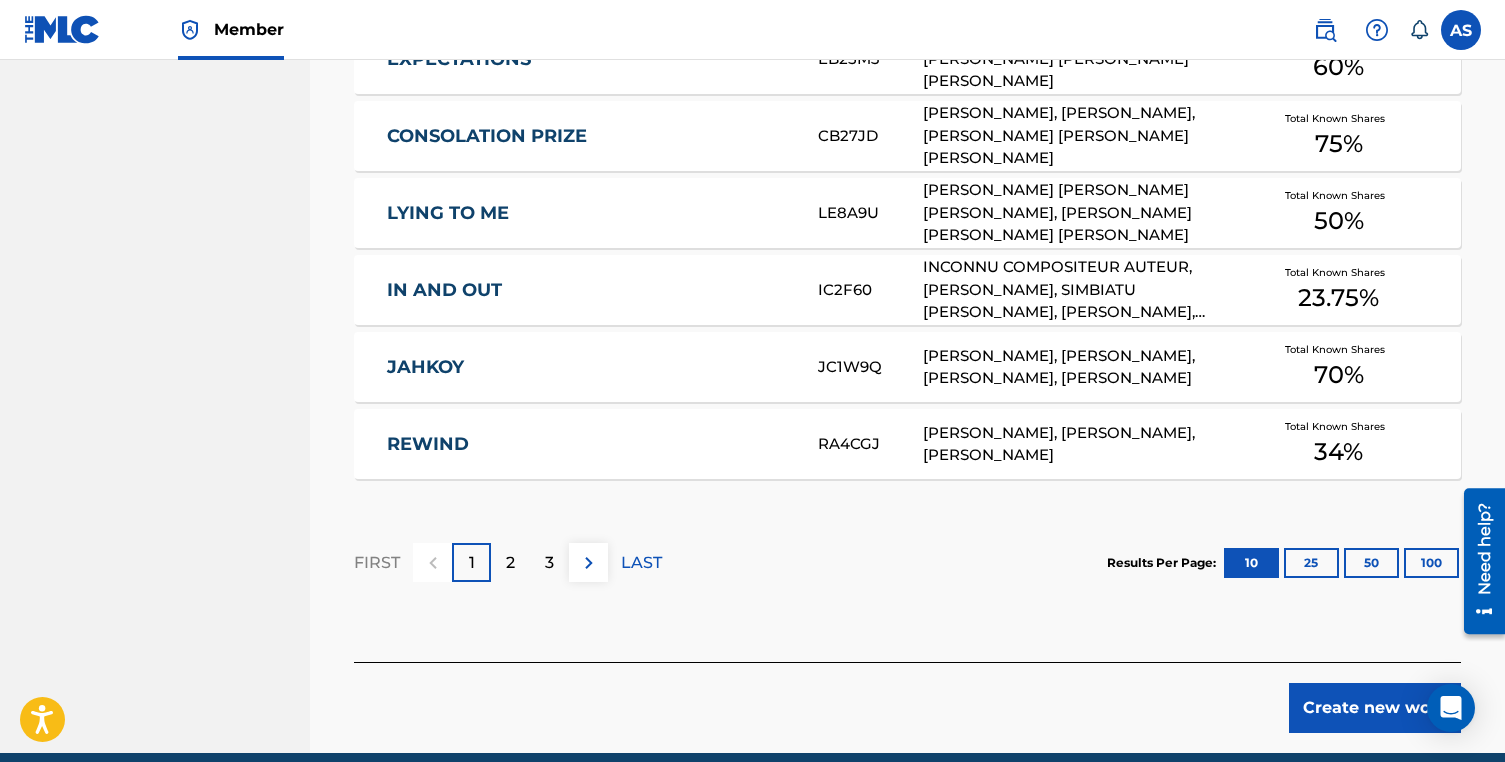 scroll, scrollTop: 1213, scrollLeft: 0, axis: vertical 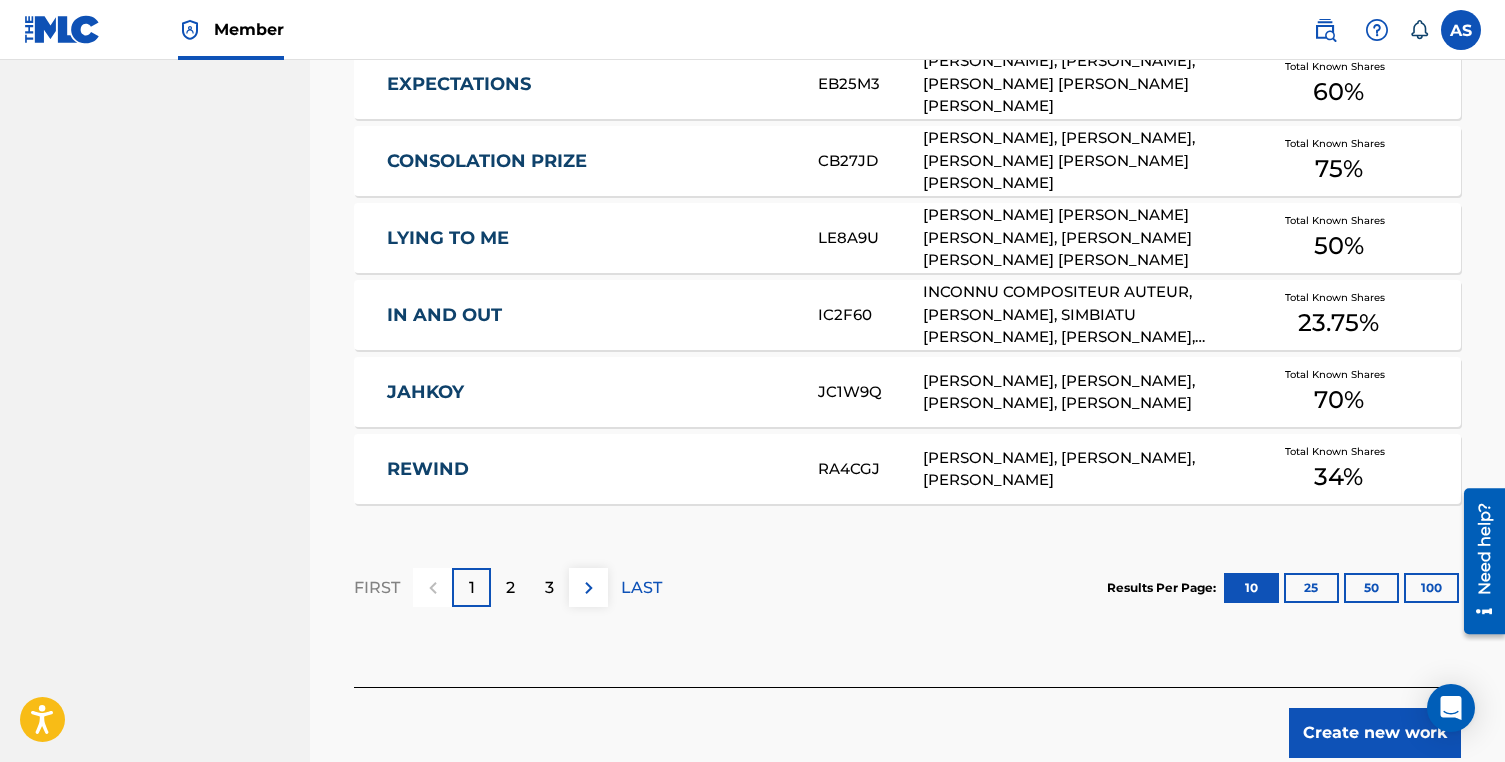 click on "50" at bounding box center (1371, 588) 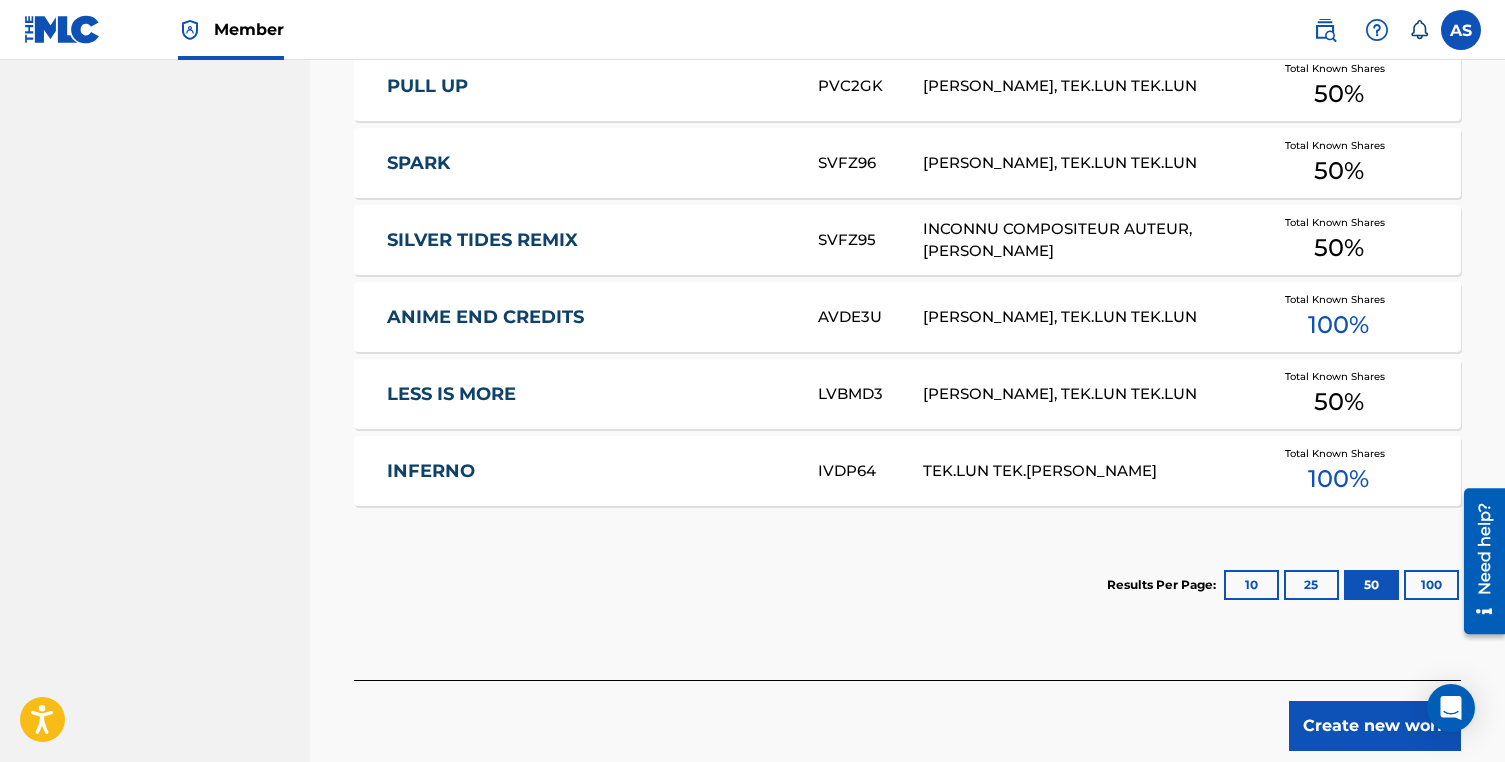 scroll, scrollTop: 2548, scrollLeft: 0, axis: vertical 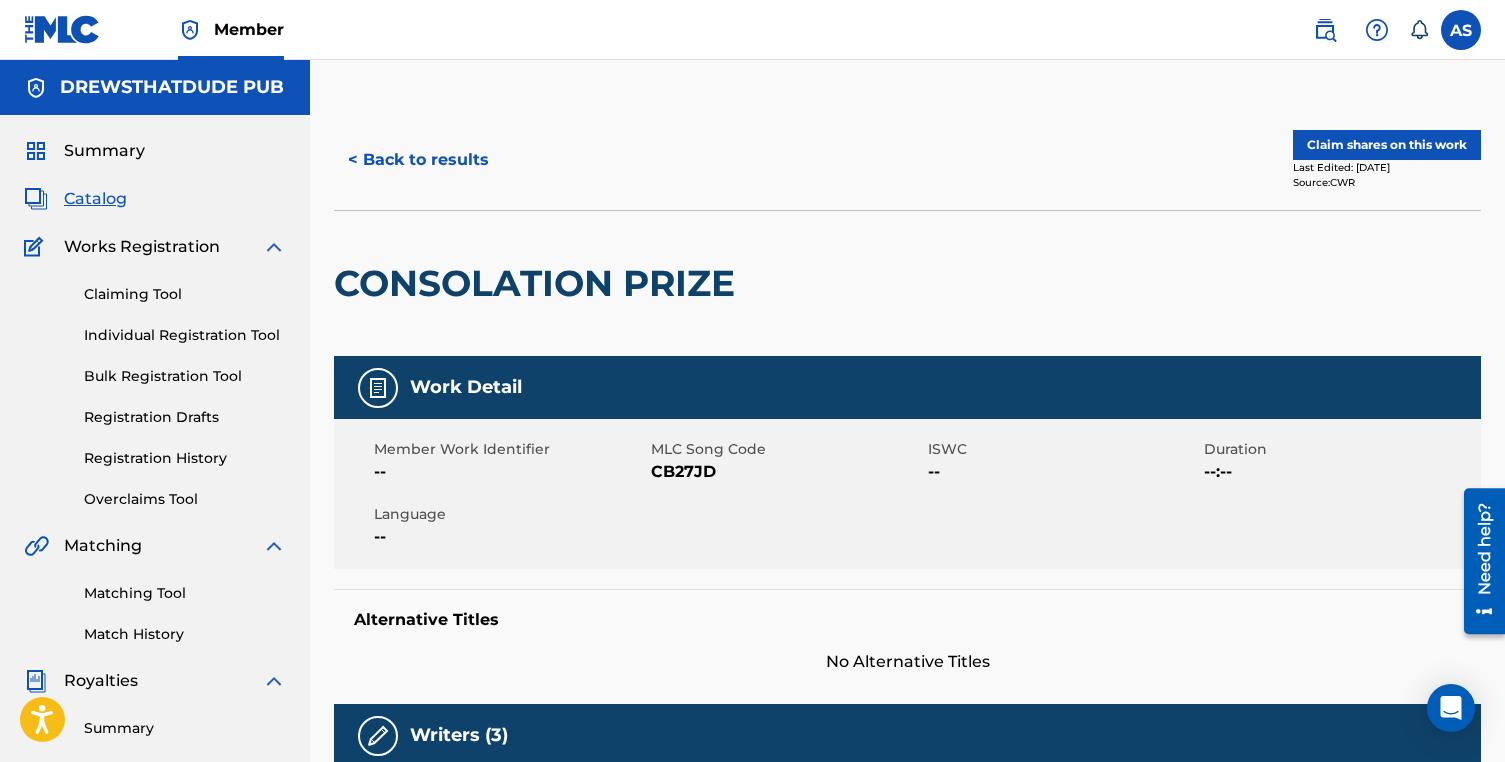 drag, startPoint x: 1391, startPoint y: 391, endPoint x: 1202, endPoint y: 295, distance: 211.98349 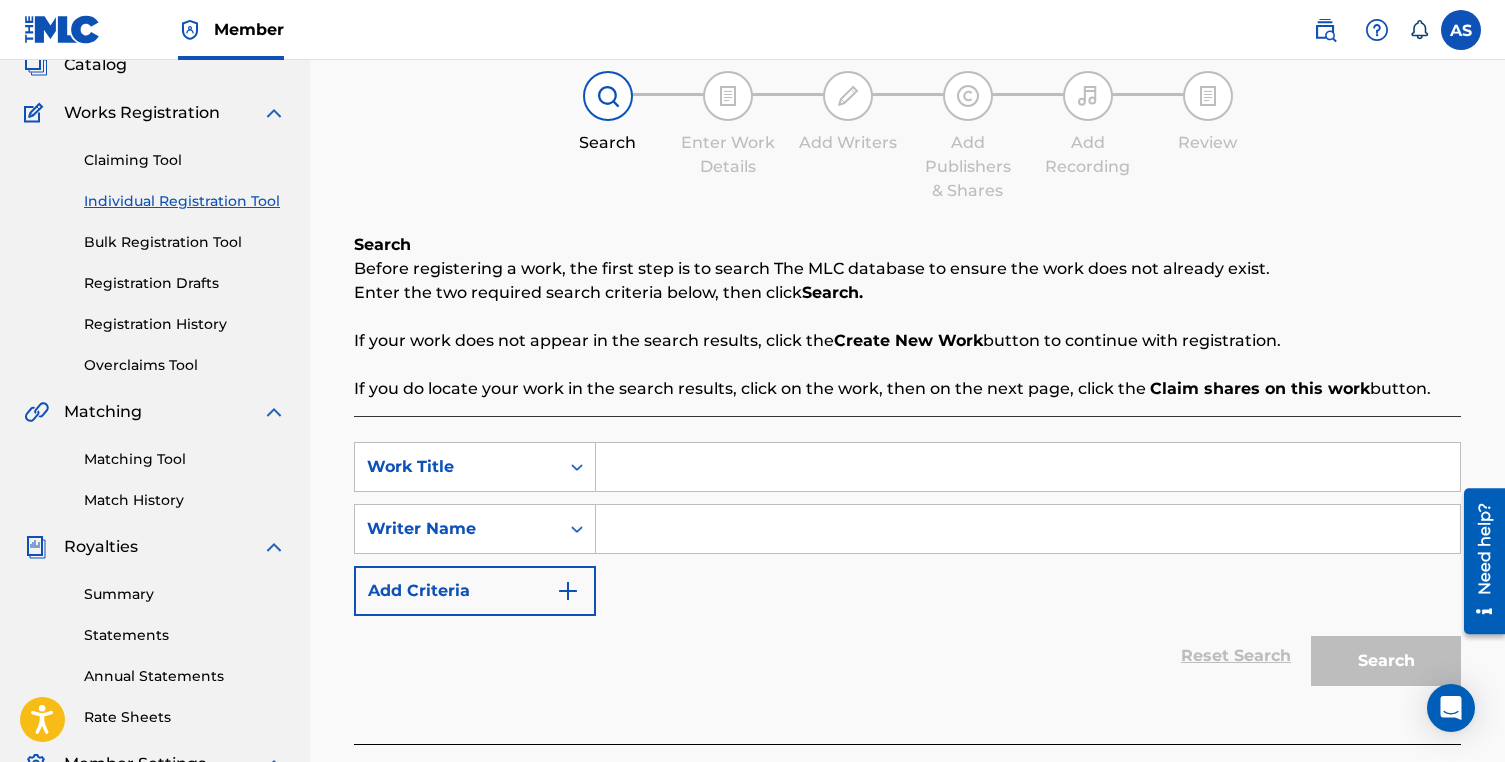 scroll, scrollTop: 201, scrollLeft: 0, axis: vertical 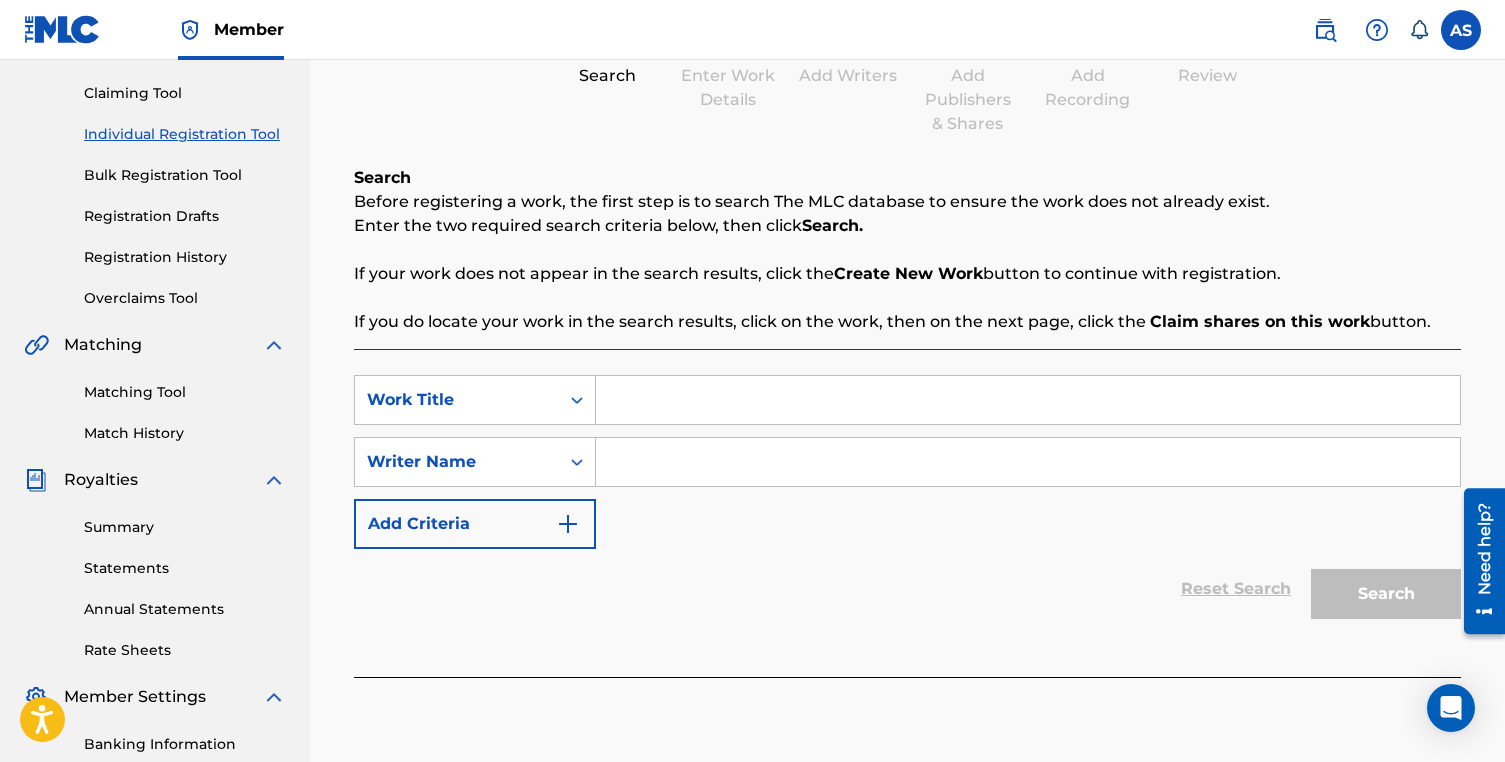 click at bounding box center (1028, 400) 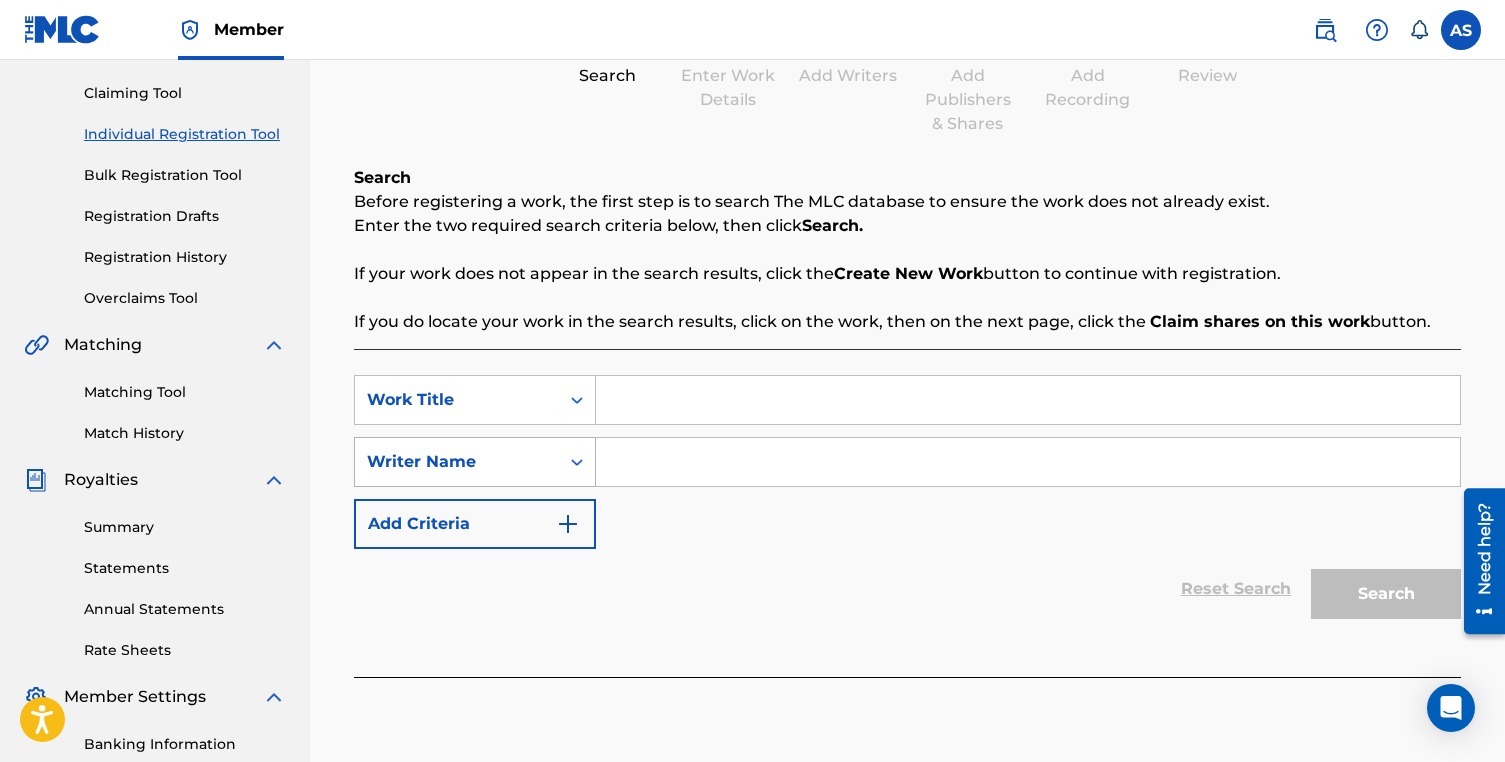 click on "Writer Name" at bounding box center (457, 462) 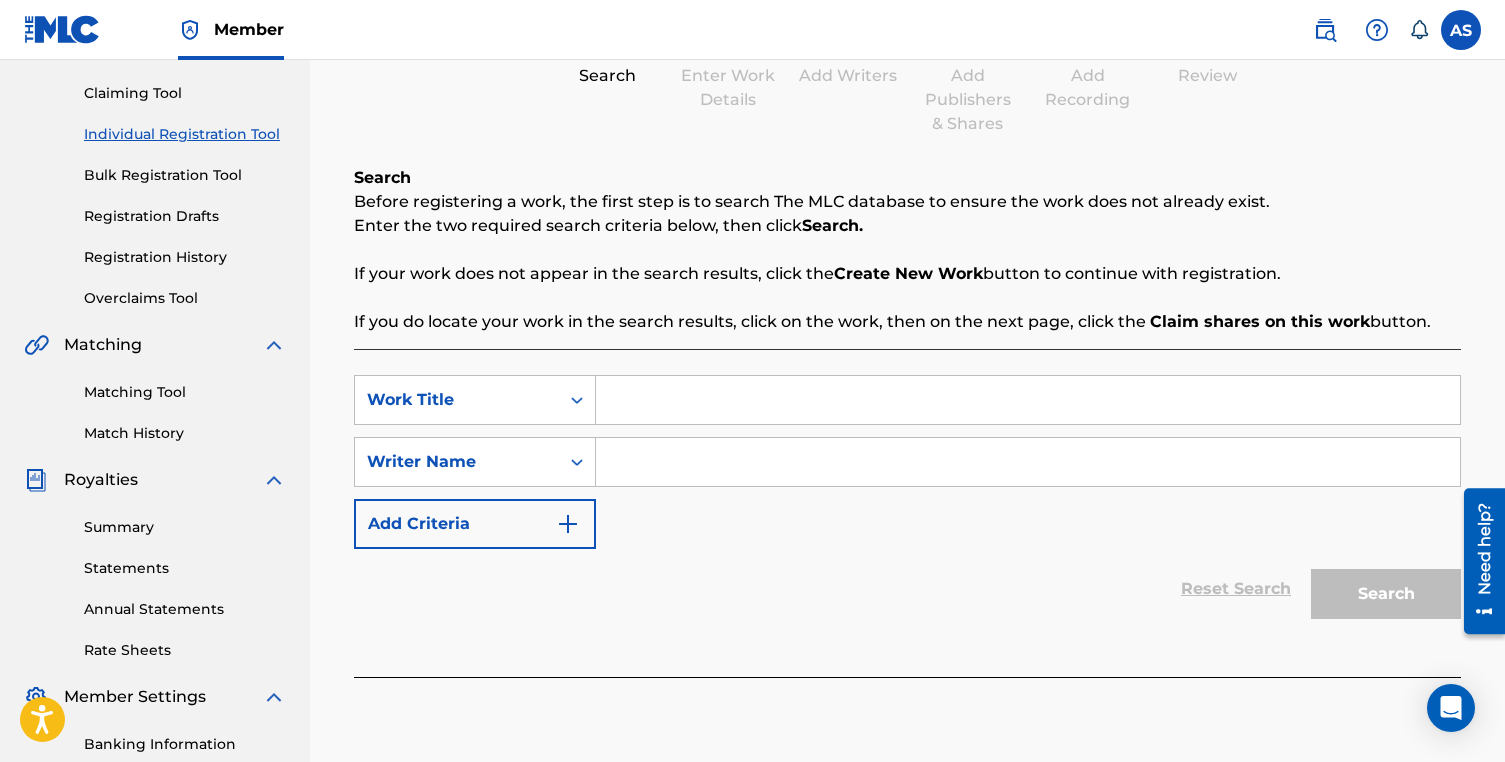 click at bounding box center (1028, 462) 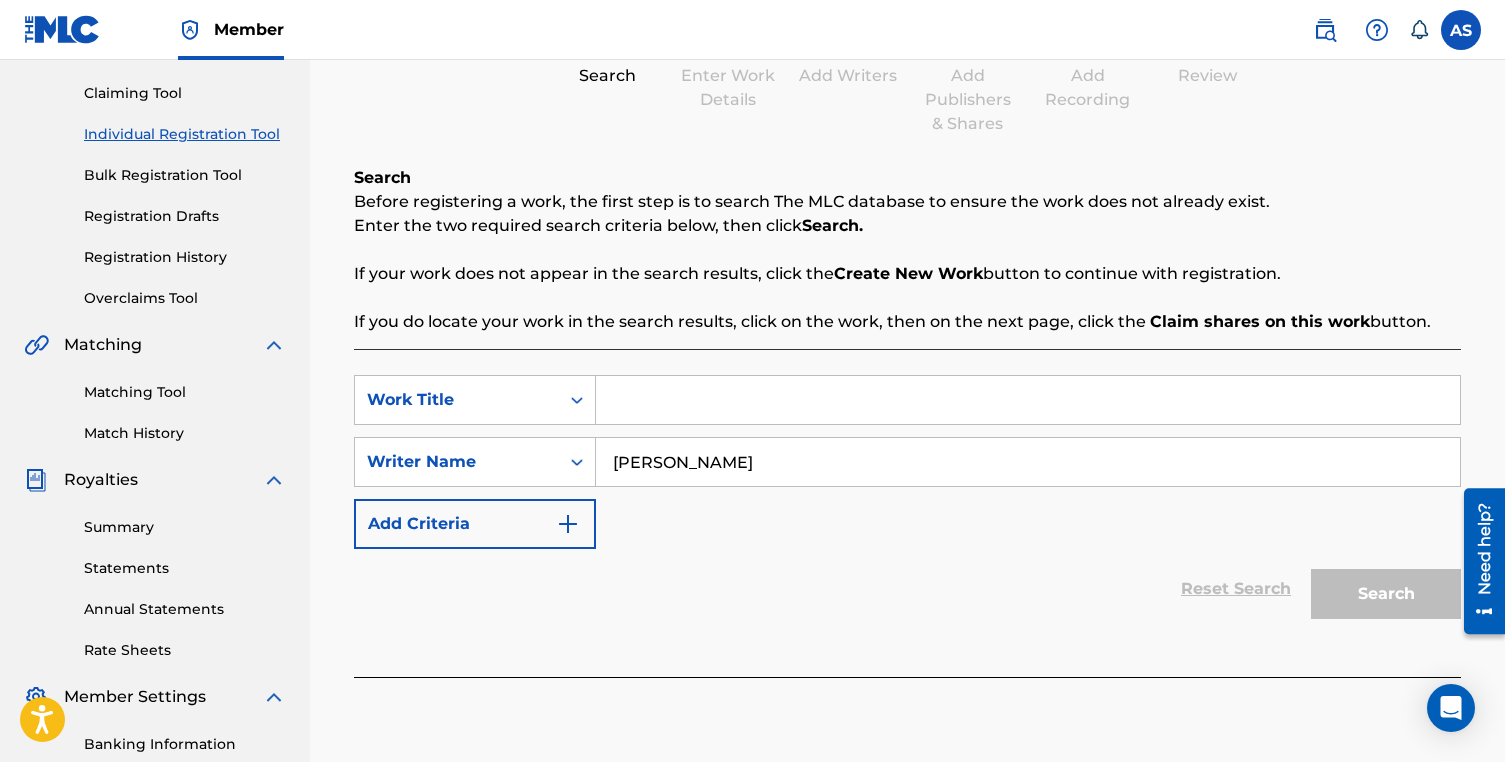 type on "Andrew Stevenson" 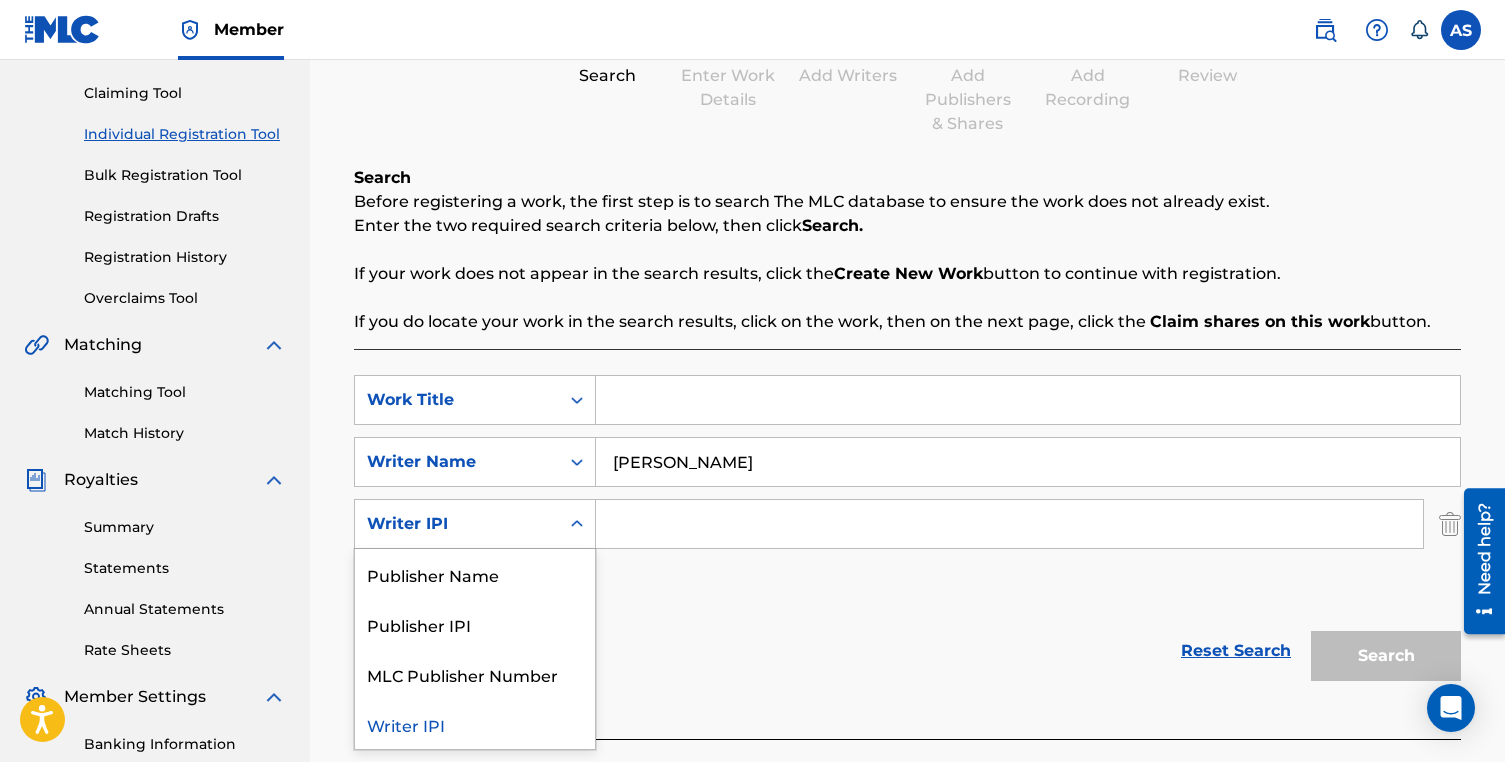 click on "Writer IPI" at bounding box center (457, 524) 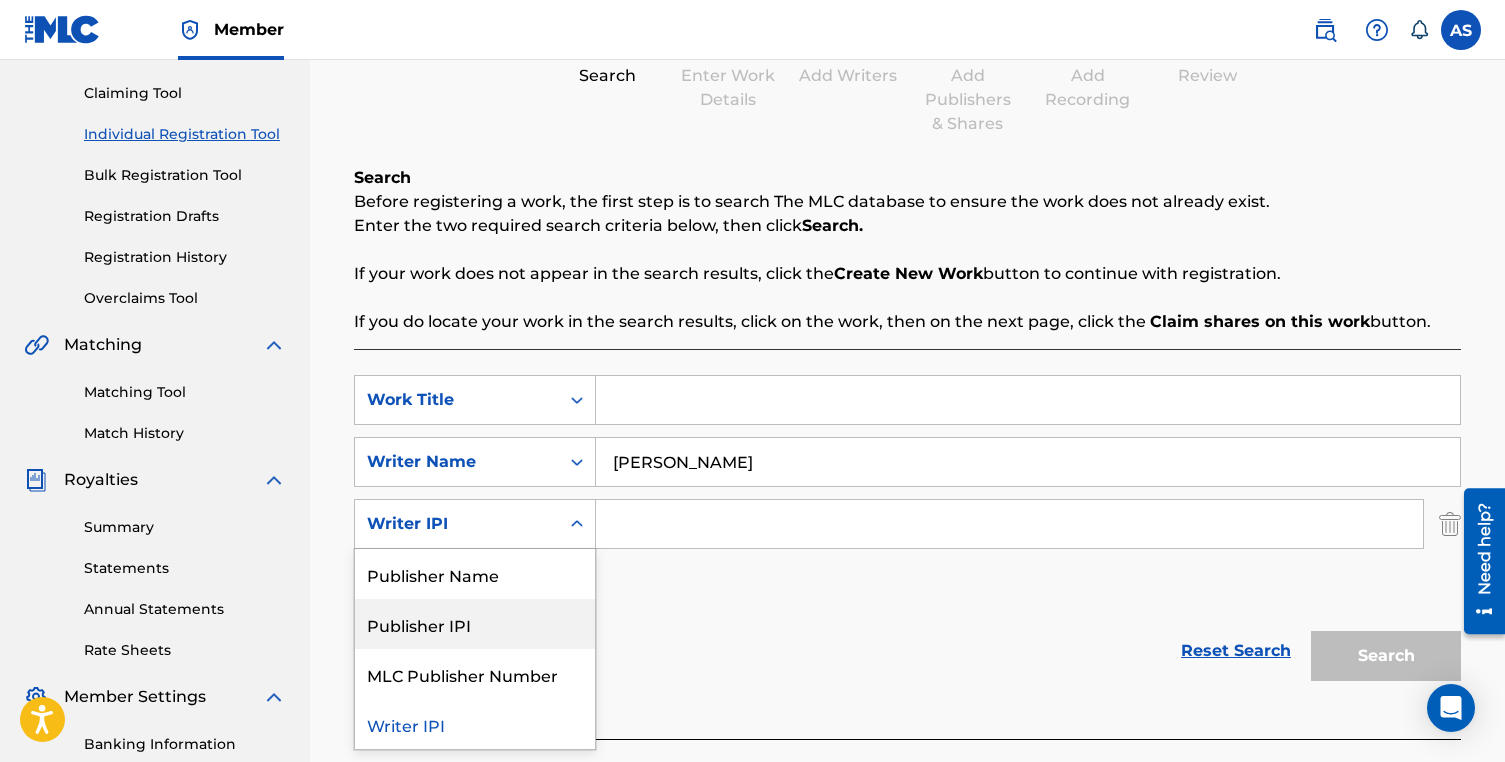 click on "Reset Search Search" at bounding box center (907, 651) 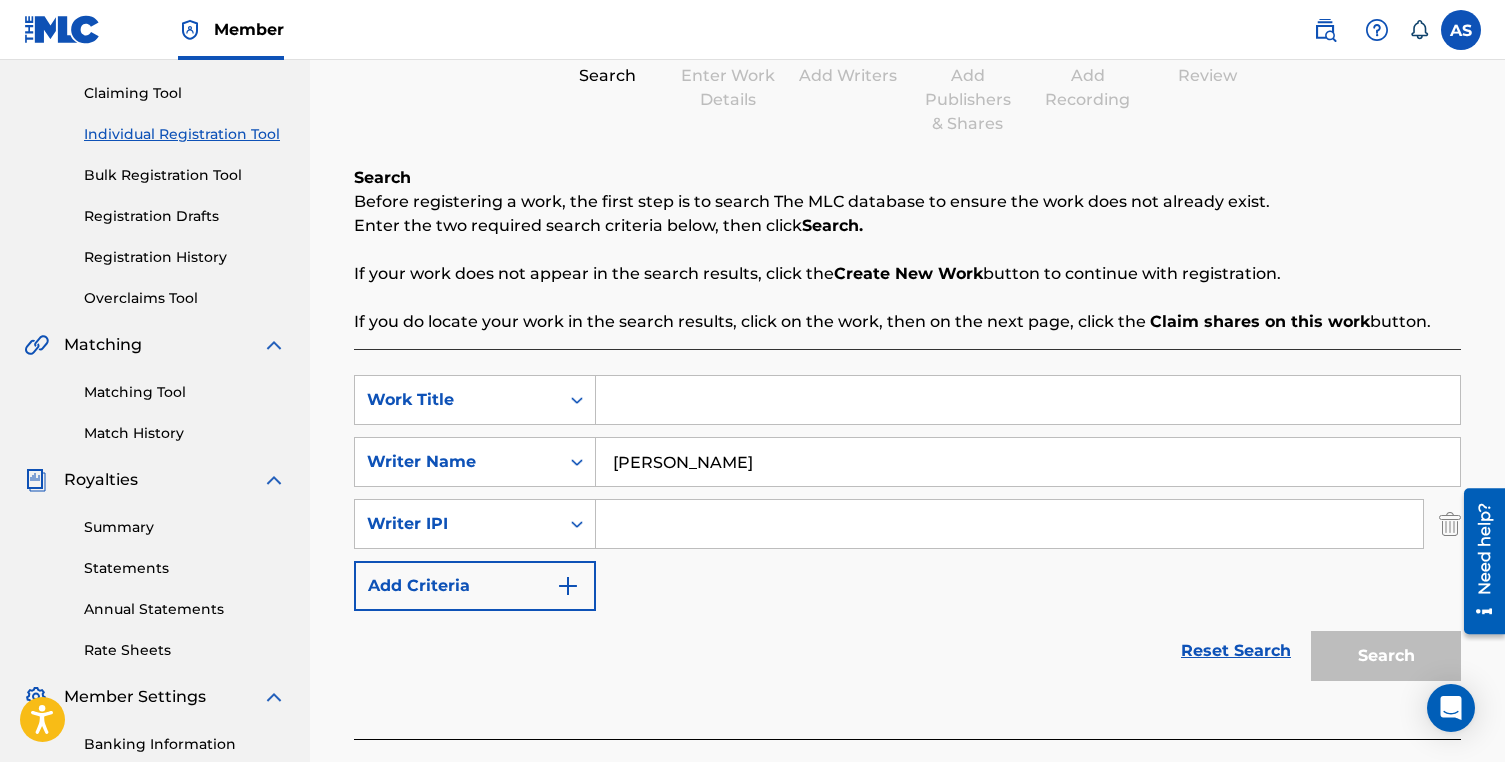 click on "Add Criteria" at bounding box center [475, 586] 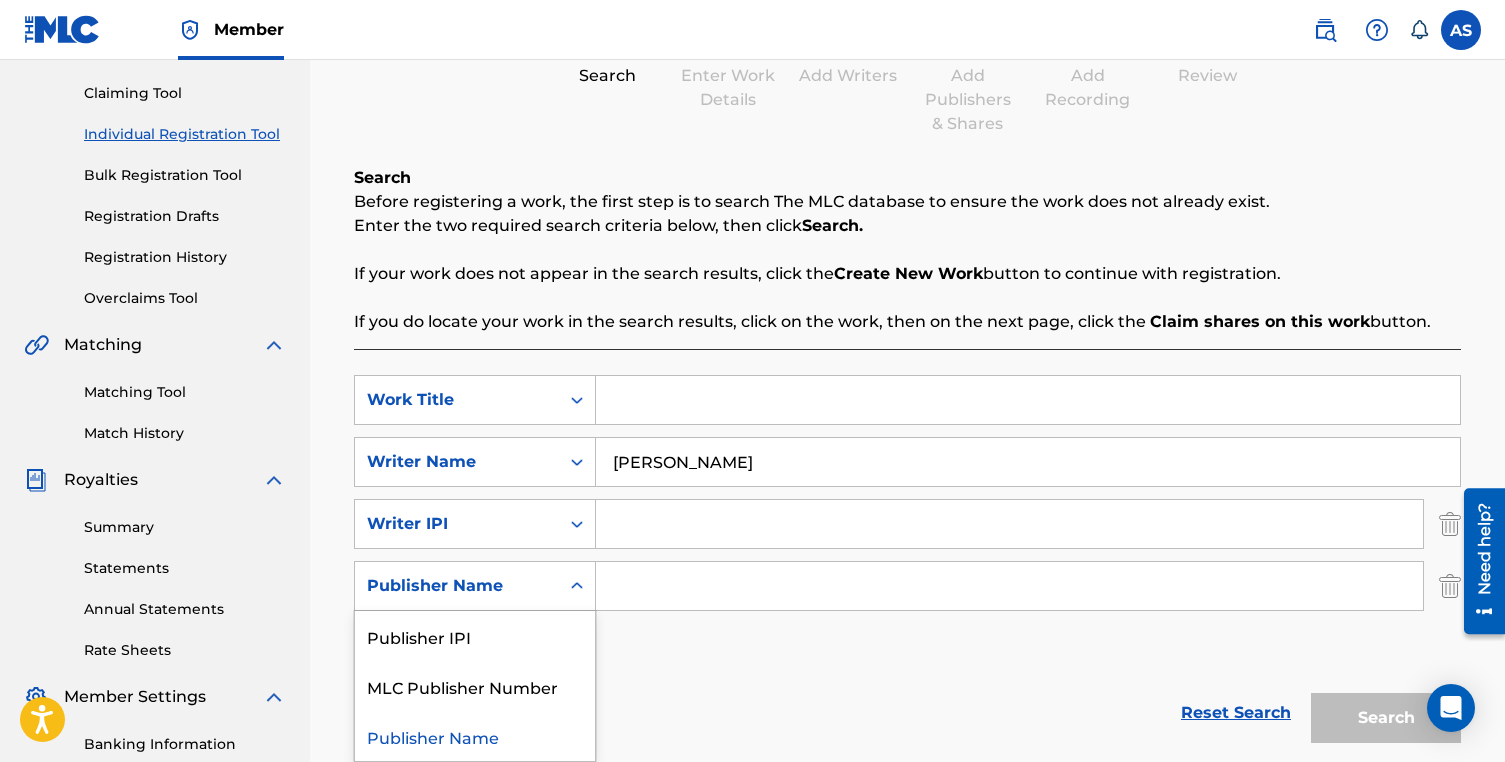 click on "Publisher Name" at bounding box center [457, 586] 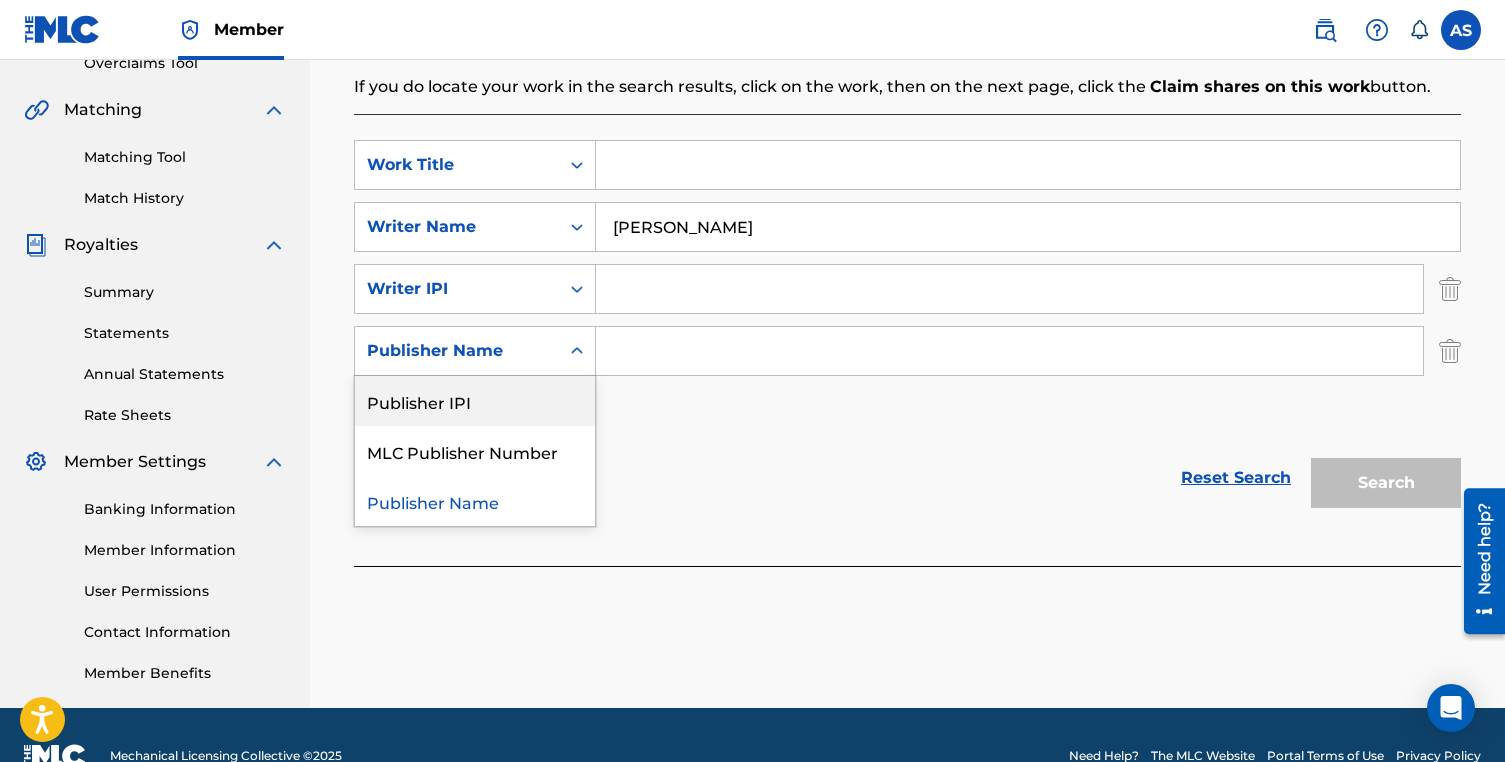 scroll, scrollTop: 440, scrollLeft: 0, axis: vertical 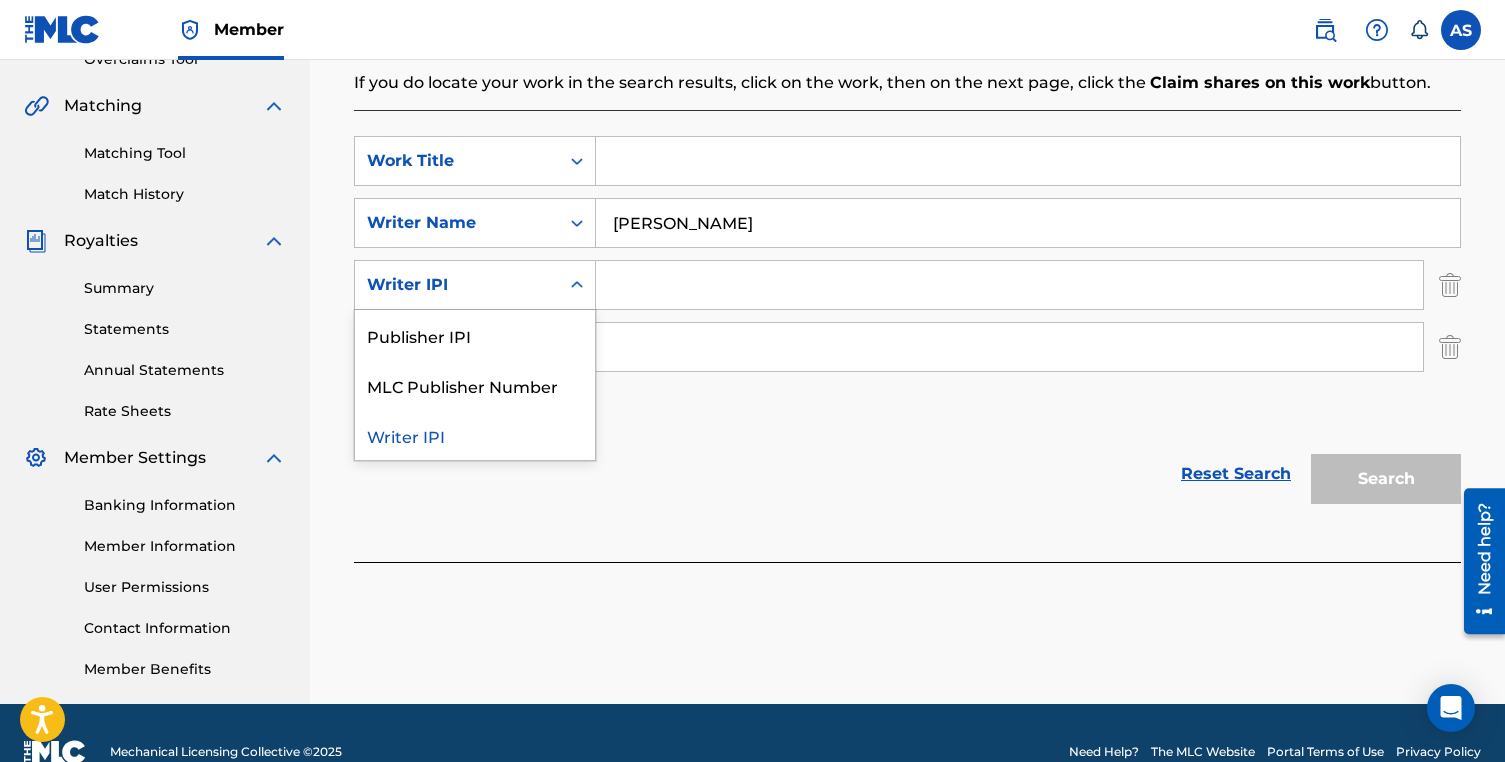 click on "Writer IPI" at bounding box center (457, 285) 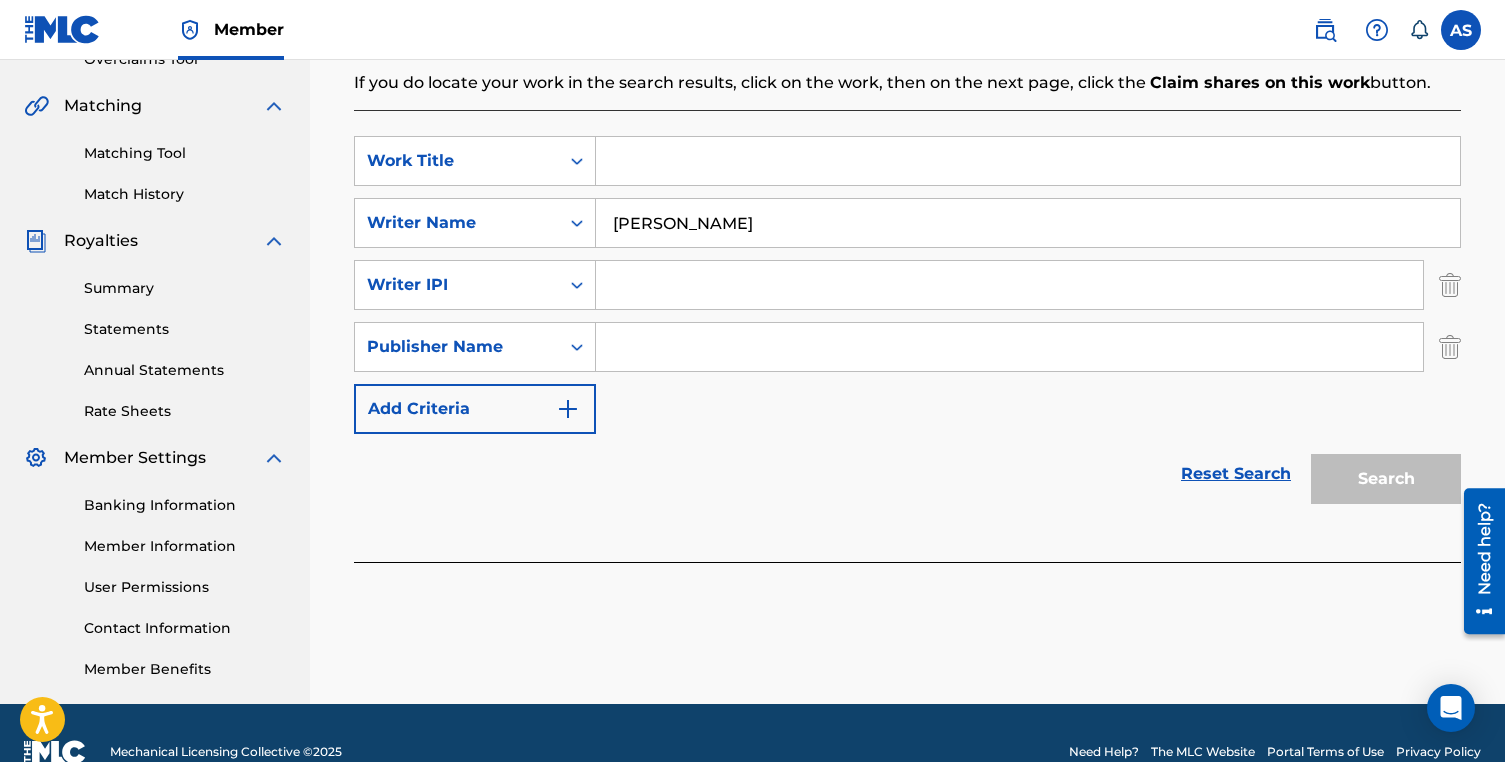 click at bounding box center [1009, 347] 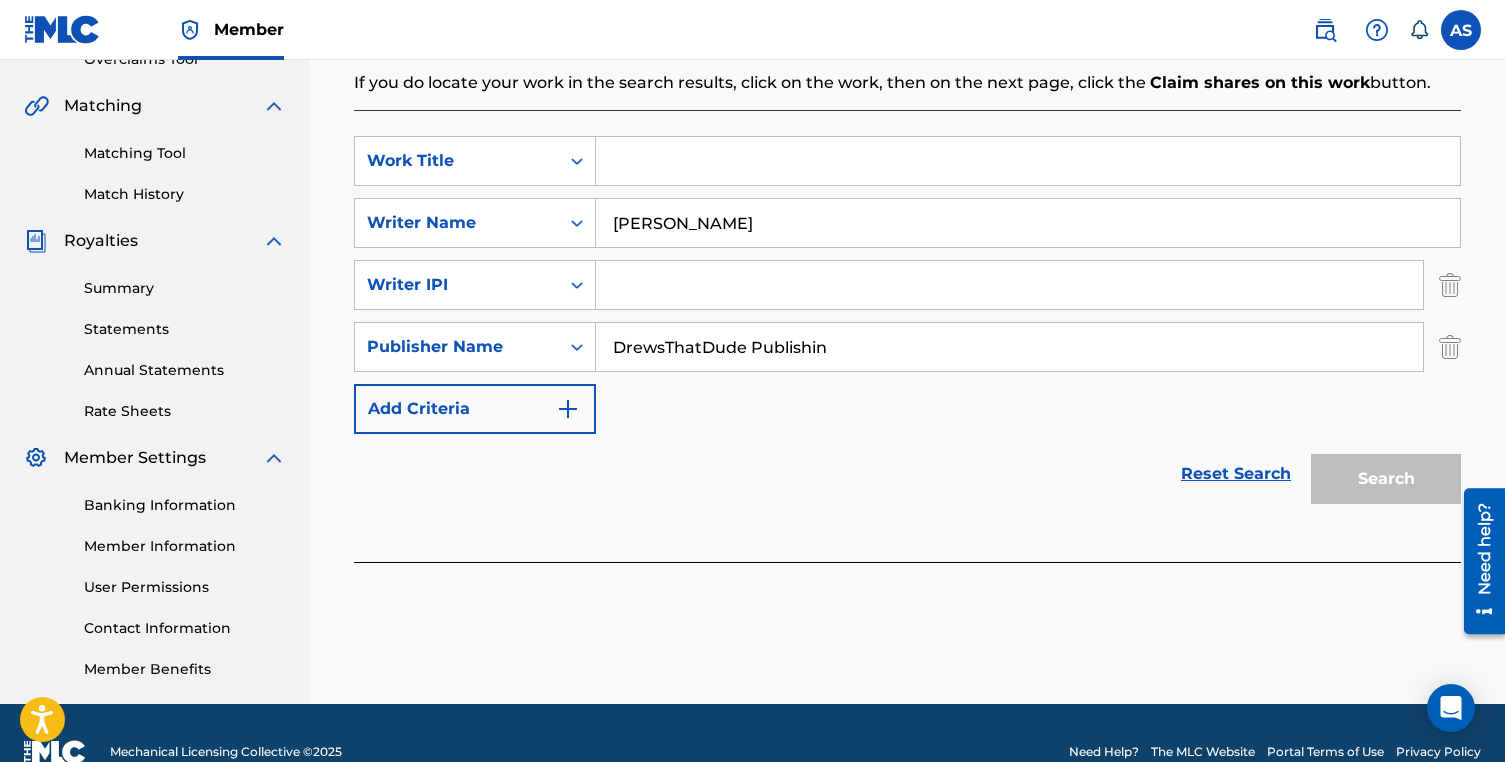 type on "DrewsThatDude Publishing" 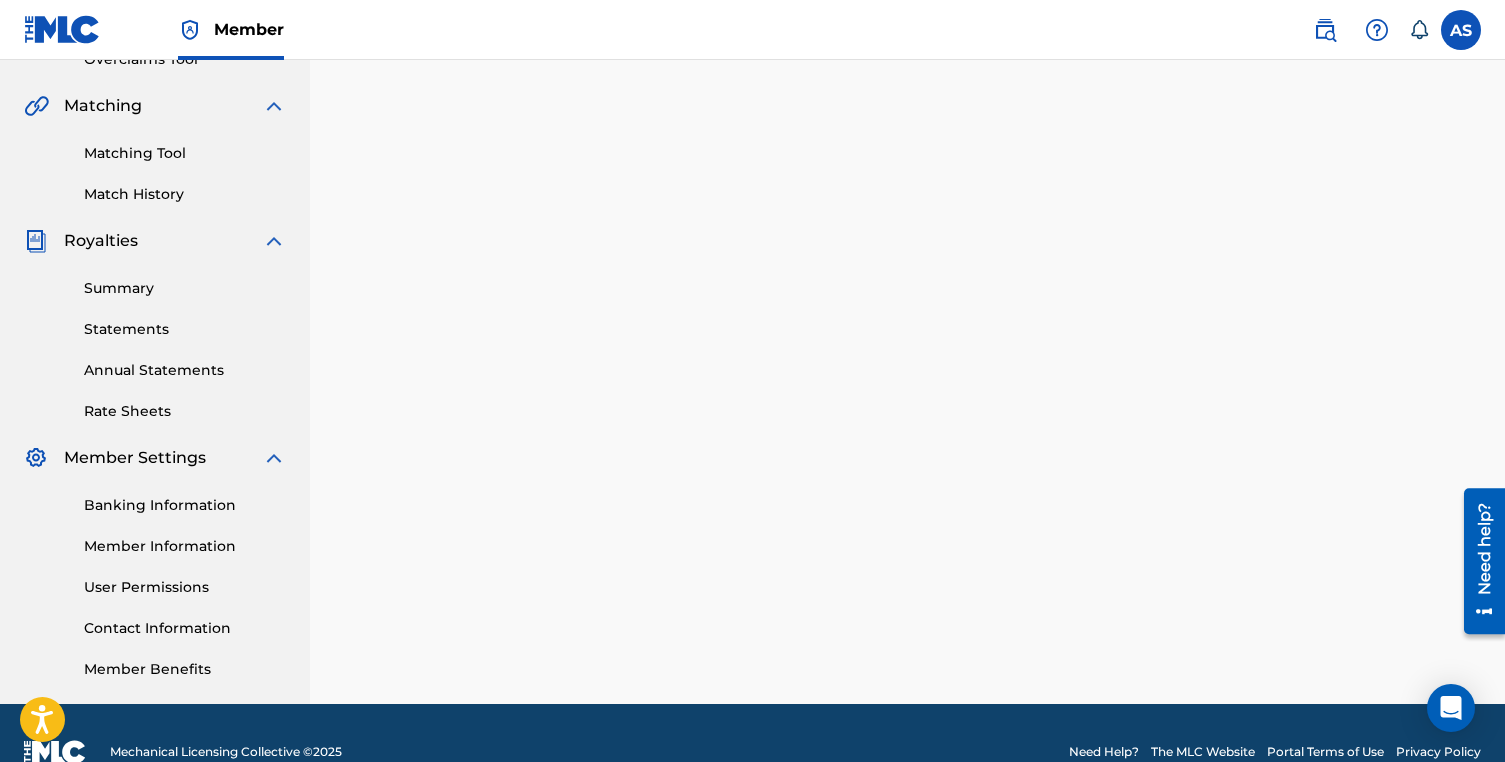 scroll, scrollTop: 0, scrollLeft: 0, axis: both 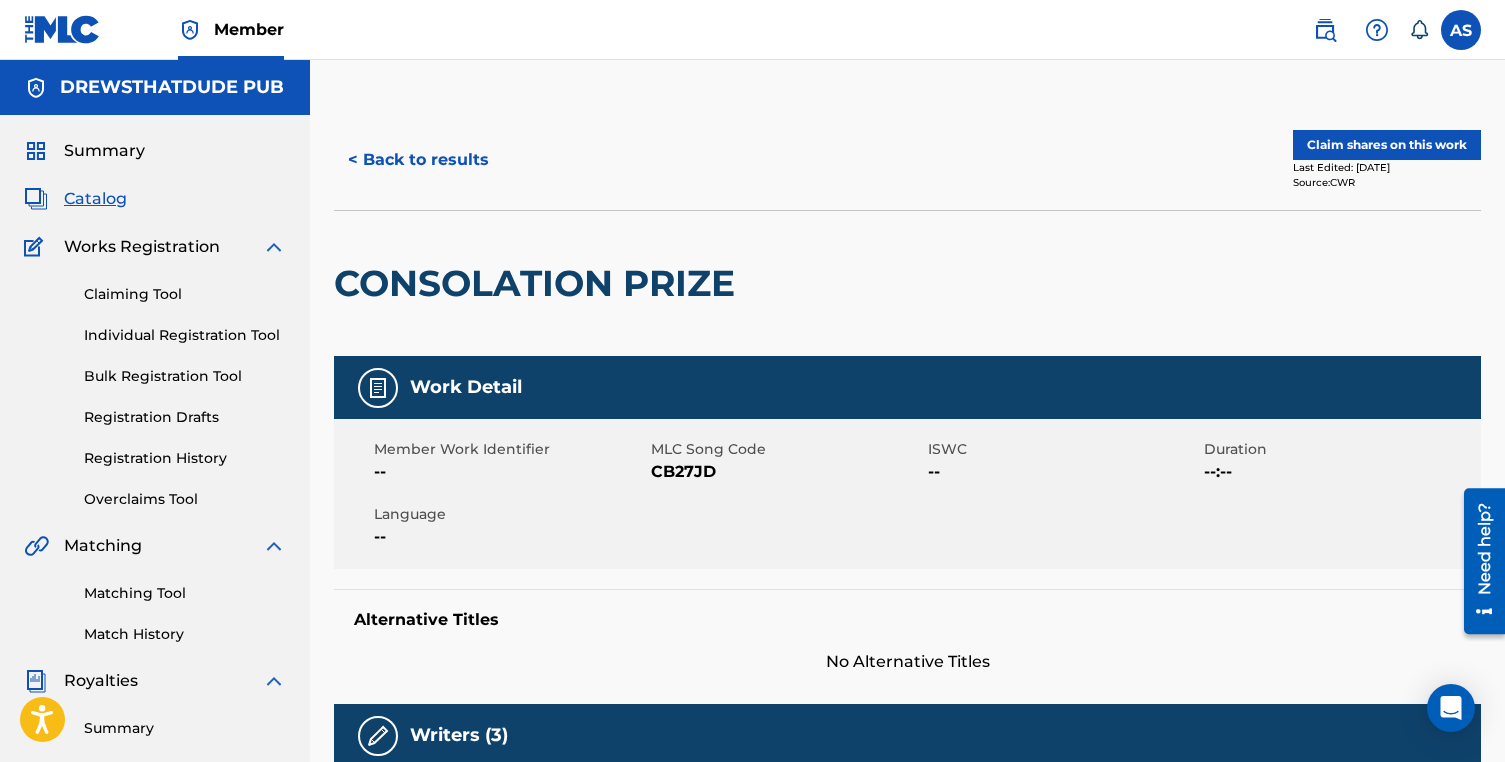 click on "< Back to results" at bounding box center [418, 160] 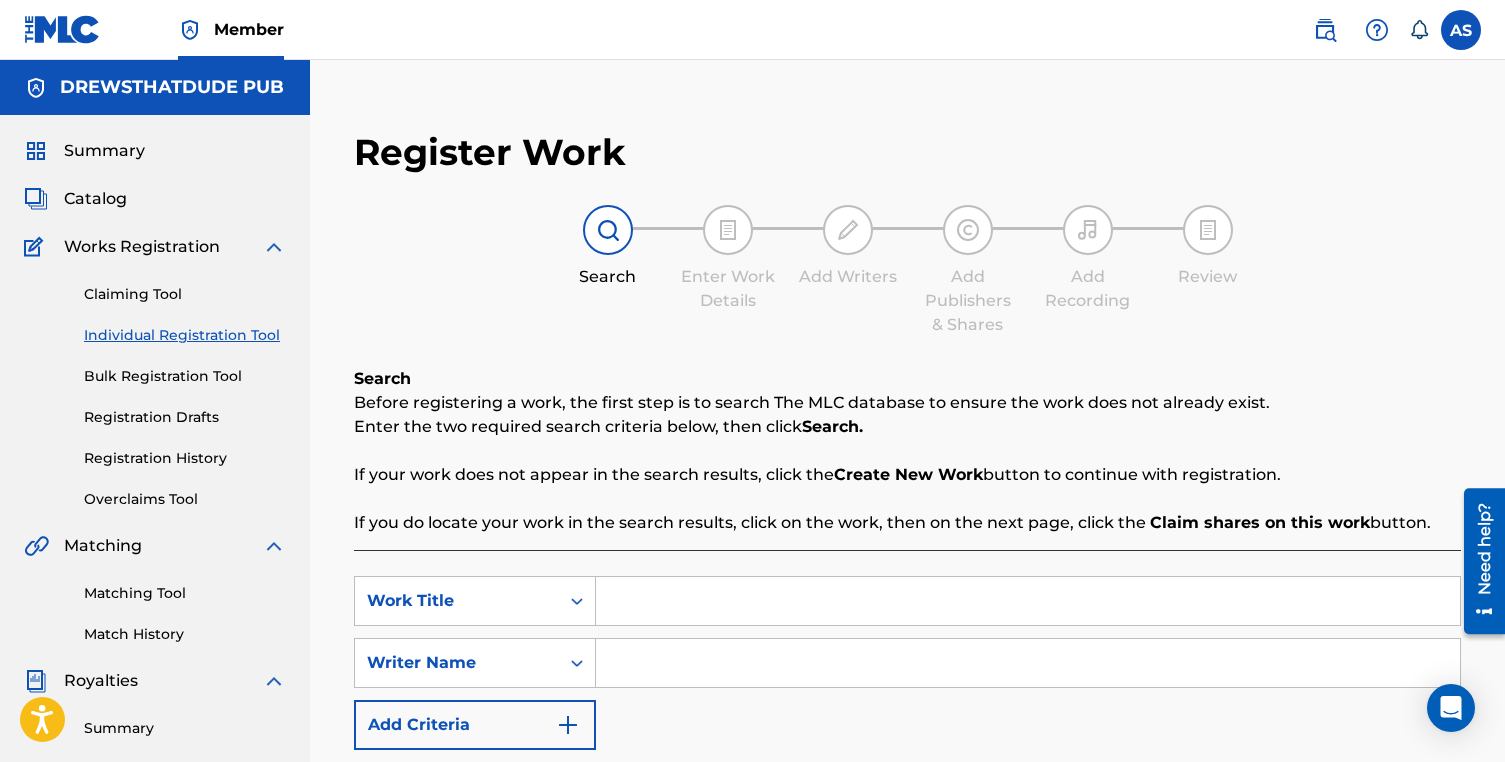 scroll, scrollTop: 440, scrollLeft: 0, axis: vertical 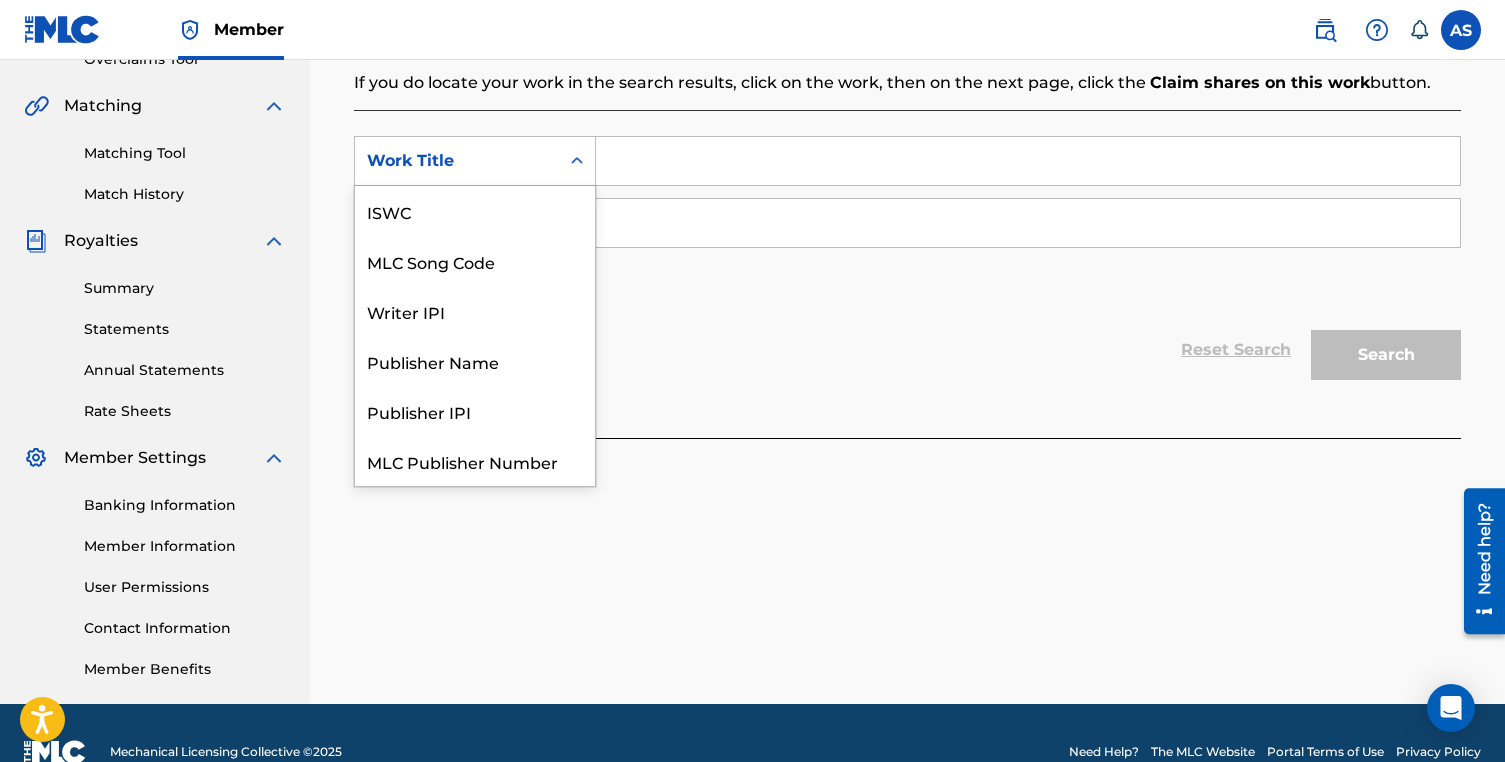 click on "Work Title" at bounding box center [457, 161] 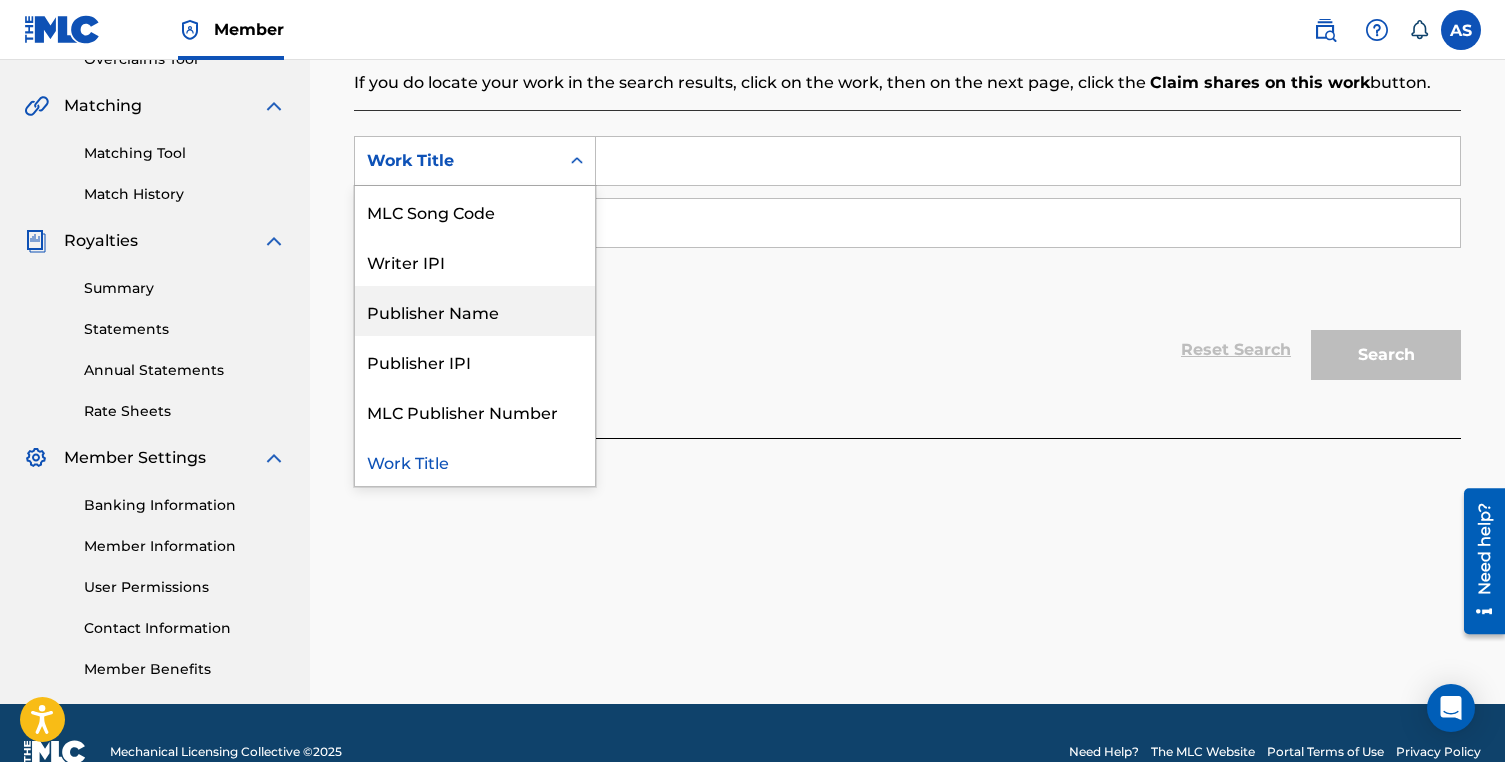click on "Publisher Name" at bounding box center [475, 311] 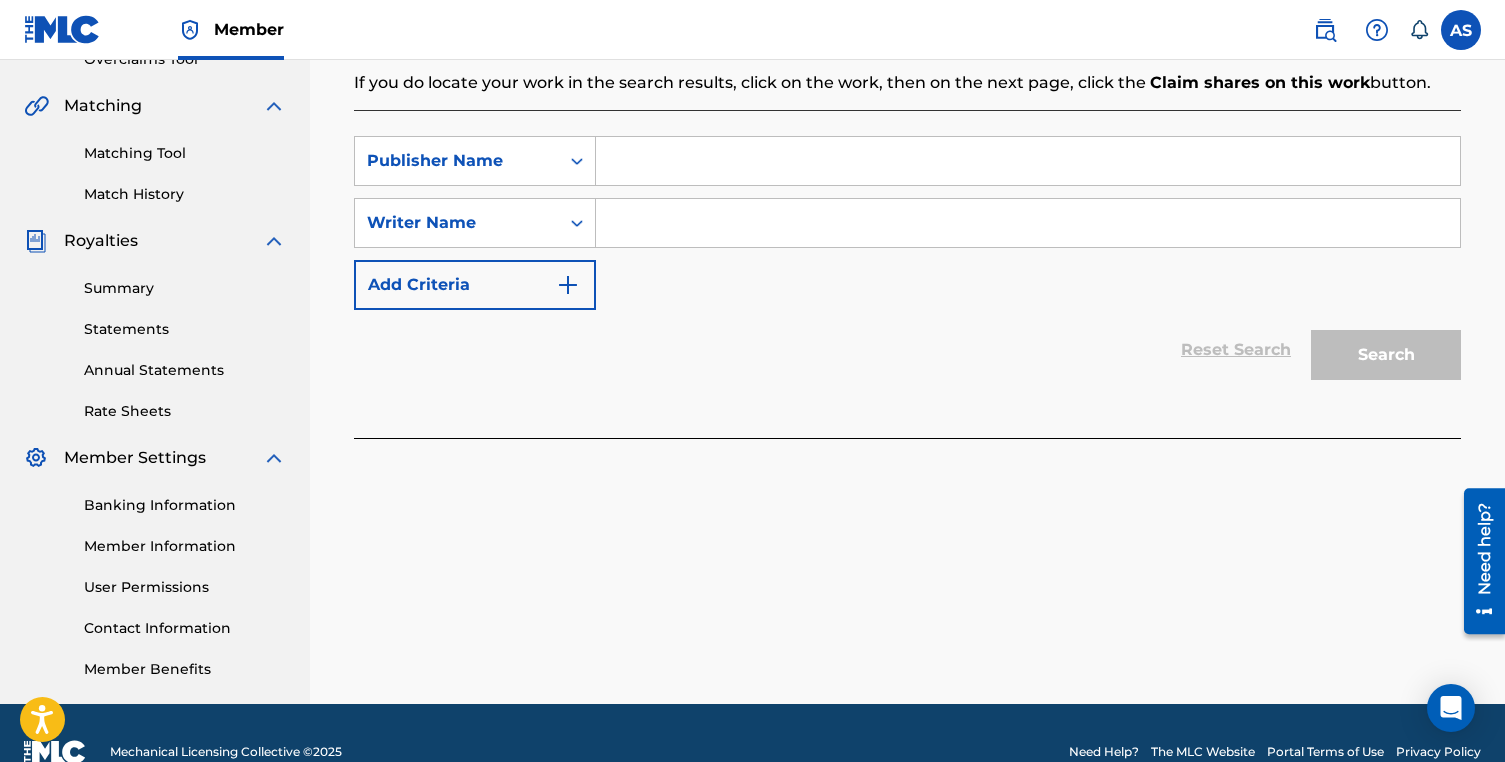 click at bounding box center [1028, 161] 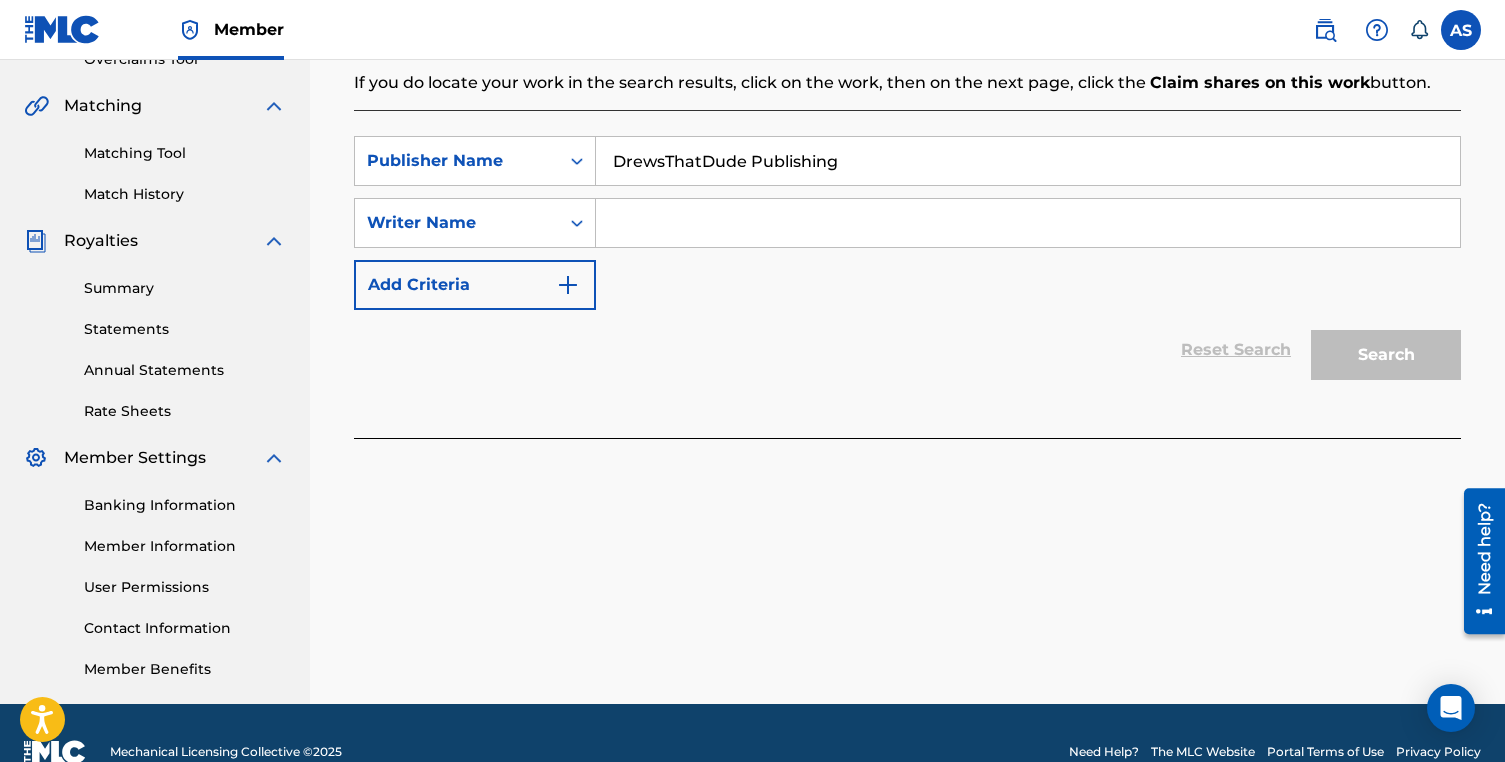 type on "DrewsThatDude Publishing" 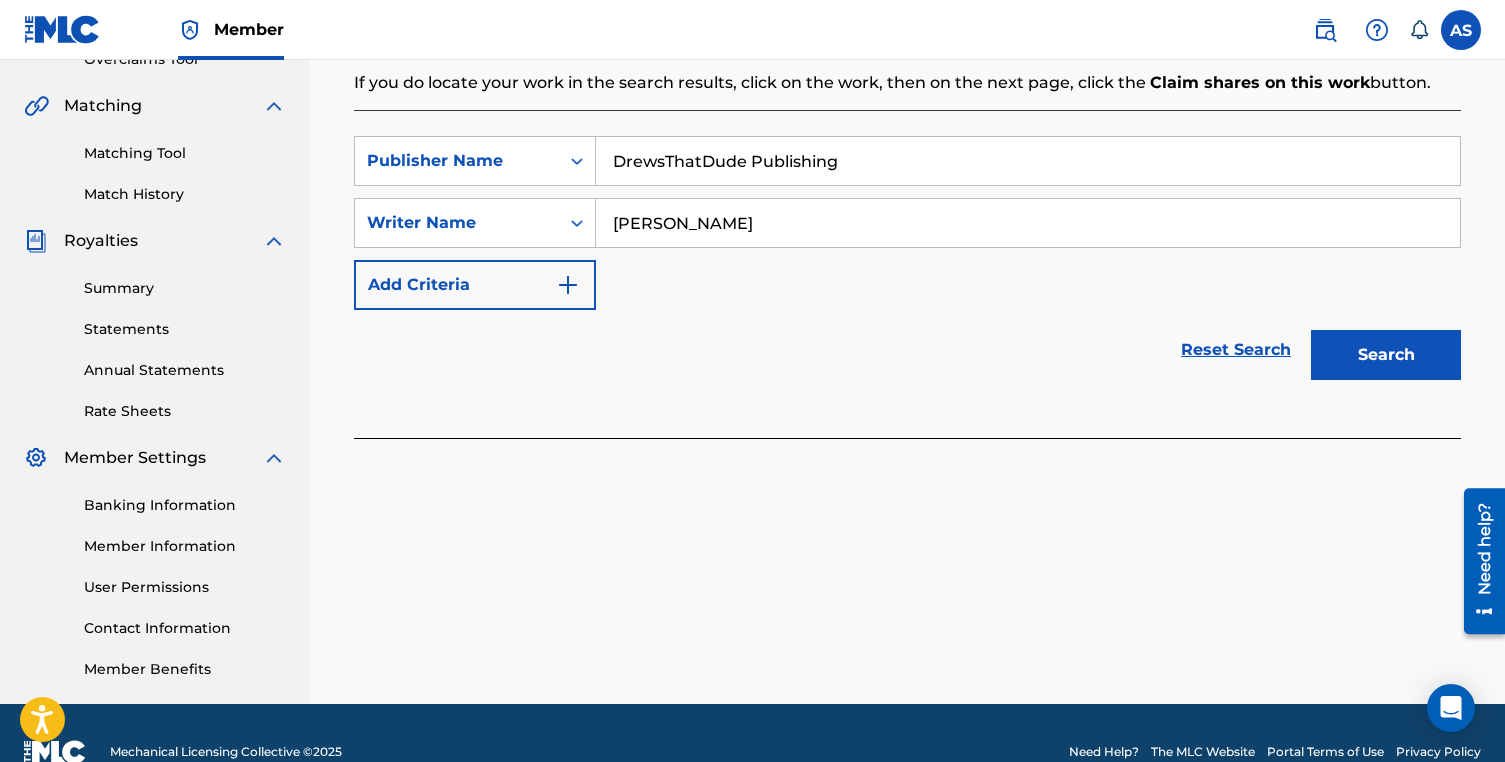 click on "Search" at bounding box center (1386, 355) 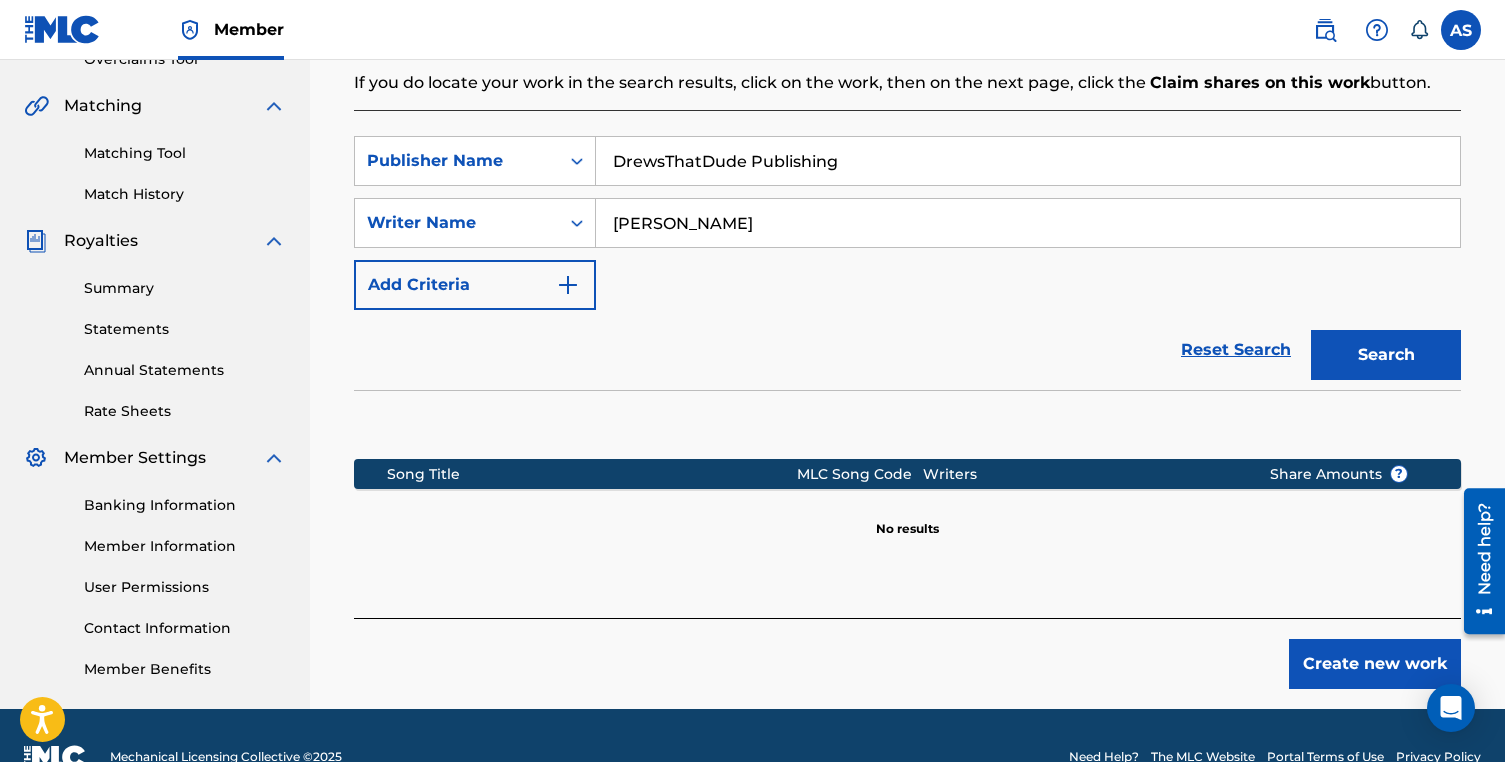drag, startPoint x: 782, startPoint y: 225, endPoint x: 612, endPoint y: 197, distance: 172.29045 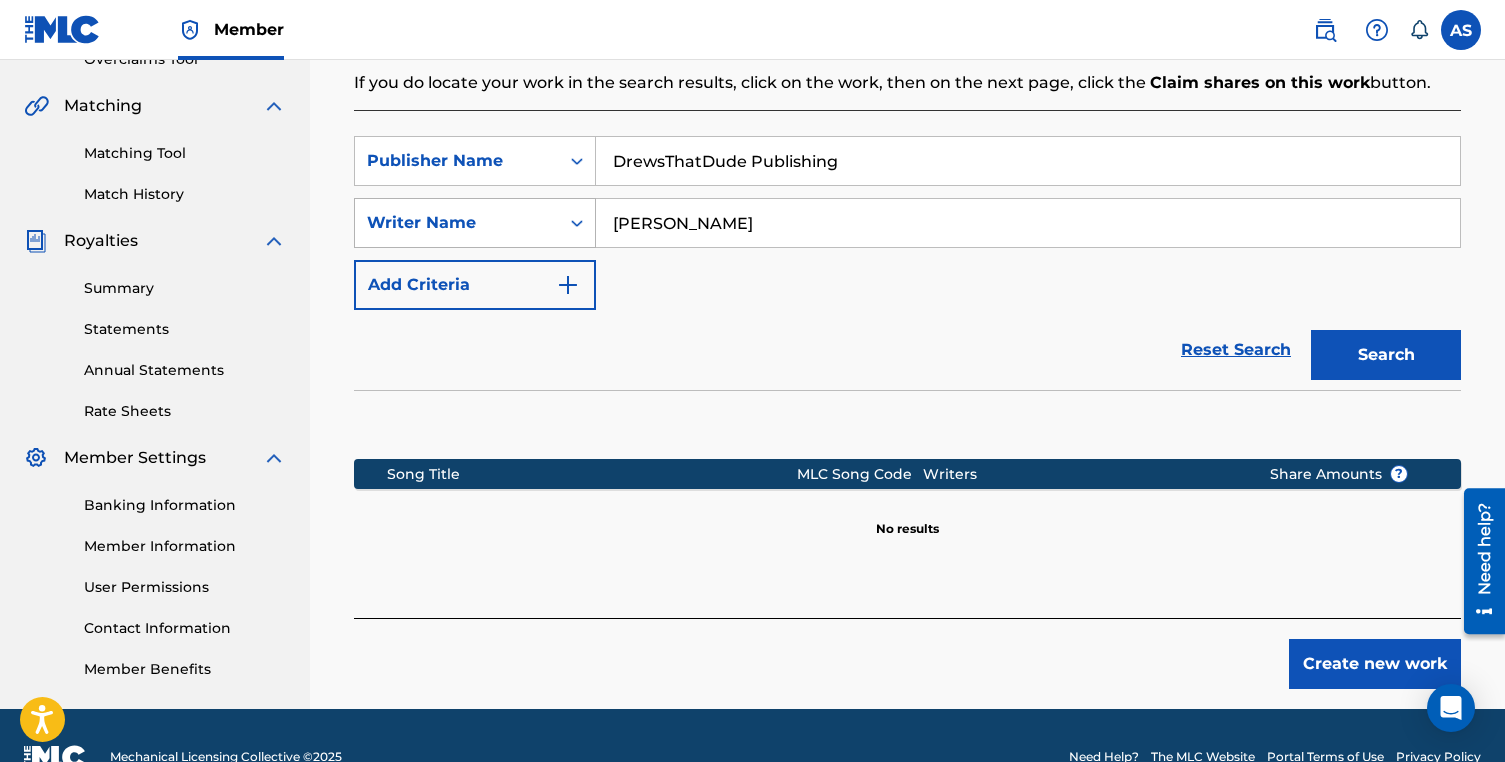 click on "Writer Name" at bounding box center [457, 223] 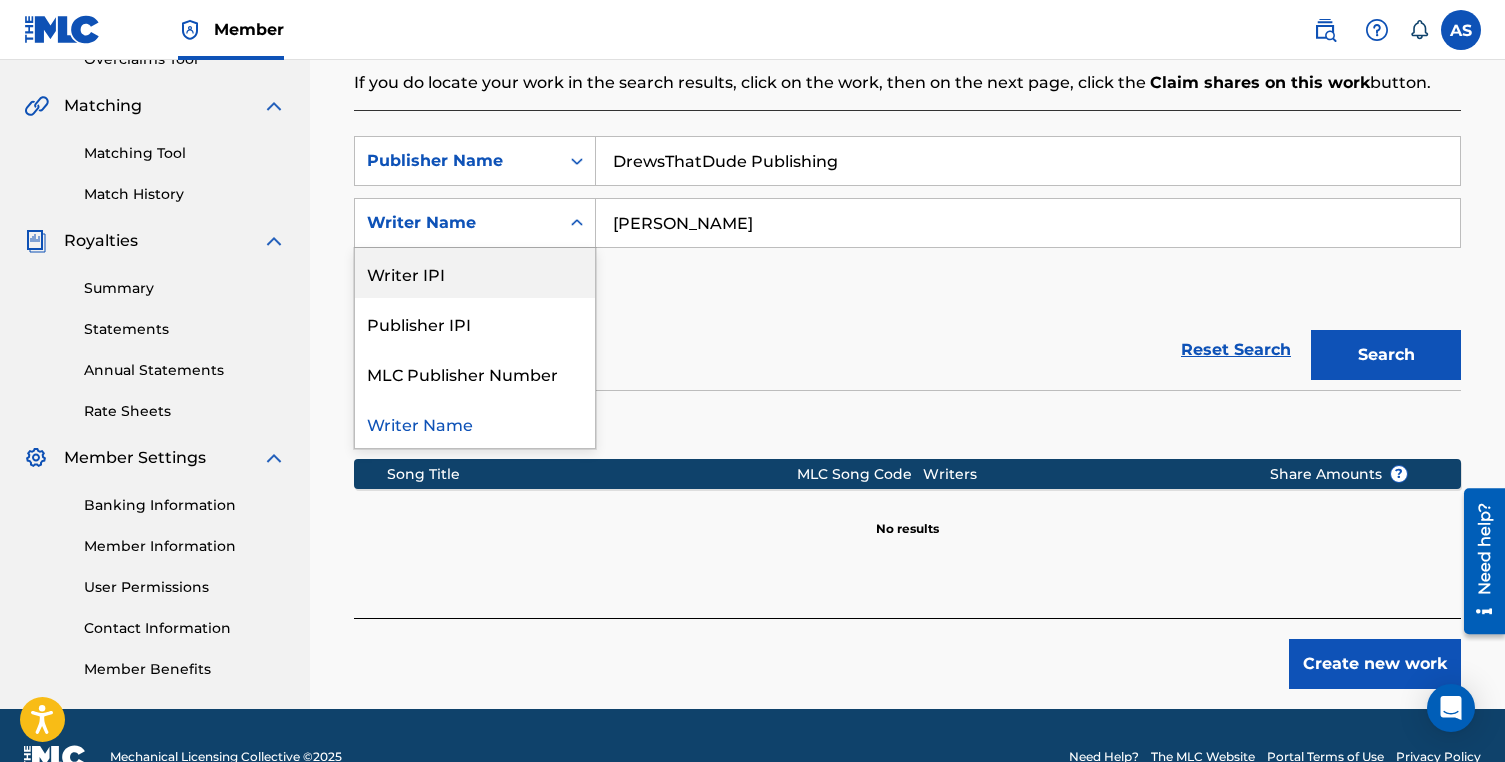 click on "Writer IPI" at bounding box center [475, 273] 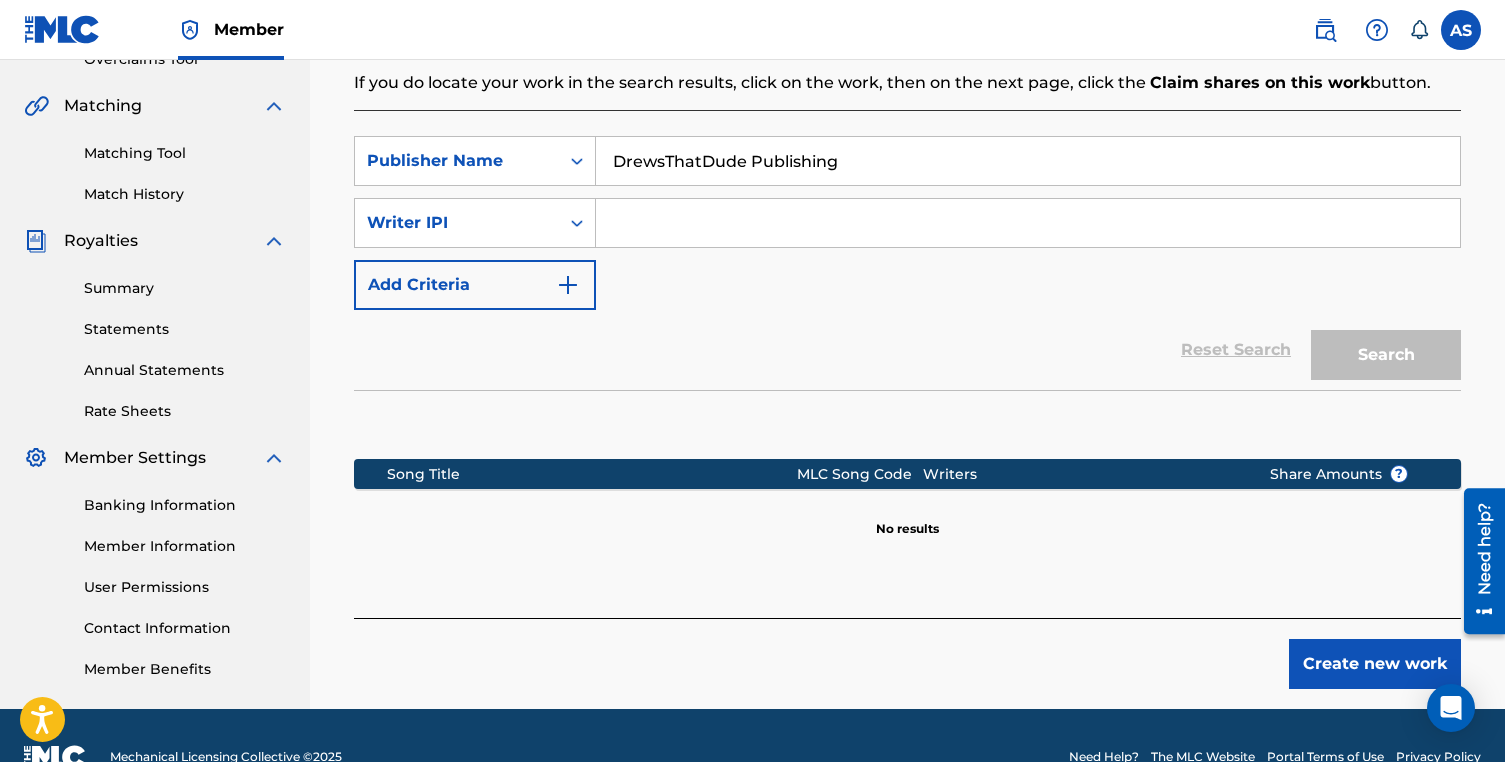 click at bounding box center [1028, 223] 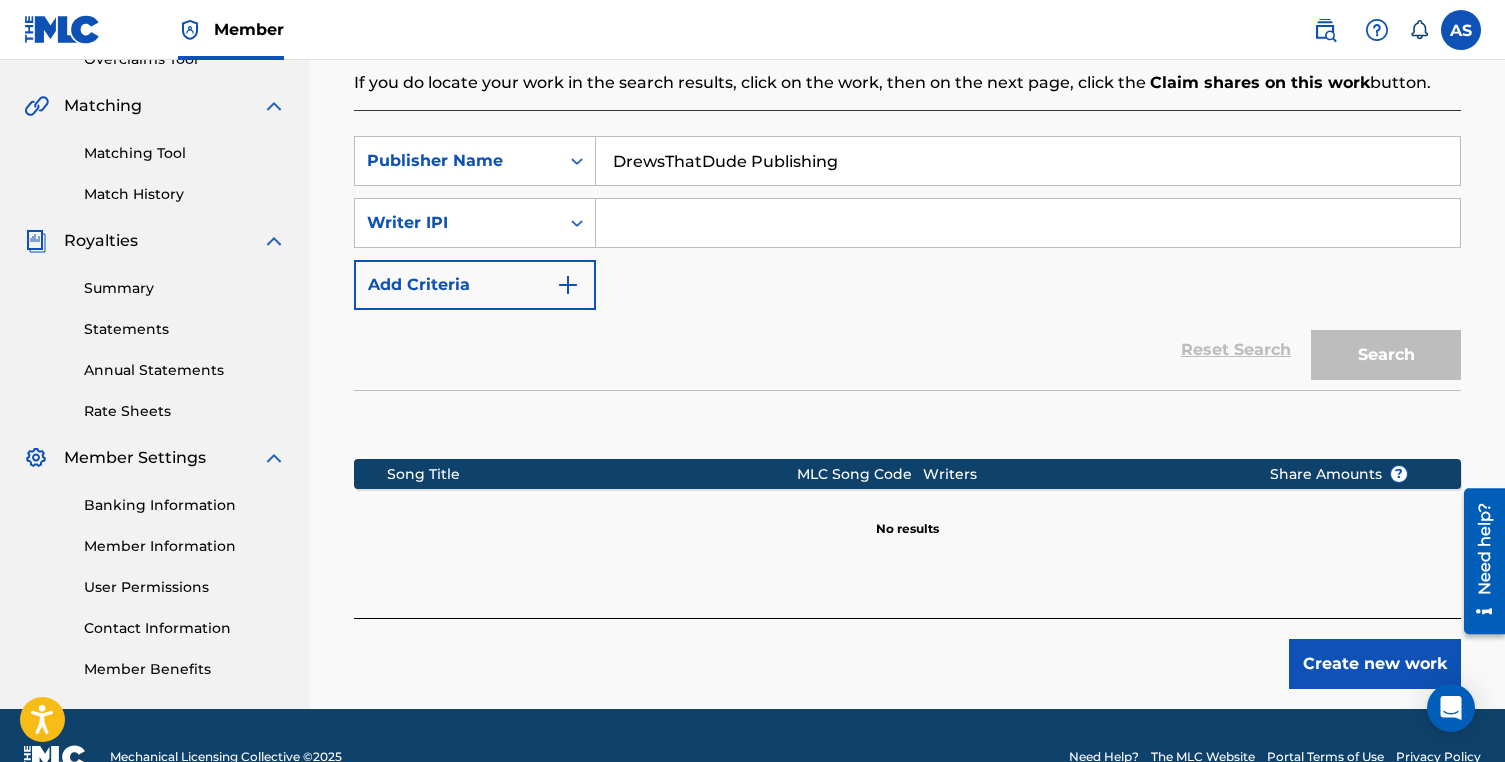 paste on "835460435" 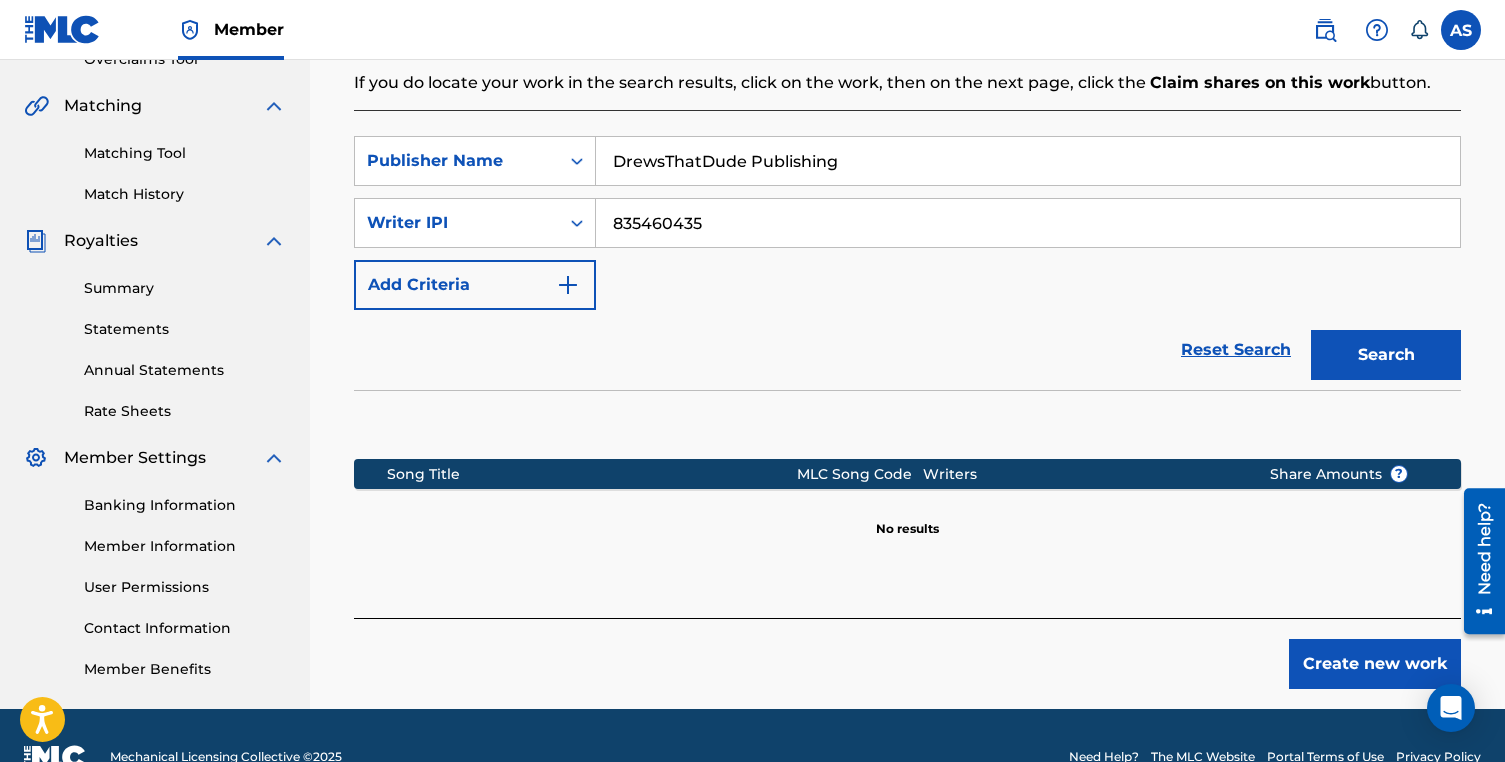 type on "835460435" 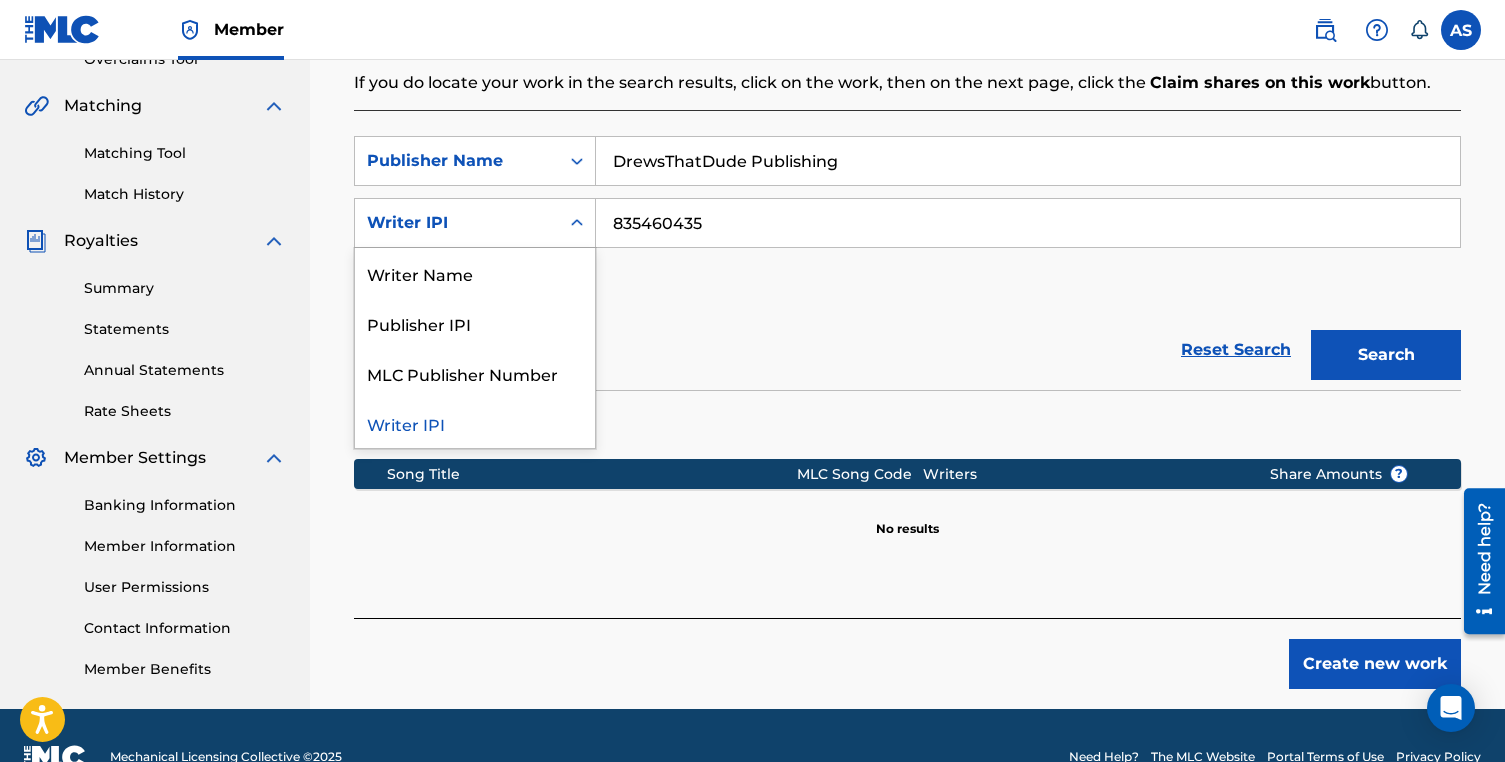 click on "Writer IPI" at bounding box center (457, 223) 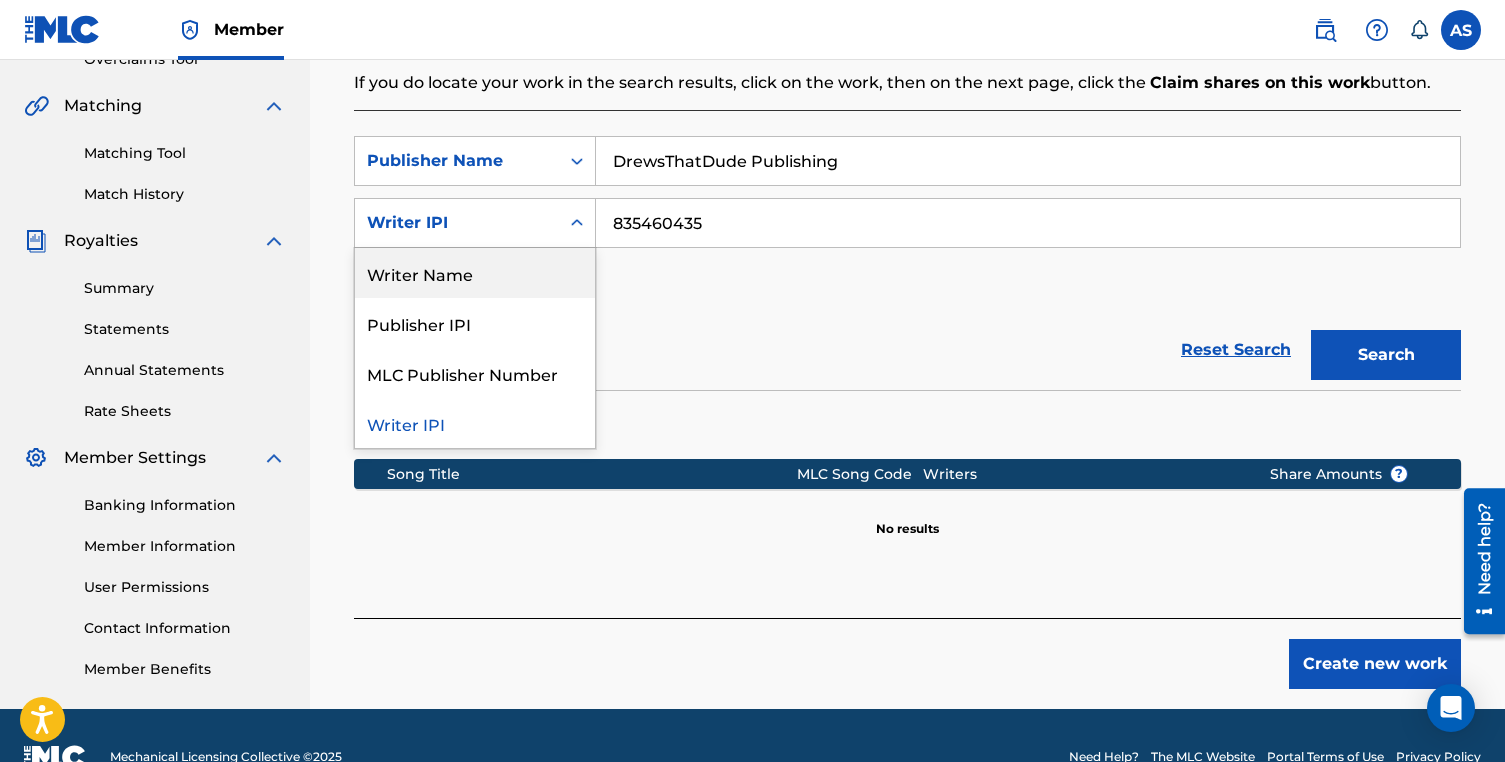 click on "Writer Name" at bounding box center [475, 273] 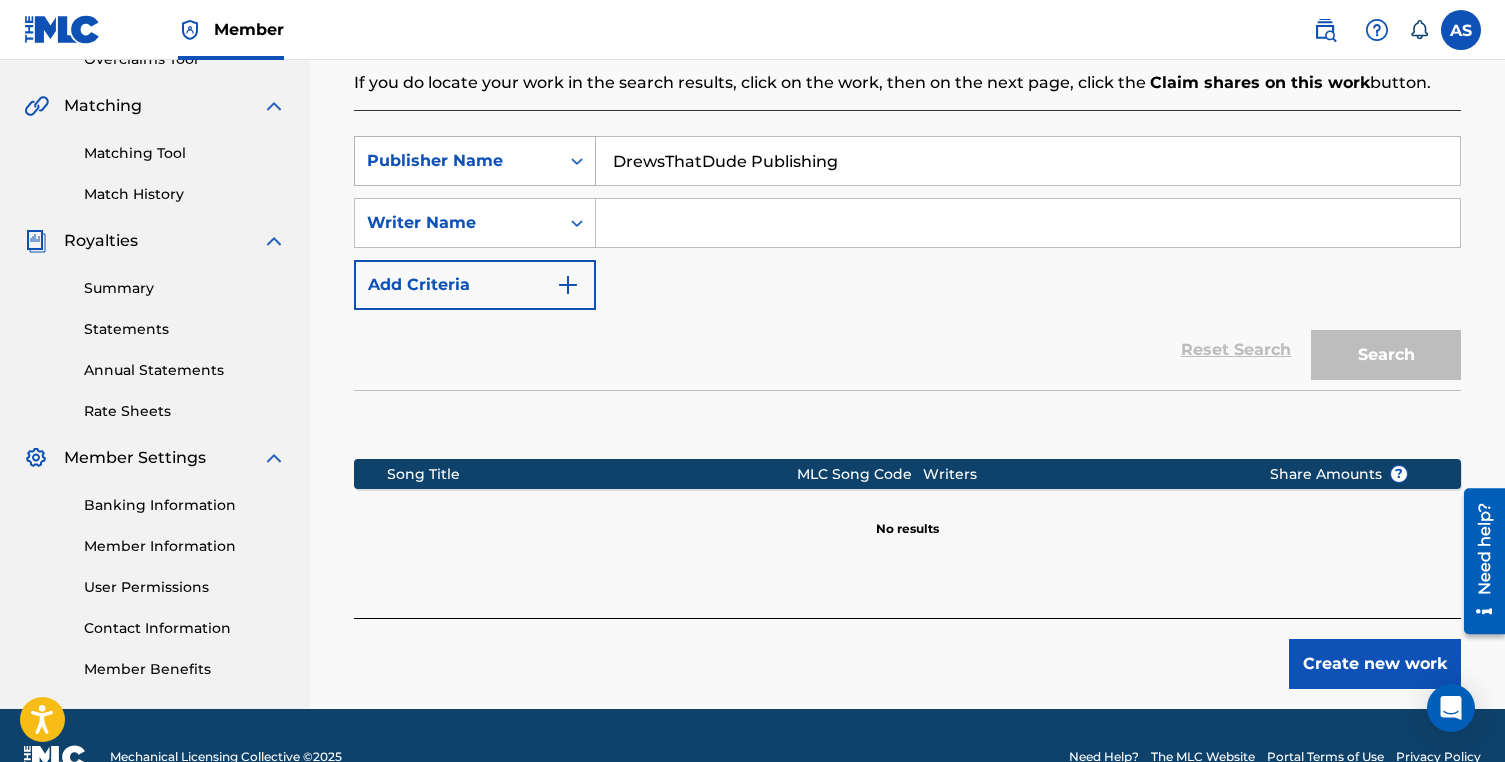 click on "Publisher Name" at bounding box center [457, 161] 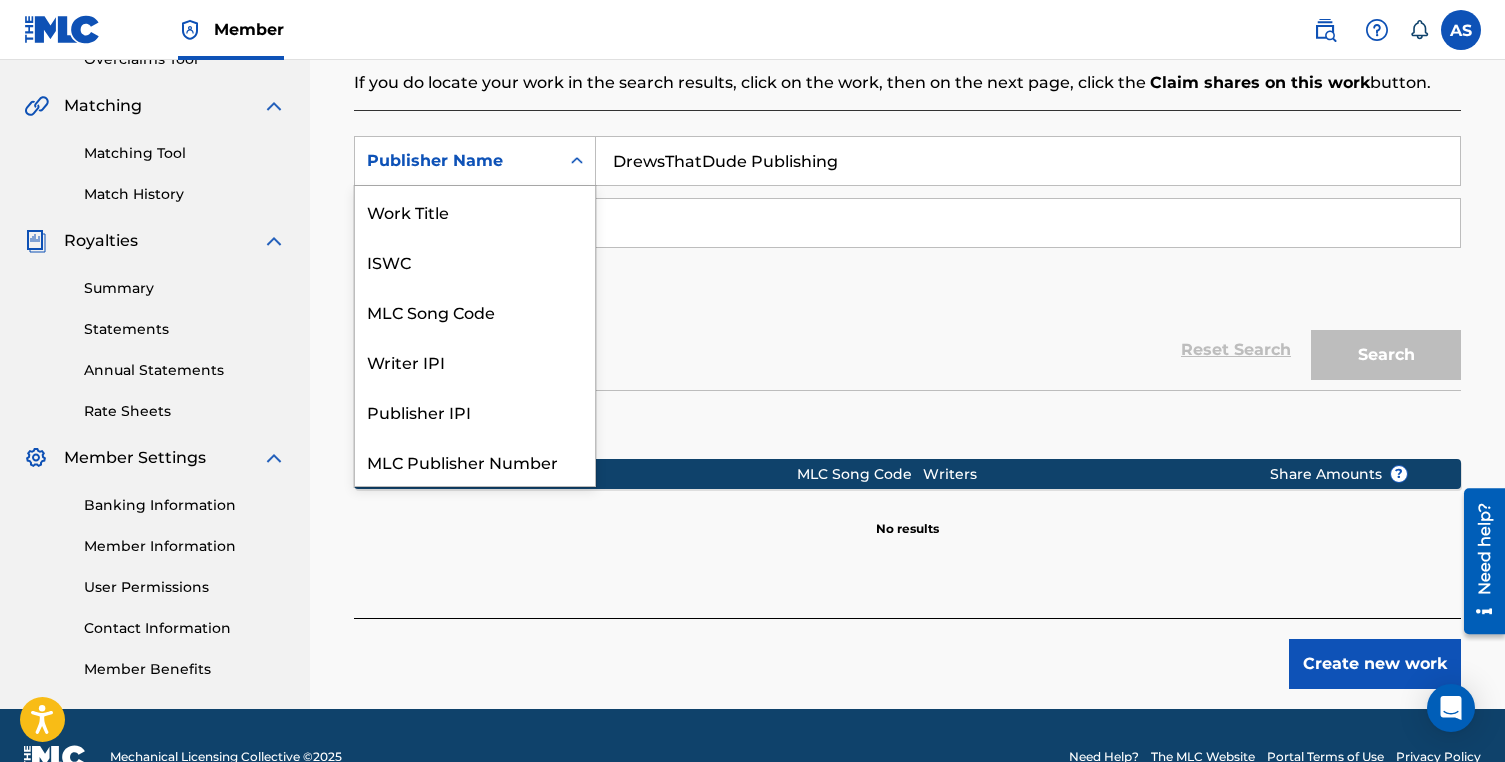 scroll, scrollTop: 50, scrollLeft: 0, axis: vertical 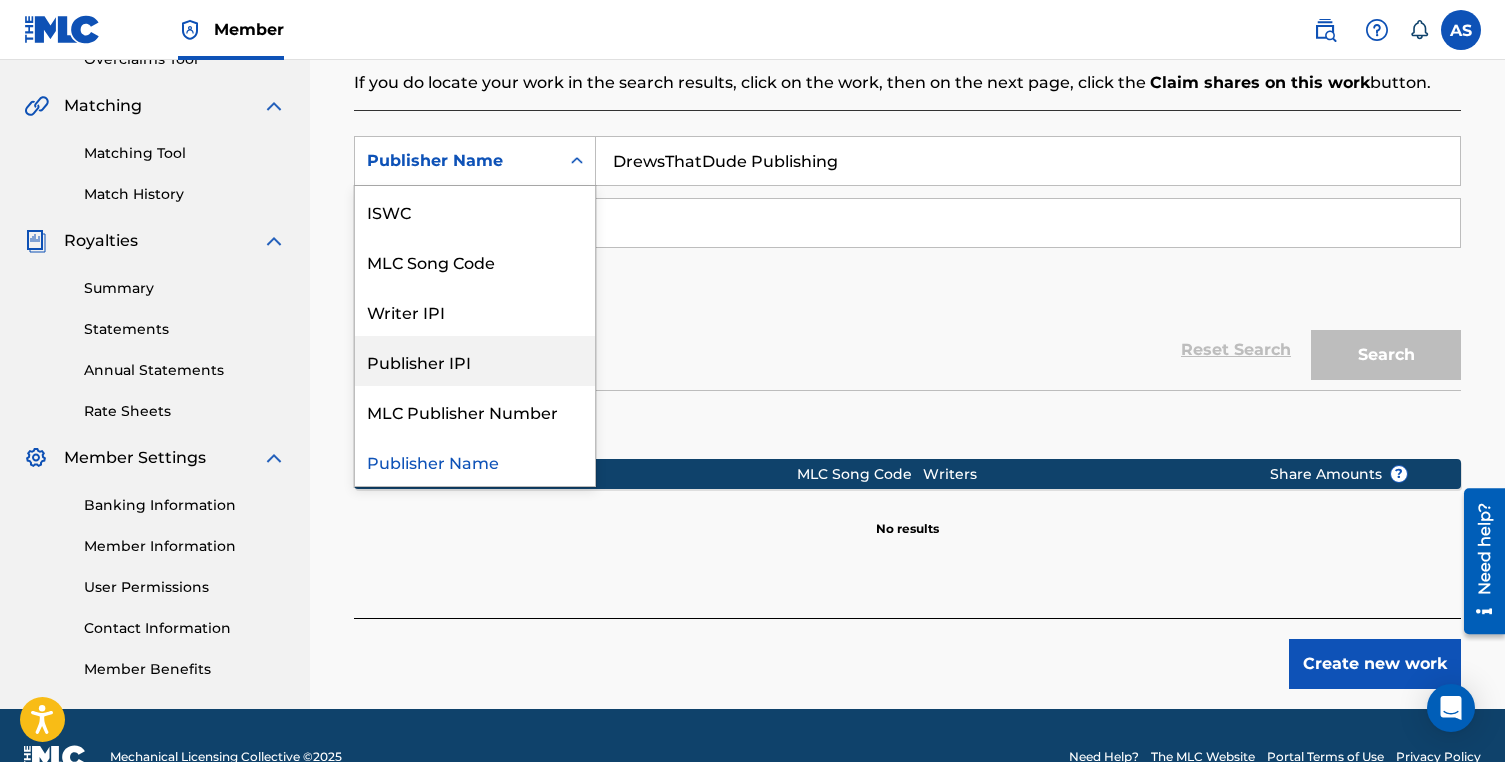 click on "Publisher IPI" at bounding box center (475, 361) 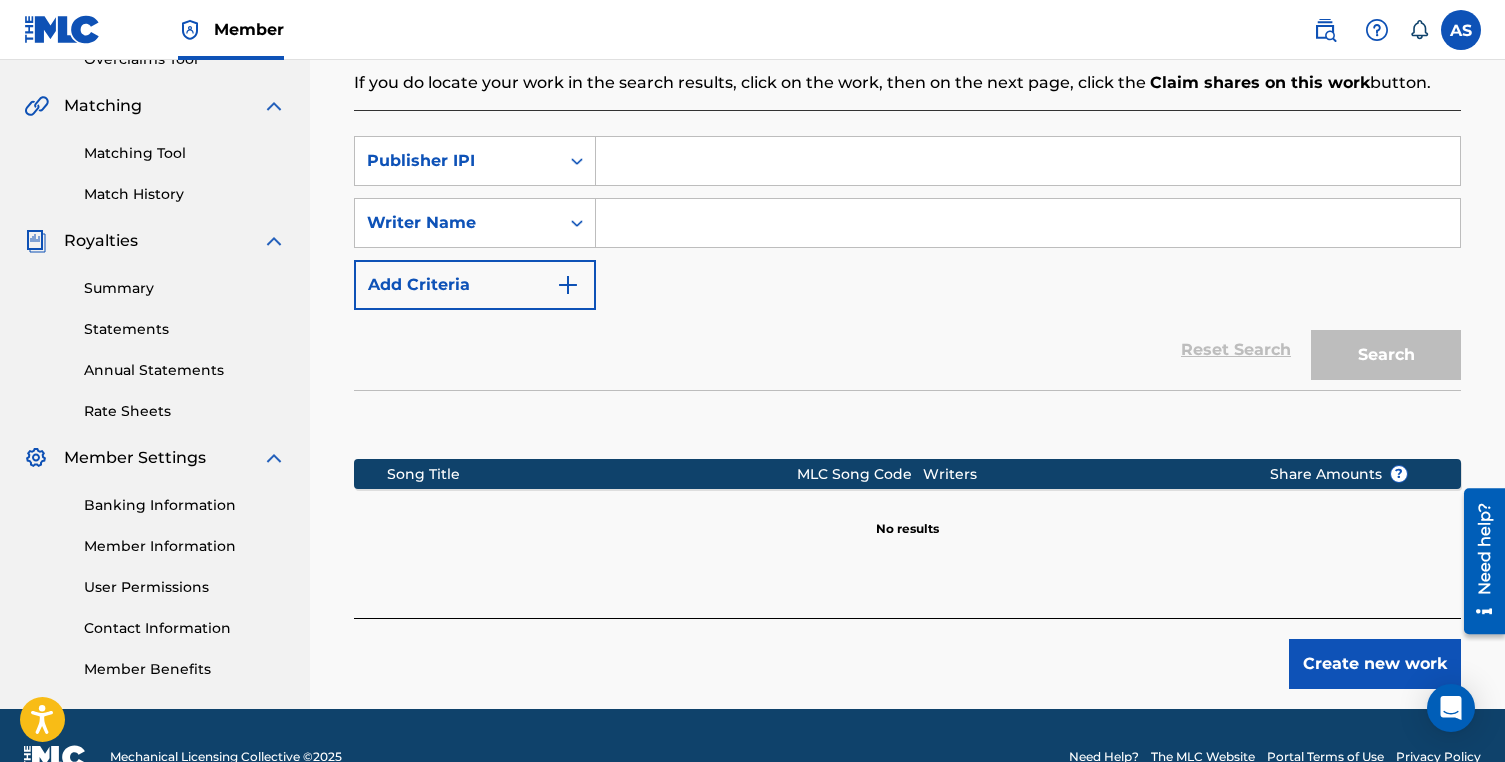 click at bounding box center [1028, 161] 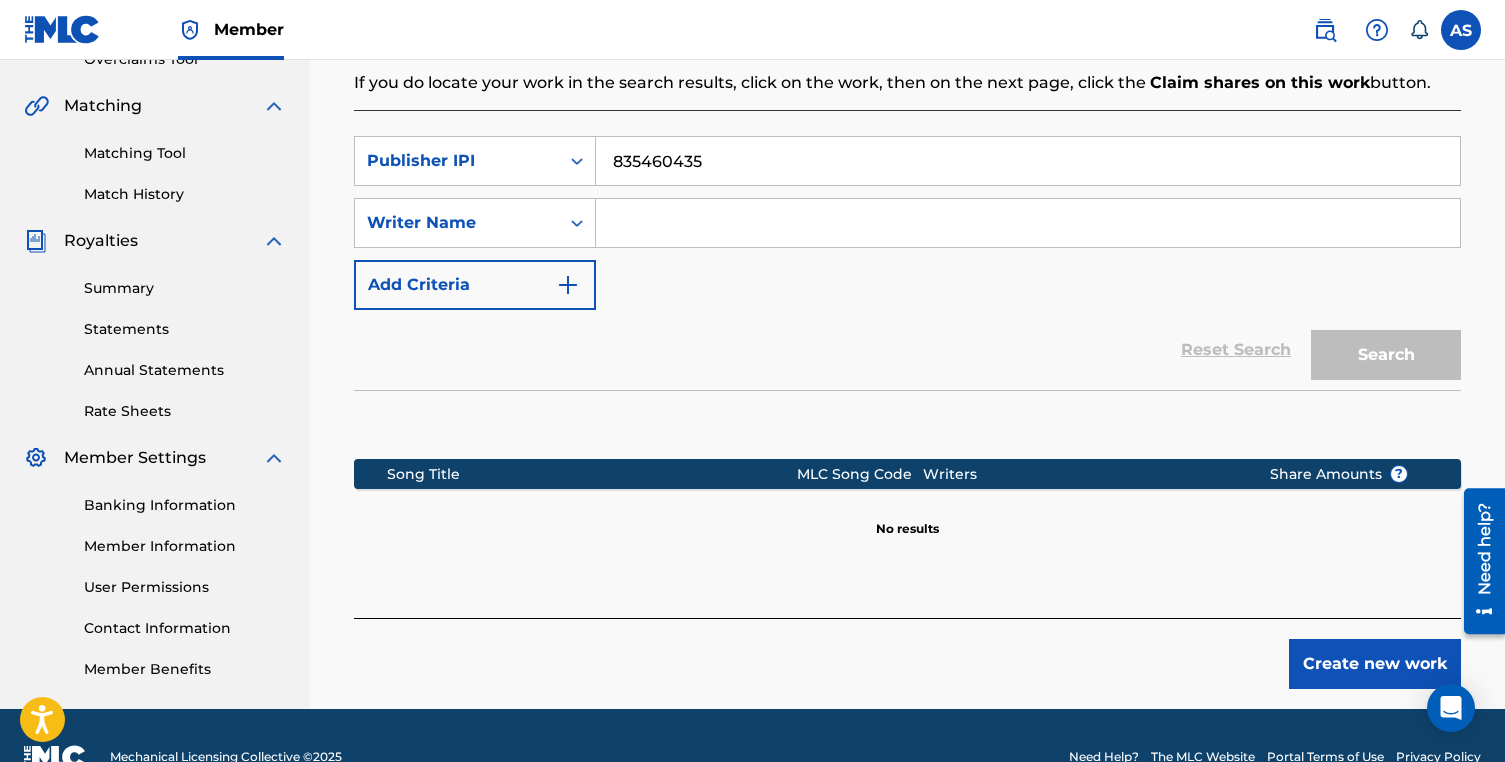 type on "835460435" 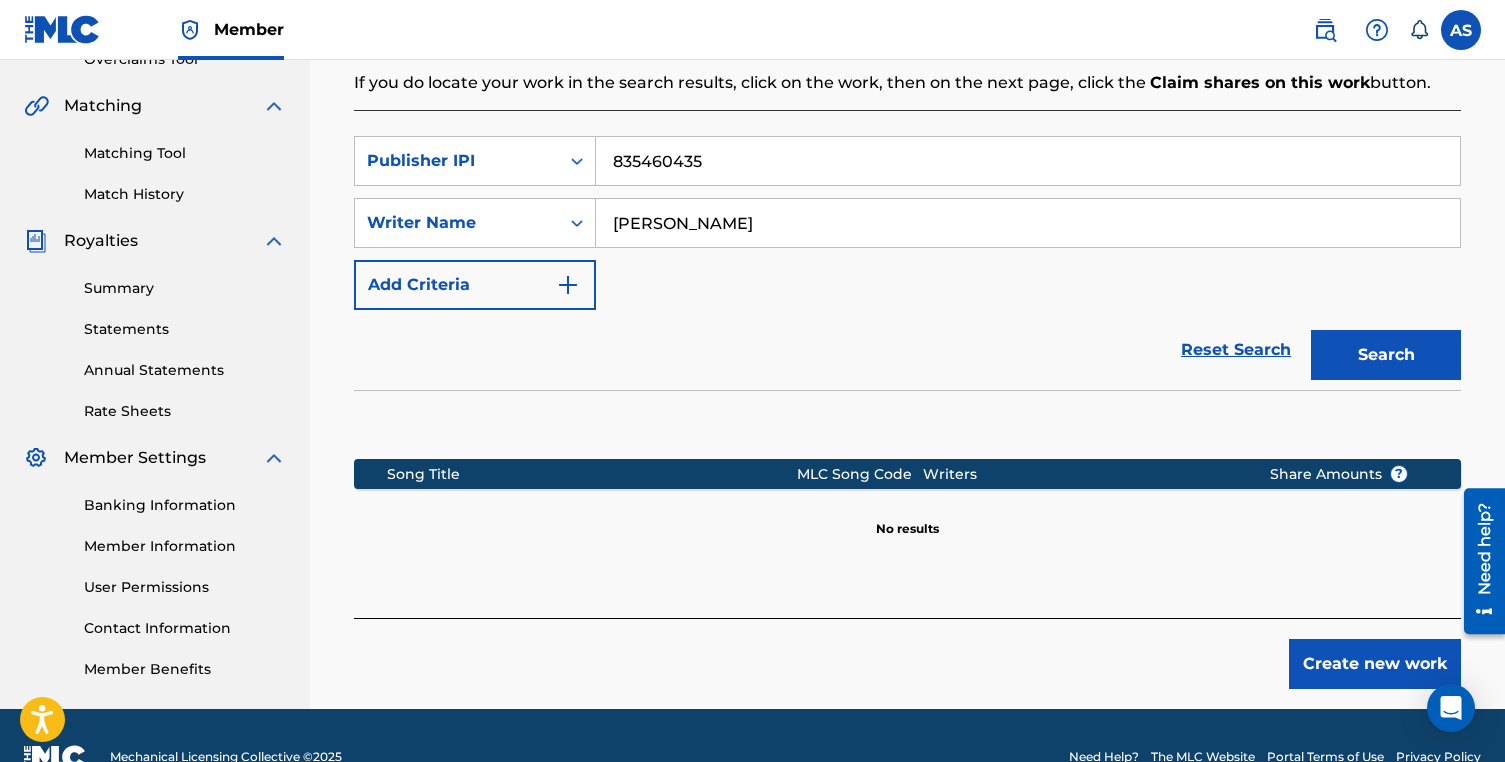 click on "Search" at bounding box center (1386, 355) 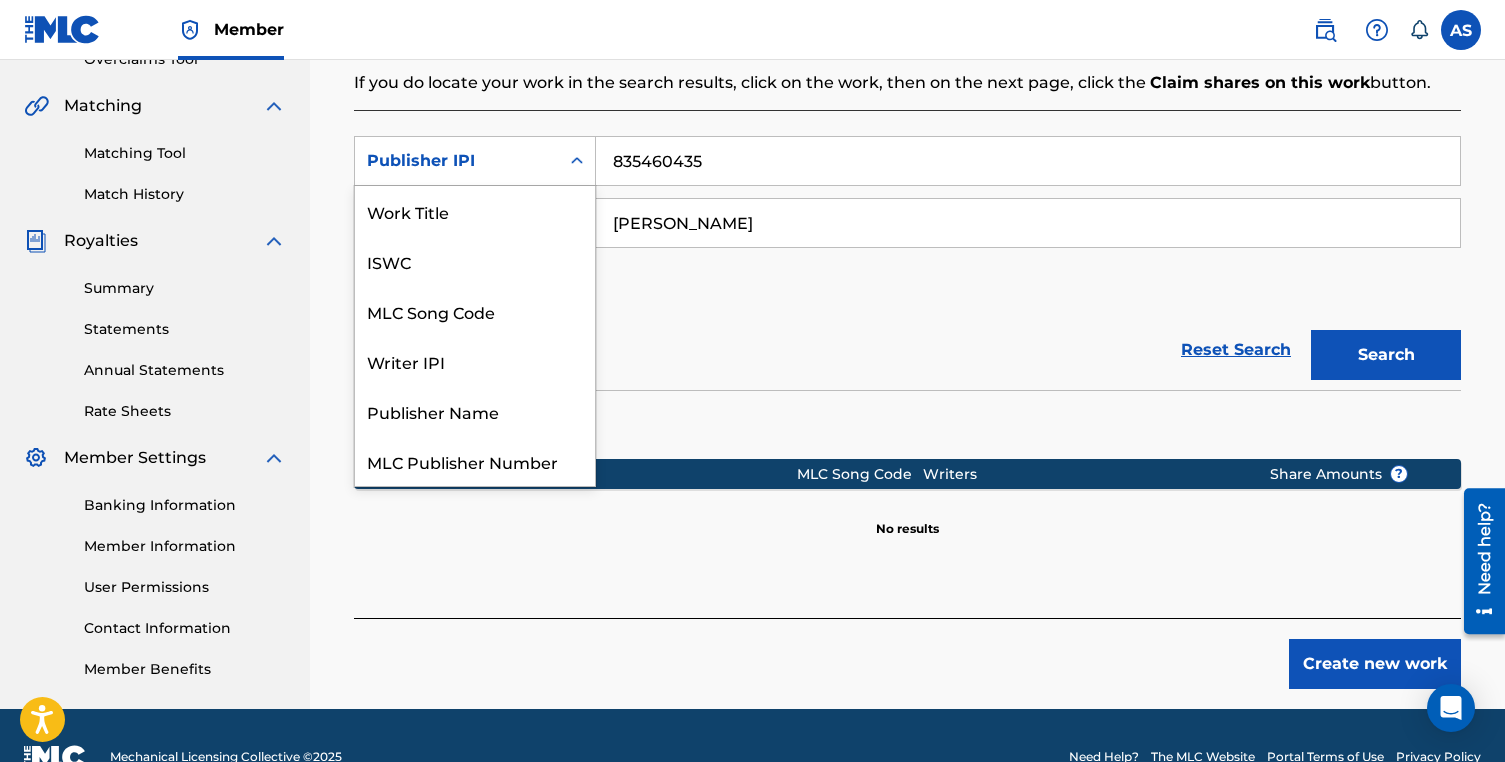 click on "Publisher IPI" at bounding box center (457, 161) 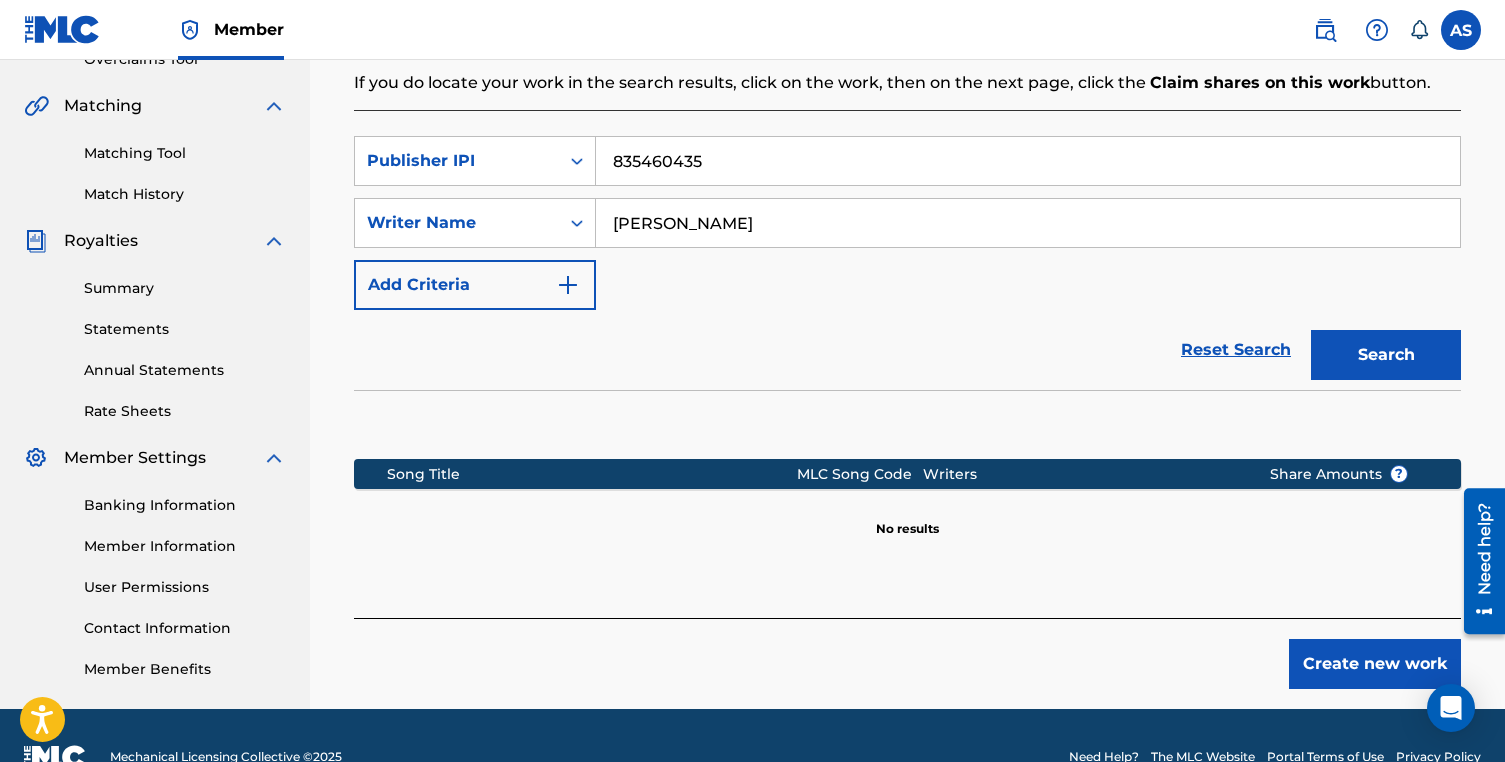 click on "Reset Search" at bounding box center [1236, 350] 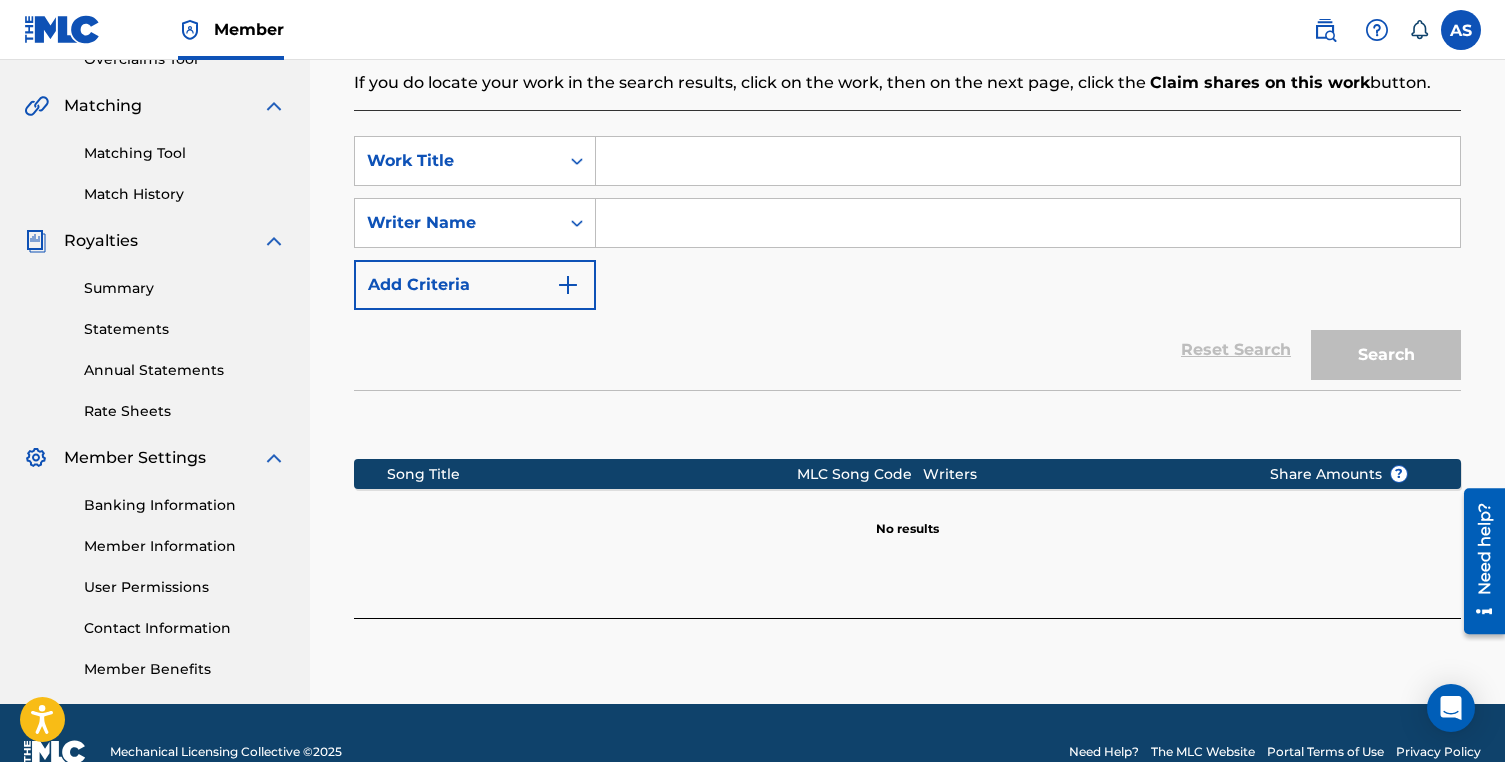 click at bounding box center (1028, 161) 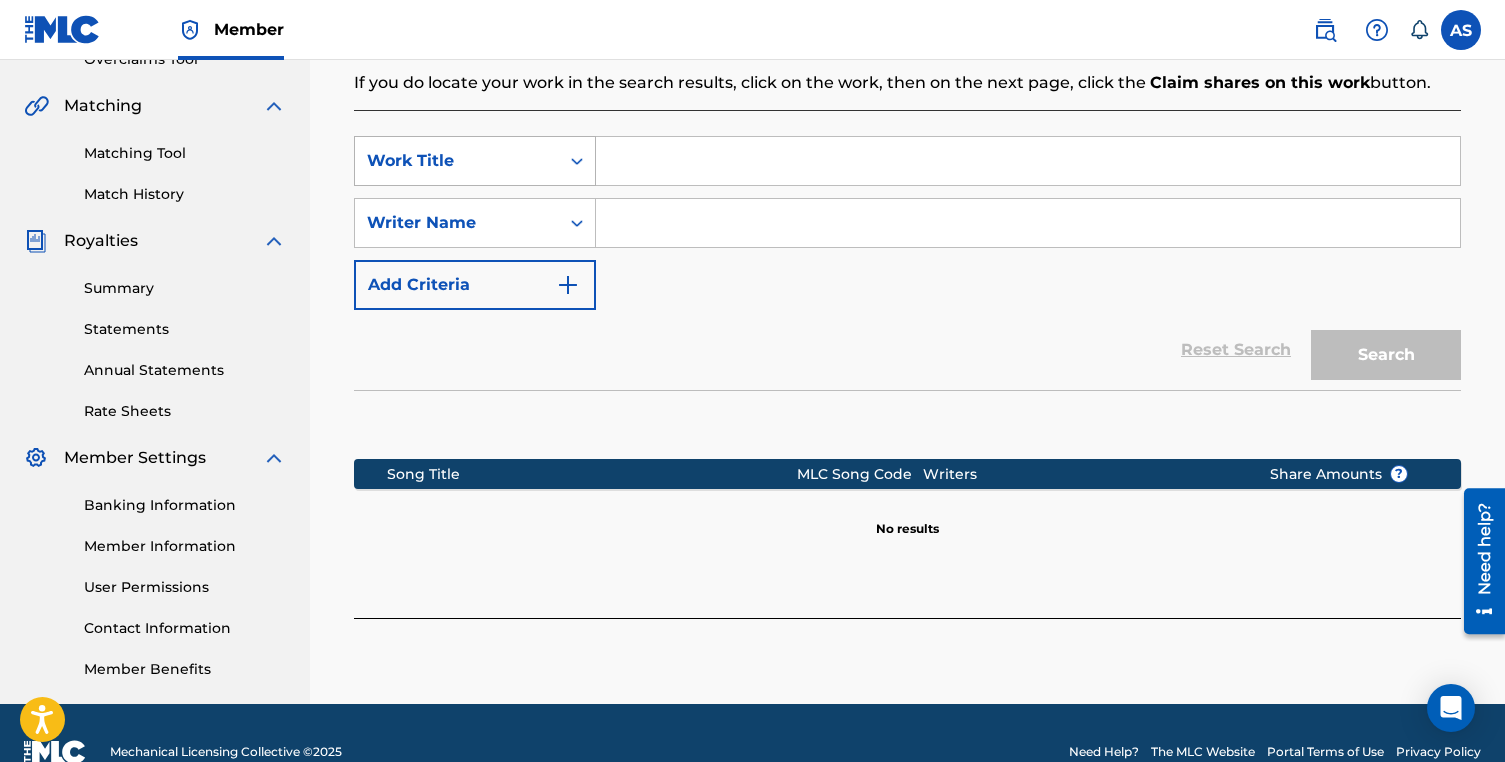 click 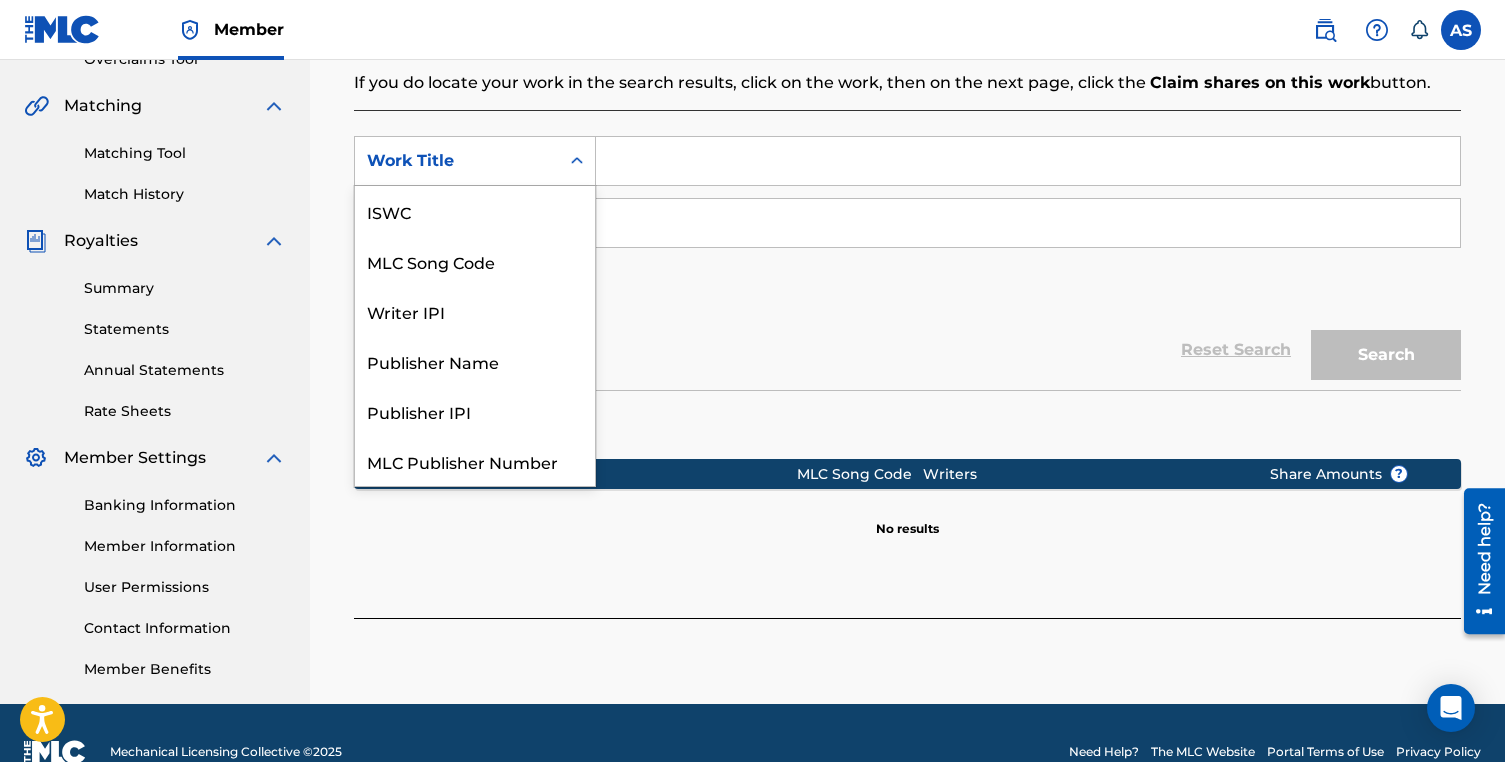 scroll, scrollTop: 50, scrollLeft: 0, axis: vertical 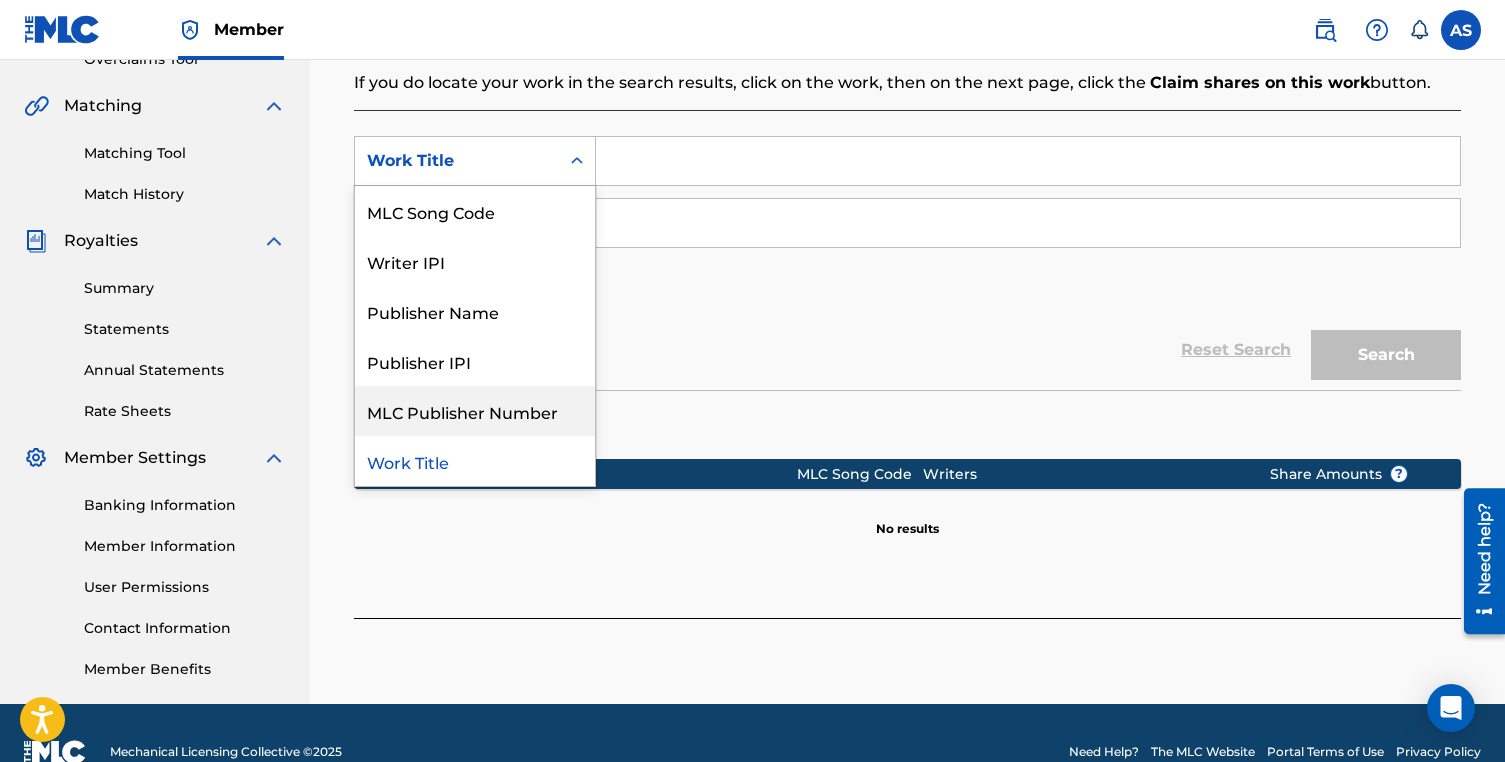 click on "MLC Publisher Number" at bounding box center (475, 411) 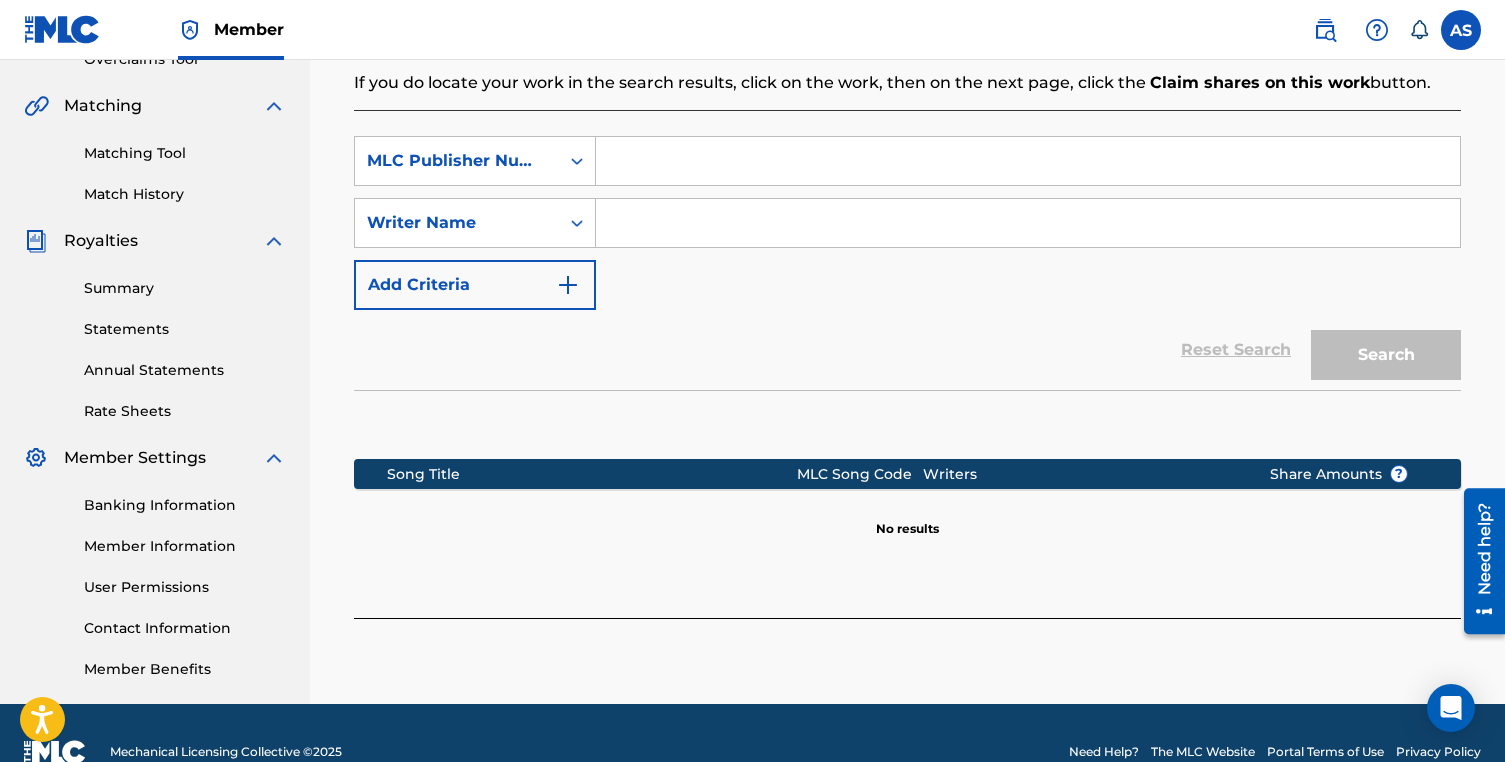 click at bounding box center (1028, 161) 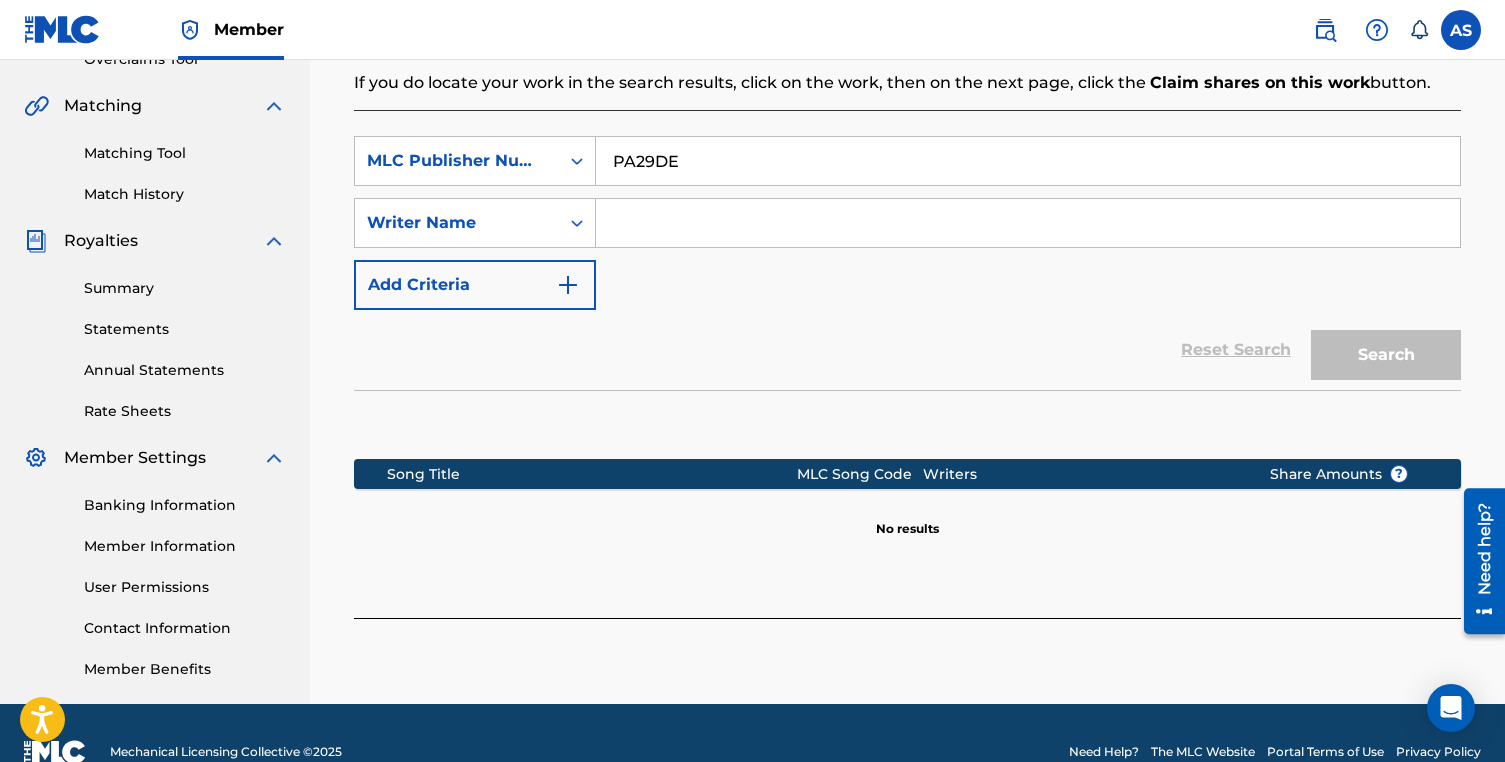 type on "PA29DE" 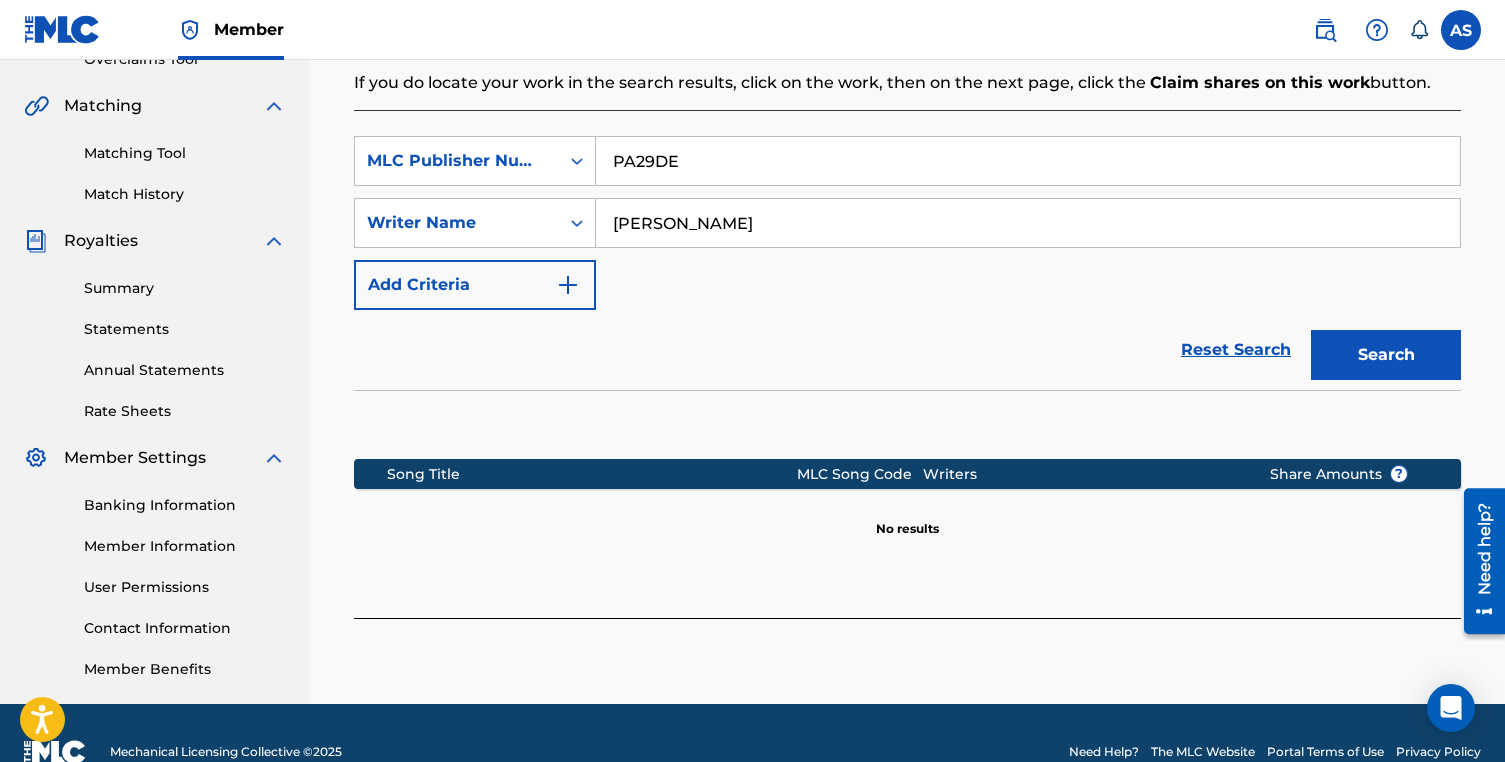 click on "Search" at bounding box center (1386, 355) 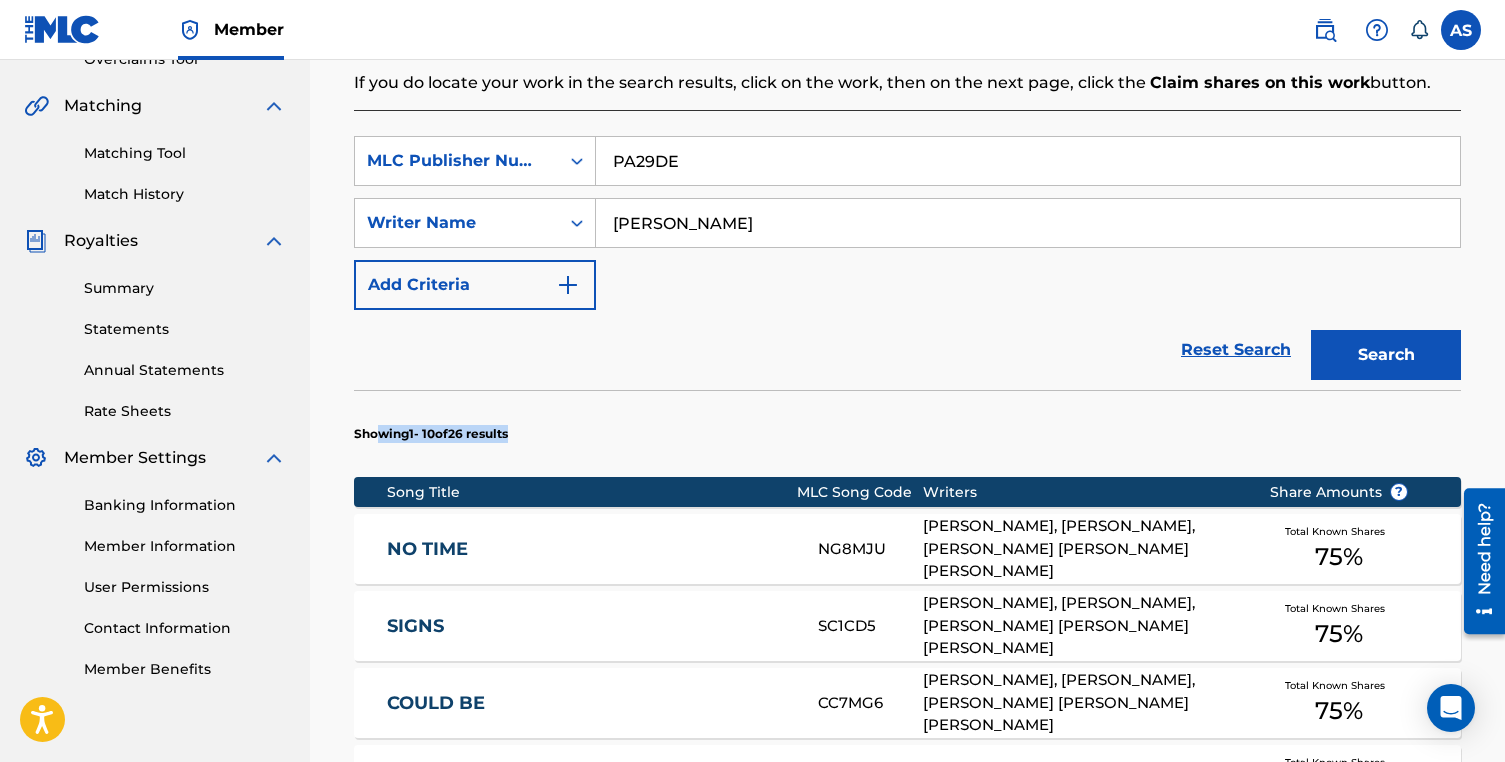 drag, startPoint x: 337, startPoint y: 454, endPoint x: 377, endPoint y: 426, distance: 48.82622 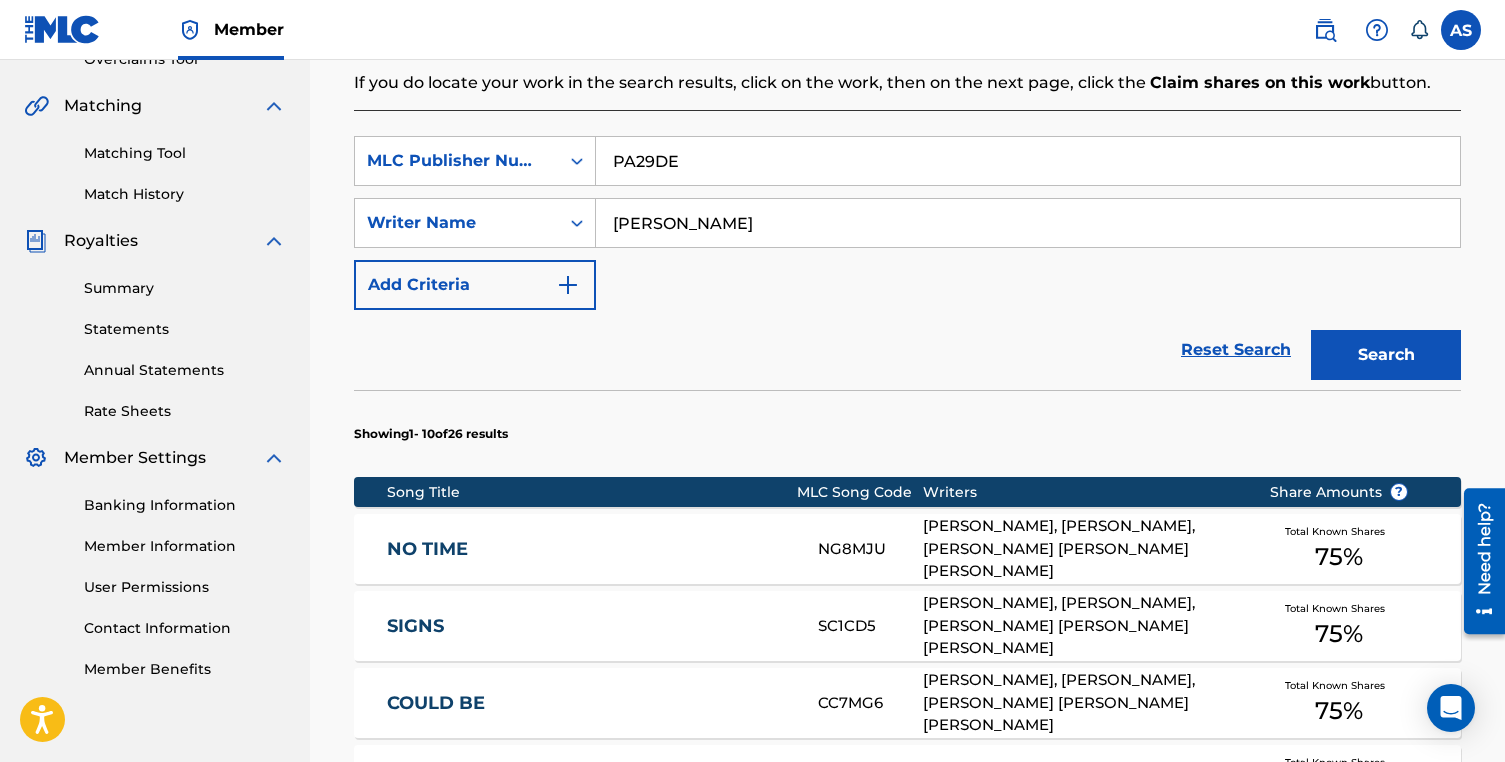click on "Showing  1  -   10  of  26   results" at bounding box center [907, 428] 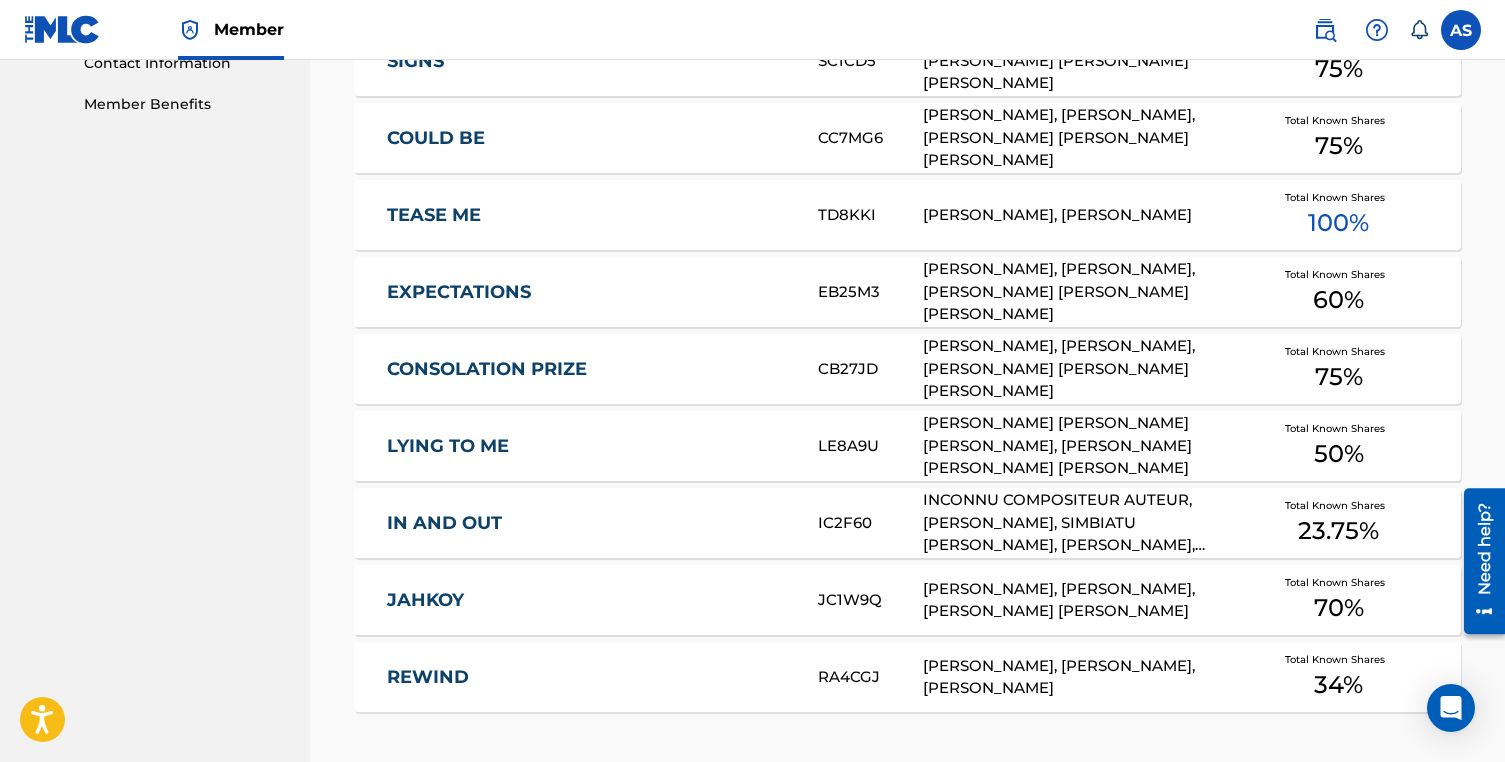 scroll, scrollTop: 1325, scrollLeft: 0, axis: vertical 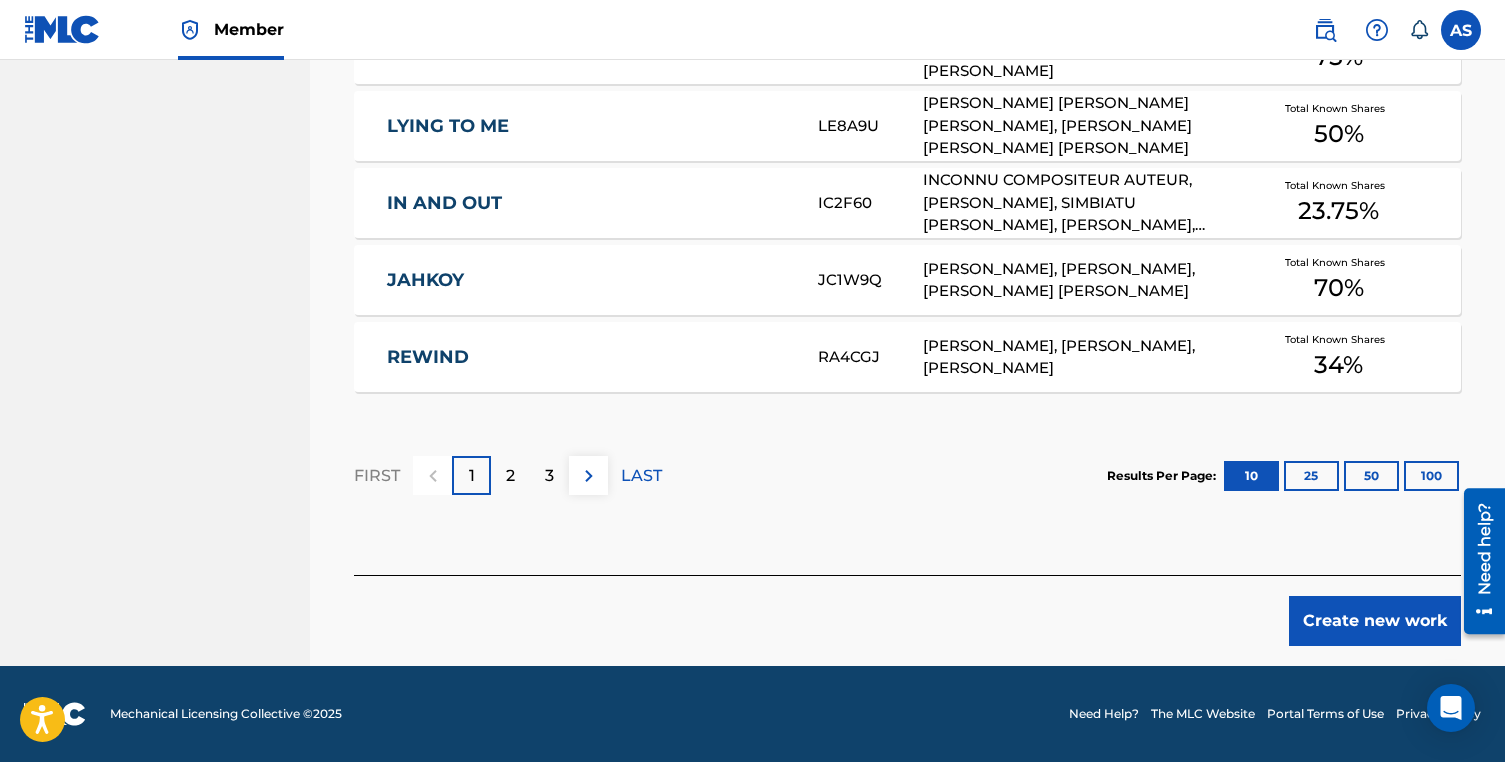 click on "50" at bounding box center [1371, 476] 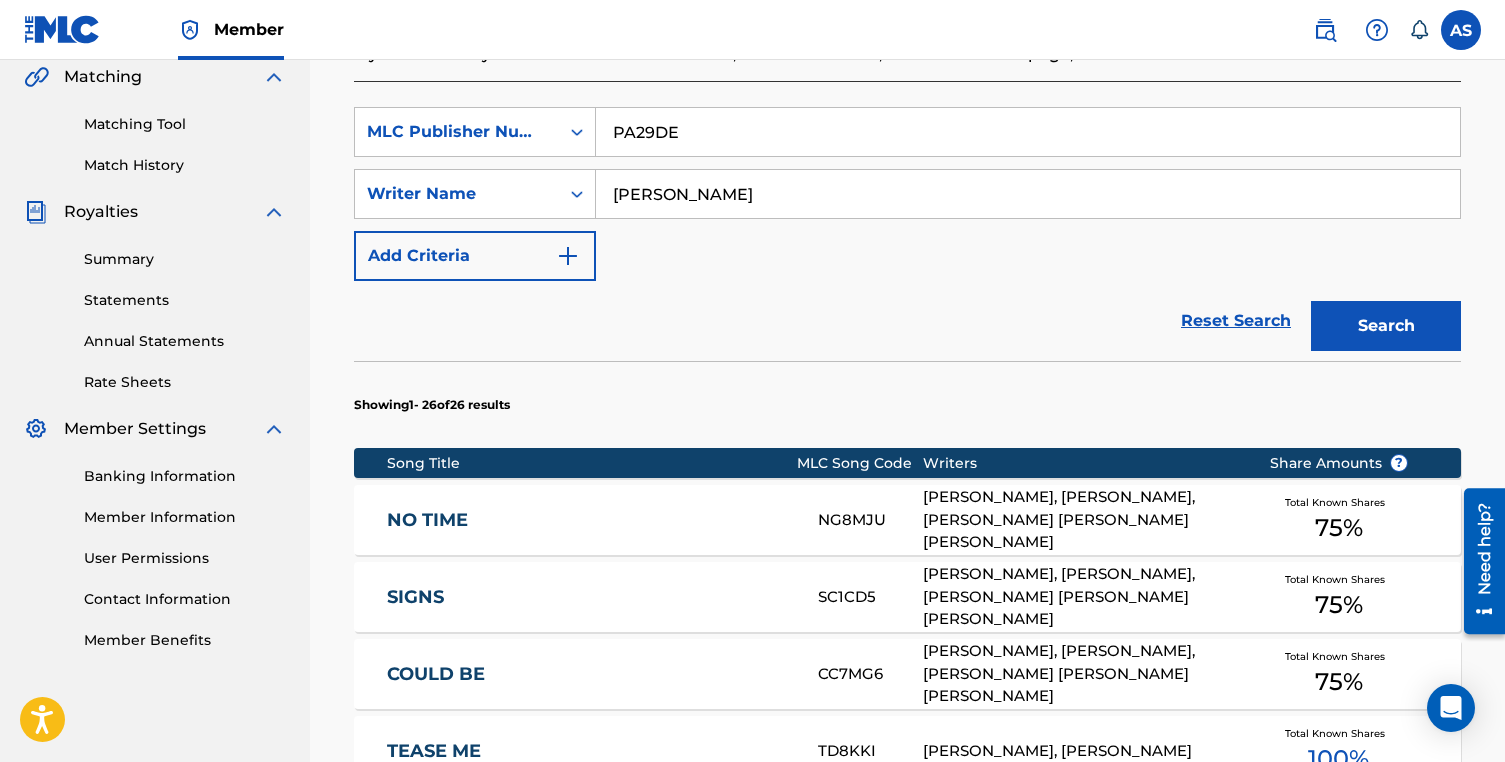 scroll, scrollTop: 421, scrollLeft: 0, axis: vertical 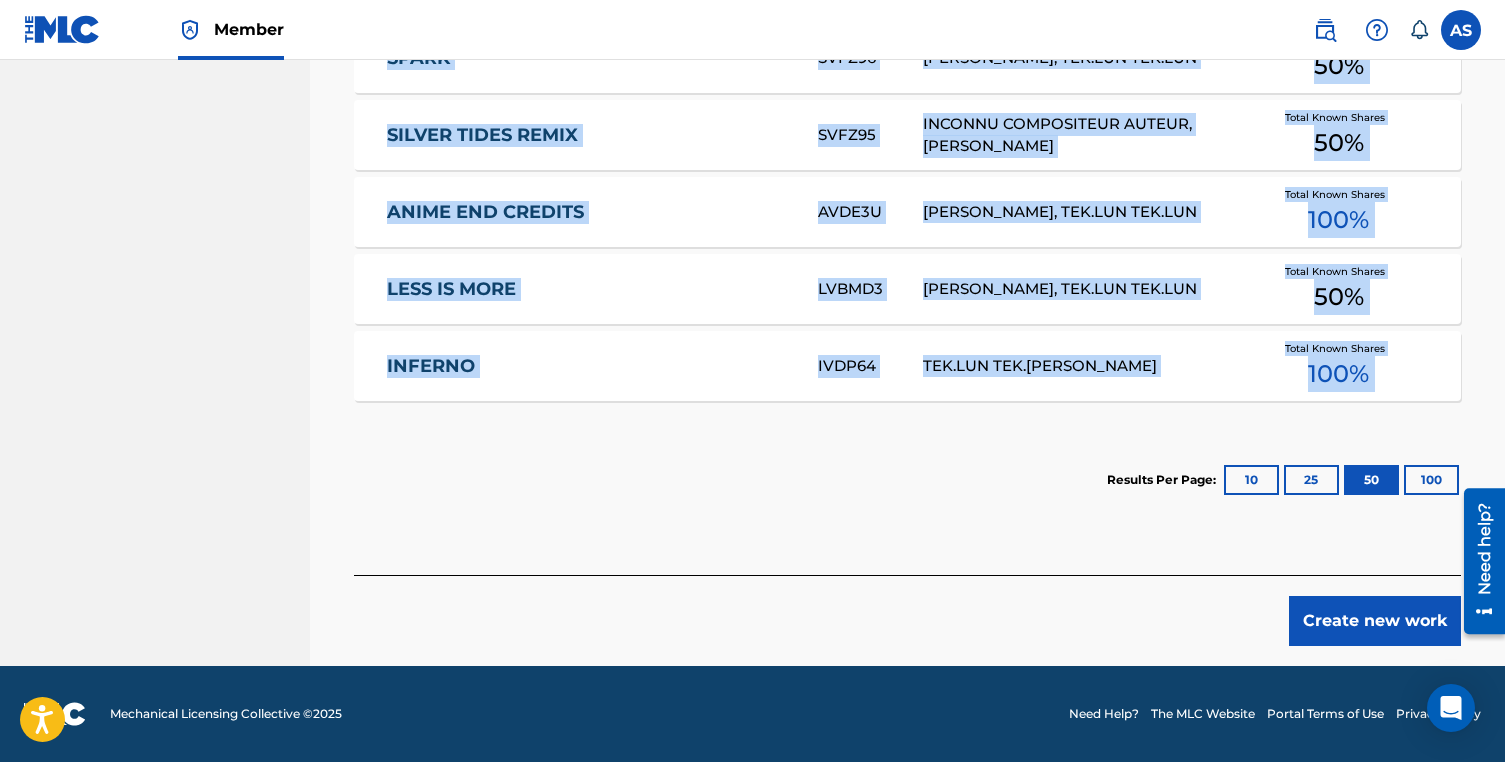 drag, startPoint x: 413, startPoint y: 420, endPoint x: 567, endPoint y: 467, distance: 161.01242 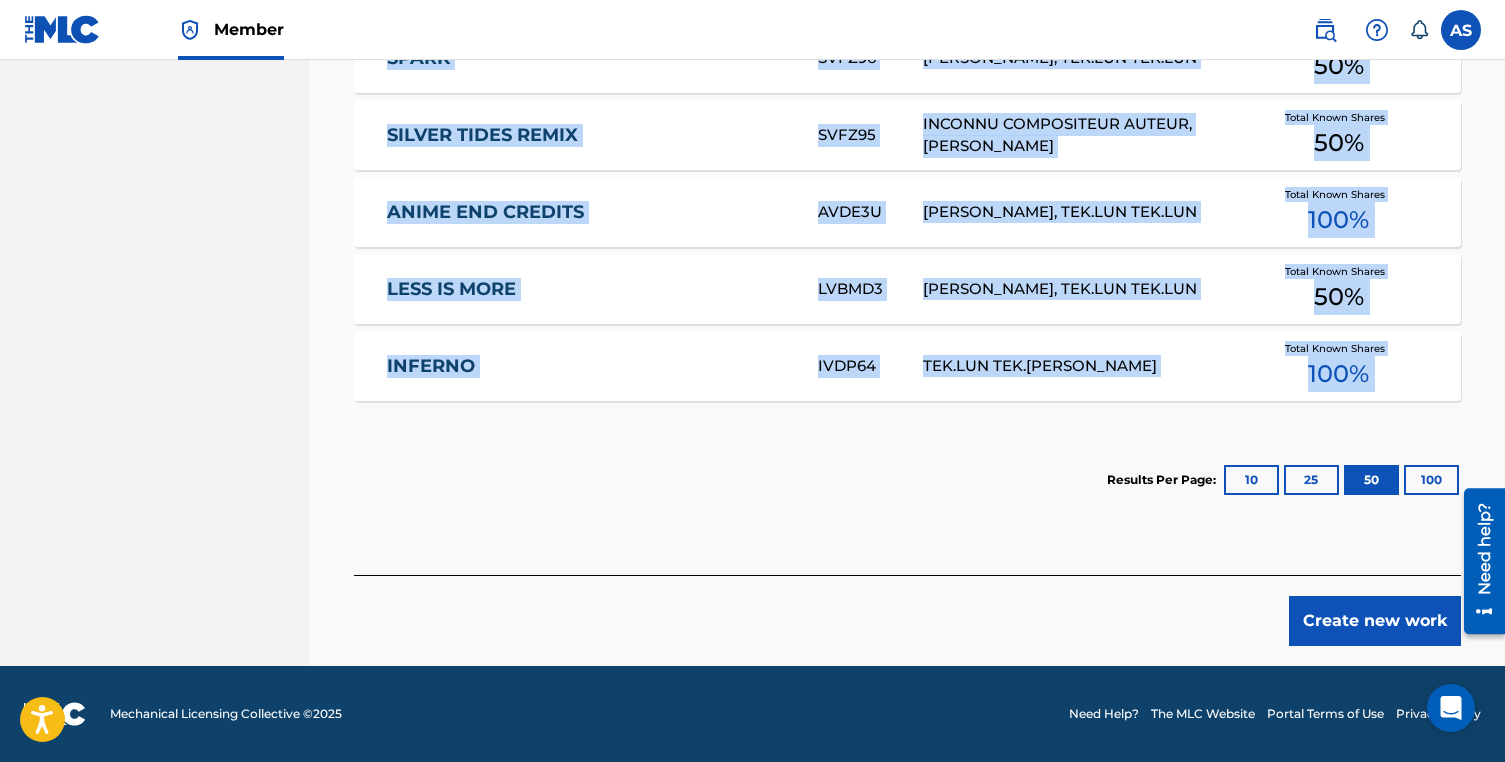 copy on "Showing  1  -   26  of  26   results   Song Title MLC Song Code Writers Share Amounts ? NO TIME NG8MJU ANDREW STEVENSON, JASWINDER SINGH, ANDRES RICARDO JR GILL Total Known Shares 75 % SIGNS SC1CD5 ANDREW STEVENSON, JASWINDER SINGH, ANDRES RICARDO JR GILL Total Known Shares 75 % COULD BE CC7MG6 ANDREW STEVENSON, JASWINDER SINGH, ANDRES RICARDO JR GILL Total Known Shares 75 % TEASE ME TD8KKI ANDREW STEVENSON, ZIKOMO SHOMARI BENONS Total Known Shares 100 % EXPECTATIONS EB25M3 ANDREW STEVENSON, JASWINDER SINGH, ANDRES RICARDO JR GILL Total Known Shares 60 % CONSOLATION PRIZE CB27JD ANDREW STEVENSON, JASWINDER SINGH, ANDRES RICARDO JR GILL Total Known Shares 75 % LYING TO ME LE8A9U ANDREW LLOYD STEVENSON, ZACHARY EUGENE MAXEY, ANDRES RICARDO JR GILL Total Known Shares 50 % IN AND OUT IC2F60 INCONNU COMPOSITEUR AUTEUR, ANDREW LLOYD STEVENSON, SIMBIATU ABISOLA ABIOLA AJIKAWO, OLADOTUN OYEBADEJO, JESSICA NWAMAKA NWOKIKE, IVANA O NWOKIKE Total Known Shares 23.75 % JAHKOY JC1W9Q ASHTON MCCREIGHT, JUSTIN WIGGINS, JA..." 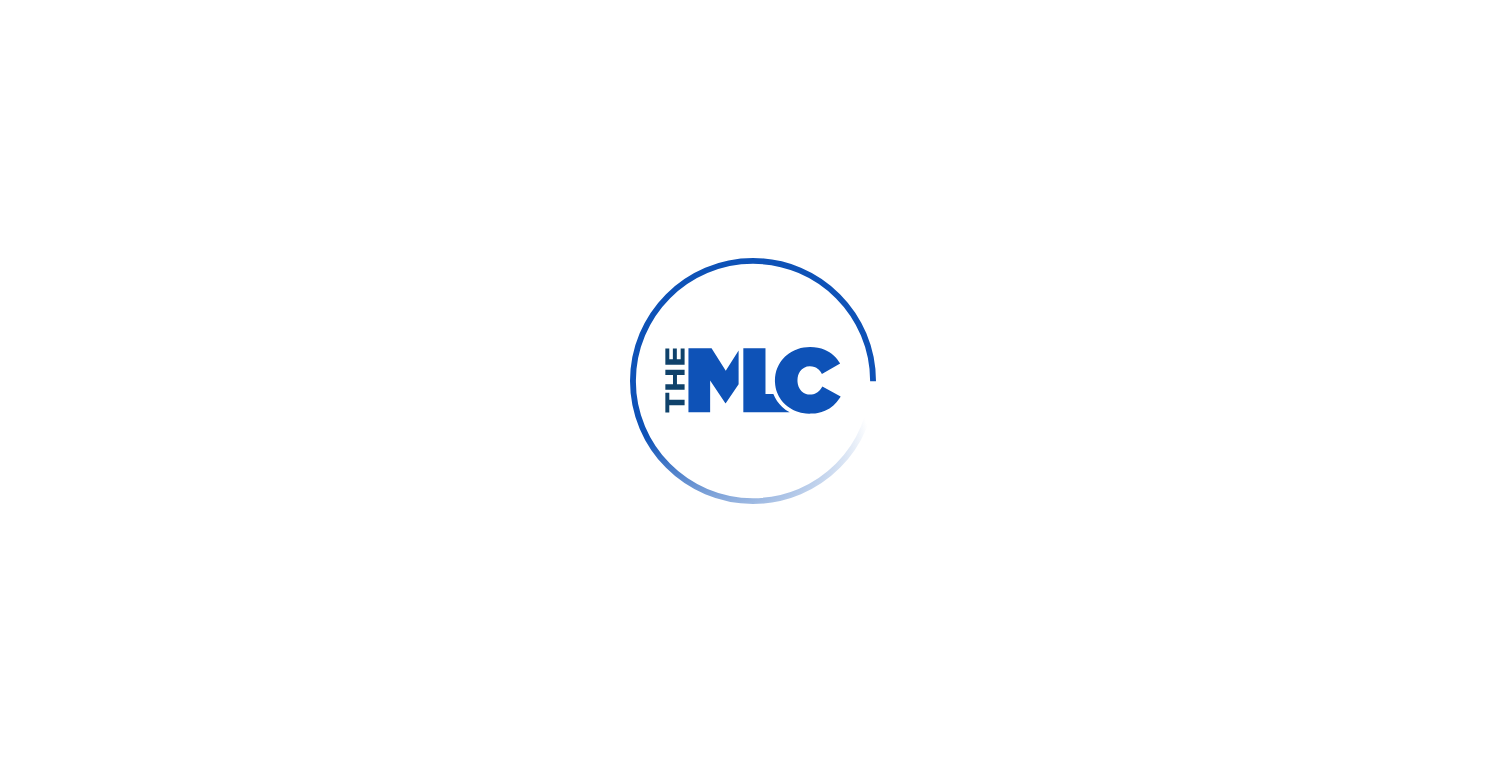 scroll, scrollTop: 0, scrollLeft: 0, axis: both 